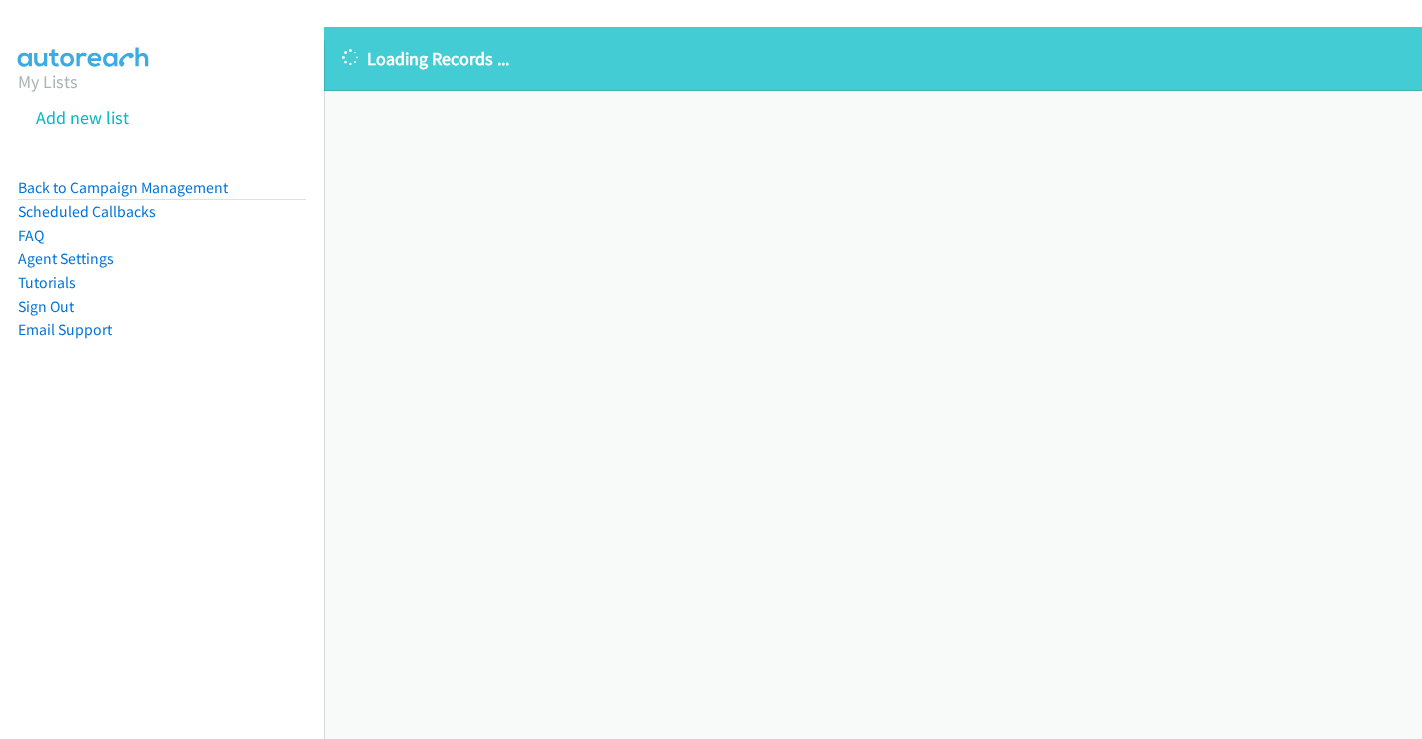 scroll, scrollTop: 0, scrollLeft: 0, axis: both 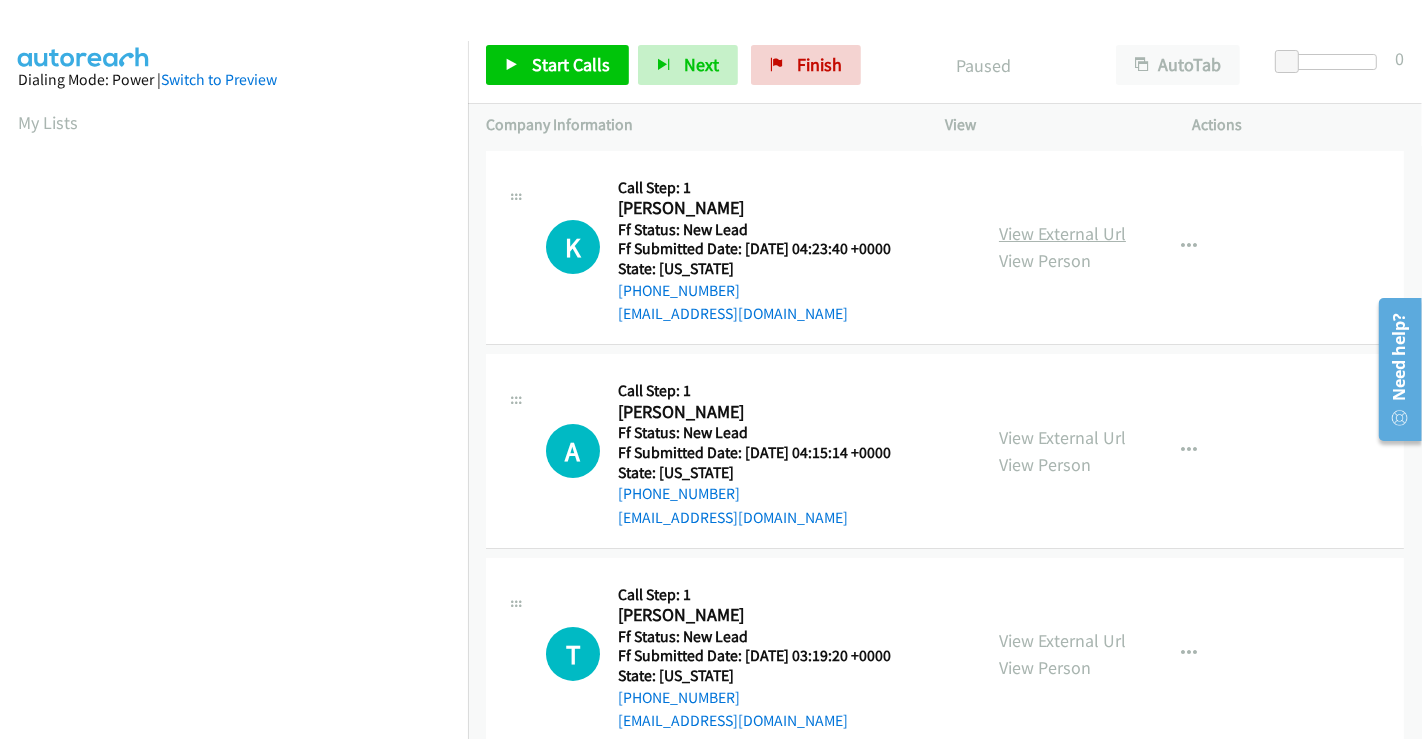 click on "View External Url" at bounding box center [1062, 233] 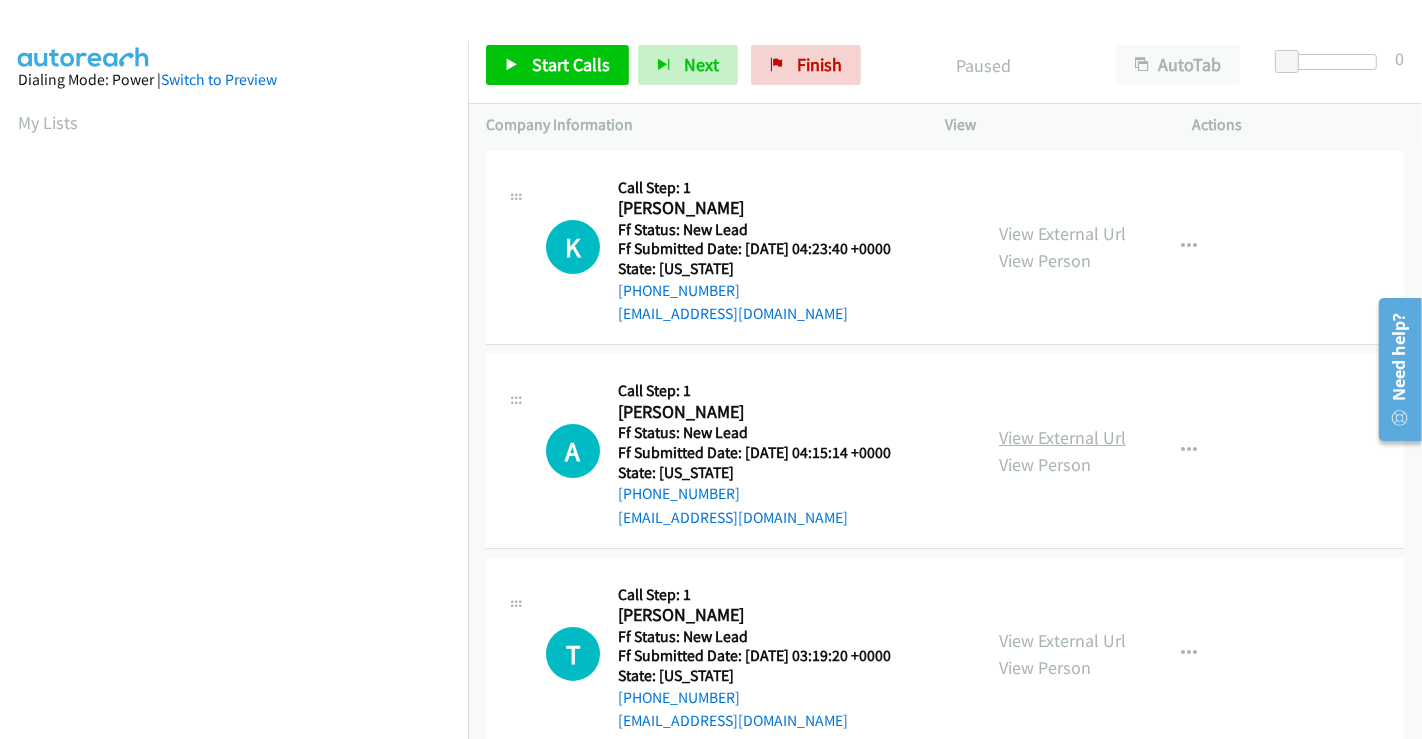 click on "View External Url" at bounding box center (1062, 437) 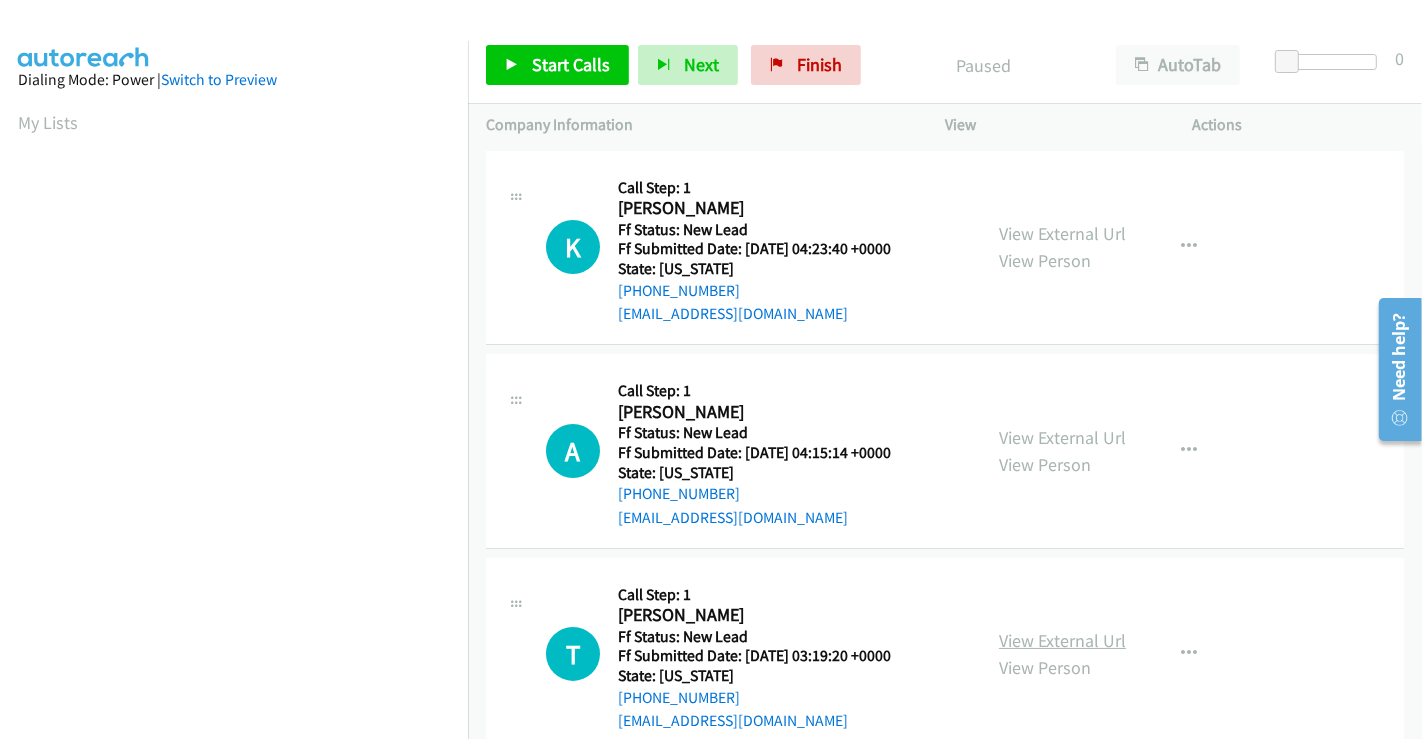 click on "View External Url" at bounding box center [1062, 640] 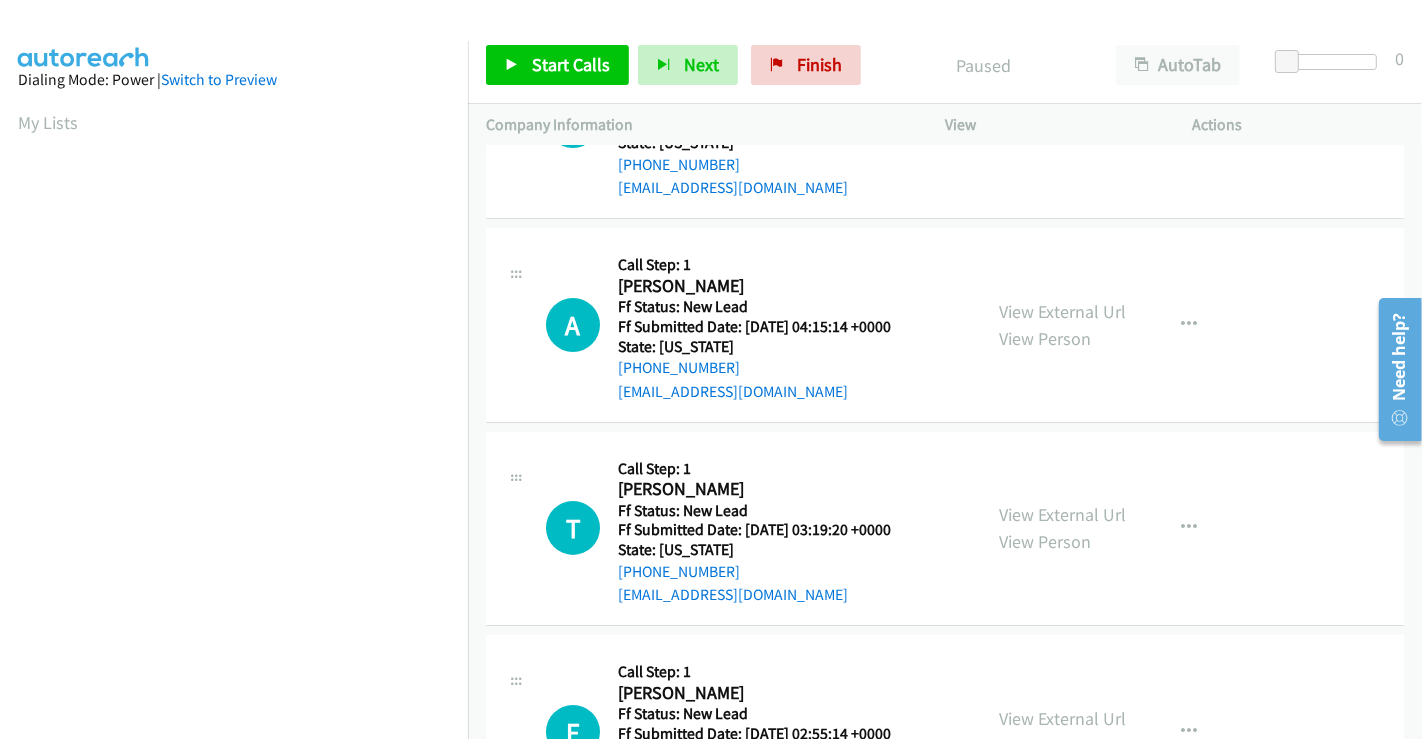 scroll, scrollTop: 333, scrollLeft: 0, axis: vertical 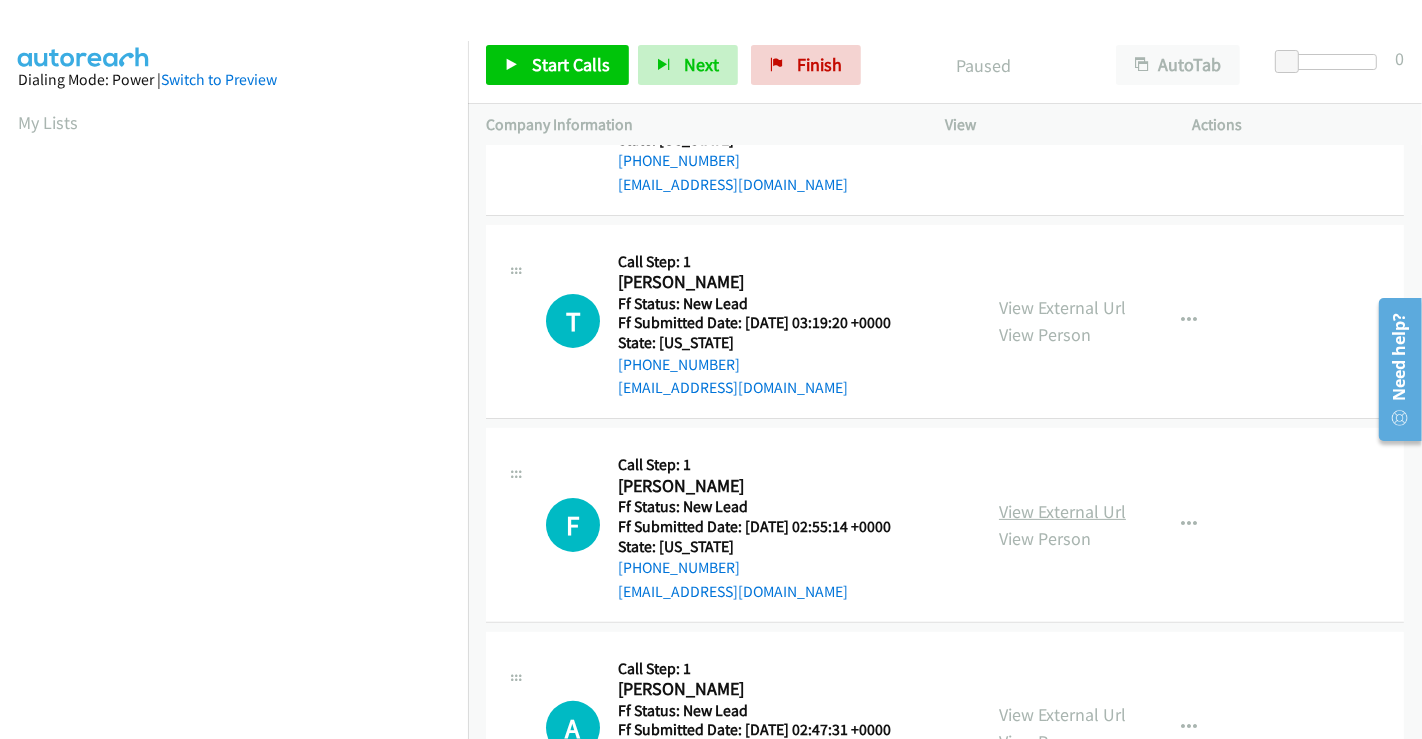click on "View External Url" at bounding box center [1062, 511] 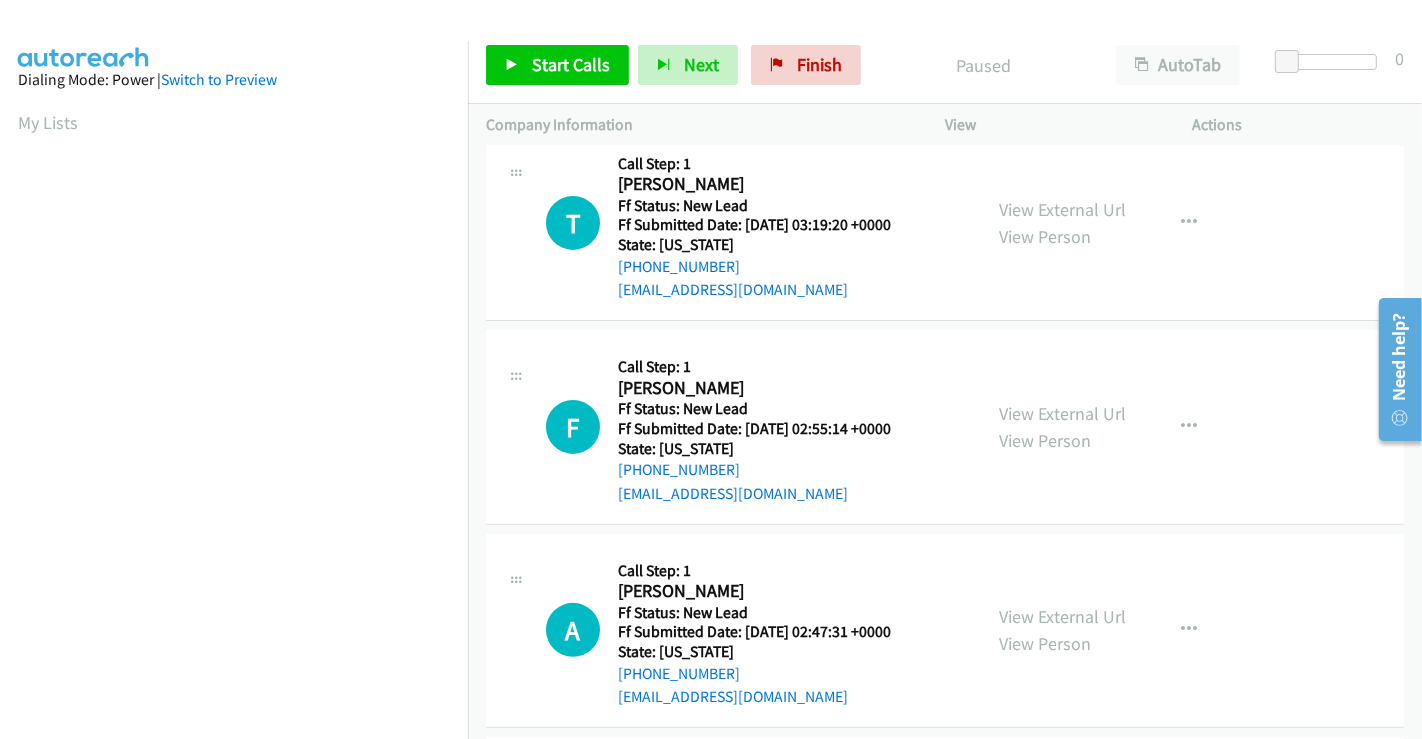 scroll, scrollTop: 555, scrollLeft: 0, axis: vertical 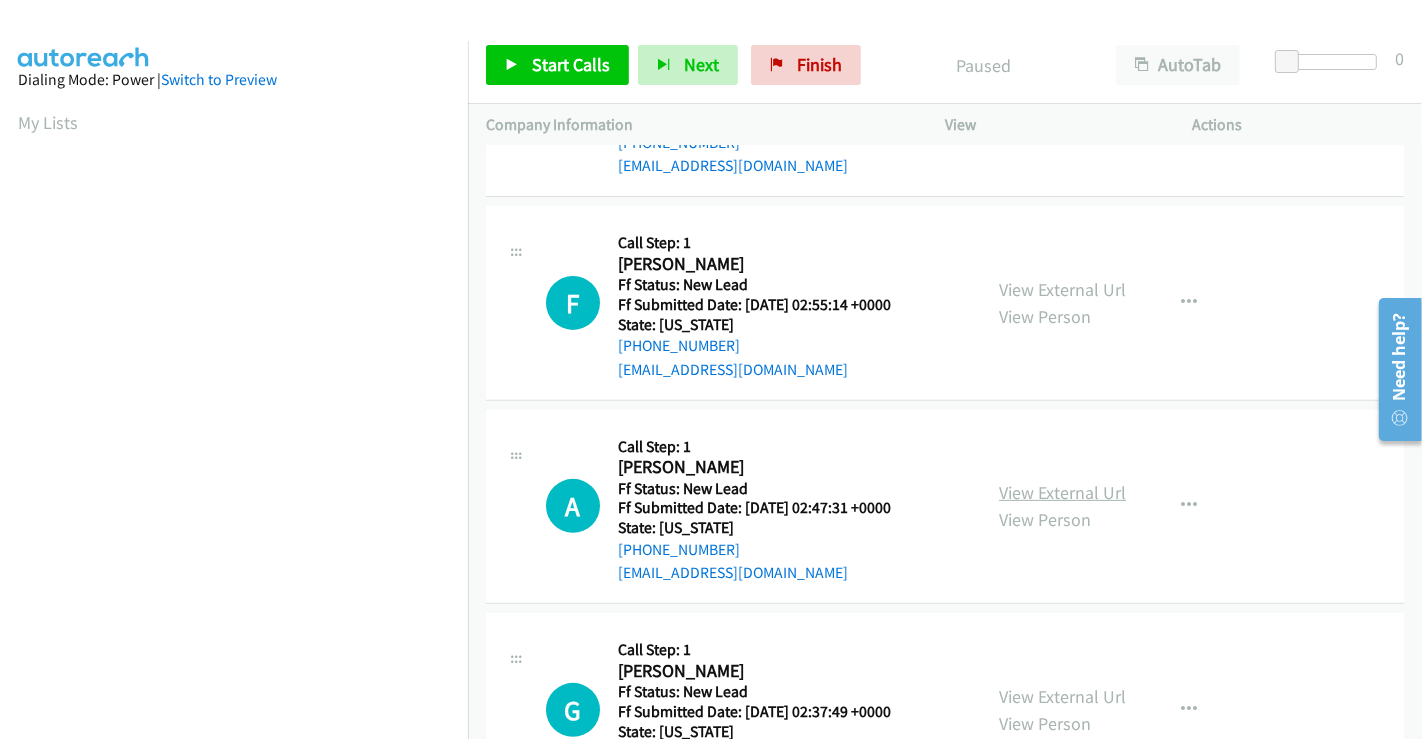 click on "View External Url" at bounding box center [1062, 492] 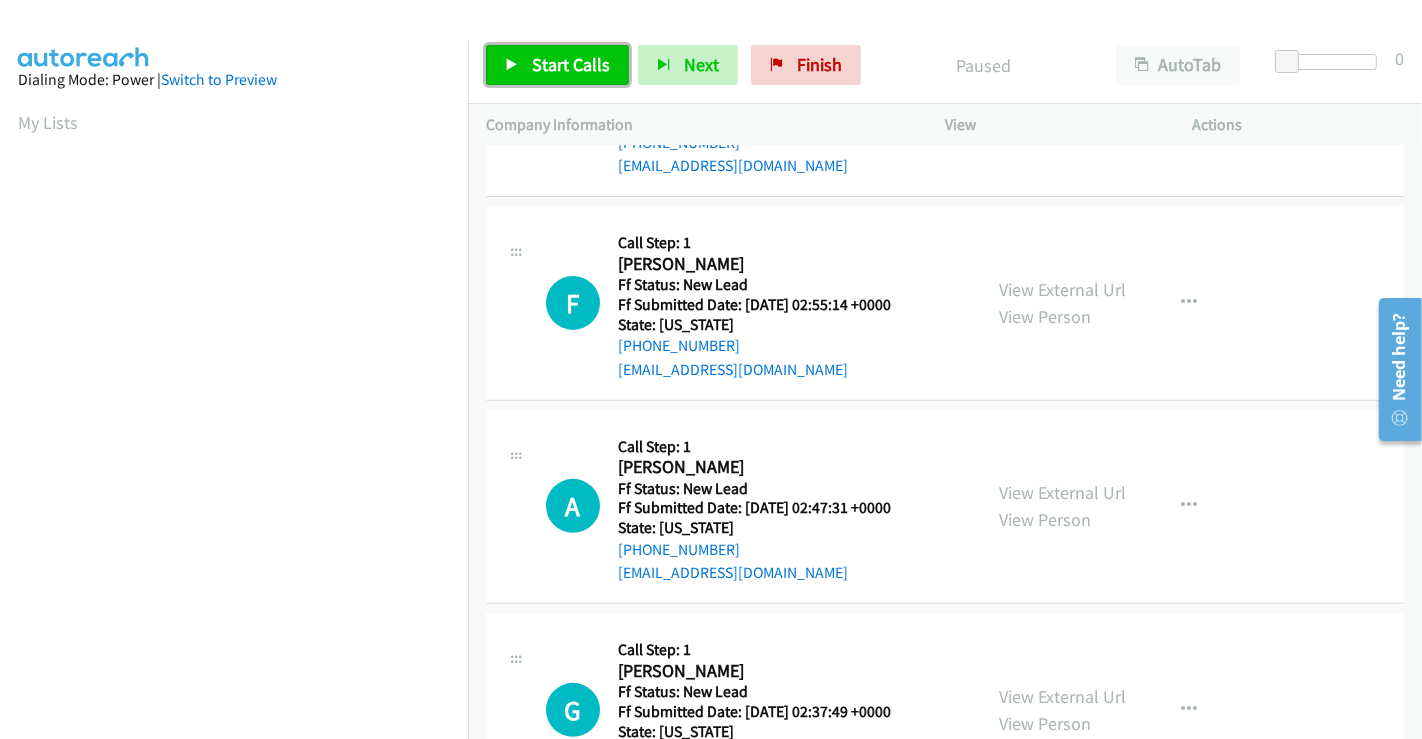 click on "Start Calls" at bounding box center [557, 65] 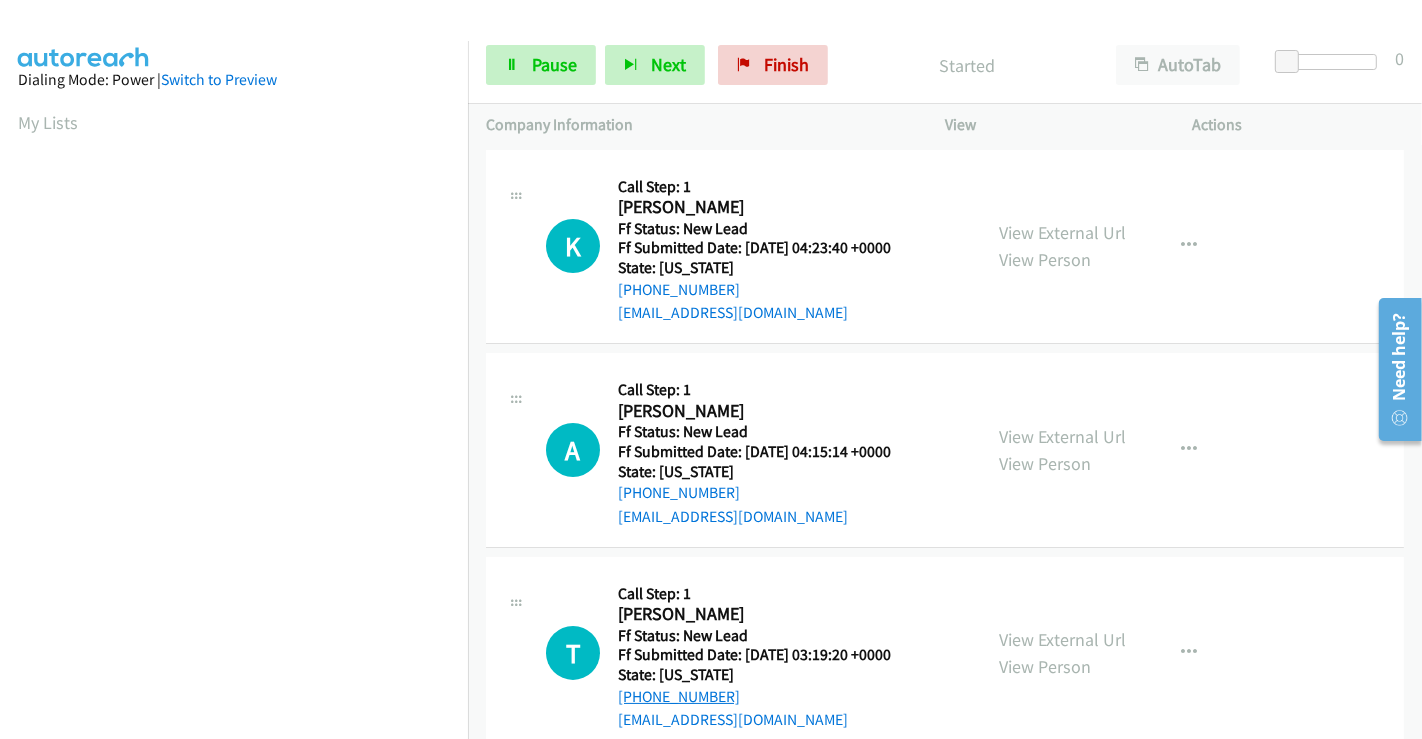 scroll, scrollTop: 0, scrollLeft: 0, axis: both 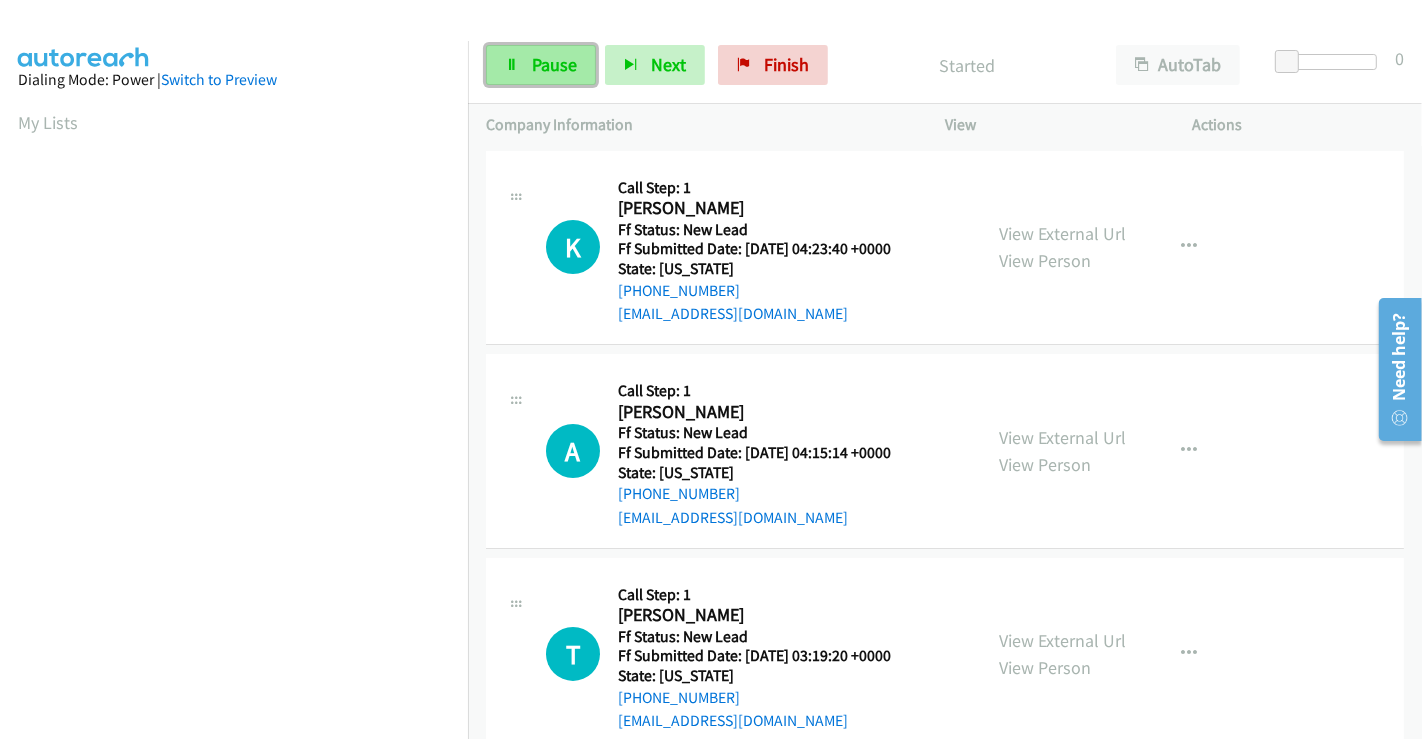 click on "Pause" at bounding box center (554, 64) 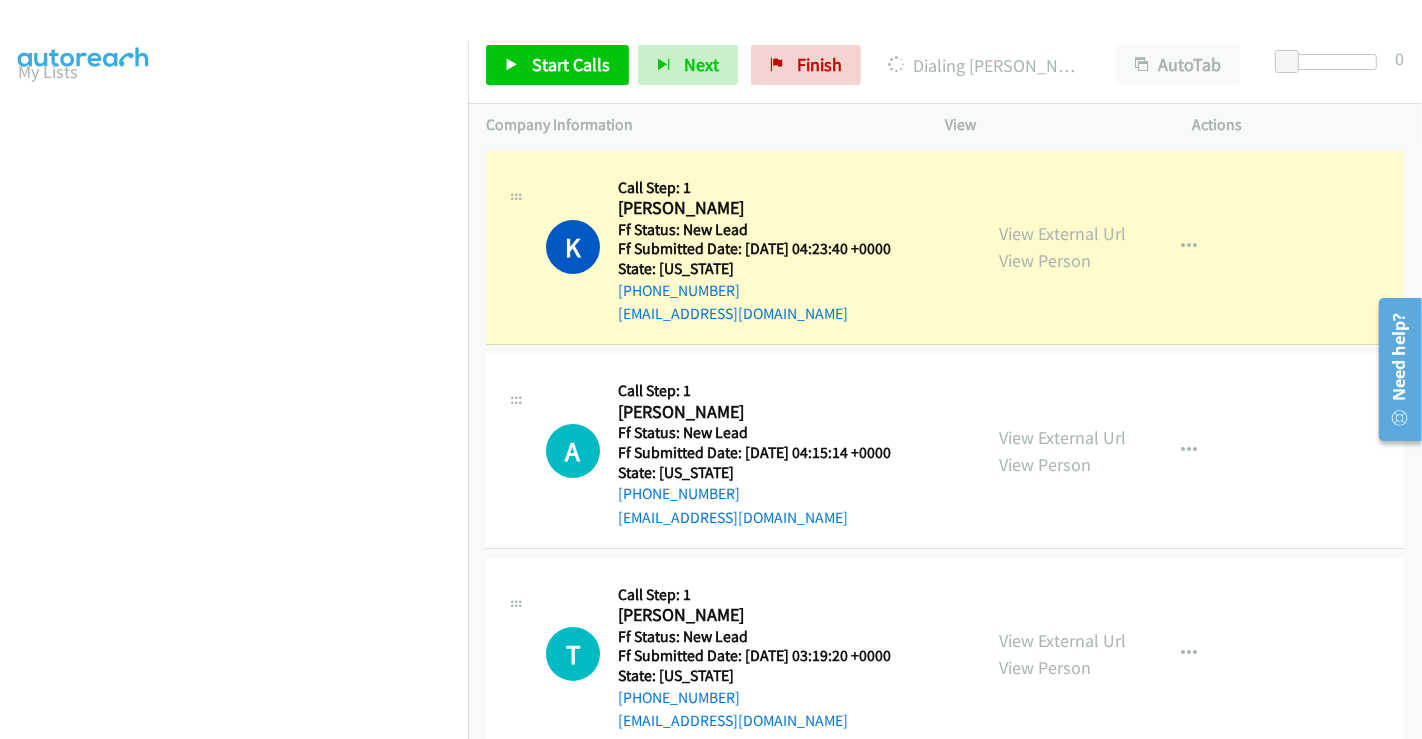 scroll, scrollTop: 385, scrollLeft: 0, axis: vertical 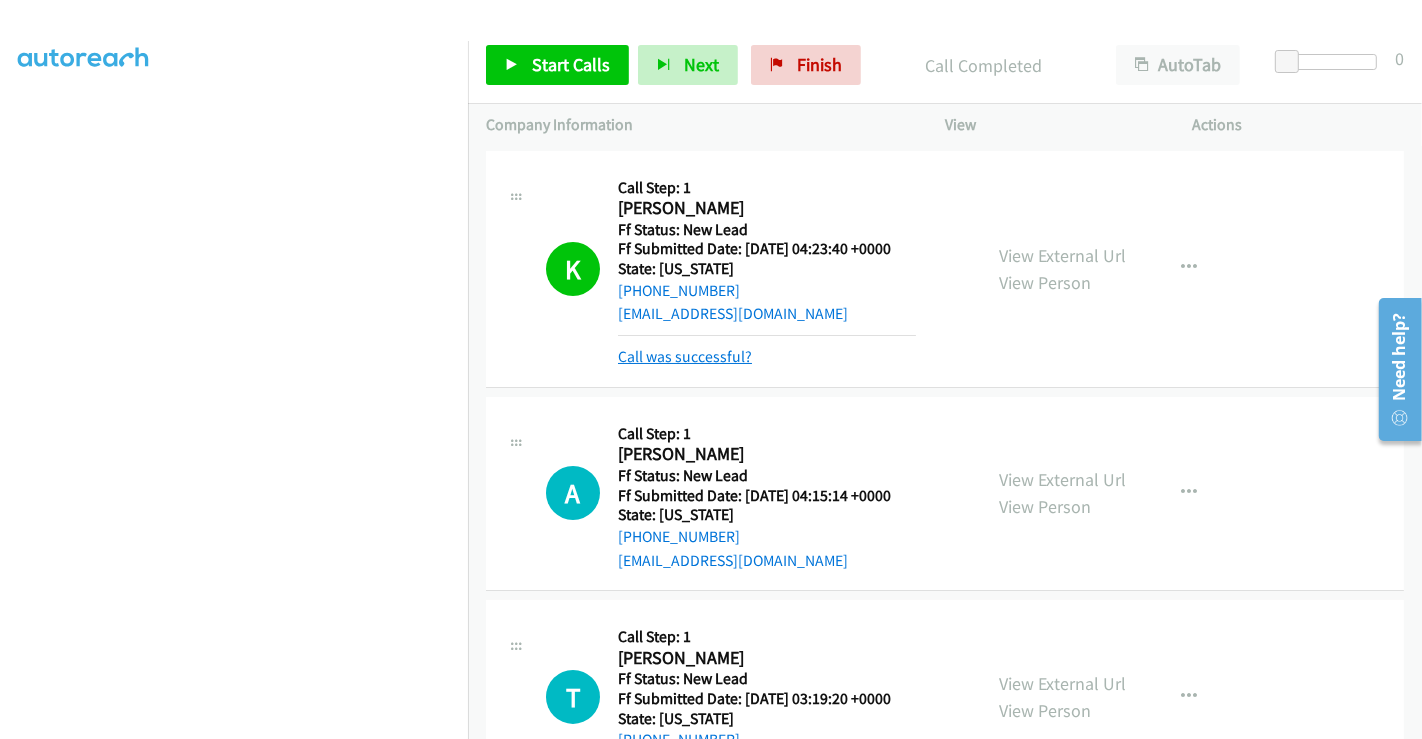click on "Call was successful?" at bounding box center [685, 356] 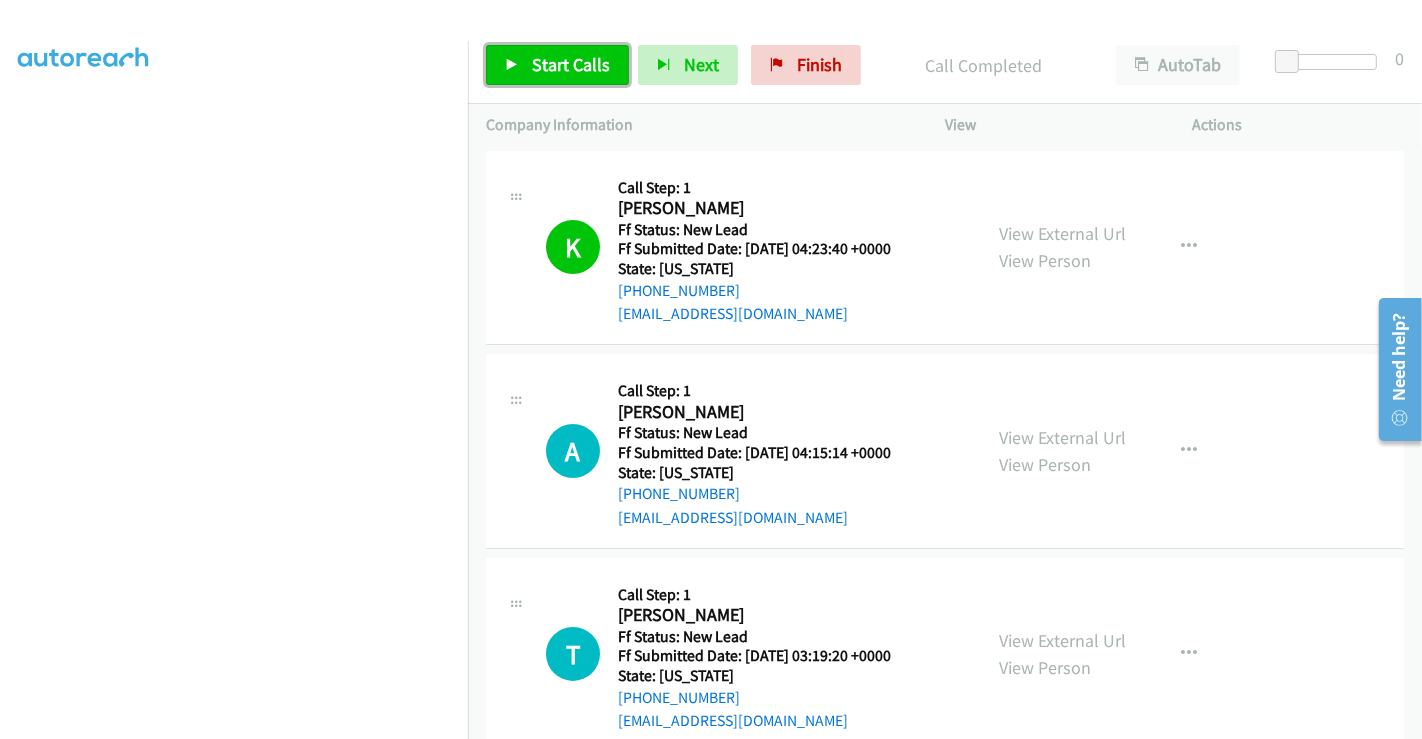 click on "Start Calls" at bounding box center (571, 64) 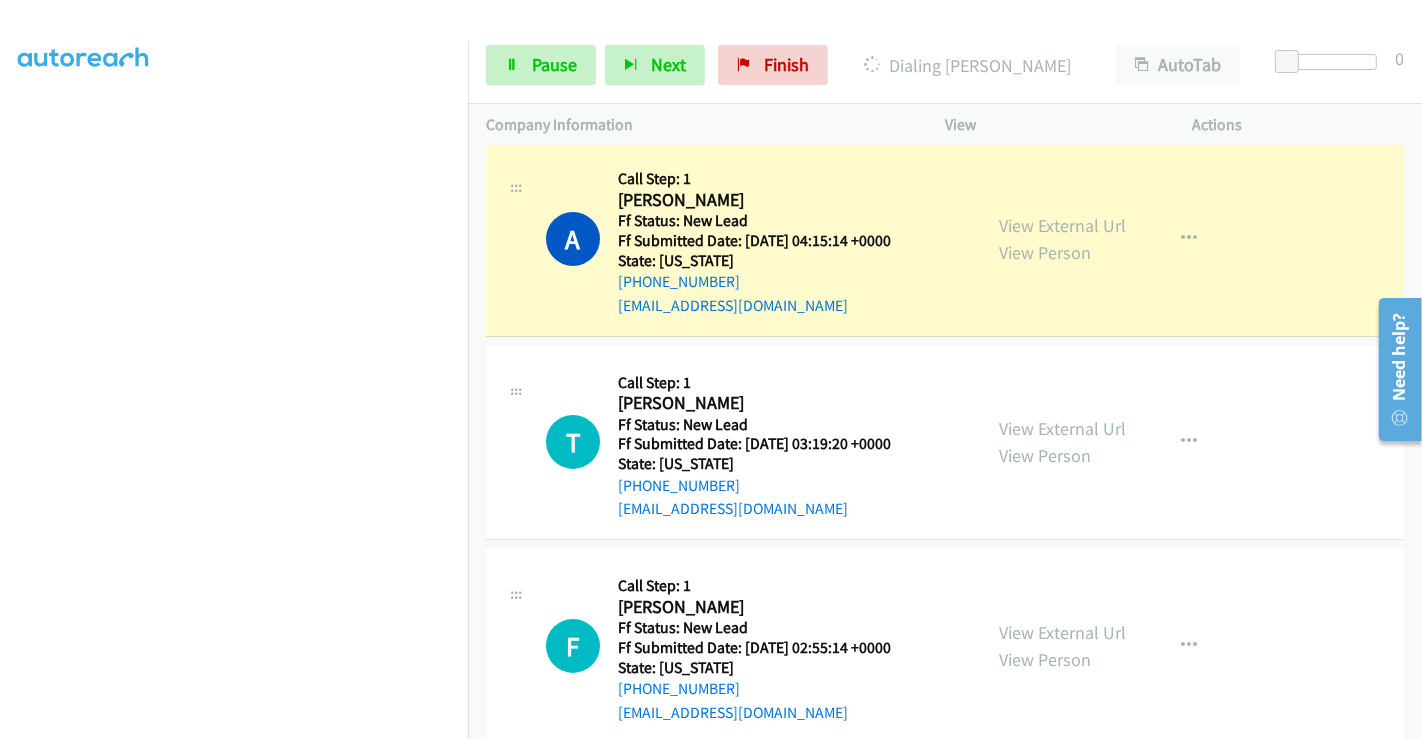scroll, scrollTop: 222, scrollLeft: 0, axis: vertical 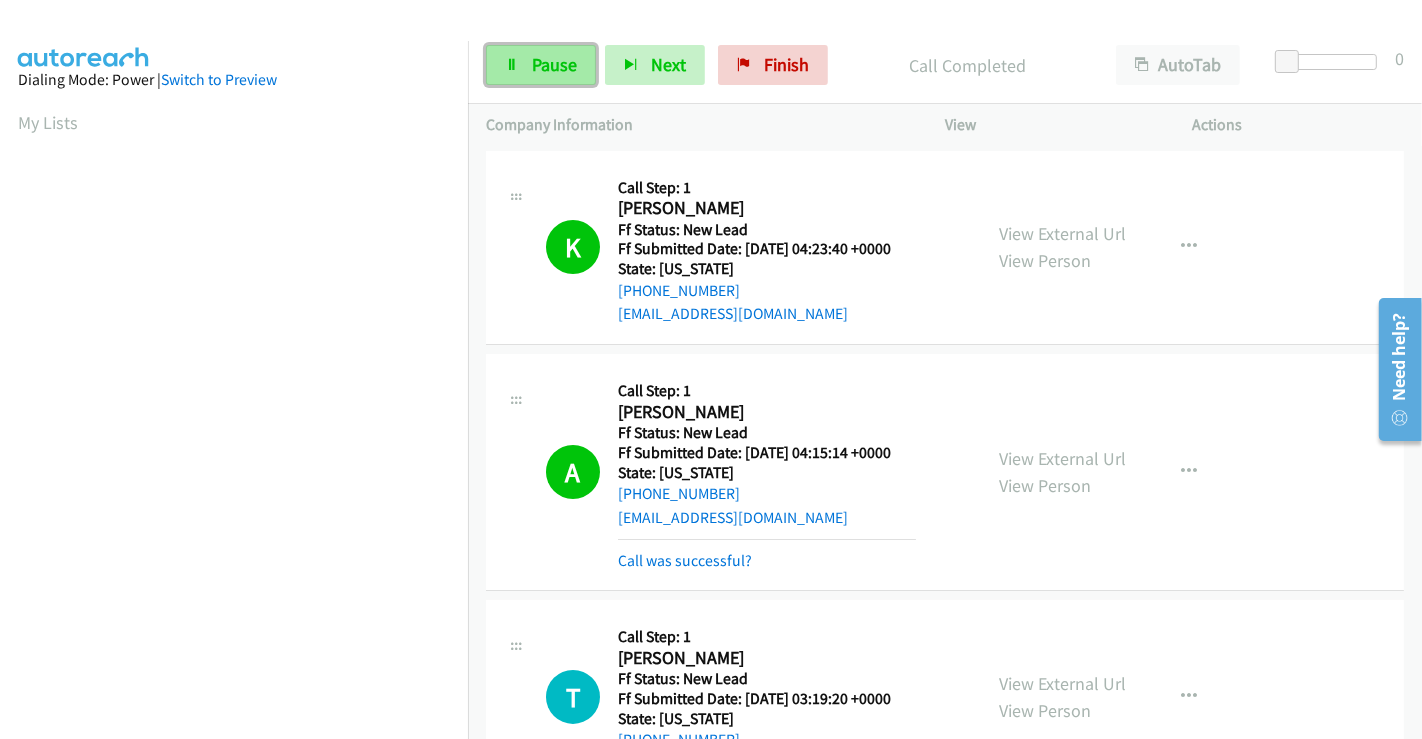 click on "Pause" at bounding box center [554, 64] 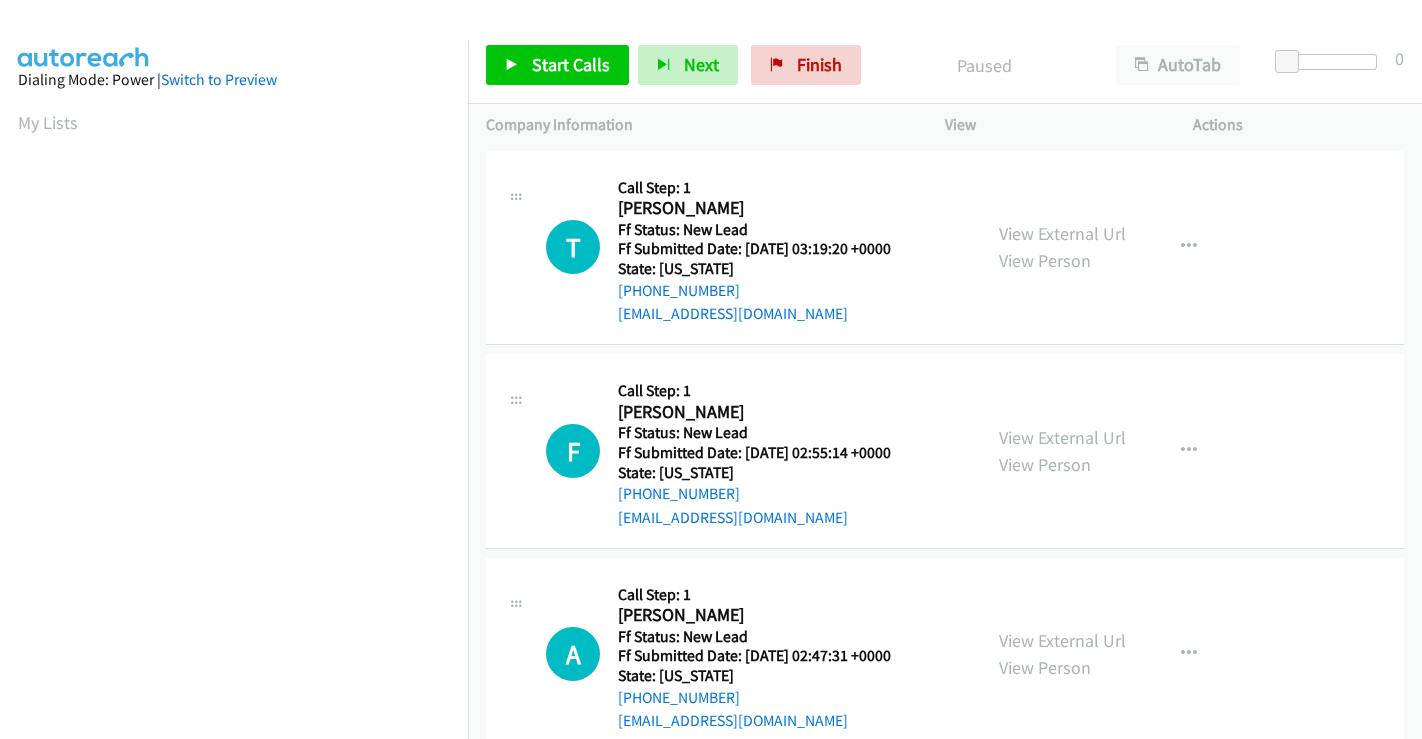 scroll, scrollTop: 0, scrollLeft: 0, axis: both 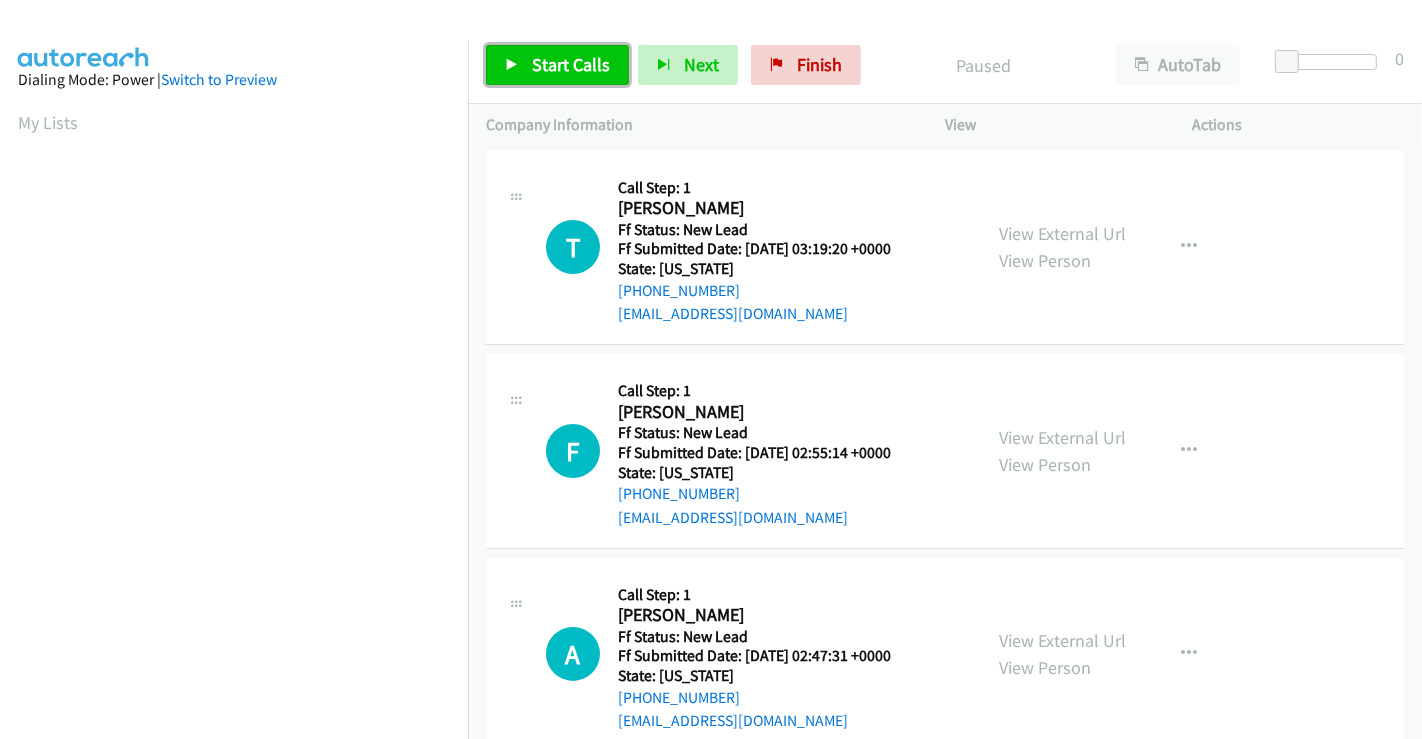 click on "Start Calls" at bounding box center (557, 65) 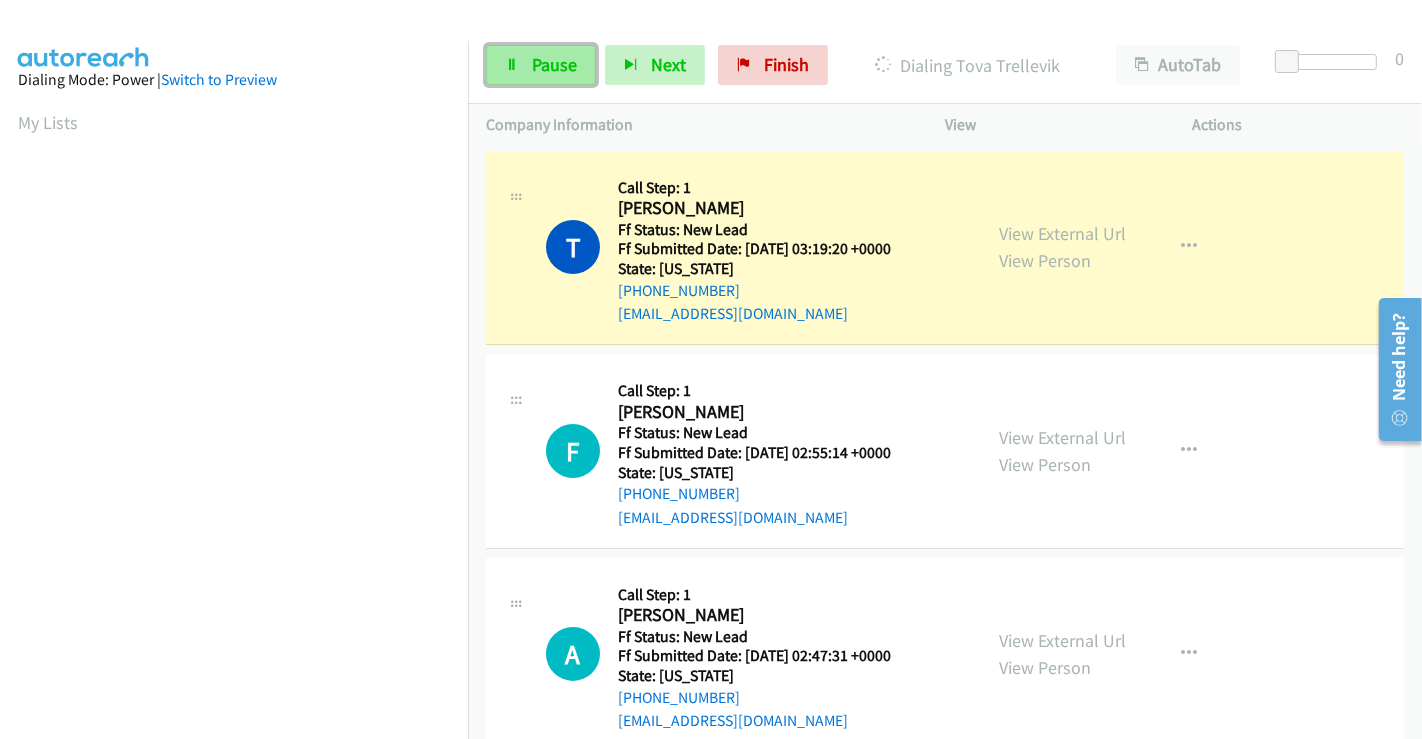 click on "Pause" at bounding box center [554, 64] 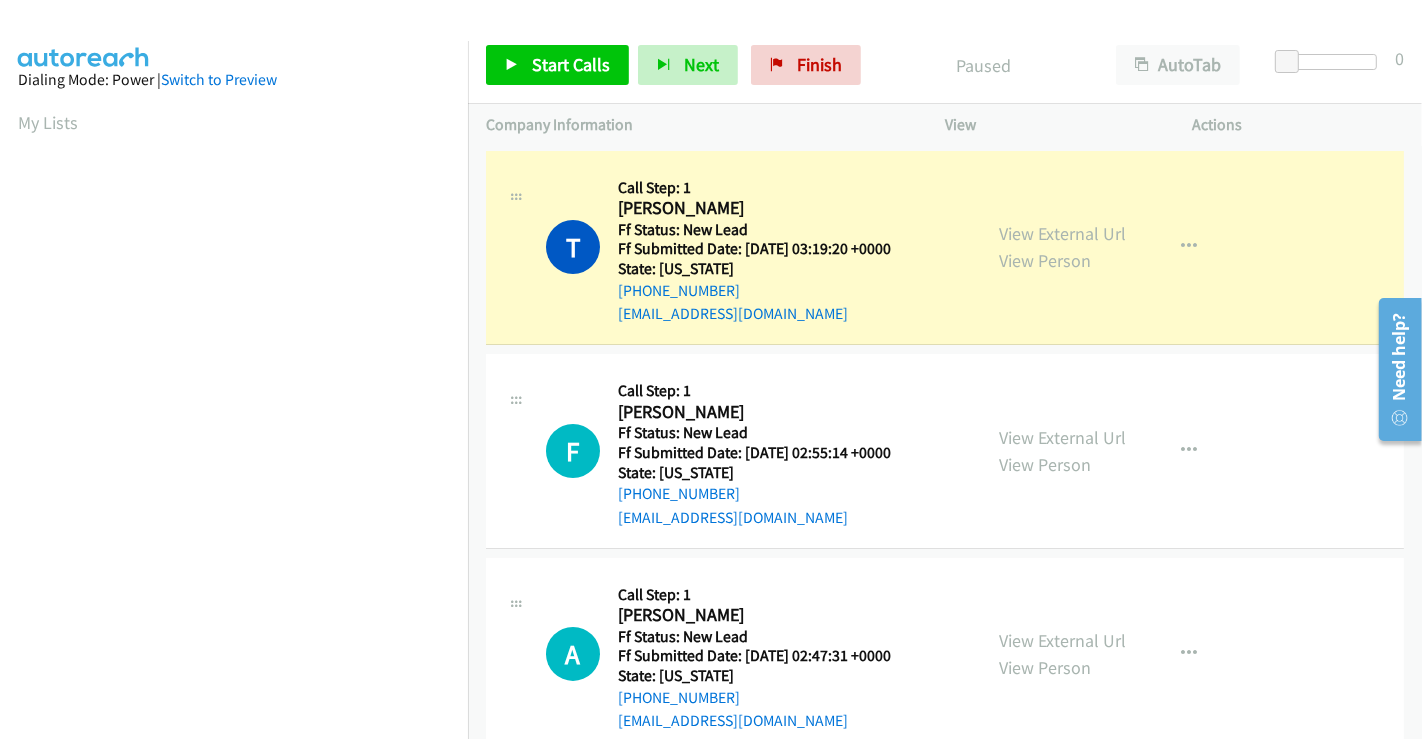scroll, scrollTop: 385, scrollLeft: 0, axis: vertical 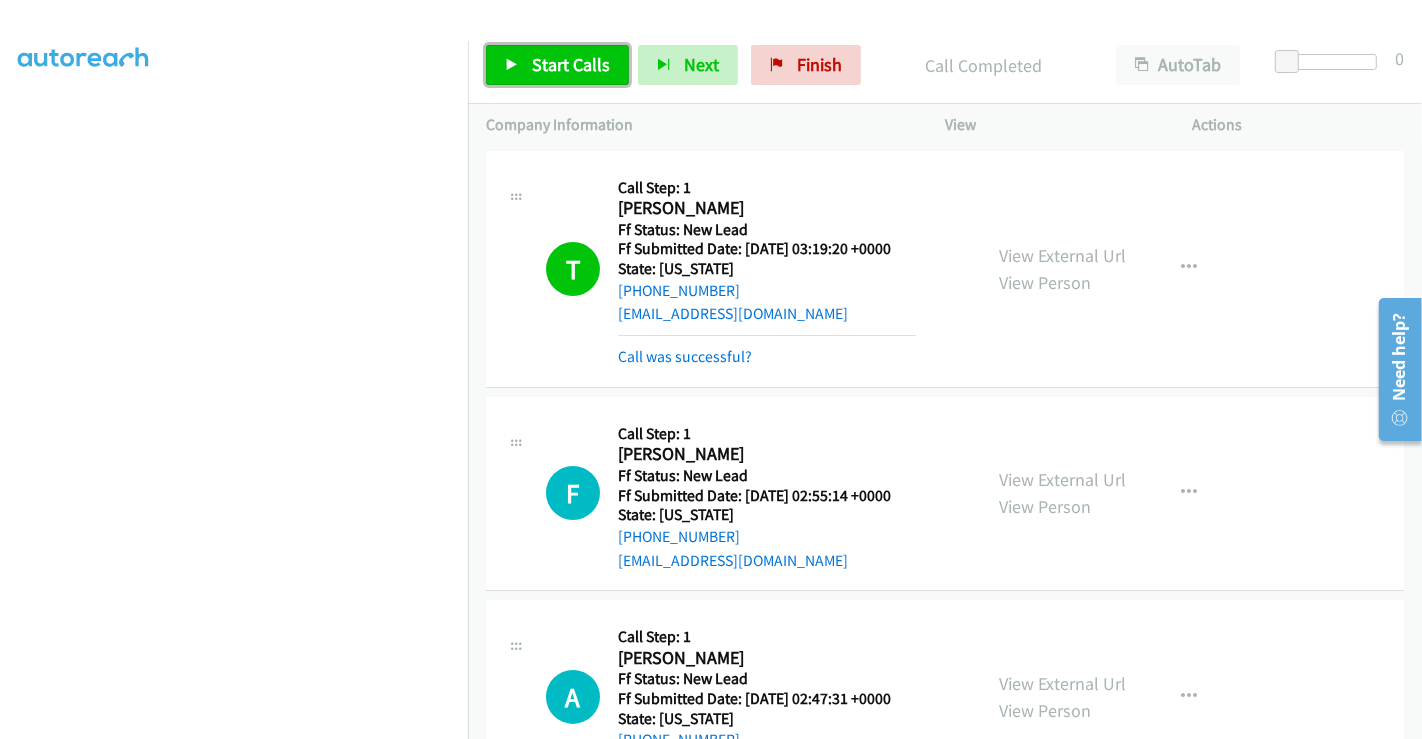 click on "Start Calls" at bounding box center (571, 64) 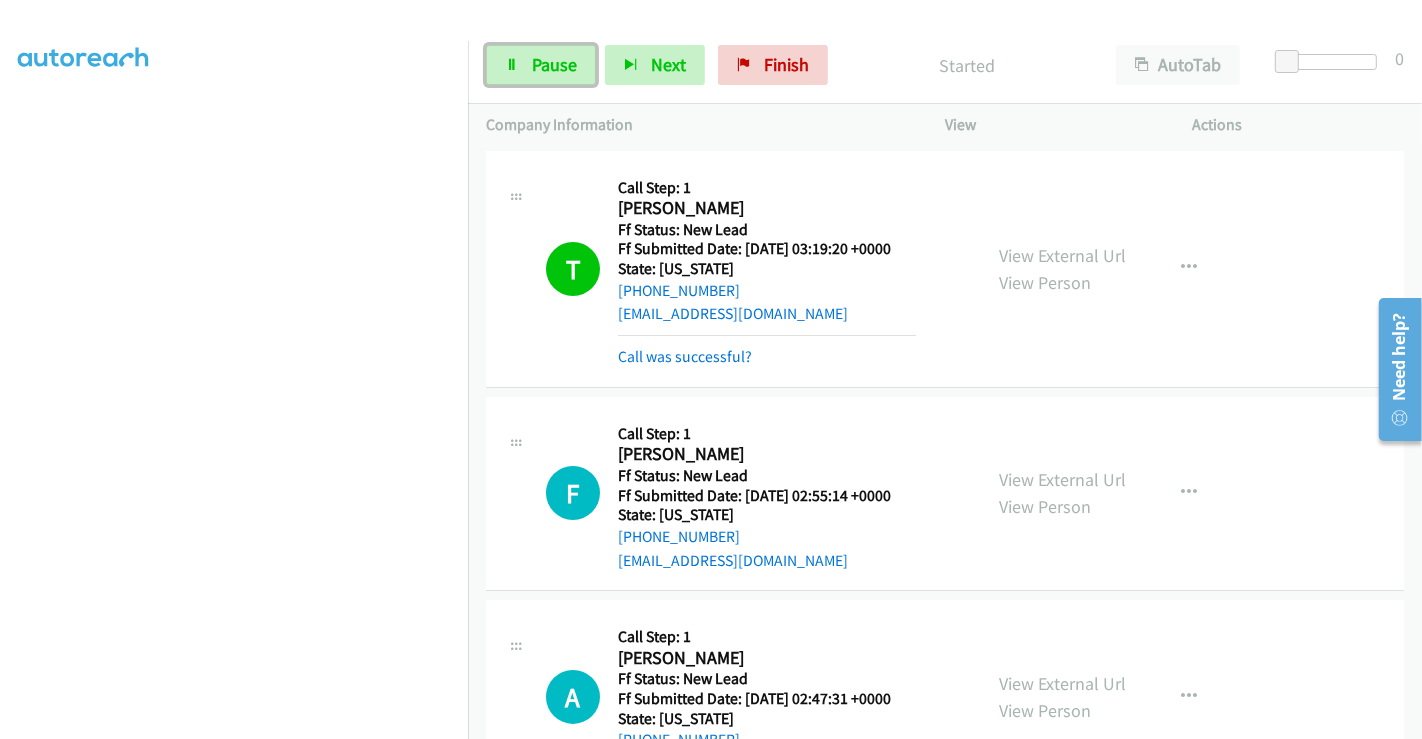 click on "Pause" at bounding box center (554, 64) 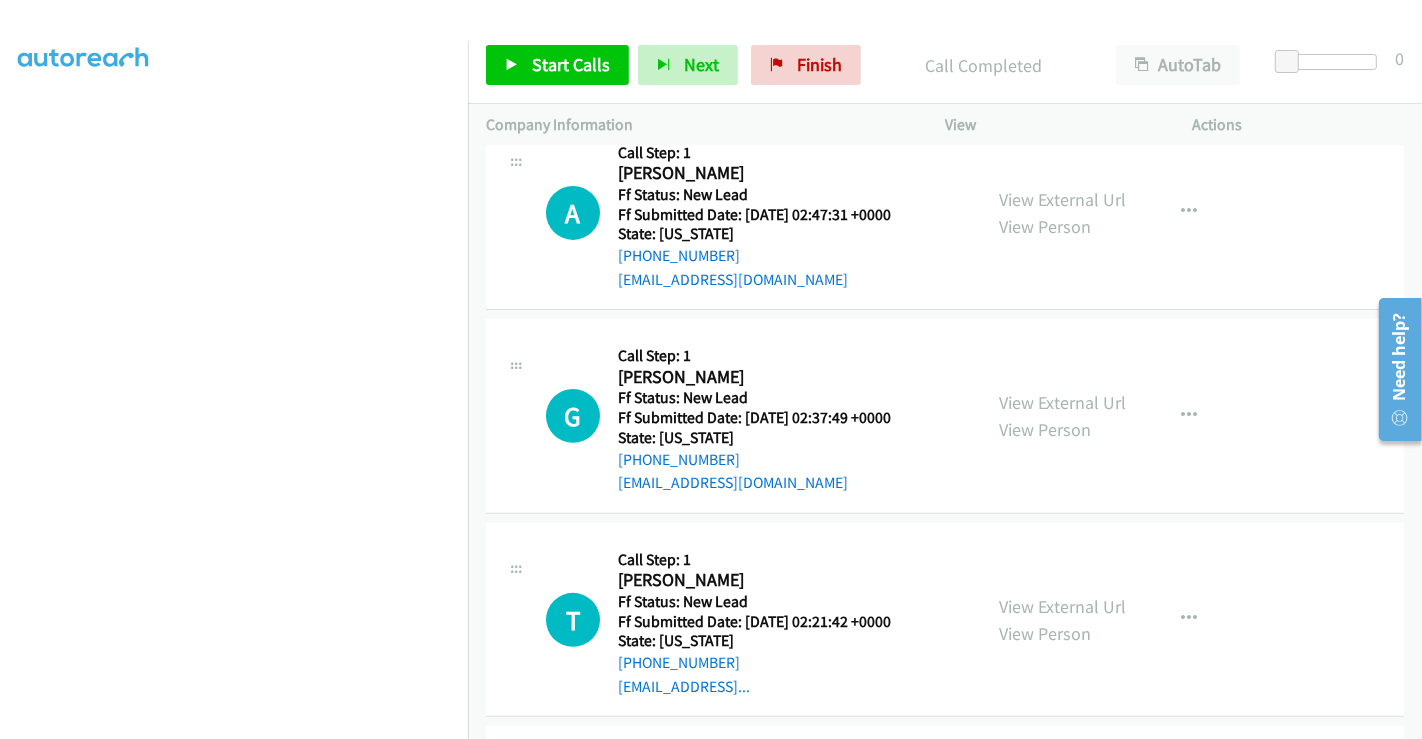 scroll, scrollTop: 666, scrollLeft: 0, axis: vertical 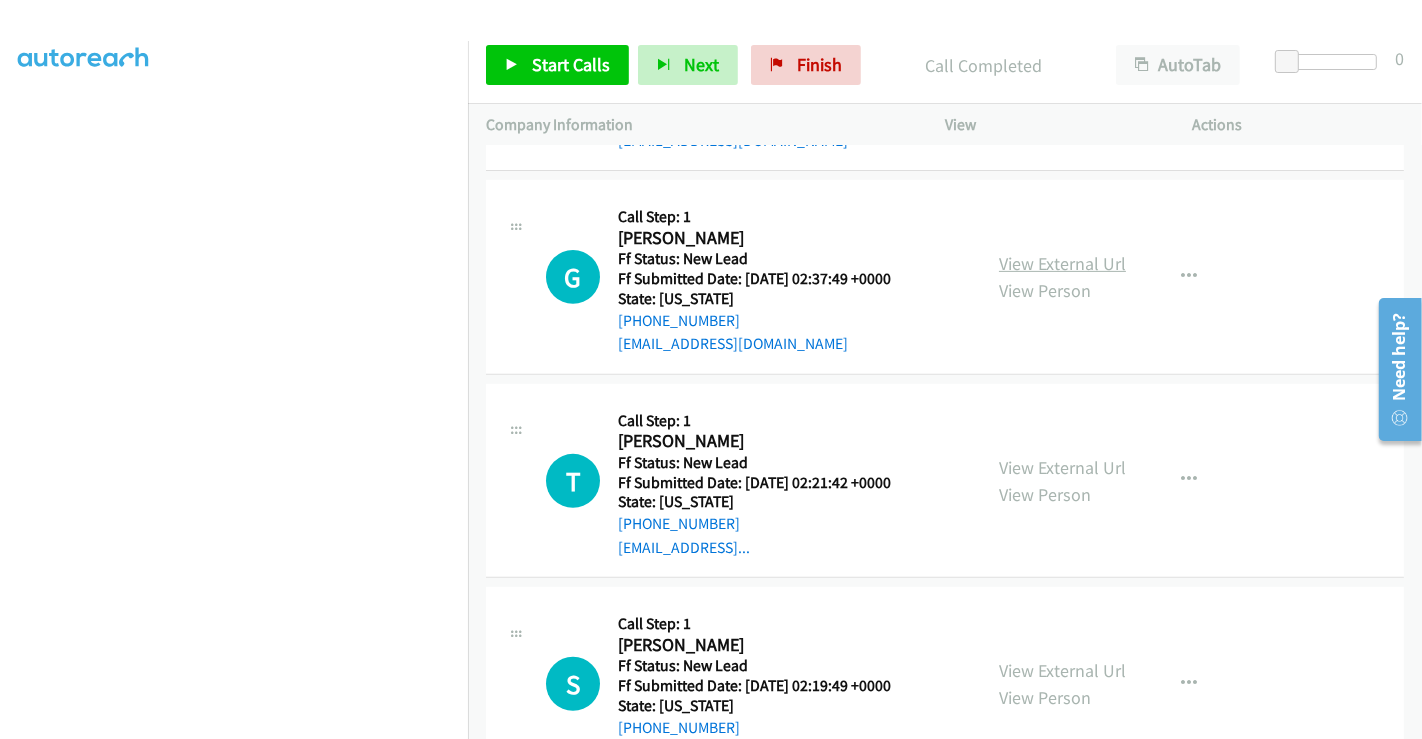 click on "View External Url" at bounding box center [1062, 263] 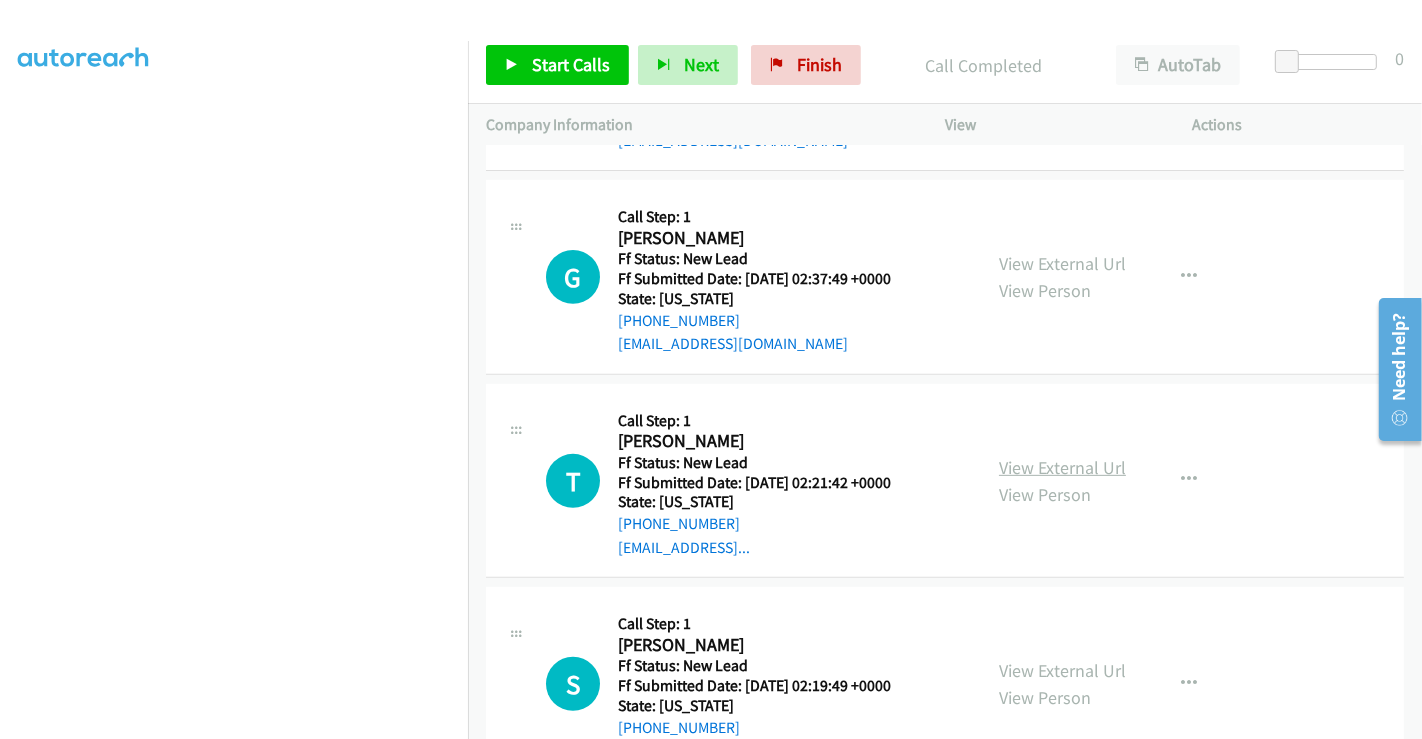 click on "View External Url" at bounding box center (1062, 467) 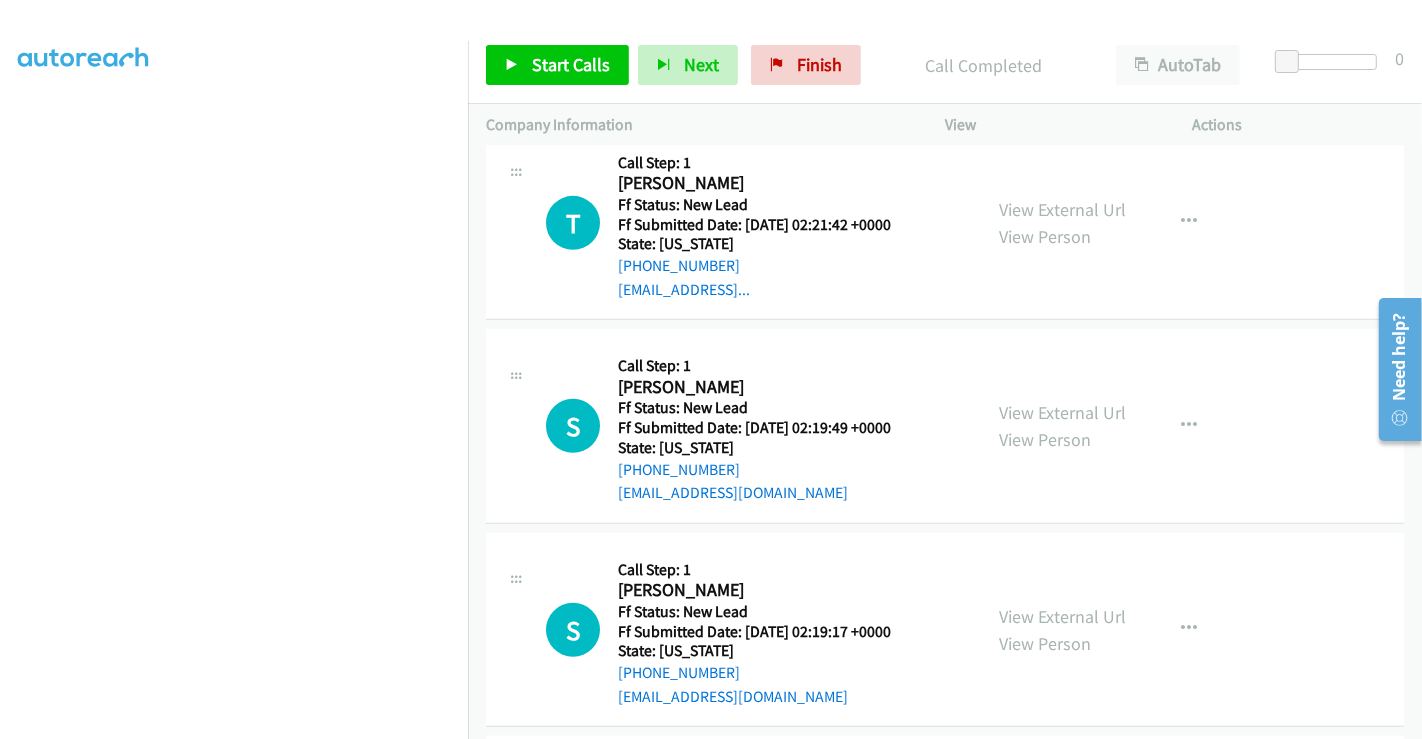 scroll, scrollTop: 1000, scrollLeft: 0, axis: vertical 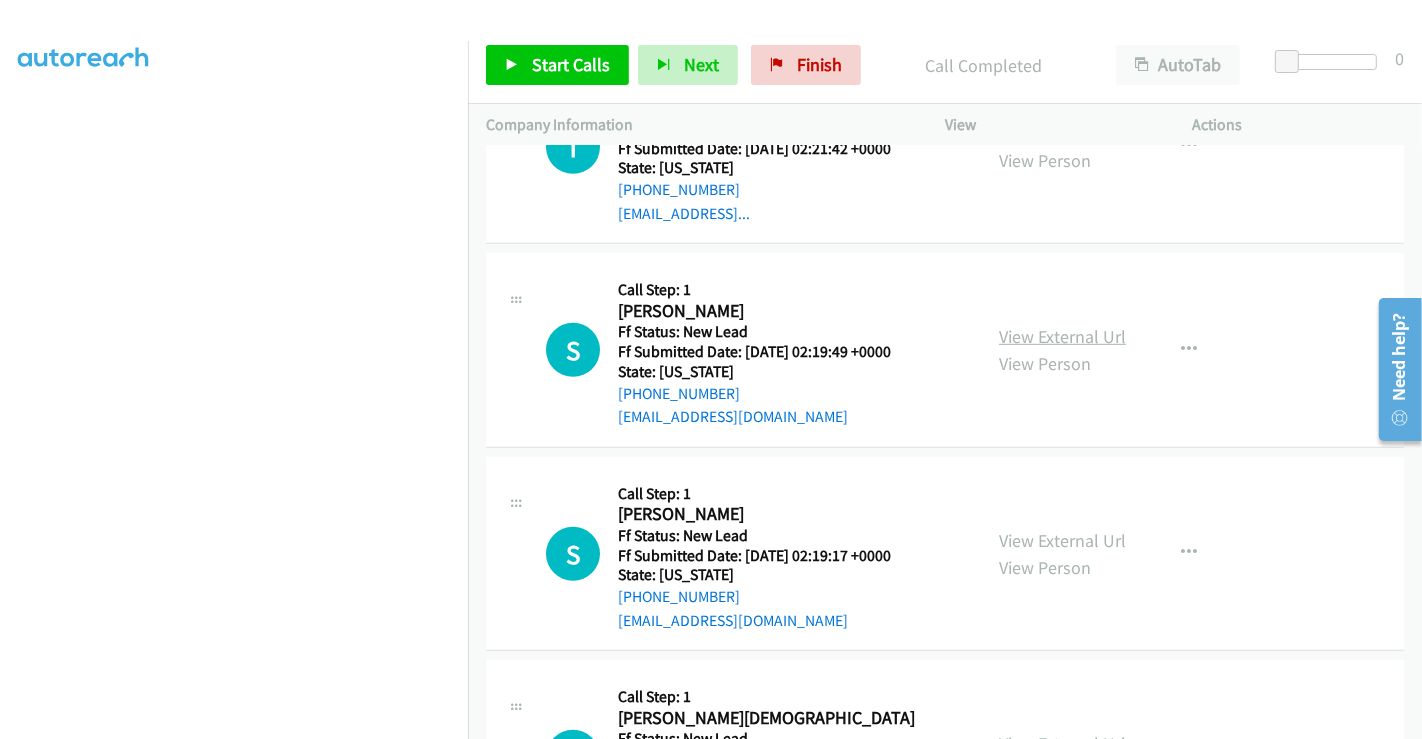 click on "View External Url" at bounding box center [1062, 336] 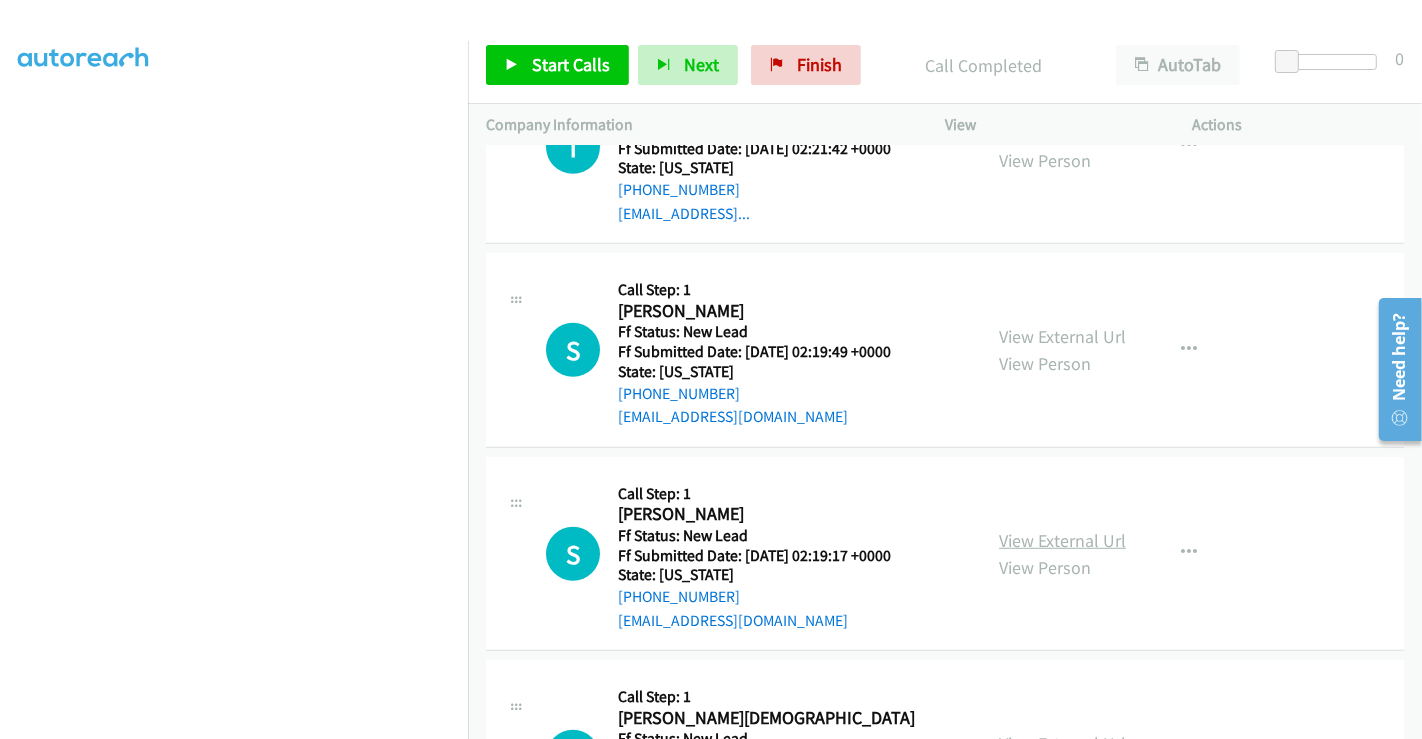 click on "View External Url" at bounding box center [1062, 540] 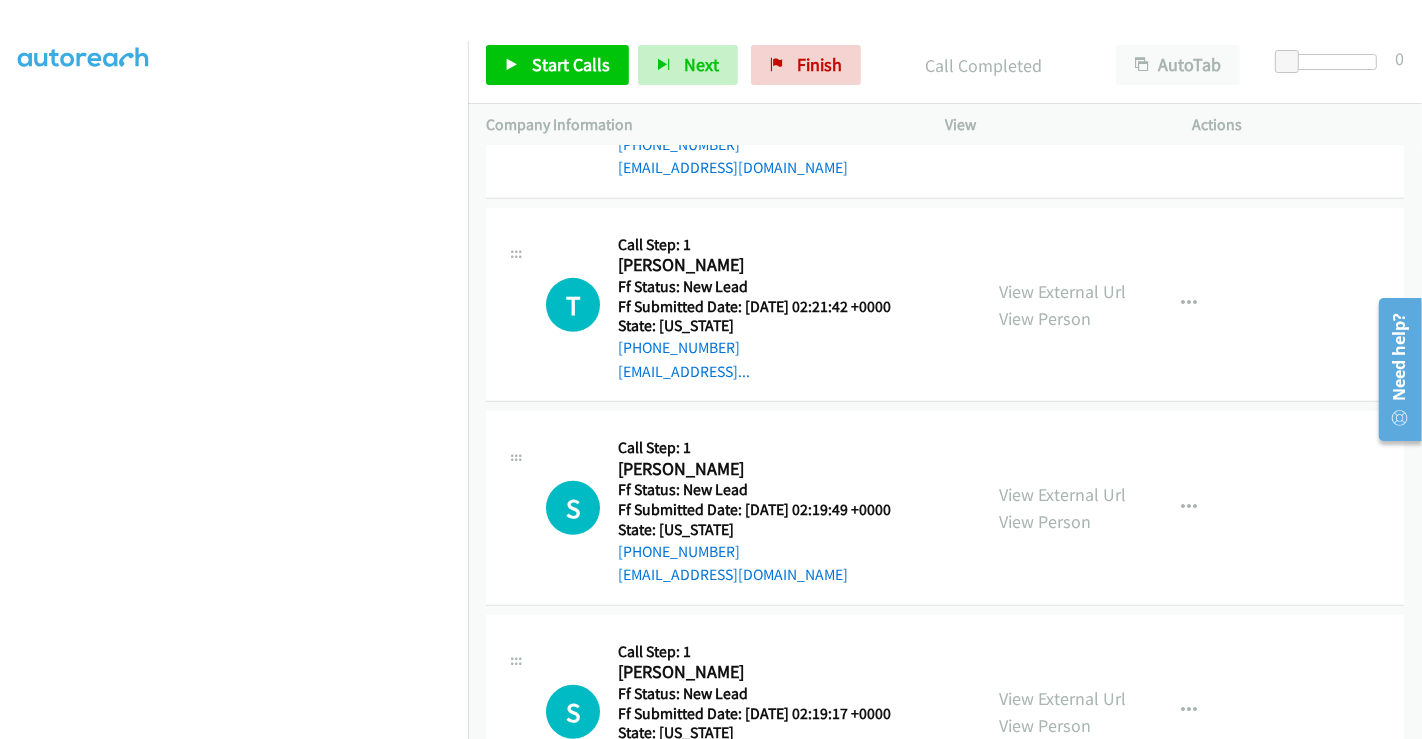 scroll, scrollTop: 888, scrollLeft: 0, axis: vertical 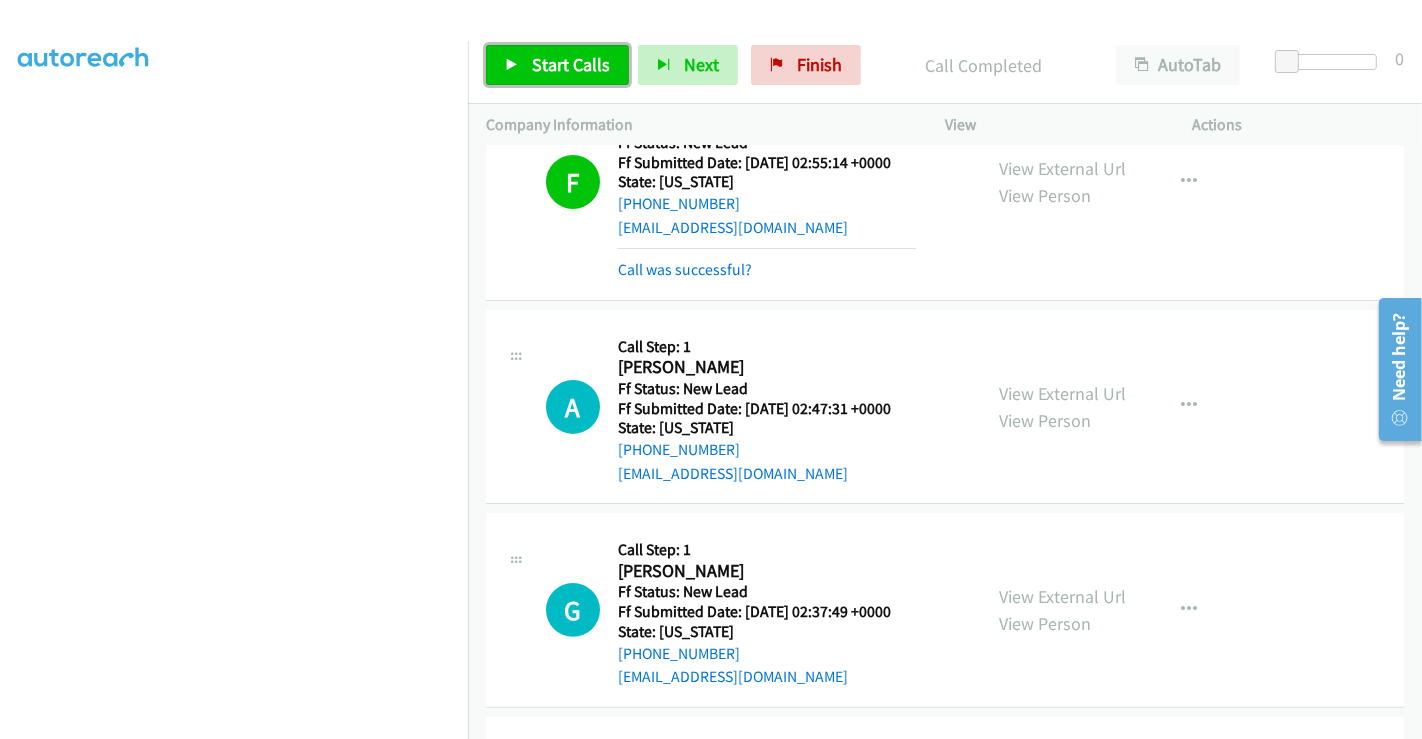 click on "Start Calls" at bounding box center [571, 64] 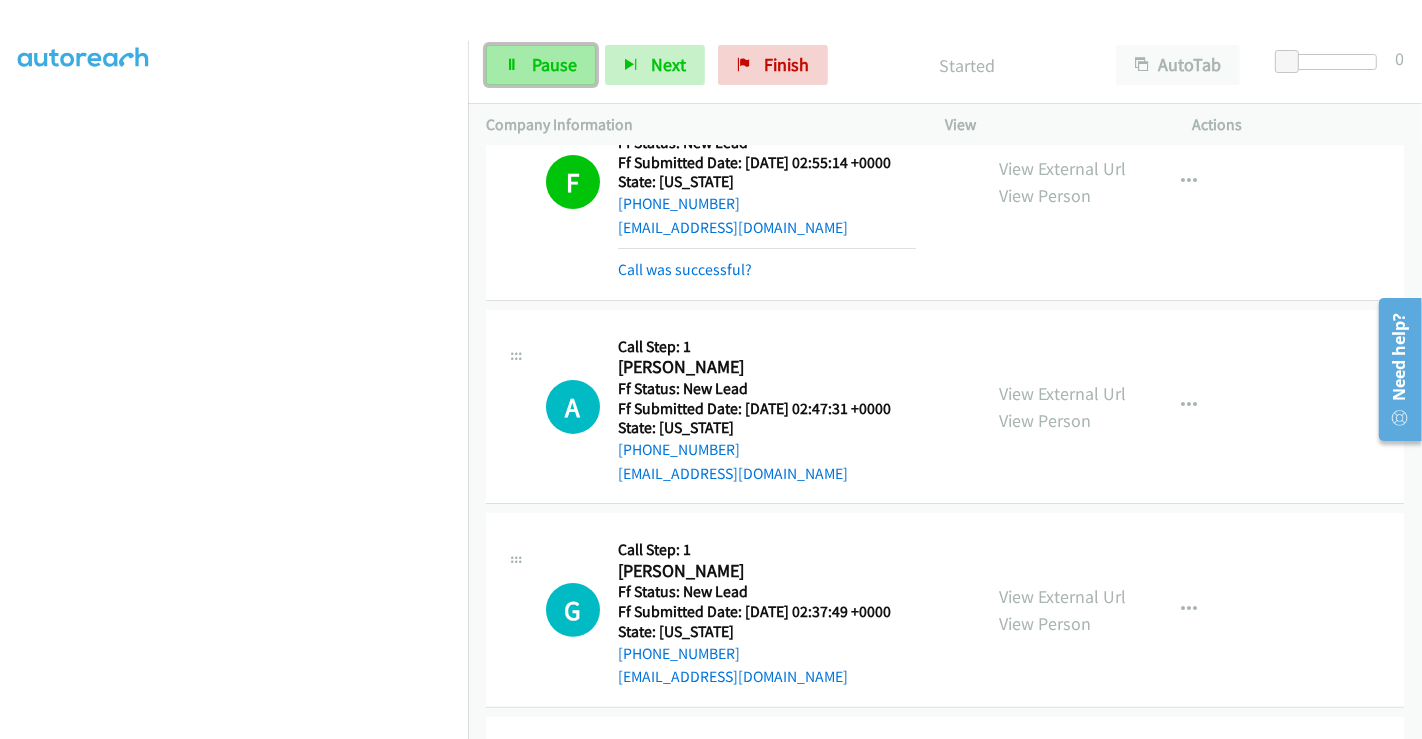 click on "Pause" at bounding box center [554, 64] 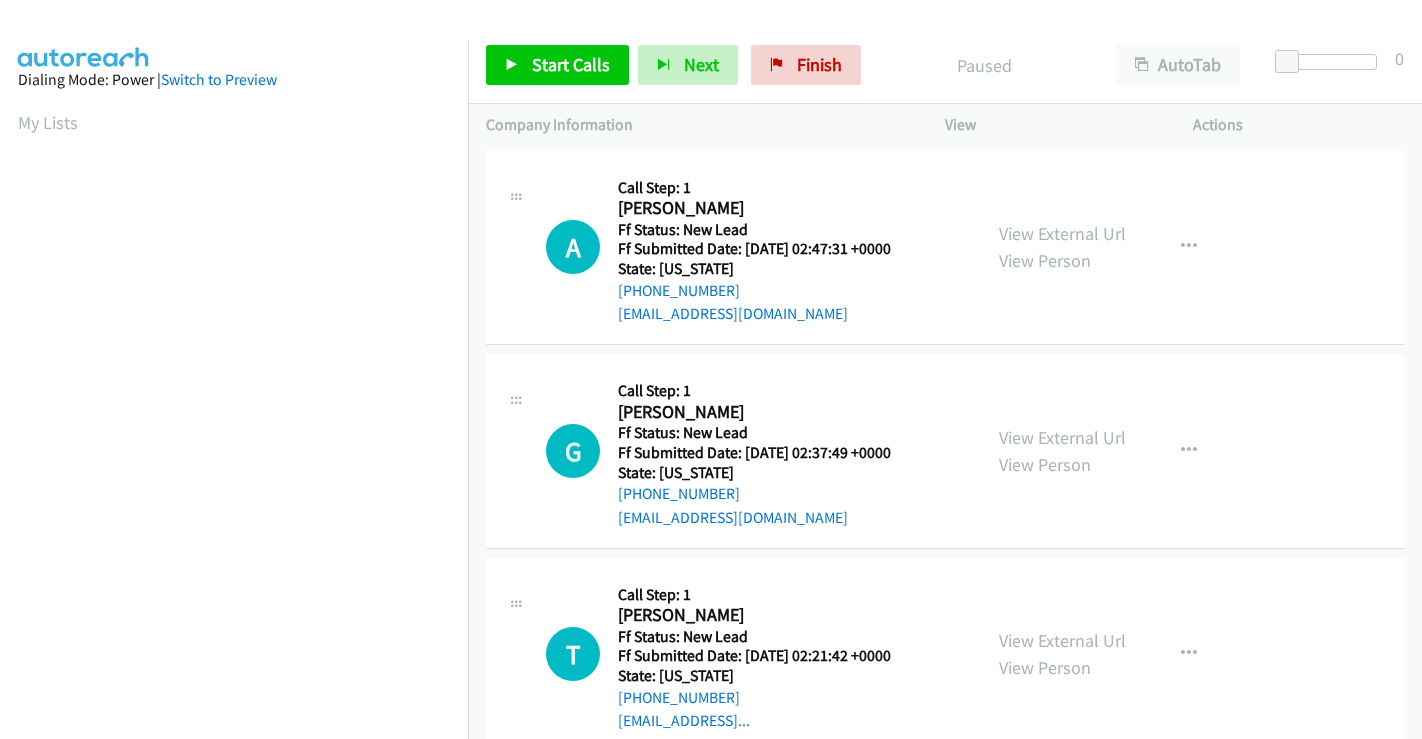 scroll, scrollTop: 0, scrollLeft: 0, axis: both 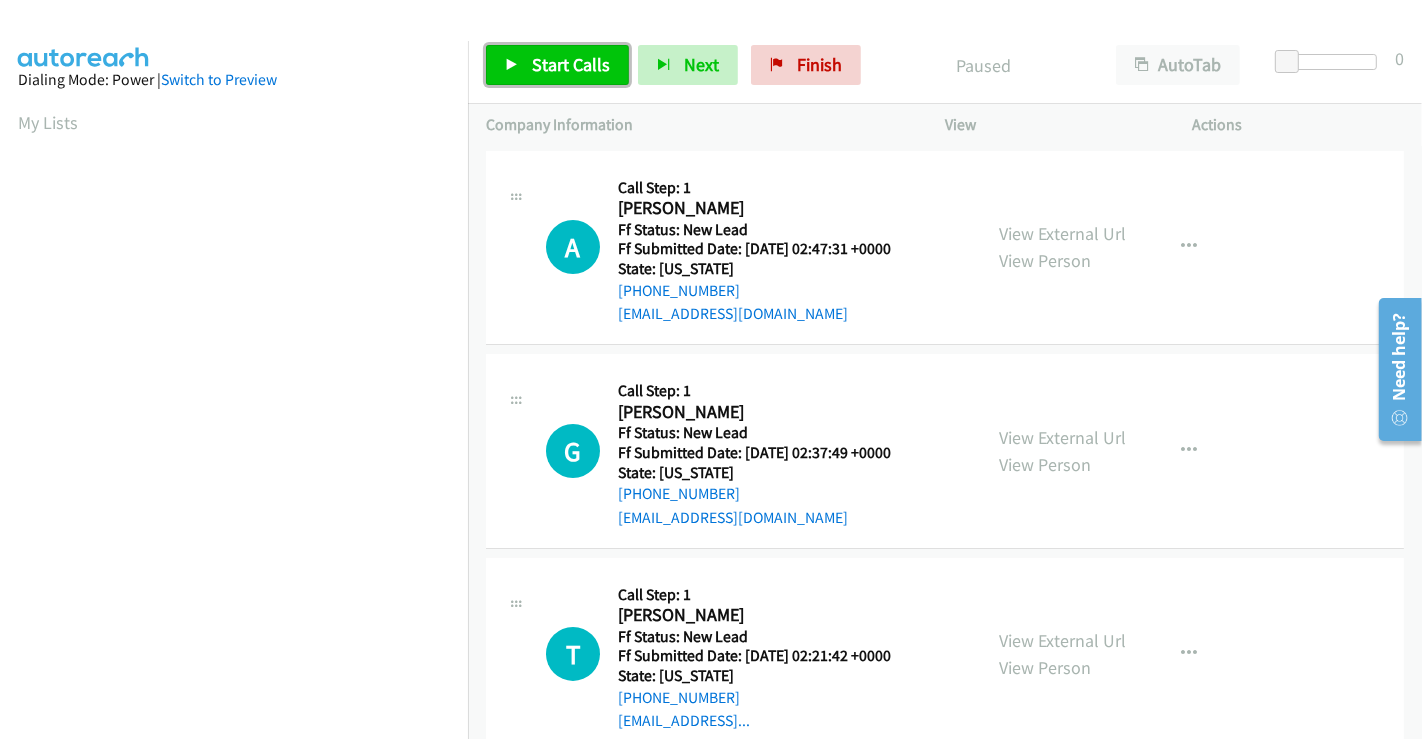 click on "Start Calls" at bounding box center [571, 64] 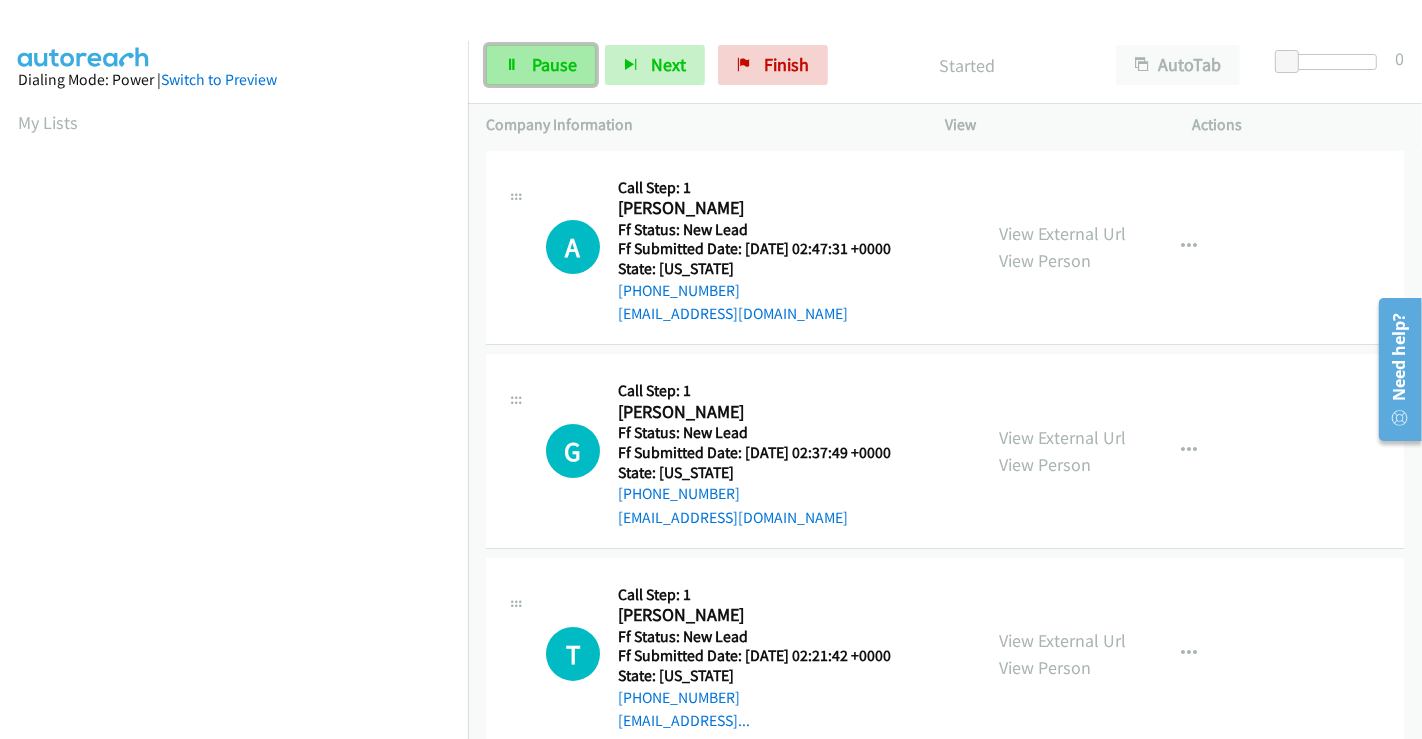 click on "Pause" at bounding box center [554, 64] 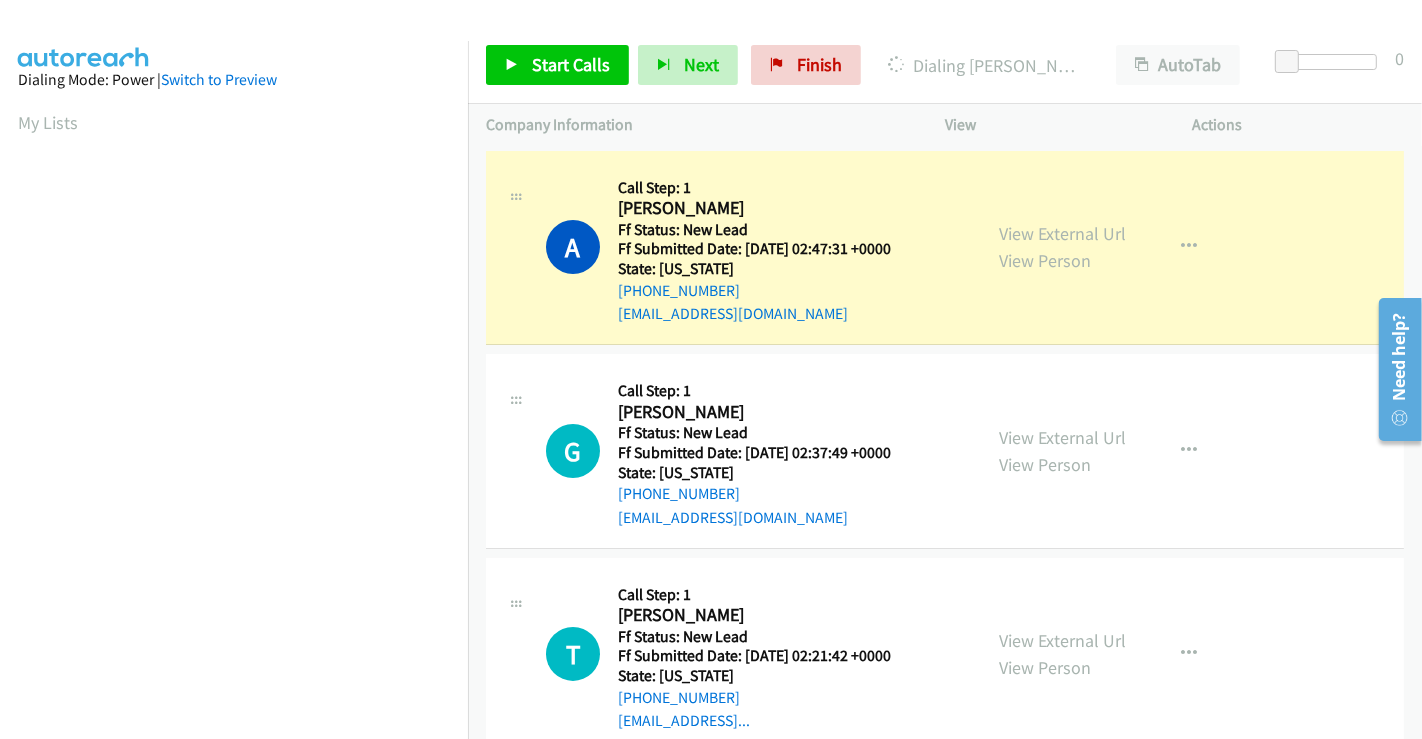 scroll, scrollTop: 385, scrollLeft: 0, axis: vertical 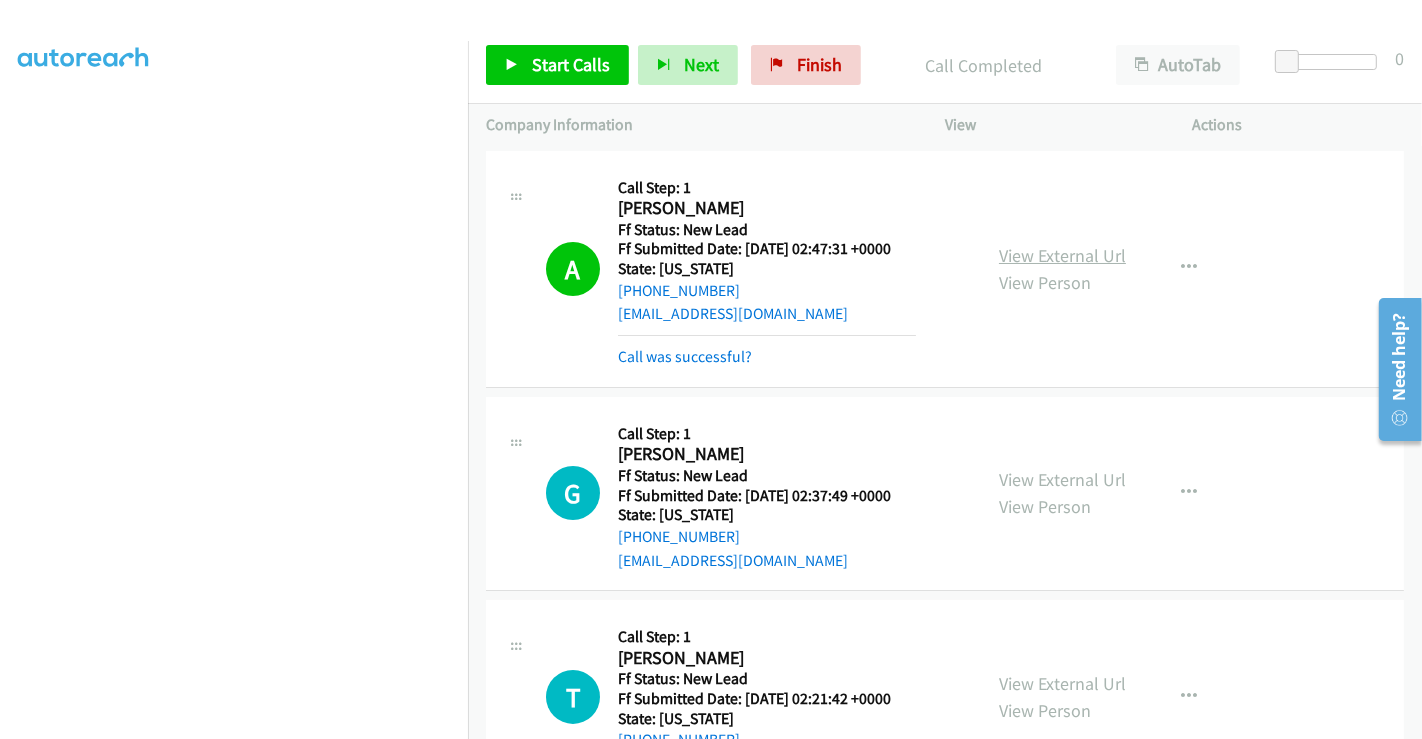 click on "View External Url" at bounding box center [1062, 255] 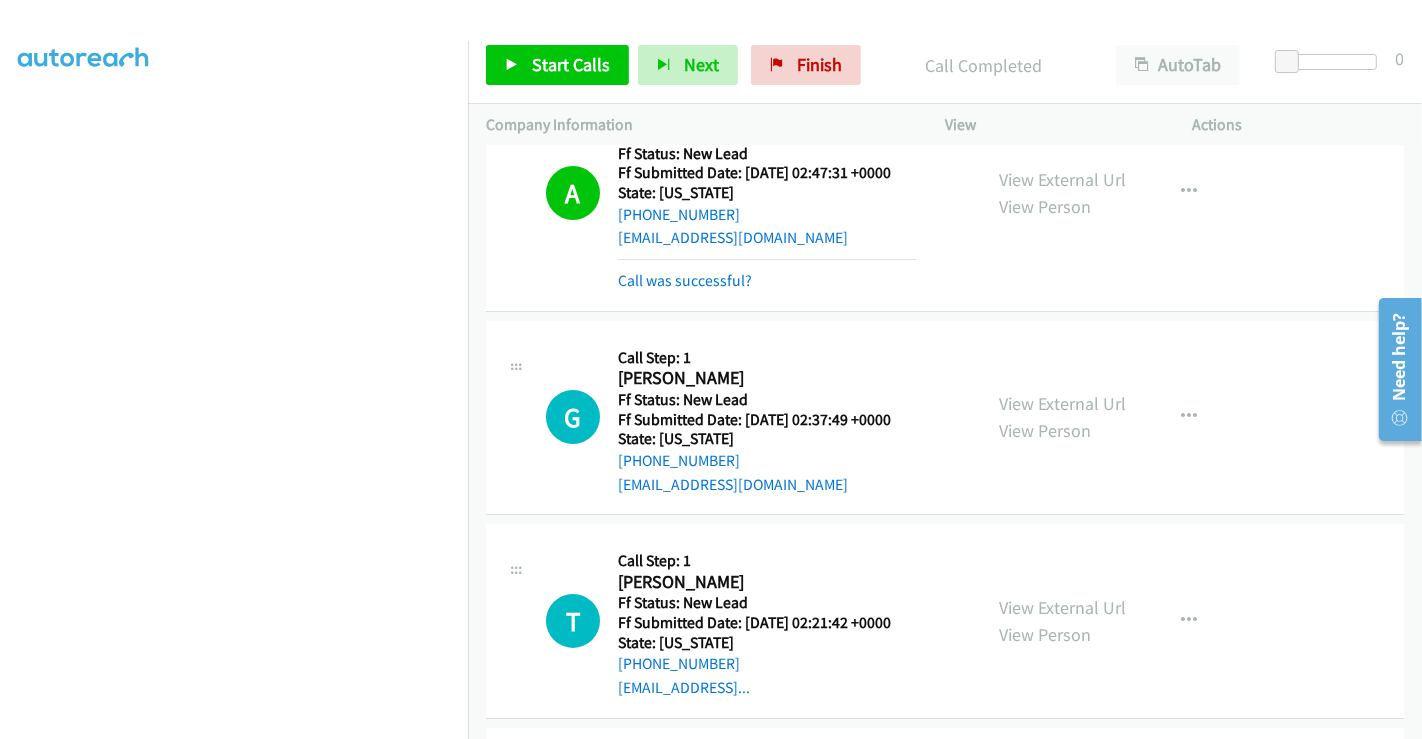 scroll, scrollTop: 111, scrollLeft: 0, axis: vertical 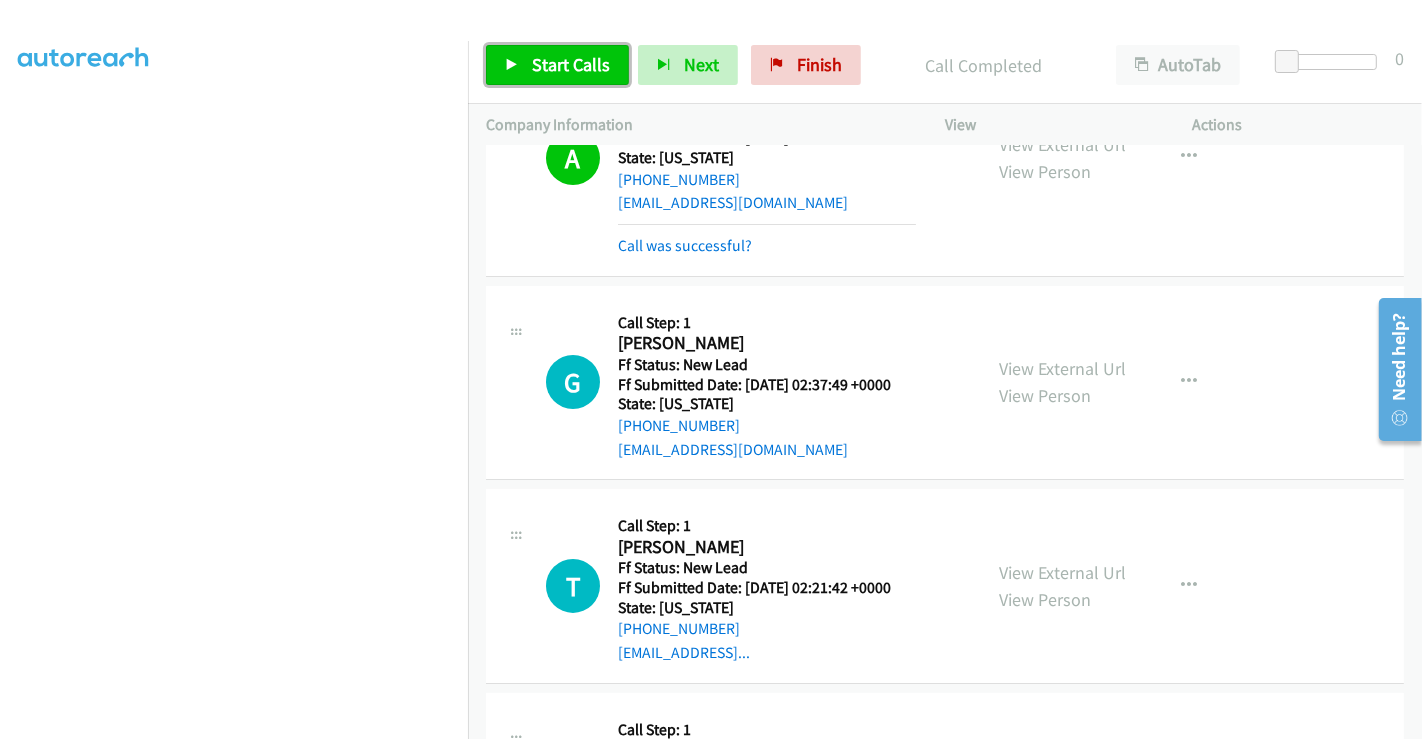 click on "Start Calls" at bounding box center [571, 64] 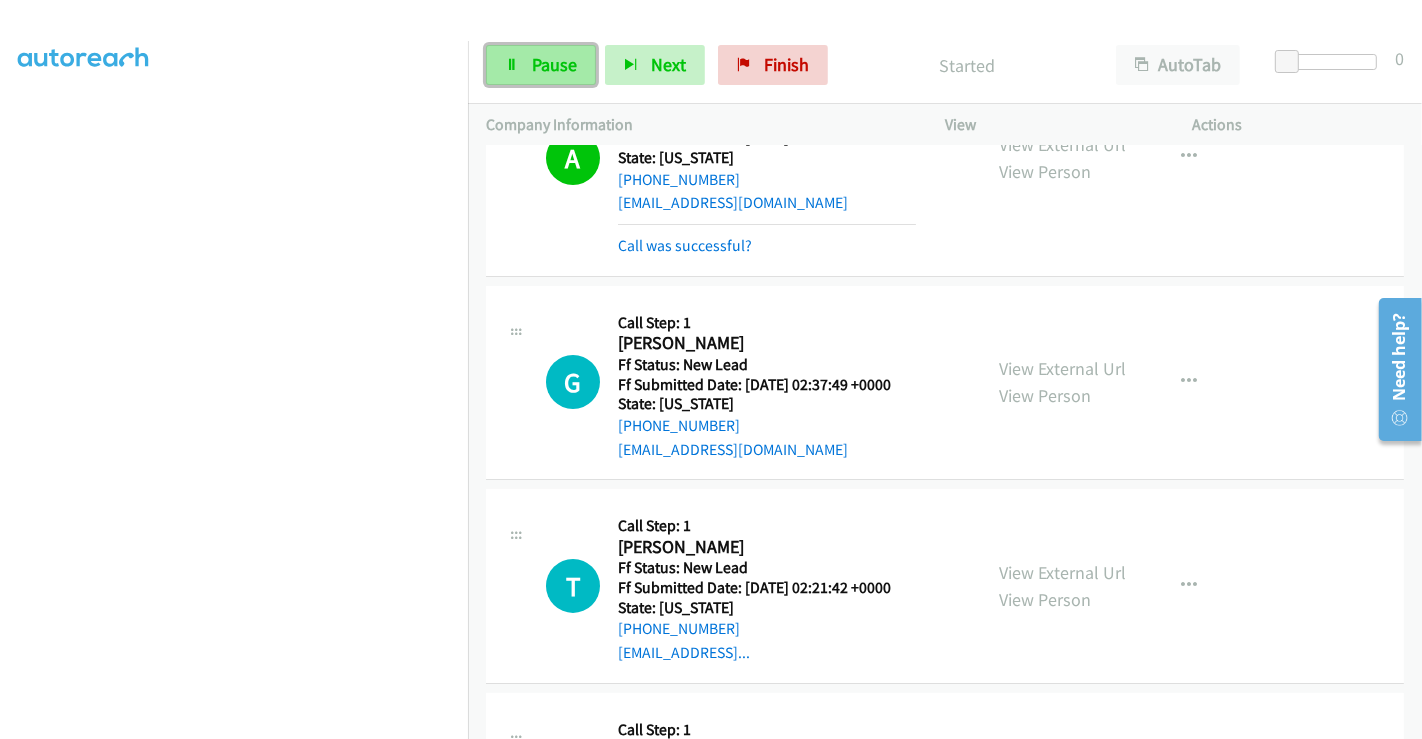 click on "Pause" at bounding box center (541, 65) 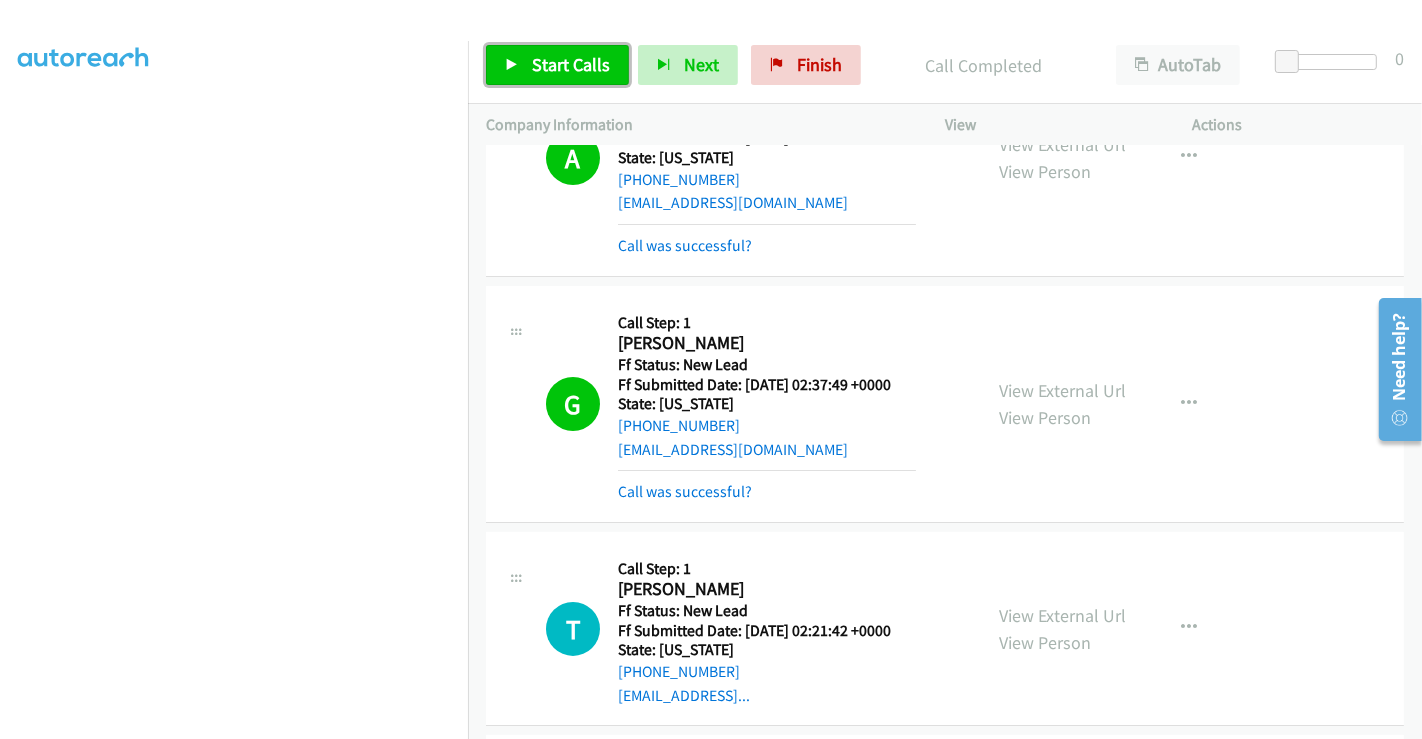 click on "Start Calls" at bounding box center [571, 64] 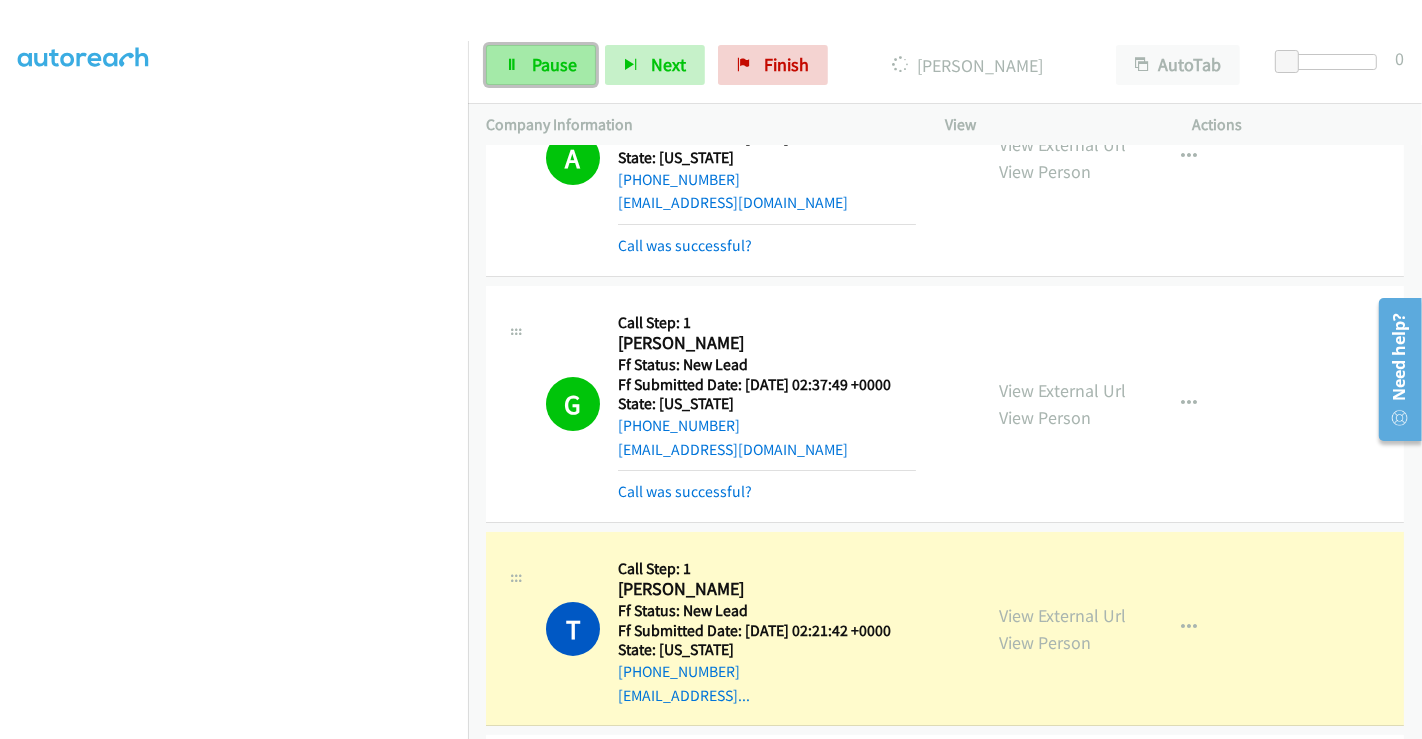 click on "Pause" at bounding box center (554, 64) 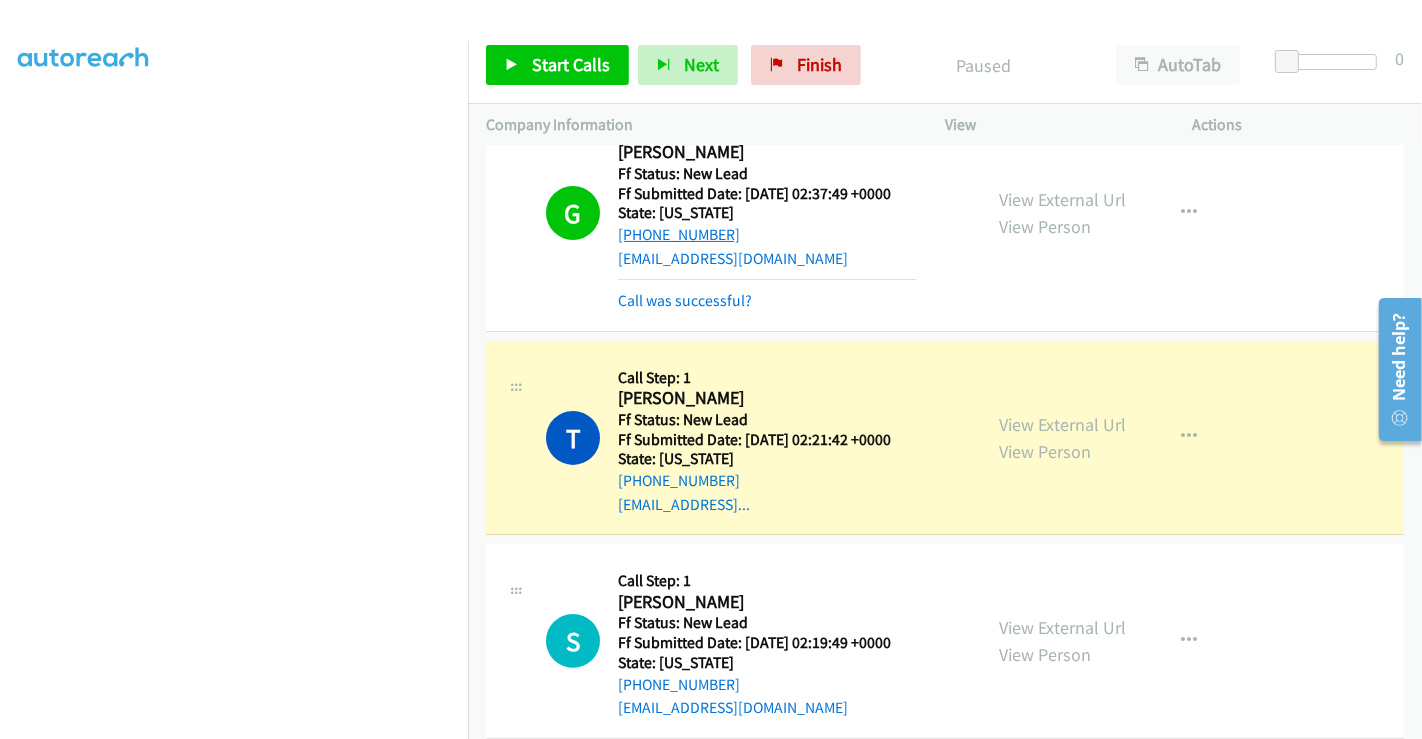 scroll, scrollTop: 222, scrollLeft: 0, axis: vertical 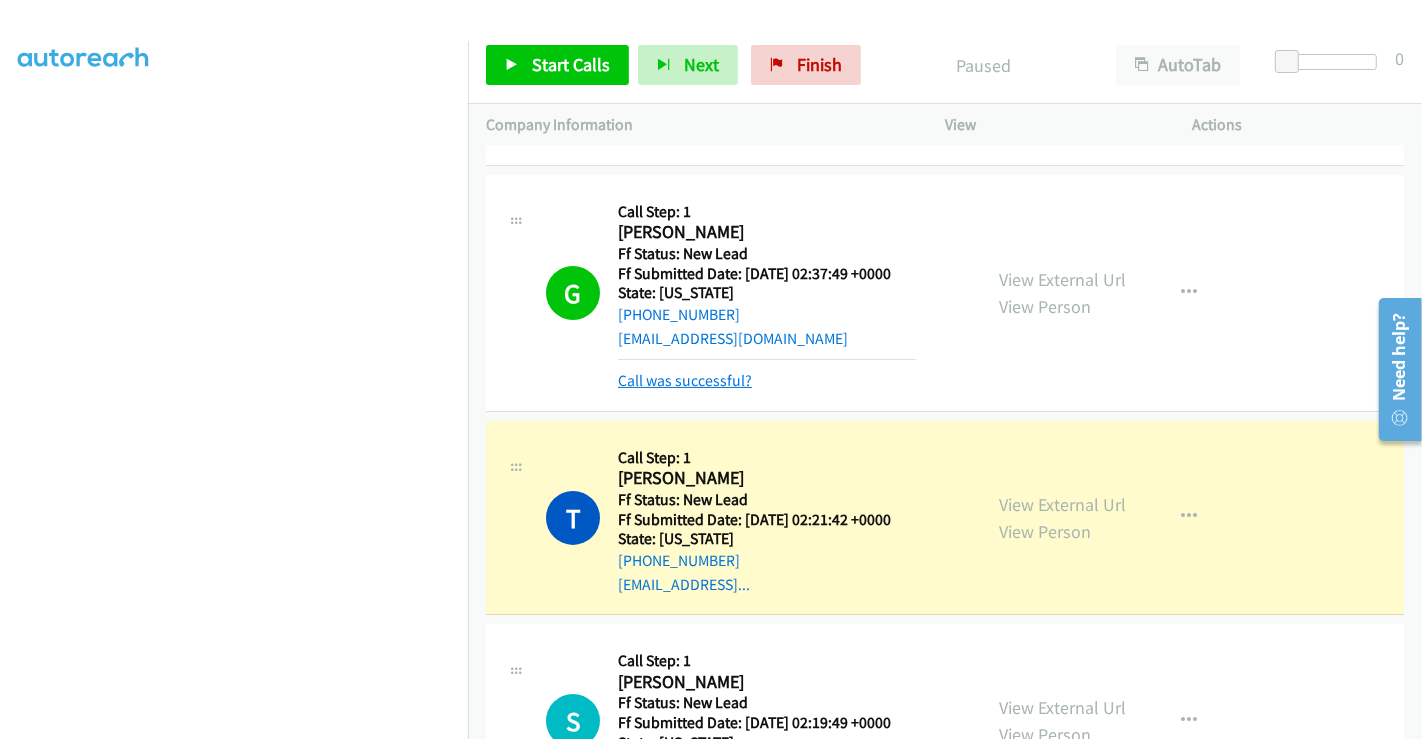 click on "Call was successful?" at bounding box center (685, 380) 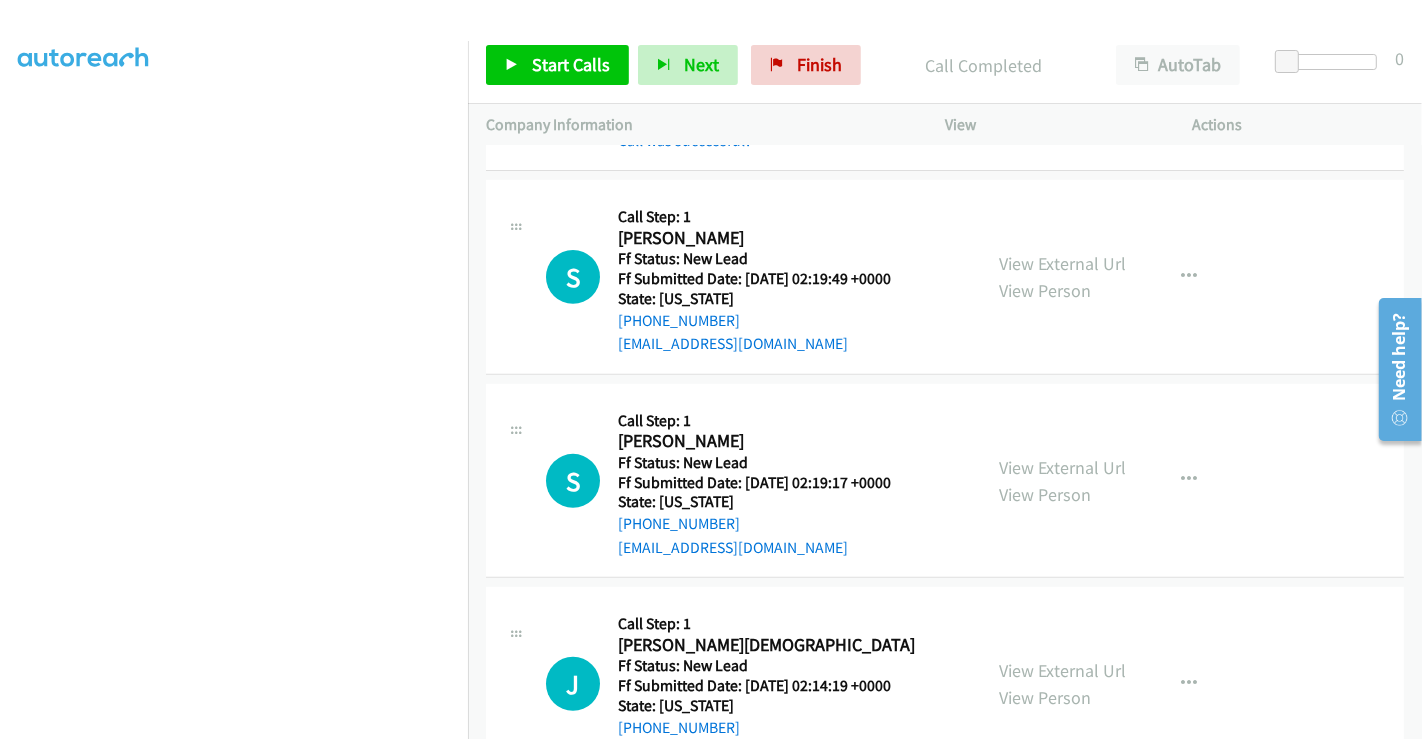 scroll, scrollTop: 444, scrollLeft: 0, axis: vertical 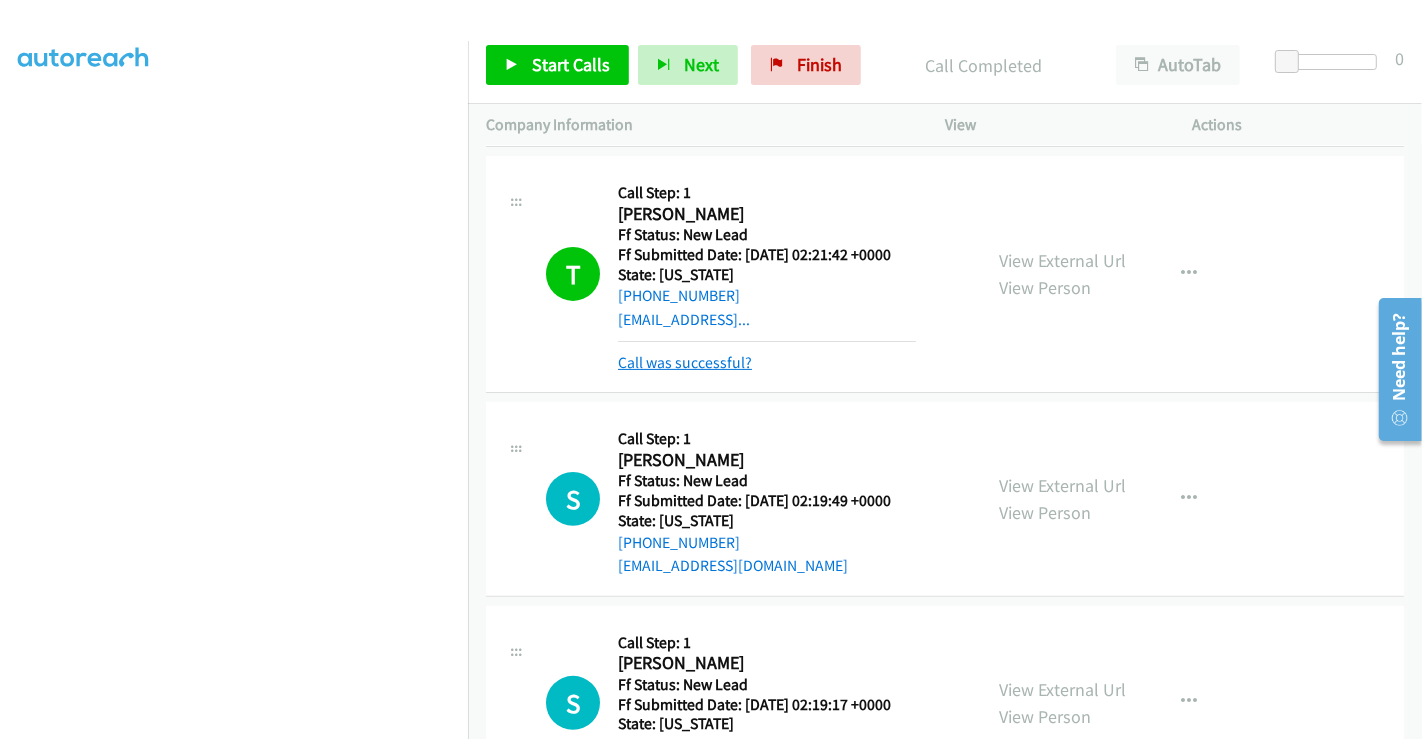 click on "Call was successful?" at bounding box center (685, 362) 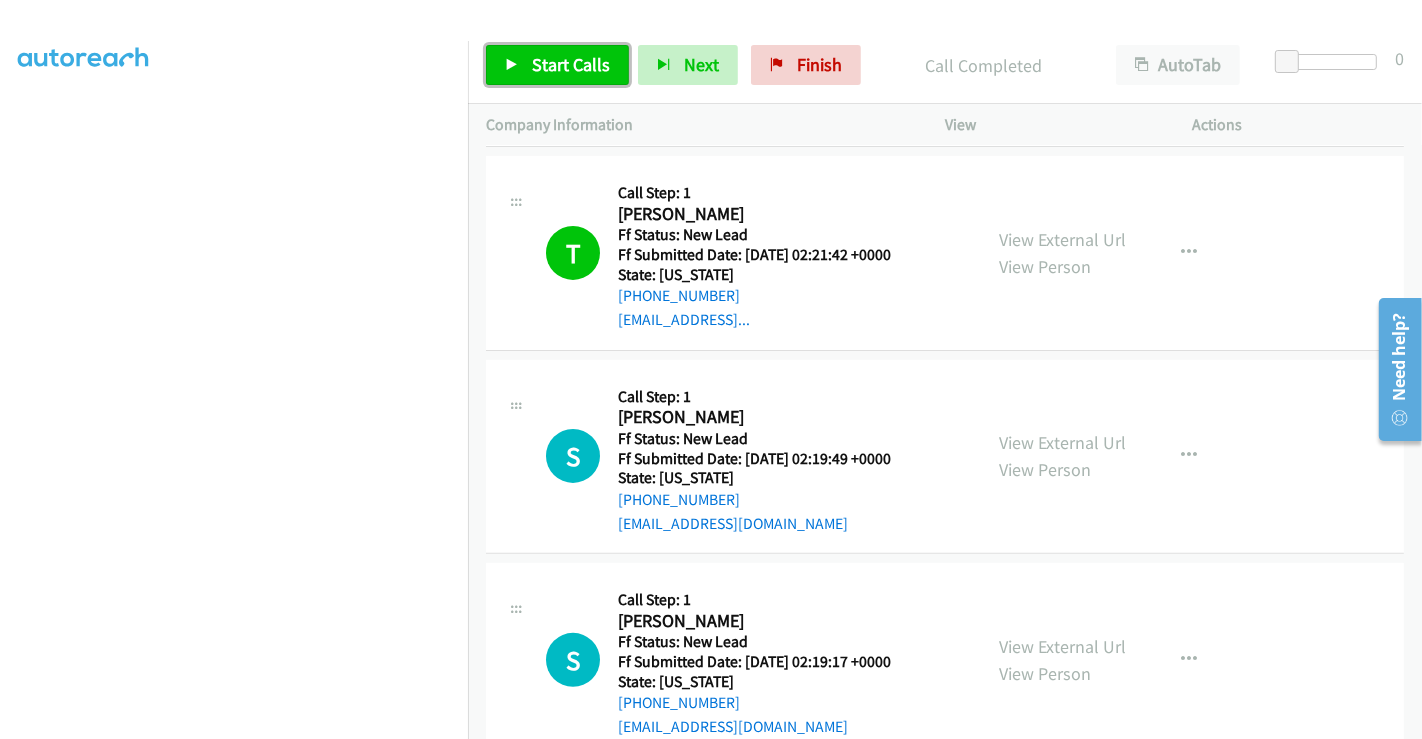 click on "Start Calls" at bounding box center (571, 64) 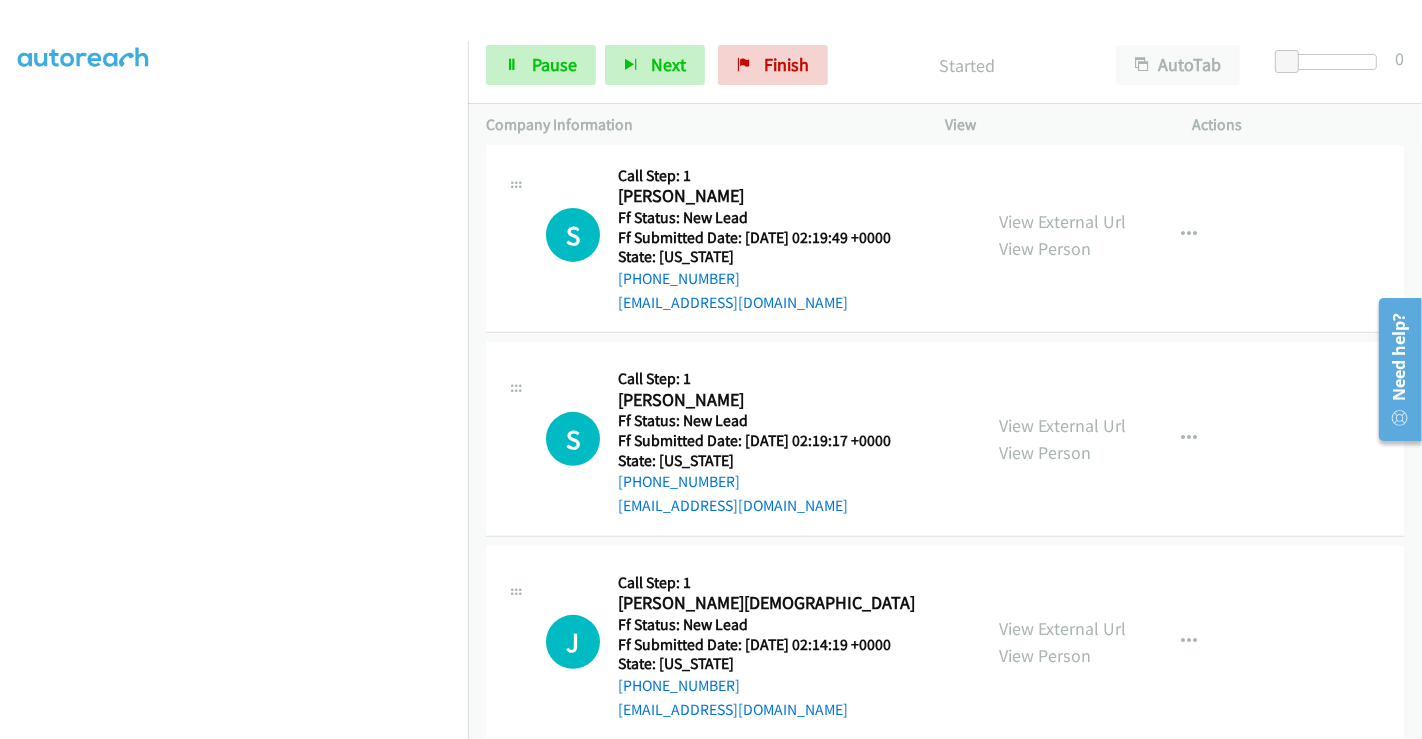 scroll, scrollTop: 666, scrollLeft: 0, axis: vertical 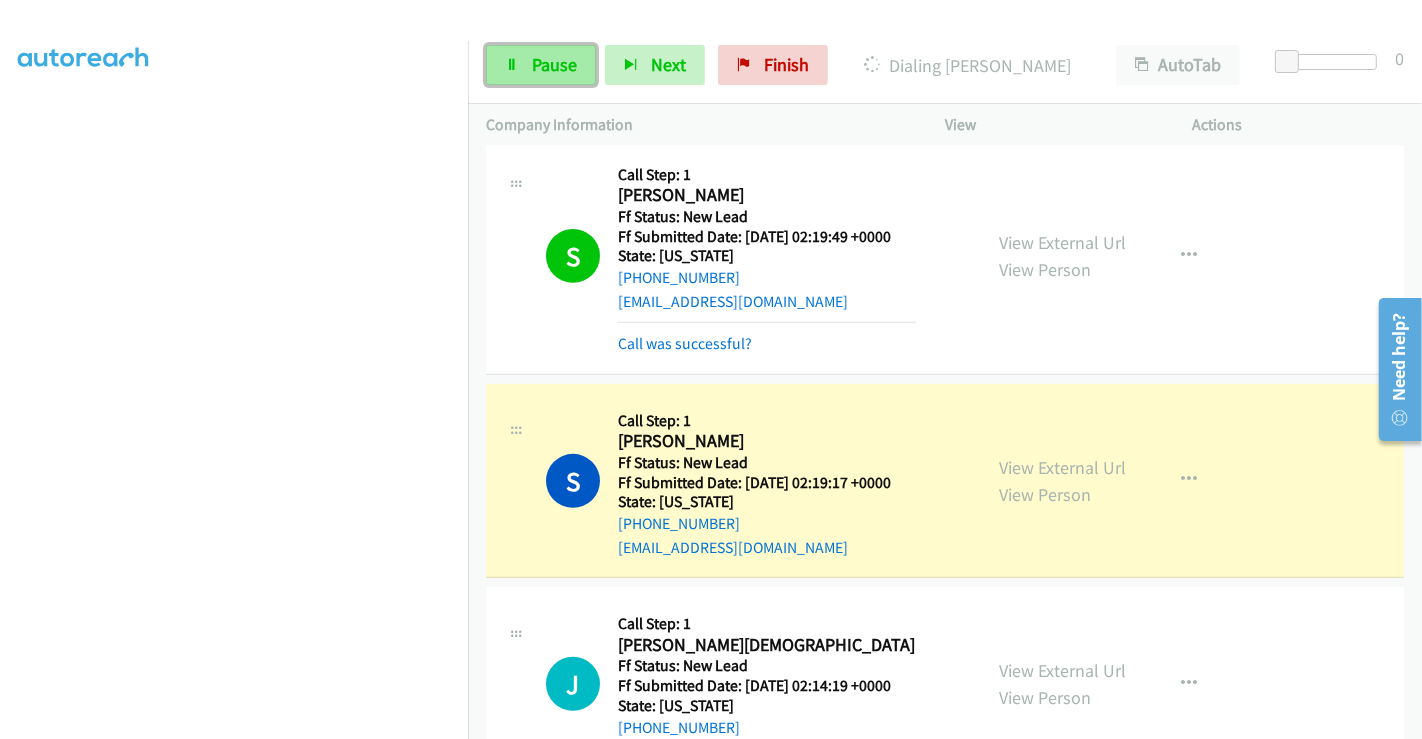 click on "Pause" at bounding box center (554, 64) 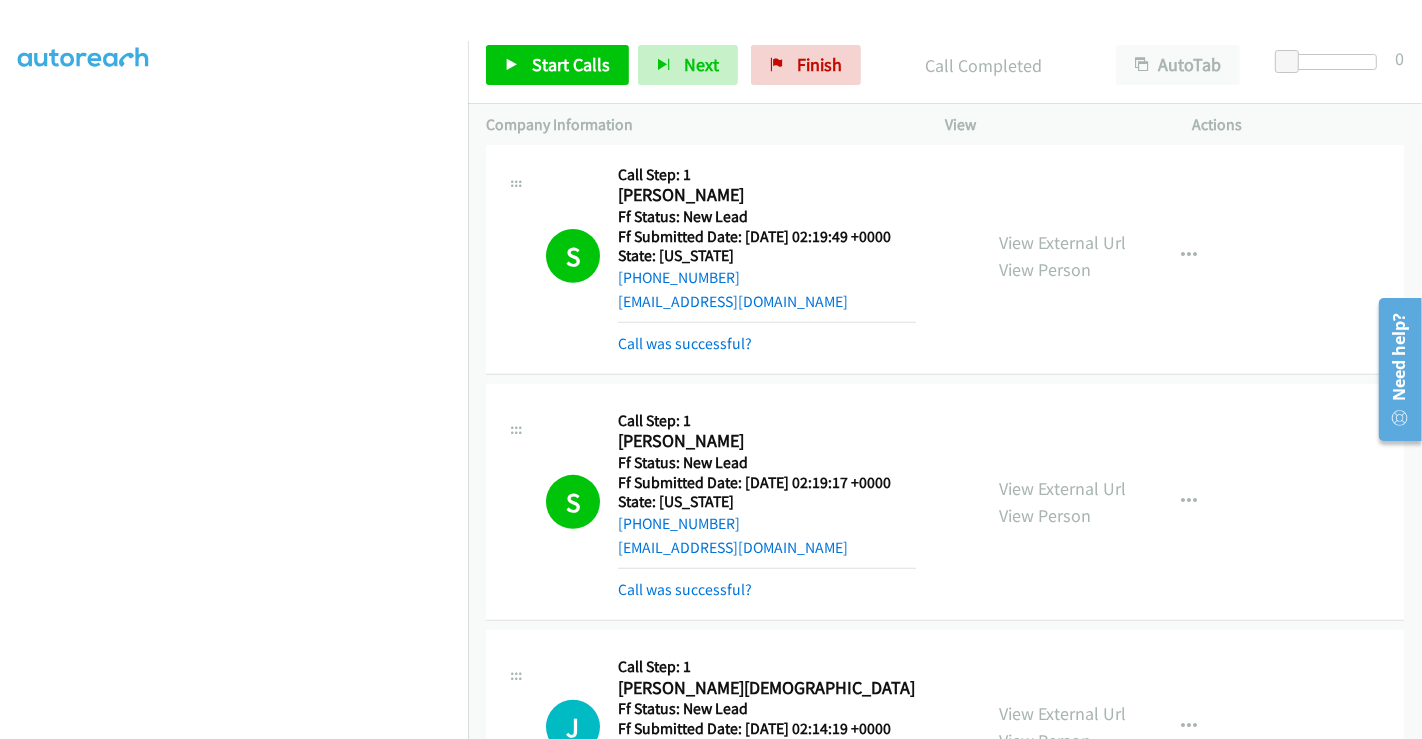 scroll, scrollTop: 385, scrollLeft: 0, axis: vertical 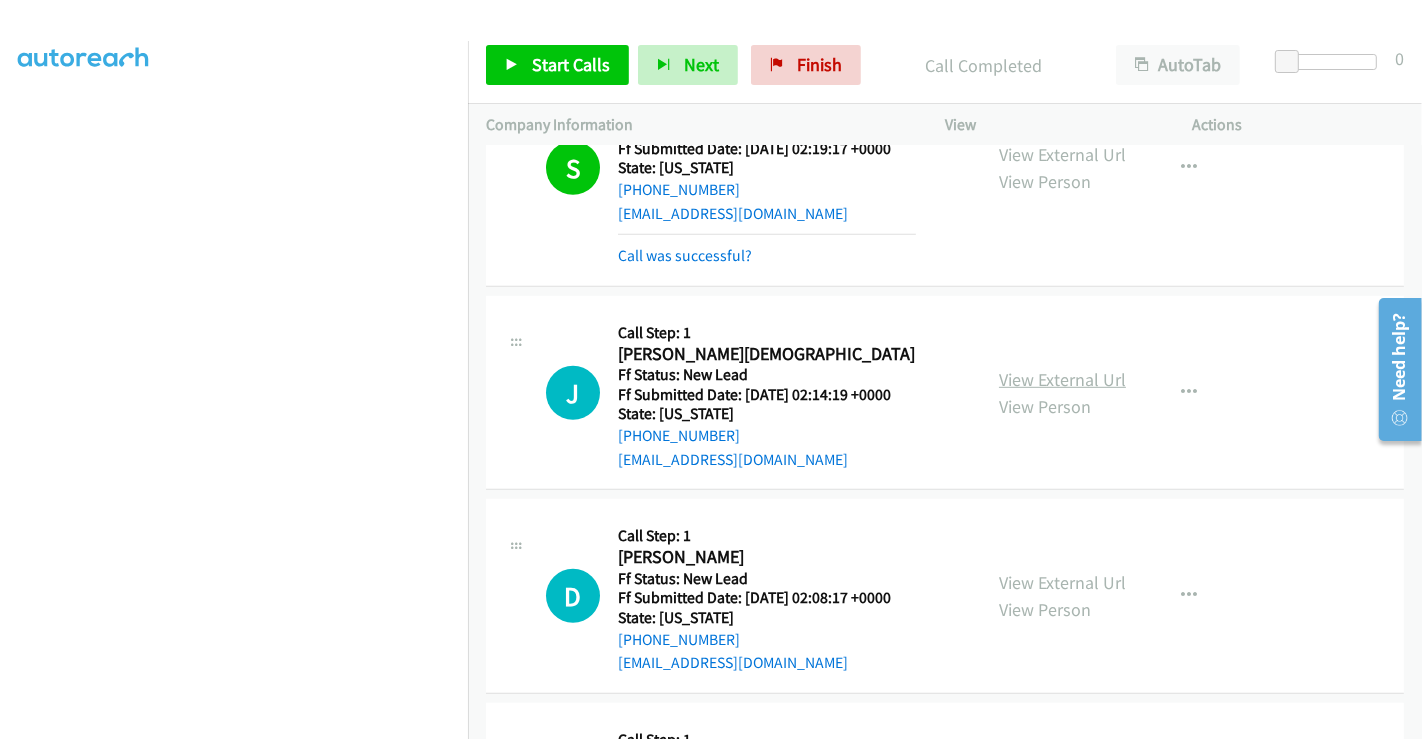 click on "View External Url" at bounding box center [1062, 379] 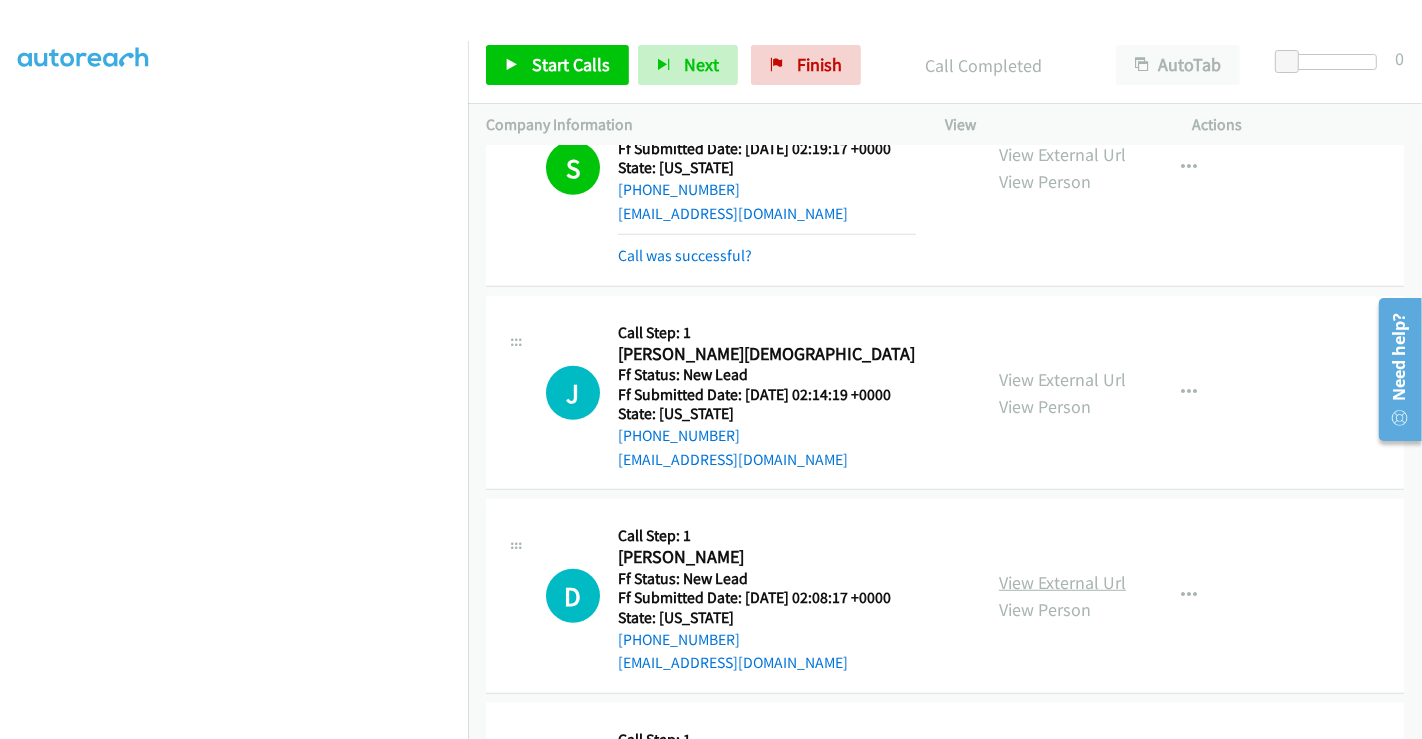 click on "View External Url" at bounding box center (1062, 582) 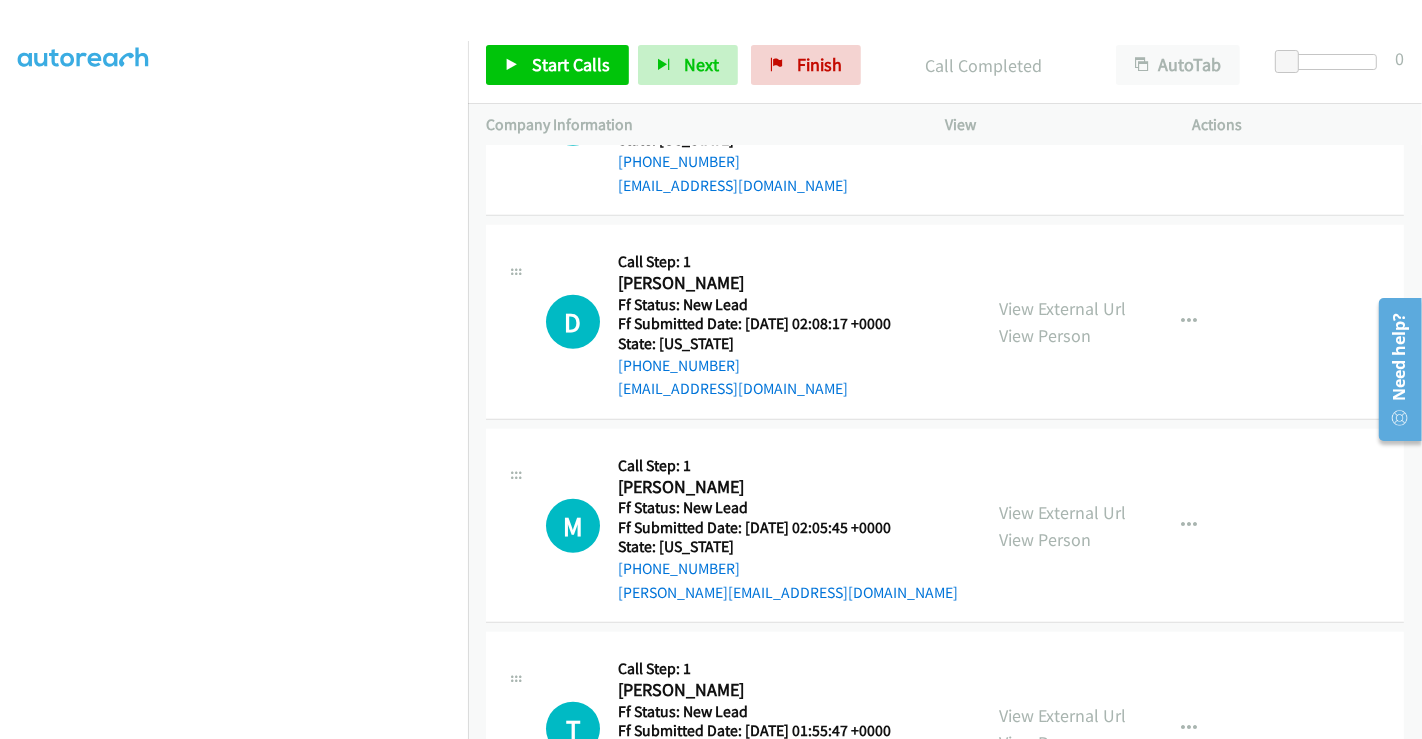 scroll, scrollTop: 1333, scrollLeft: 0, axis: vertical 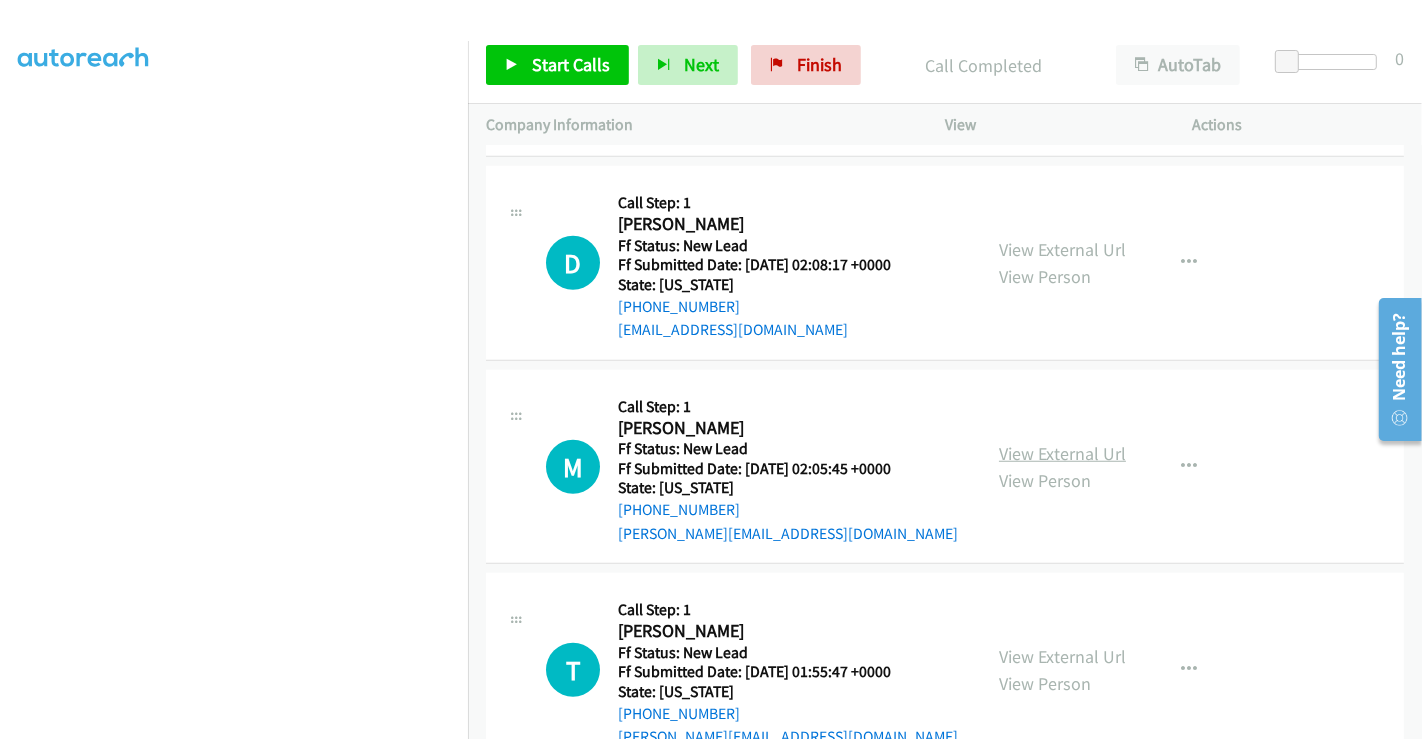 click on "View External Url" at bounding box center [1062, 453] 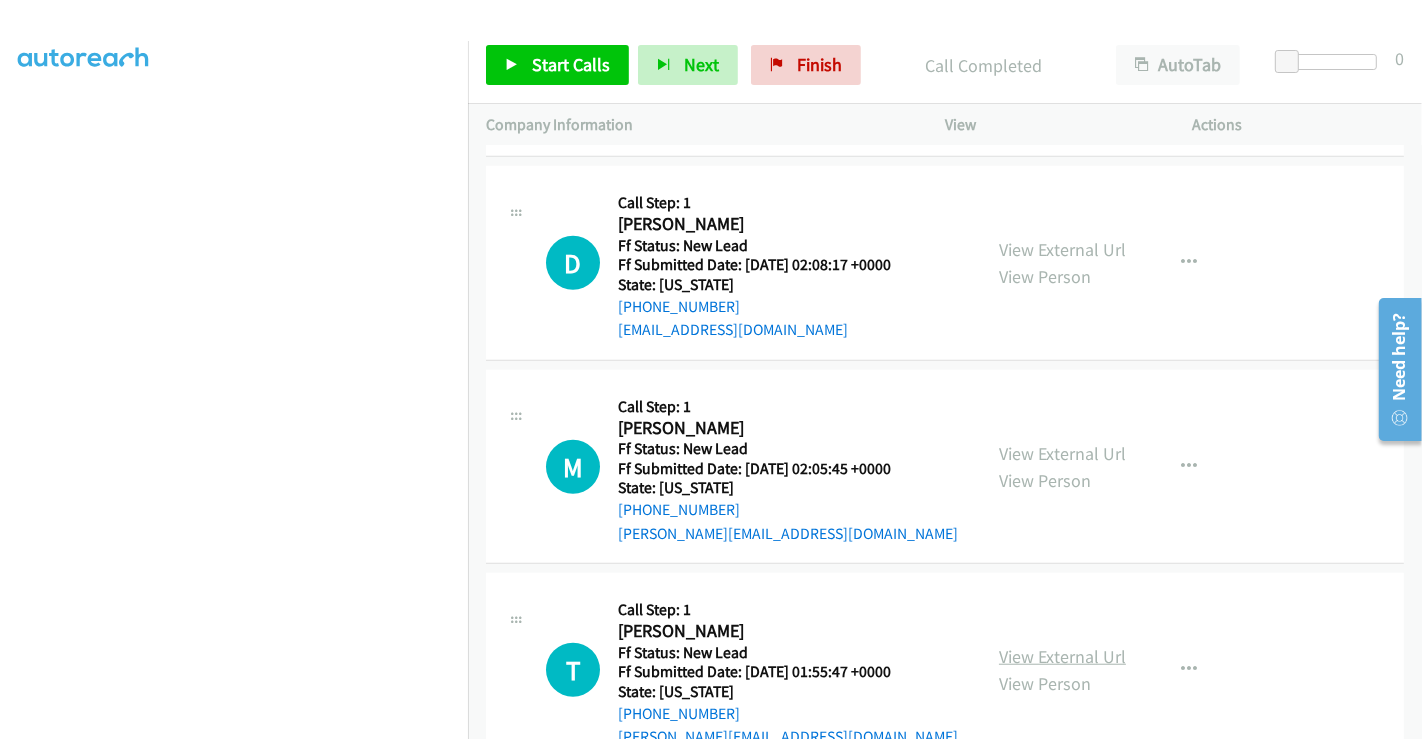click on "View External Url" at bounding box center [1062, 656] 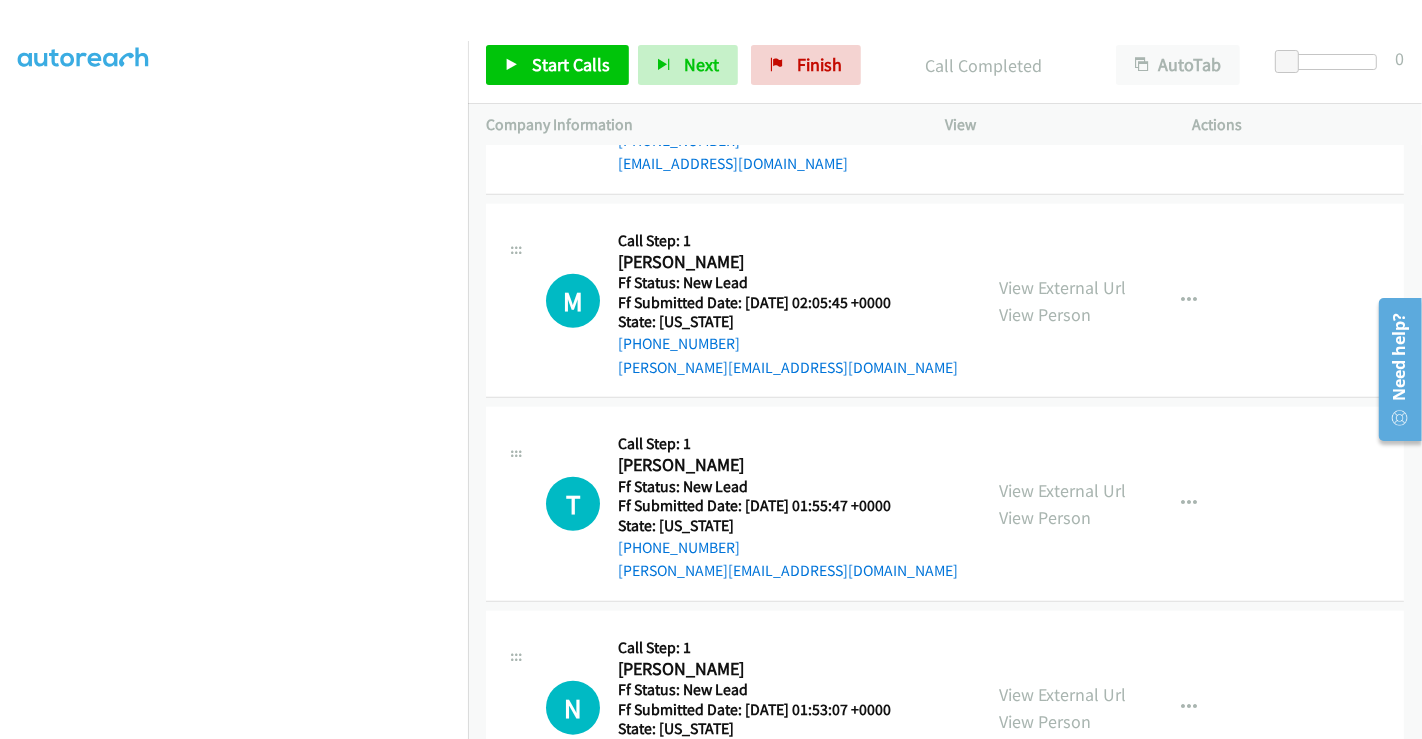 scroll, scrollTop: 1666, scrollLeft: 0, axis: vertical 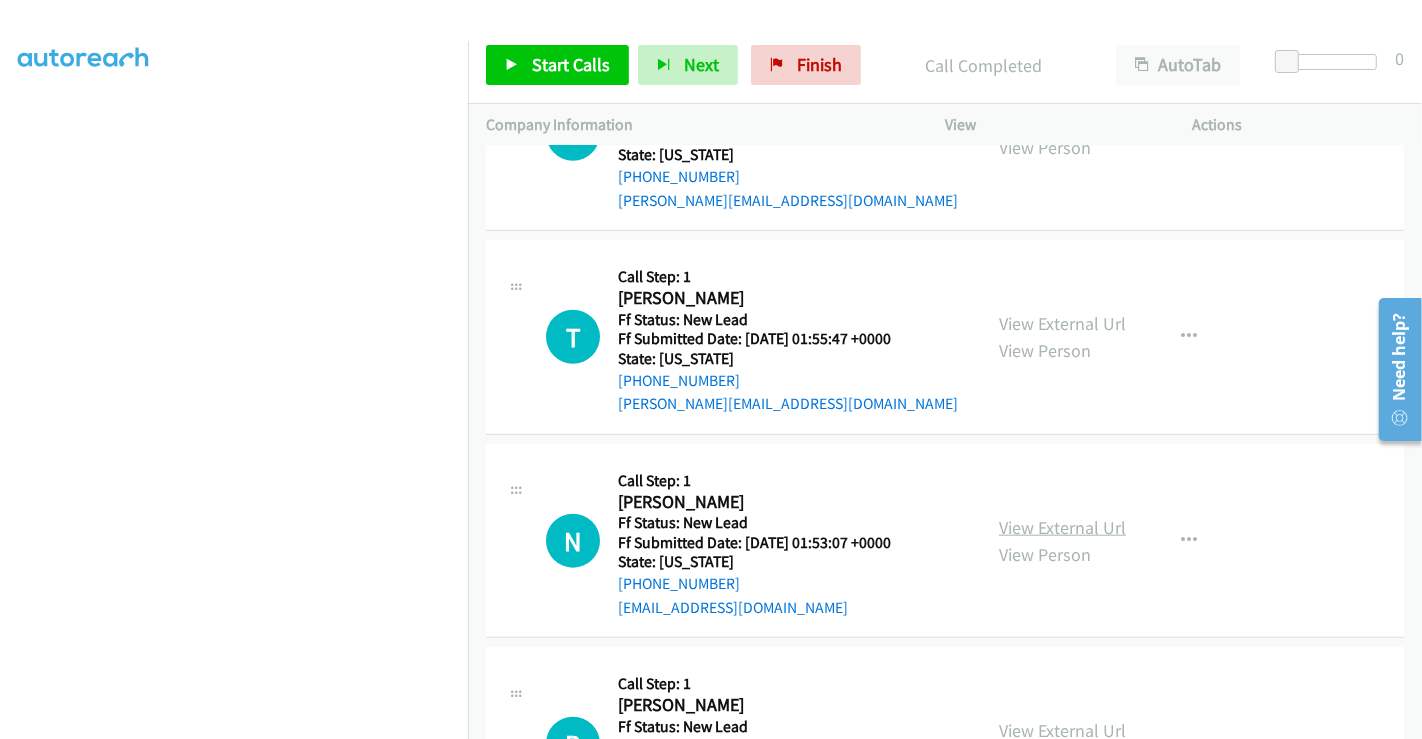 click on "View External Url" at bounding box center (1062, 527) 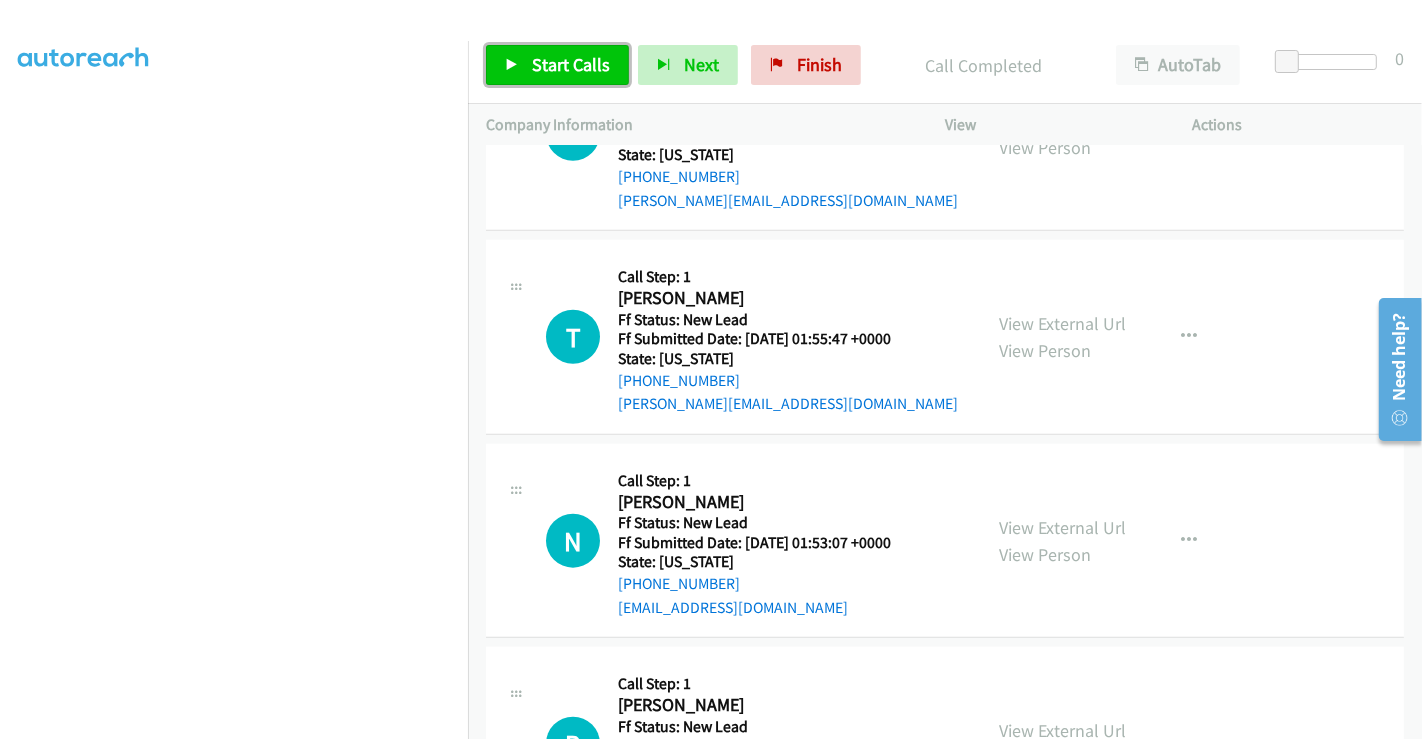 click on "Start Calls" at bounding box center [557, 65] 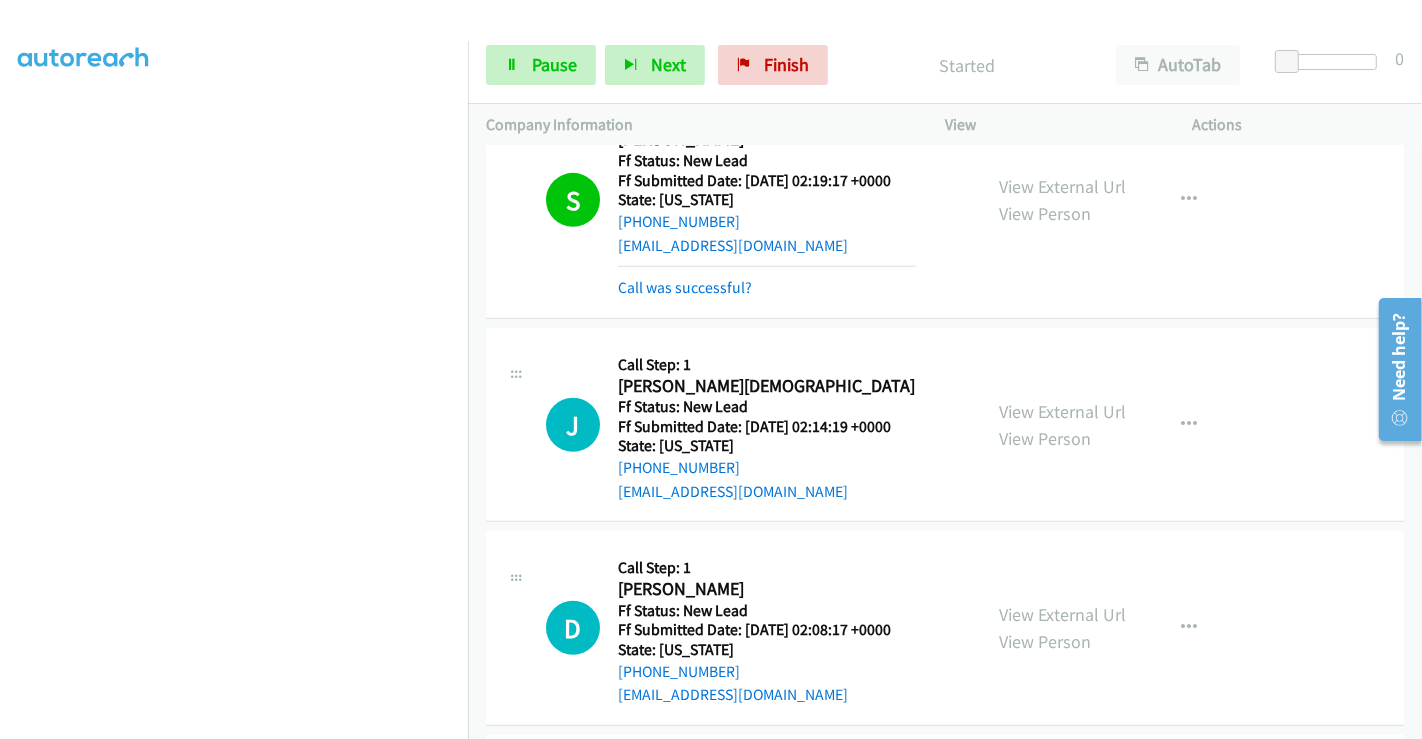 scroll, scrollTop: 1111, scrollLeft: 0, axis: vertical 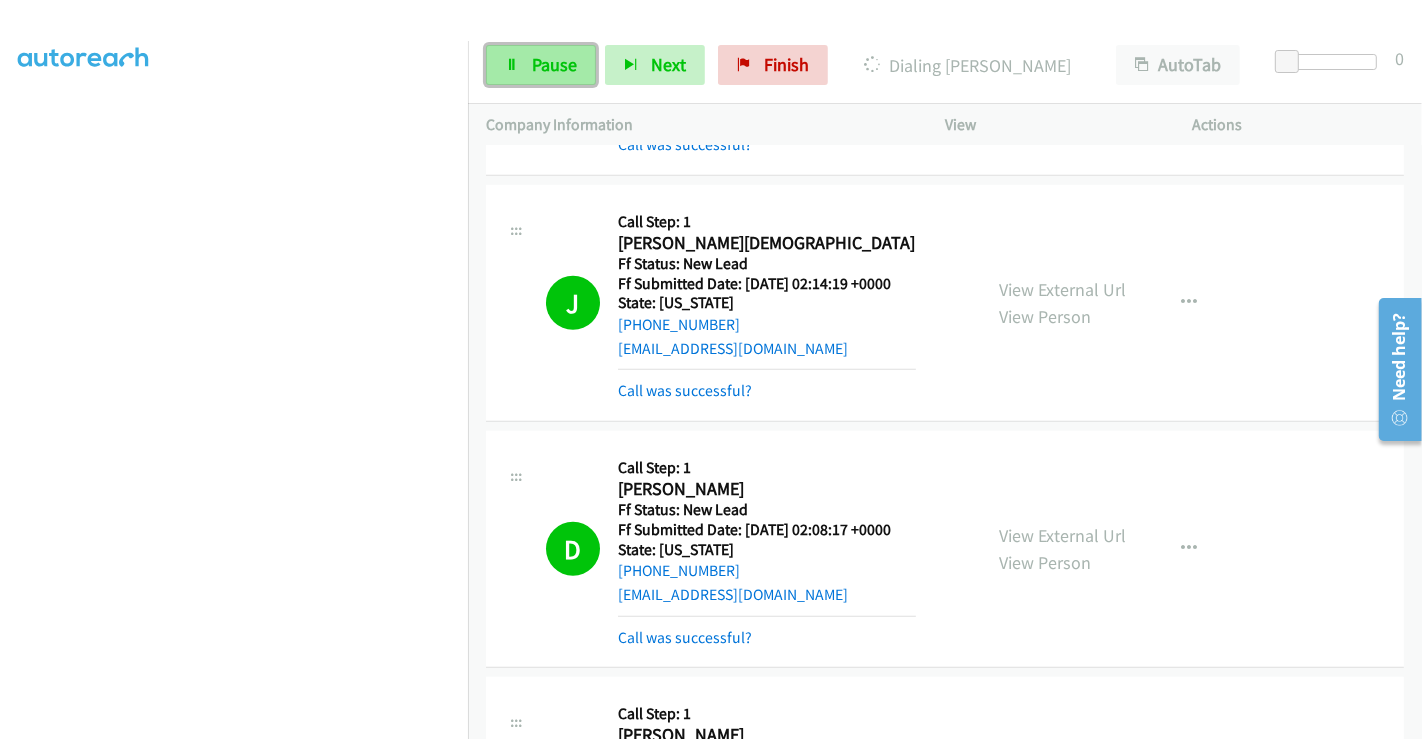 click on "Pause" at bounding box center (554, 64) 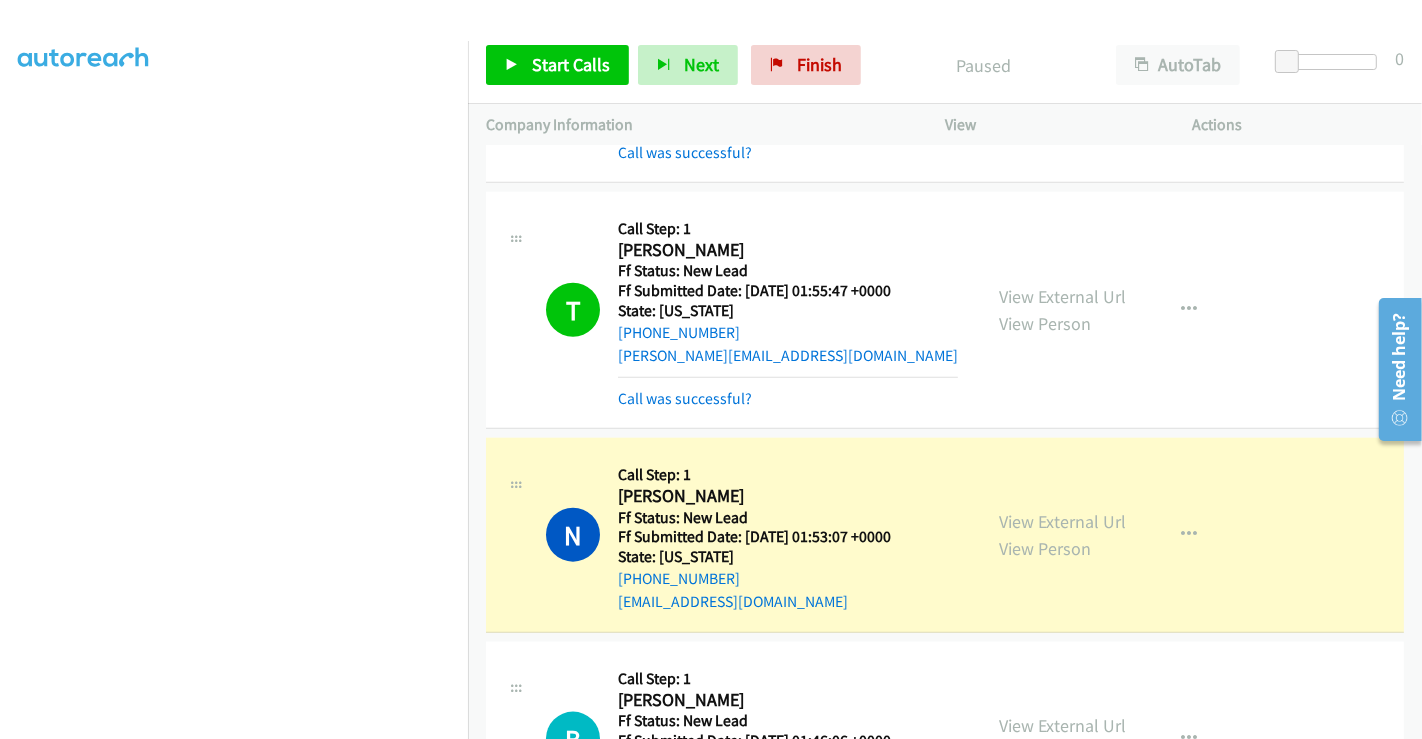 scroll, scrollTop: 2000, scrollLeft: 0, axis: vertical 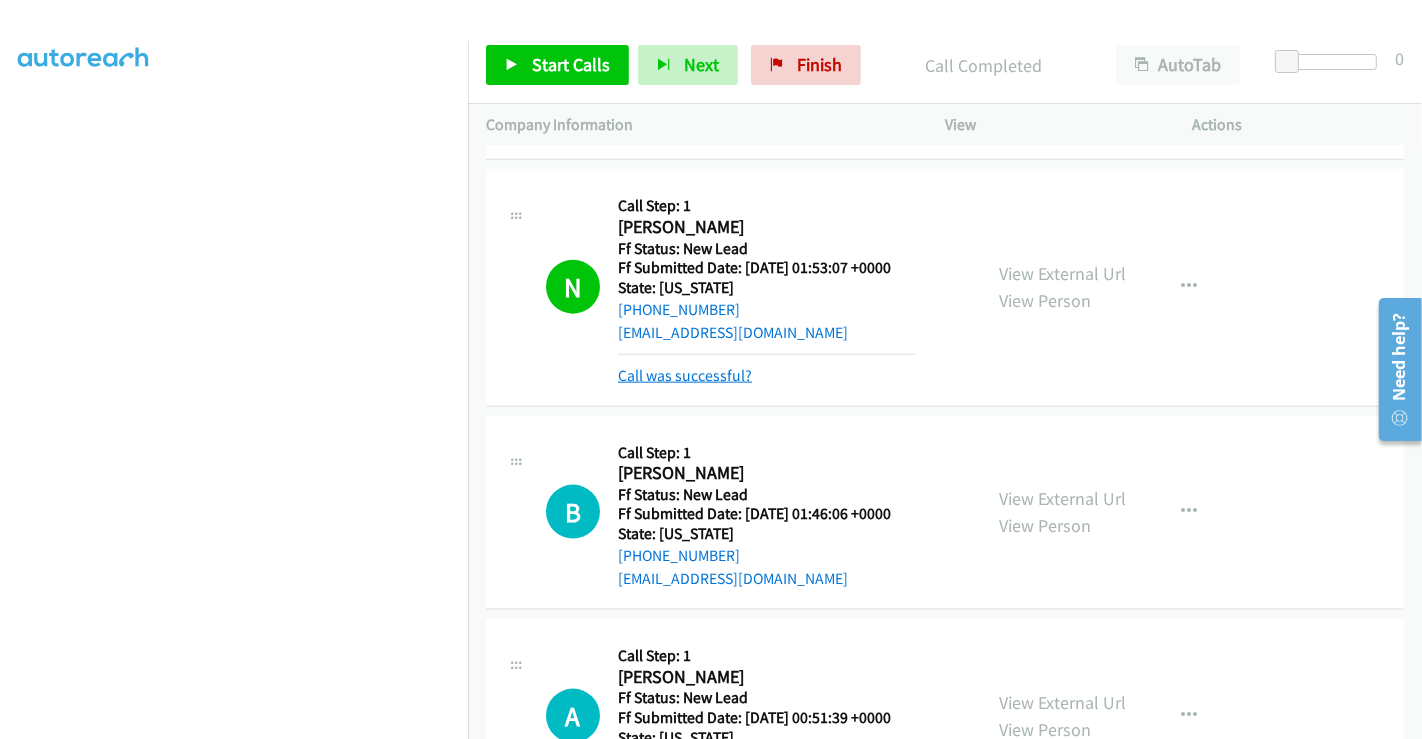 click on "Call was successful?" at bounding box center (685, 375) 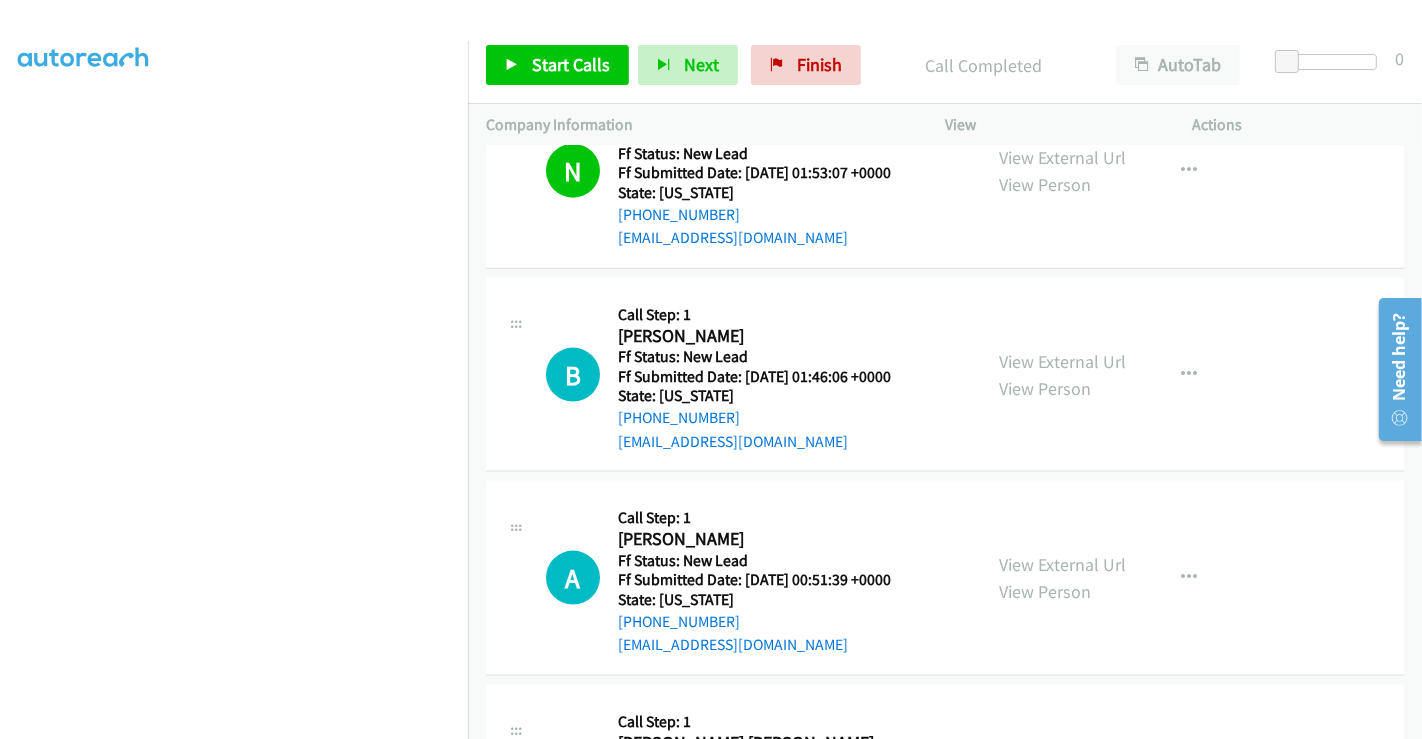 scroll, scrollTop: 2333, scrollLeft: 0, axis: vertical 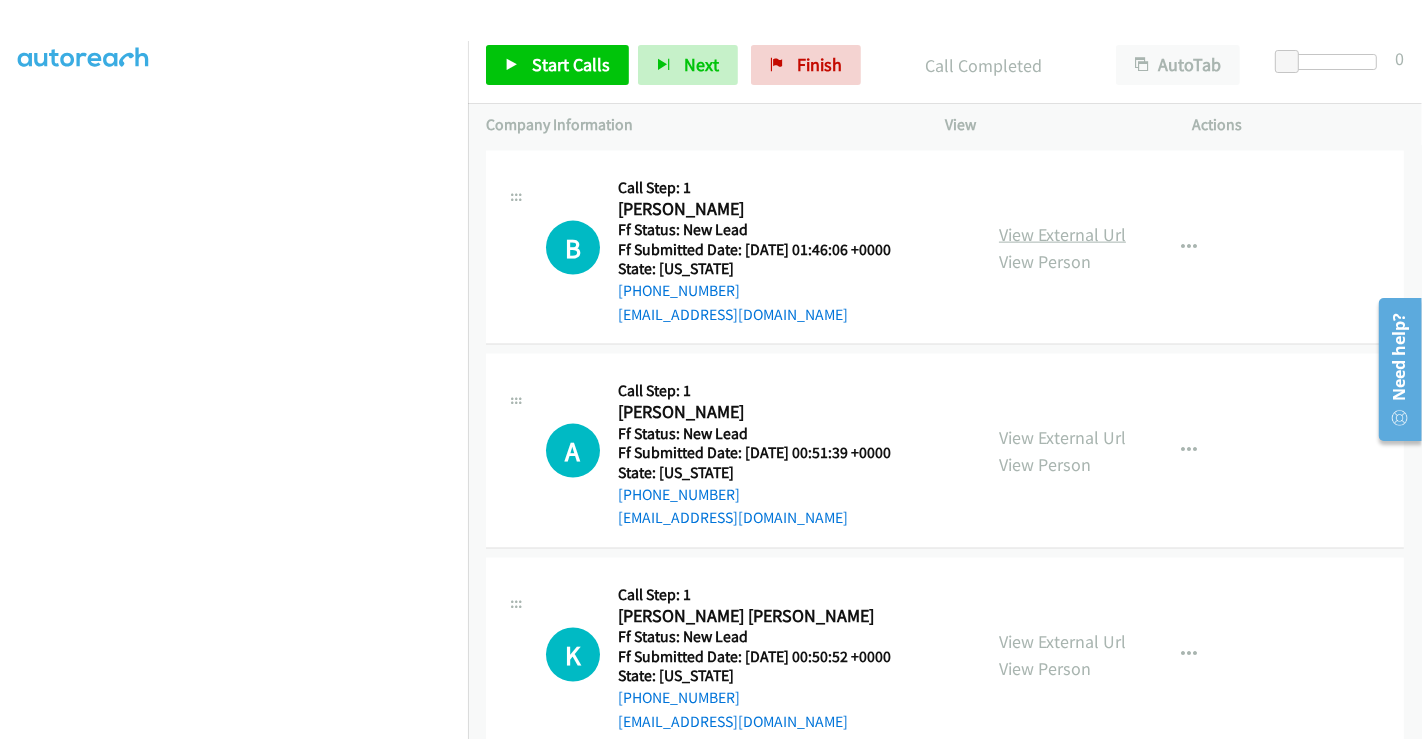 click on "View External Url" at bounding box center [1062, 234] 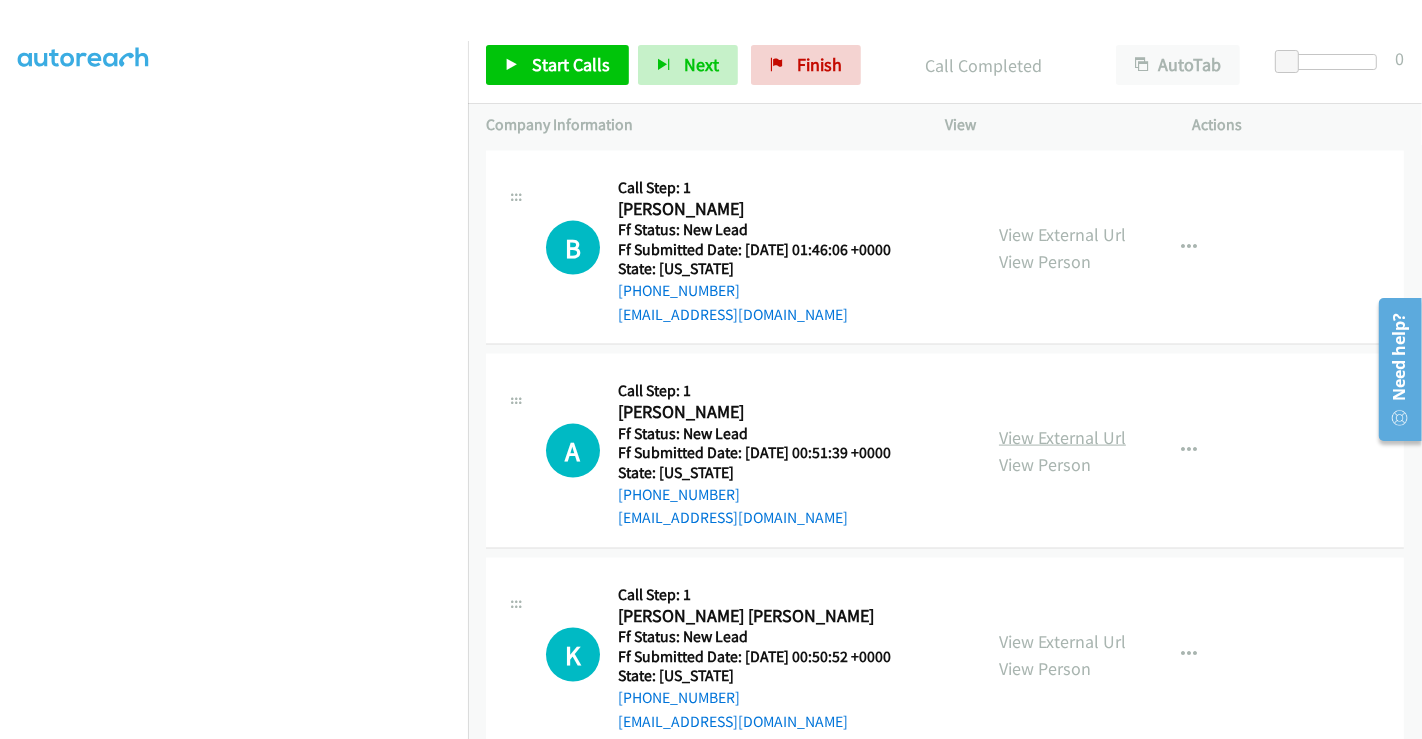click on "View External Url" at bounding box center [1062, 437] 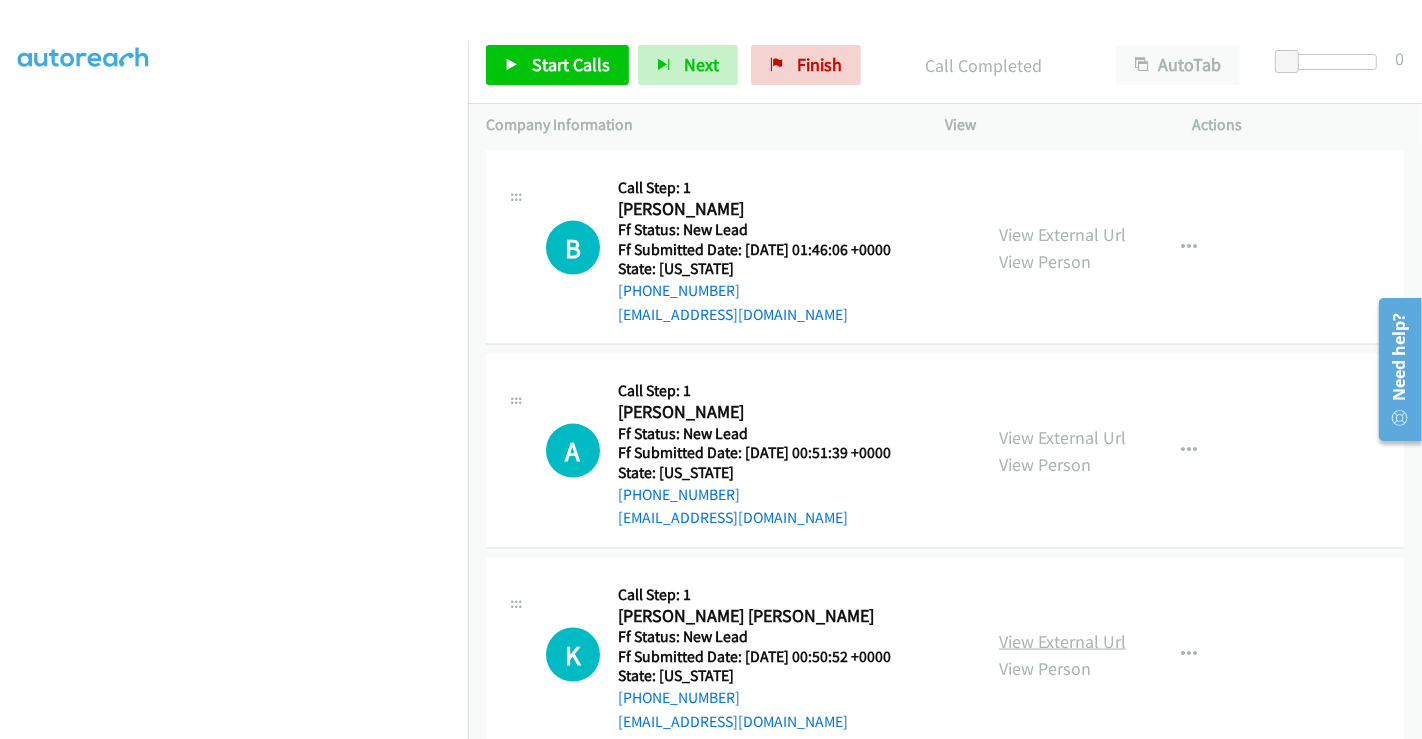 click on "View External Url" at bounding box center (1062, 641) 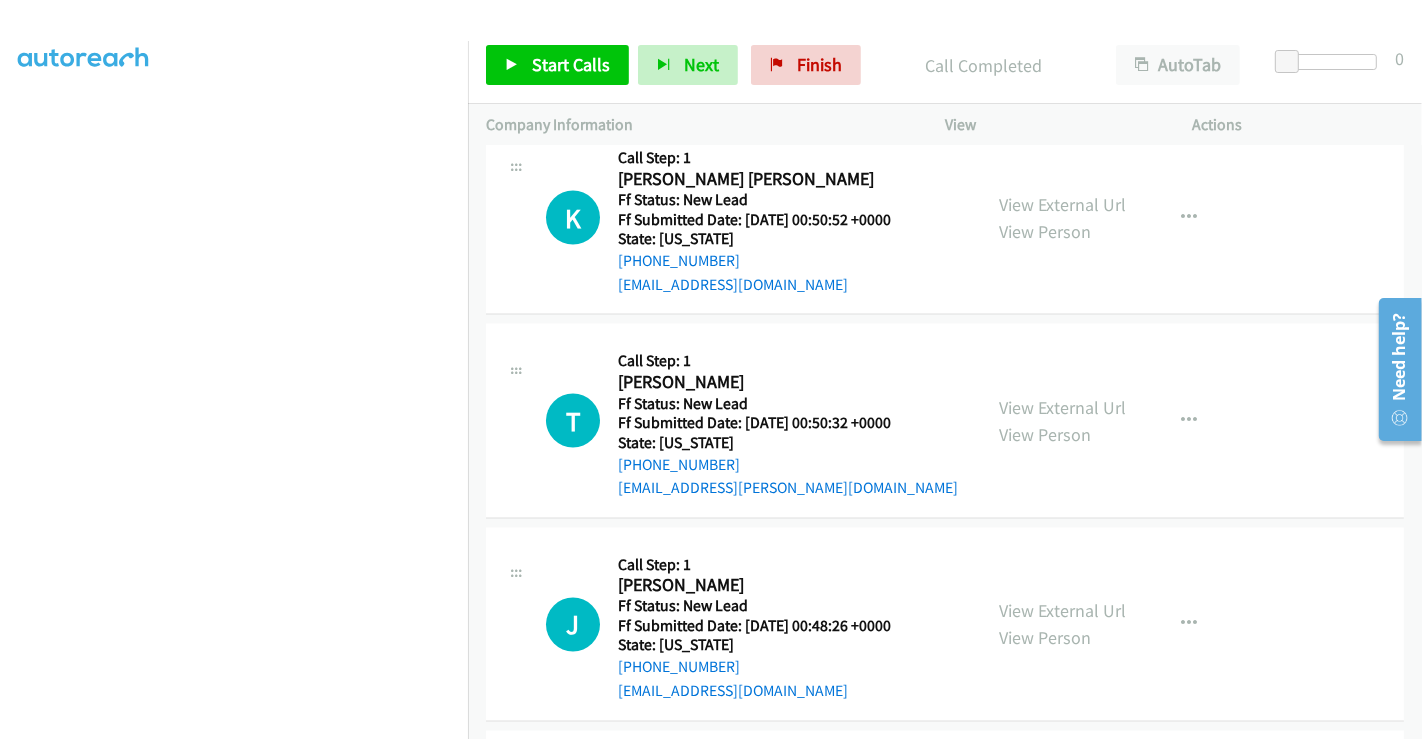 scroll, scrollTop: 2777, scrollLeft: 0, axis: vertical 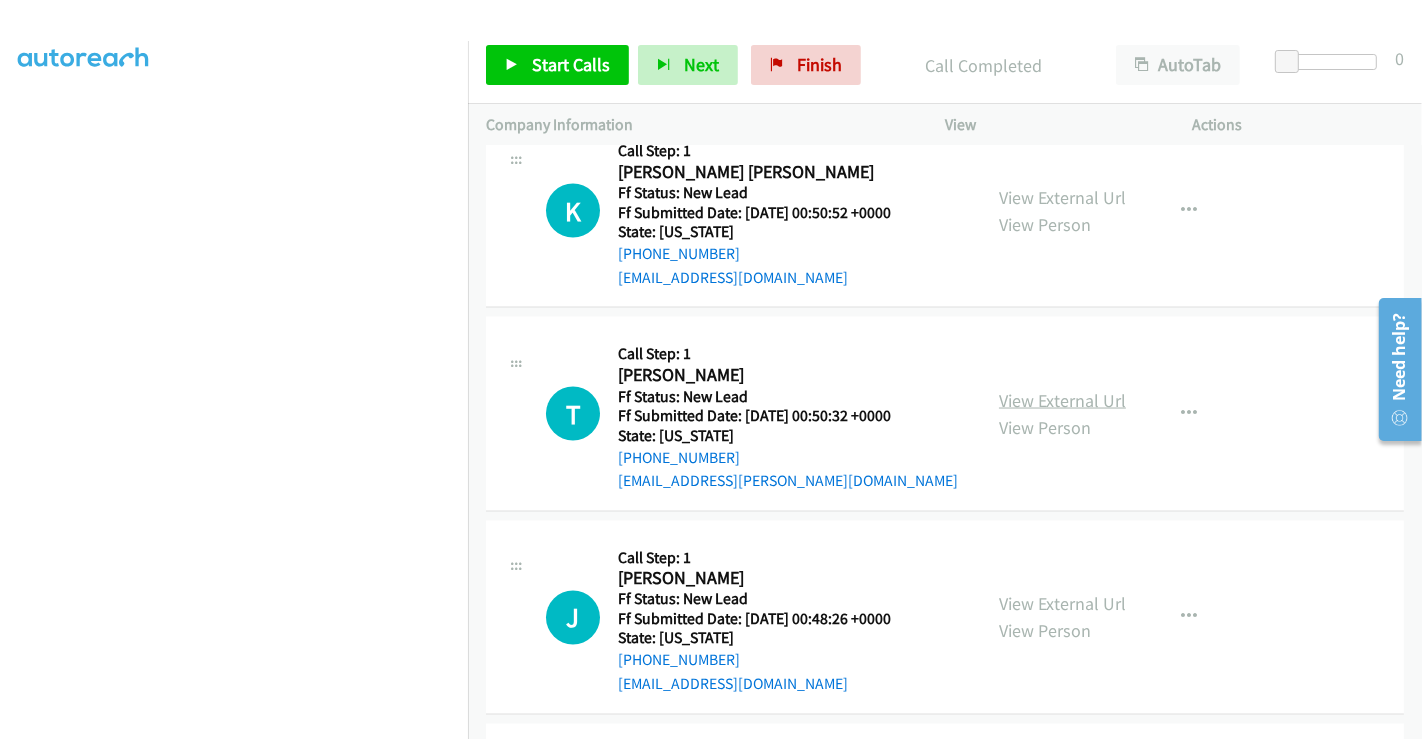 click on "View External Url" at bounding box center (1062, 400) 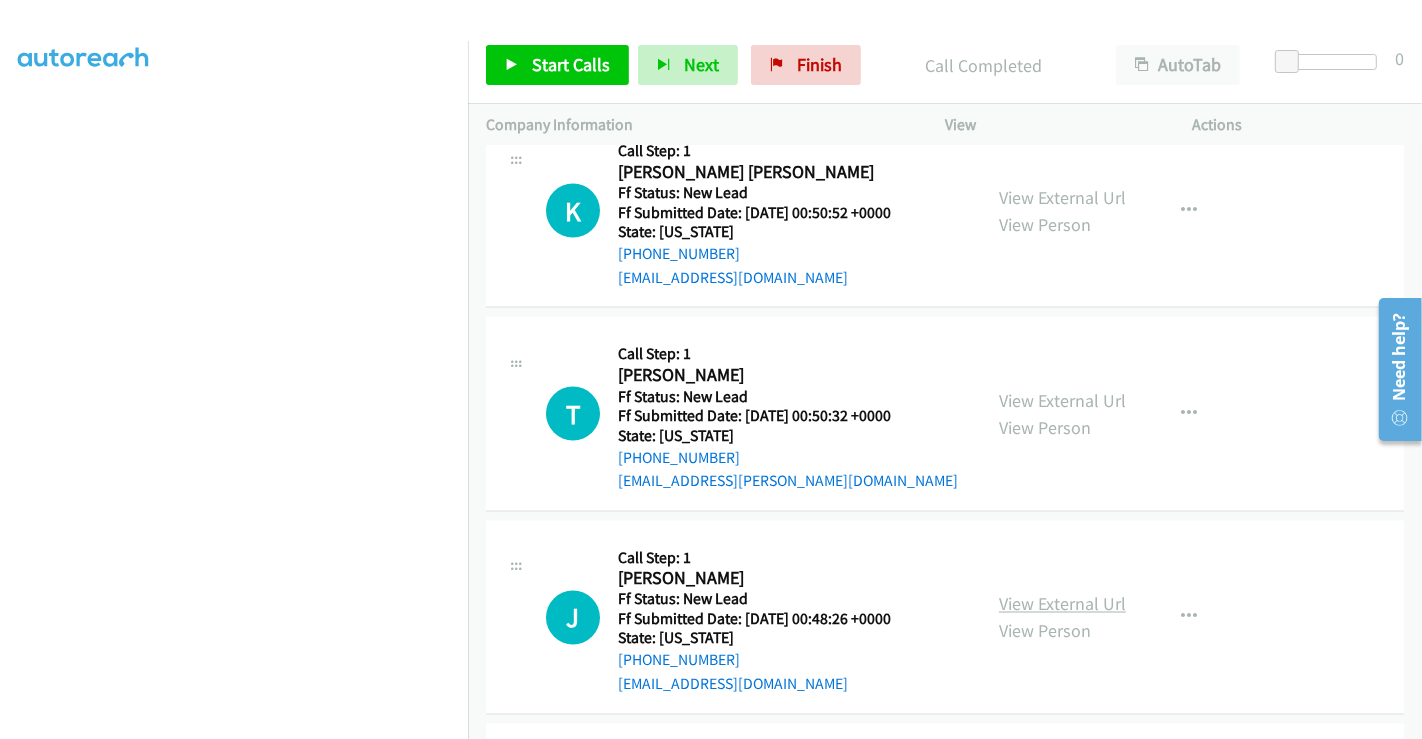 click on "View External Url" at bounding box center (1062, 604) 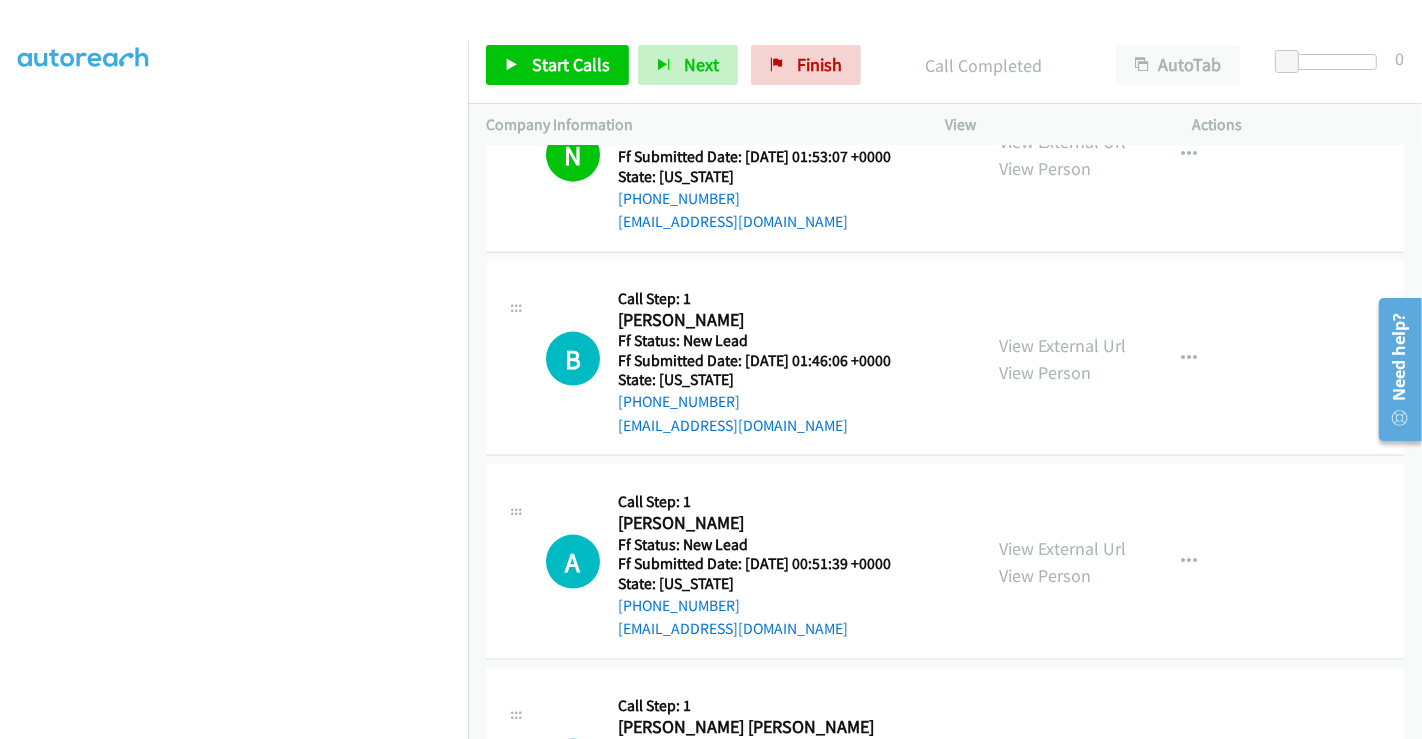 scroll, scrollTop: 2333, scrollLeft: 0, axis: vertical 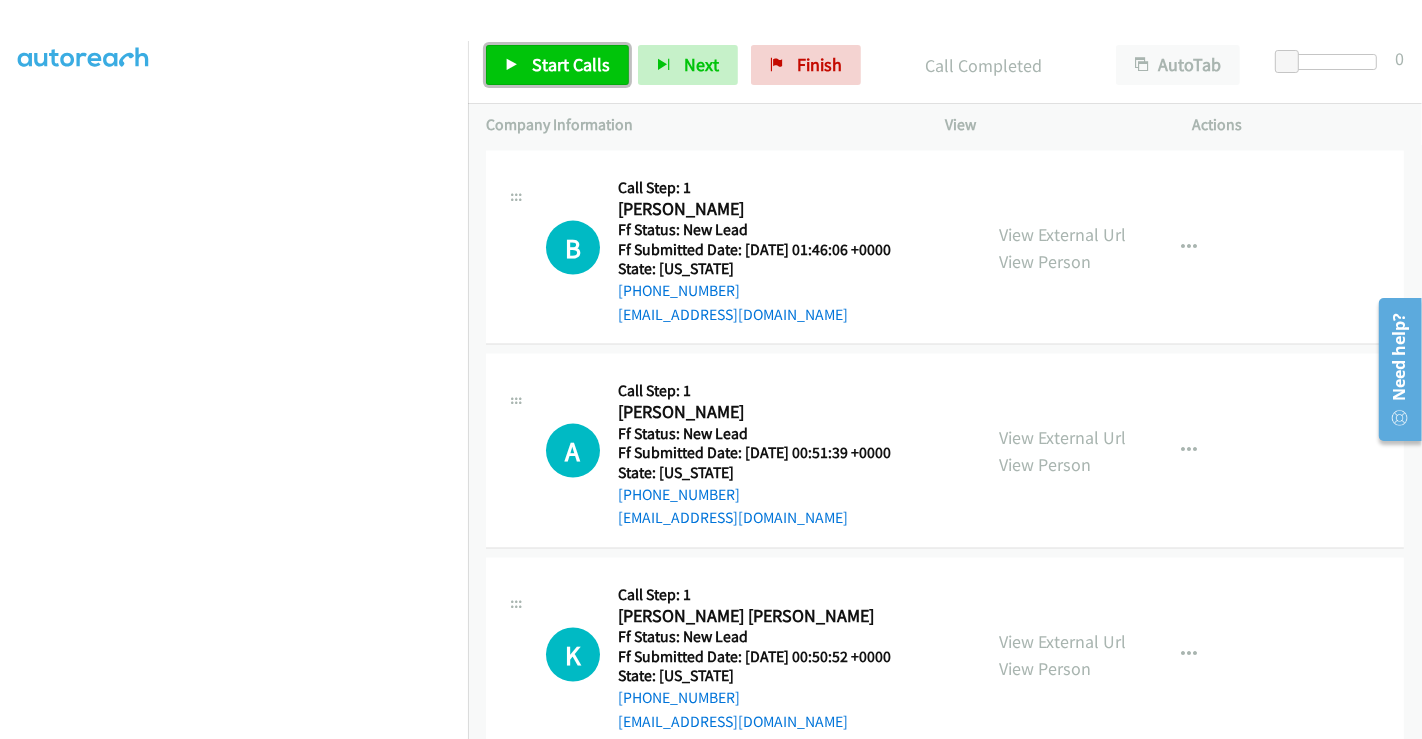 click on "Start Calls" at bounding box center (557, 65) 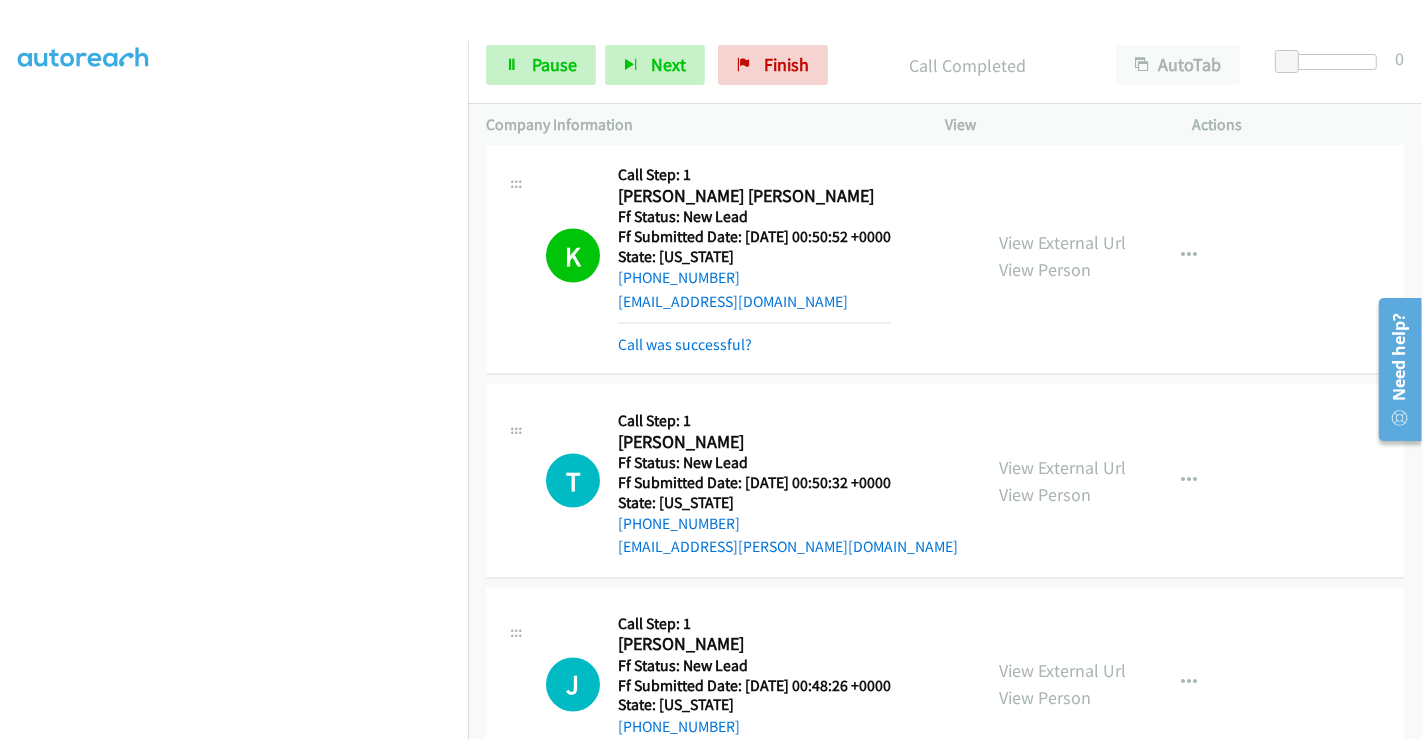 scroll, scrollTop: 2888, scrollLeft: 0, axis: vertical 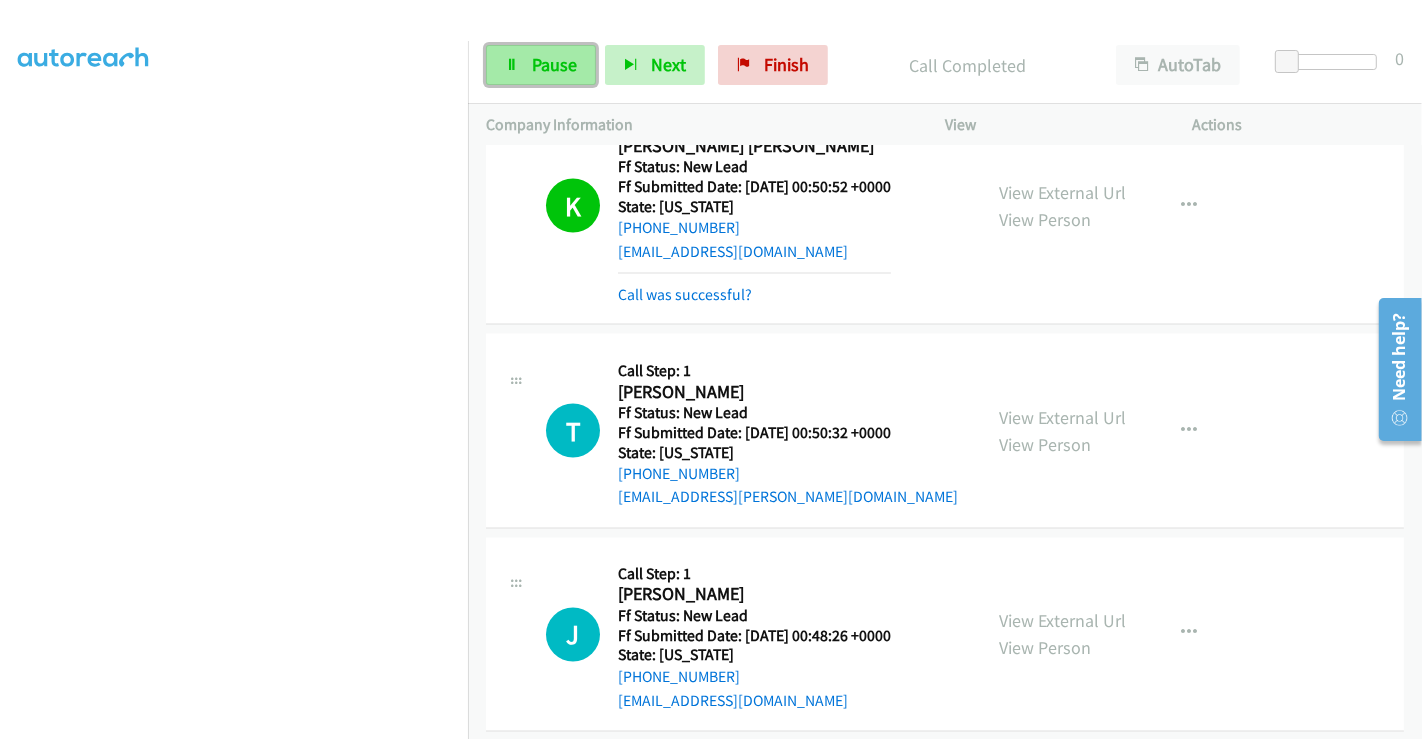 click on "Pause" at bounding box center (554, 64) 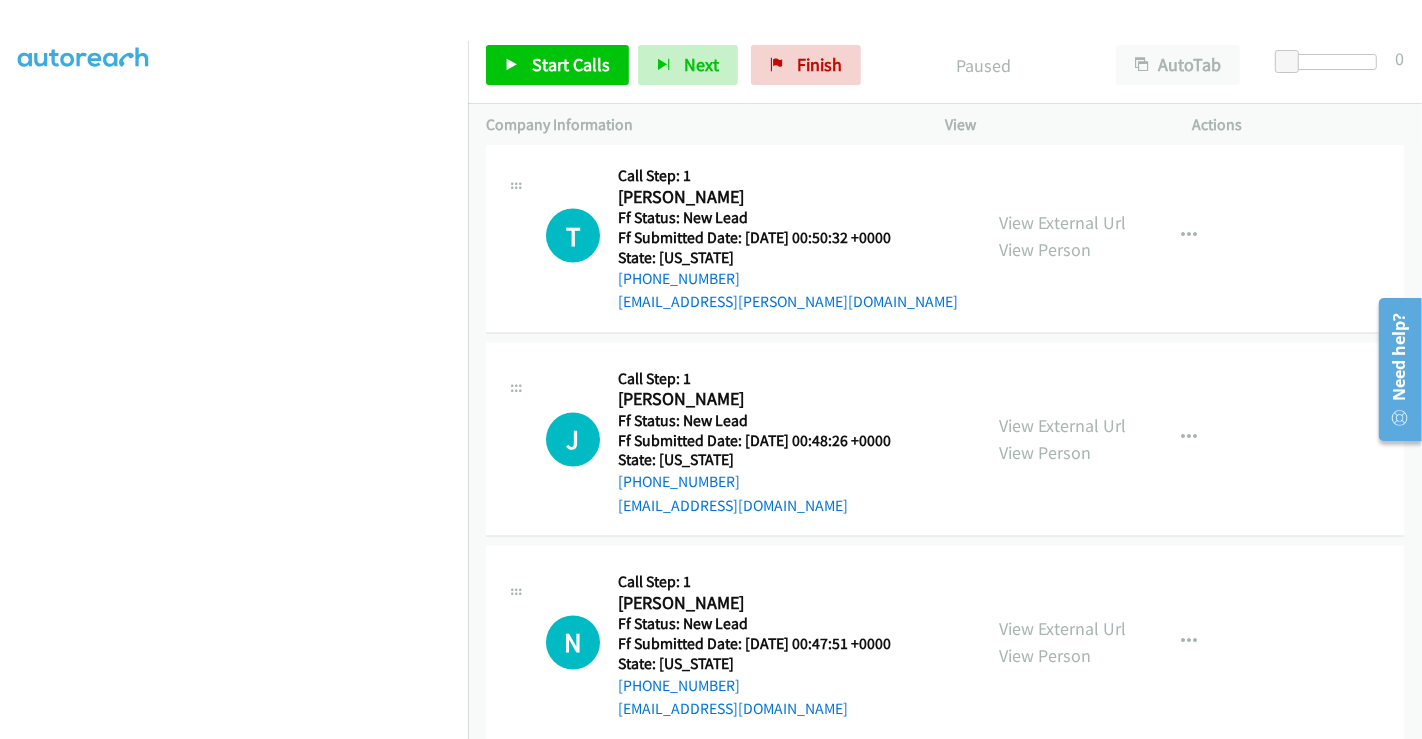 scroll, scrollTop: 3111, scrollLeft: 0, axis: vertical 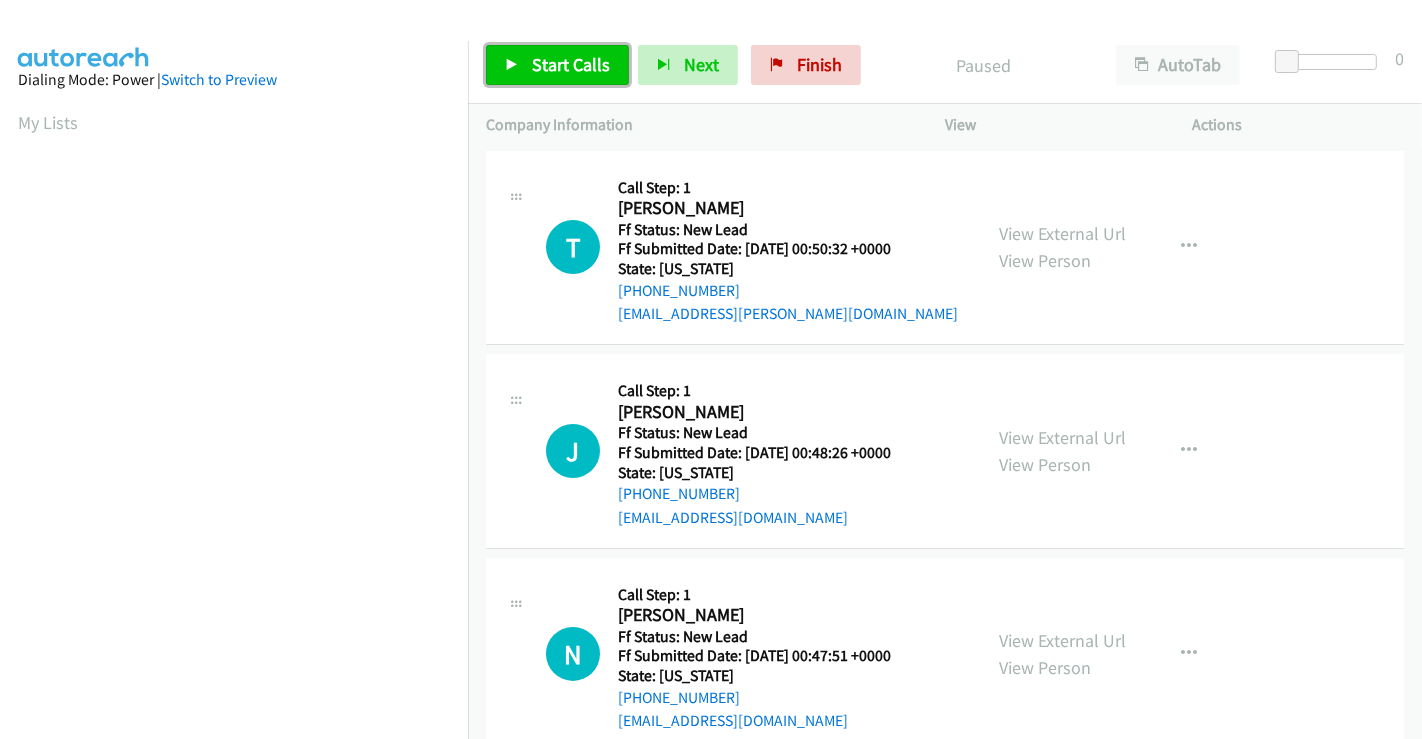 click on "Start Calls" at bounding box center [571, 64] 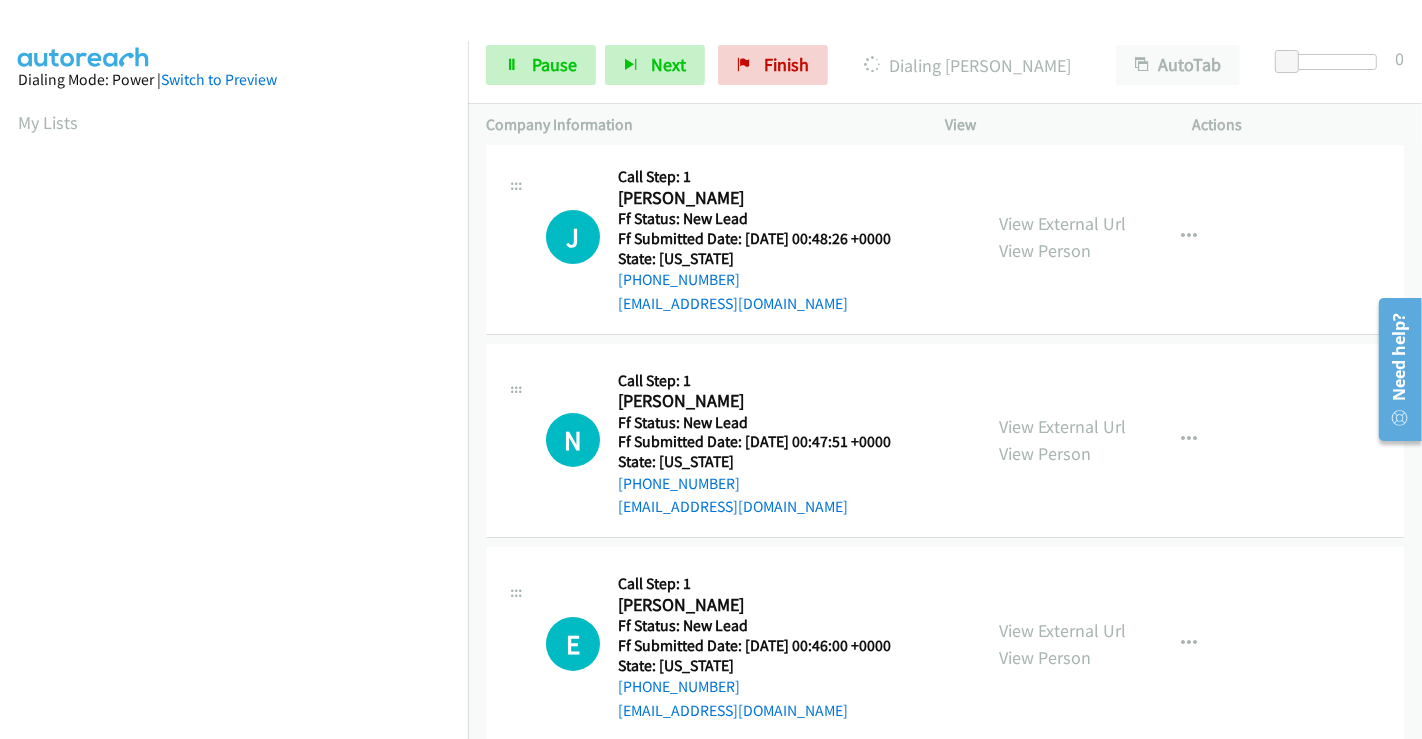 scroll, scrollTop: 222, scrollLeft: 0, axis: vertical 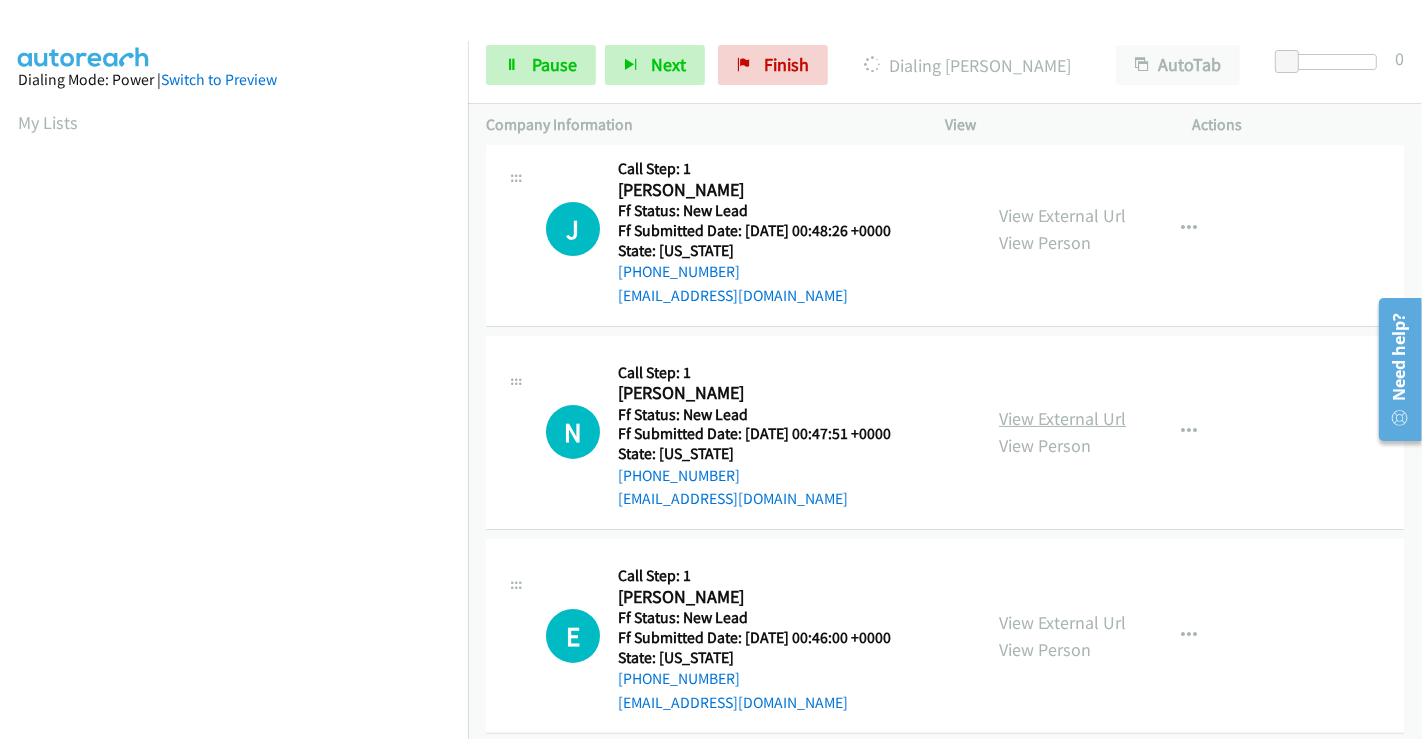 click on "View External Url" at bounding box center (1062, 418) 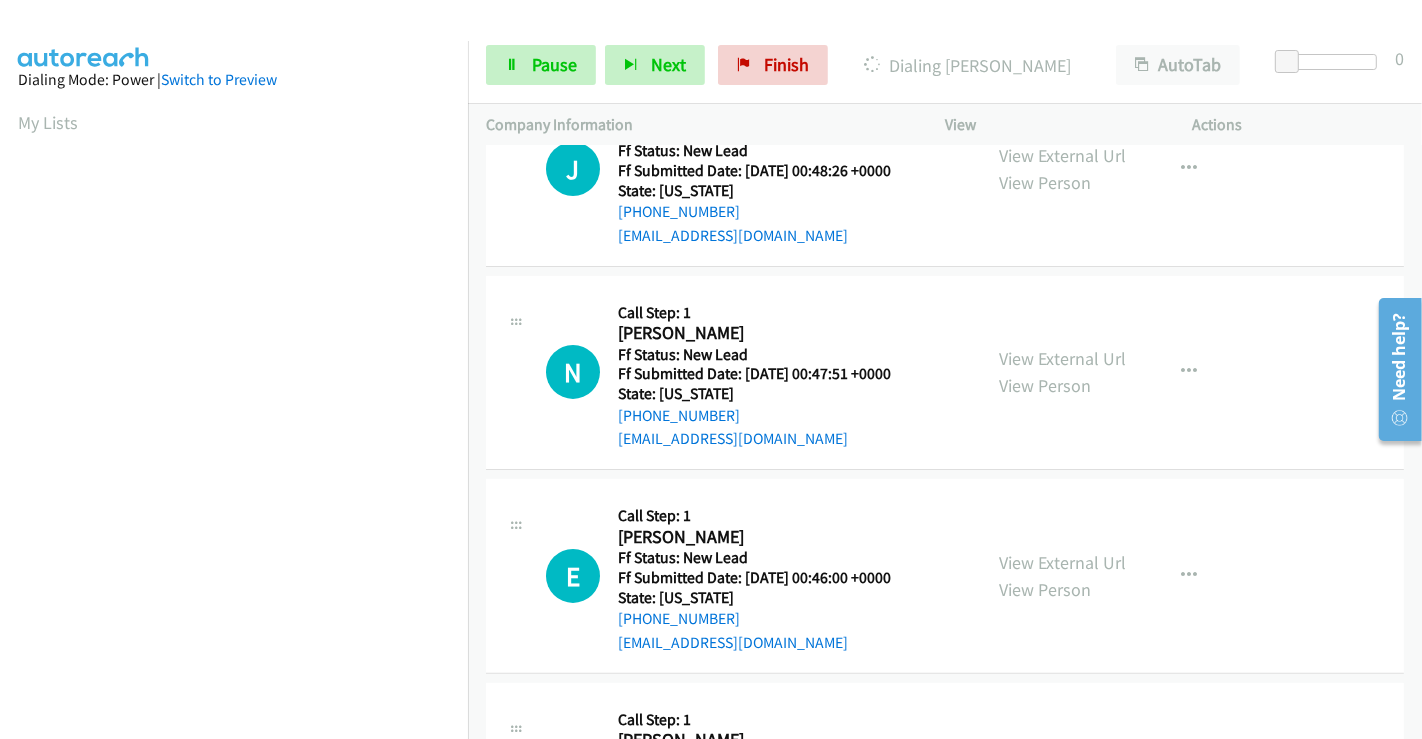 scroll, scrollTop: 333, scrollLeft: 0, axis: vertical 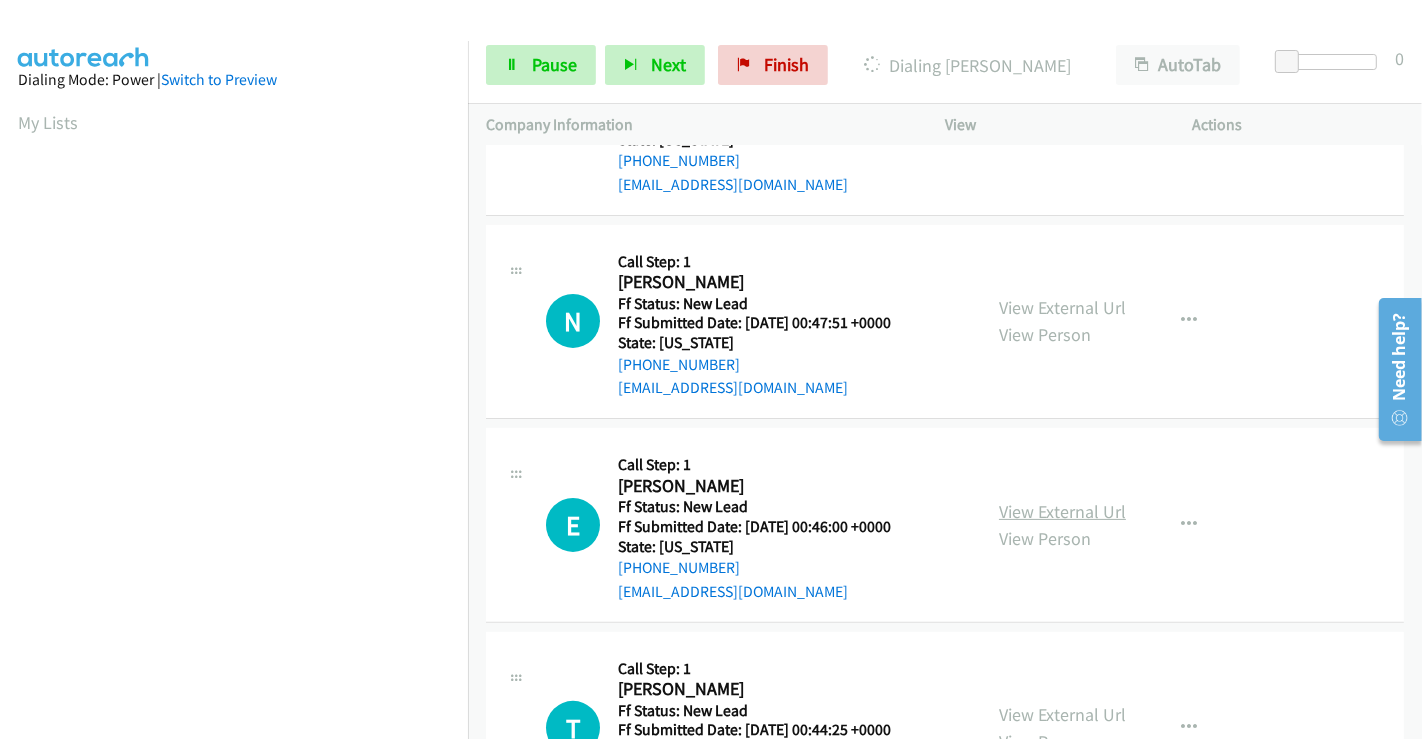 click on "View External Url" at bounding box center (1062, 511) 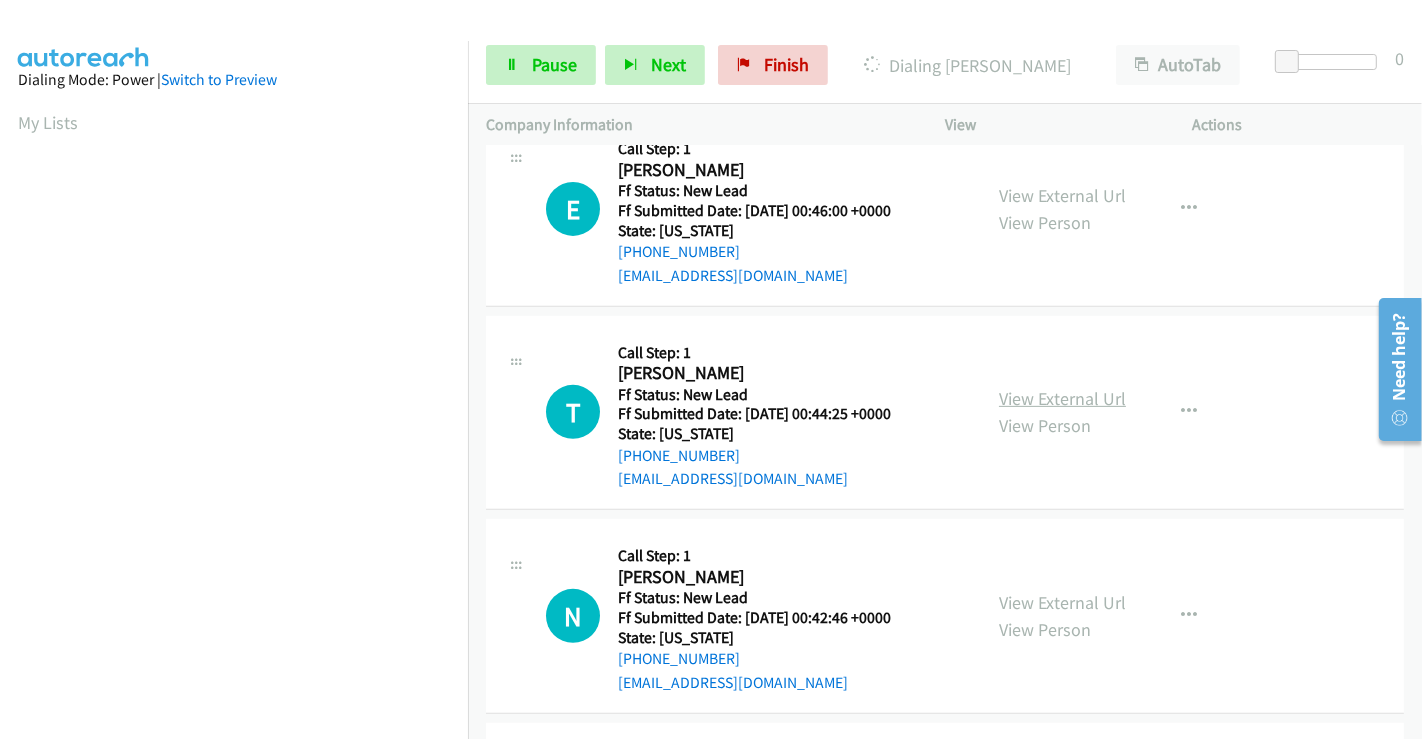 scroll, scrollTop: 666, scrollLeft: 0, axis: vertical 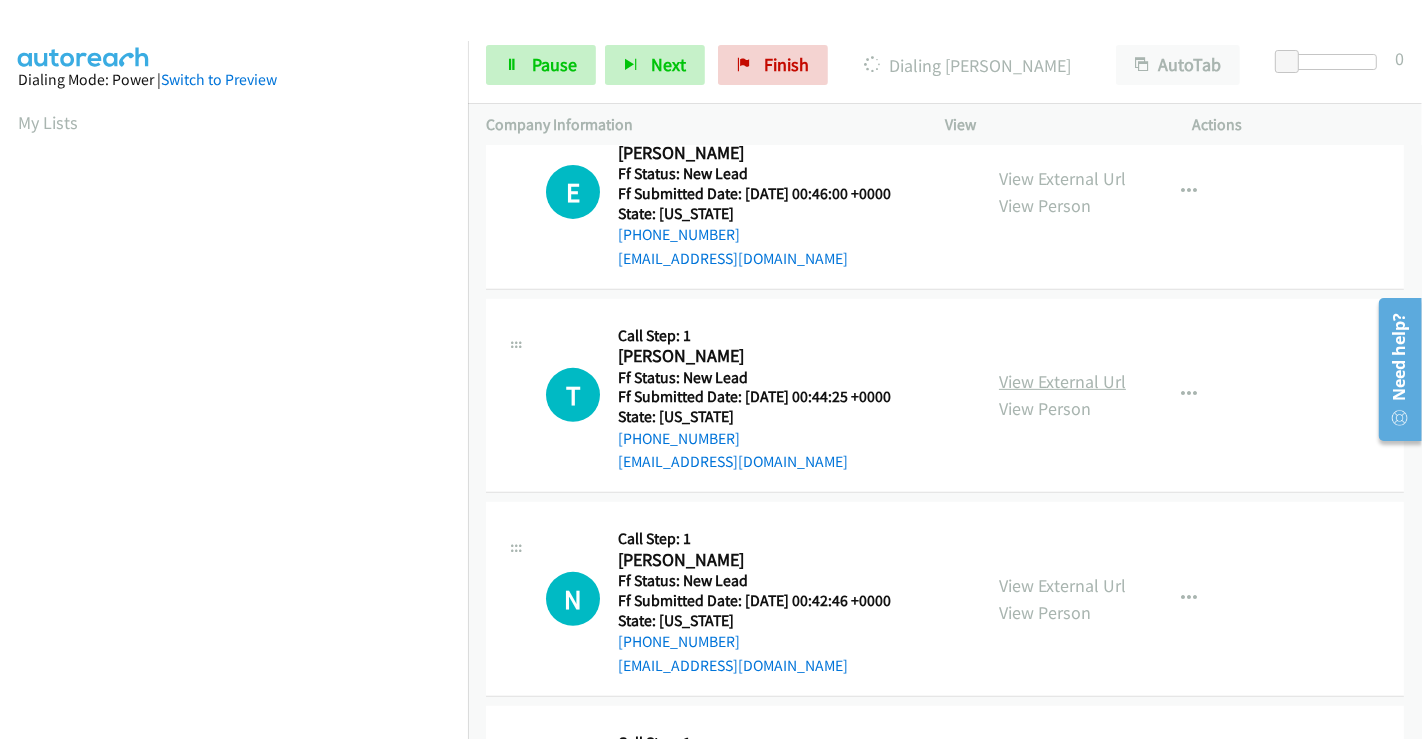 click on "View External Url" at bounding box center [1062, 381] 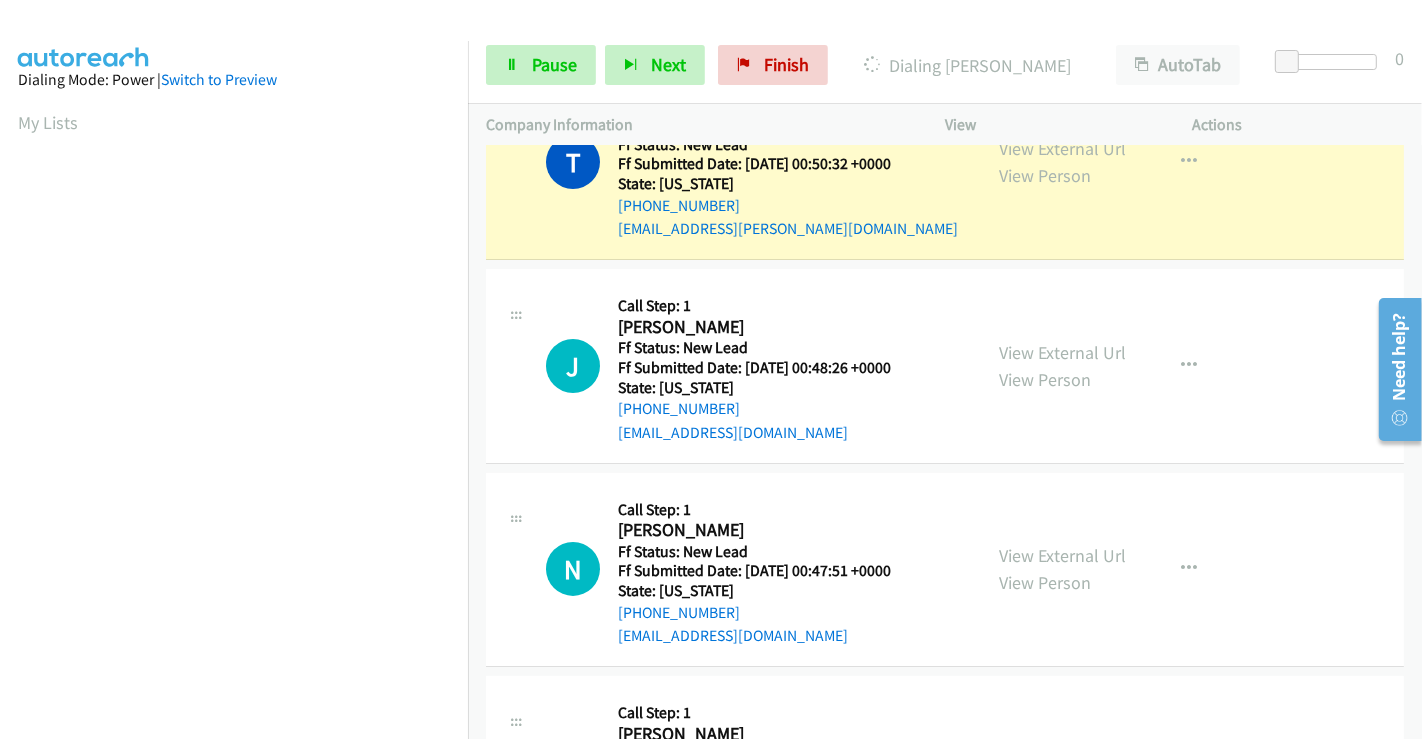 scroll, scrollTop: 0, scrollLeft: 0, axis: both 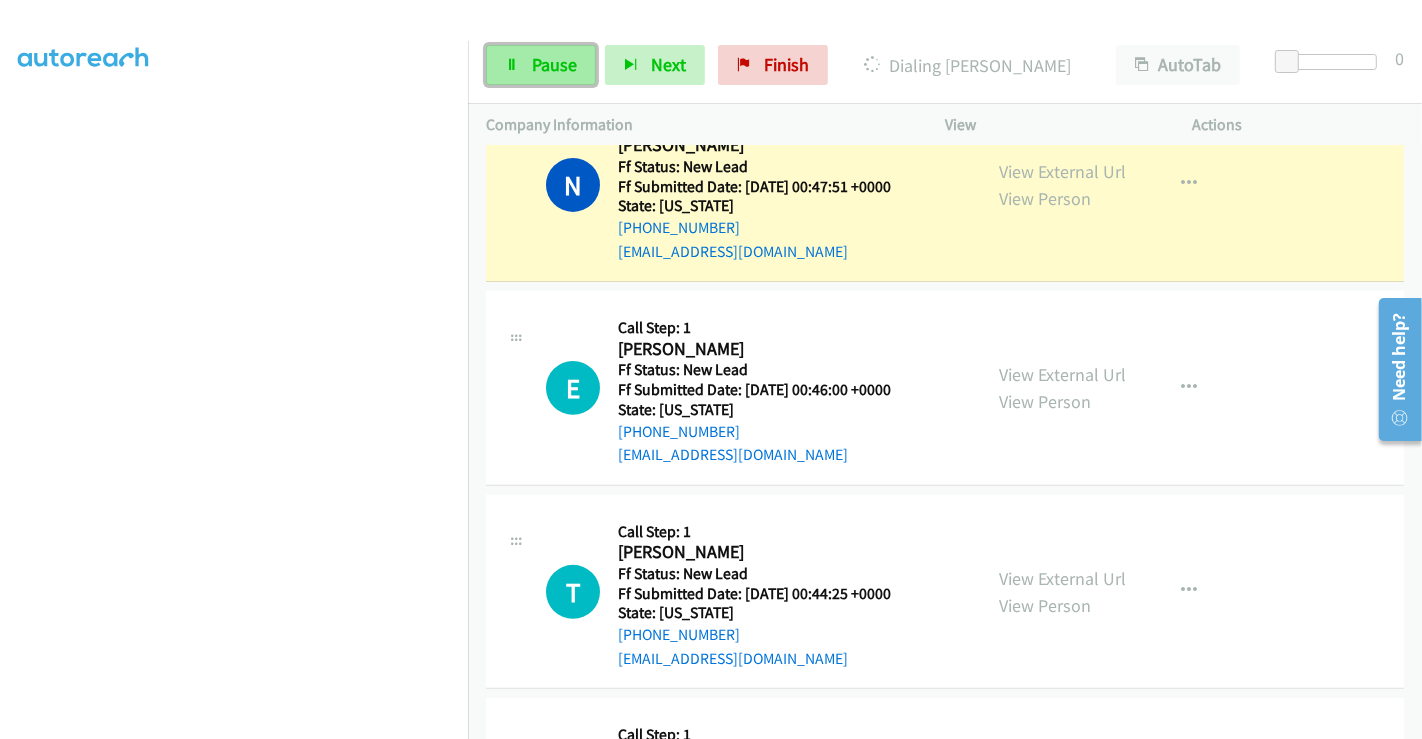 click on "Pause" at bounding box center [554, 64] 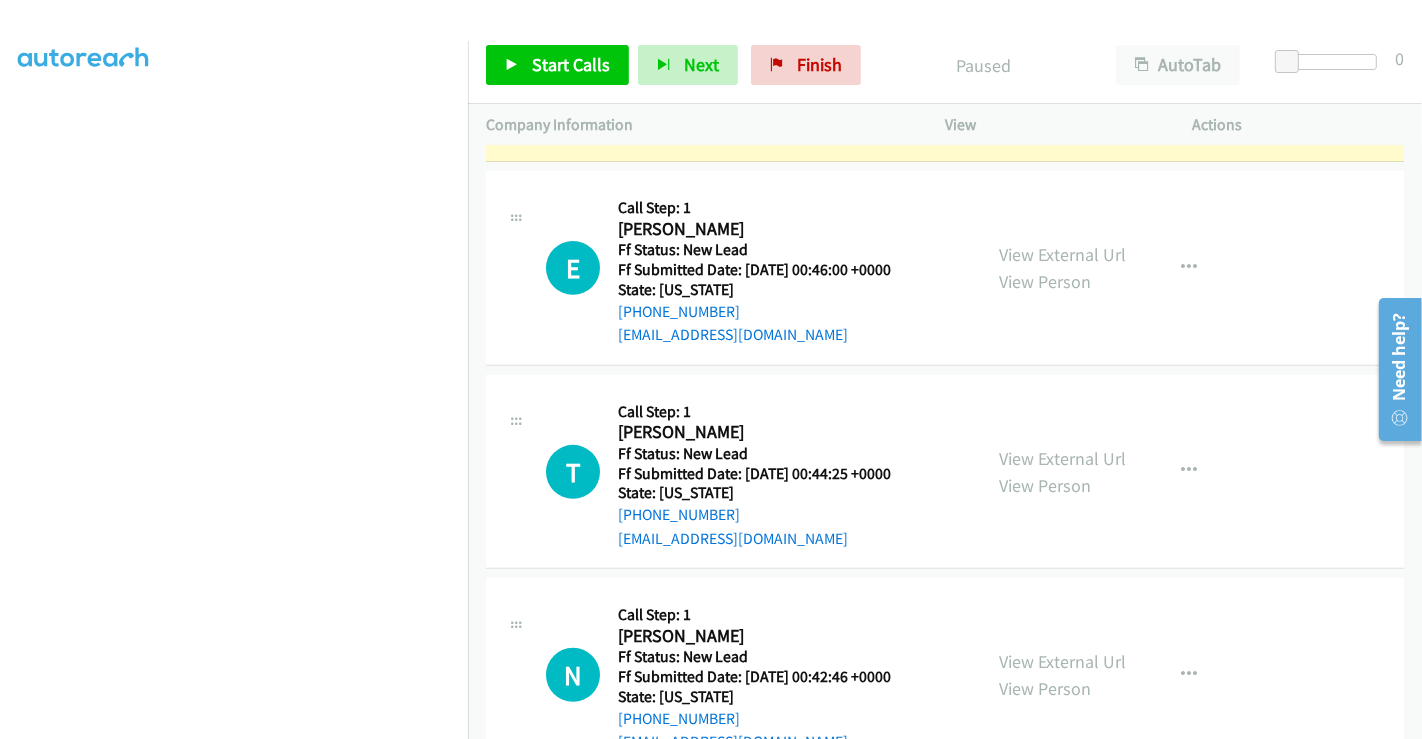 scroll, scrollTop: 555, scrollLeft: 0, axis: vertical 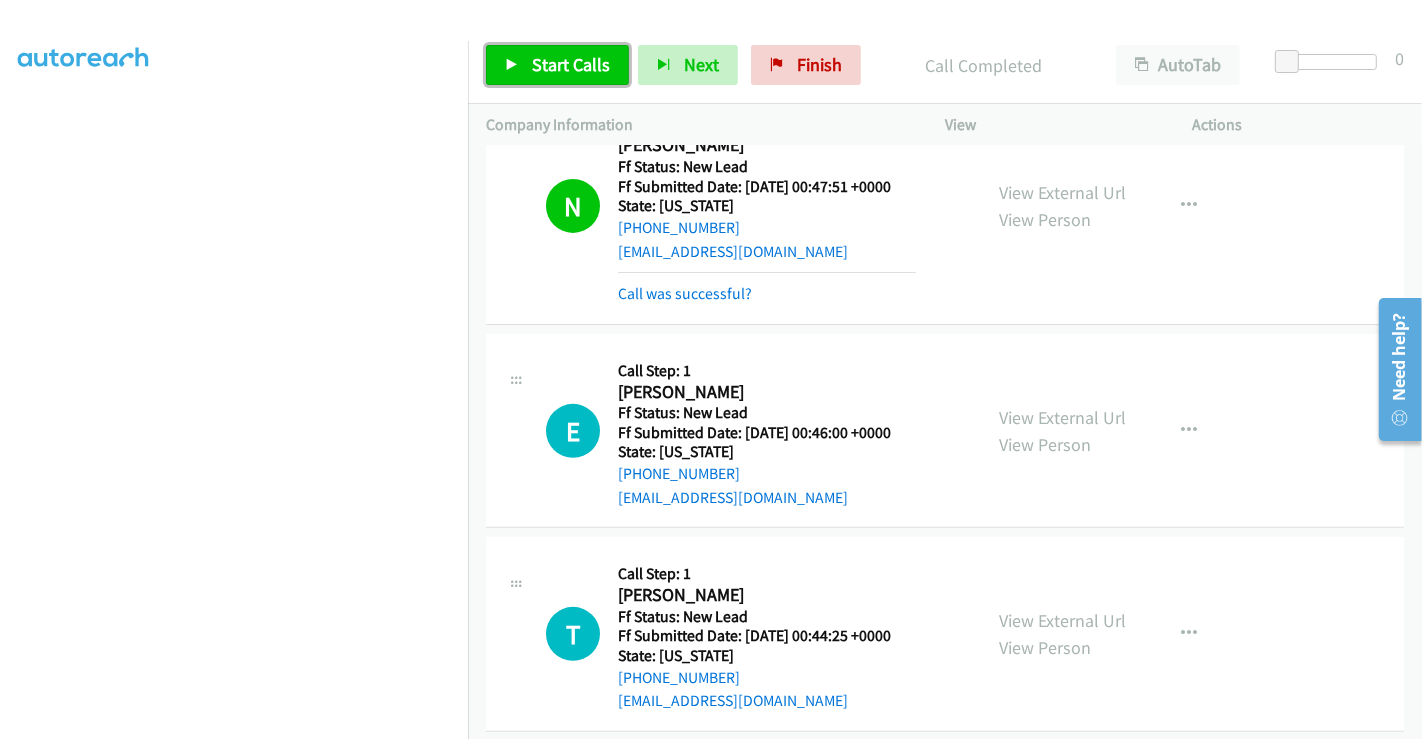click on "Start Calls" at bounding box center [571, 64] 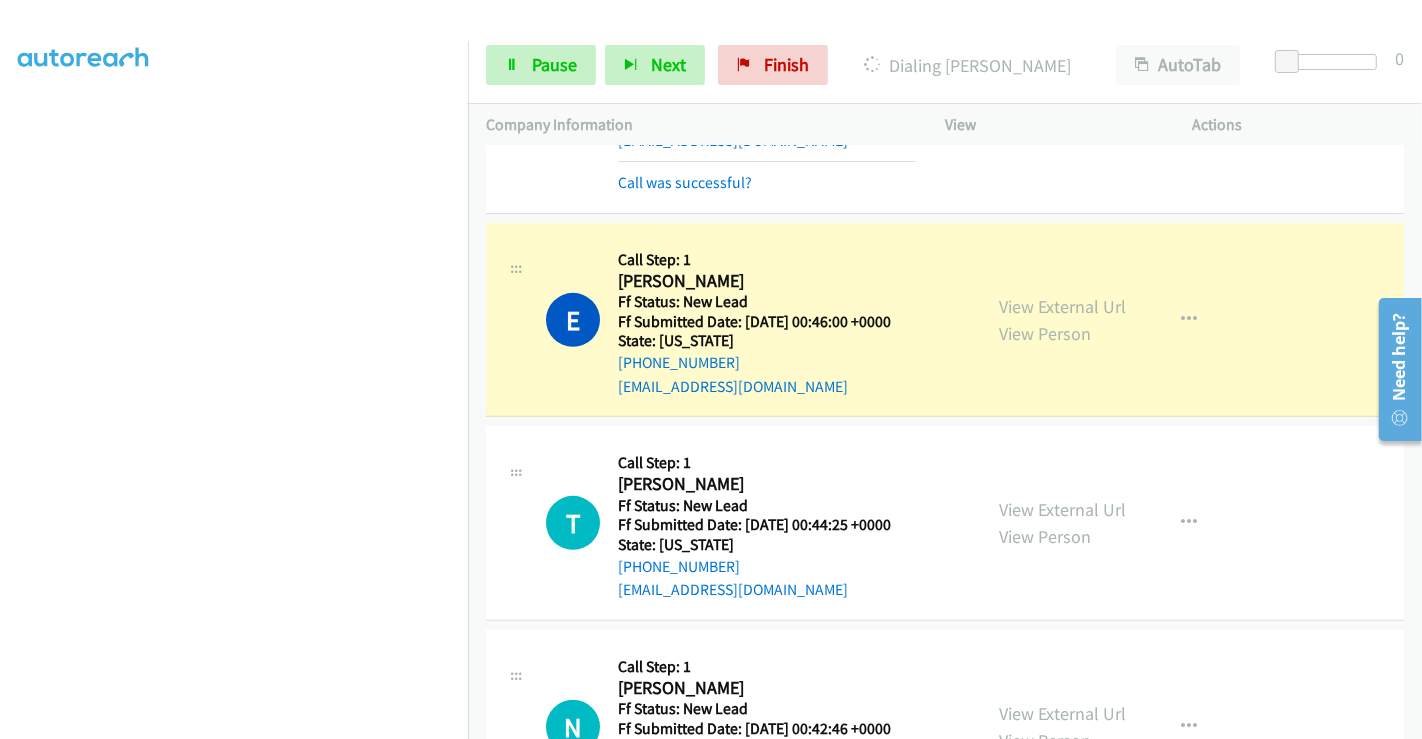 scroll, scrollTop: 777, scrollLeft: 0, axis: vertical 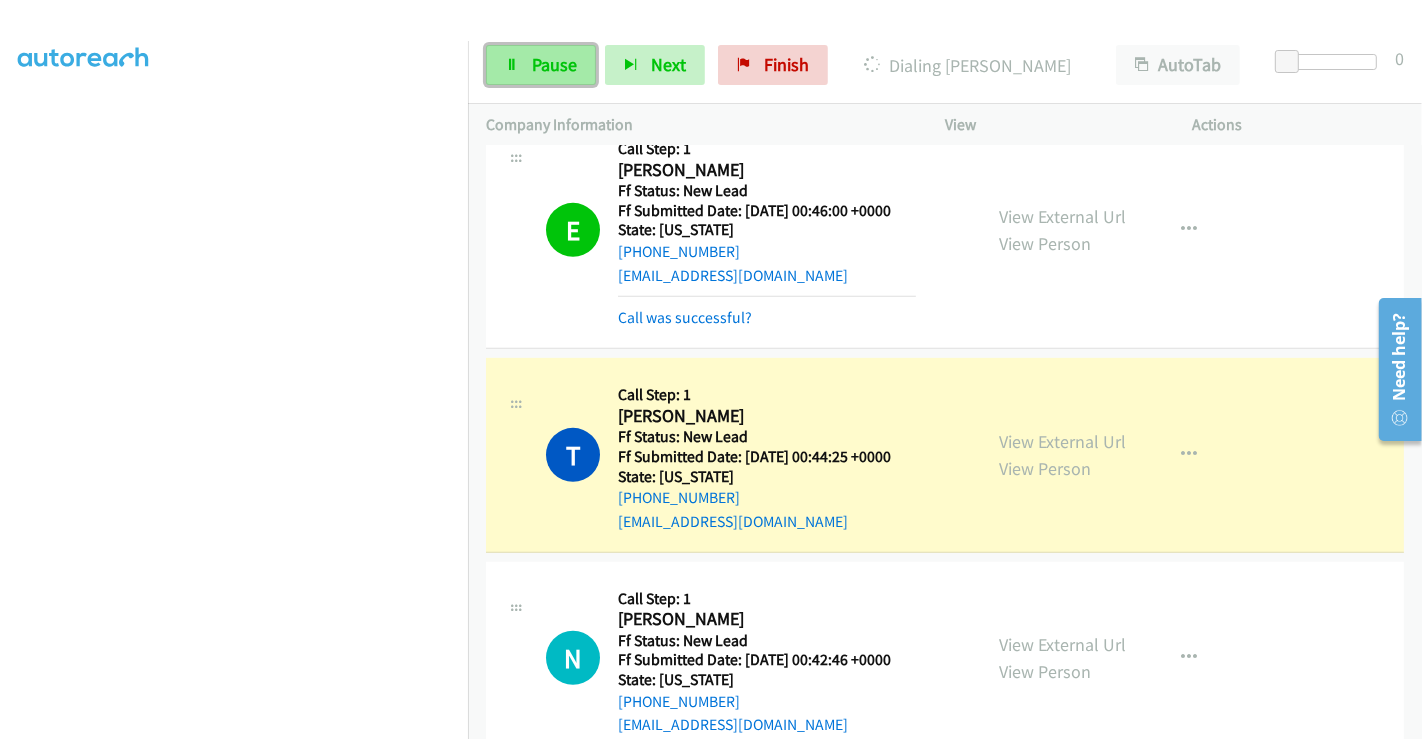 click on "Pause" at bounding box center (554, 64) 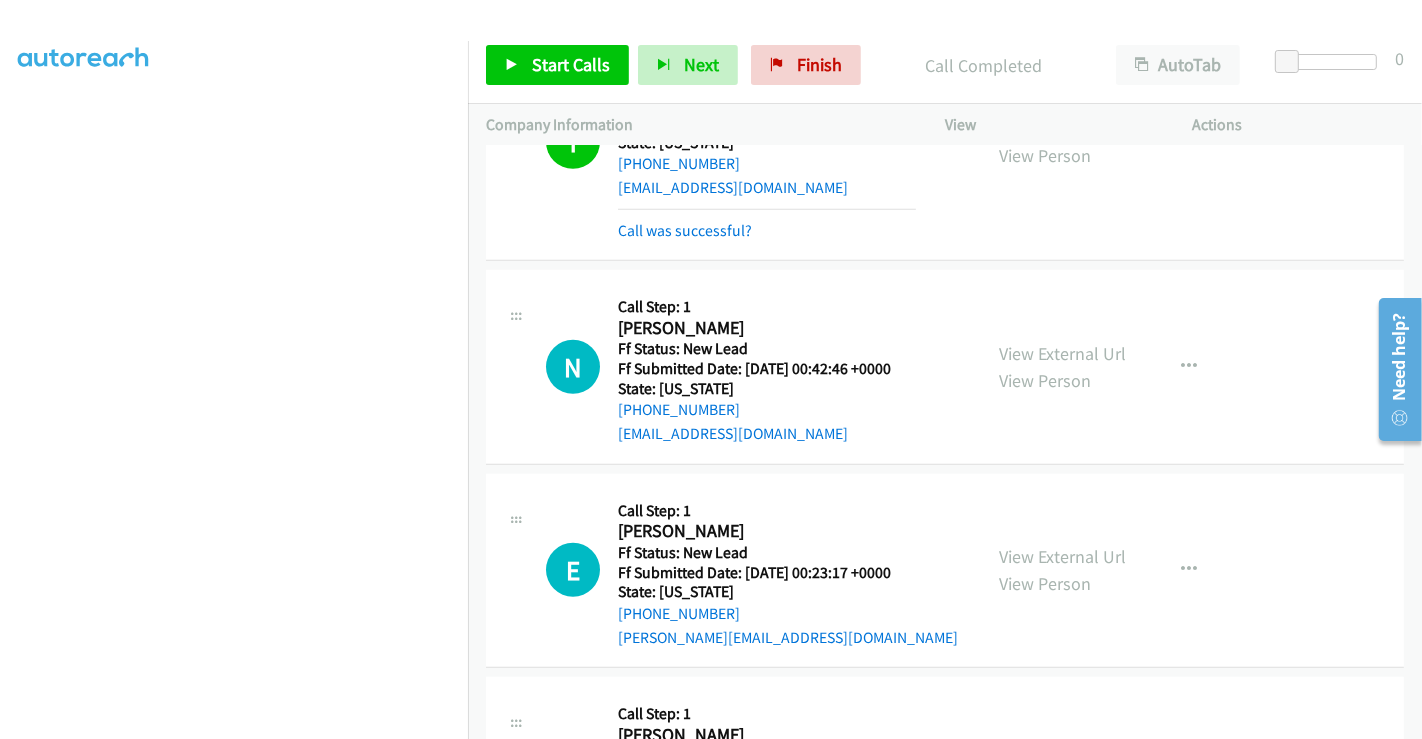 scroll, scrollTop: 1222, scrollLeft: 0, axis: vertical 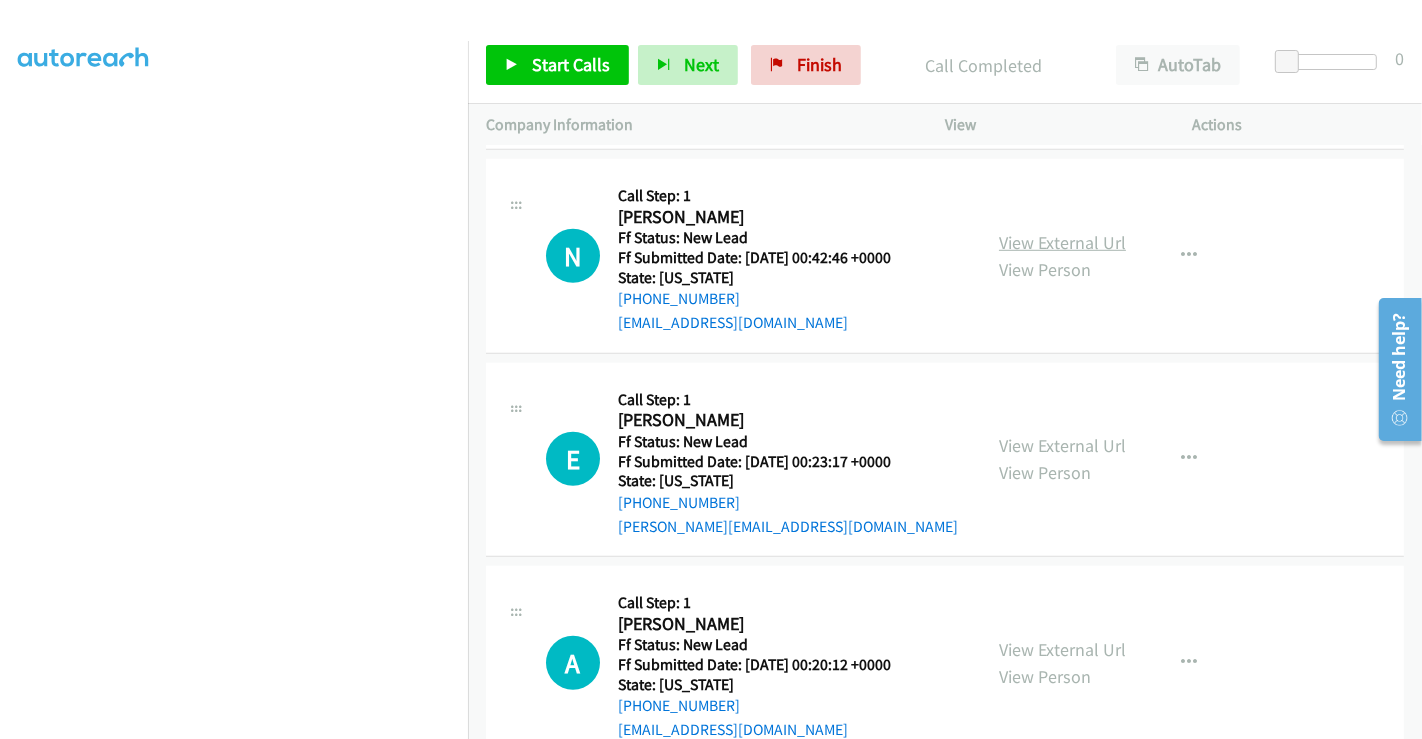 click on "View External Url" at bounding box center [1062, 242] 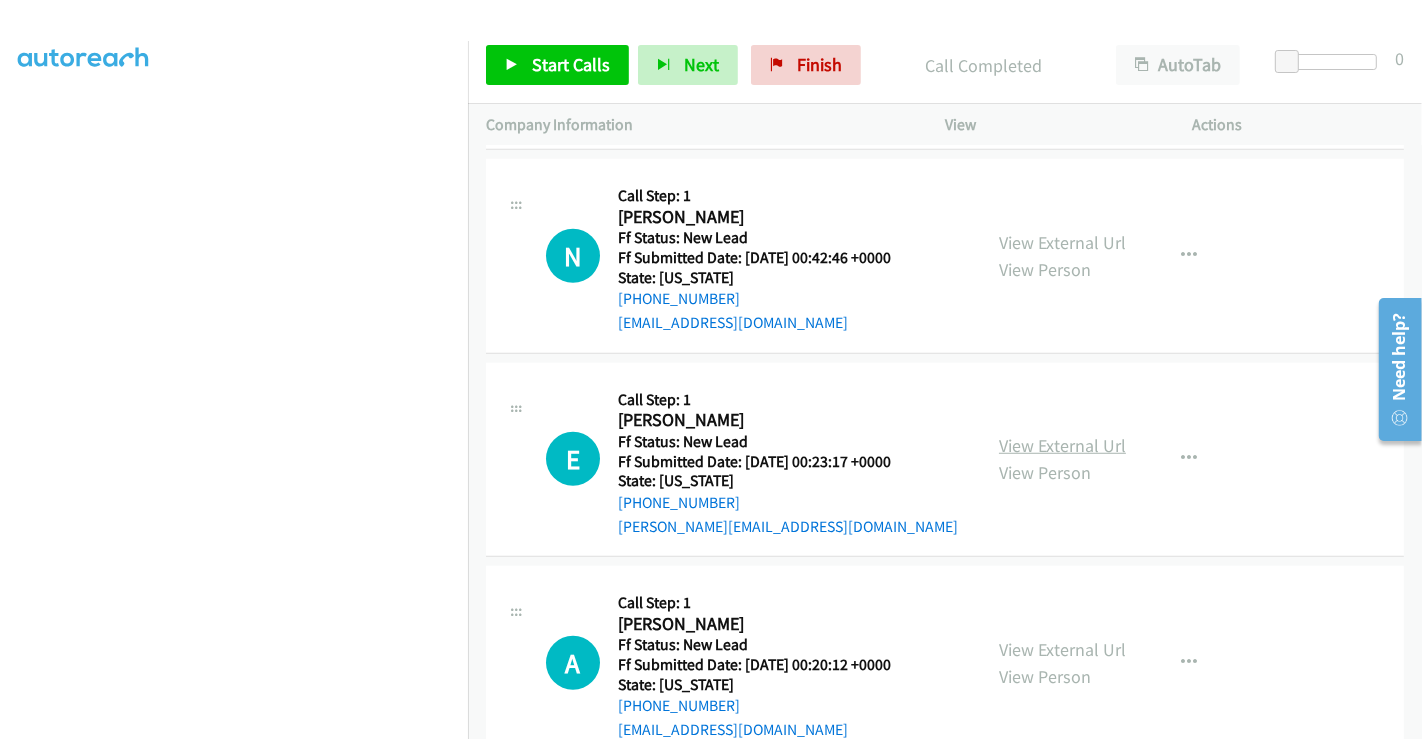 click on "View External Url" at bounding box center (1062, 445) 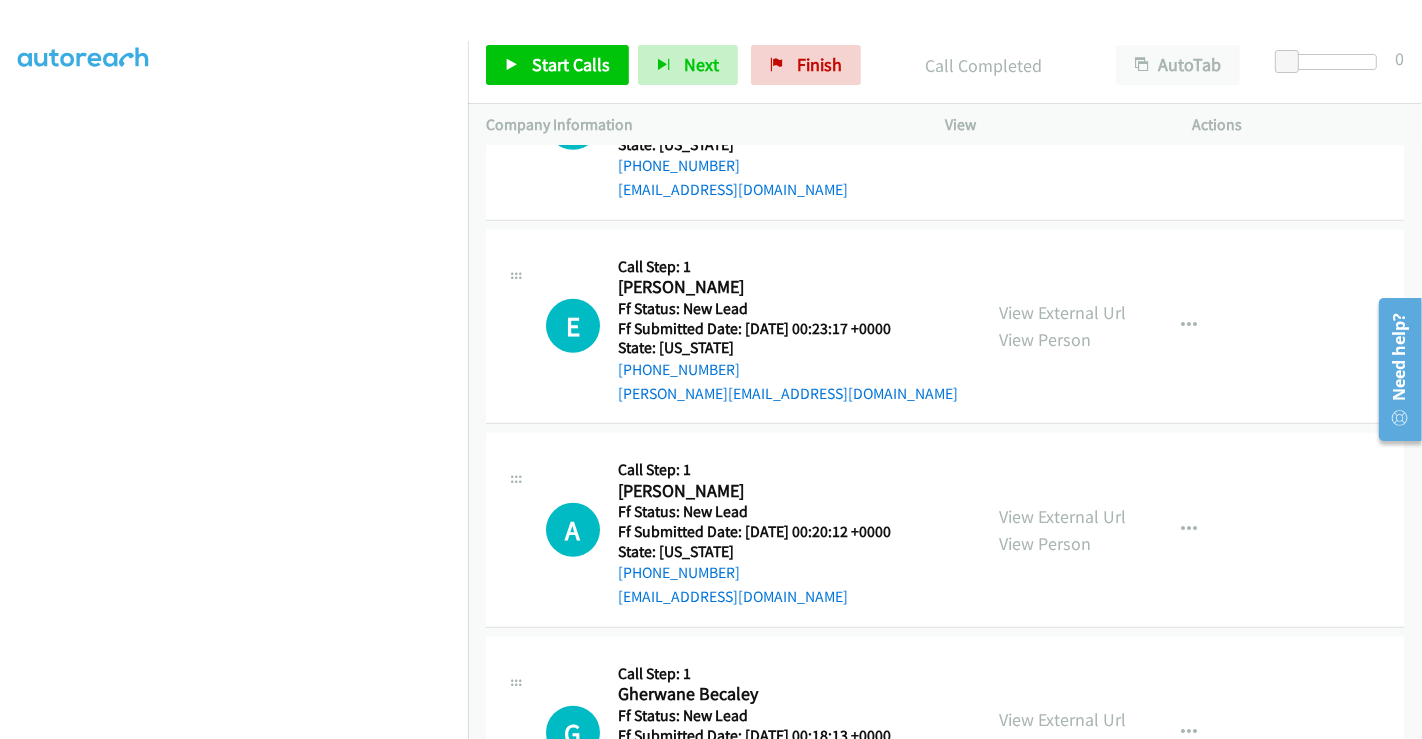 scroll, scrollTop: 1444, scrollLeft: 0, axis: vertical 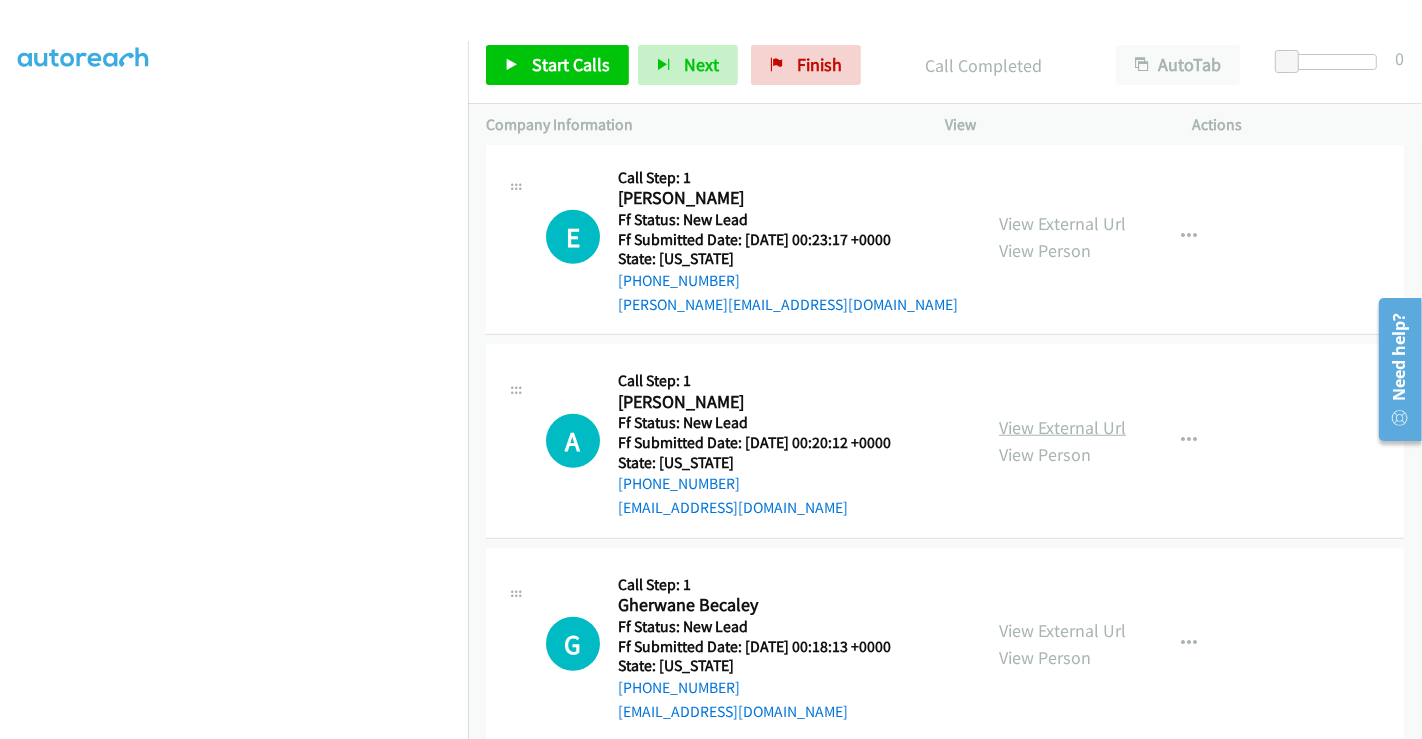 click on "View External Url" at bounding box center (1062, 427) 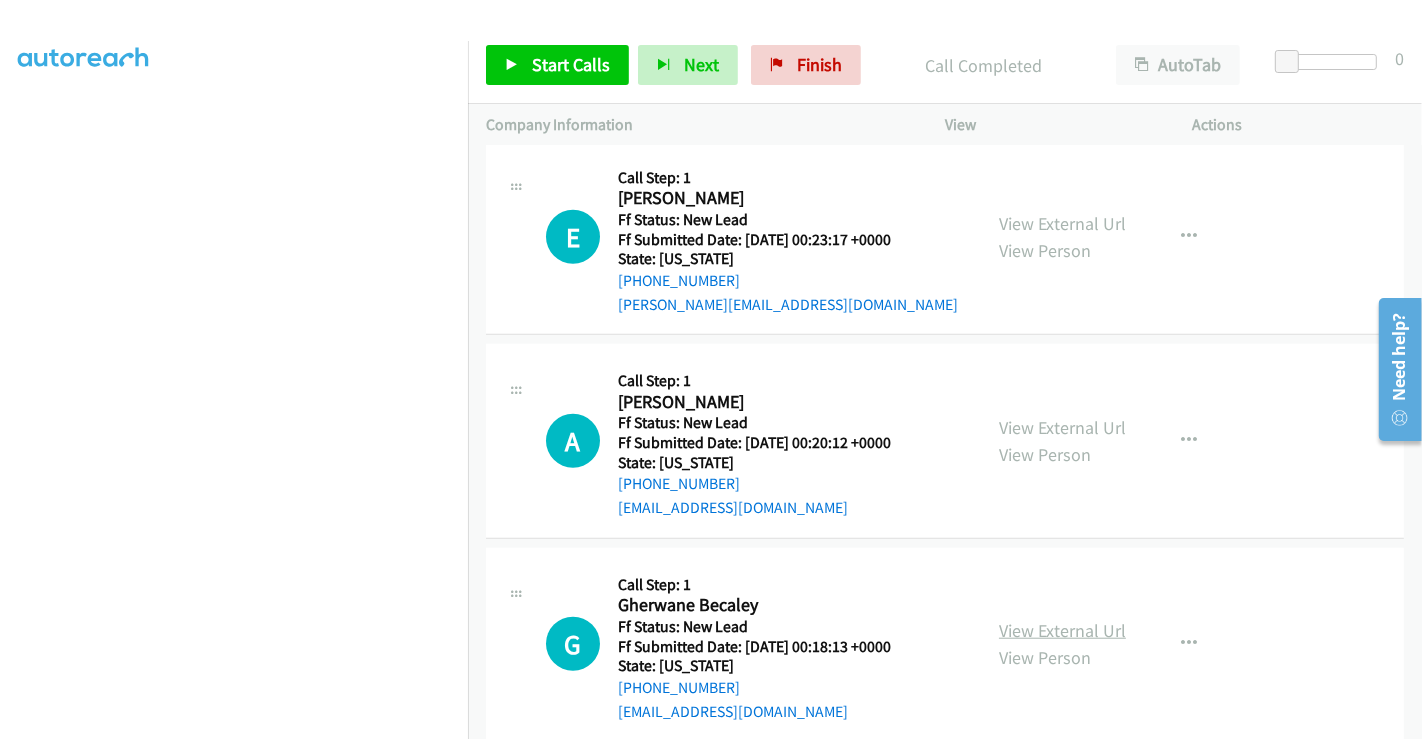 click on "View External Url" at bounding box center [1062, 630] 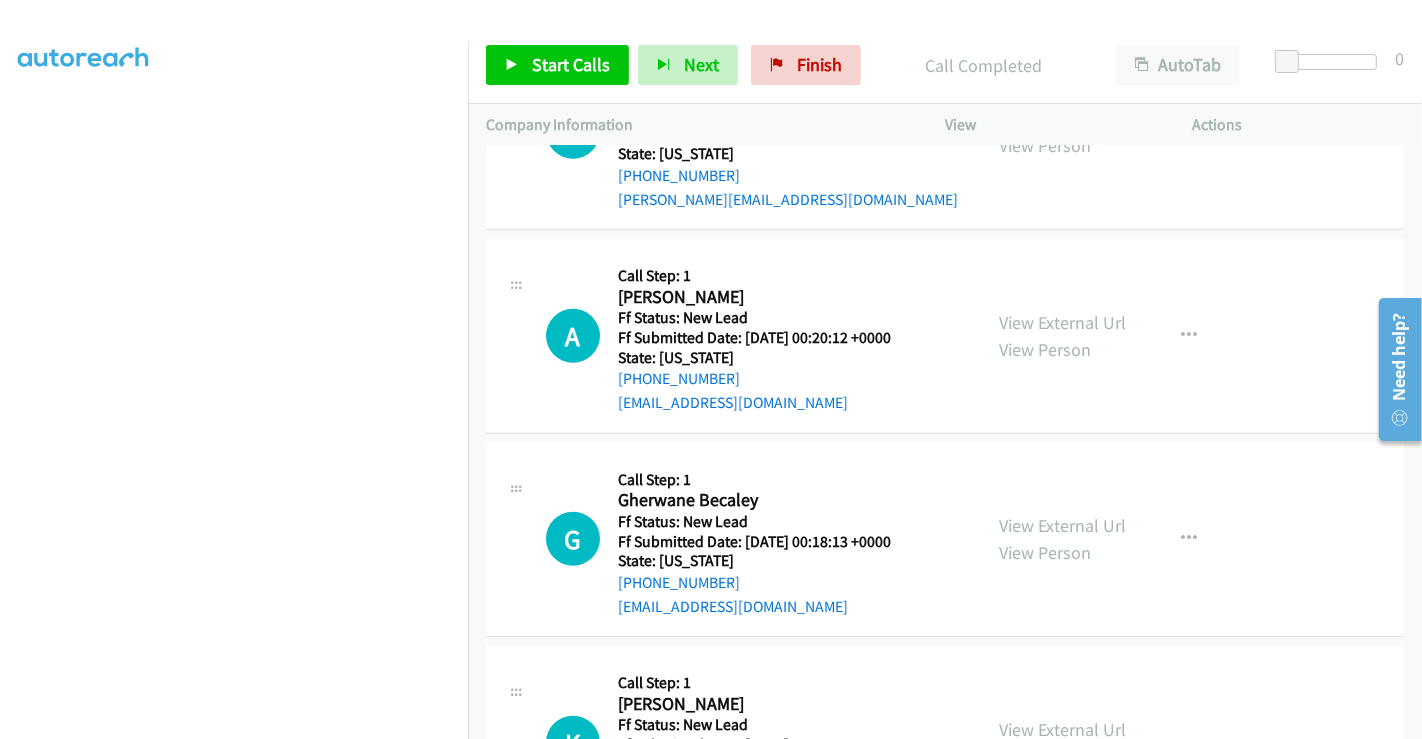 scroll, scrollTop: 1666, scrollLeft: 0, axis: vertical 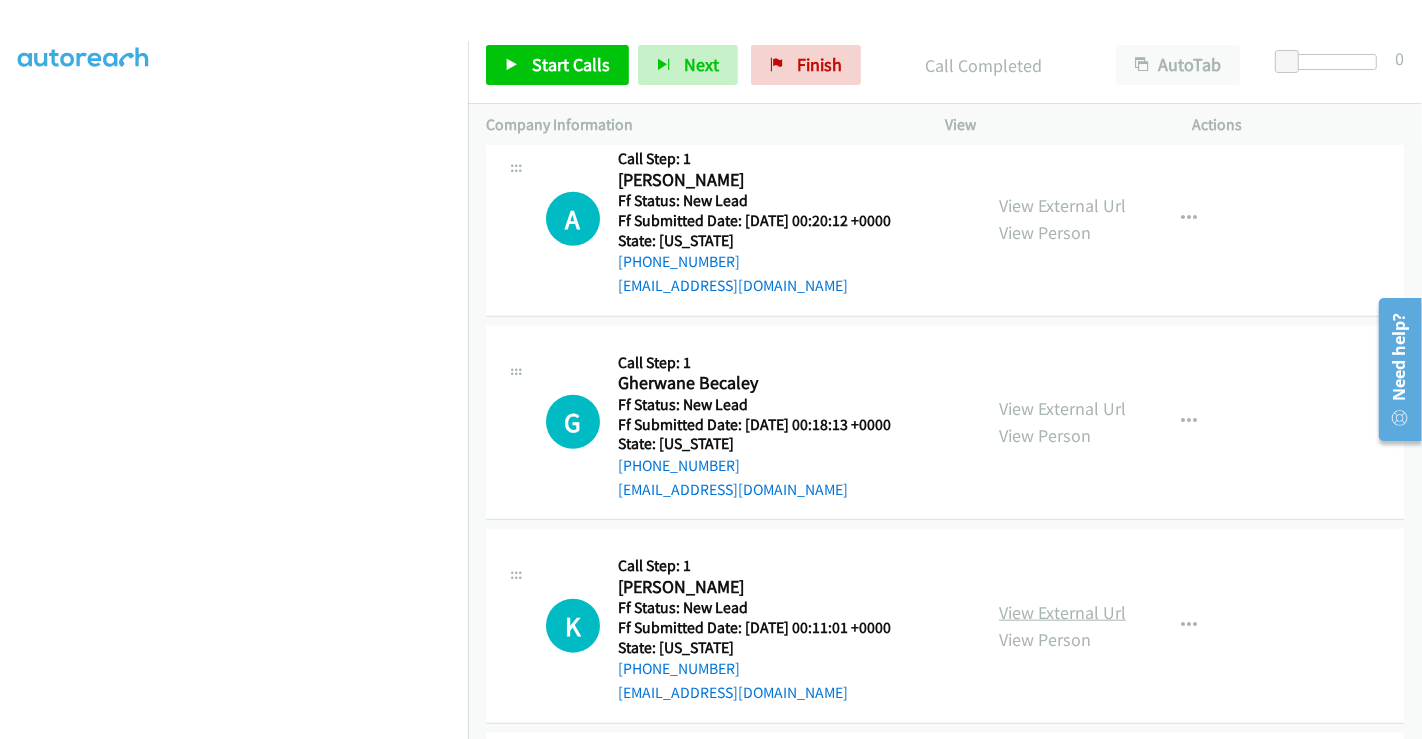 click on "View External Url" at bounding box center [1062, 612] 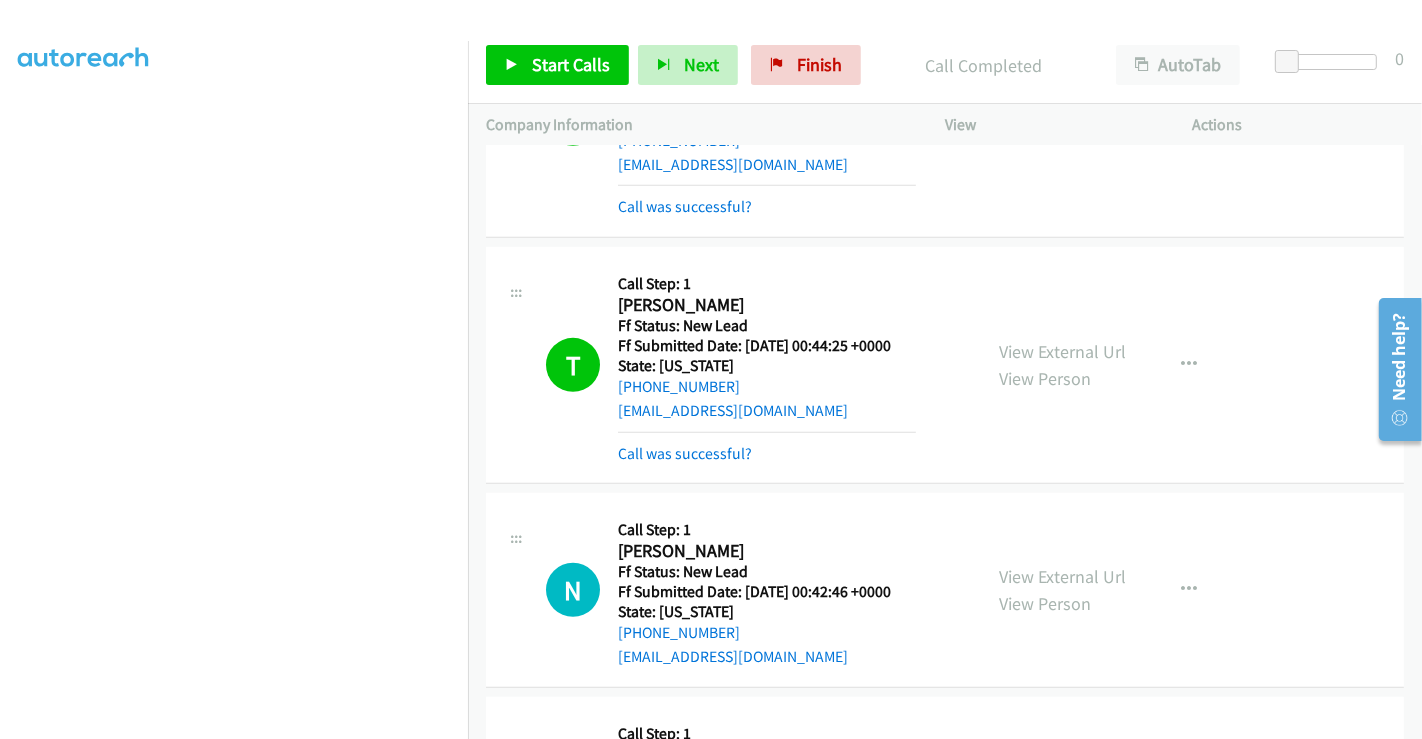 scroll, scrollTop: 1111, scrollLeft: 0, axis: vertical 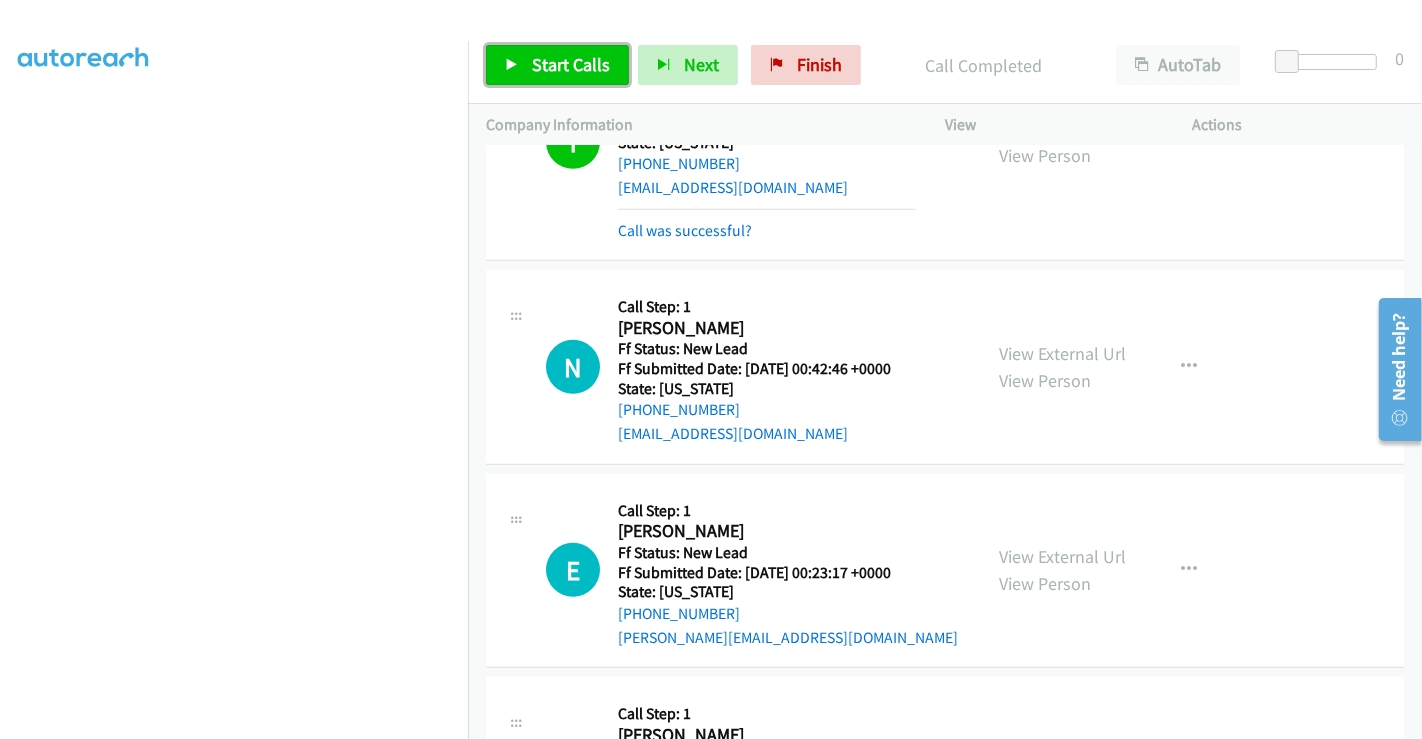 click on "Start Calls" at bounding box center [557, 65] 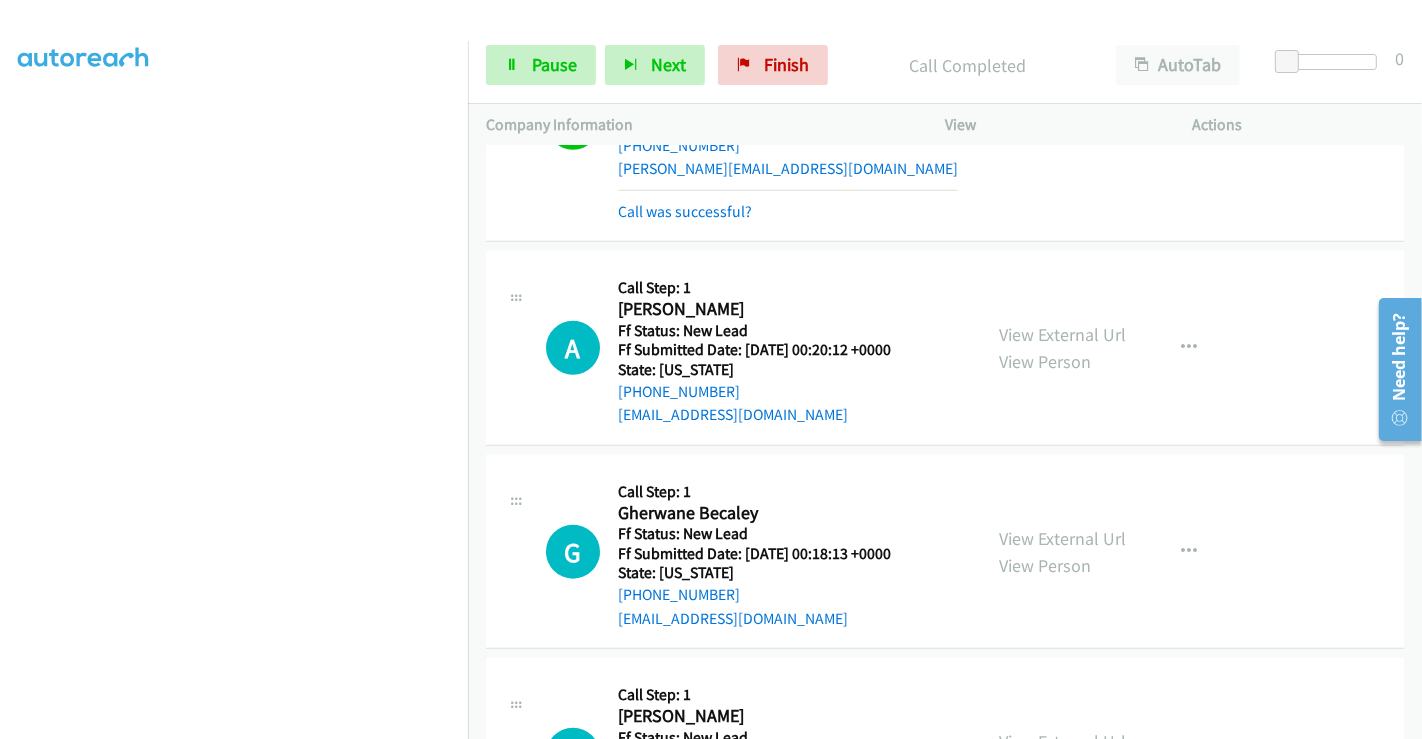 scroll, scrollTop: 1666, scrollLeft: 0, axis: vertical 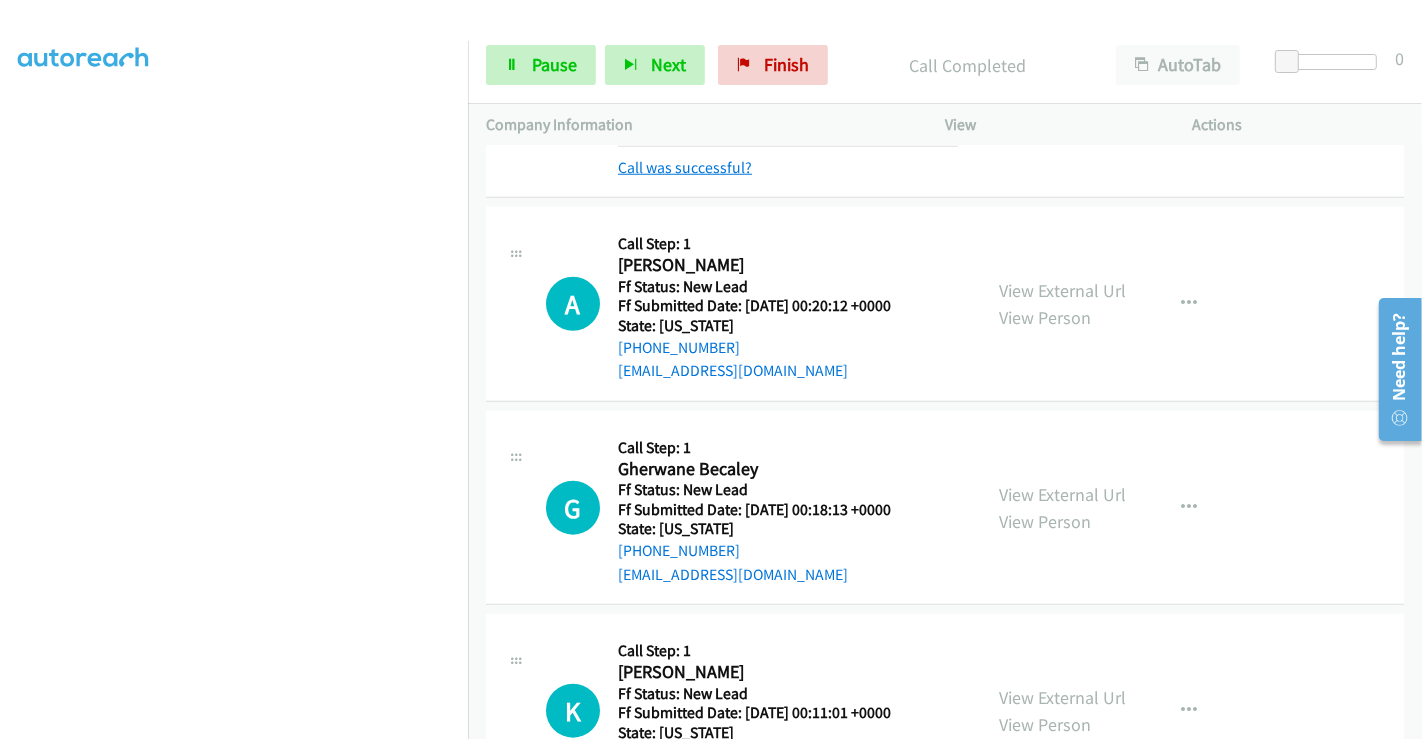 click on "Call was successful?" at bounding box center (685, 167) 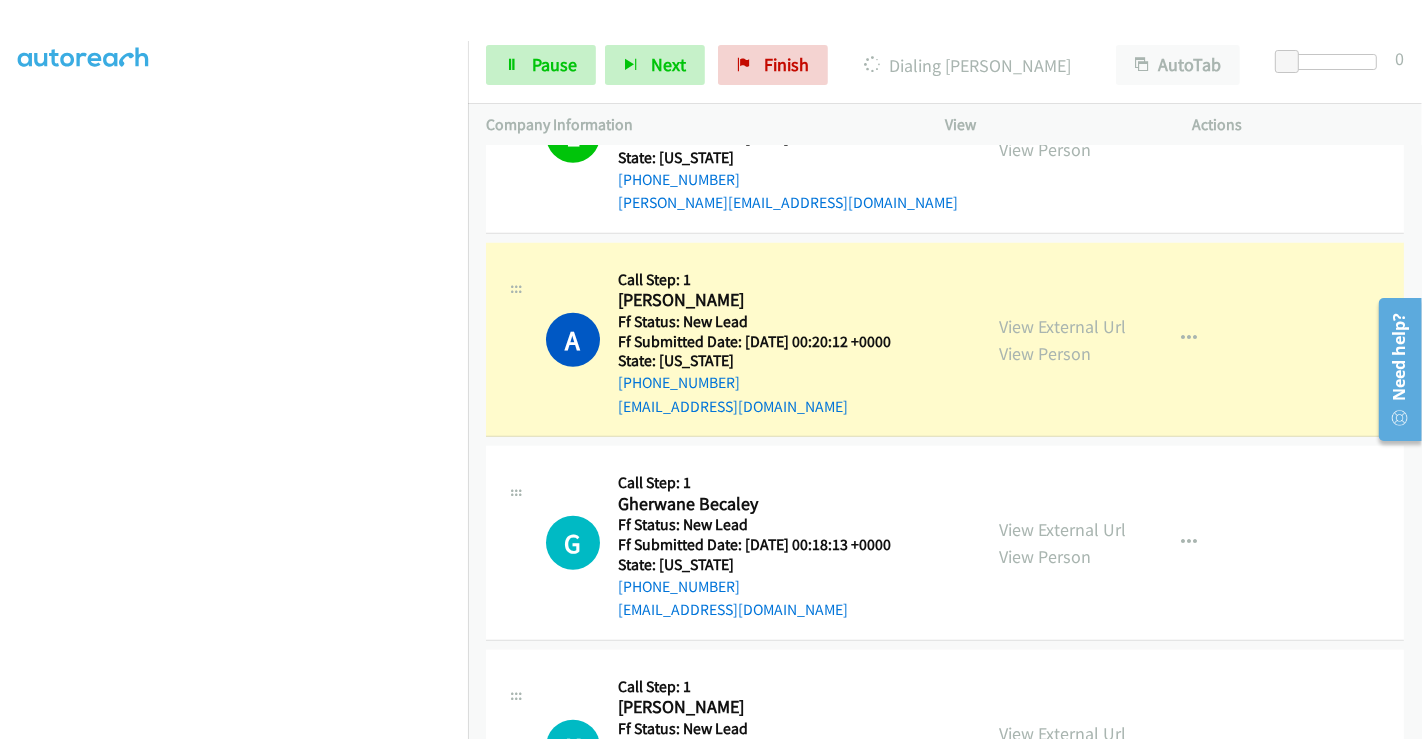 scroll, scrollTop: 1444, scrollLeft: 0, axis: vertical 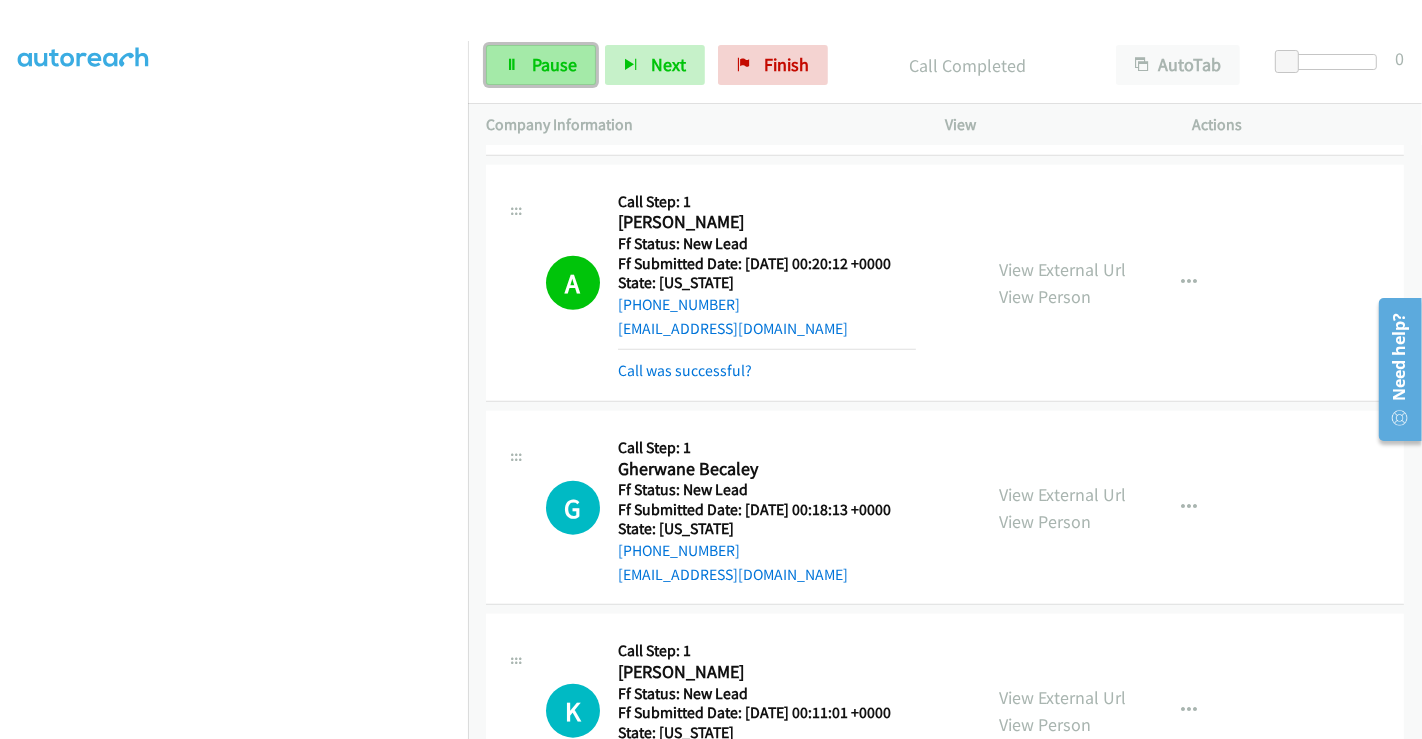 click on "Pause" at bounding box center [554, 64] 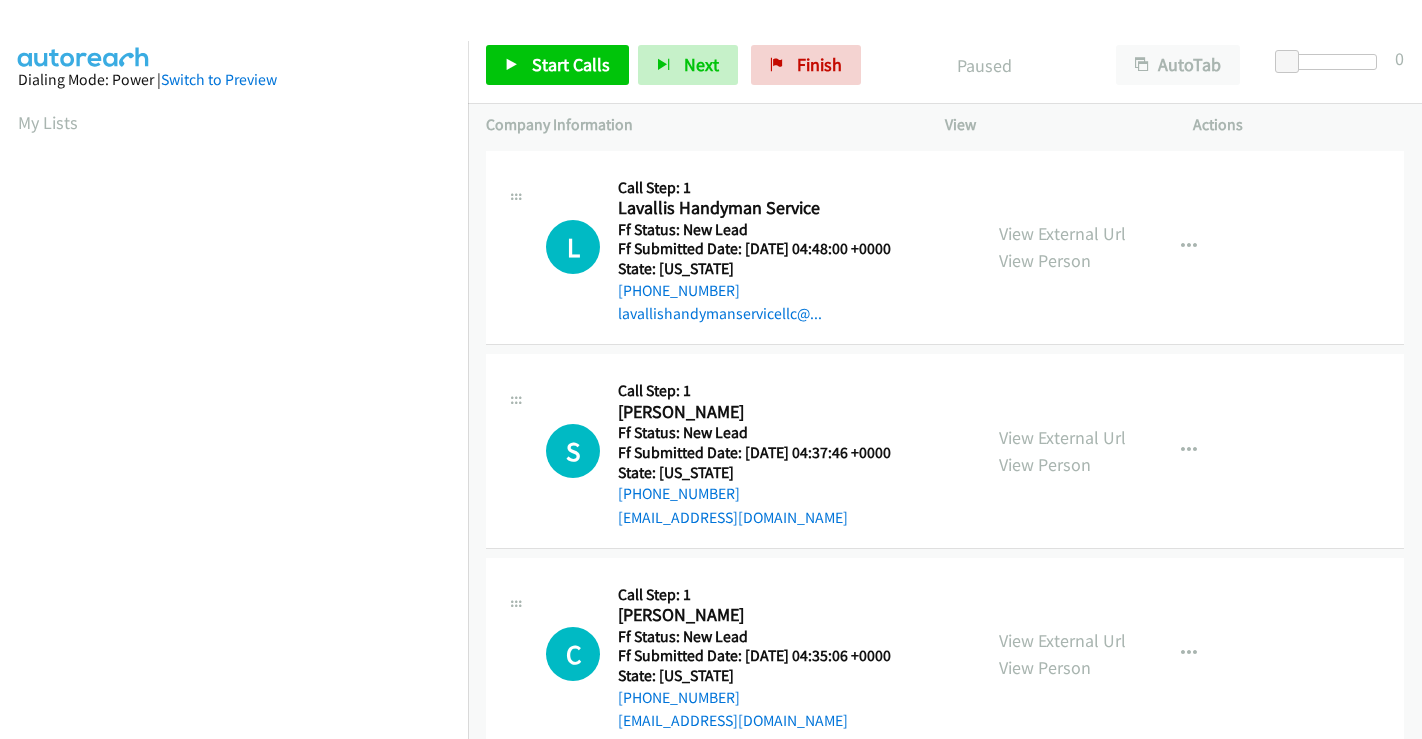 scroll, scrollTop: 0, scrollLeft: 0, axis: both 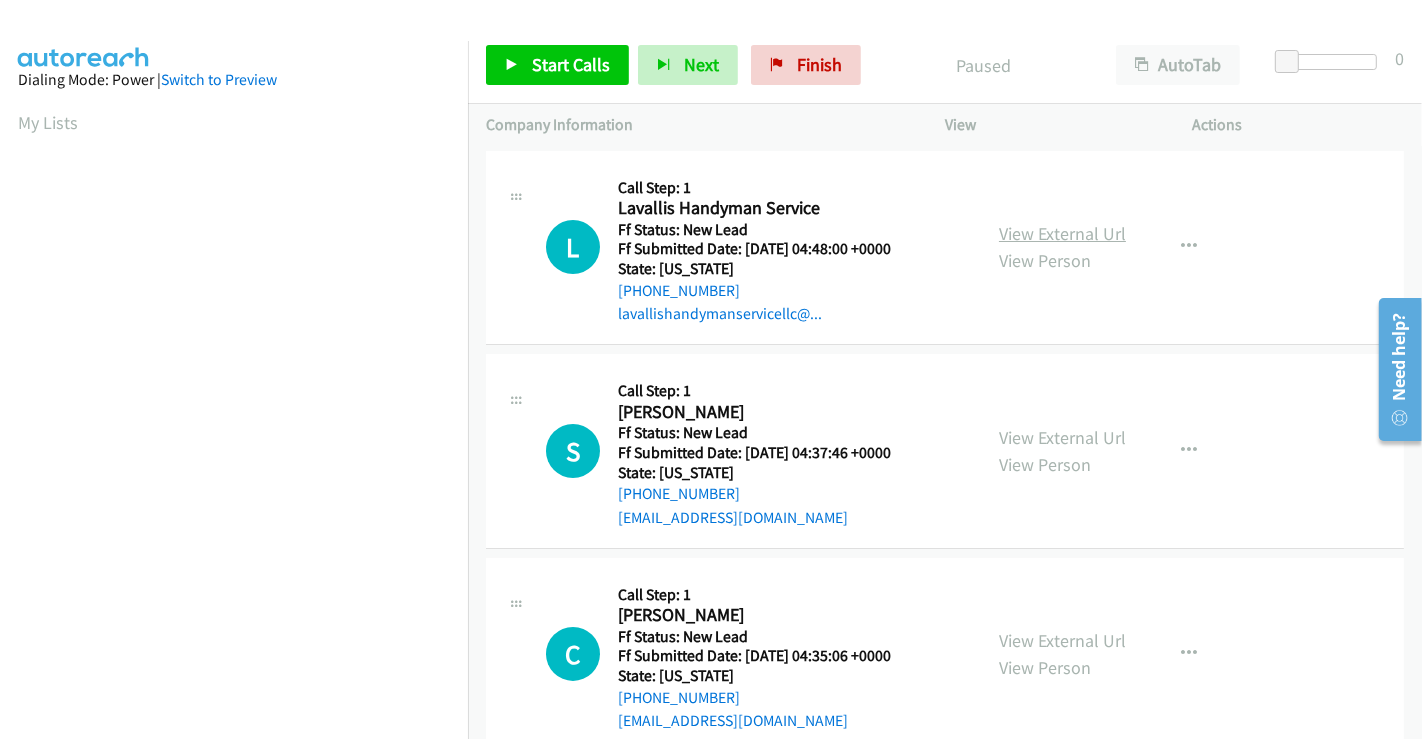 click on "View External Url" at bounding box center (1062, 233) 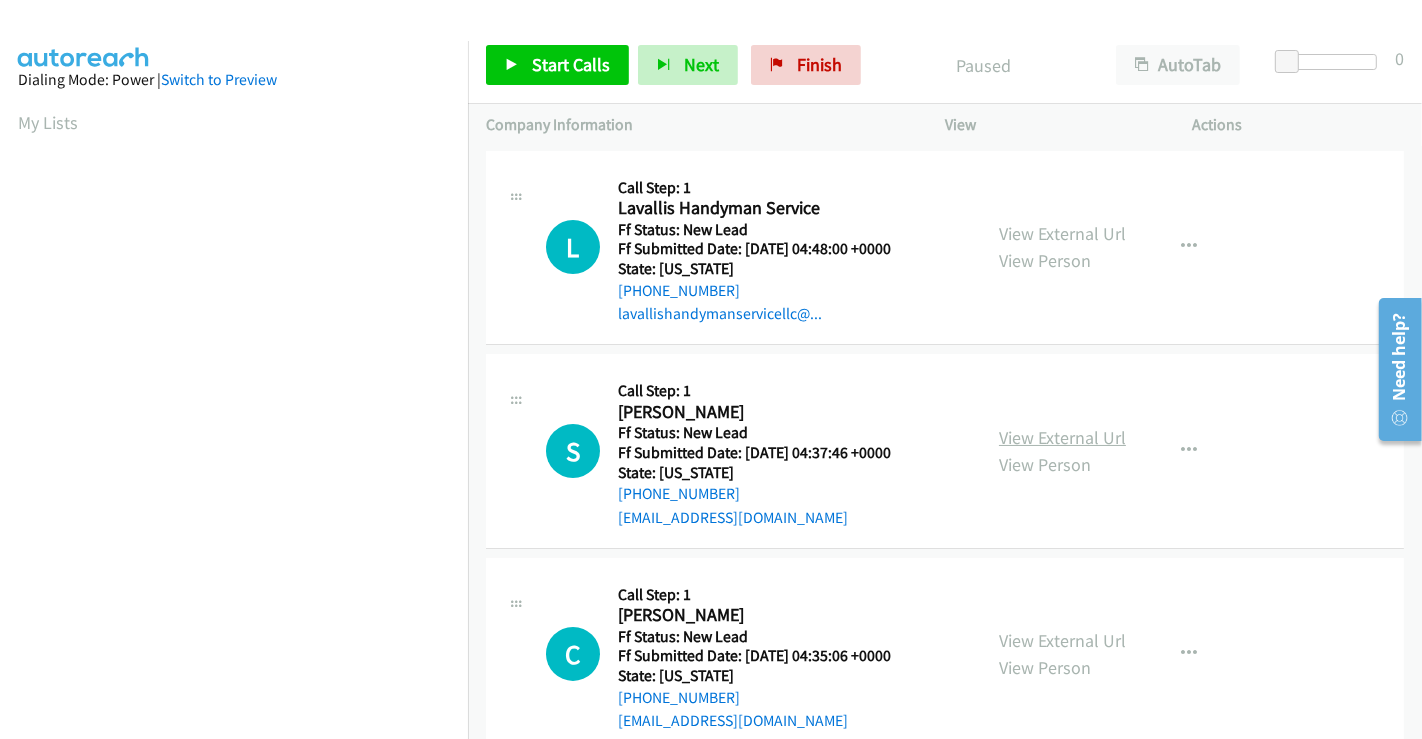 click on "View External Url" at bounding box center [1062, 437] 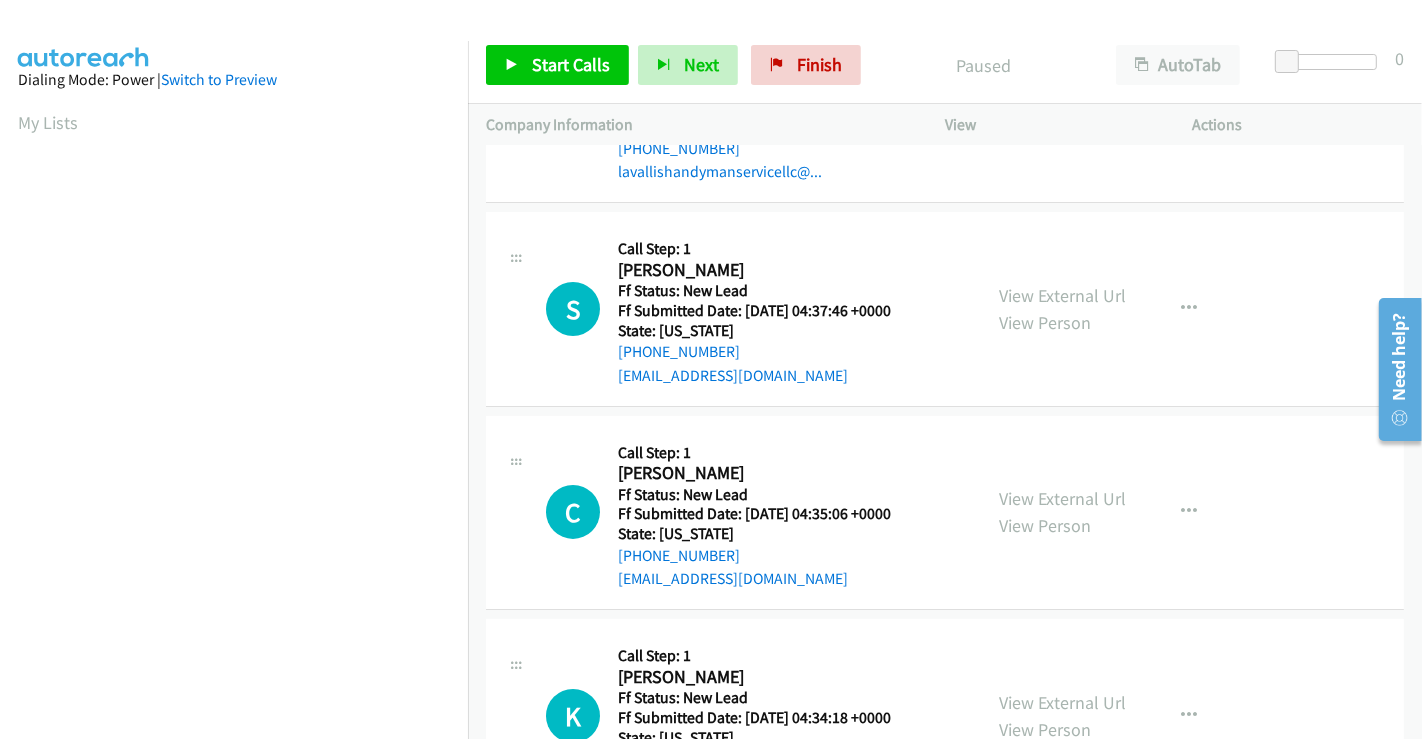 scroll, scrollTop: 222, scrollLeft: 0, axis: vertical 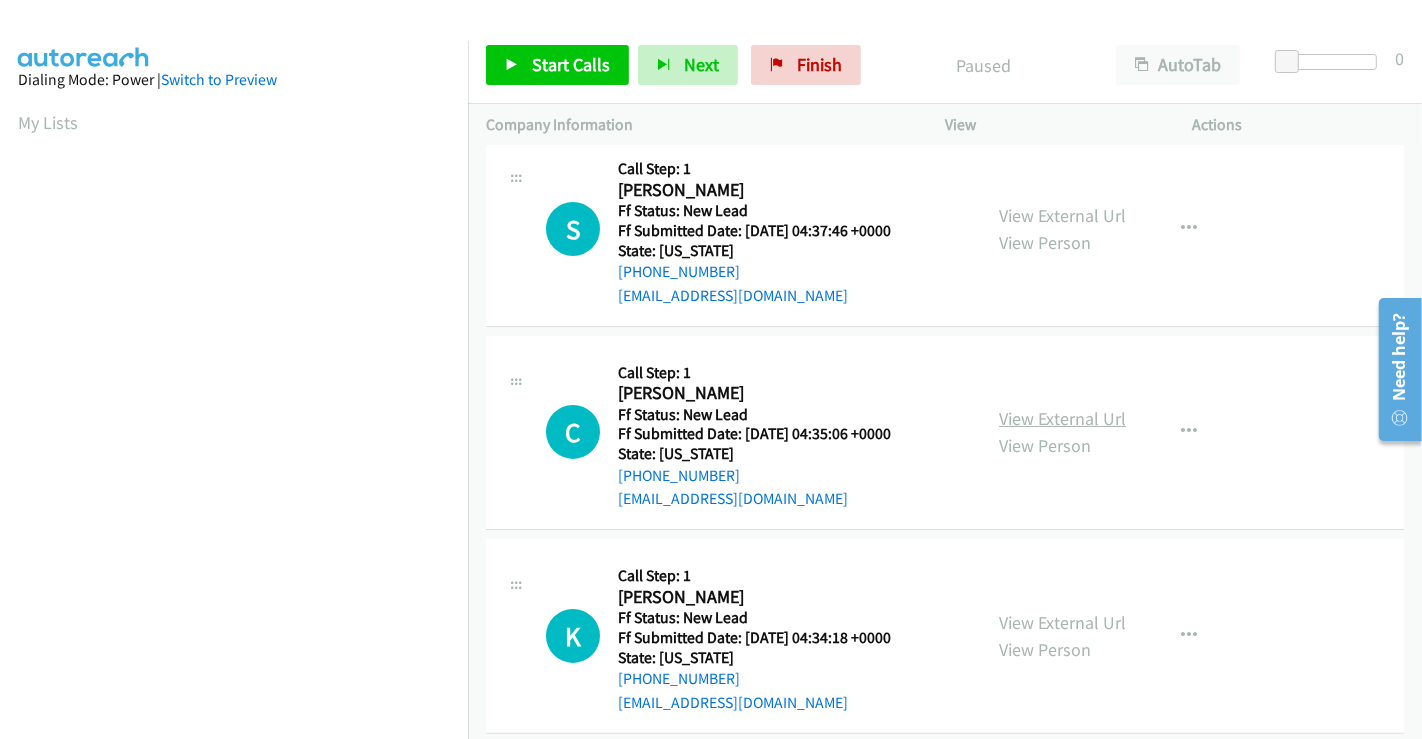 click on "View External Url" at bounding box center [1062, 418] 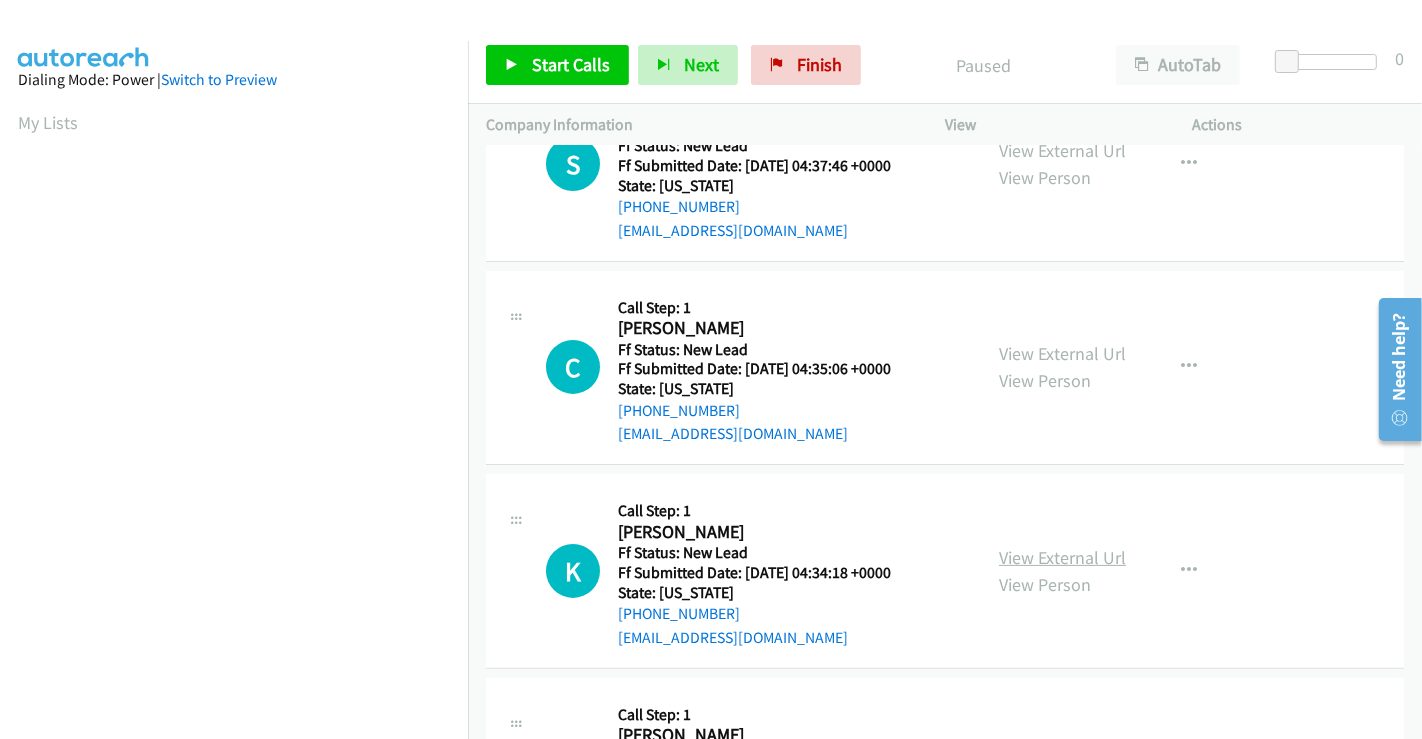 scroll, scrollTop: 444, scrollLeft: 0, axis: vertical 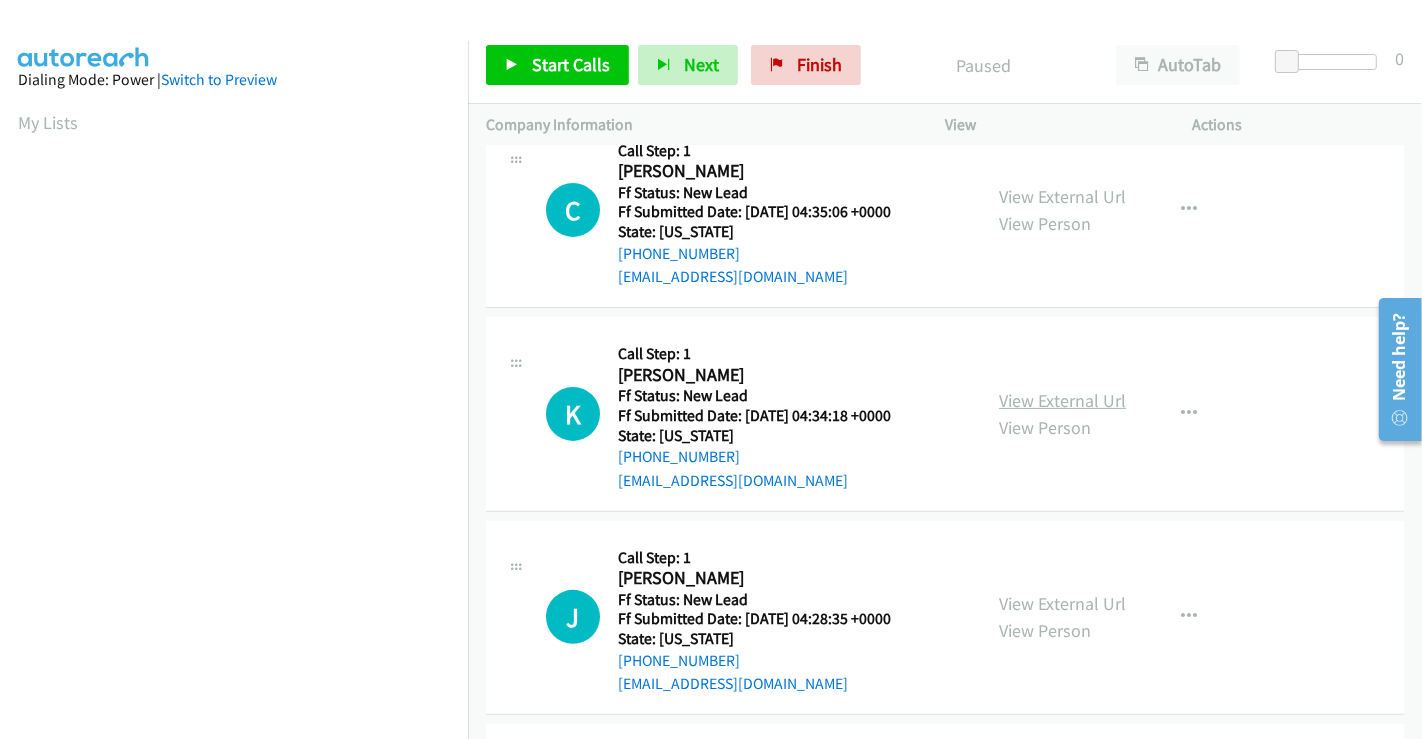 click on "View External Url" at bounding box center (1062, 400) 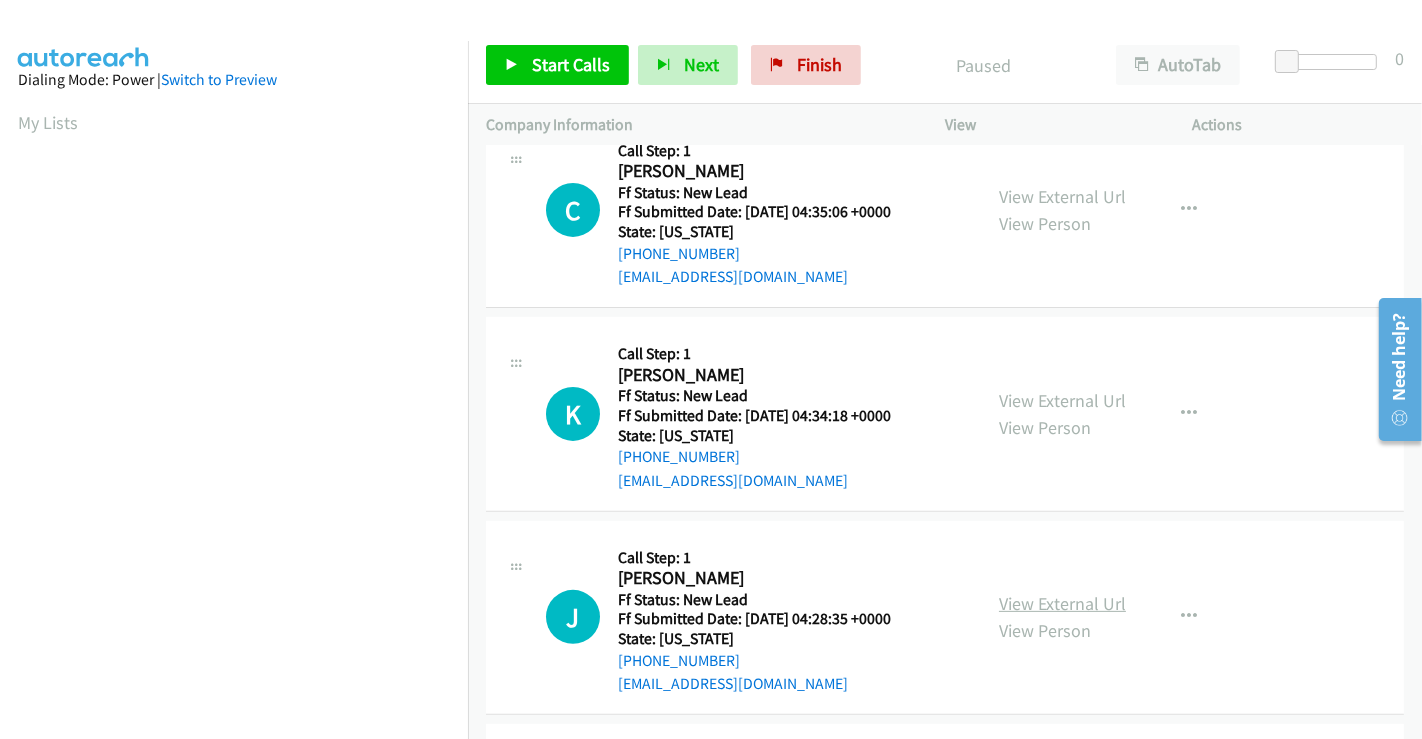 click on "View External Url" at bounding box center (1062, 603) 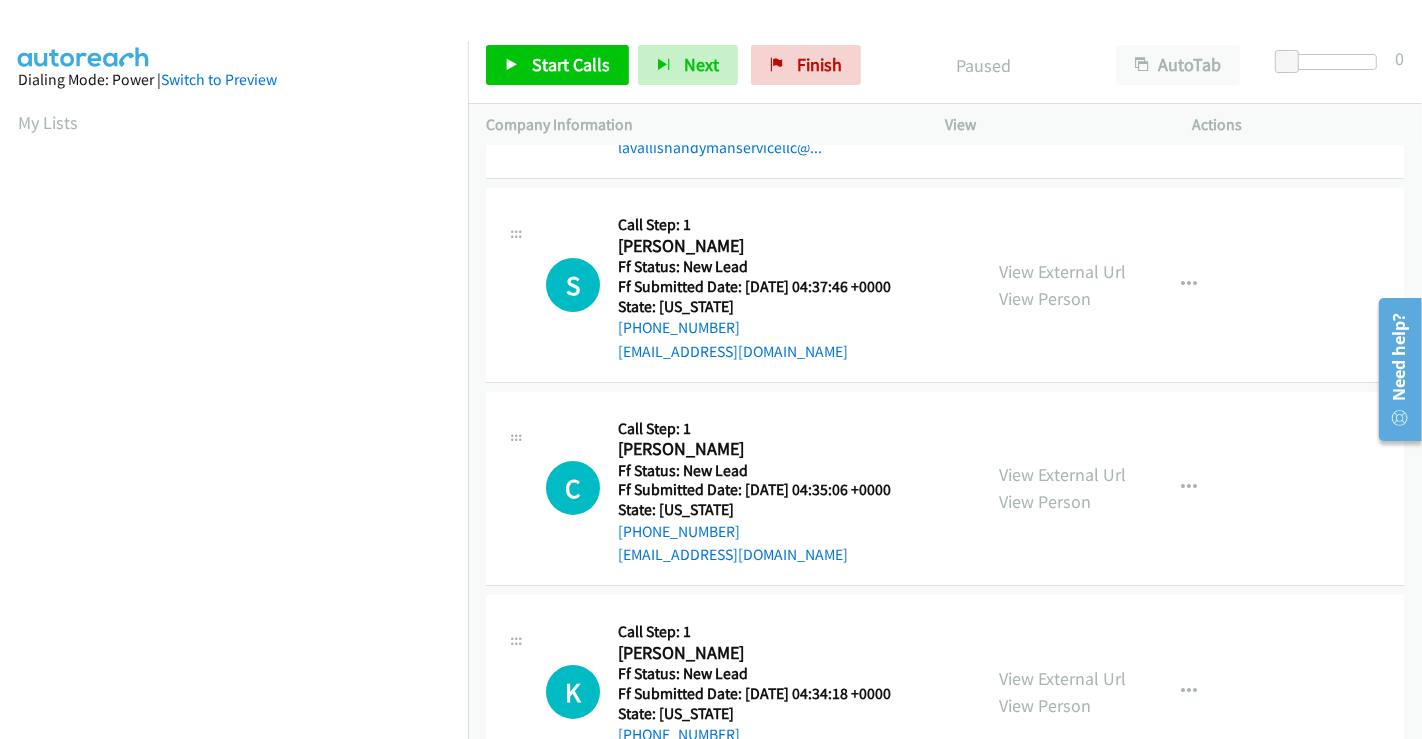 scroll, scrollTop: 0, scrollLeft: 0, axis: both 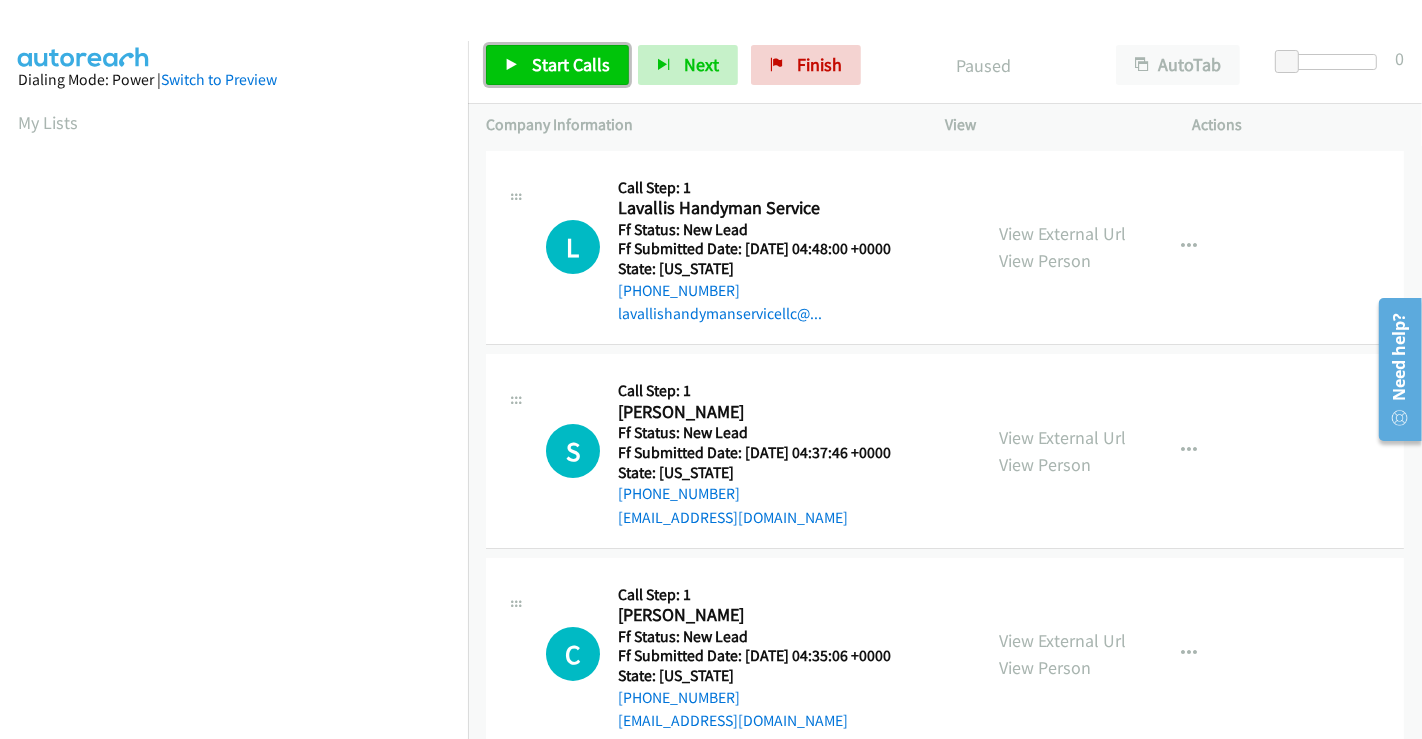 click on "Start Calls" at bounding box center [571, 64] 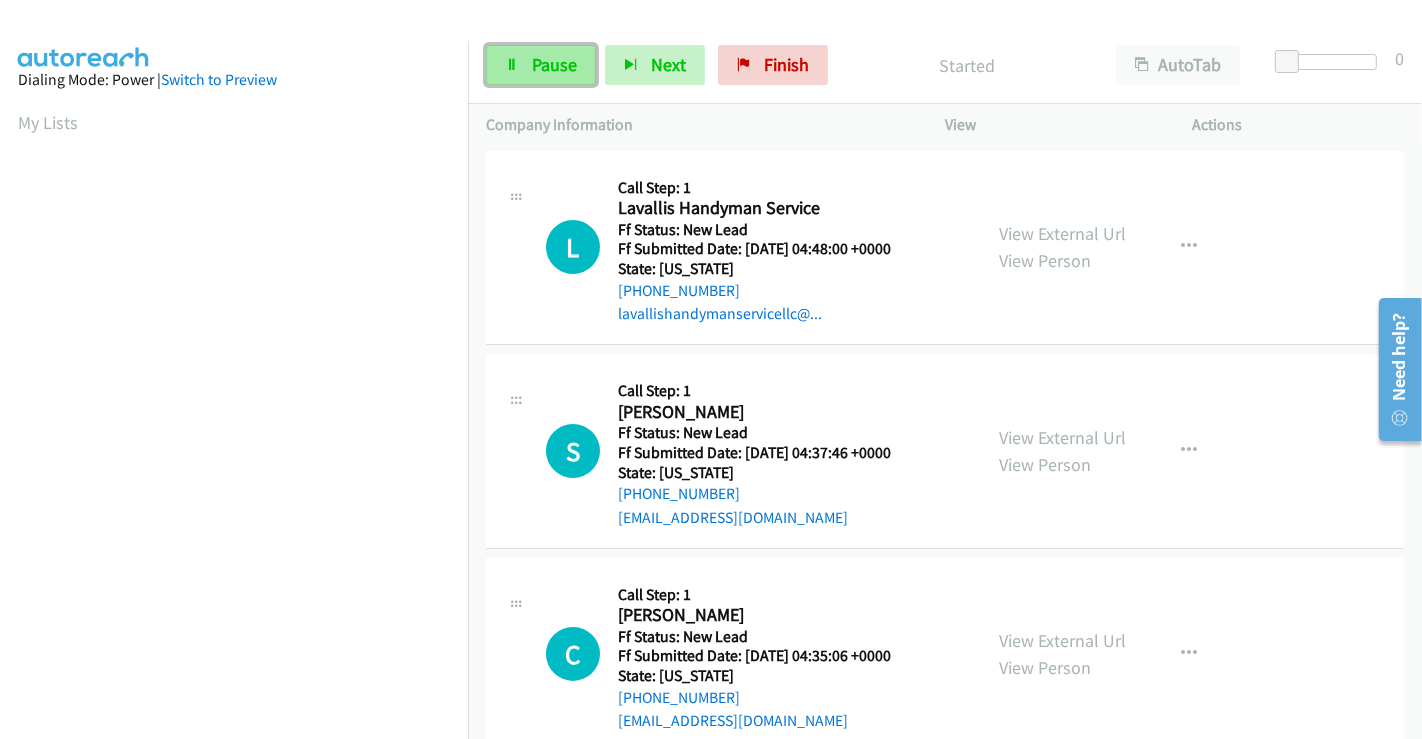 click on "Pause" at bounding box center (554, 64) 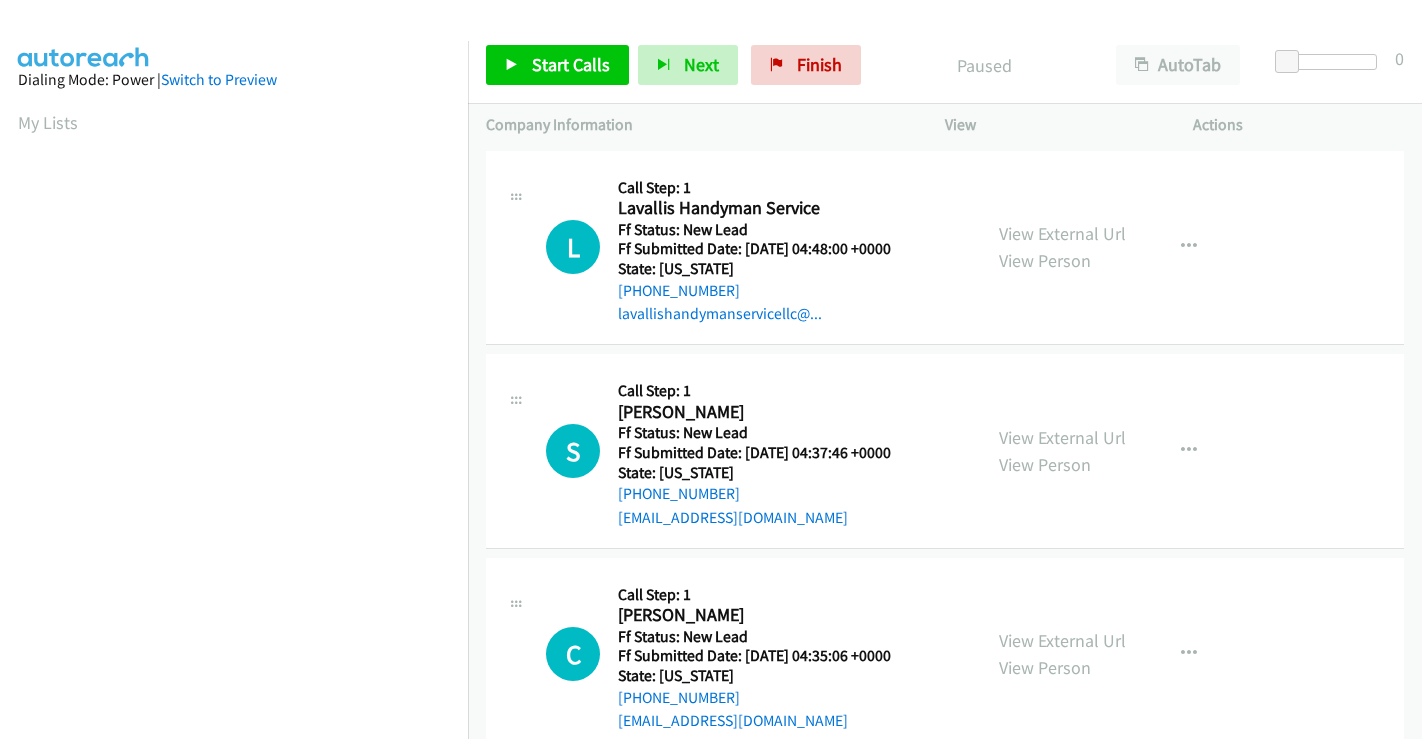 scroll, scrollTop: 0, scrollLeft: 0, axis: both 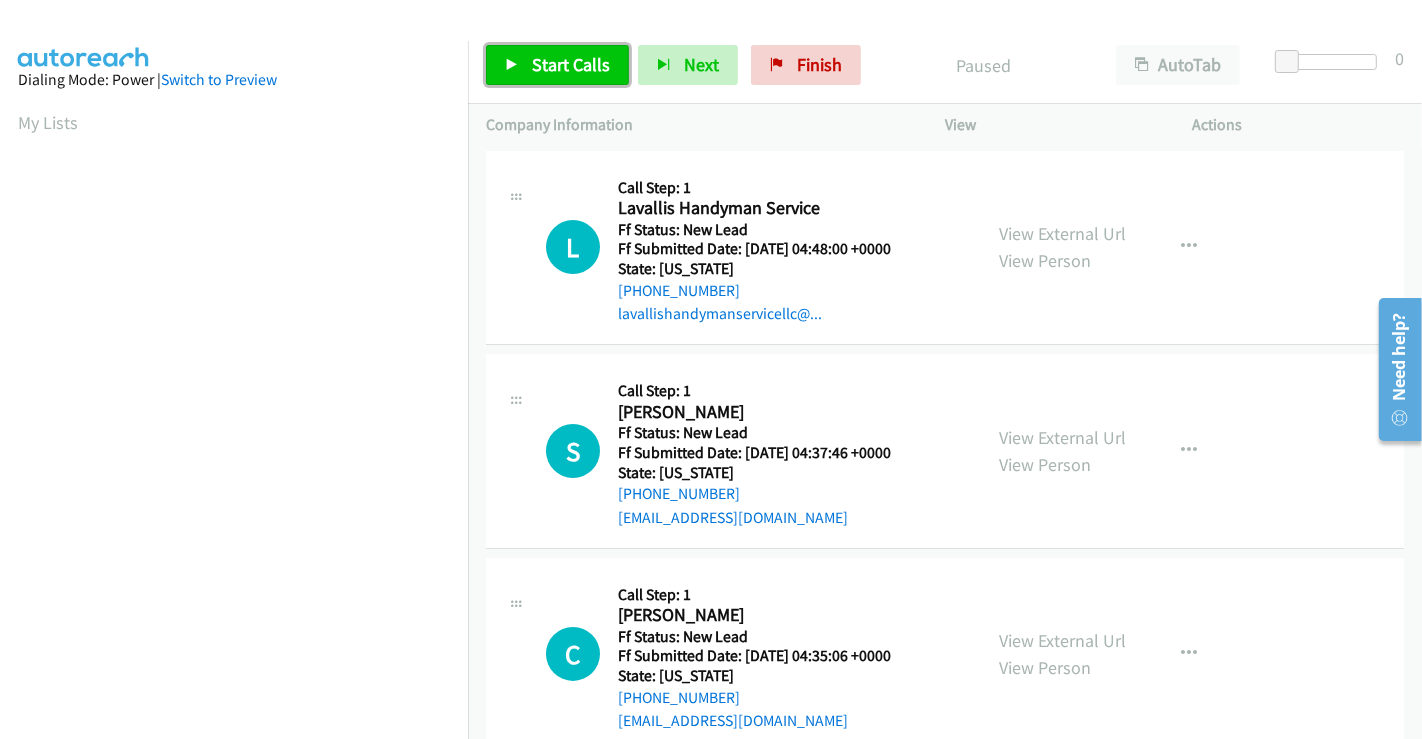 click on "Start Calls" at bounding box center [571, 64] 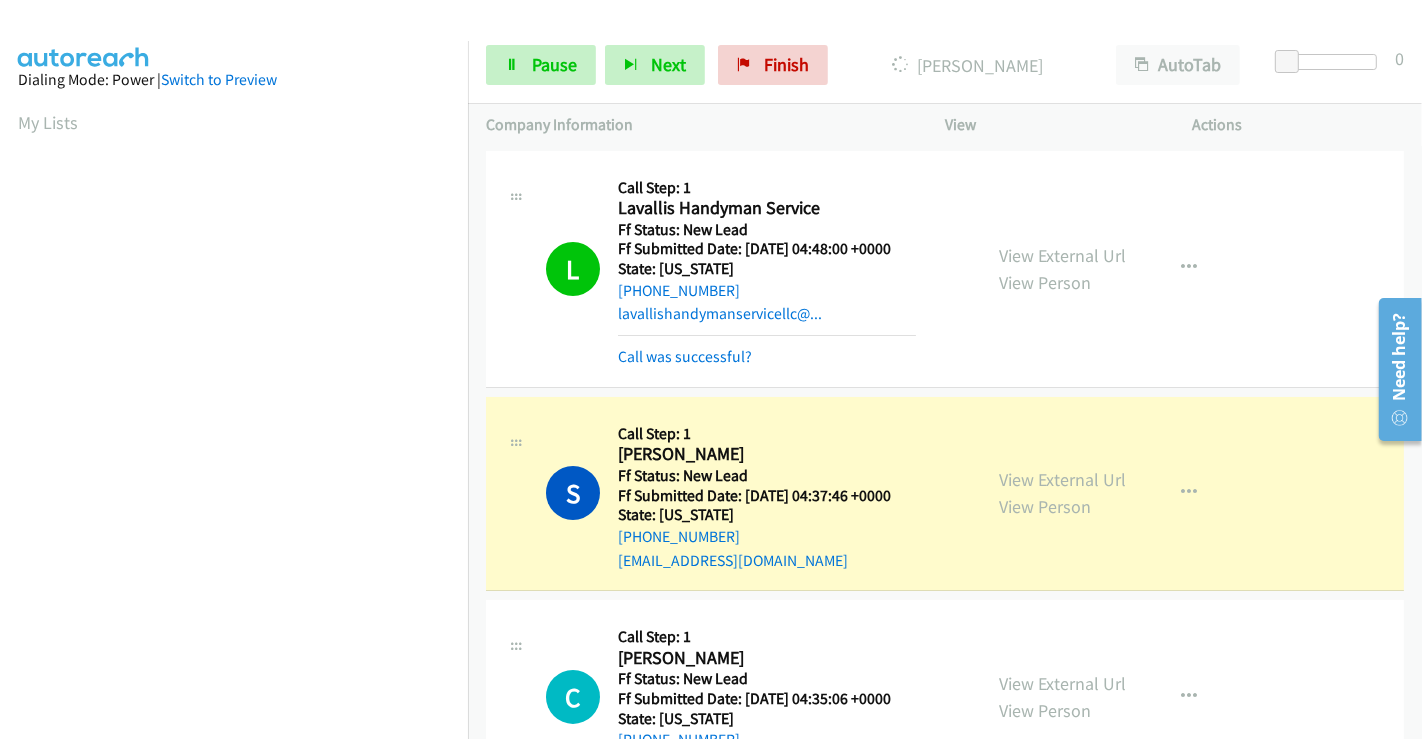 scroll, scrollTop: 385, scrollLeft: 0, axis: vertical 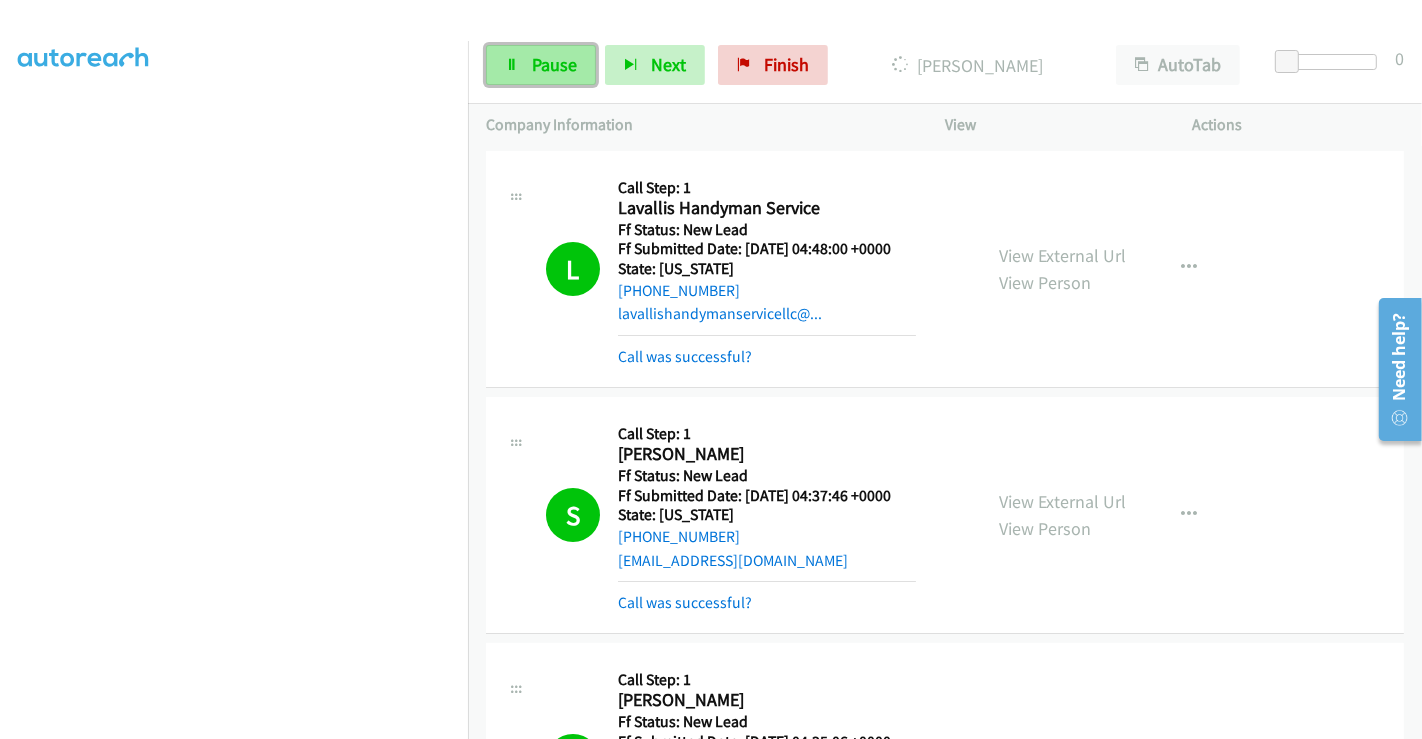 click on "Pause" at bounding box center [554, 64] 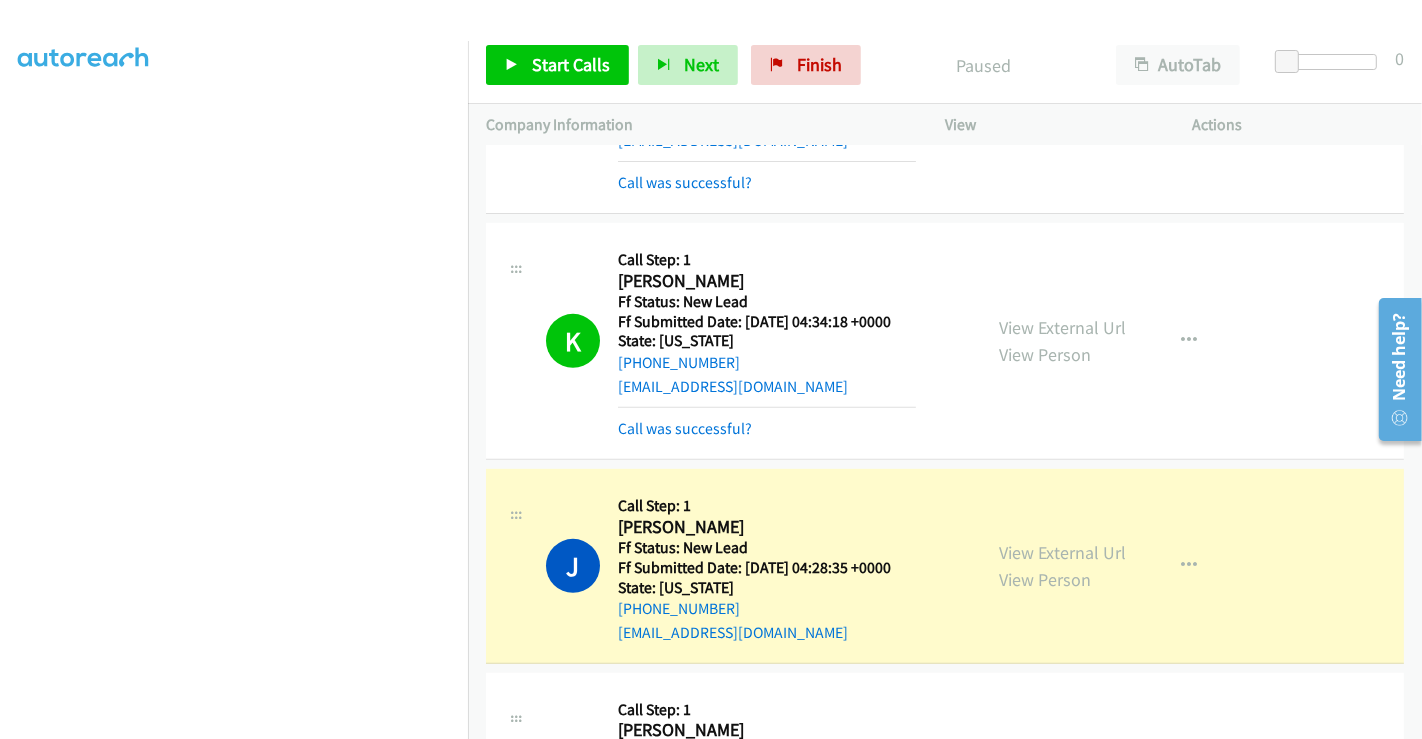 scroll, scrollTop: 888, scrollLeft: 0, axis: vertical 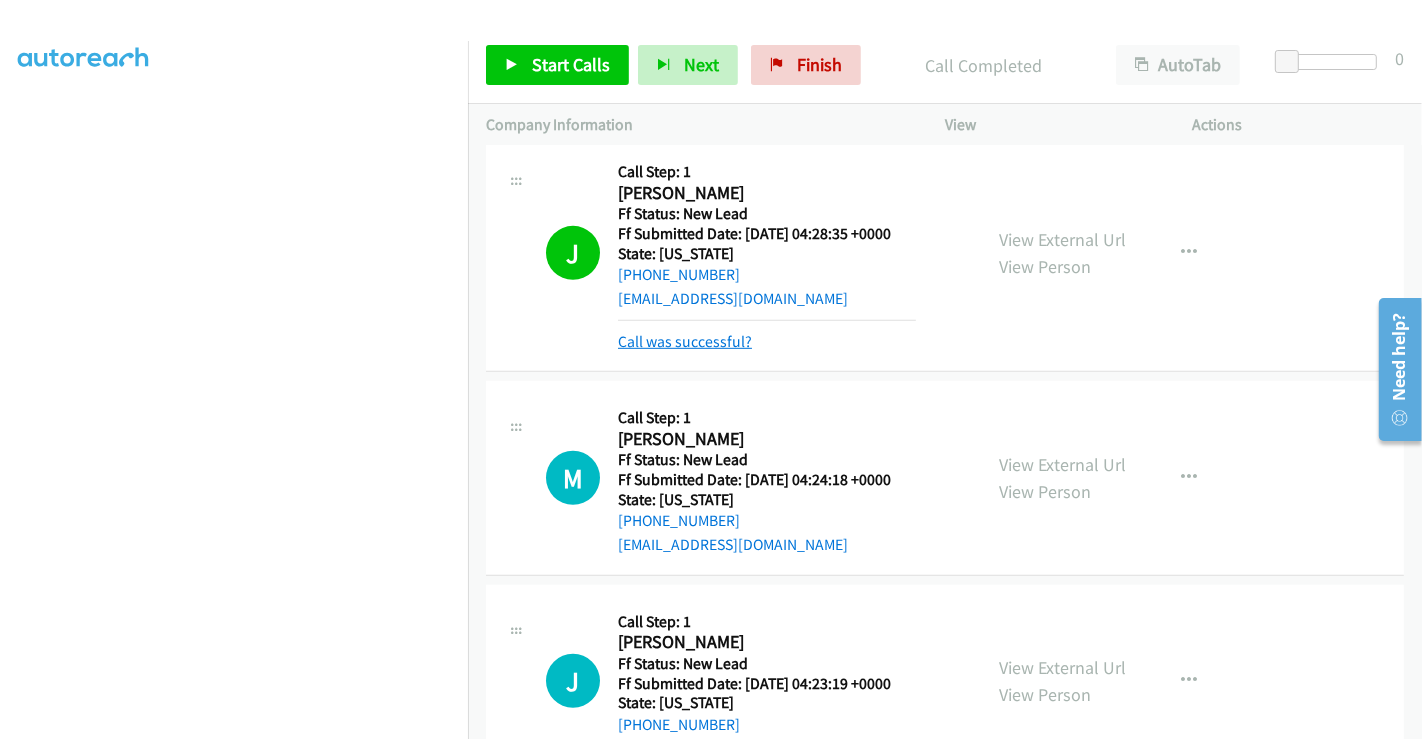 click on "Call was successful?" at bounding box center (685, 341) 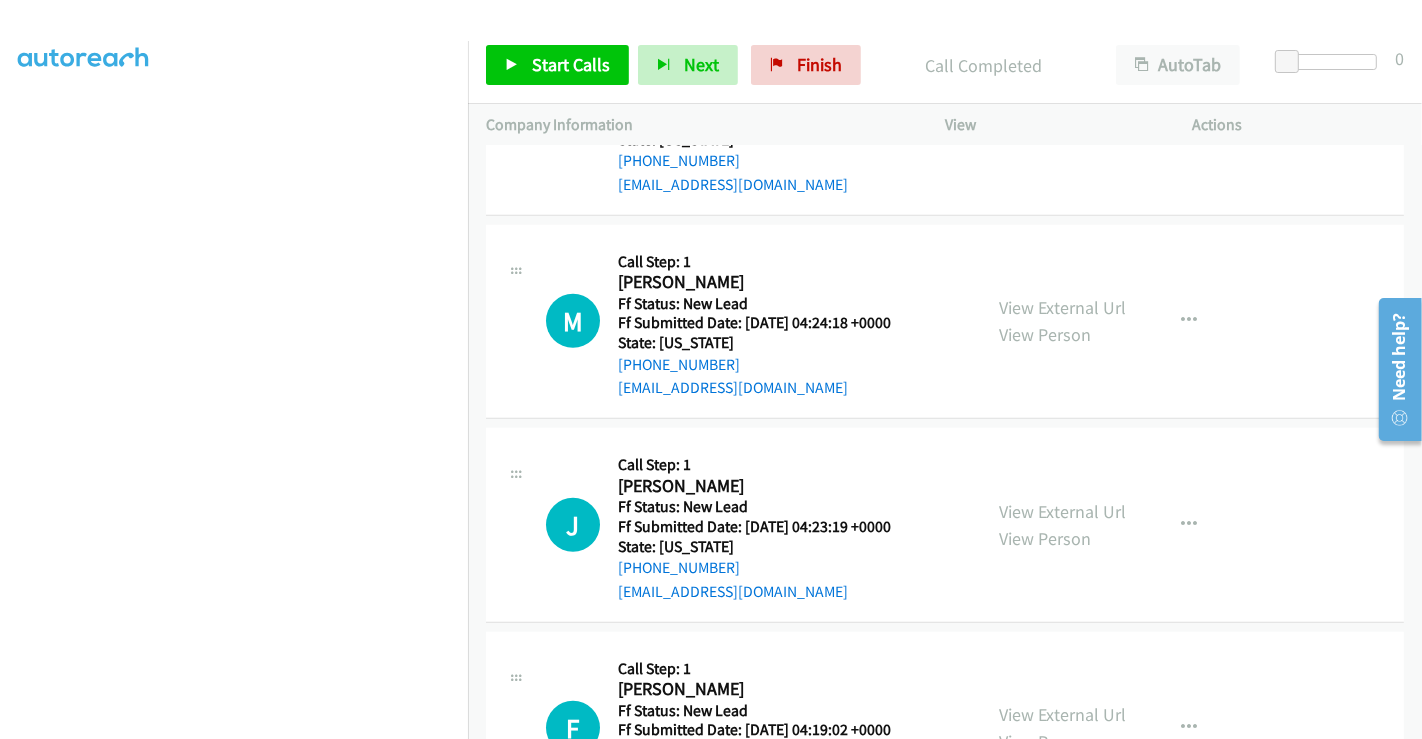 scroll, scrollTop: 1003, scrollLeft: 0, axis: vertical 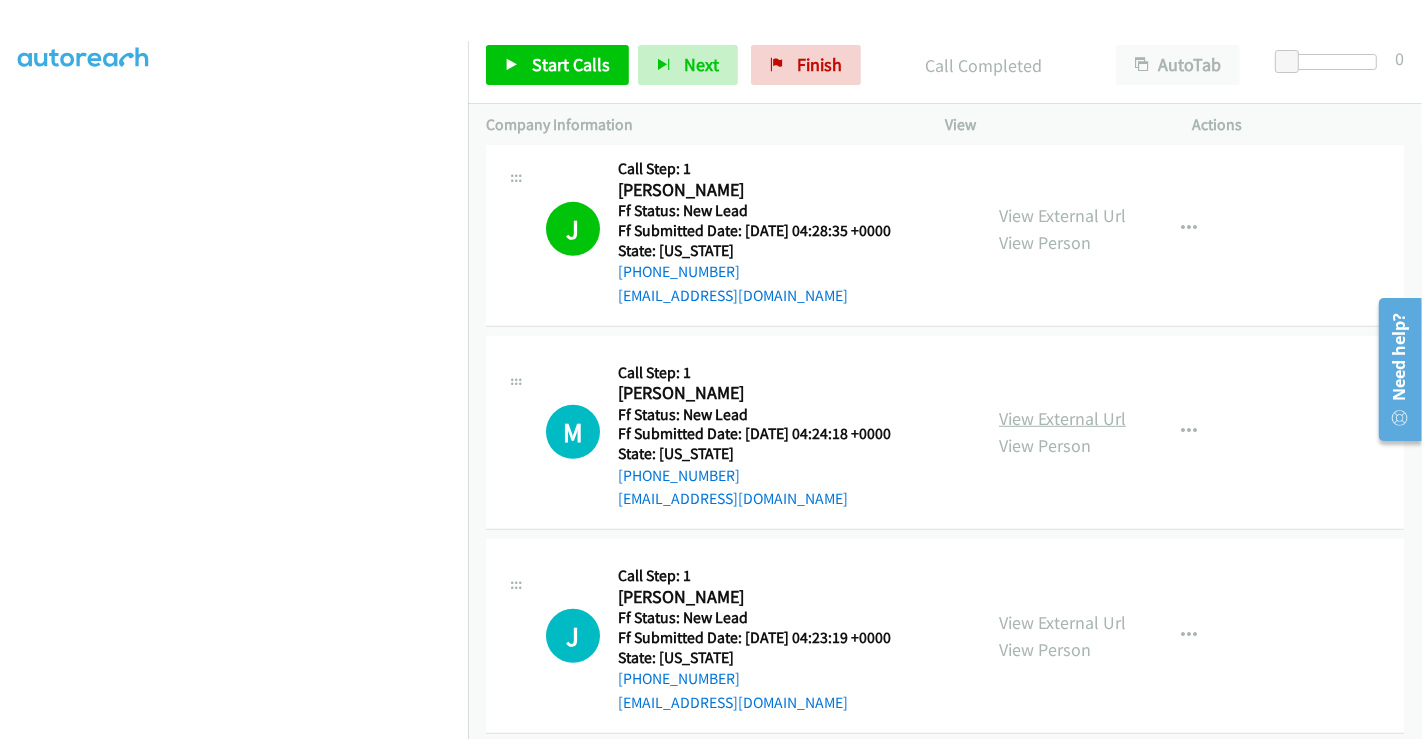 click on "View External Url" at bounding box center [1062, 418] 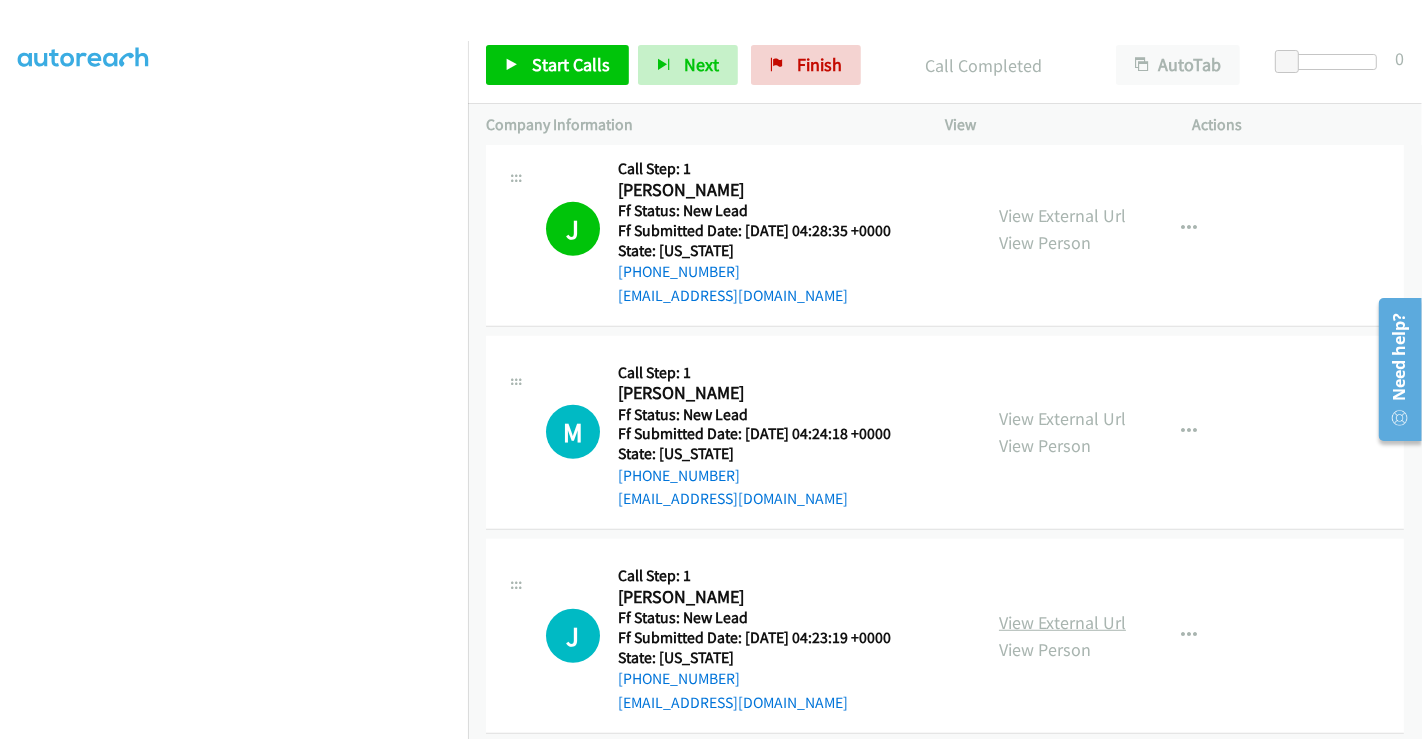 click on "View External Url" at bounding box center (1062, 622) 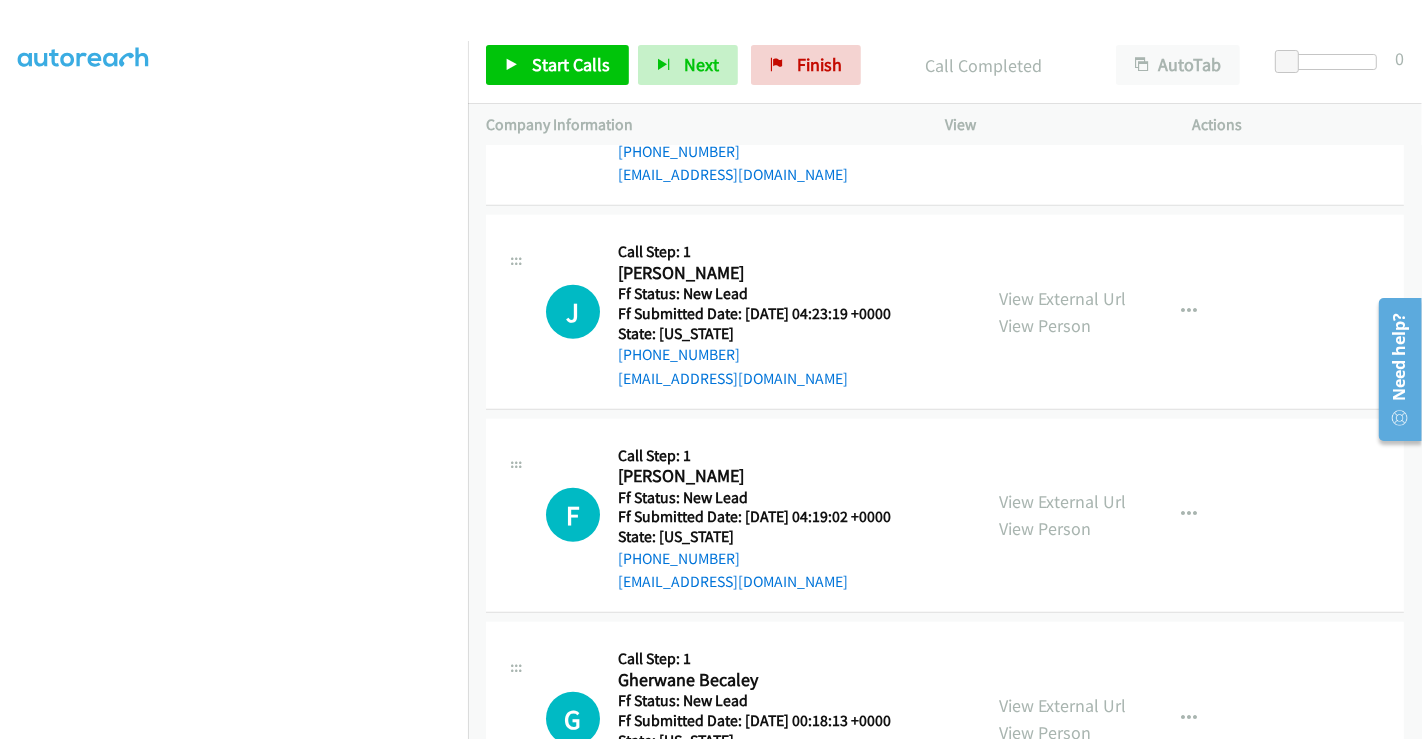 scroll, scrollTop: 1448, scrollLeft: 0, axis: vertical 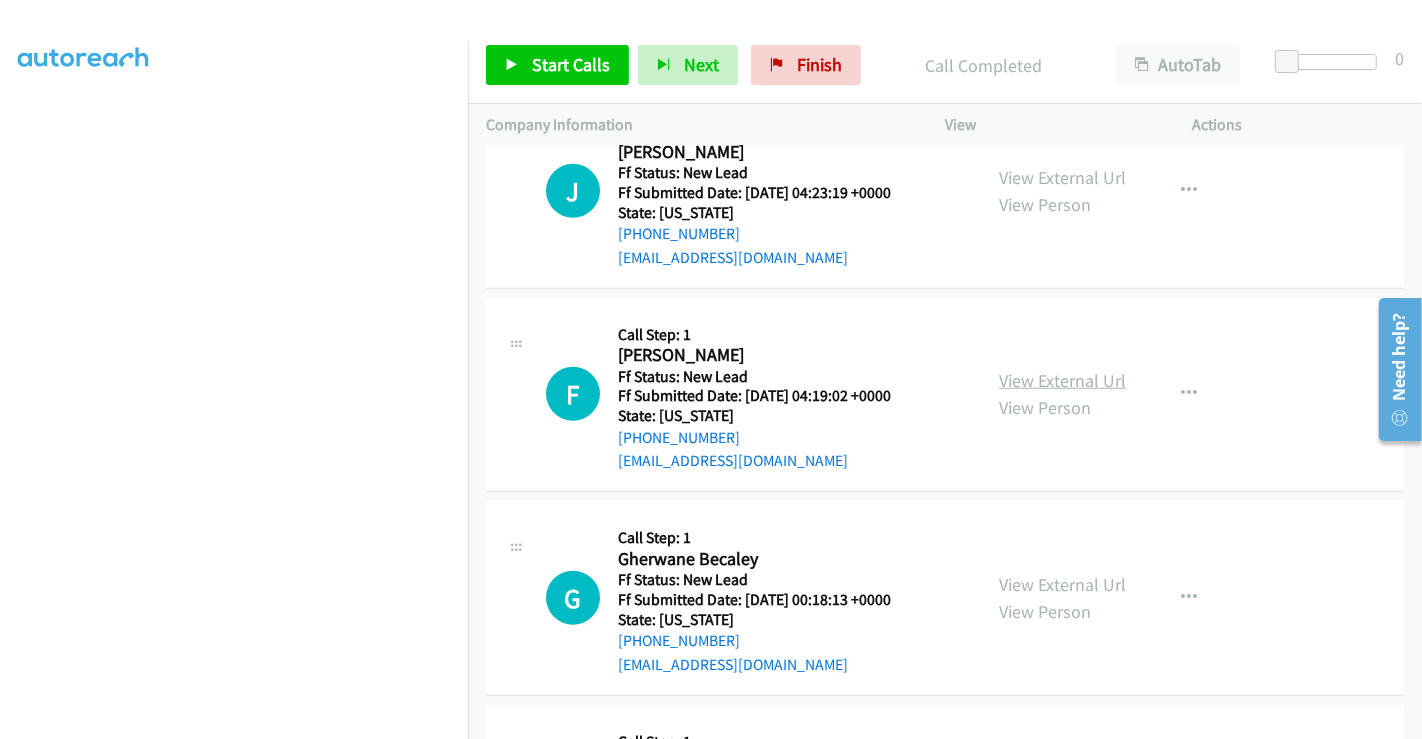 click on "View External Url" at bounding box center [1062, 380] 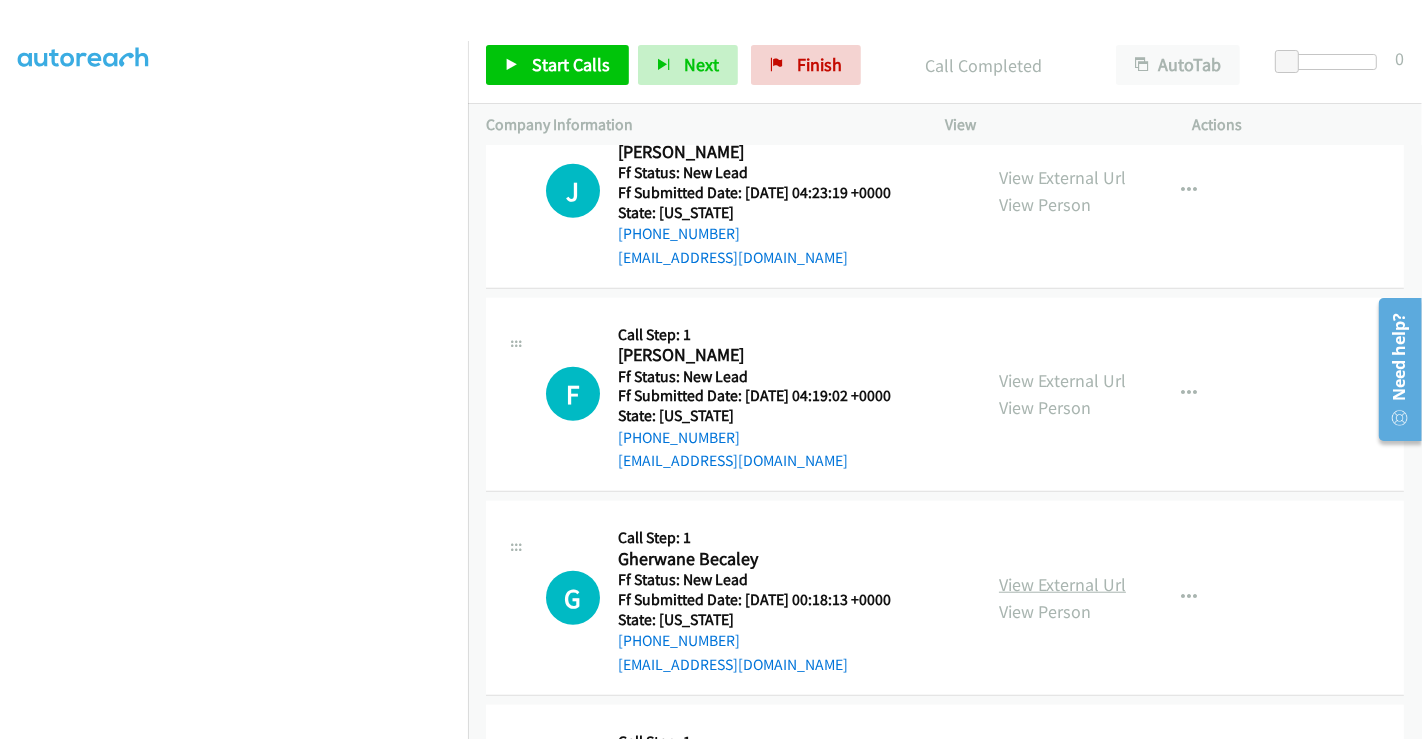 click on "View External Url" at bounding box center [1062, 584] 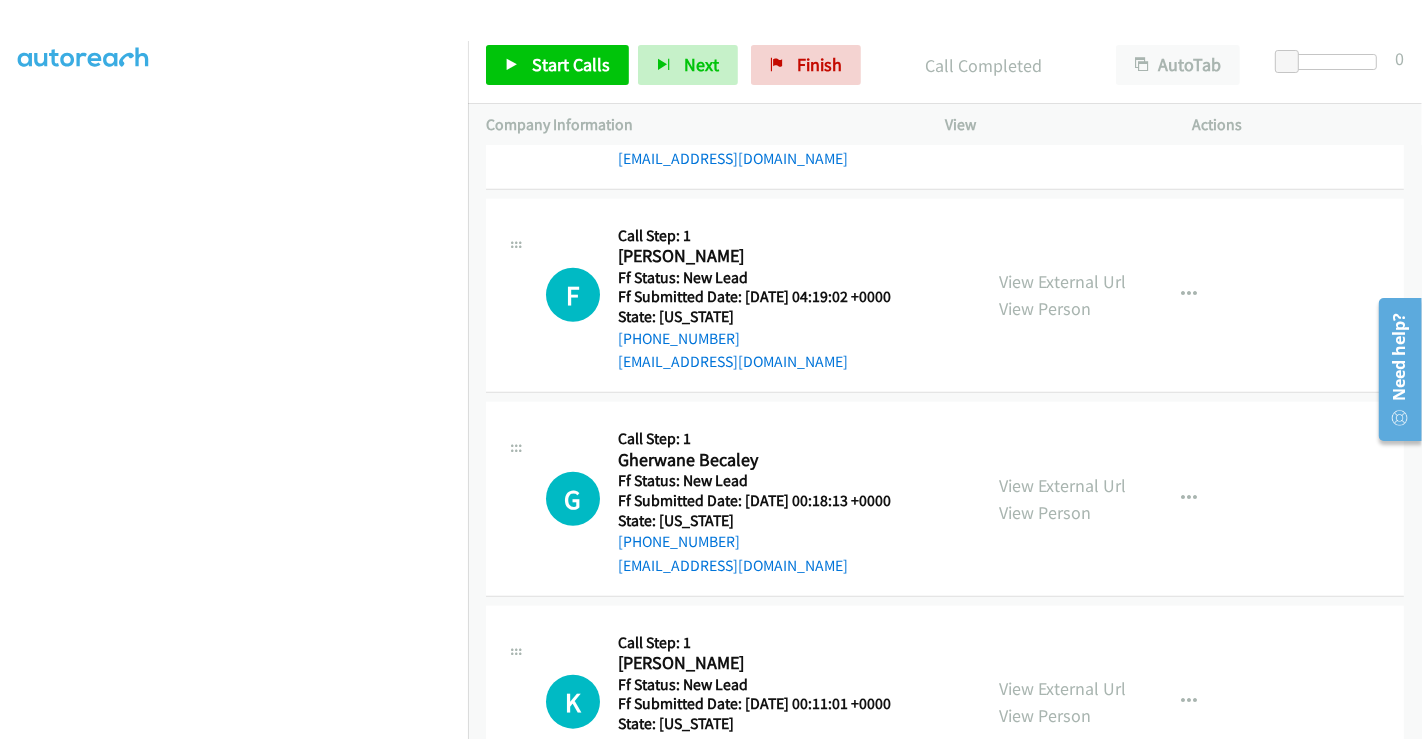 scroll, scrollTop: 1670, scrollLeft: 0, axis: vertical 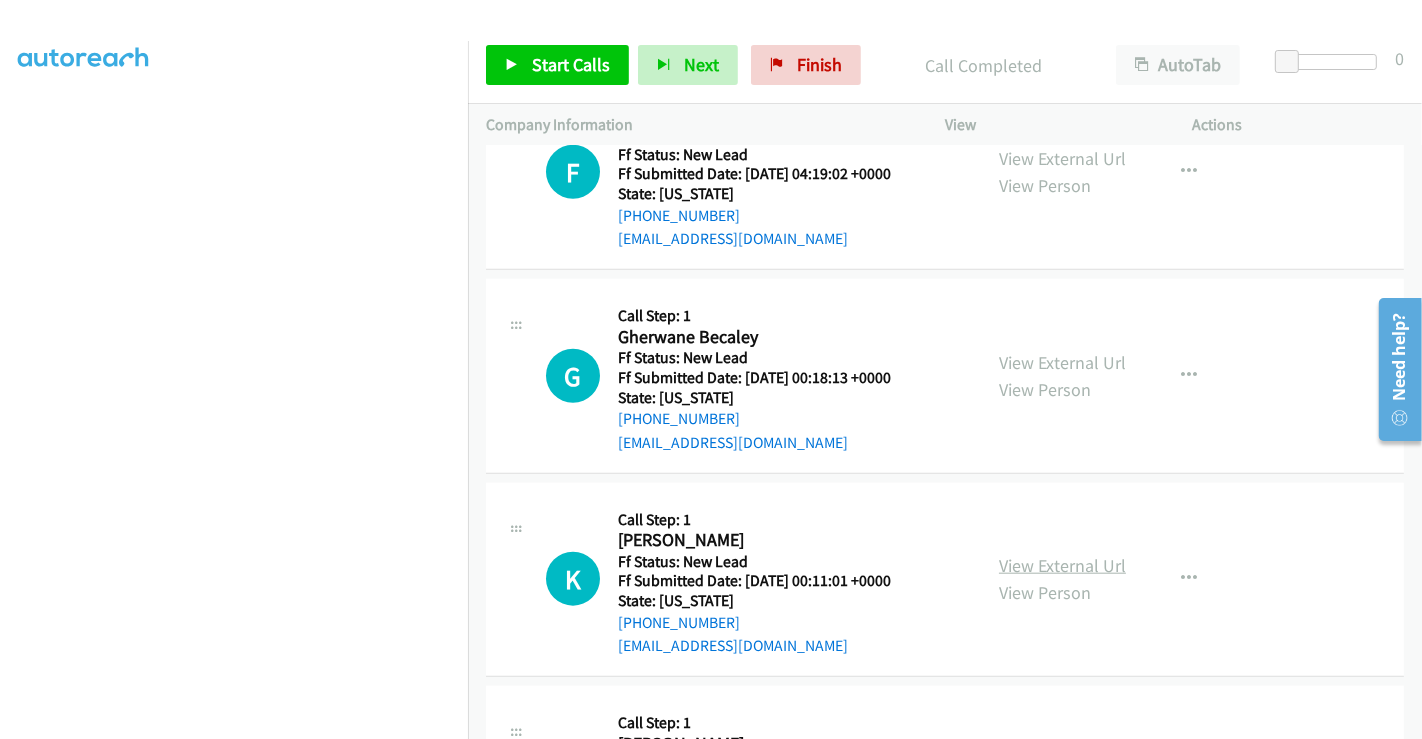 click on "View External Url" at bounding box center [1062, 565] 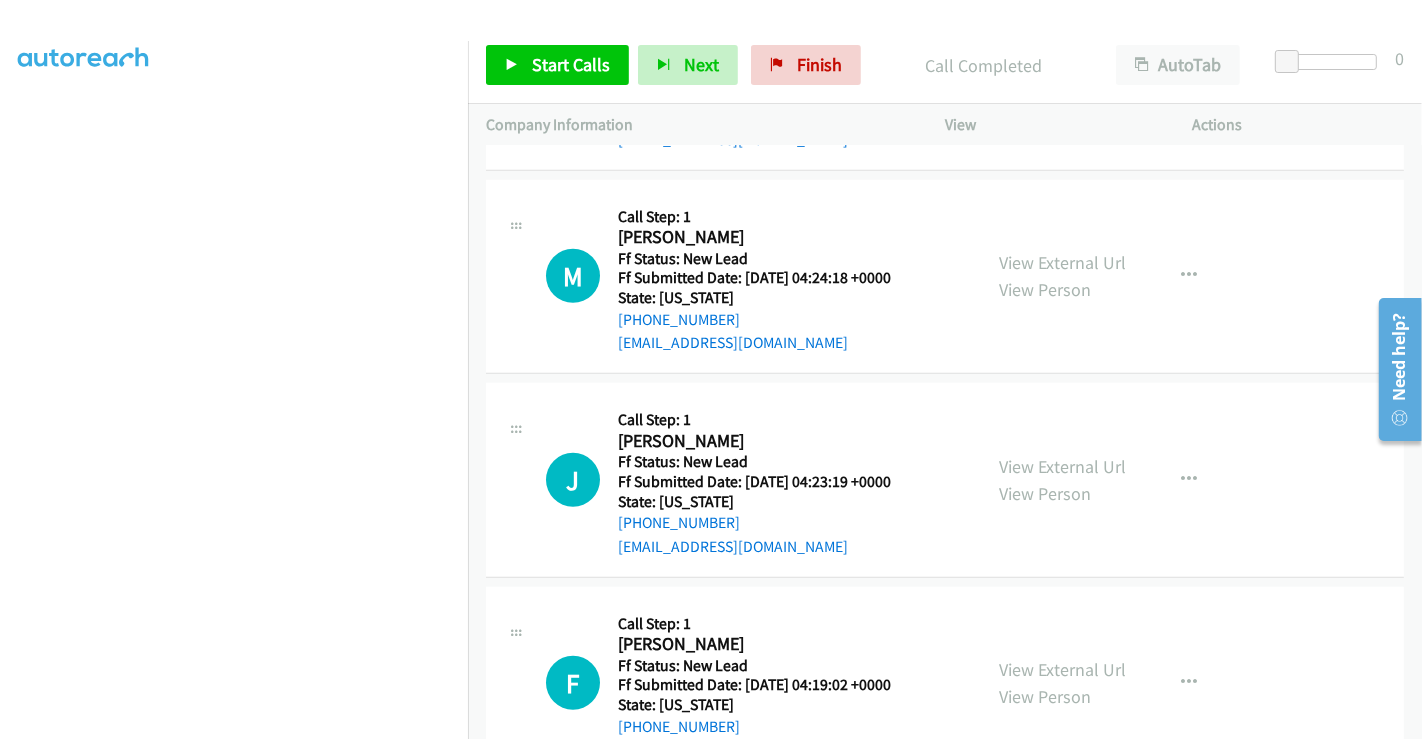 scroll, scrollTop: 1114, scrollLeft: 0, axis: vertical 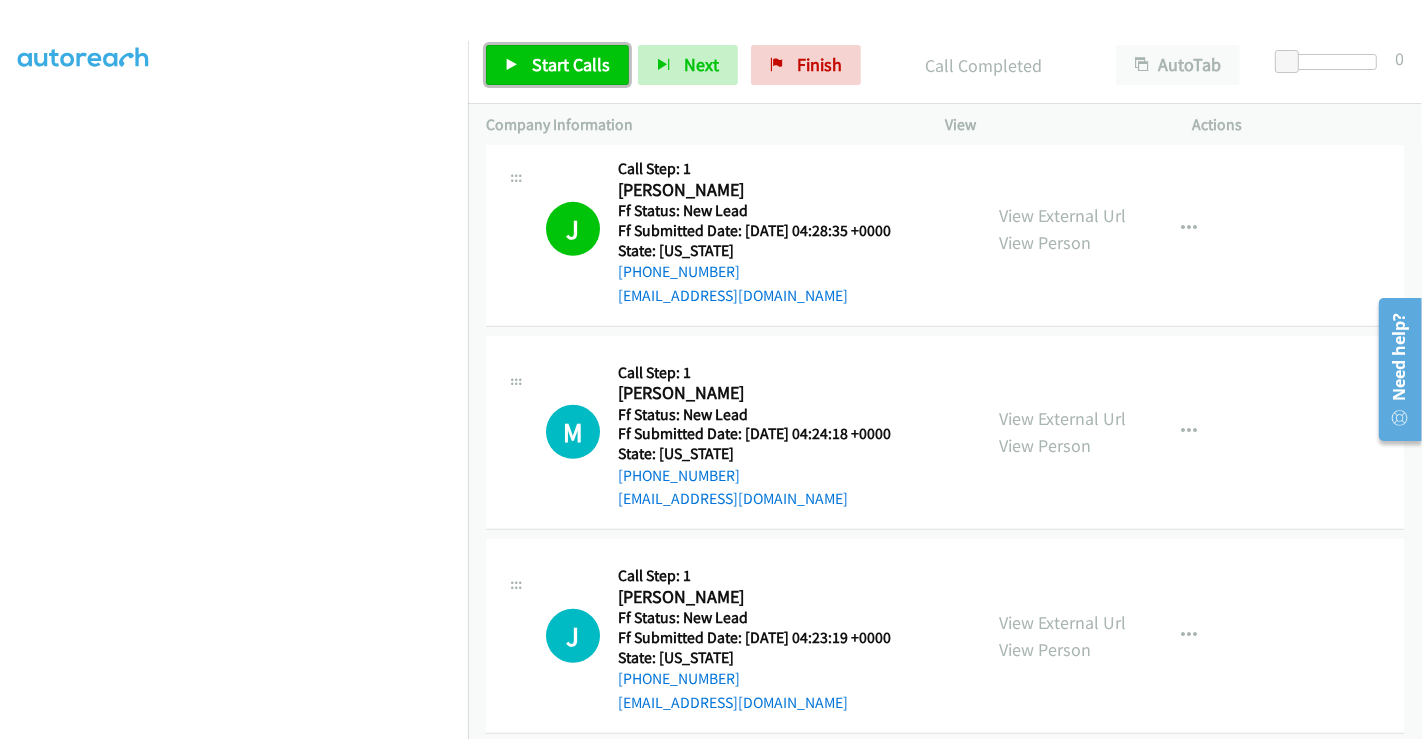 click on "Start Calls" at bounding box center [571, 64] 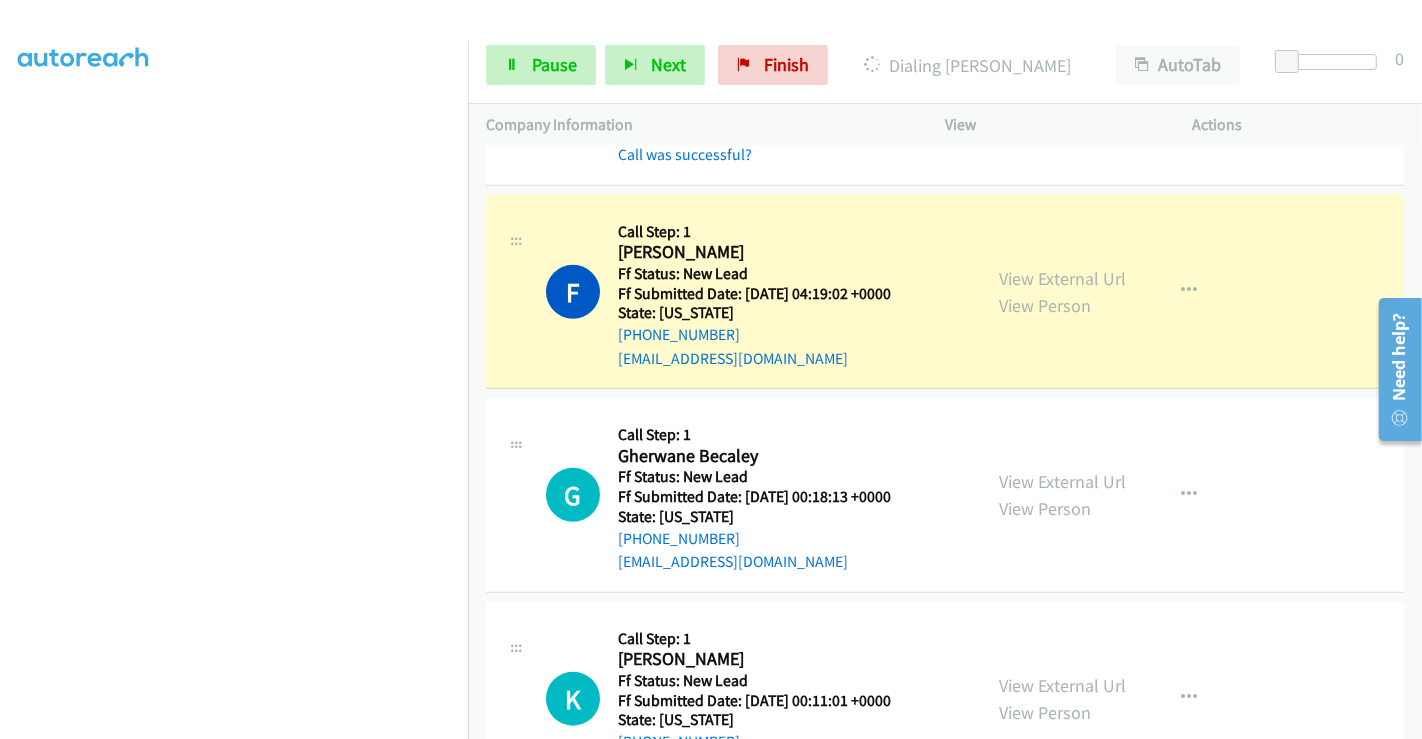 scroll, scrollTop: 1670, scrollLeft: 0, axis: vertical 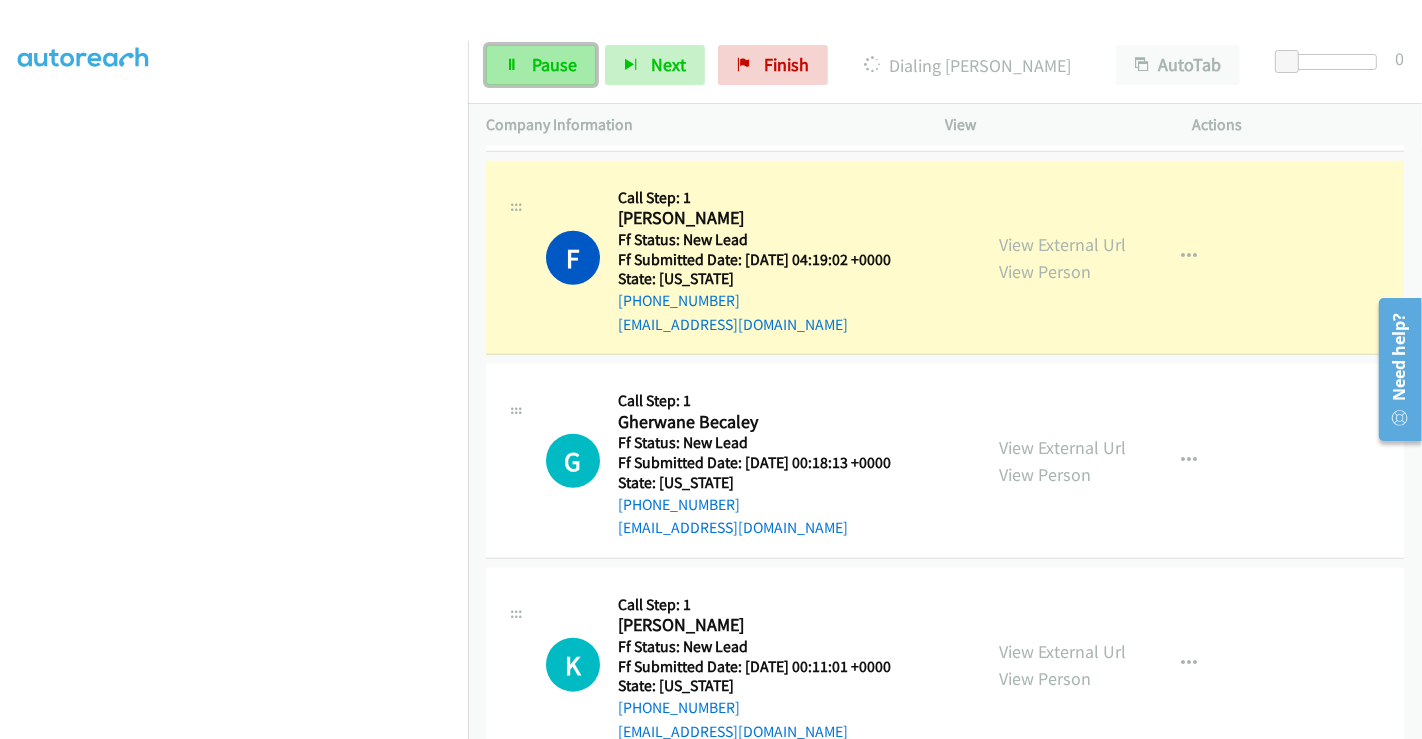 click on "Pause" at bounding box center (554, 64) 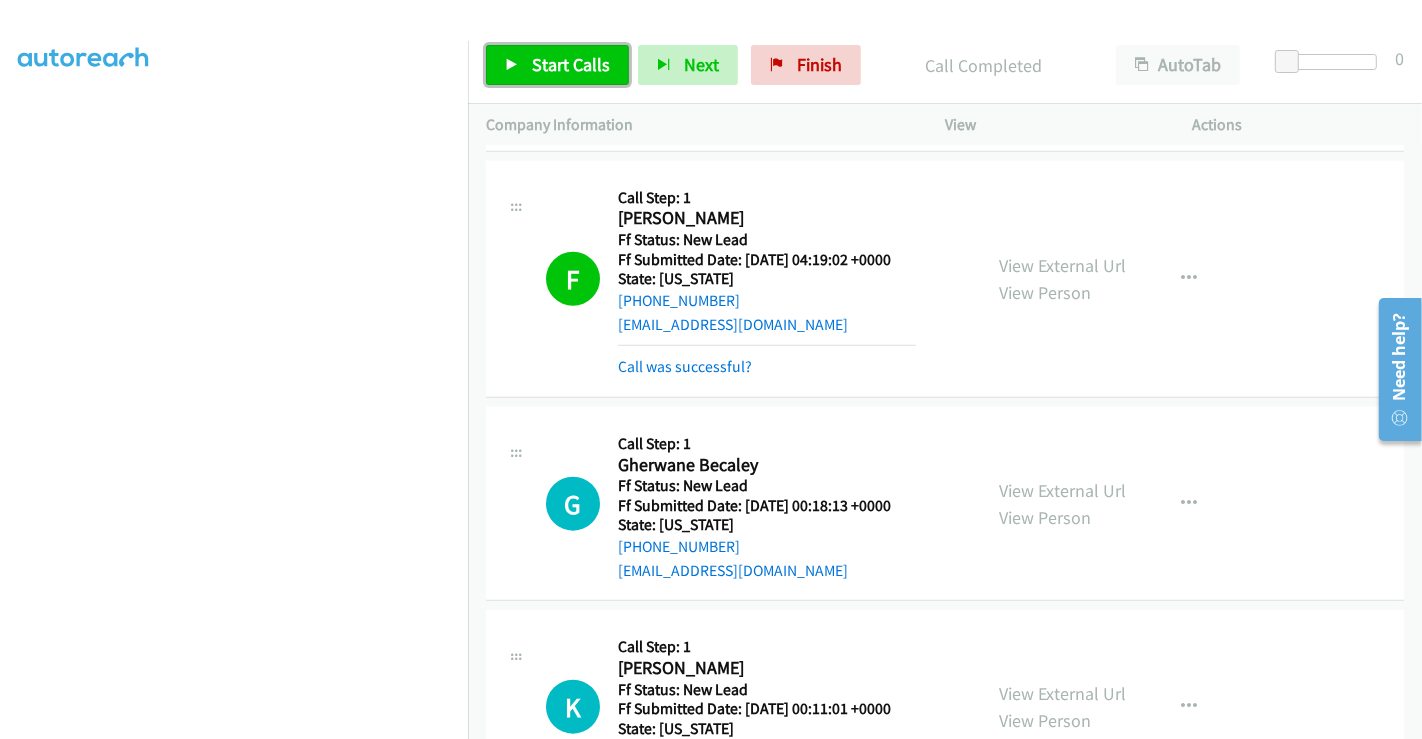 click on "Start Calls" at bounding box center [571, 64] 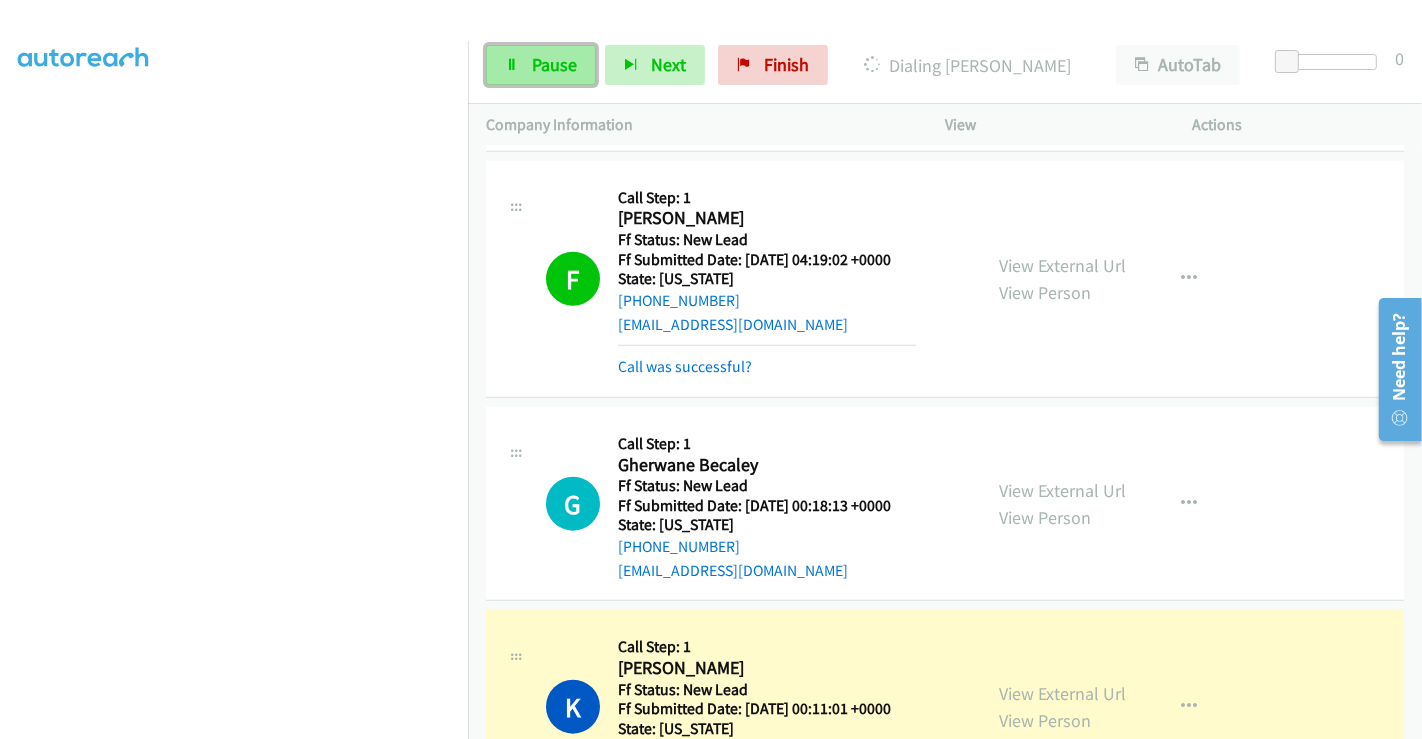 click on "Pause" at bounding box center [541, 65] 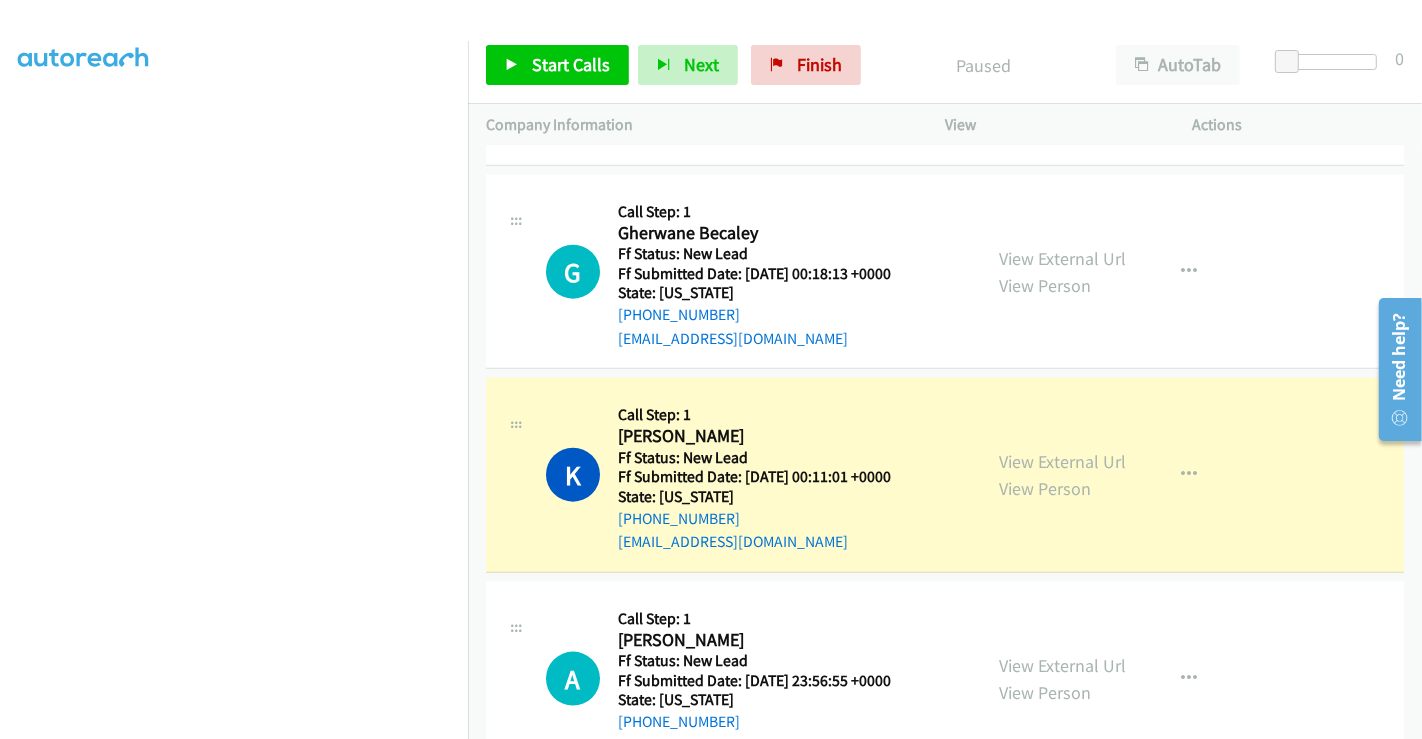 scroll, scrollTop: 1781, scrollLeft: 0, axis: vertical 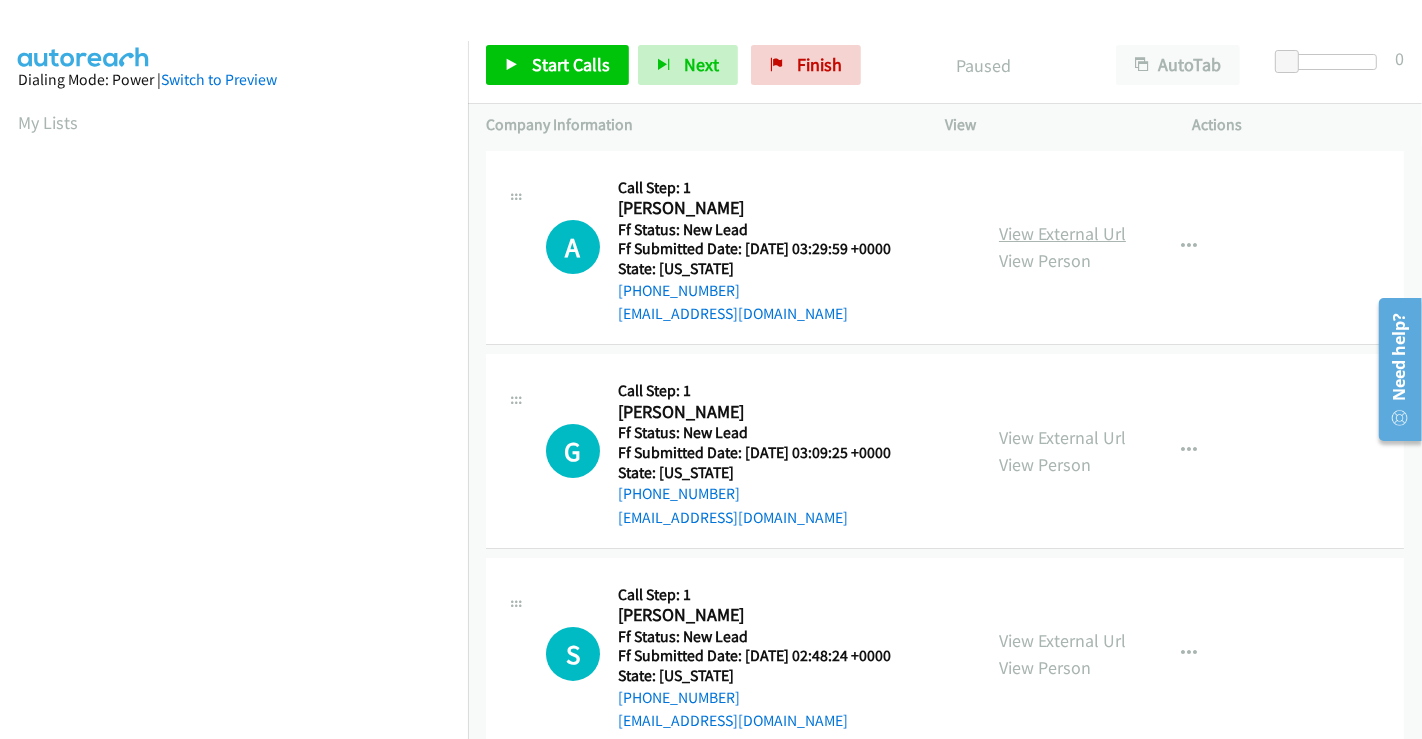 click on "View External Url" at bounding box center [1062, 233] 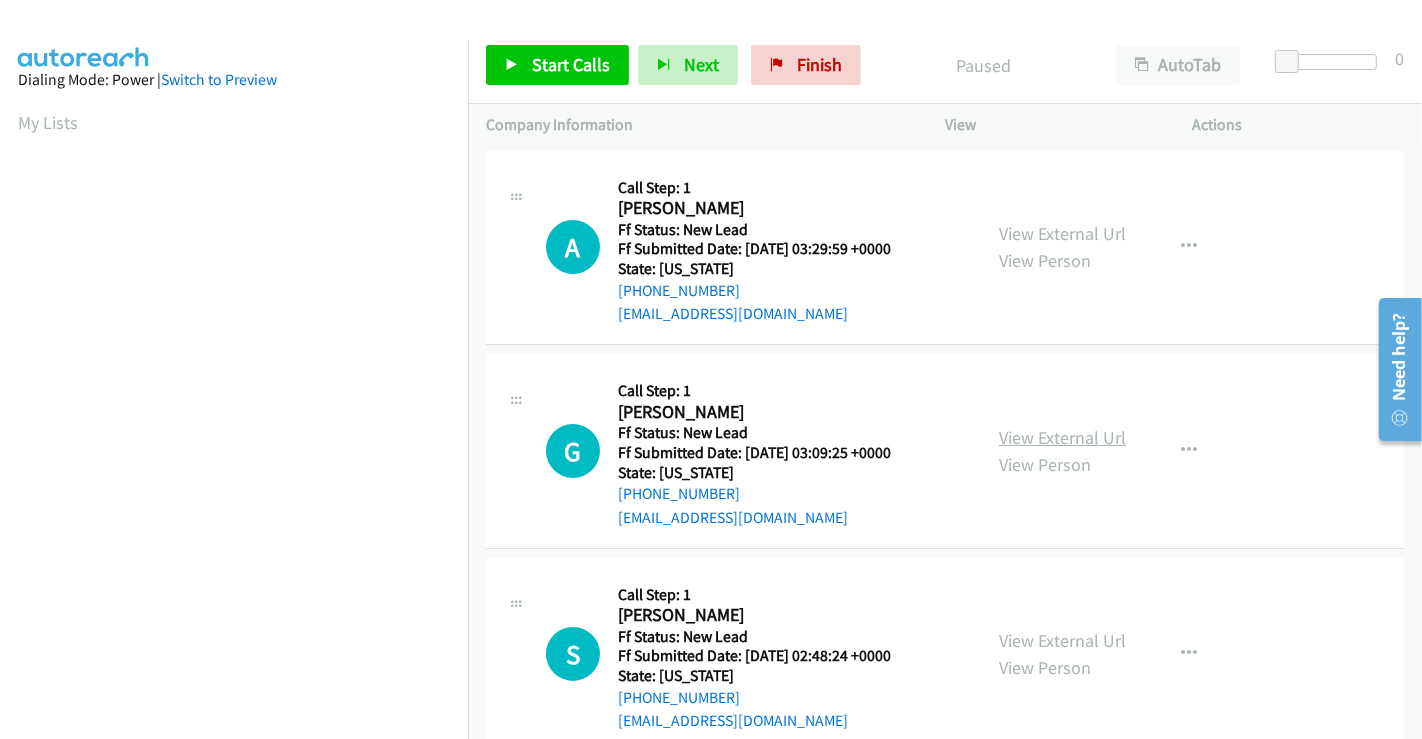 click on "View External Url
View Person" at bounding box center [1062, 451] 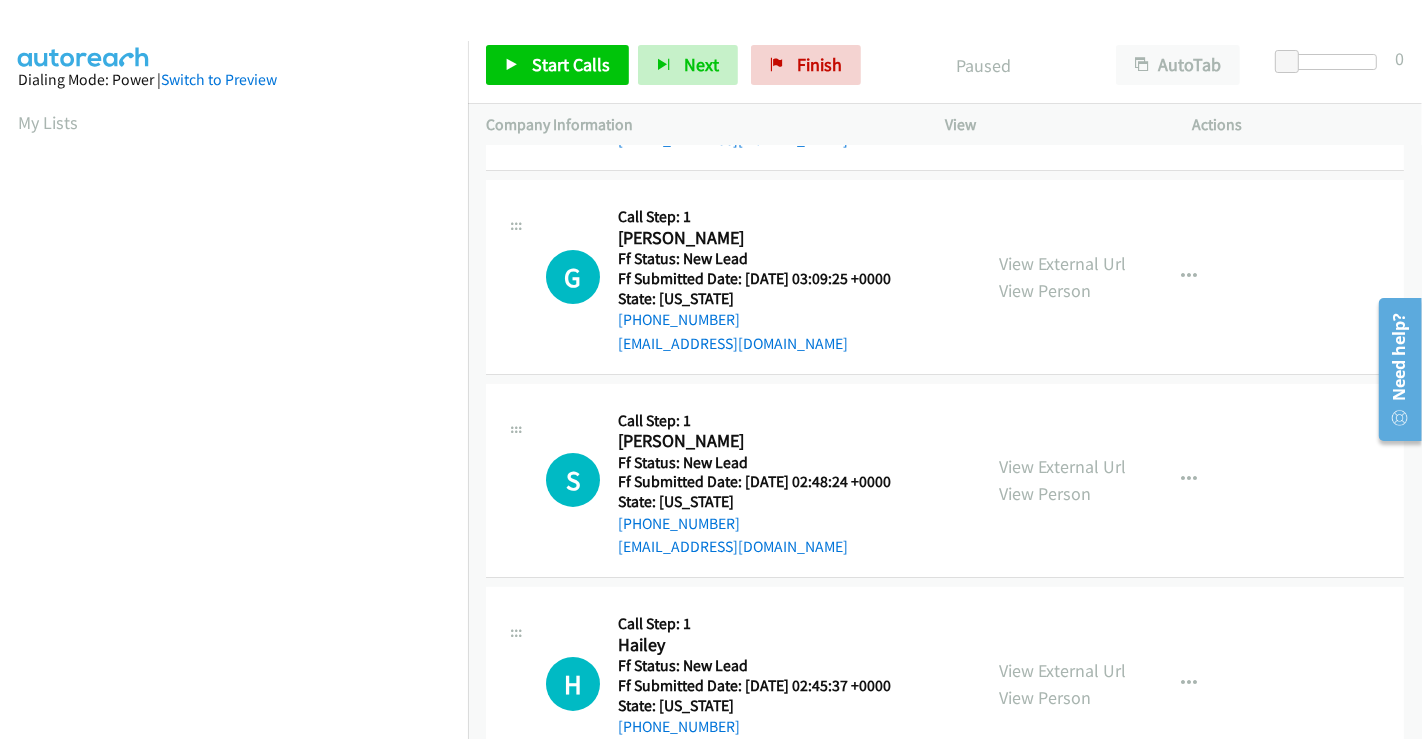 scroll, scrollTop: 333, scrollLeft: 0, axis: vertical 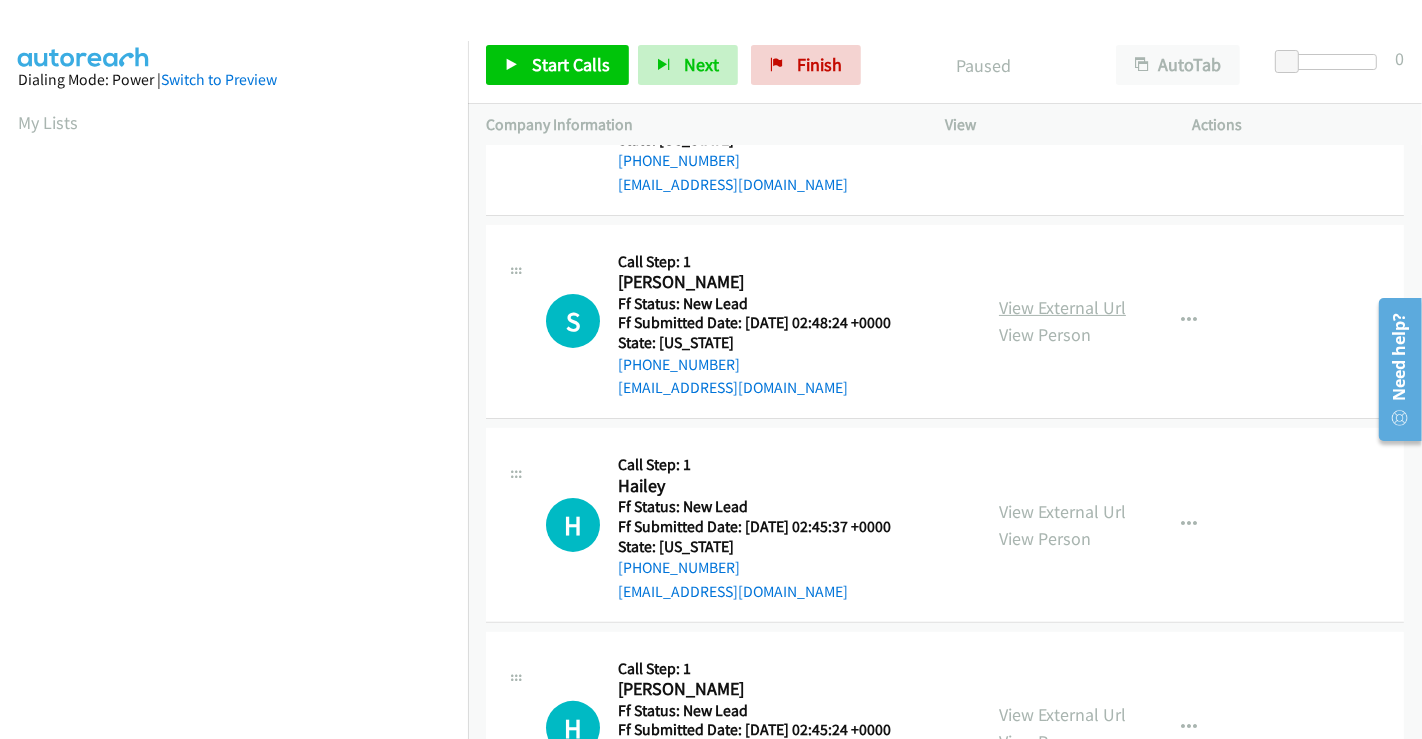 click on "View External Url" at bounding box center [1062, 307] 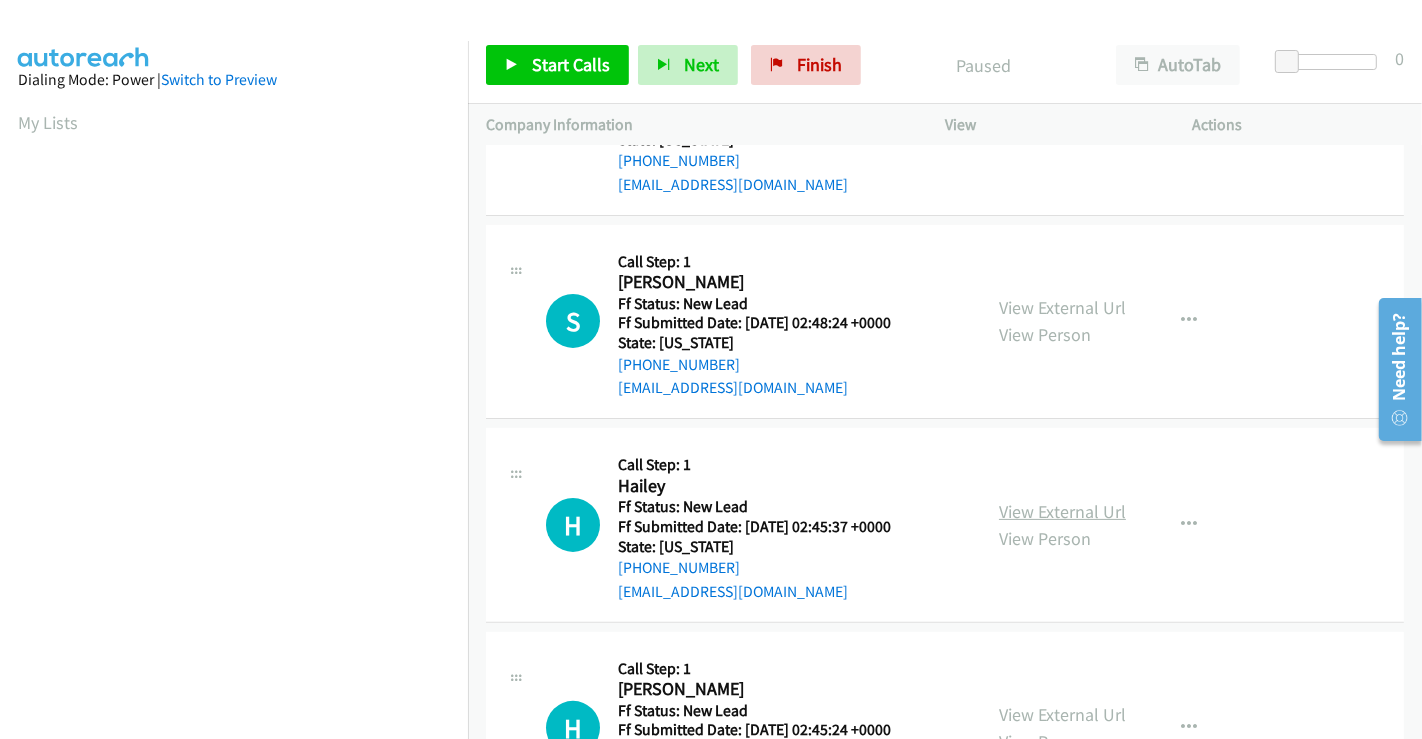click on "View External Url" at bounding box center [1062, 511] 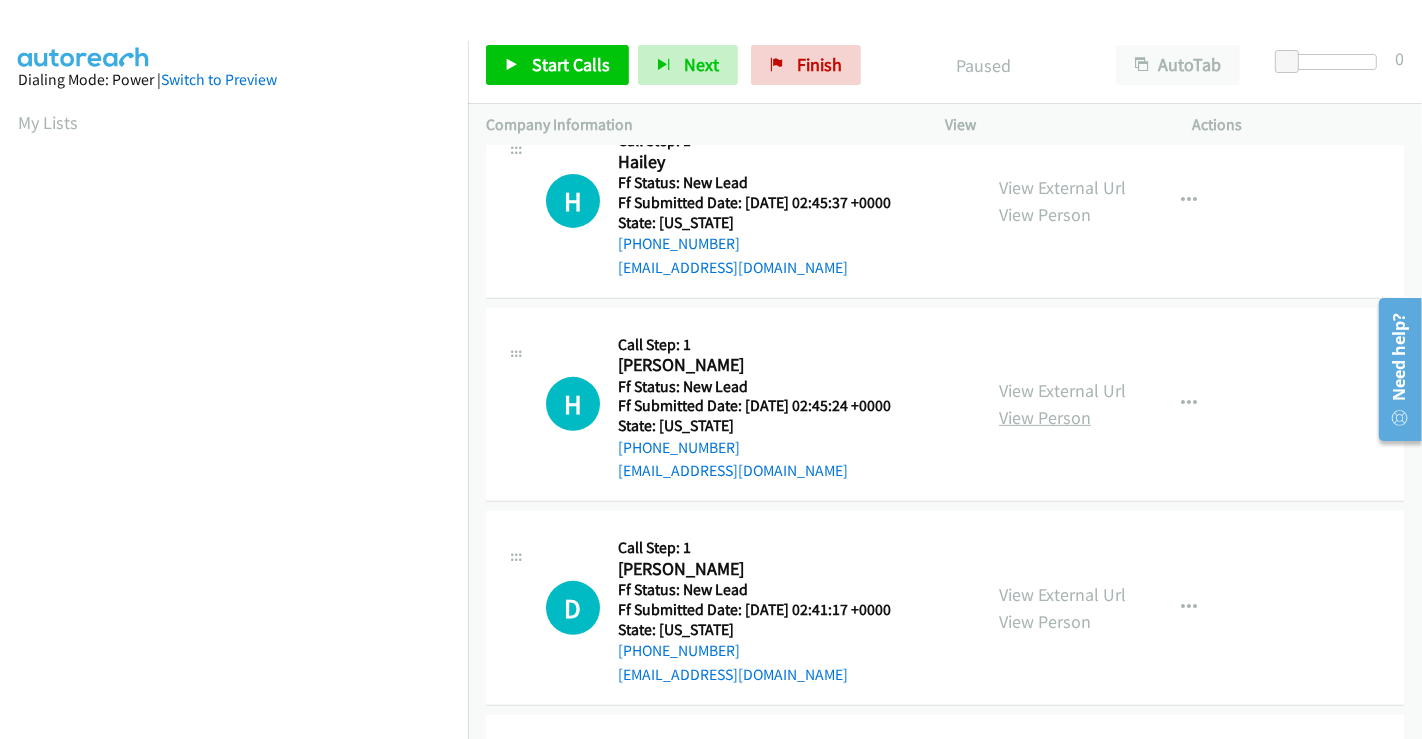 scroll, scrollTop: 666, scrollLeft: 0, axis: vertical 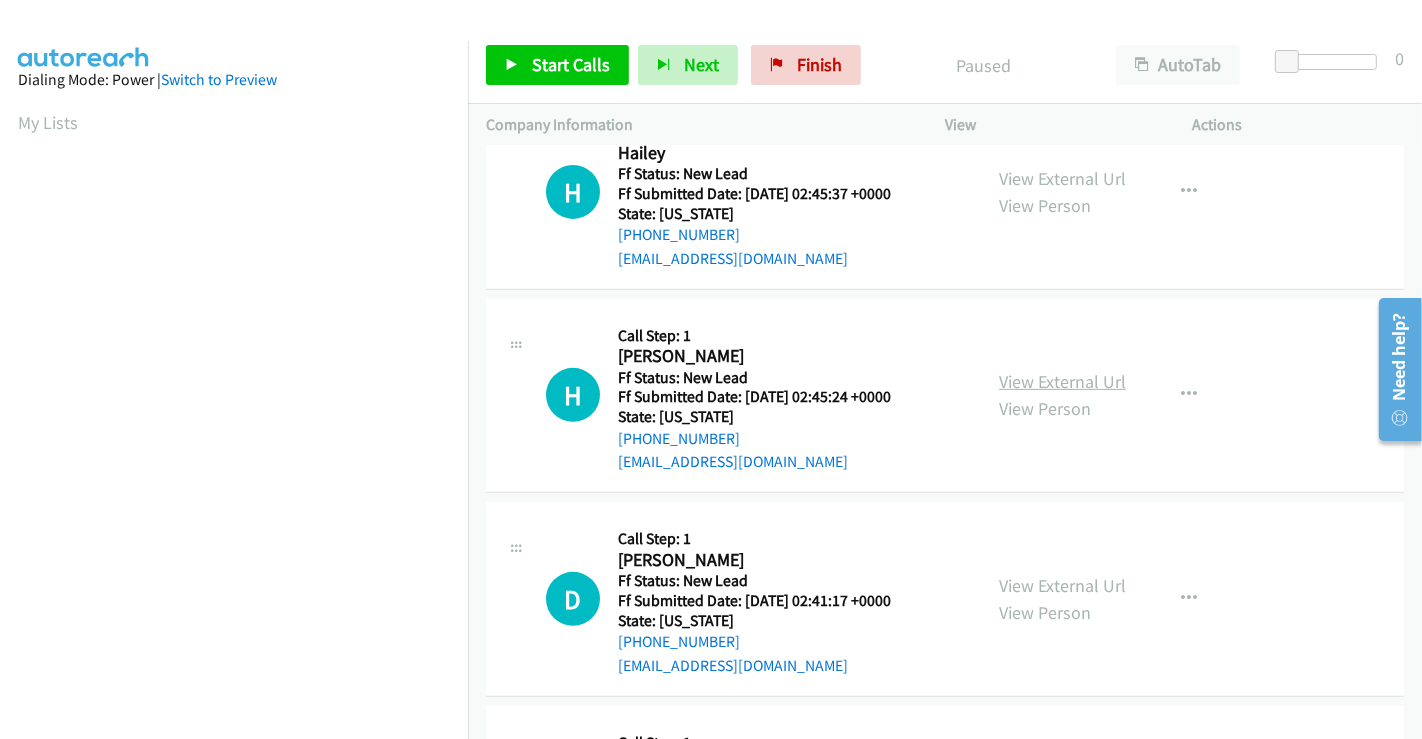 click on "View External Url" at bounding box center (1062, 381) 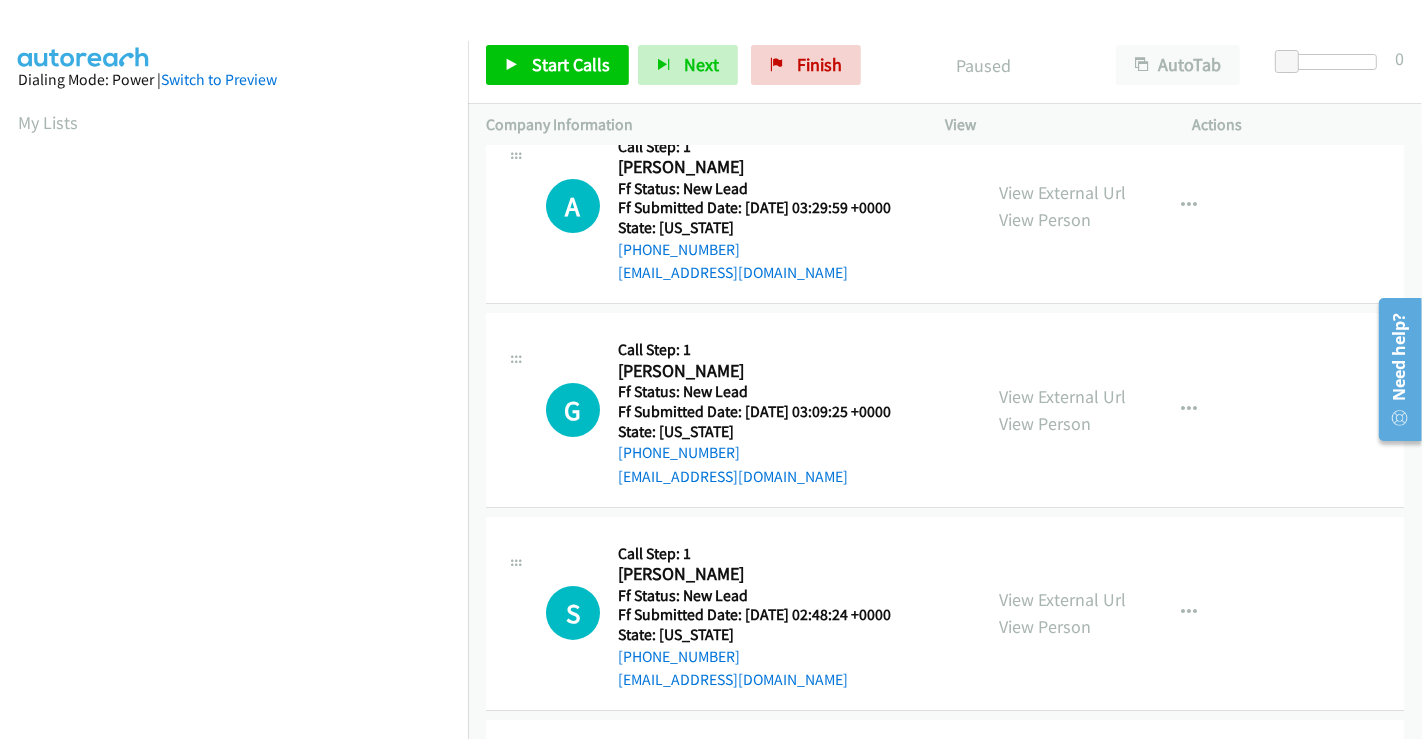 scroll, scrollTop: 0, scrollLeft: 0, axis: both 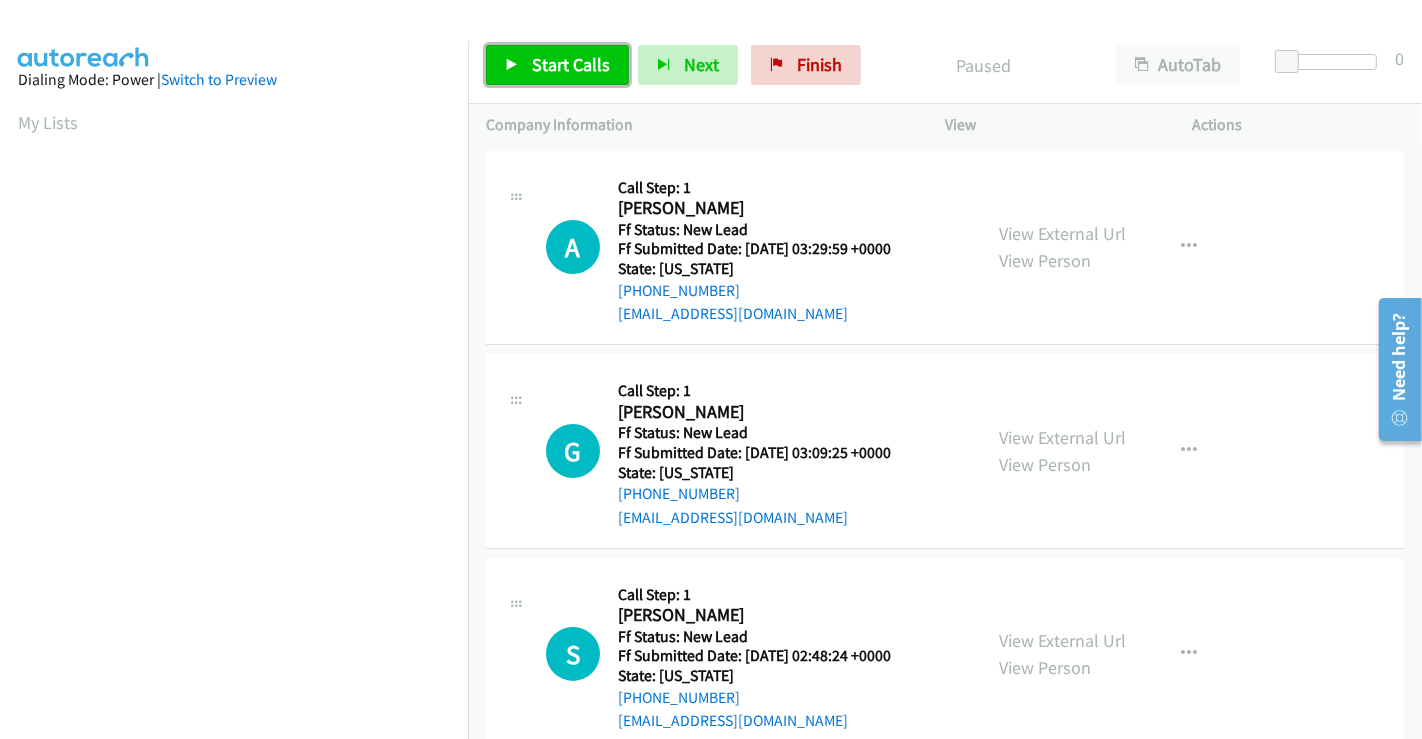 click on "Start Calls" at bounding box center (571, 64) 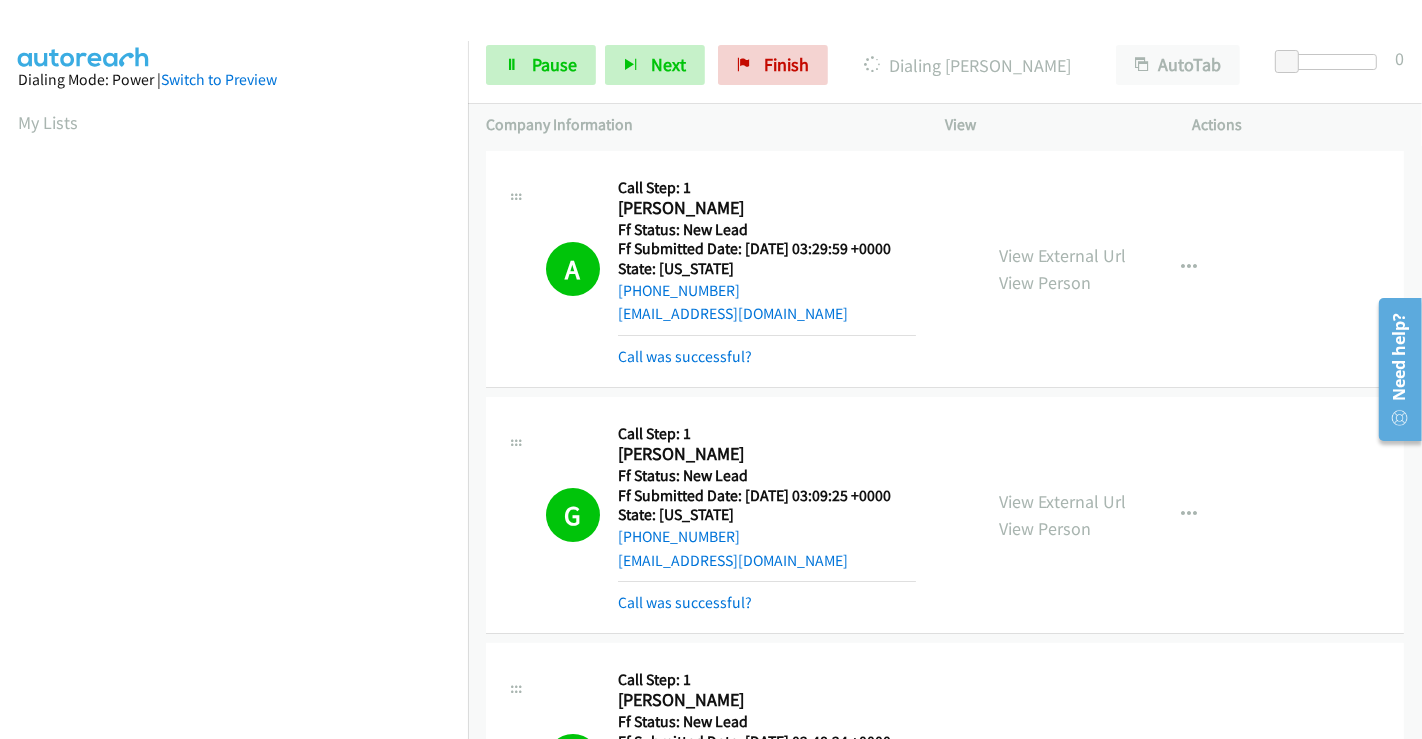 scroll, scrollTop: 385, scrollLeft: 0, axis: vertical 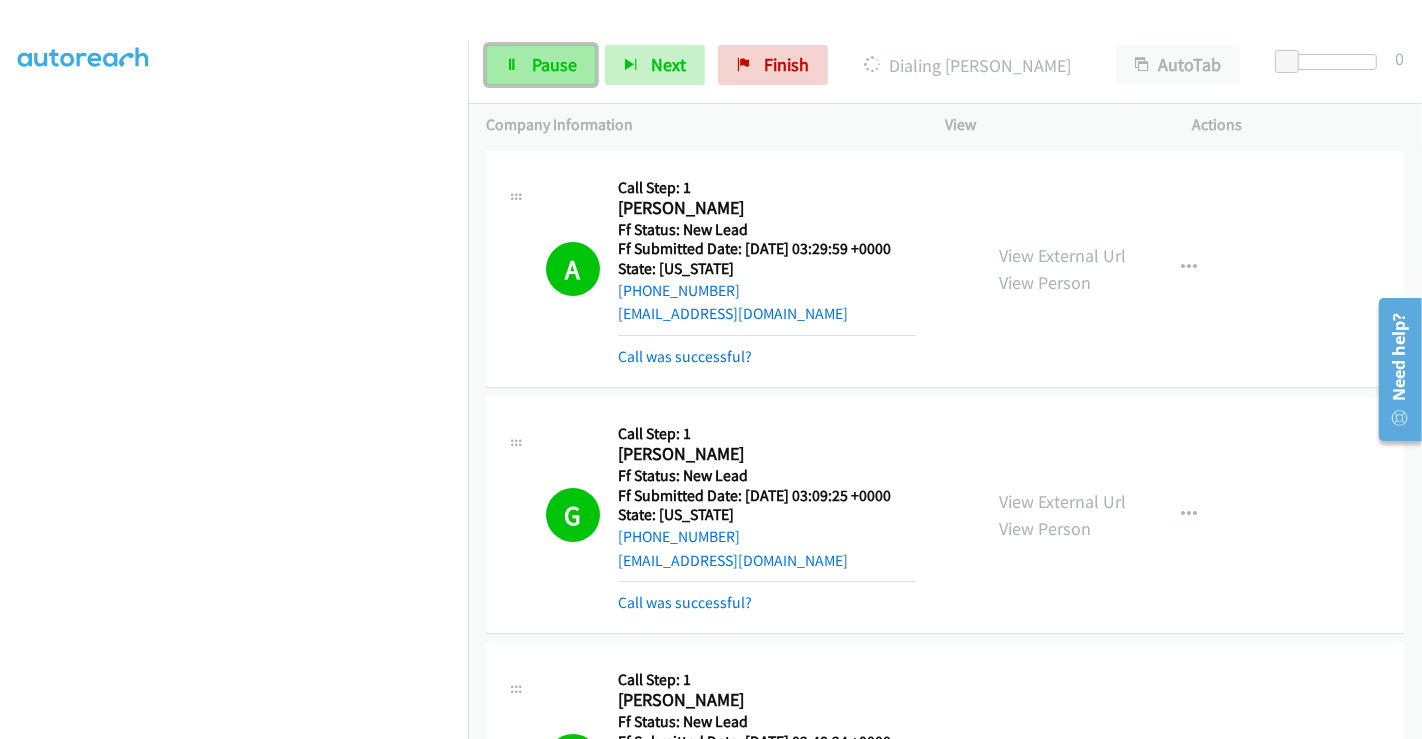 click on "Pause" at bounding box center [554, 64] 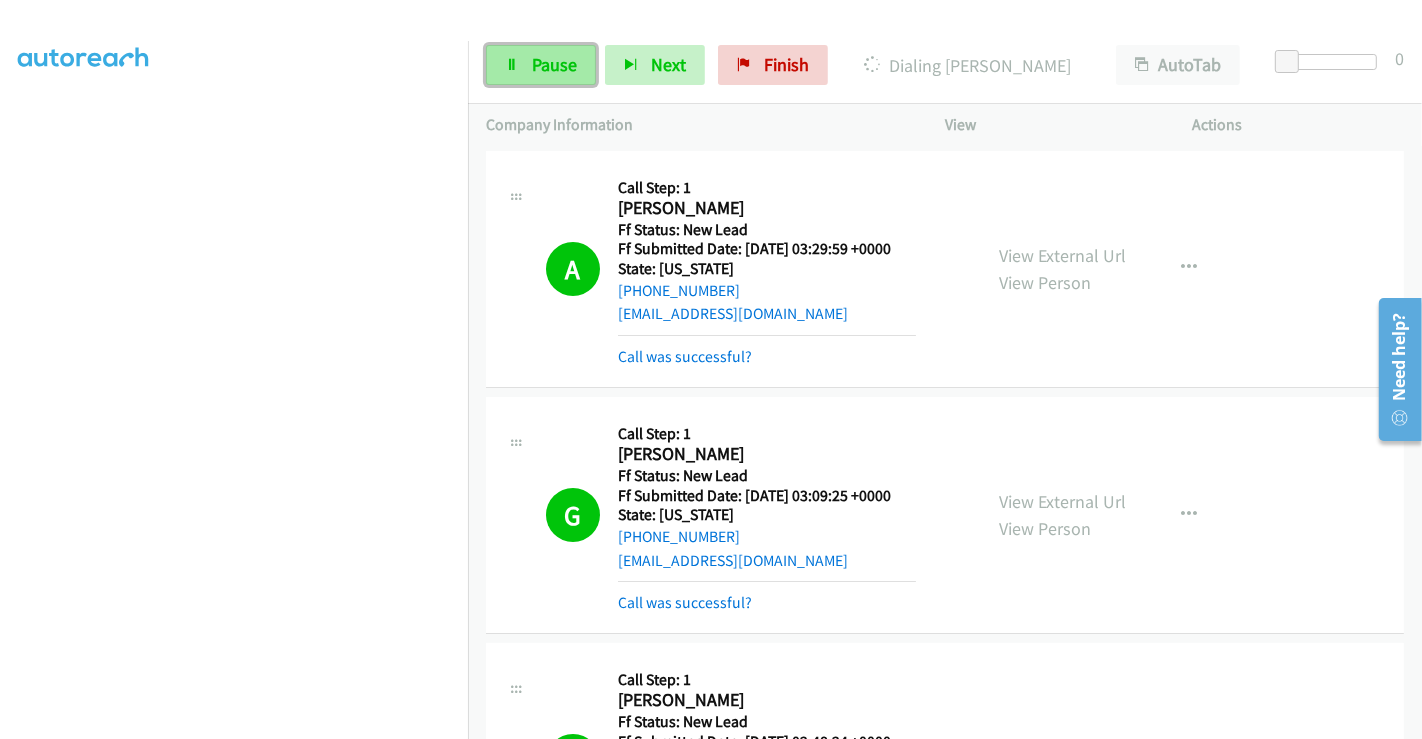click on "Pause" at bounding box center [554, 64] 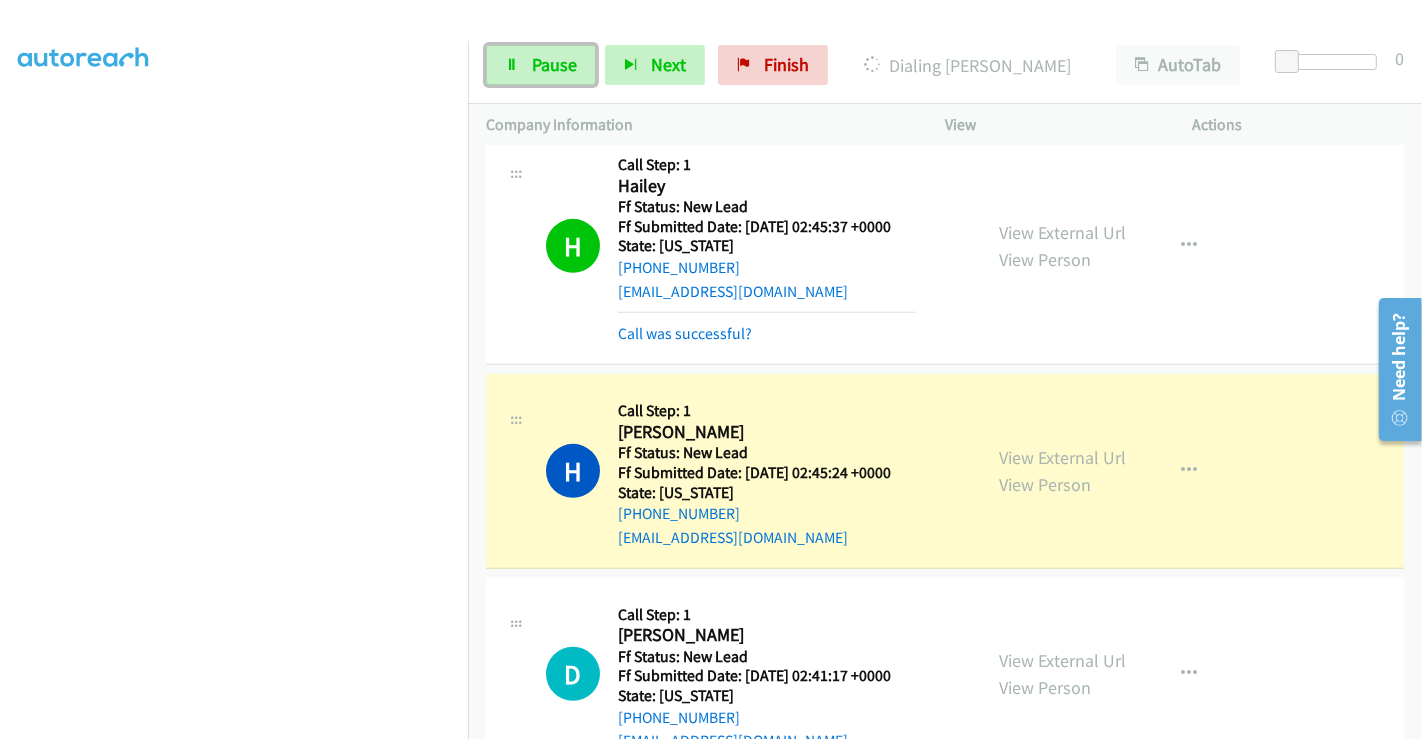 scroll, scrollTop: 888, scrollLeft: 0, axis: vertical 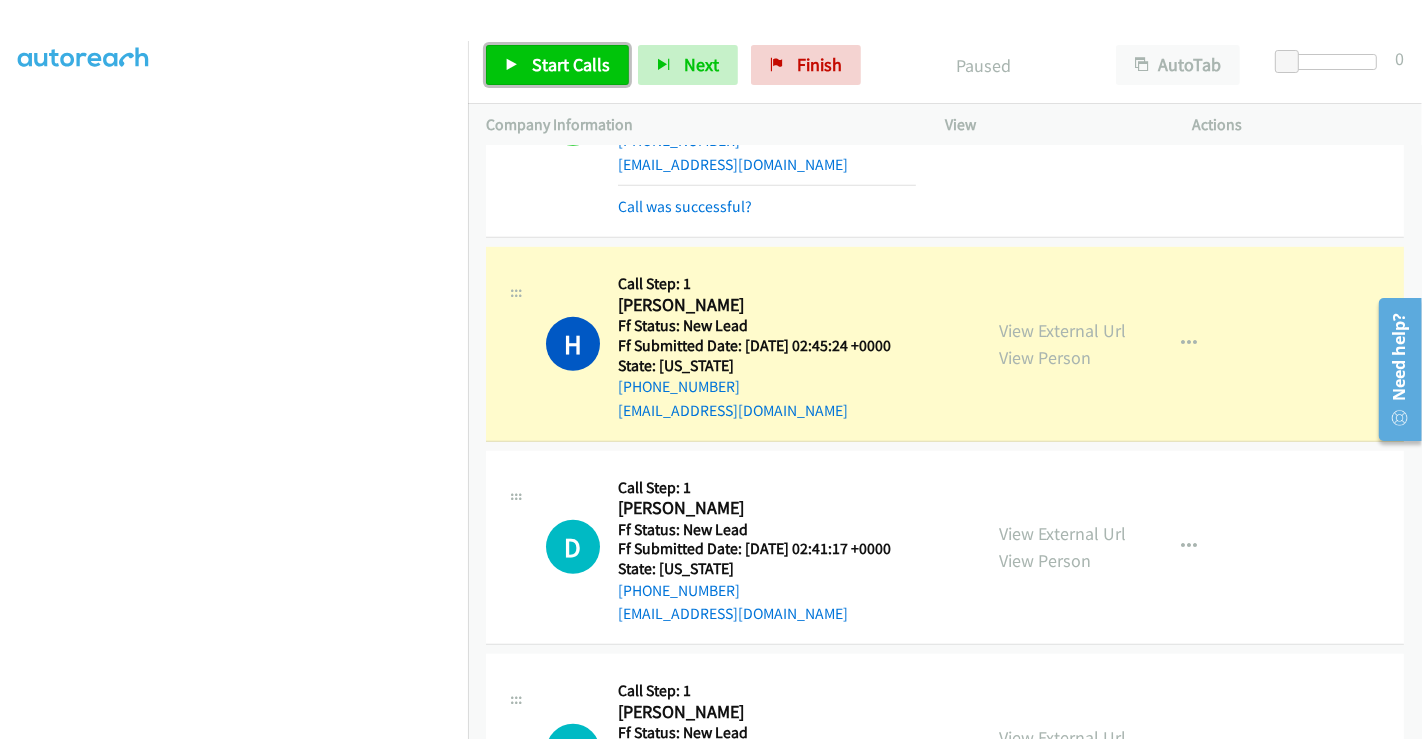 click on "Start Calls" at bounding box center (557, 65) 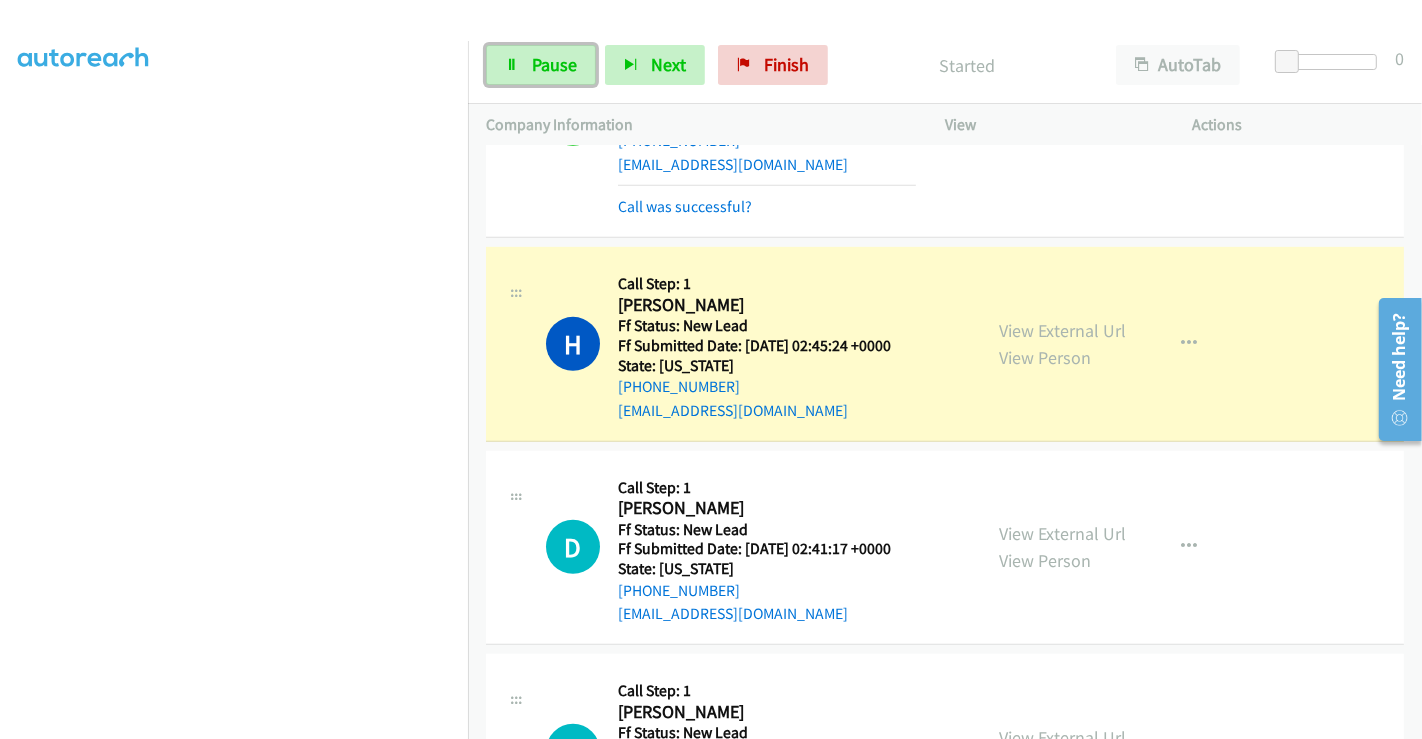 click on "Pause" at bounding box center (541, 65) 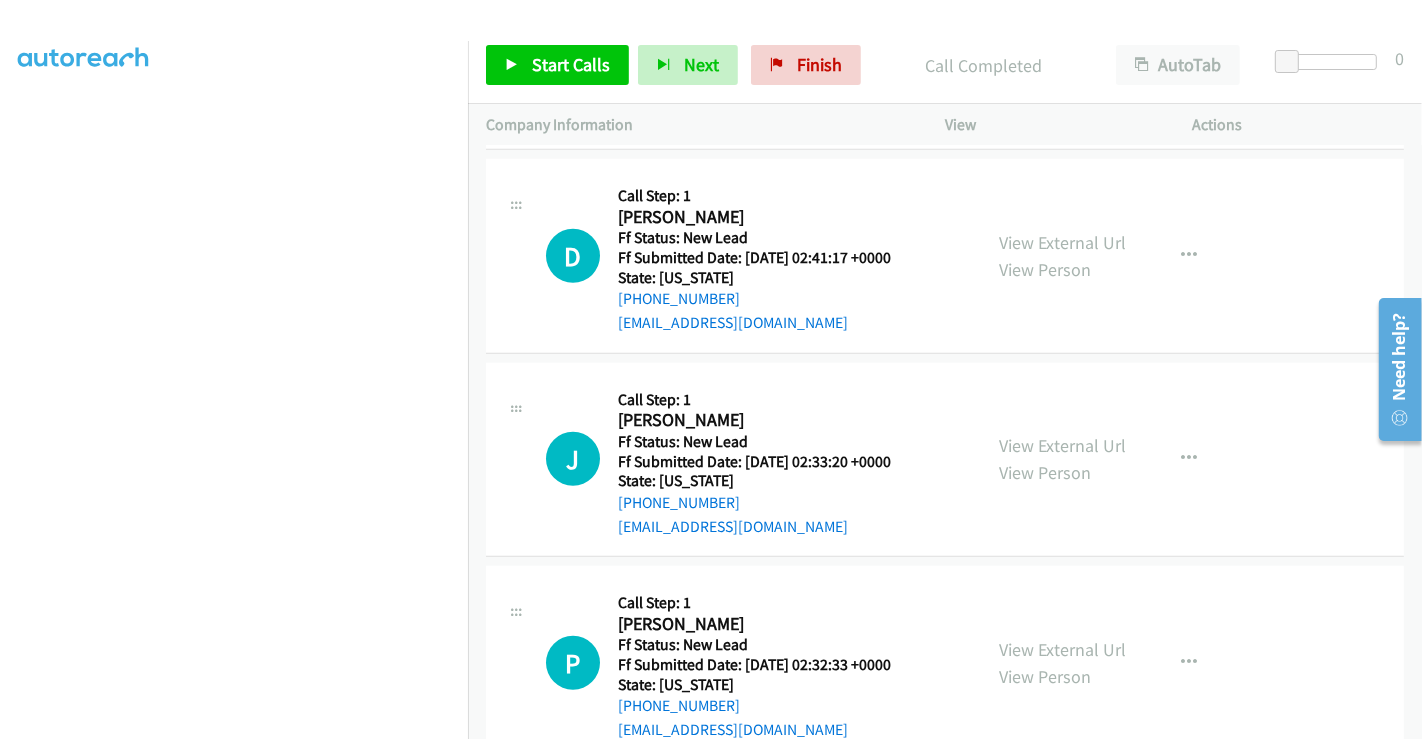 scroll, scrollTop: 1000, scrollLeft: 0, axis: vertical 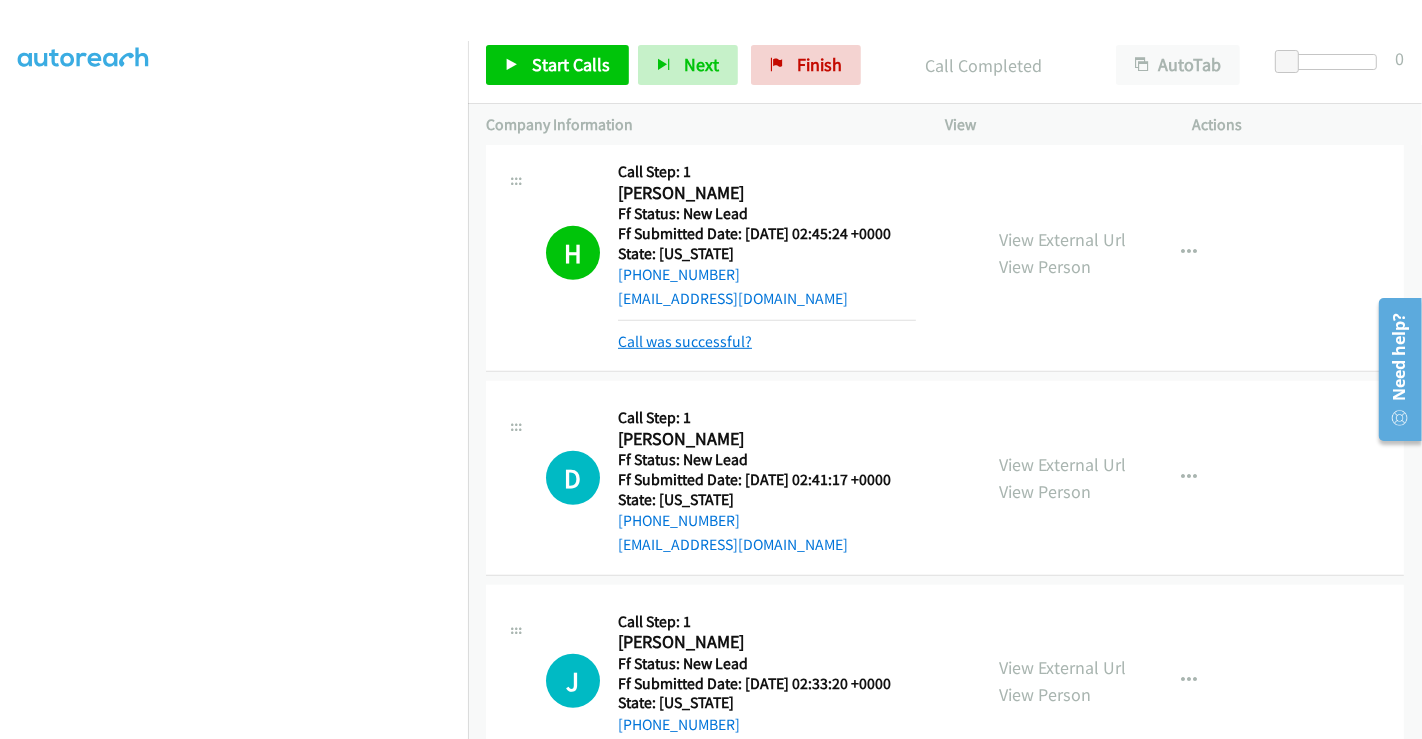 click on "Call was successful?" at bounding box center (685, 341) 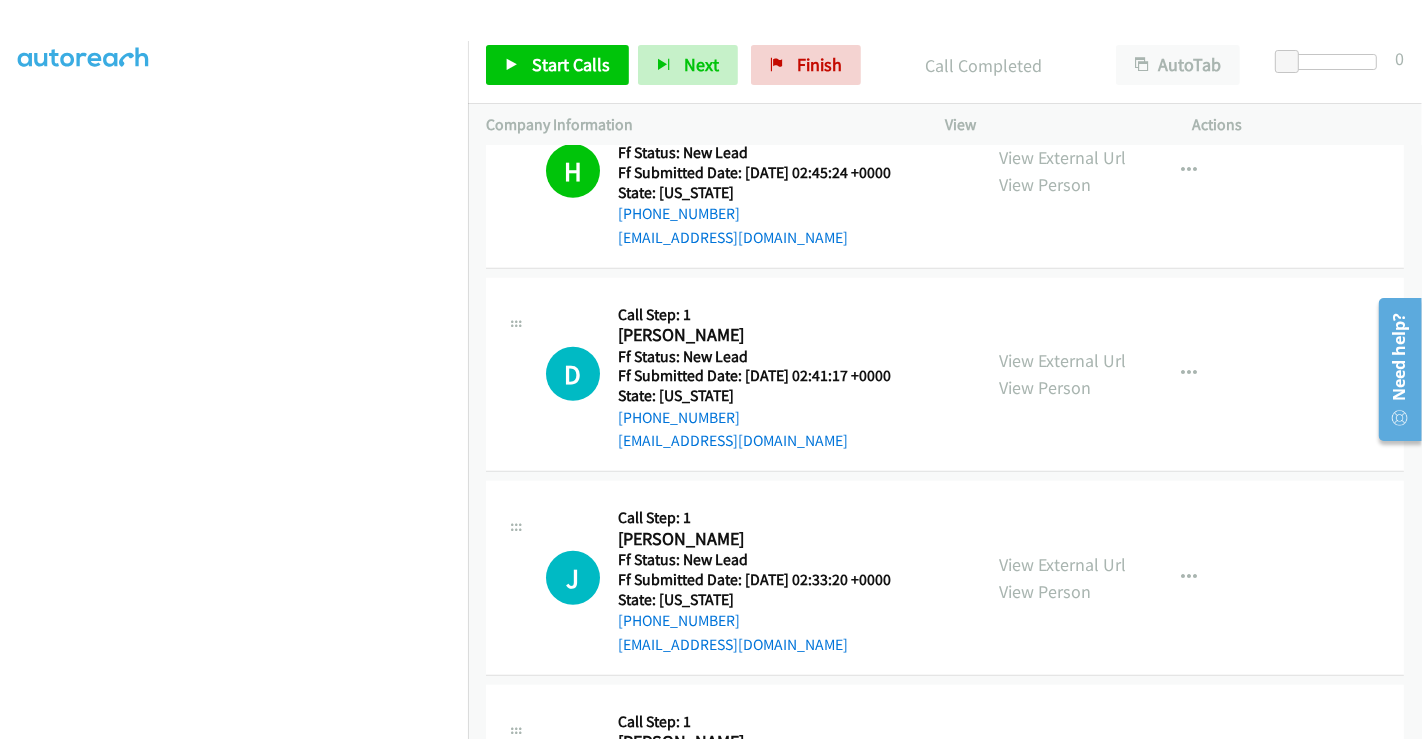 scroll, scrollTop: 1111, scrollLeft: 0, axis: vertical 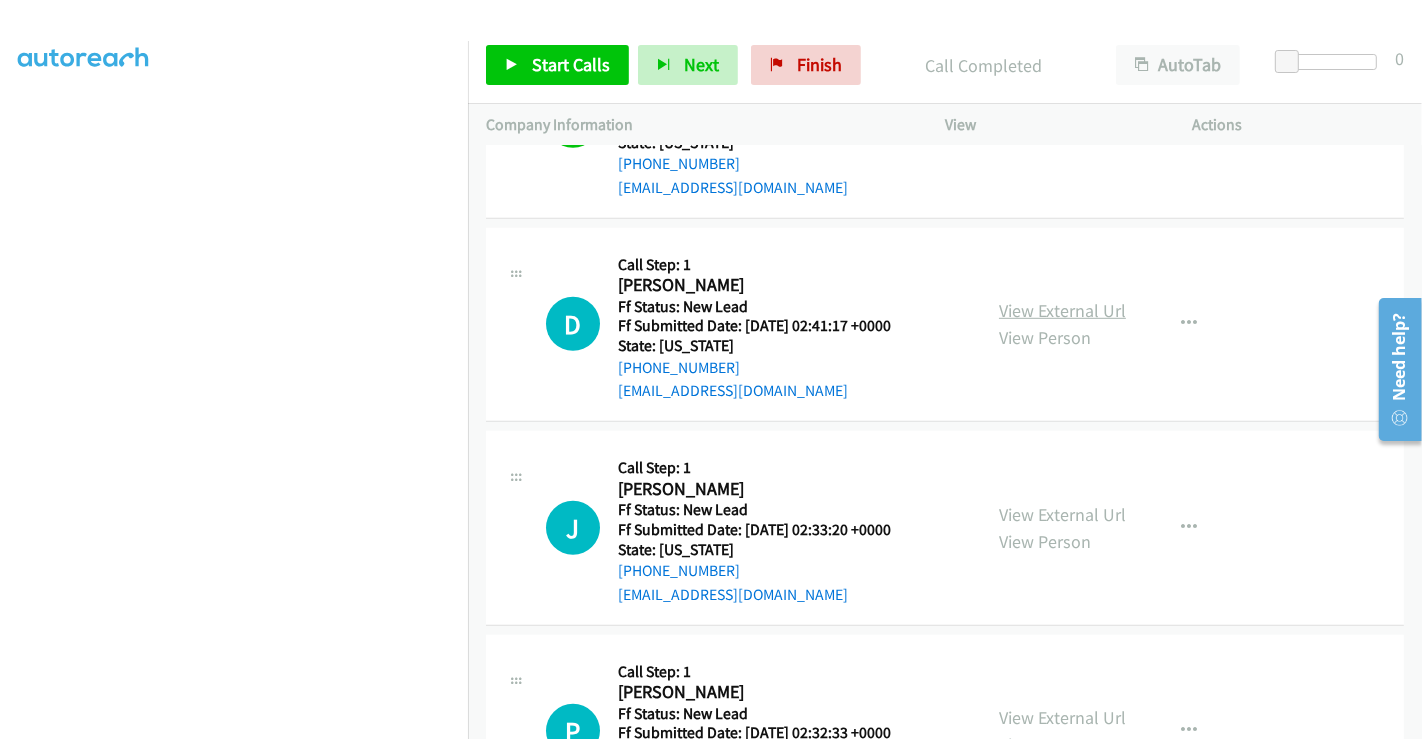 click on "View External Url" at bounding box center [1062, 310] 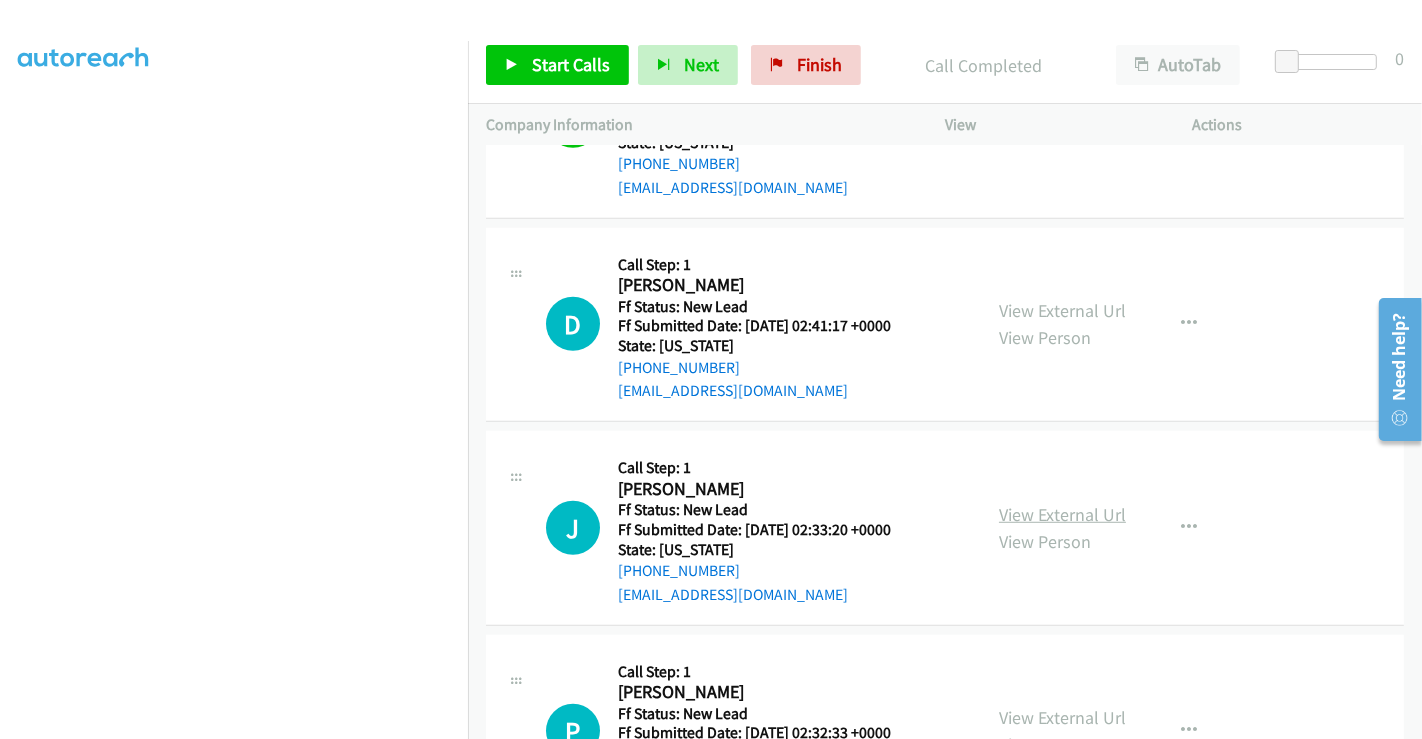 click on "View External Url" at bounding box center (1062, 514) 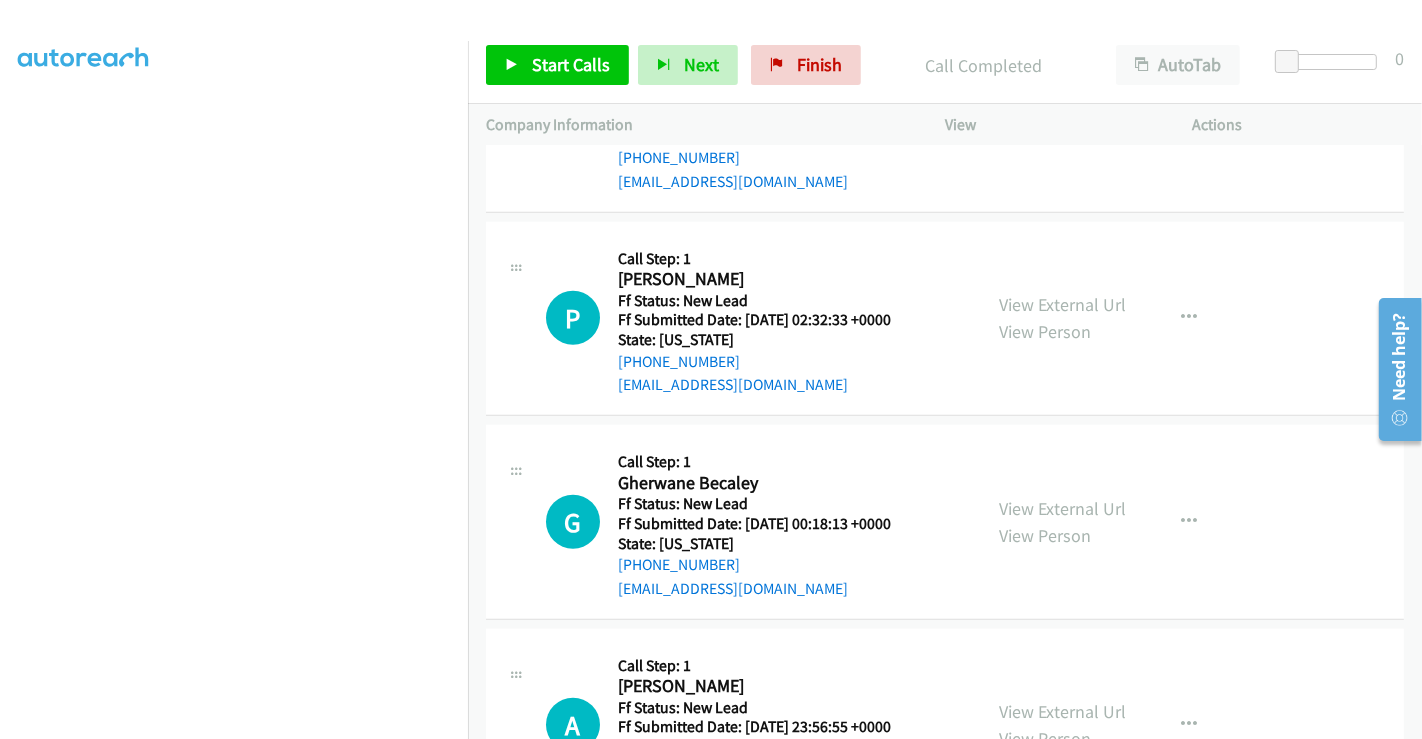 scroll, scrollTop: 1555, scrollLeft: 0, axis: vertical 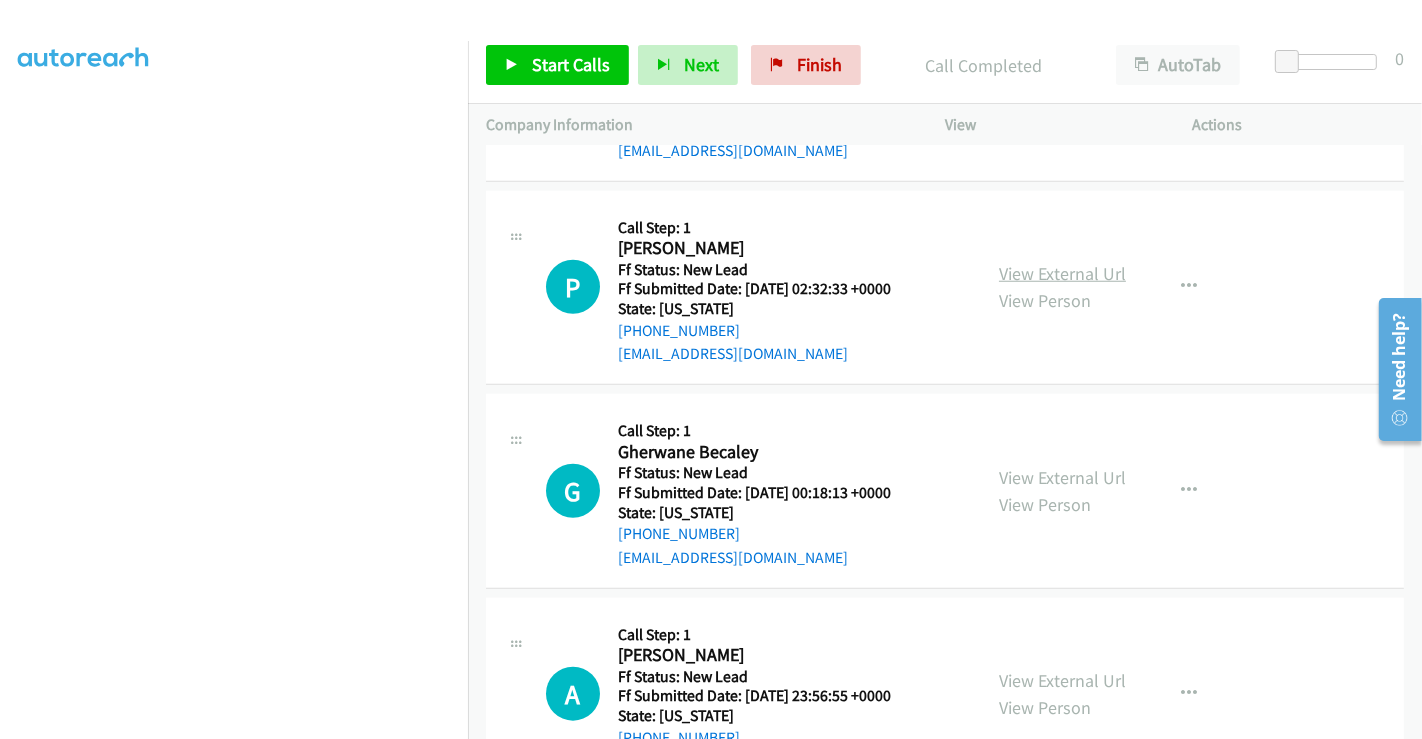 click on "View External Url" at bounding box center [1062, 273] 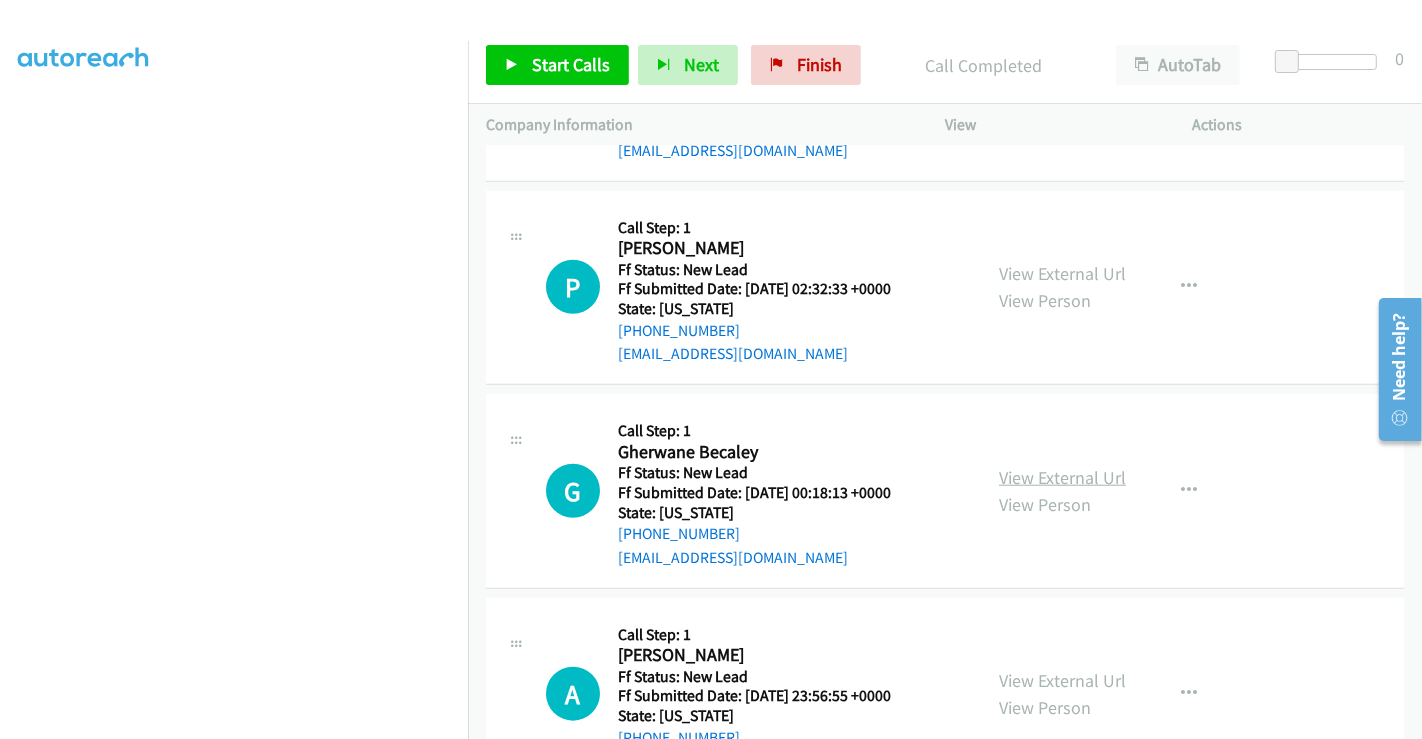 click on "View External Url" at bounding box center (1062, 477) 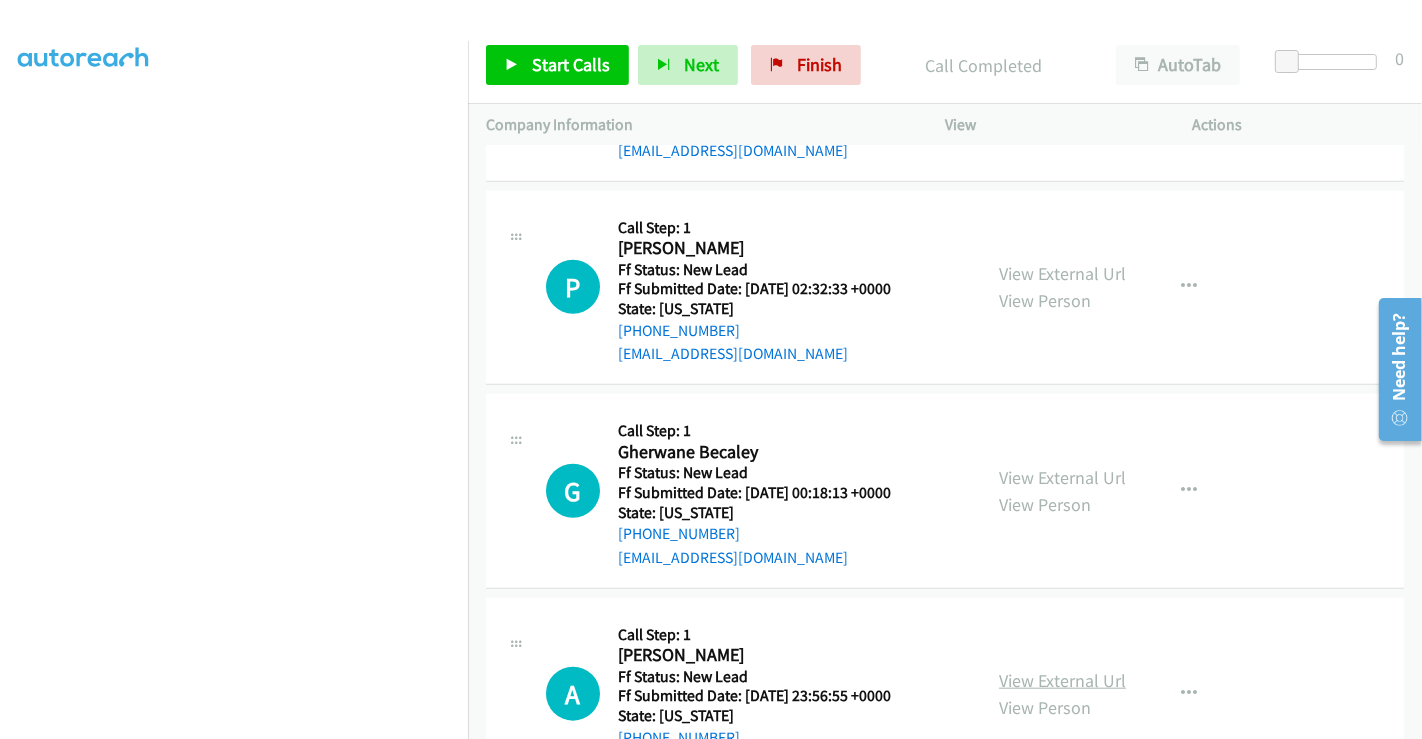 click on "View External Url" at bounding box center (1062, 680) 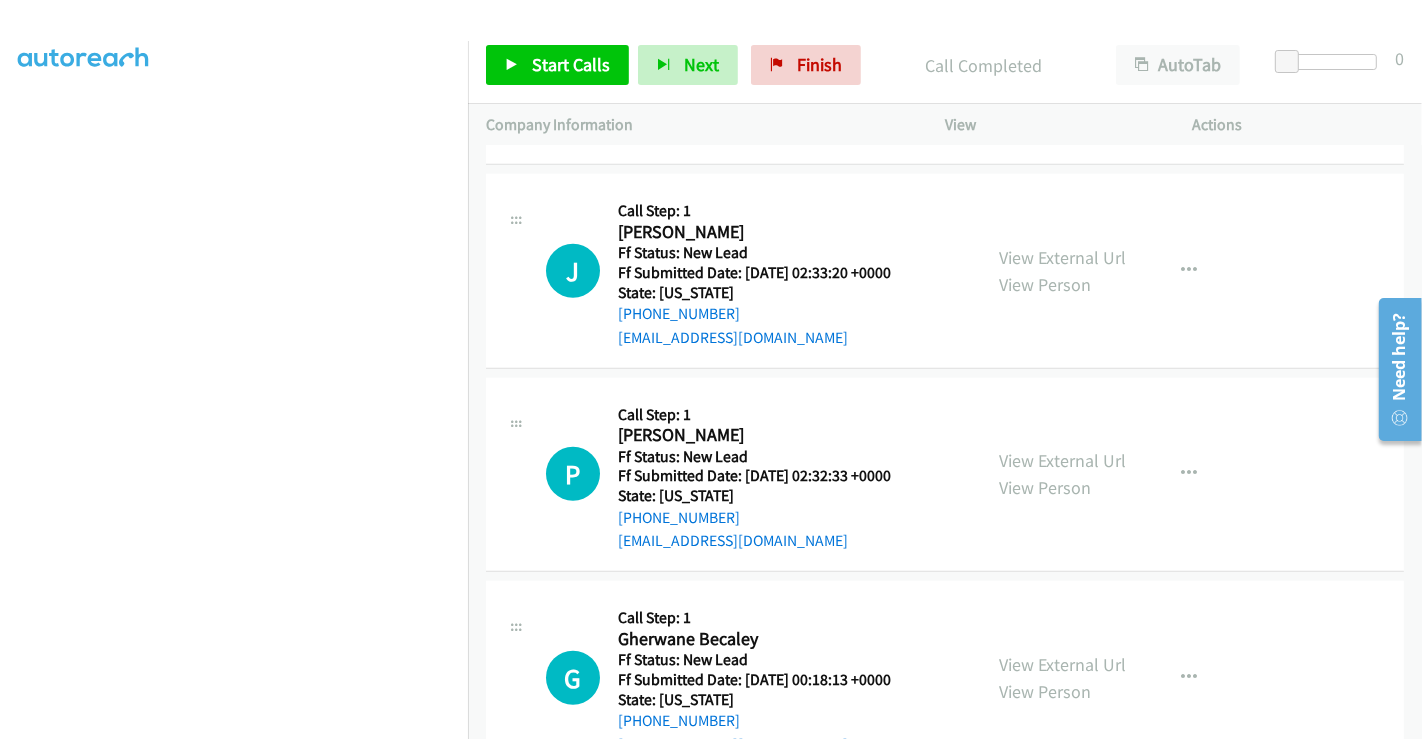 scroll, scrollTop: 1111, scrollLeft: 0, axis: vertical 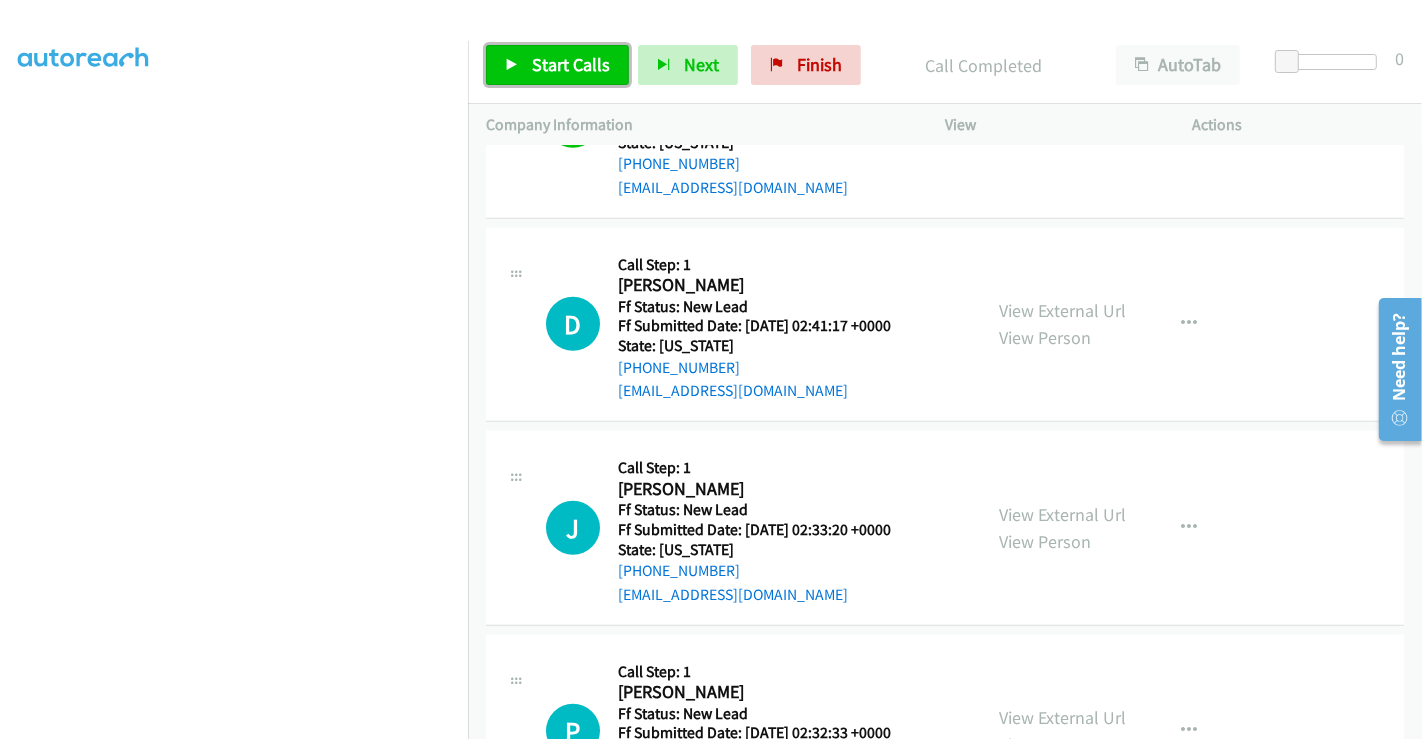 click on "Start Calls" at bounding box center [571, 64] 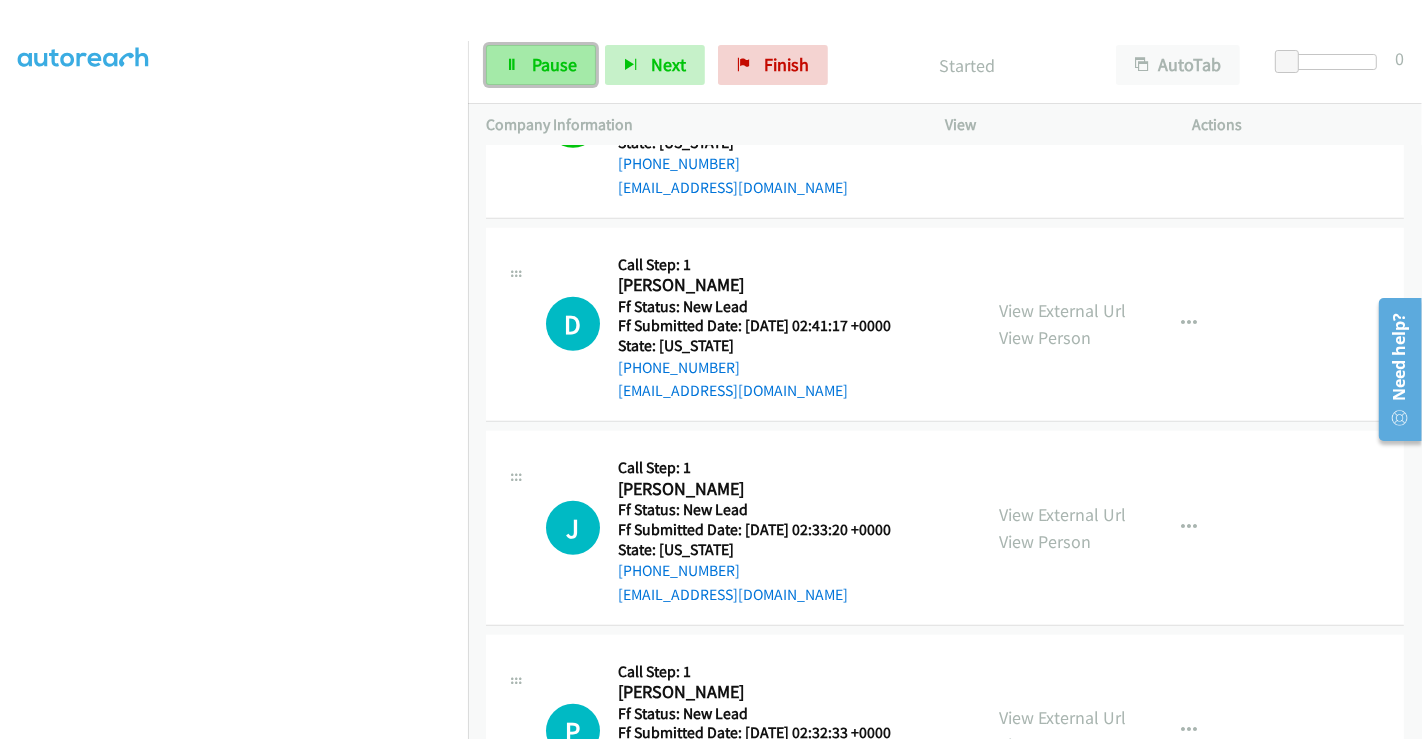 click on "Pause" at bounding box center [554, 64] 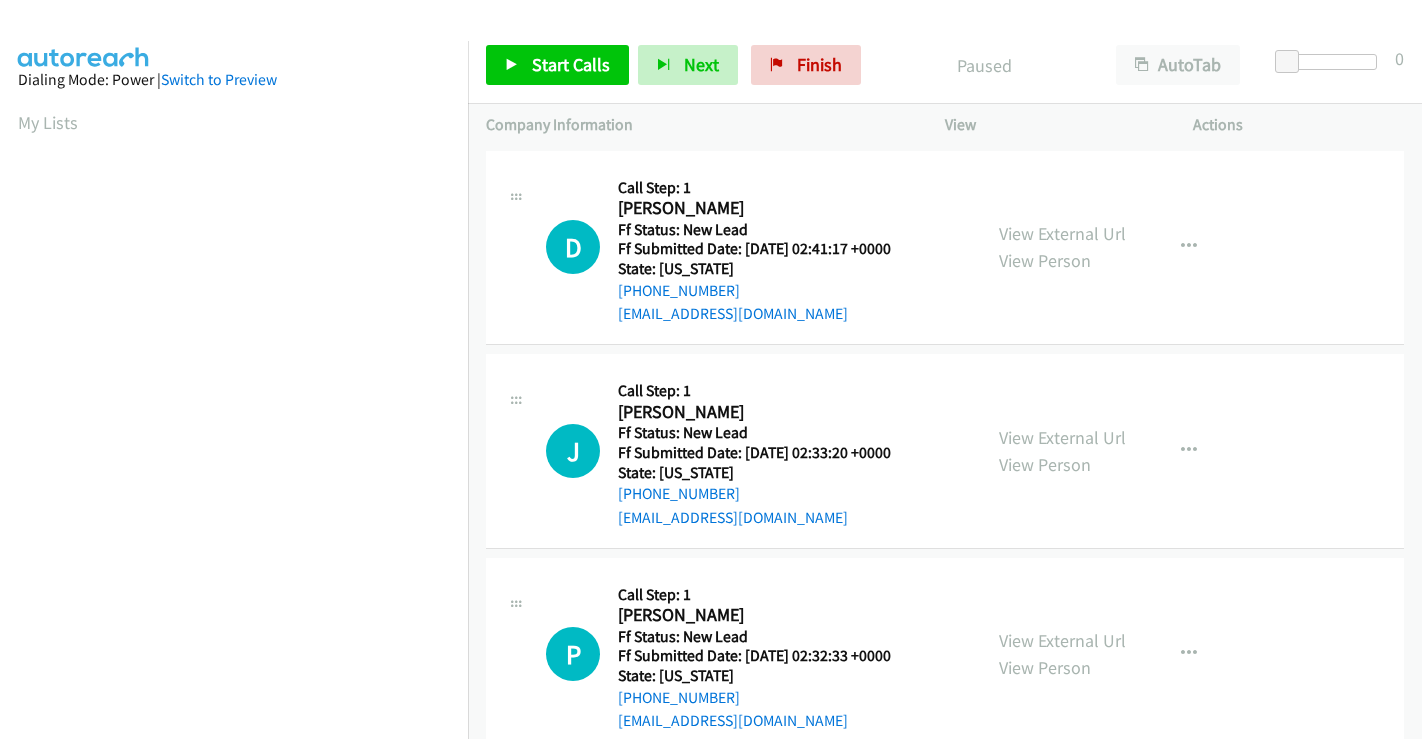 scroll, scrollTop: 0, scrollLeft: 0, axis: both 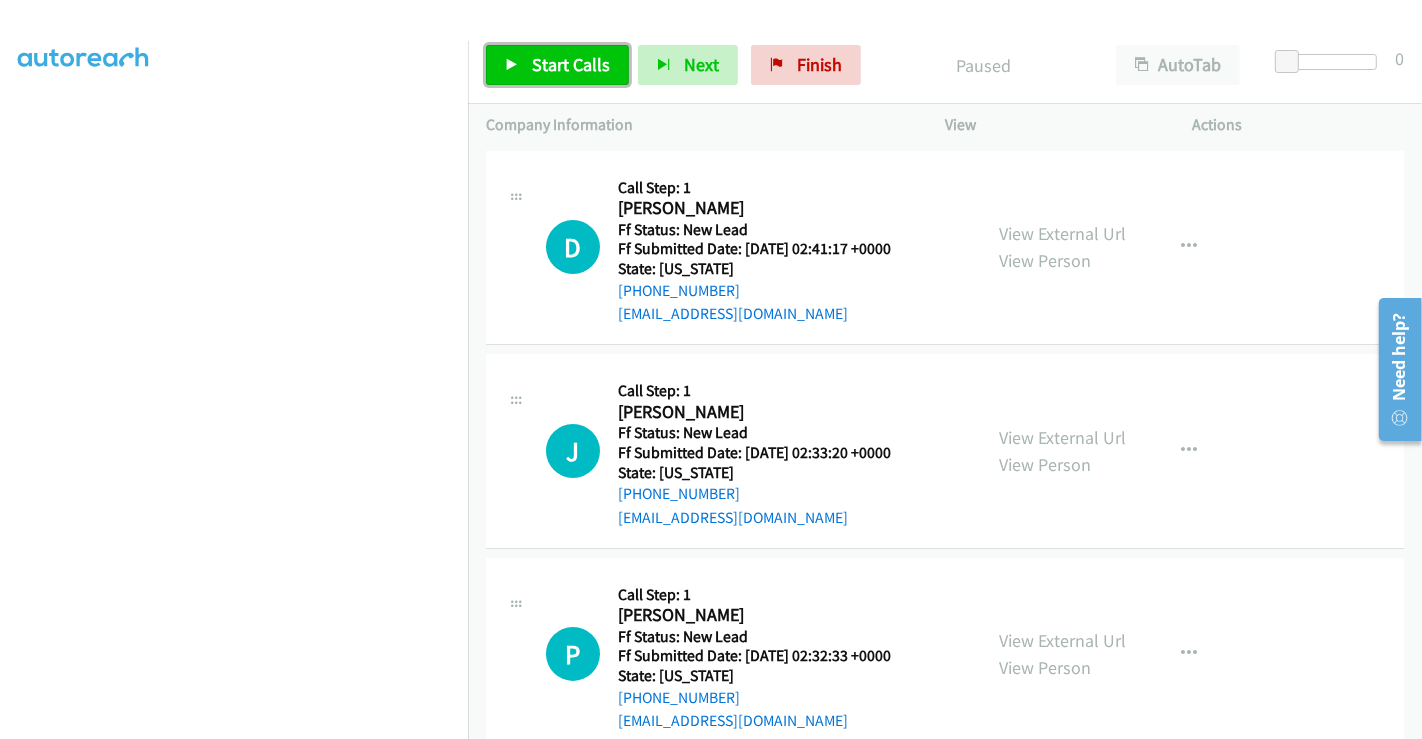 click on "Start Calls" at bounding box center [571, 64] 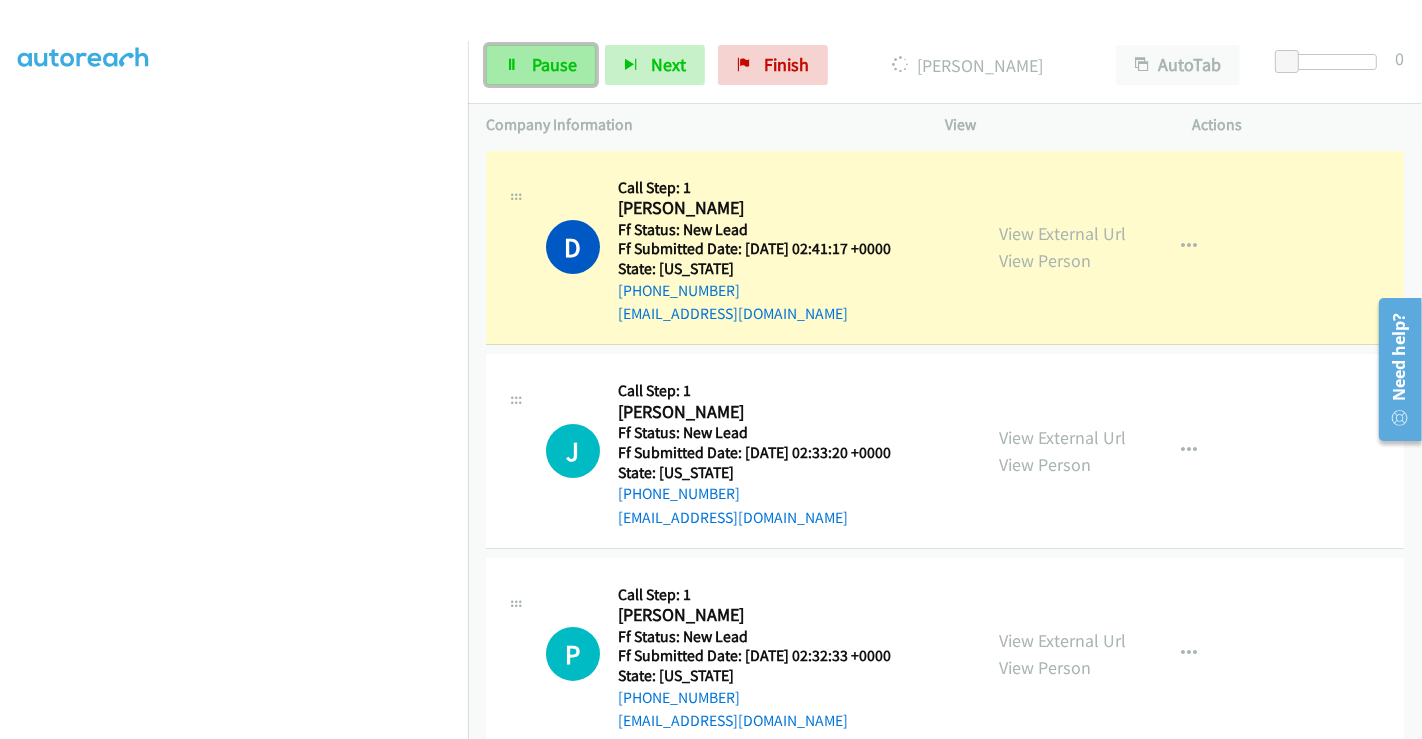 click on "Pause" at bounding box center [541, 65] 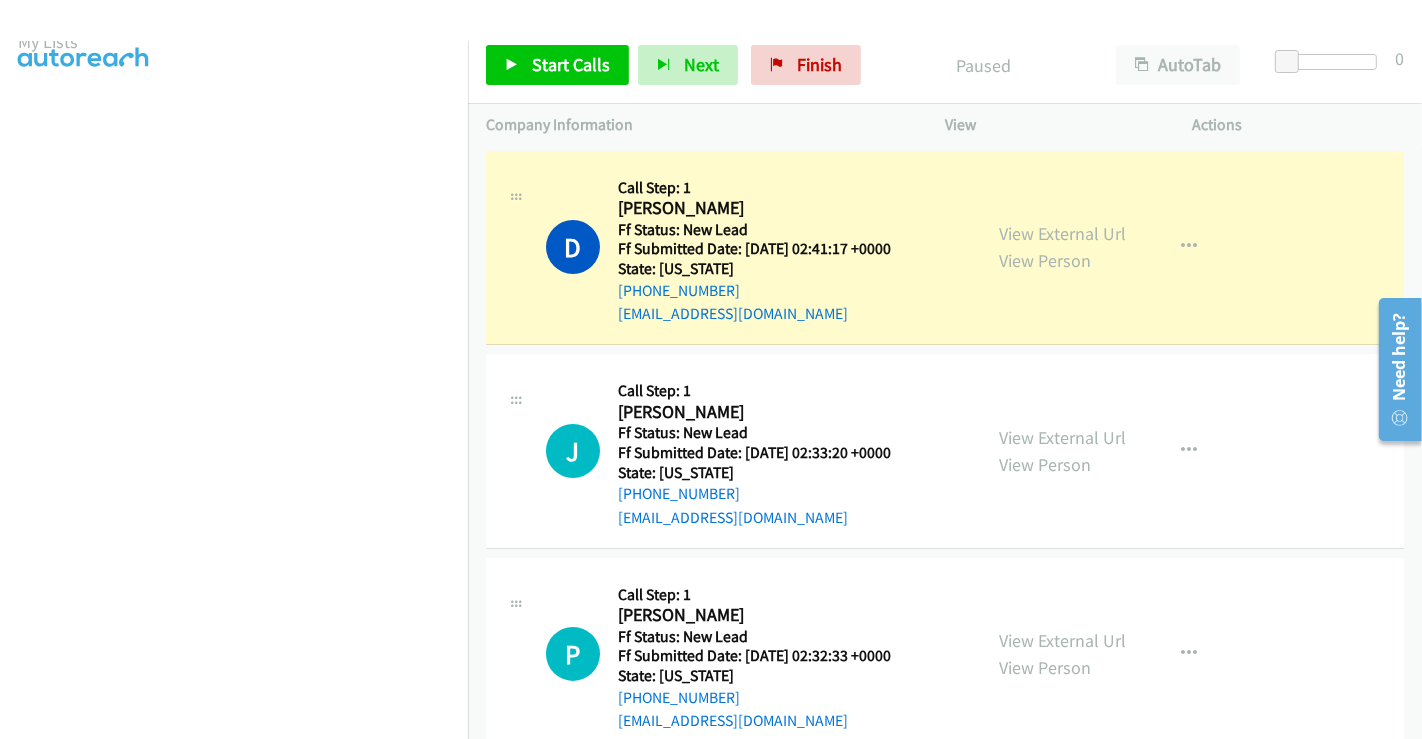 scroll, scrollTop: 0, scrollLeft: 0, axis: both 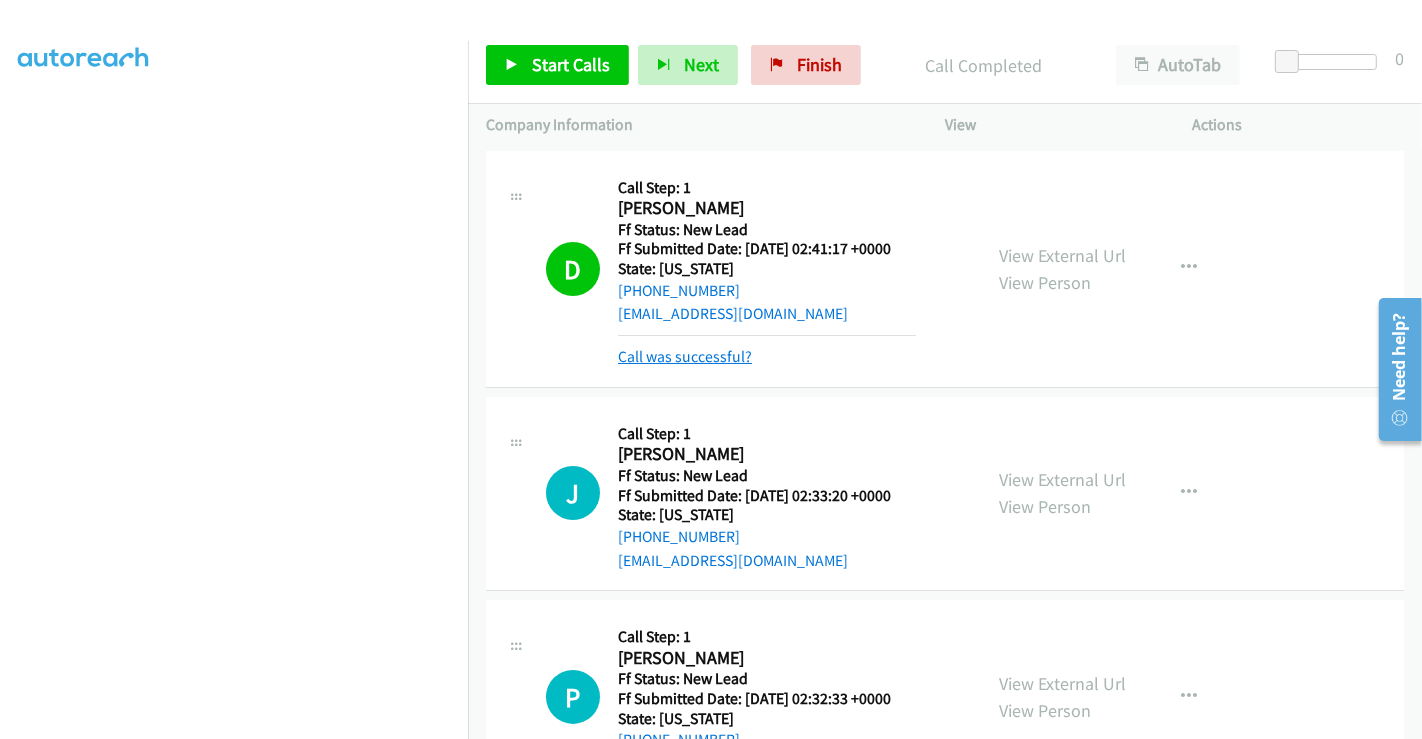 click on "Call was successful?" at bounding box center (685, 356) 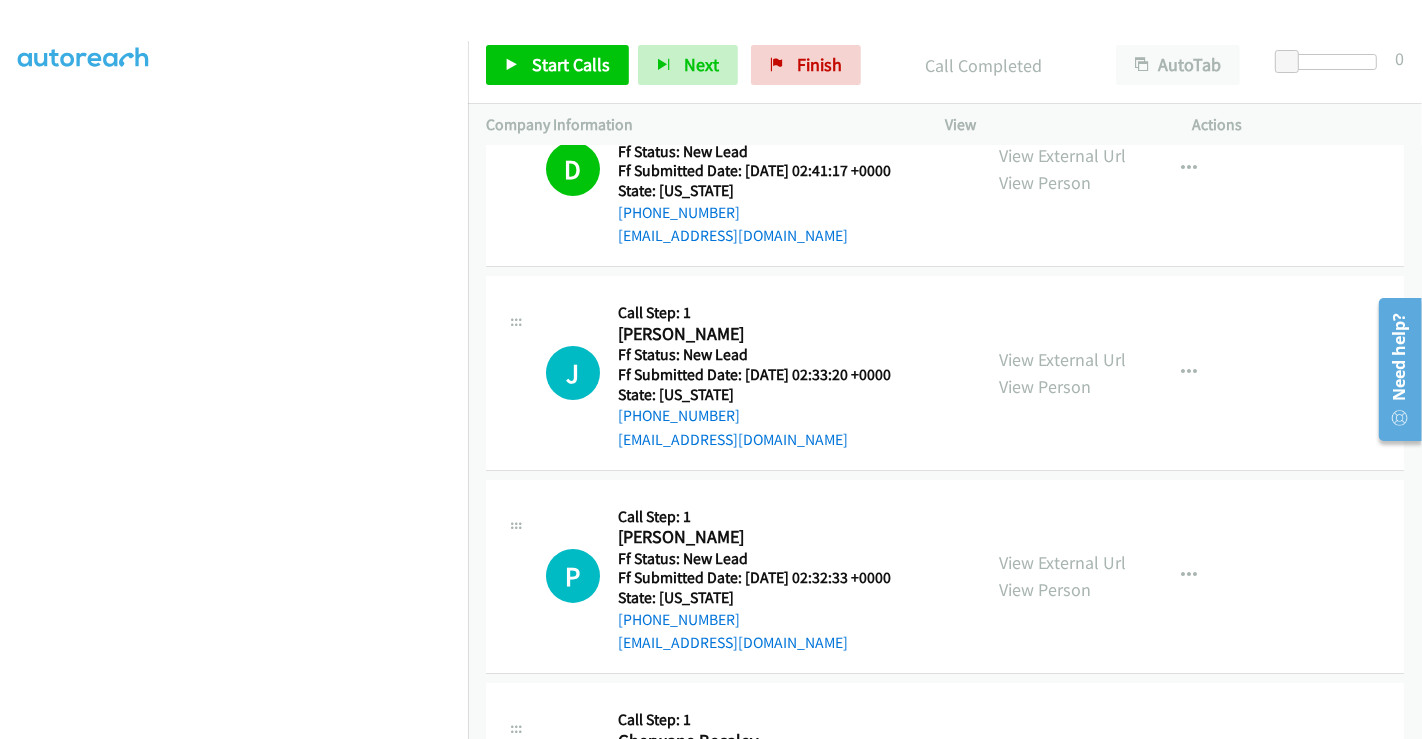 scroll, scrollTop: 111, scrollLeft: 0, axis: vertical 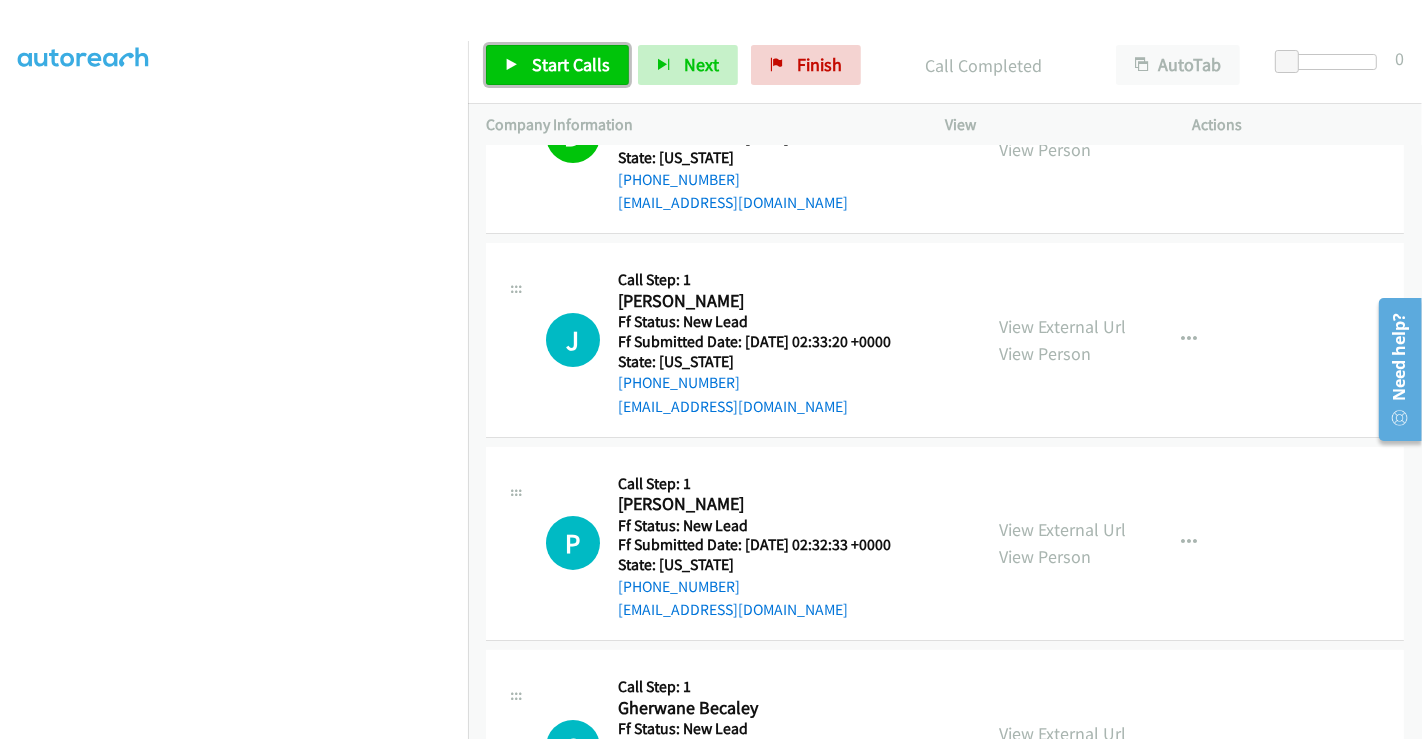 click on "Start Calls" at bounding box center (571, 64) 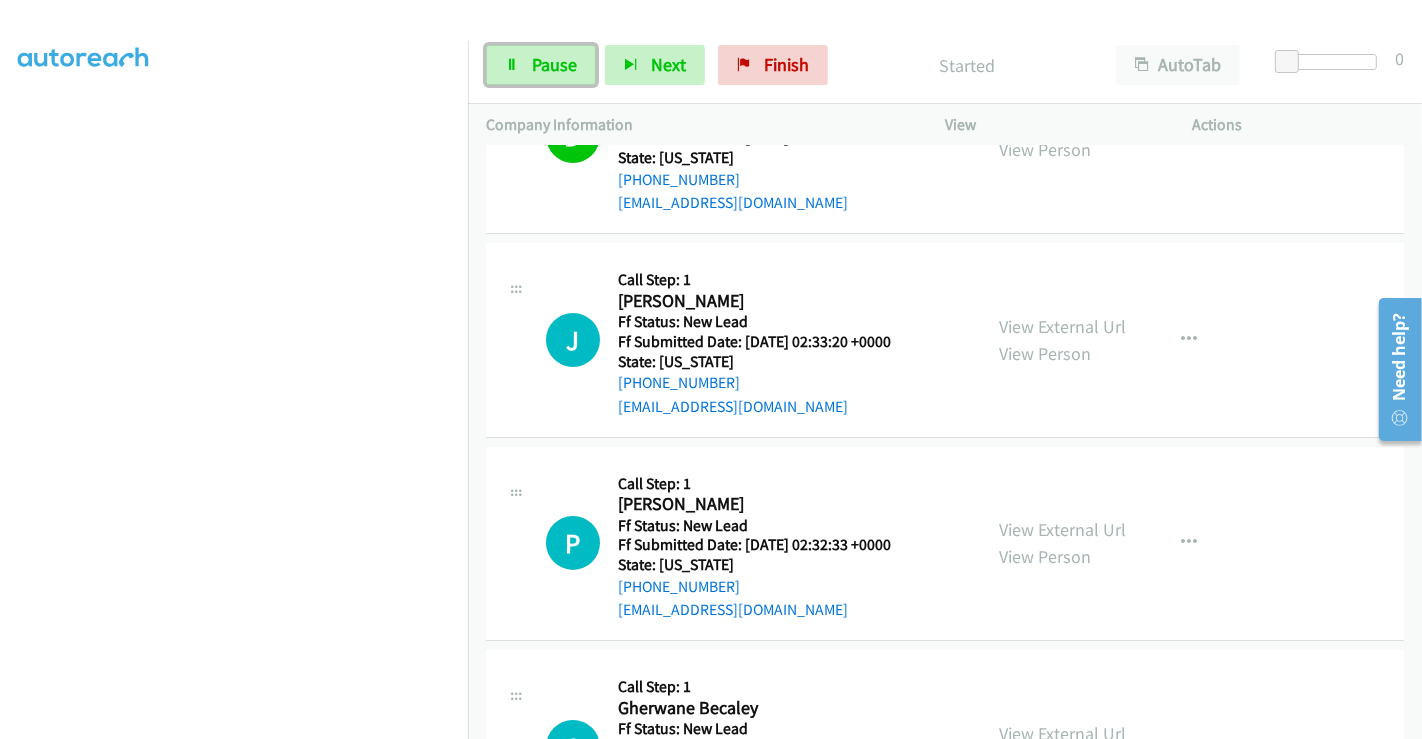 click on "Pause" at bounding box center [554, 64] 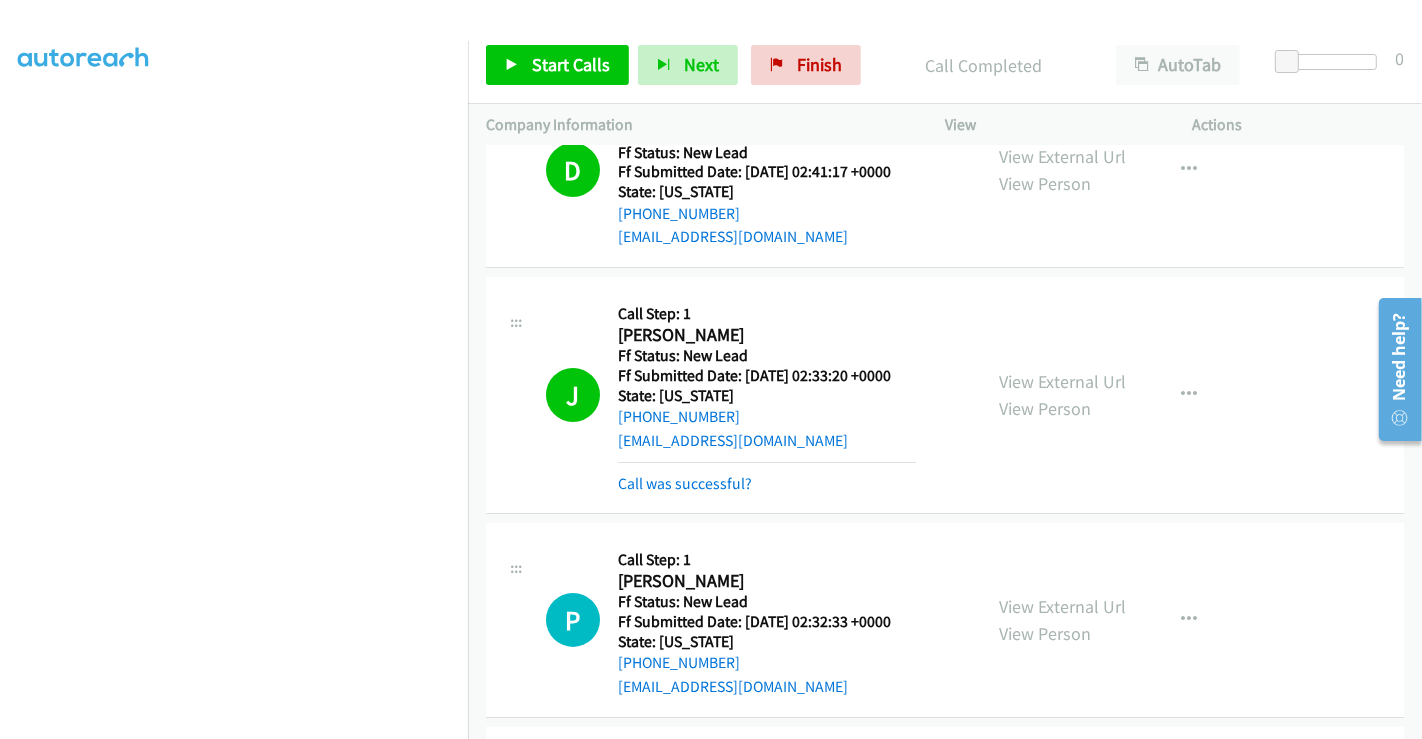 scroll, scrollTop: 111, scrollLeft: 0, axis: vertical 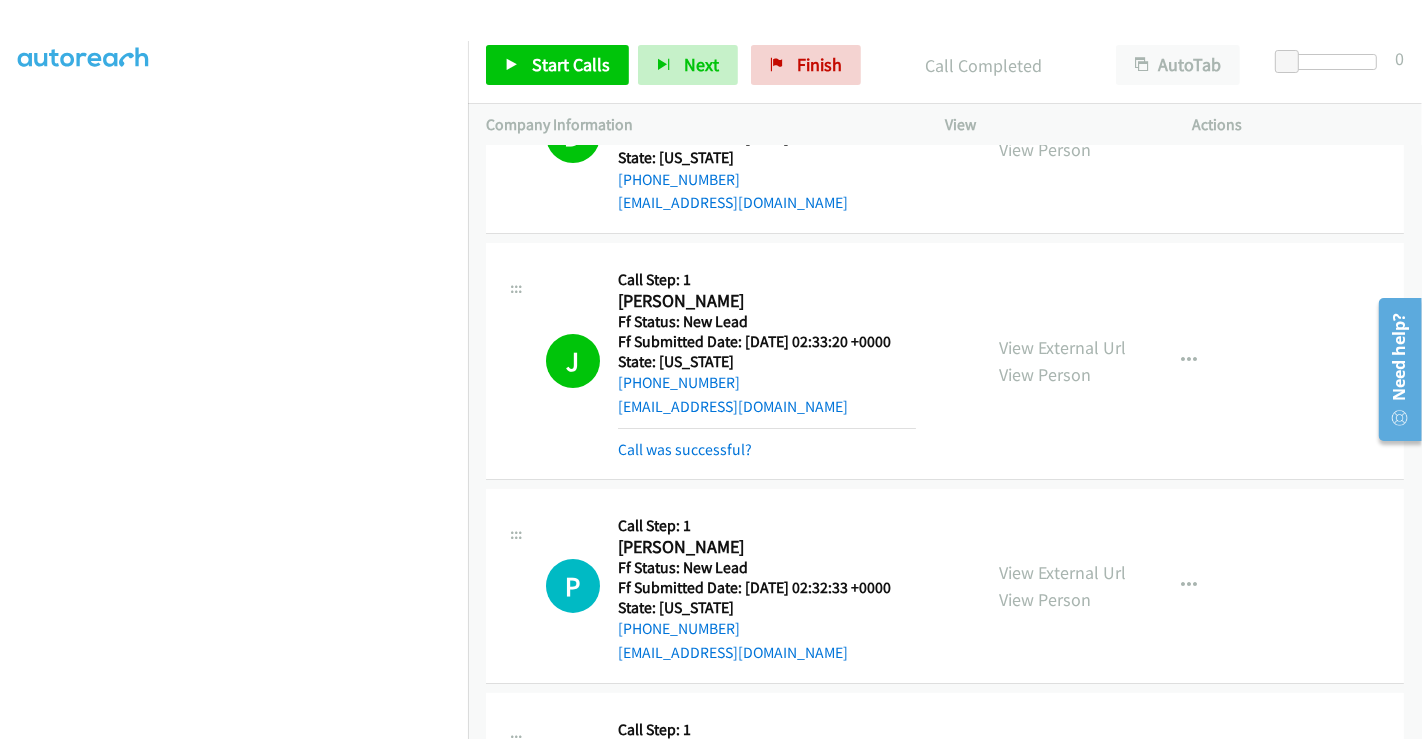 click on "Call Step: 1" at bounding box center [767, 280] 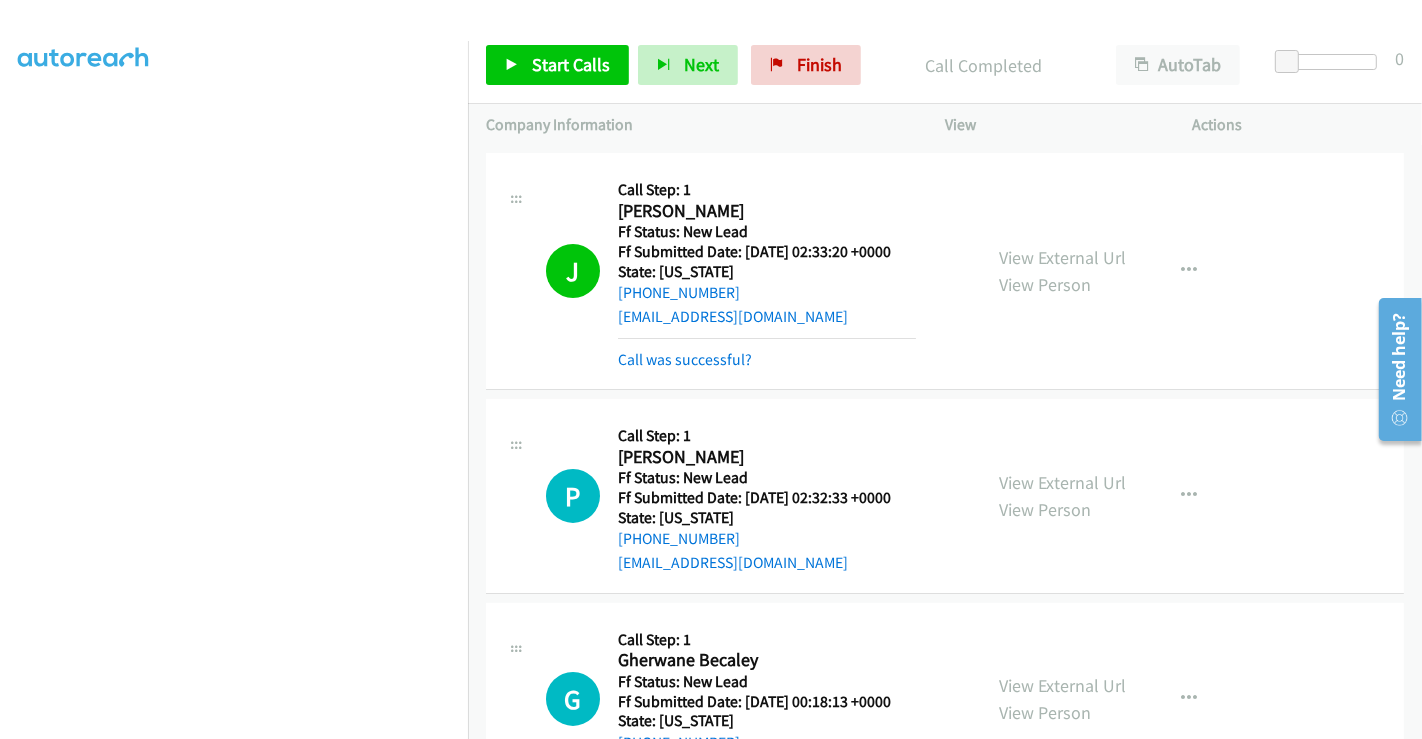 scroll, scrollTop: 222, scrollLeft: 0, axis: vertical 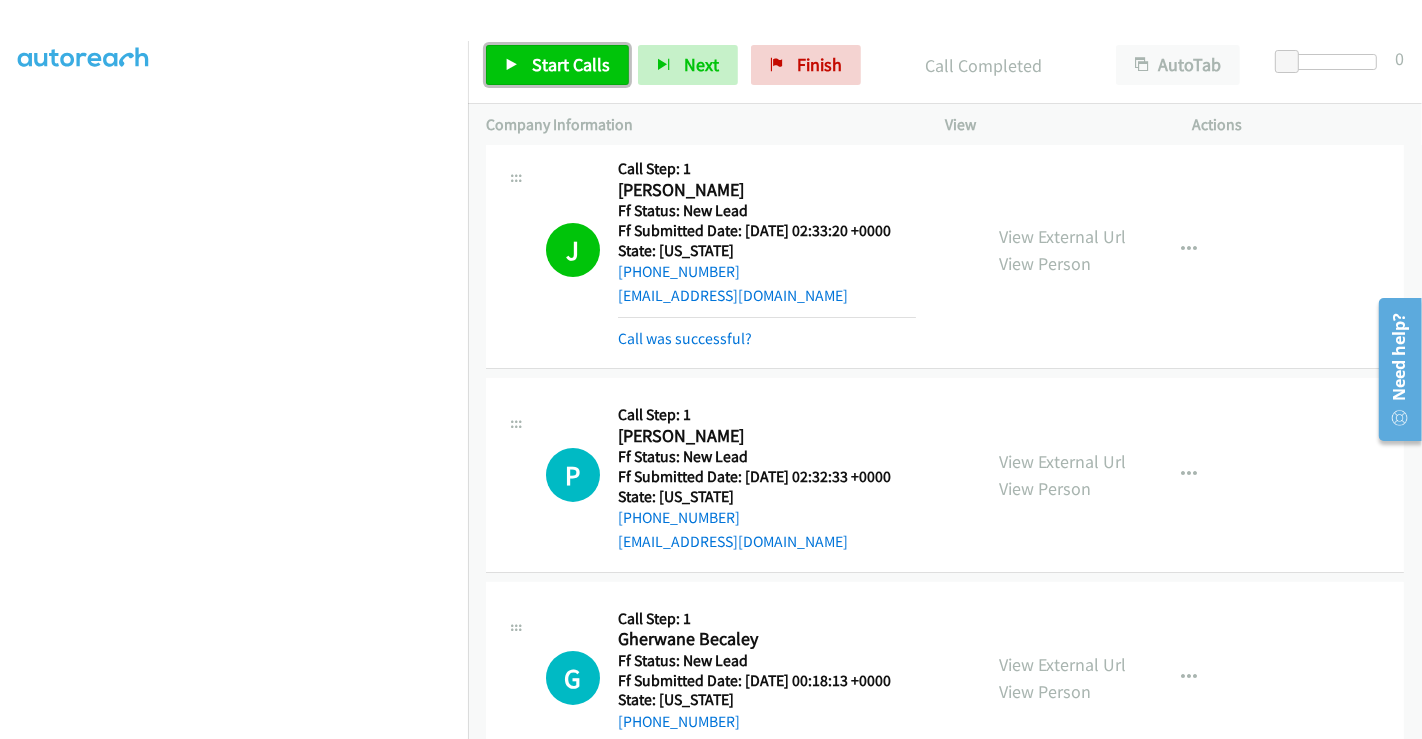 click on "Start Calls" at bounding box center [571, 64] 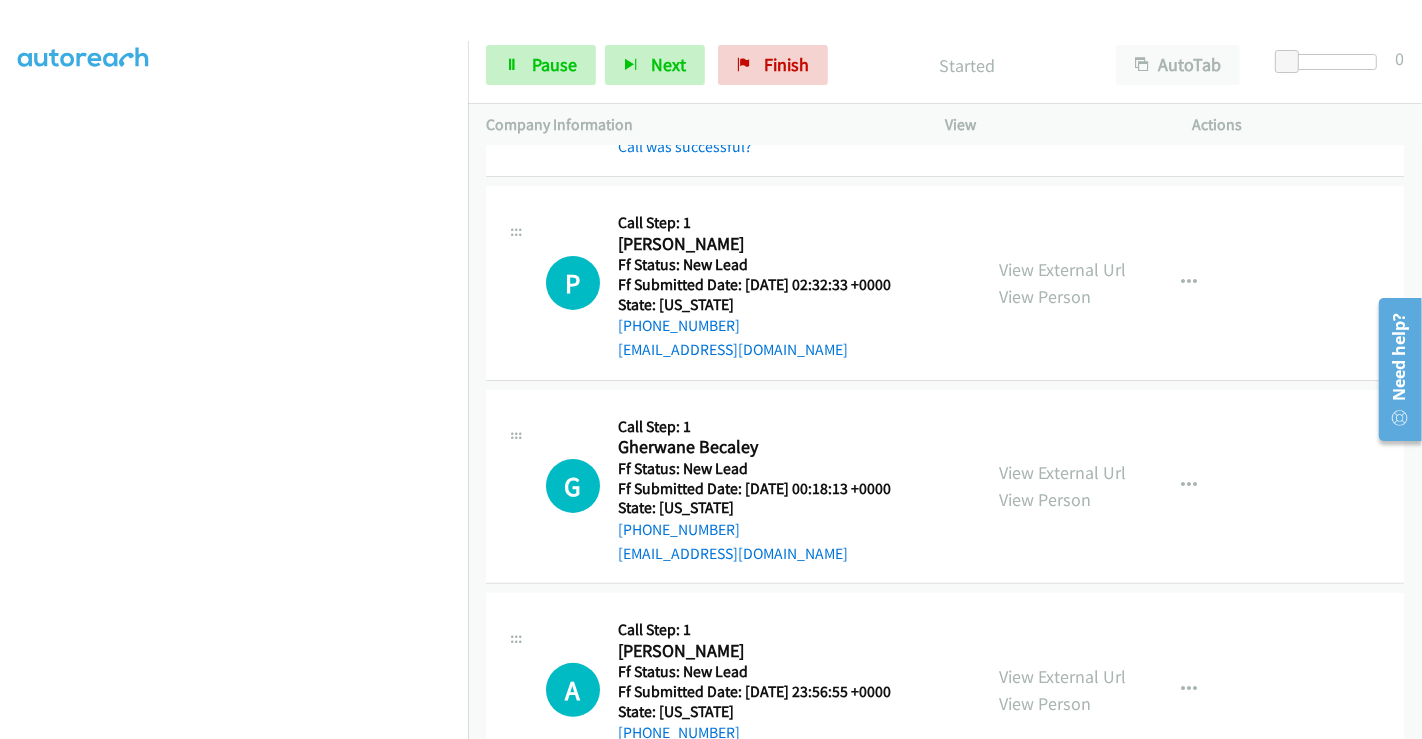 scroll, scrollTop: 444, scrollLeft: 0, axis: vertical 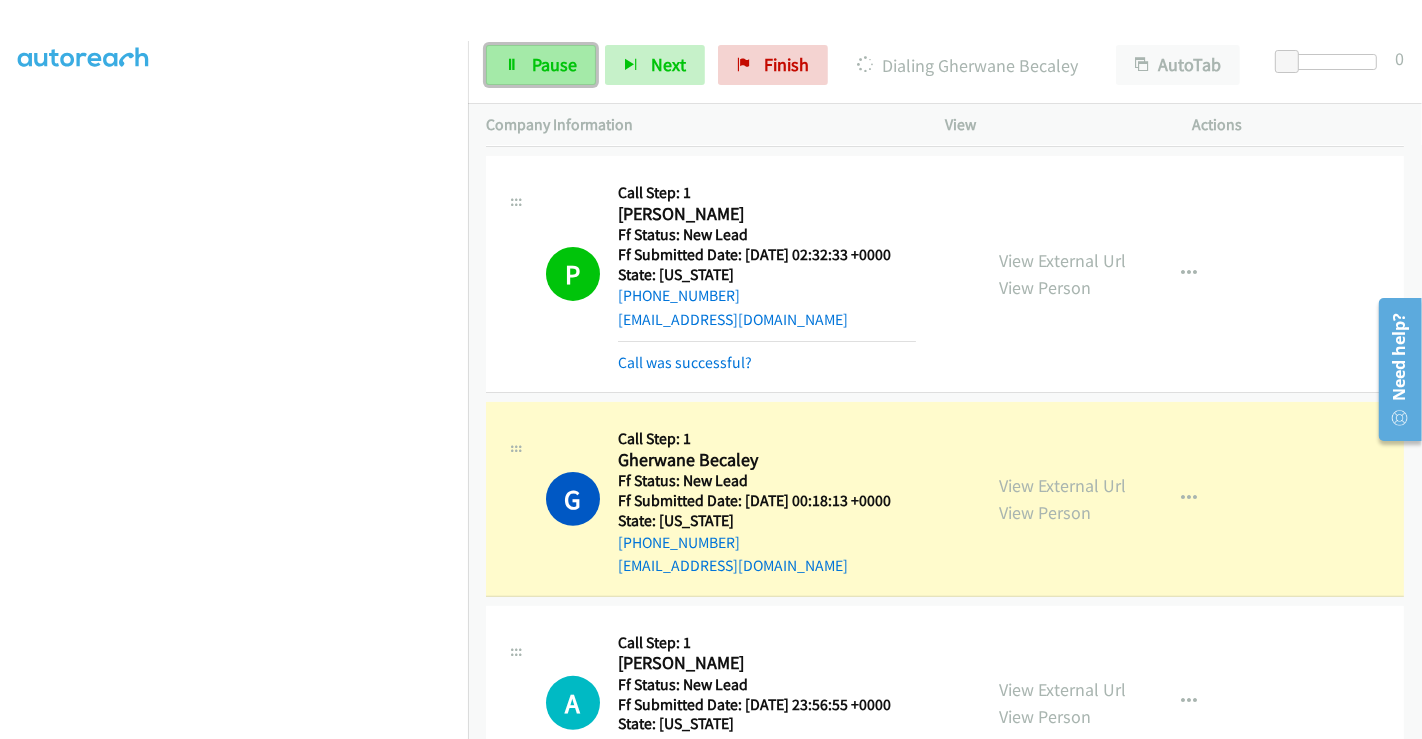 click on "Pause" at bounding box center [554, 64] 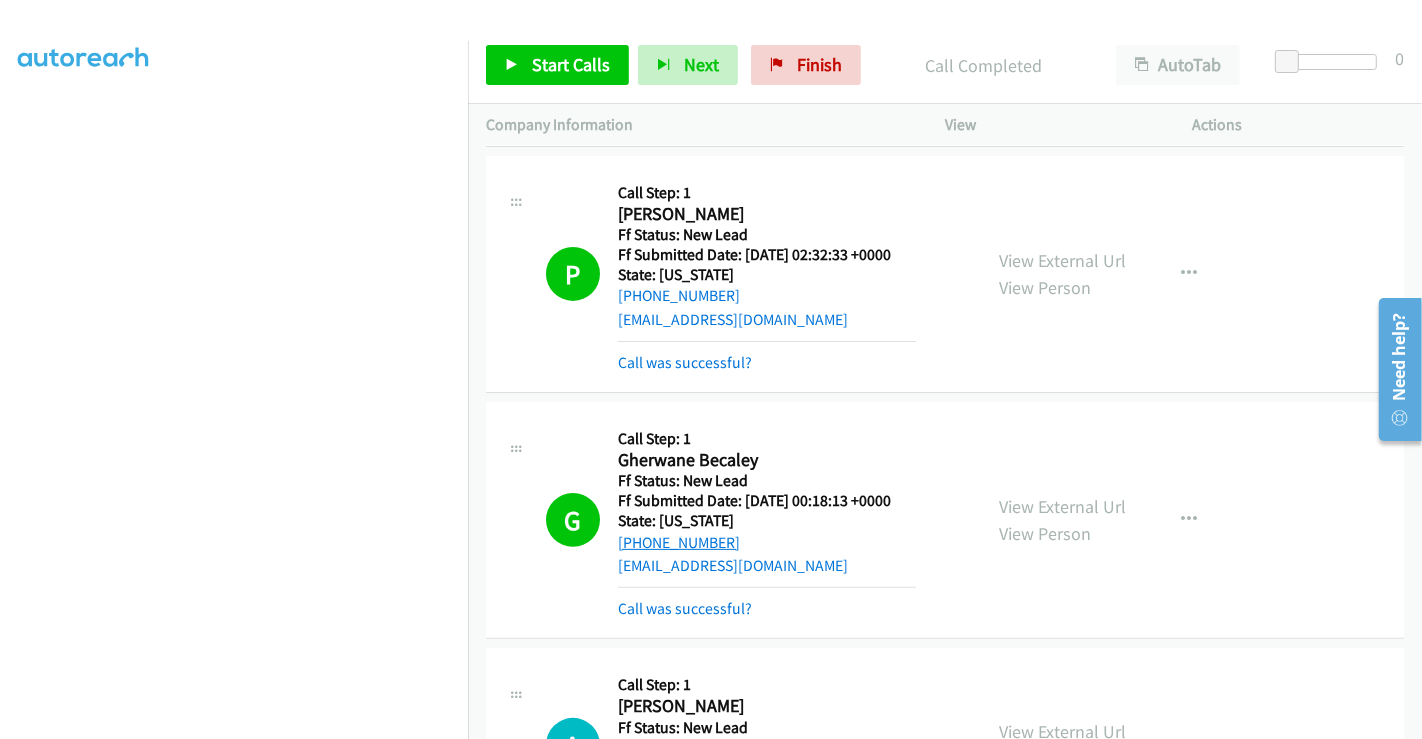 scroll, scrollTop: 666, scrollLeft: 0, axis: vertical 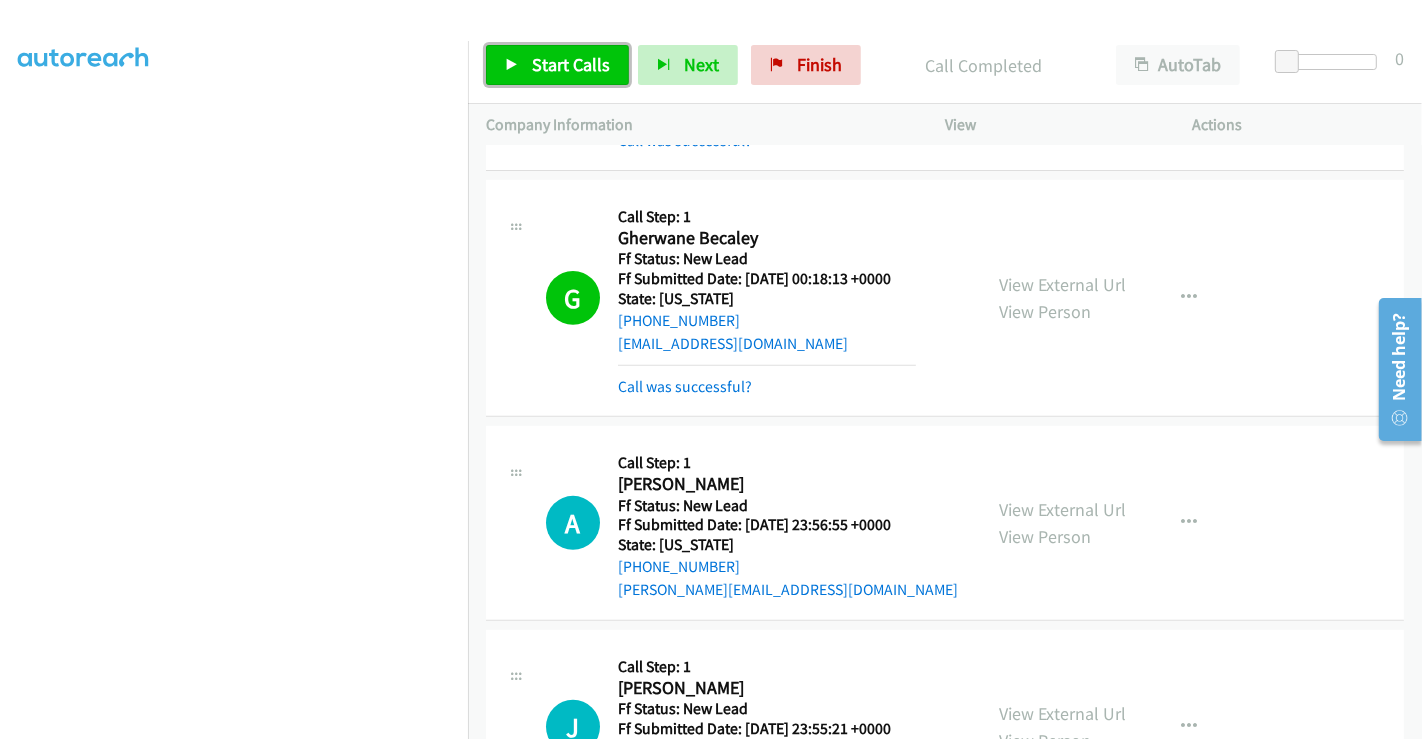 click on "Start Calls" at bounding box center [571, 64] 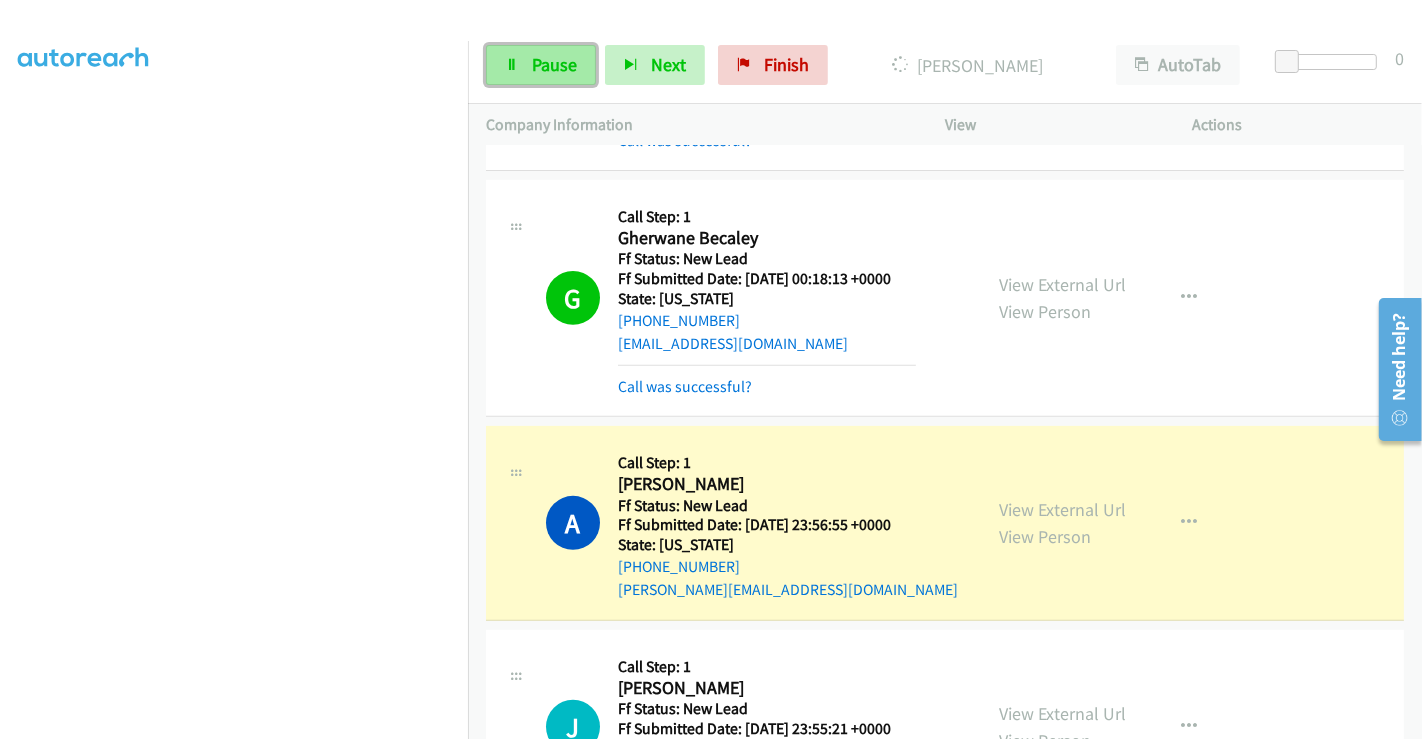 click on "Pause" at bounding box center [554, 64] 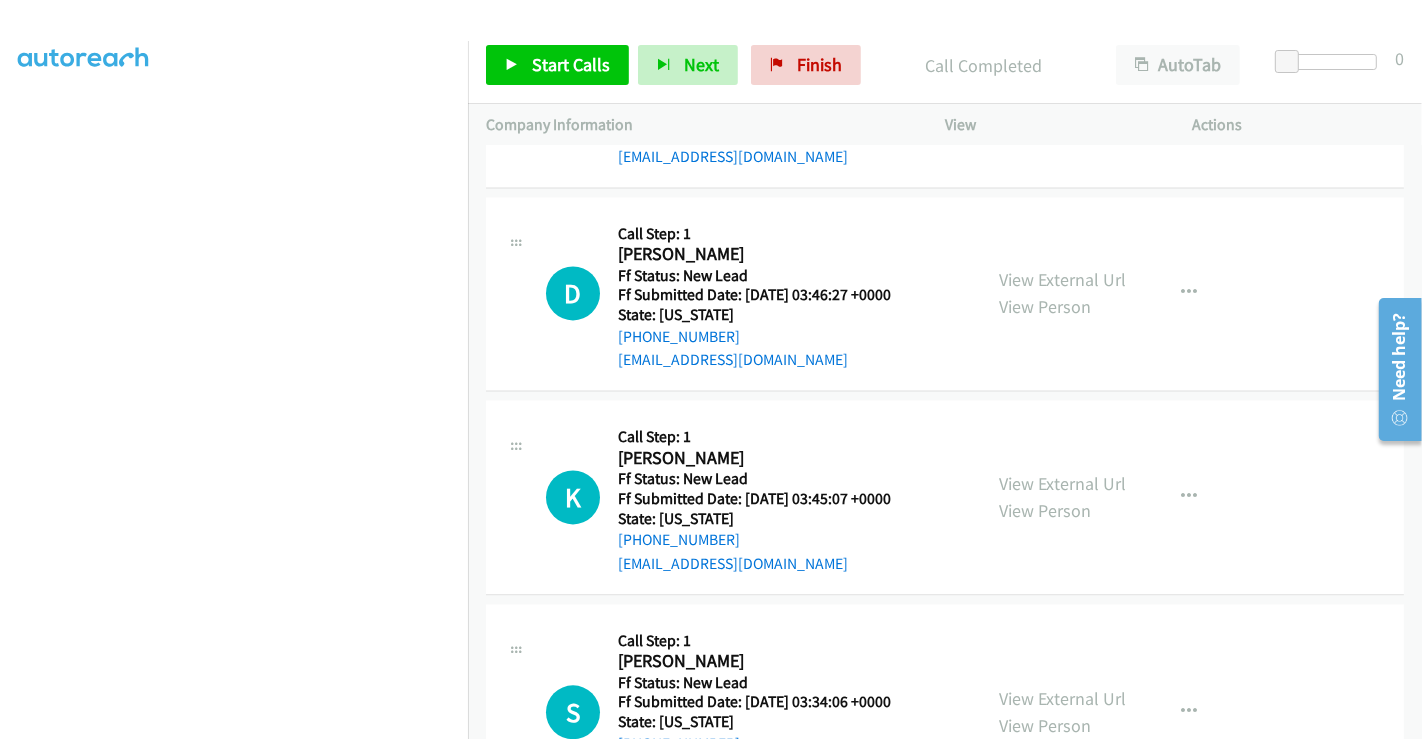 scroll, scrollTop: 3666, scrollLeft: 0, axis: vertical 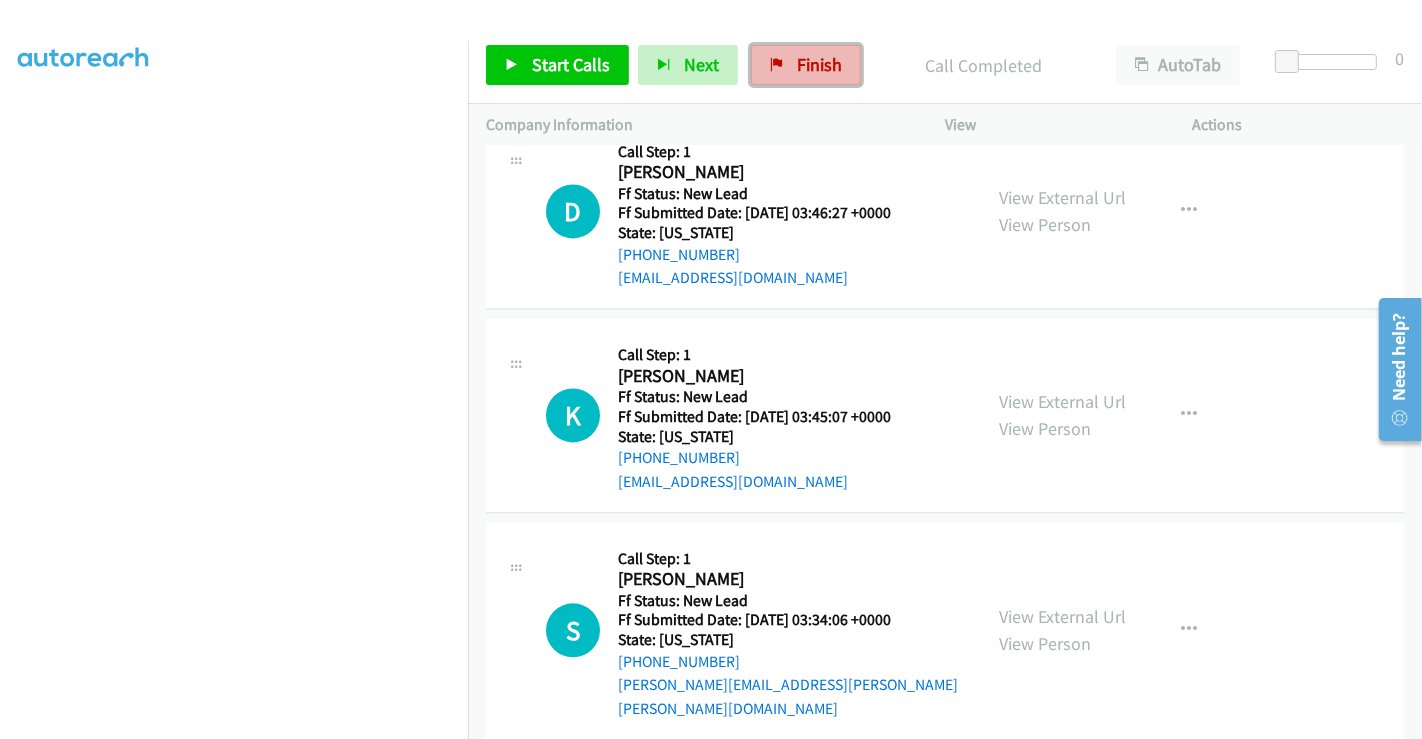 click on "Finish" at bounding box center (819, 64) 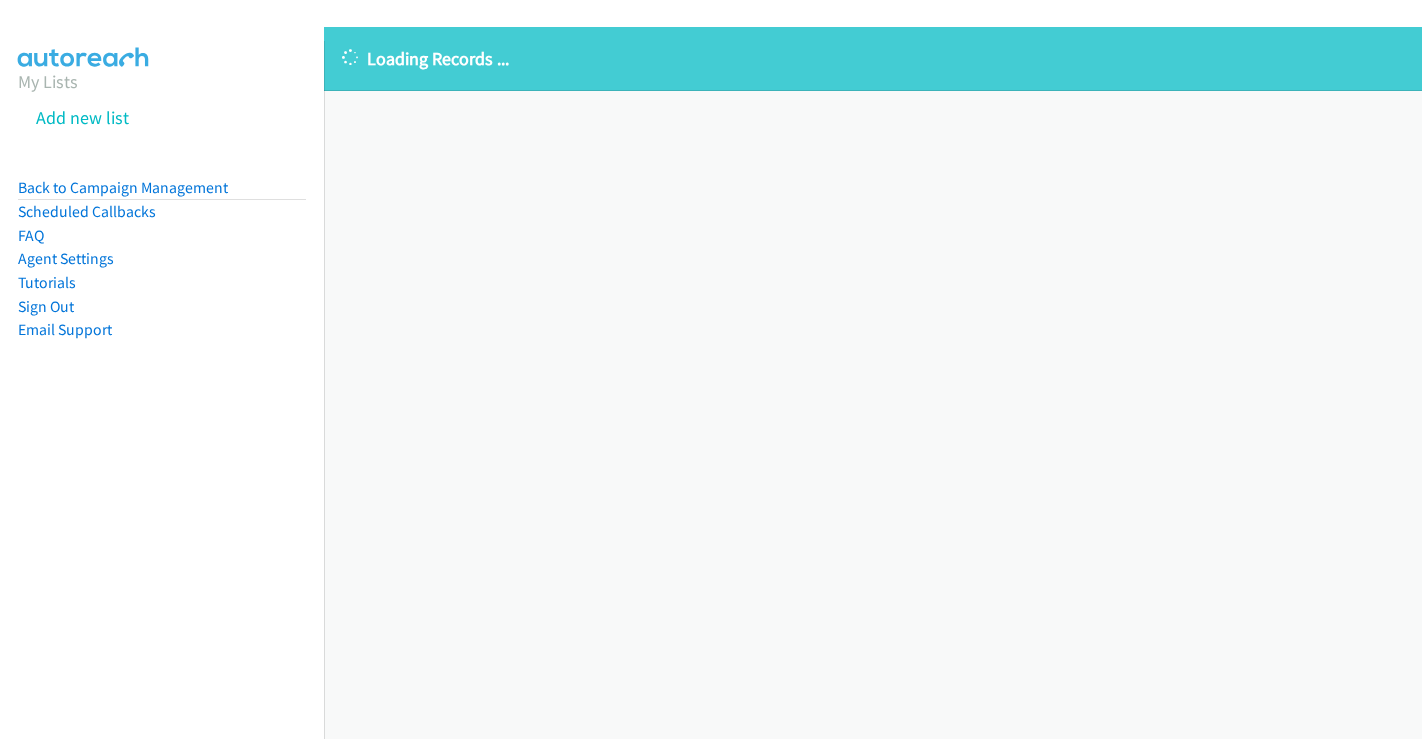 scroll, scrollTop: 0, scrollLeft: 0, axis: both 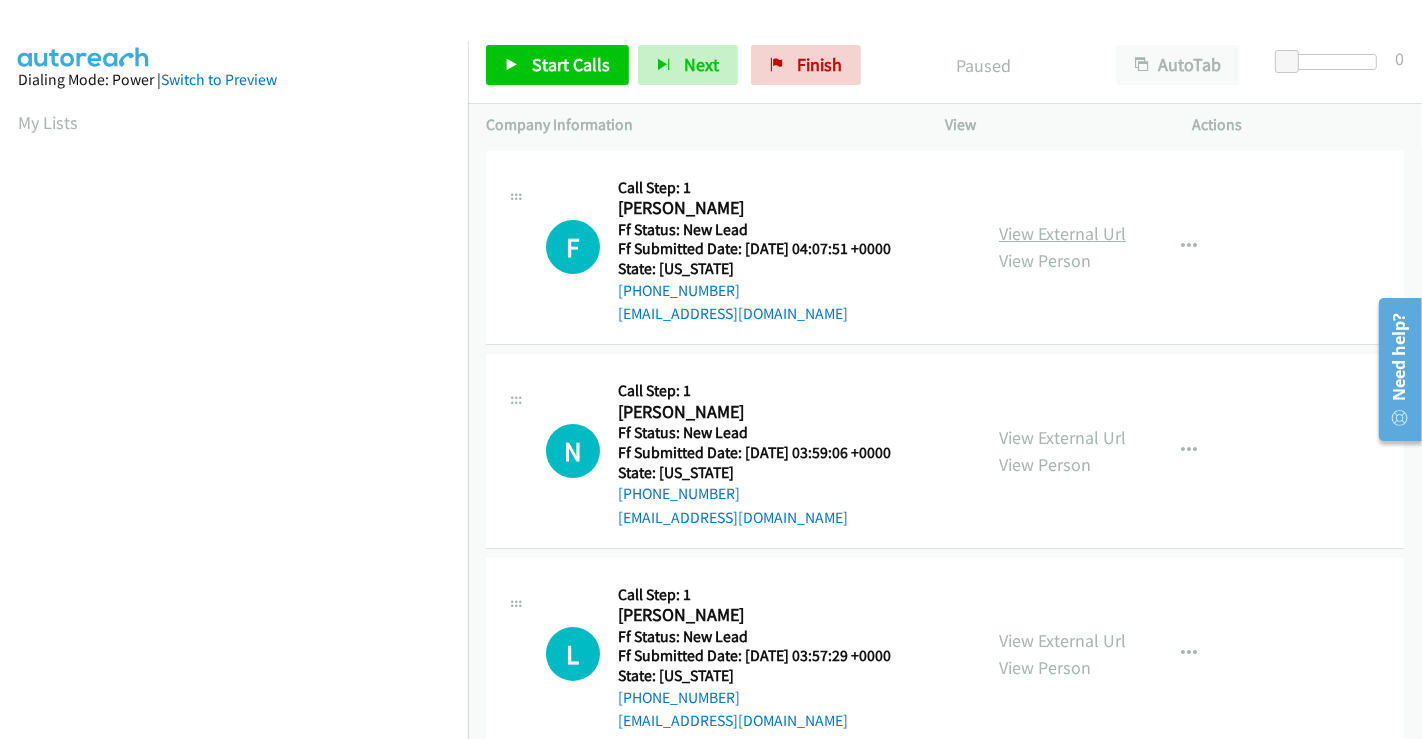 click on "View External Url" at bounding box center [1062, 233] 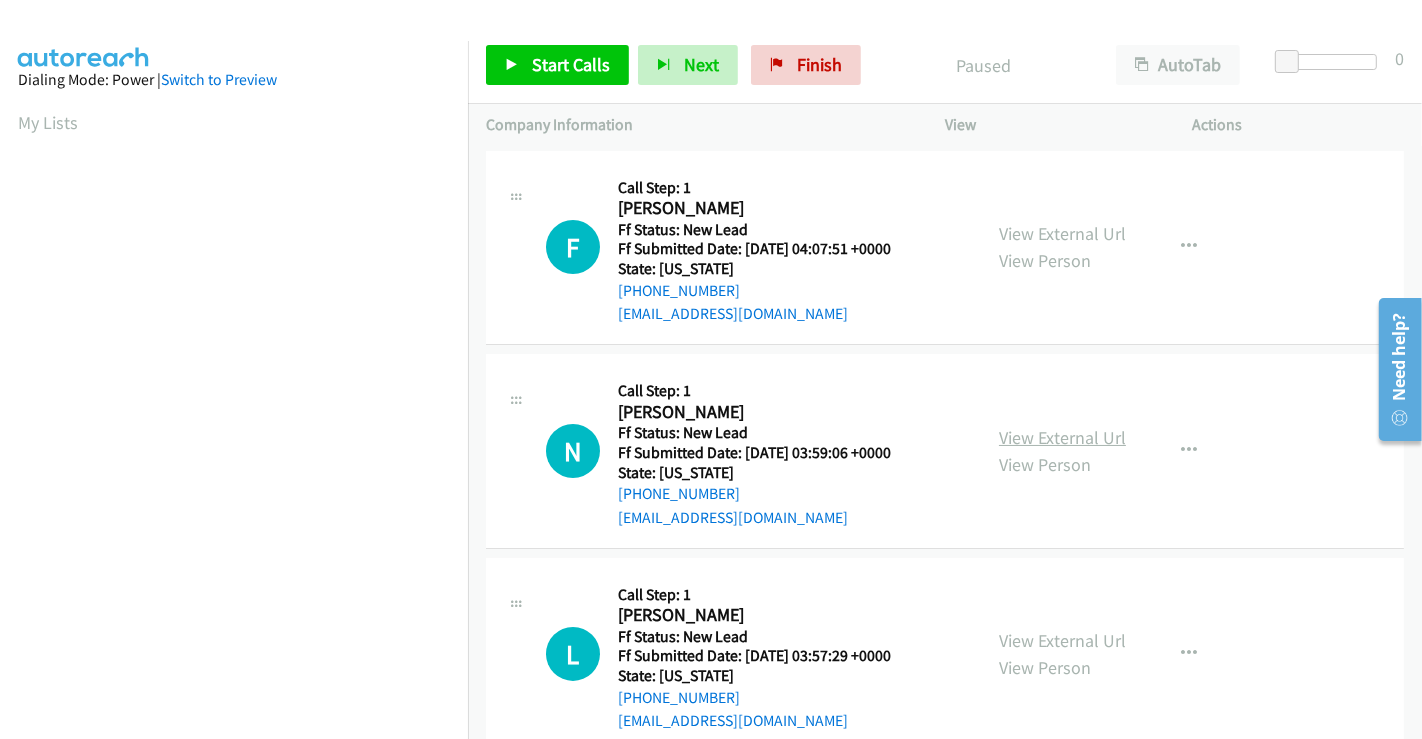 click on "View External Url" at bounding box center (1062, 437) 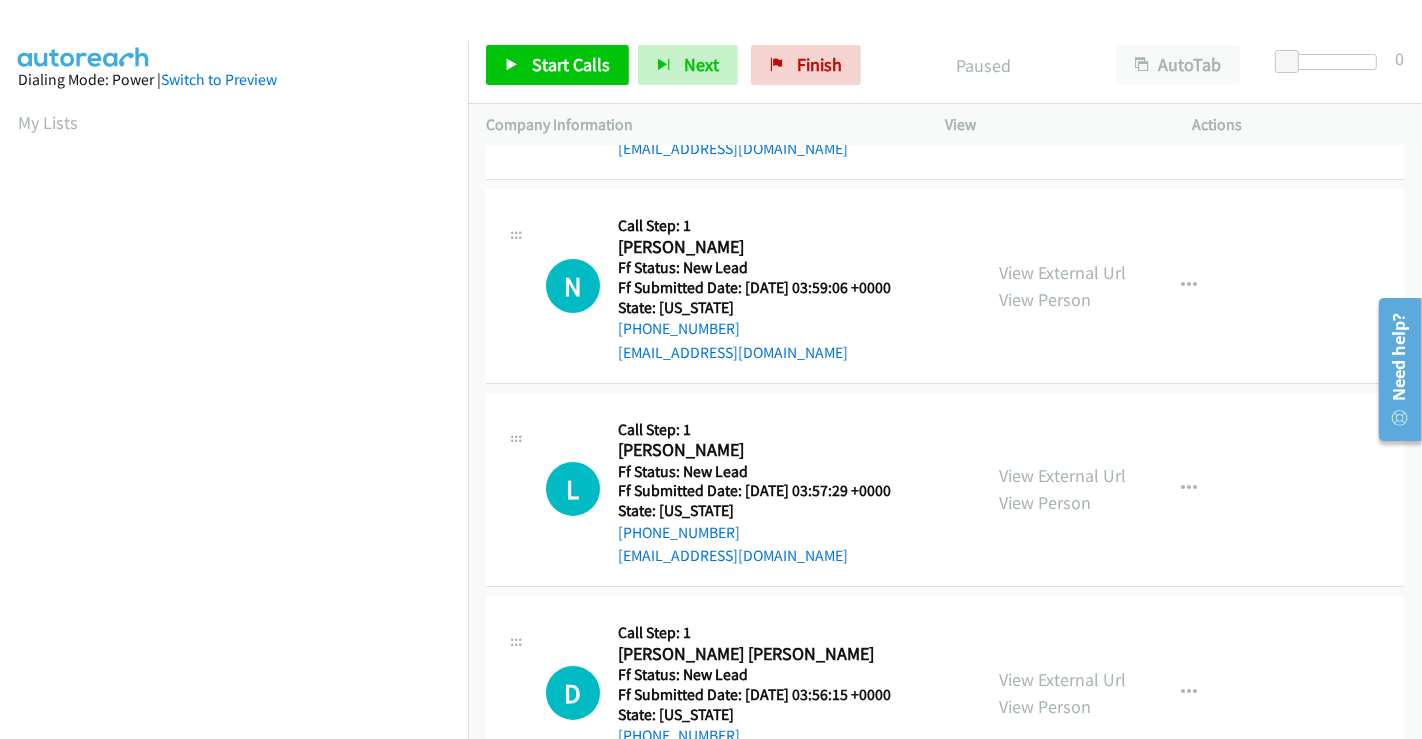 scroll, scrollTop: 222, scrollLeft: 0, axis: vertical 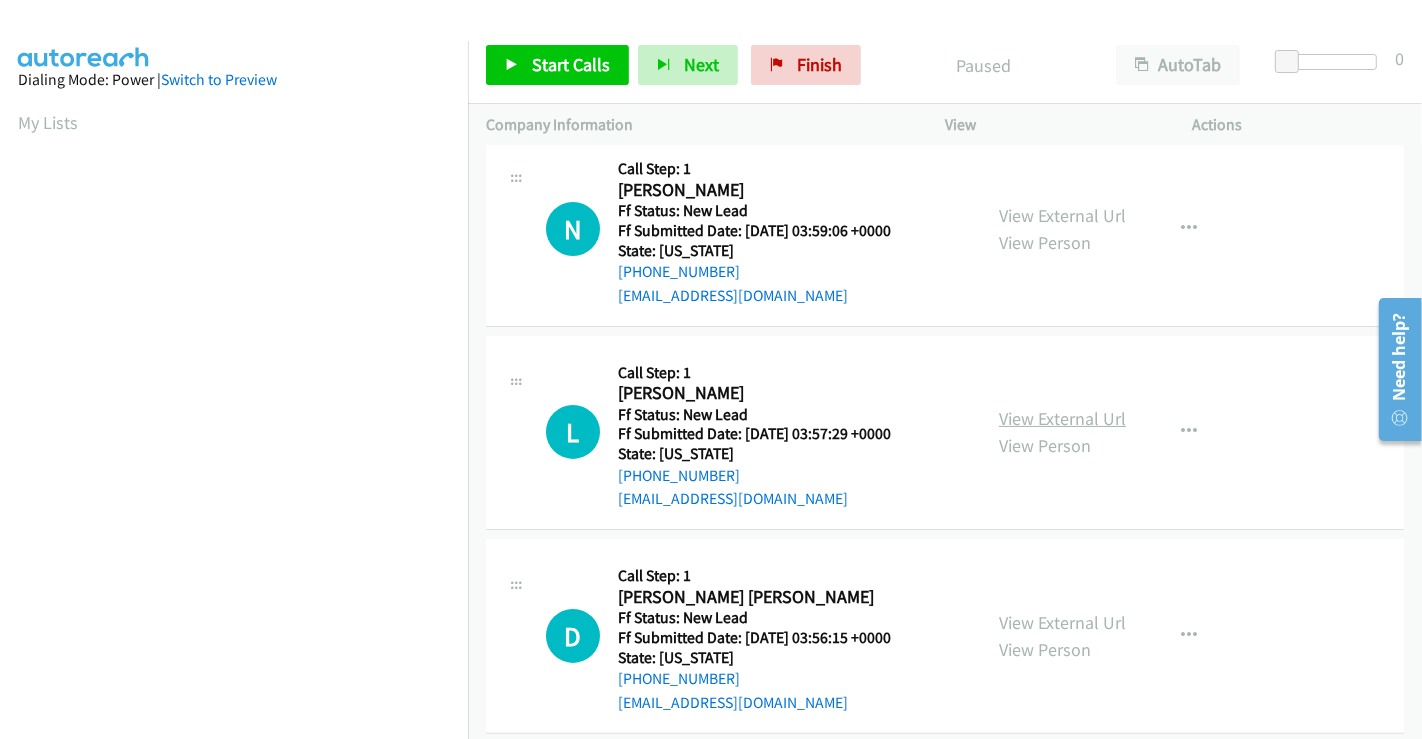 click on "View External Url" at bounding box center (1062, 418) 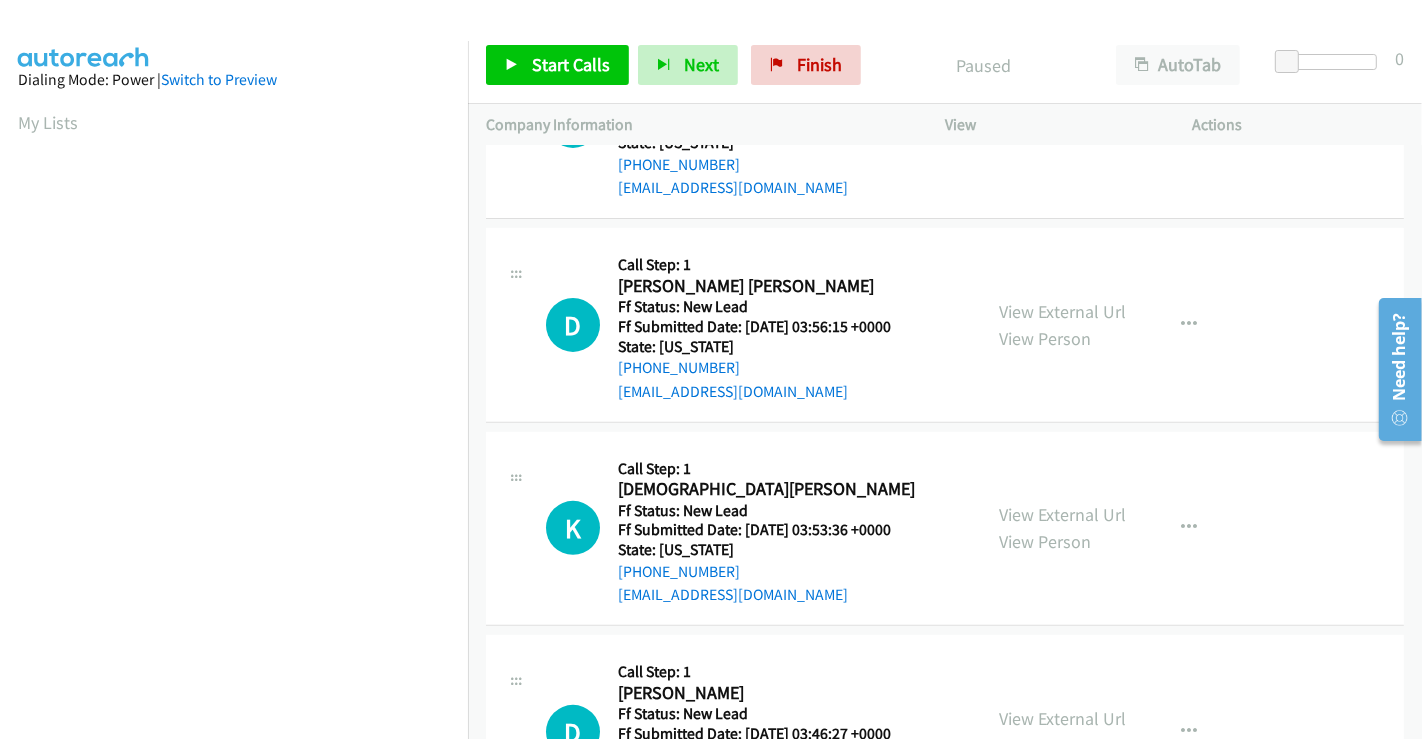 scroll, scrollTop: 555, scrollLeft: 0, axis: vertical 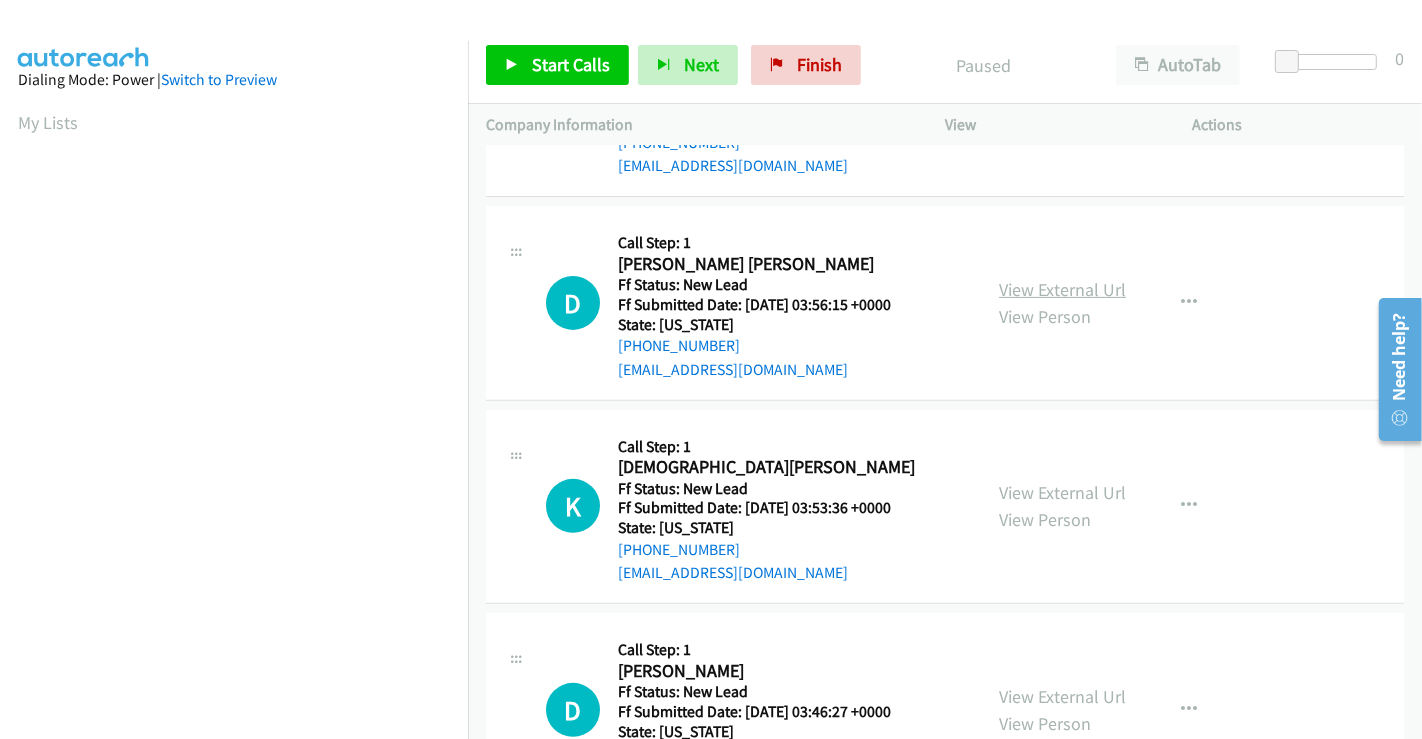 click on "View External Url" at bounding box center (1062, 289) 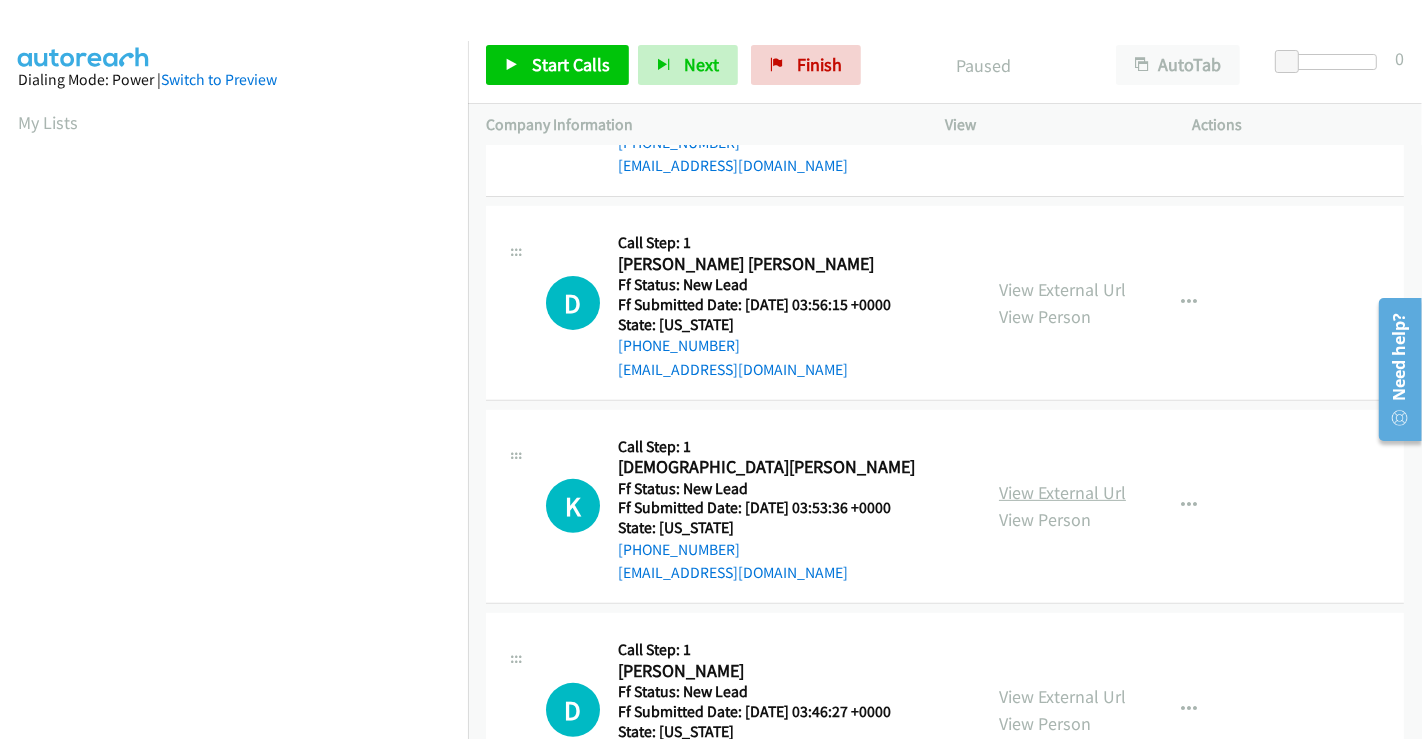 click on "View External Url" at bounding box center (1062, 492) 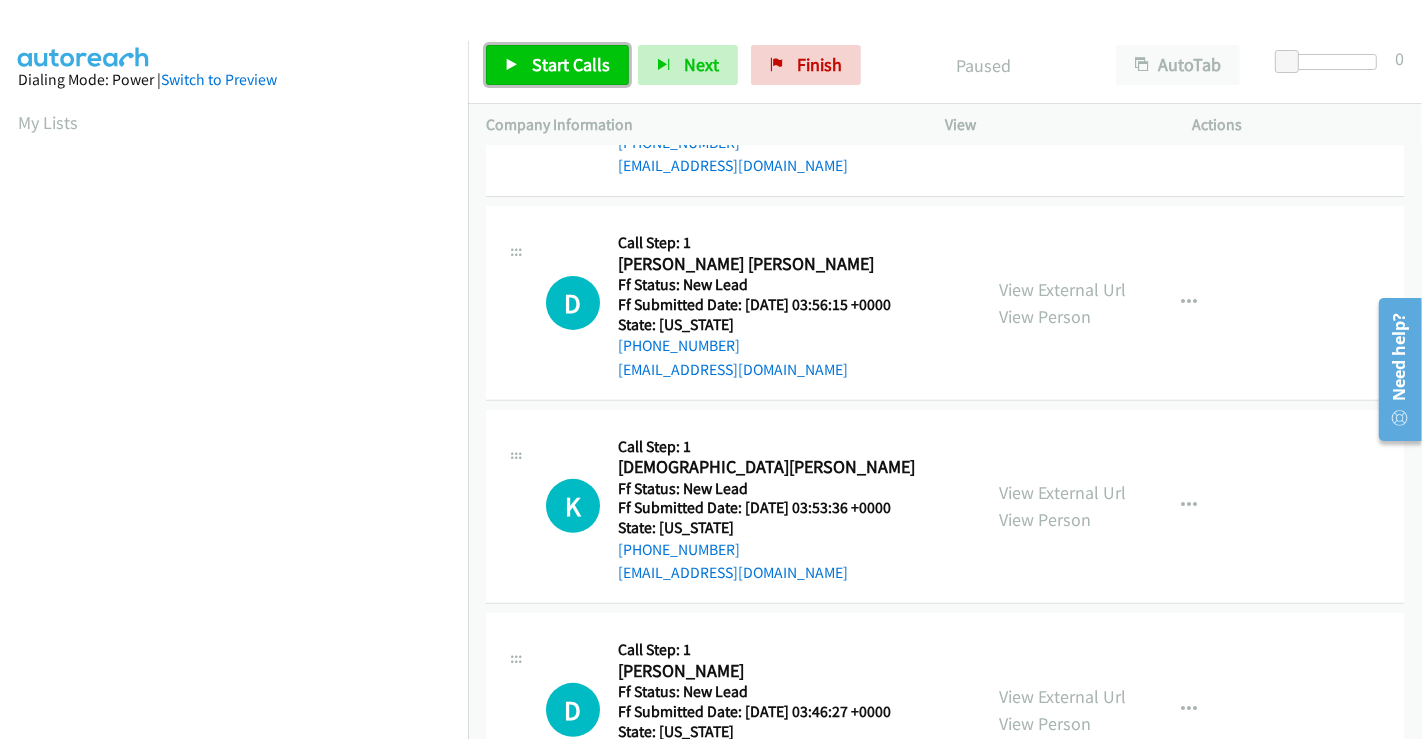 click on "Start Calls" at bounding box center (571, 64) 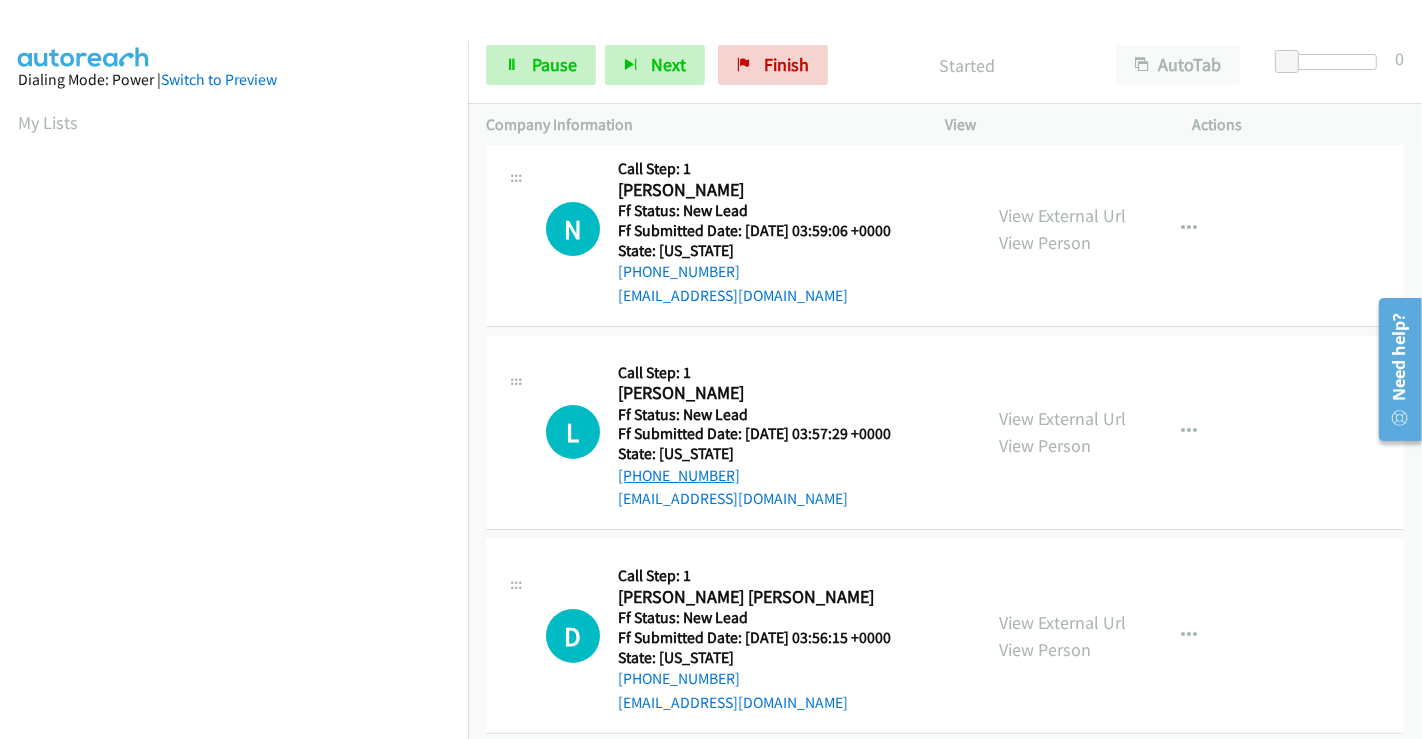 scroll, scrollTop: 0, scrollLeft: 0, axis: both 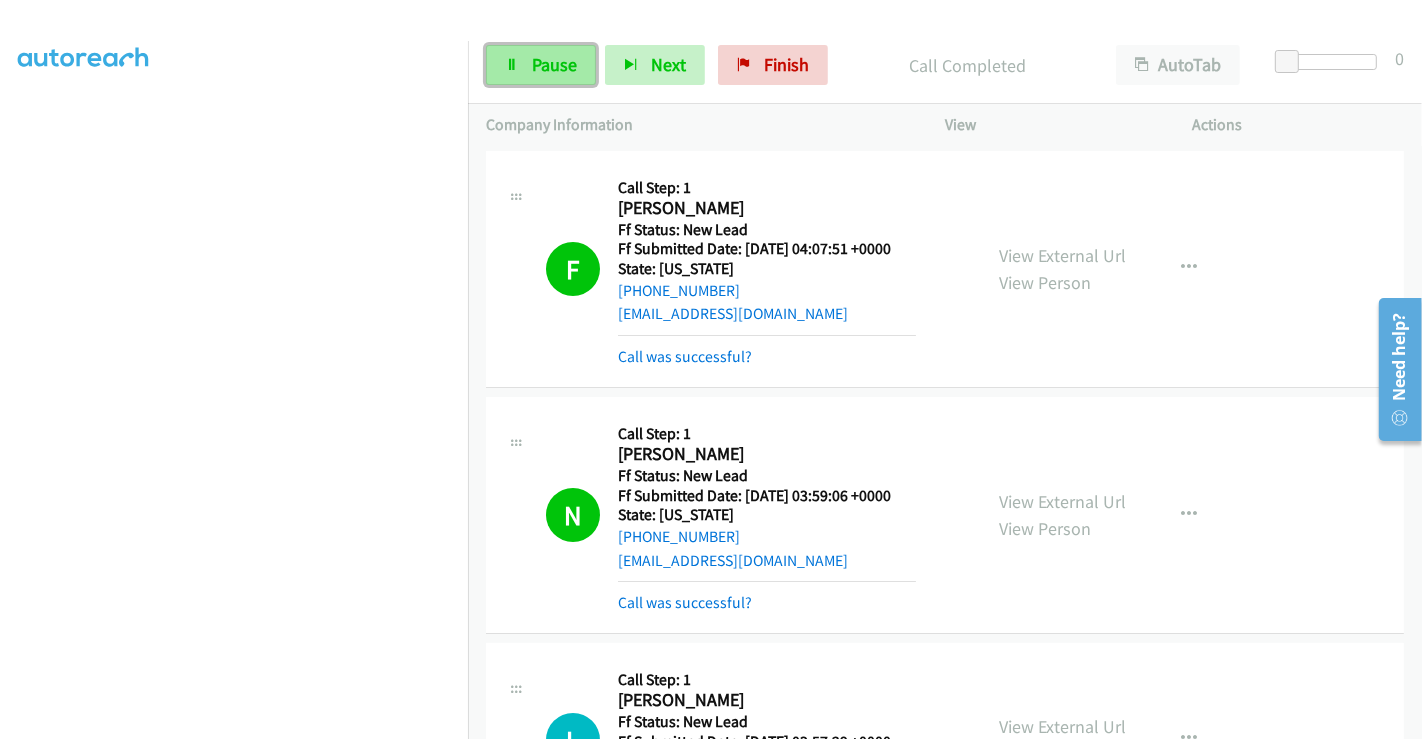 click on "Pause" at bounding box center [541, 65] 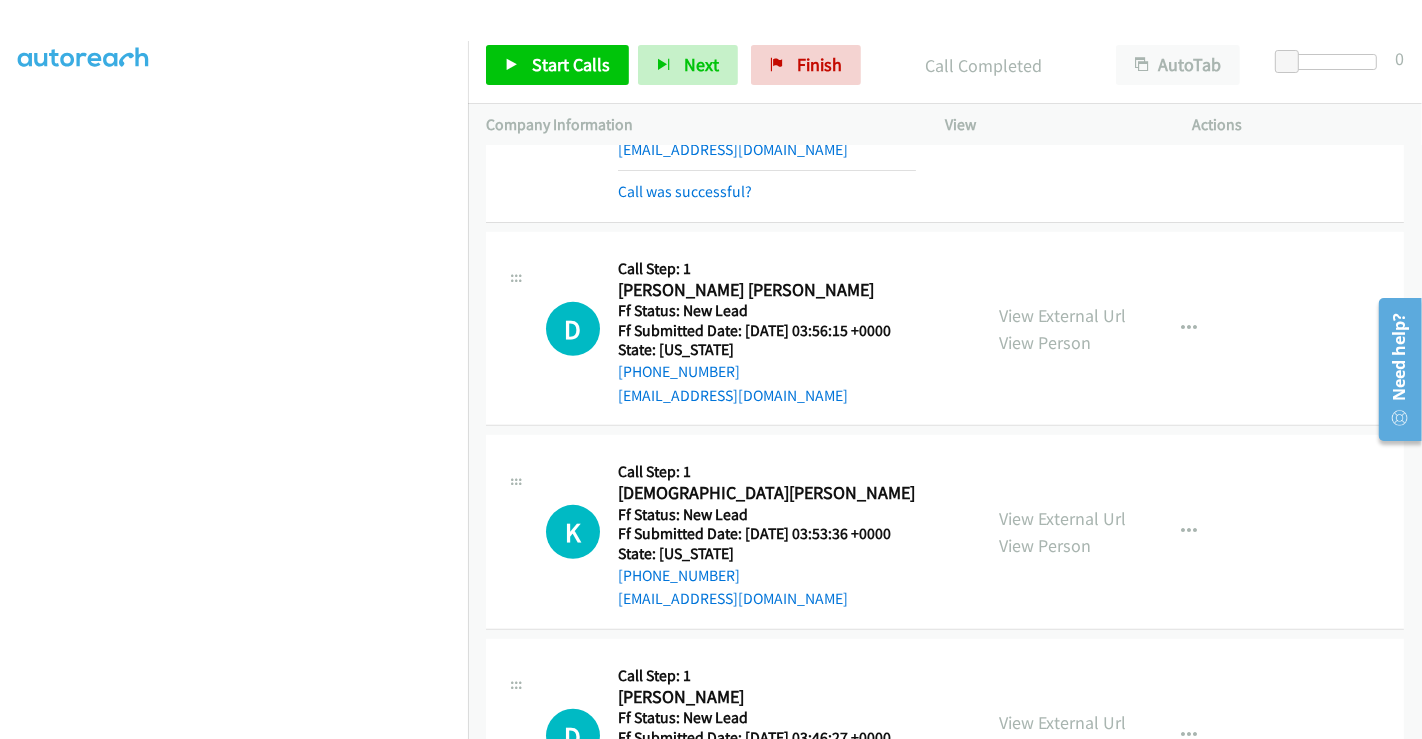 scroll, scrollTop: 666, scrollLeft: 0, axis: vertical 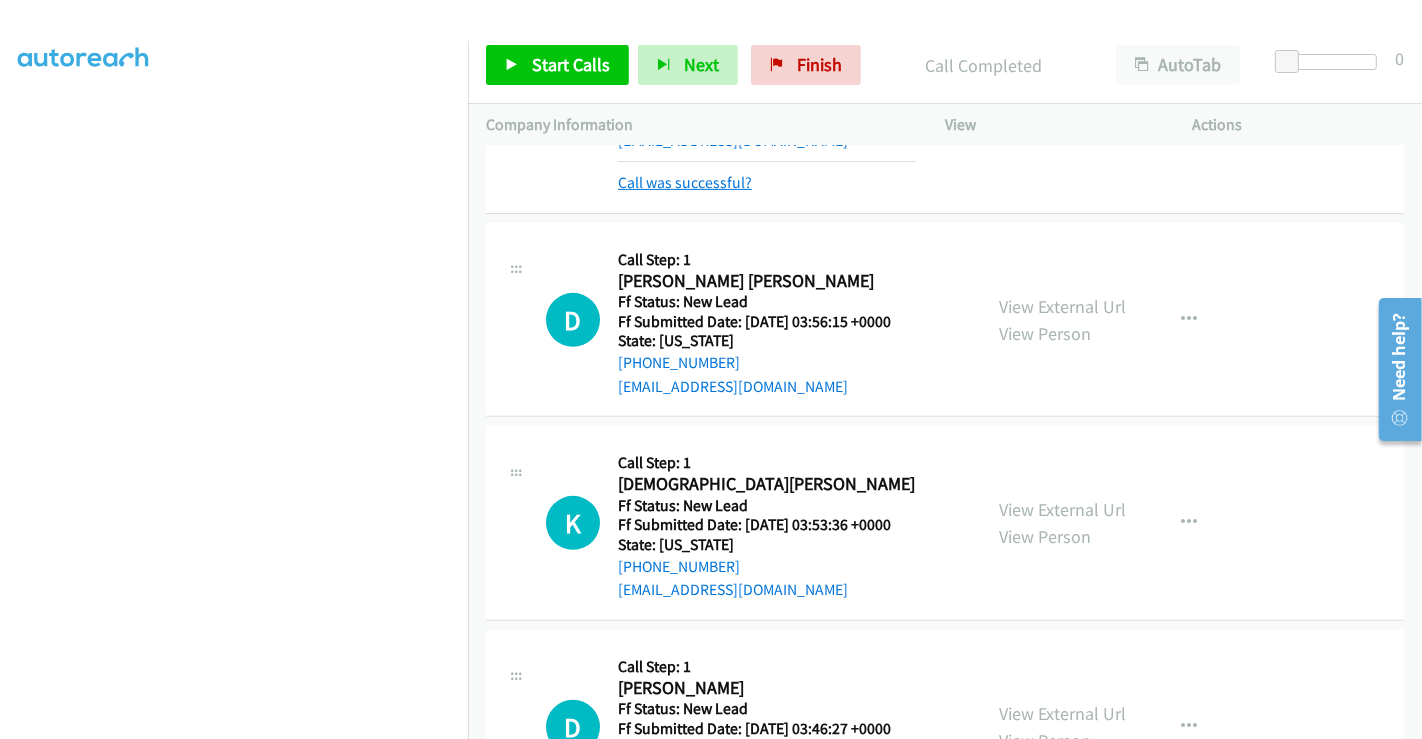 click on "Call was successful?" at bounding box center (685, 182) 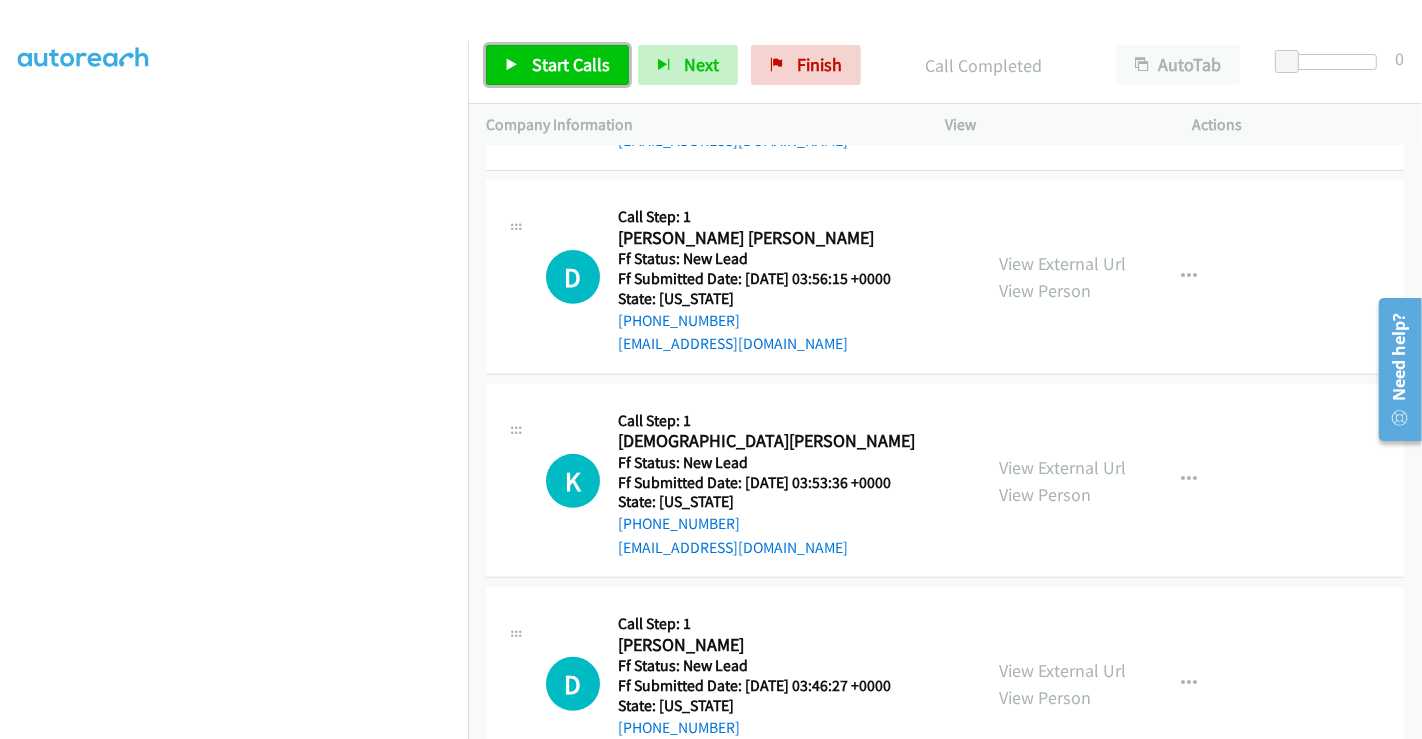 click on "Start Calls" at bounding box center [557, 65] 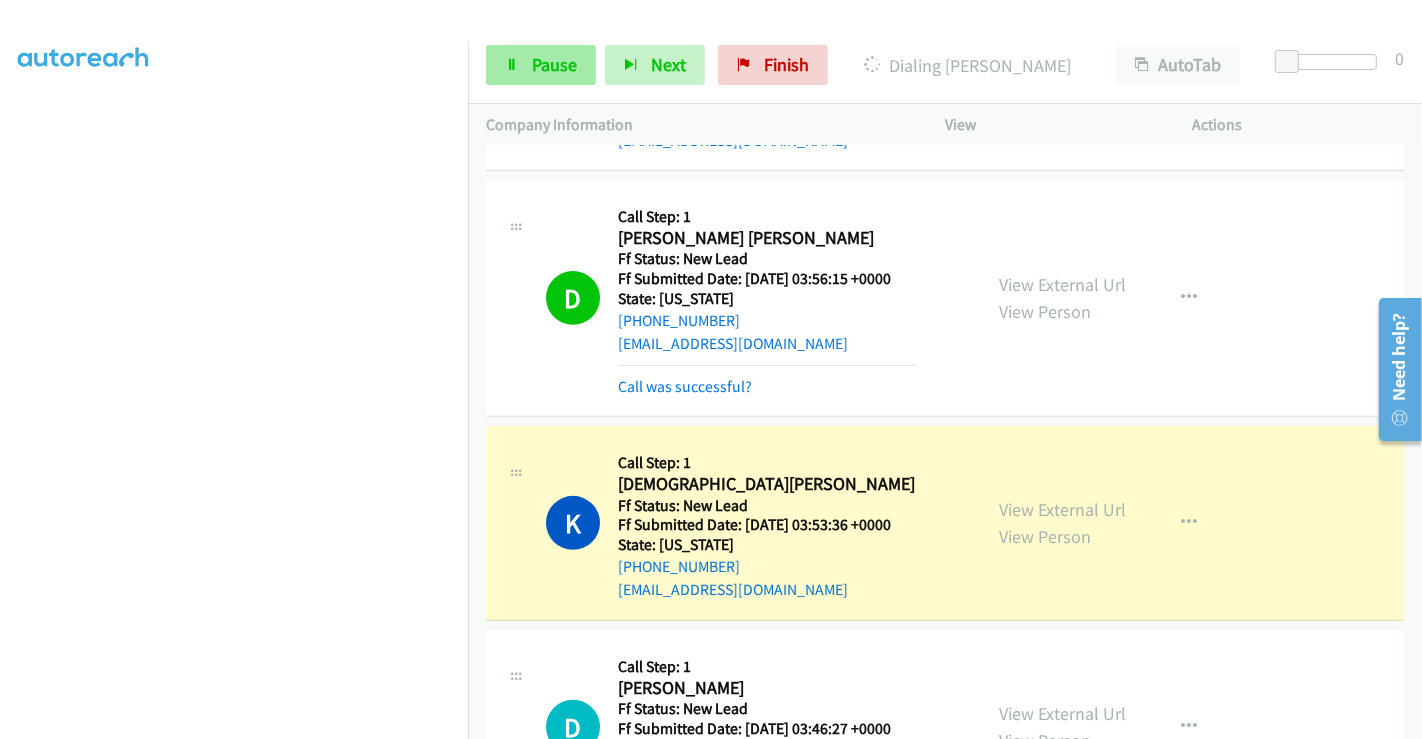drag, startPoint x: 546, startPoint y: 42, endPoint x: 555, endPoint y: 63, distance: 22.847319 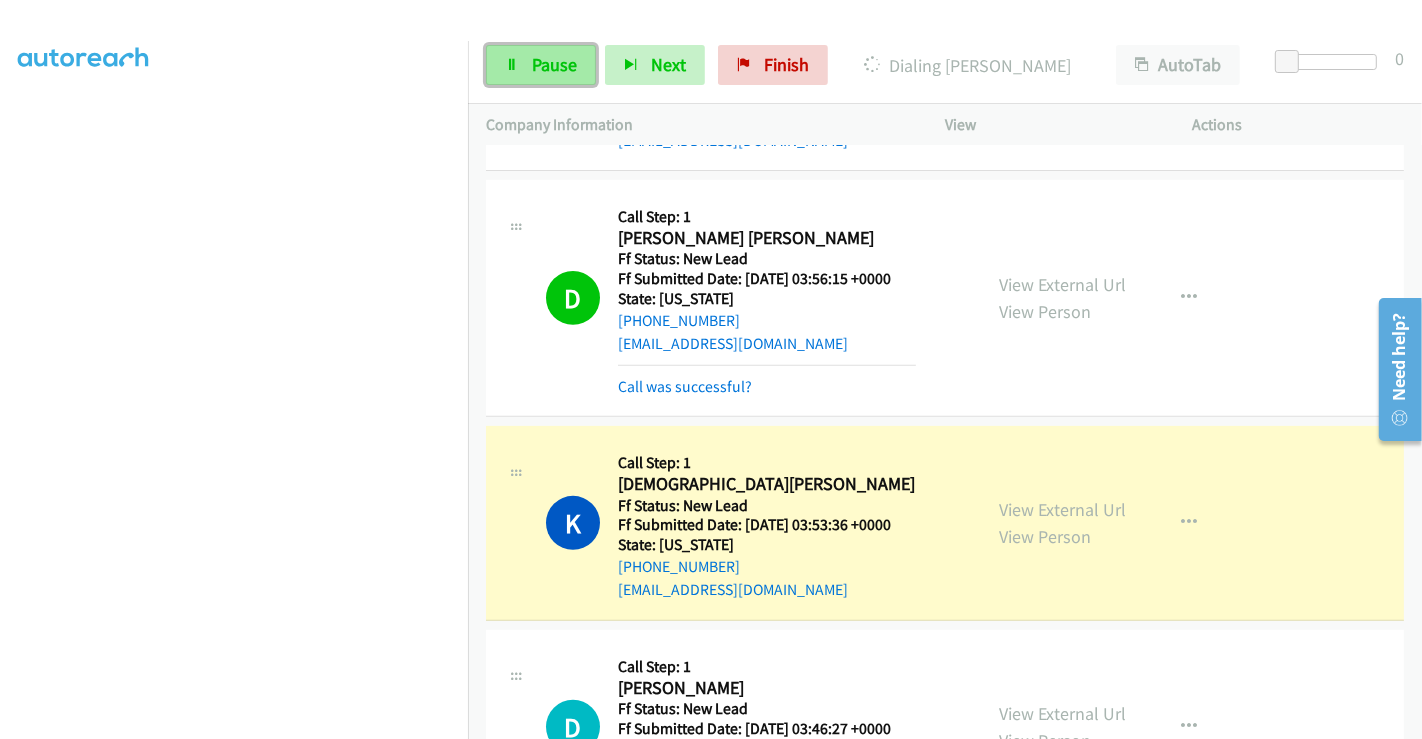click on "Pause" at bounding box center [554, 64] 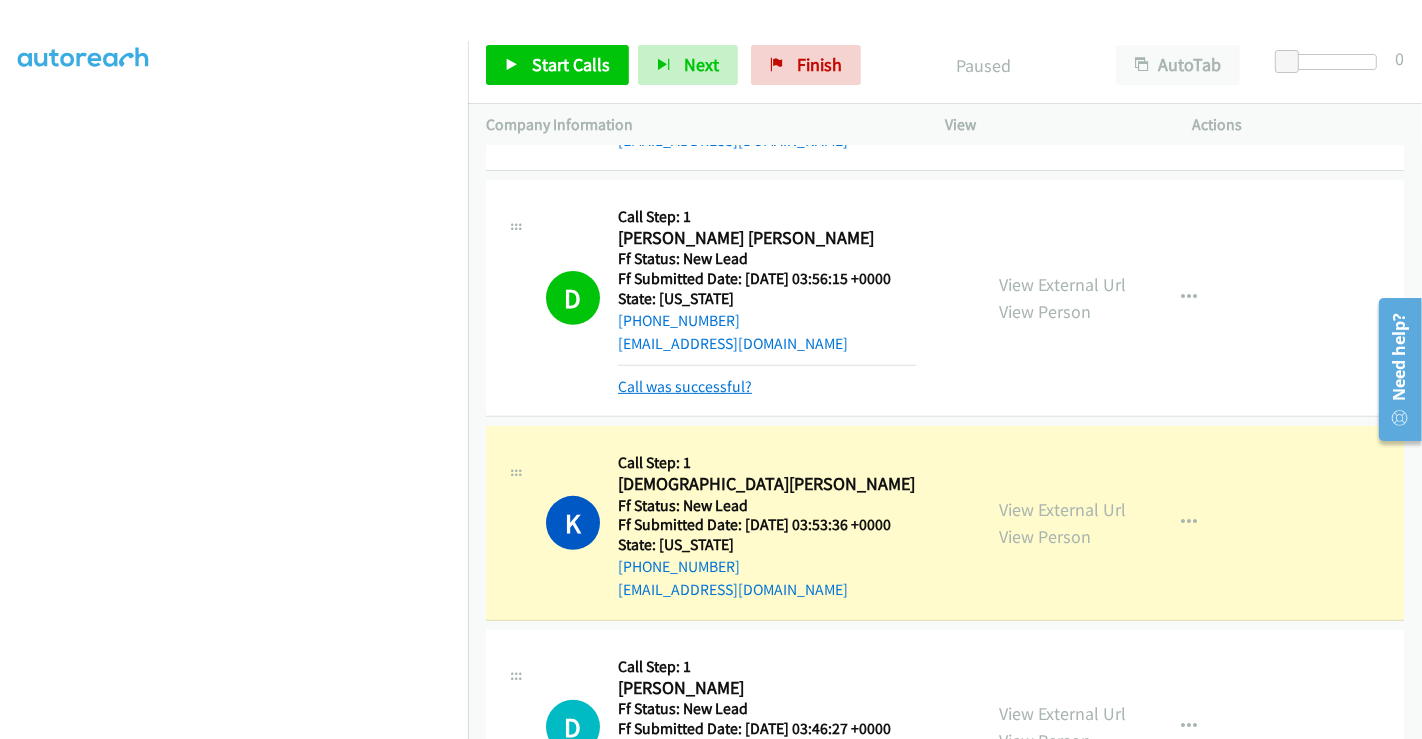 click on "Call was successful?" at bounding box center (685, 386) 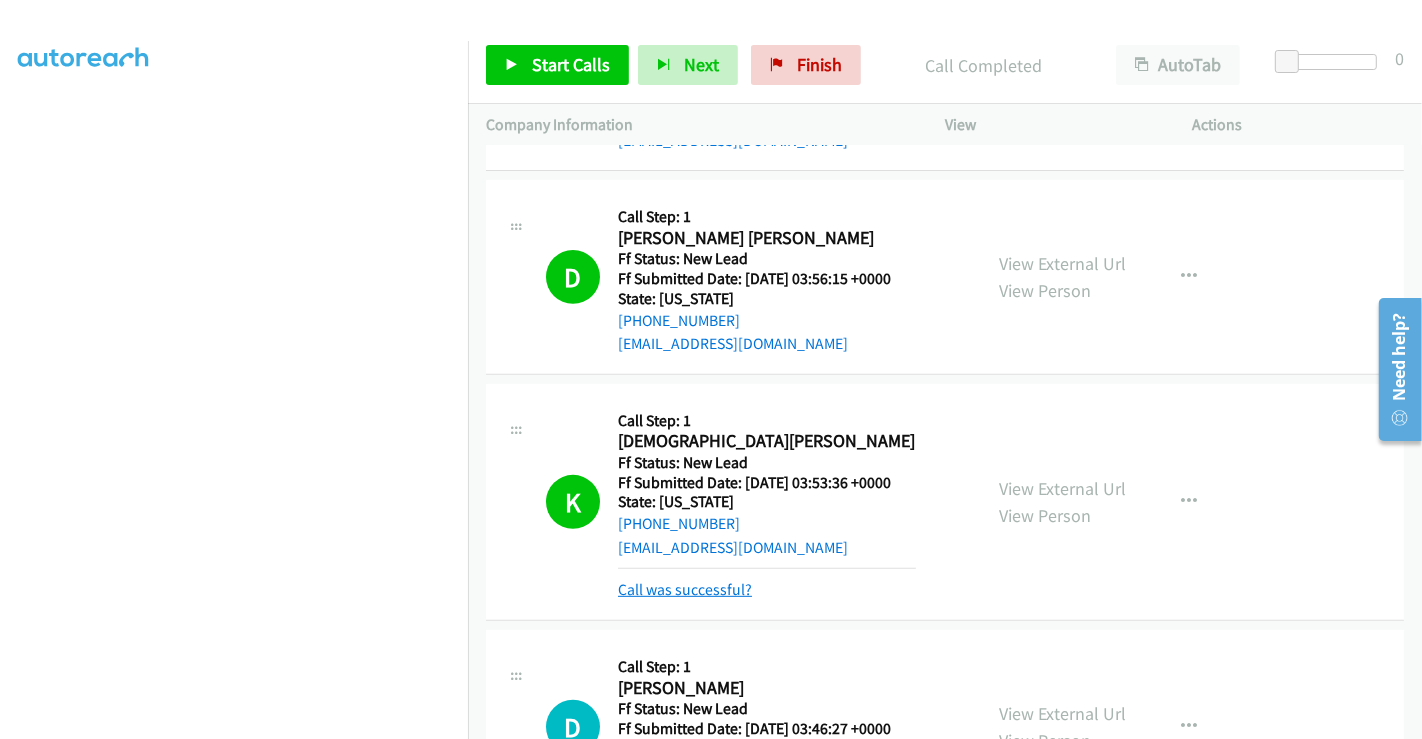 click on "Call was successful?" at bounding box center (685, 589) 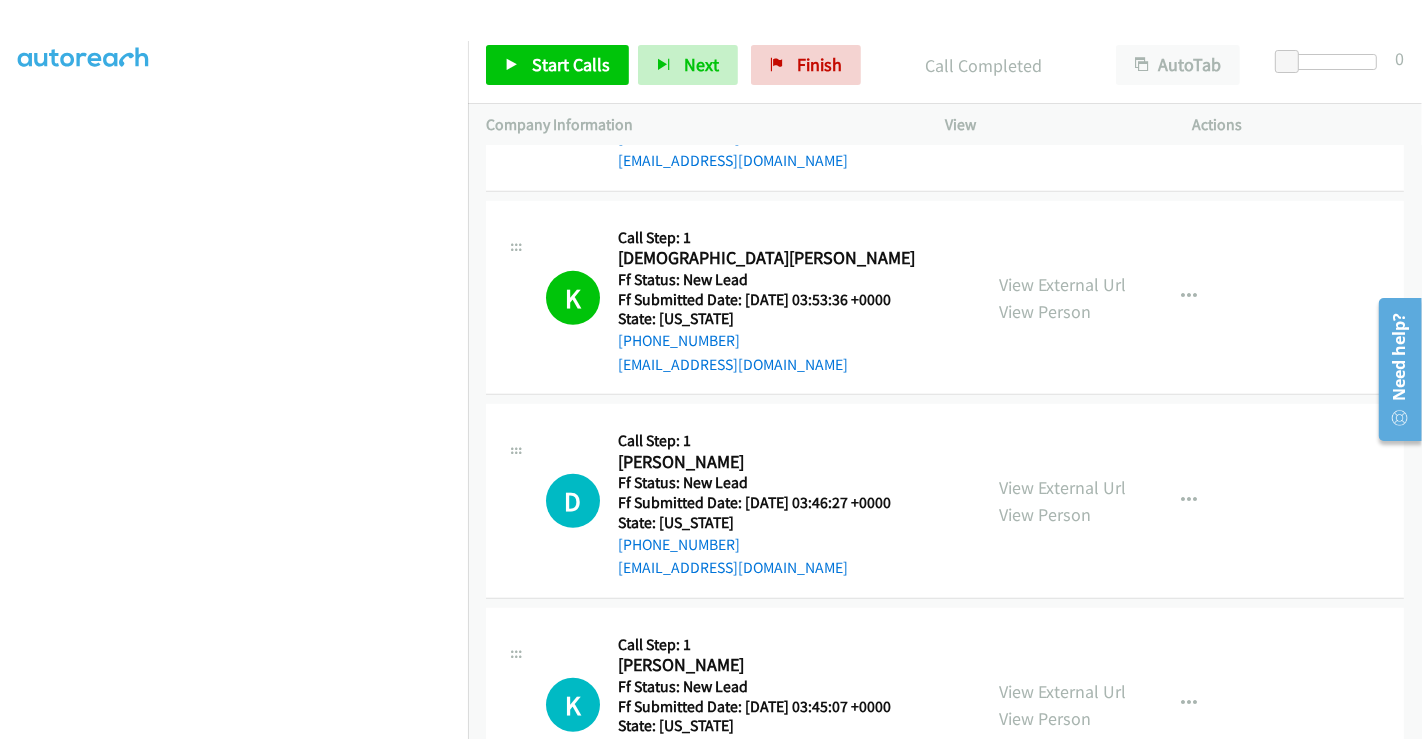 scroll, scrollTop: 1000, scrollLeft: 0, axis: vertical 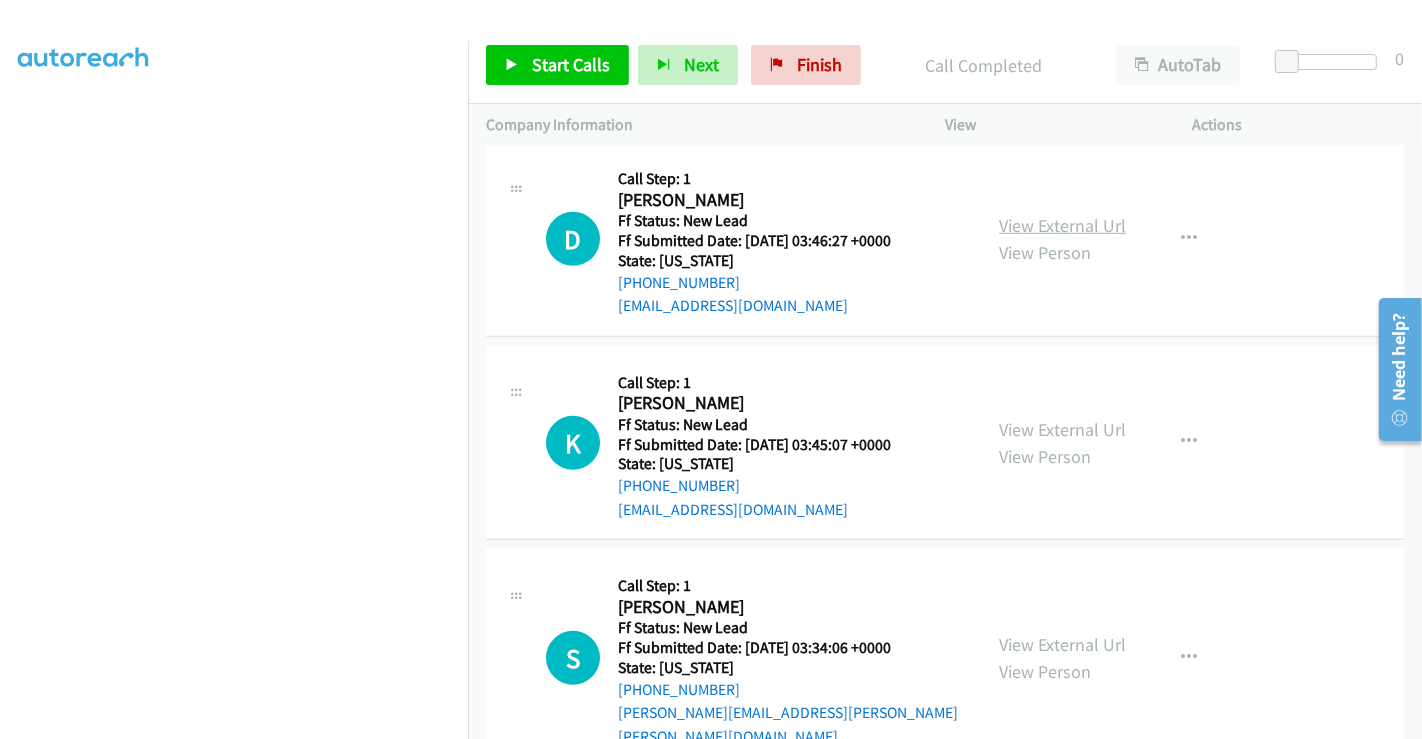 click on "View External Url" at bounding box center (1062, 225) 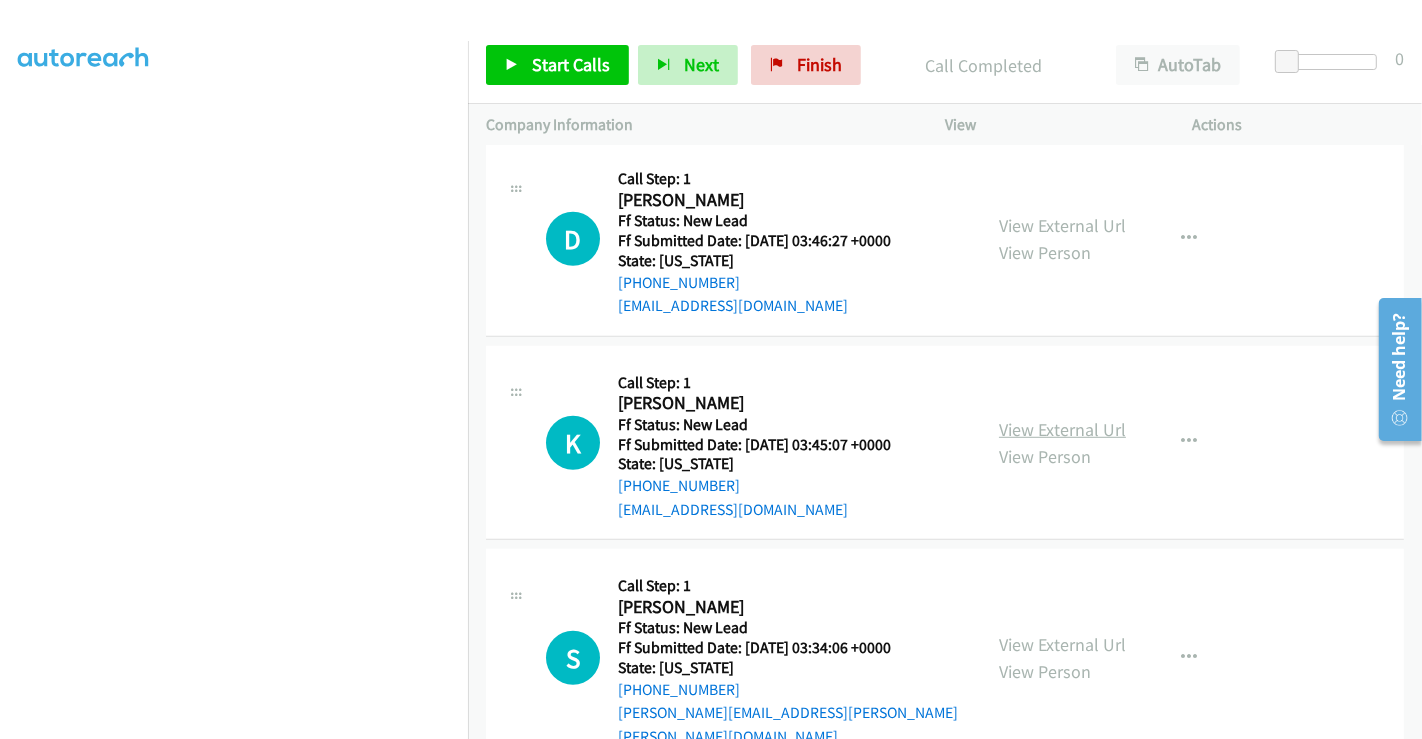 click on "View External Url" at bounding box center [1062, 429] 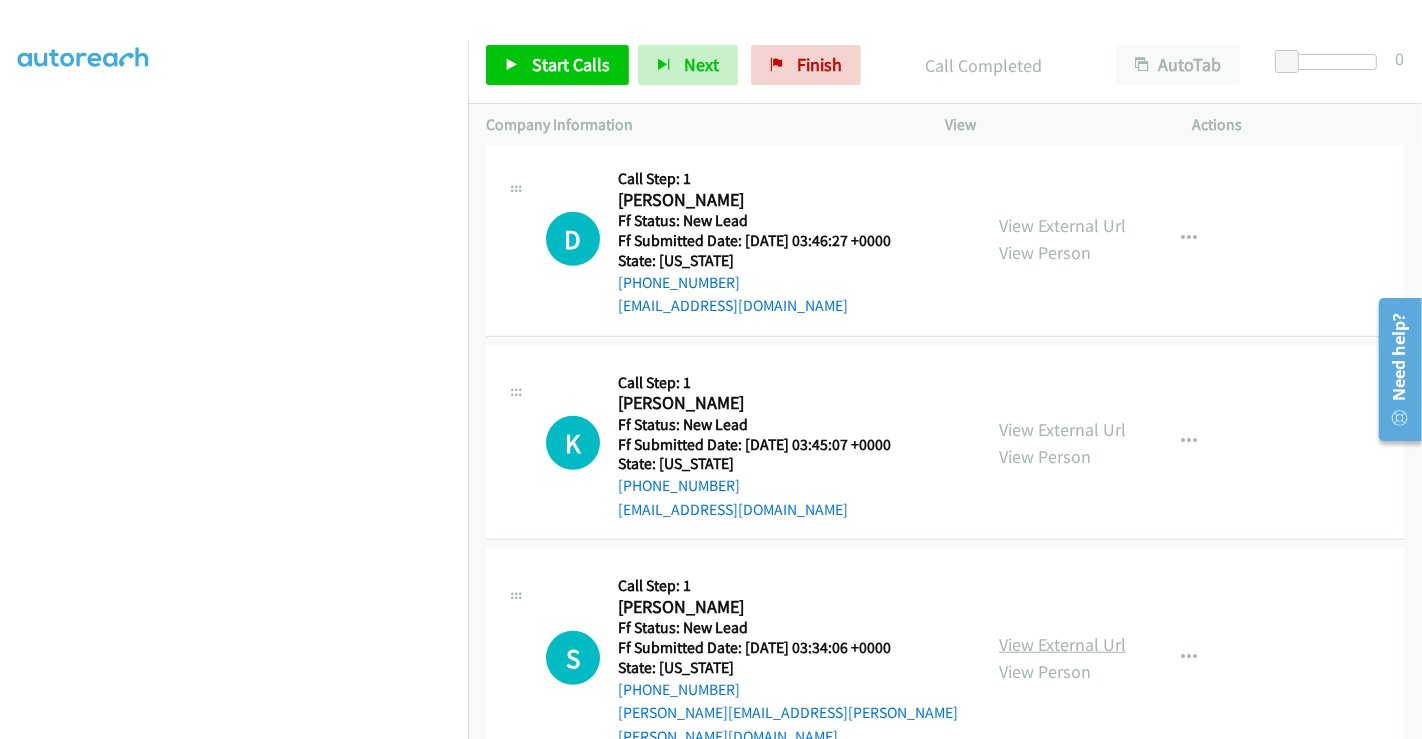 click on "View External Url" at bounding box center [1062, 644] 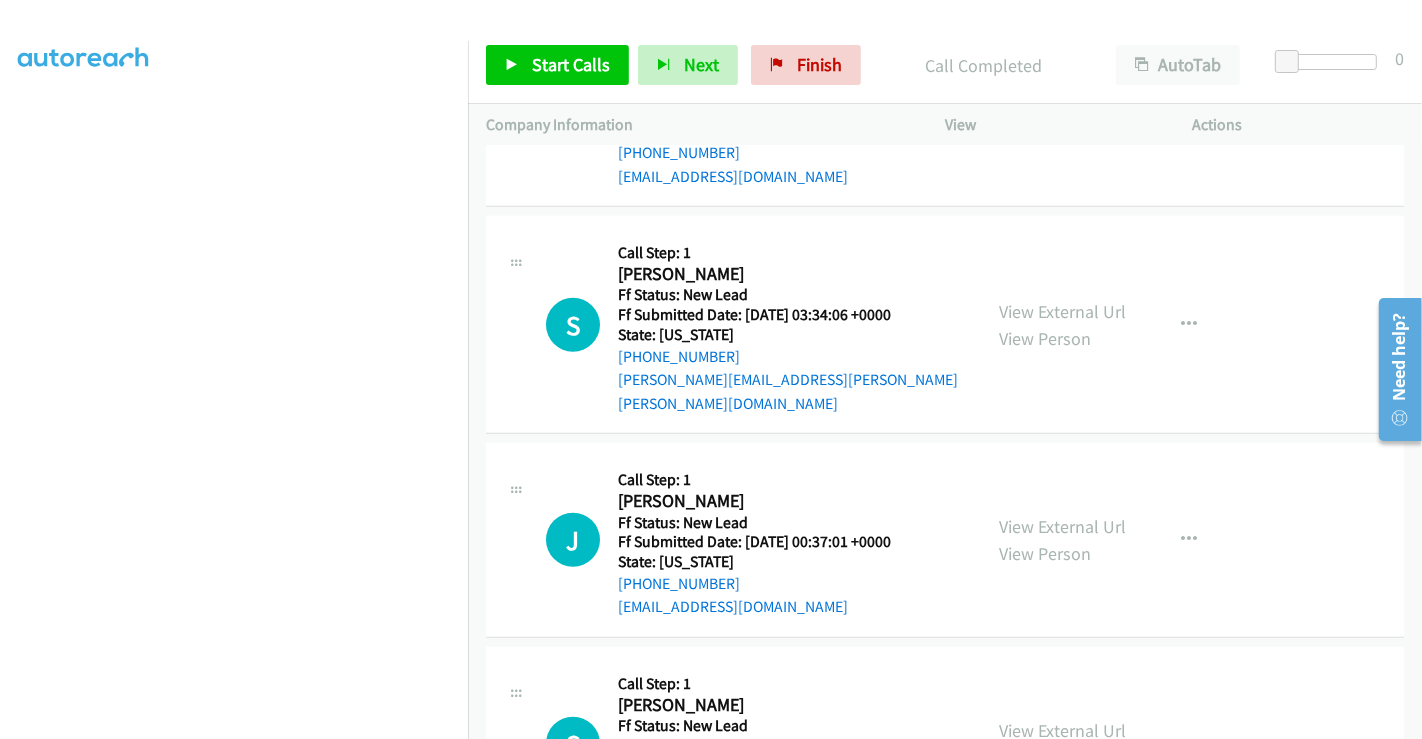 scroll, scrollTop: 1555, scrollLeft: 0, axis: vertical 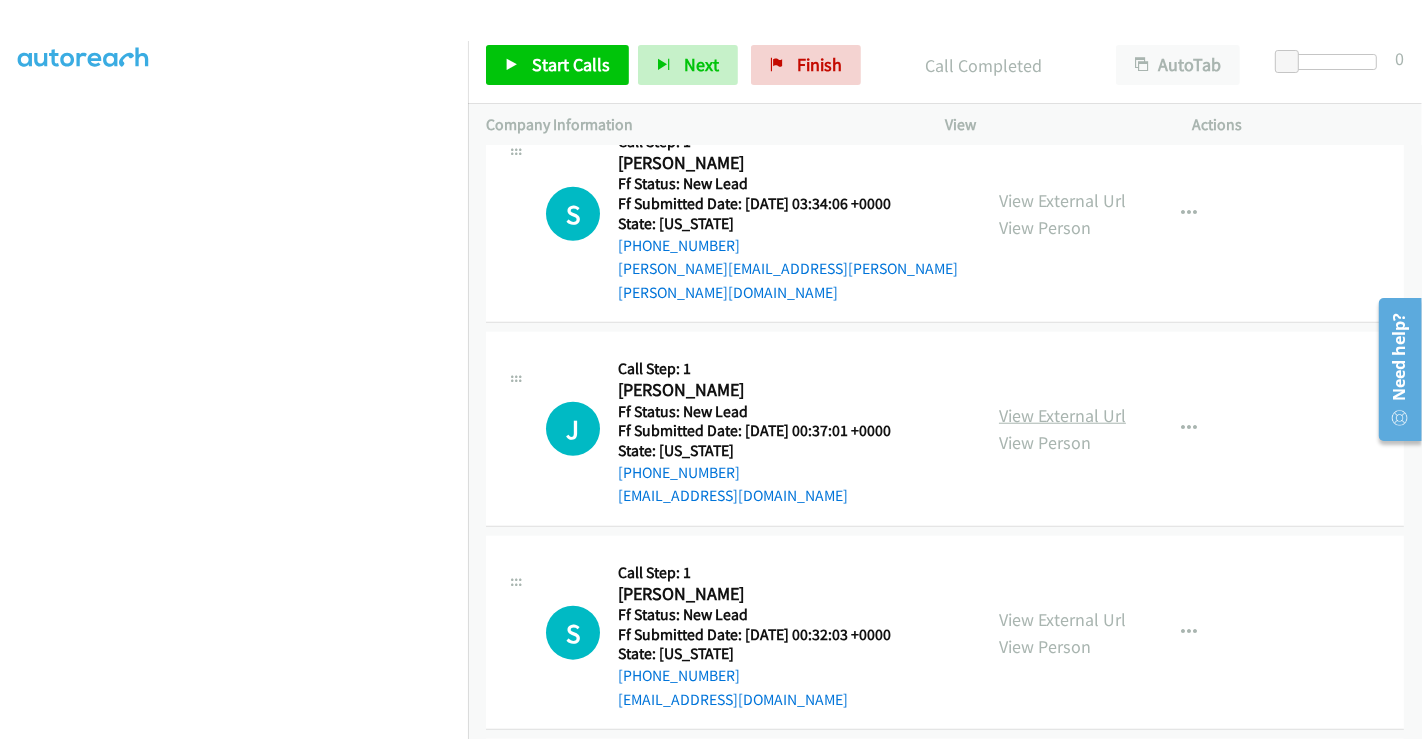 click on "View External Url" at bounding box center (1062, 415) 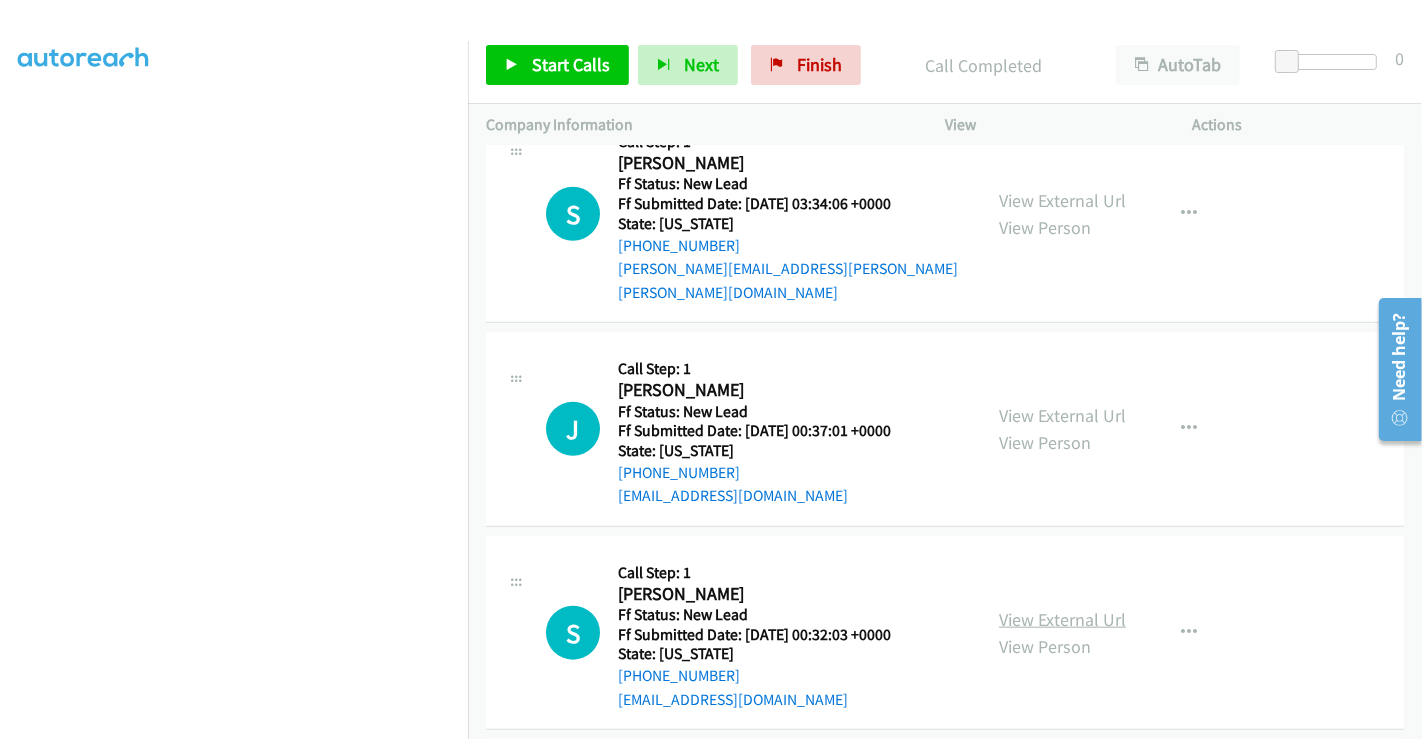 click on "View External Url" at bounding box center [1062, 619] 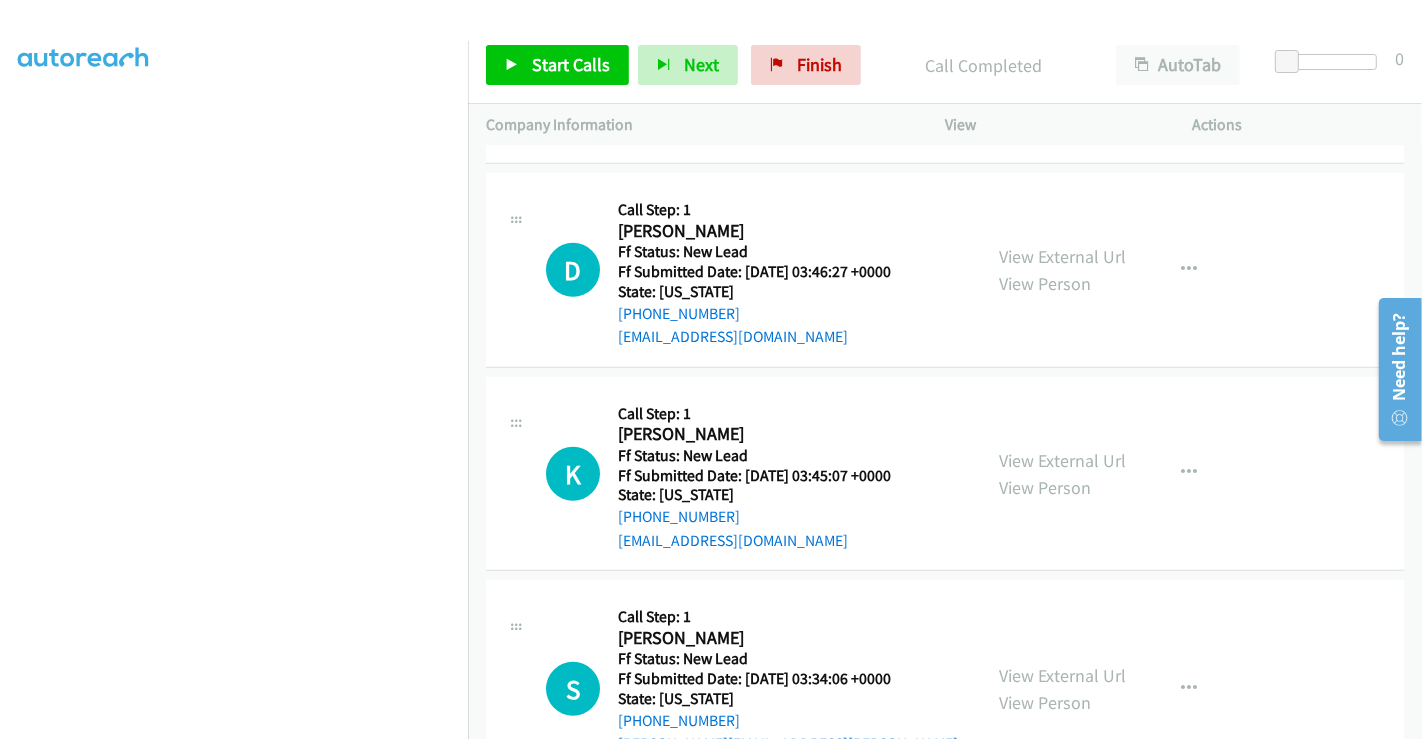 scroll, scrollTop: 1000, scrollLeft: 0, axis: vertical 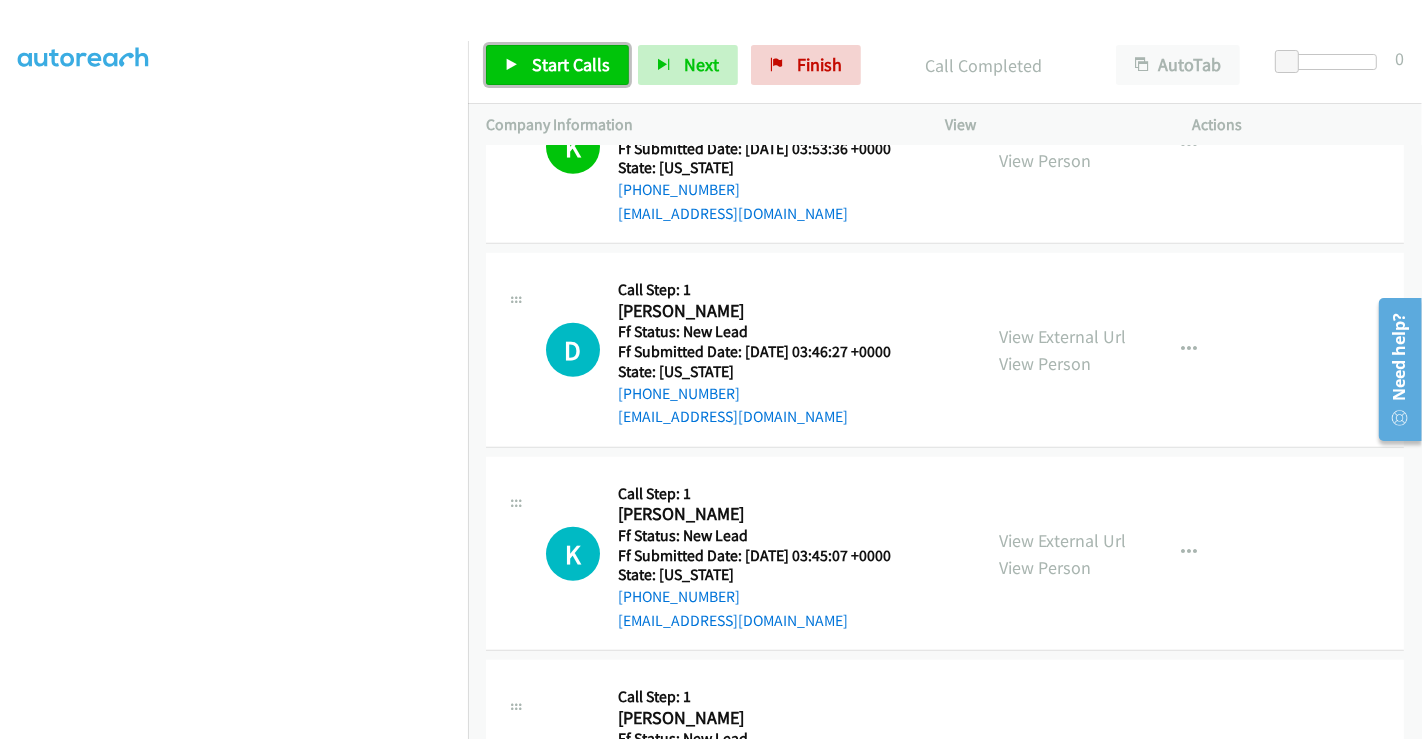 click on "Start Calls" at bounding box center [571, 64] 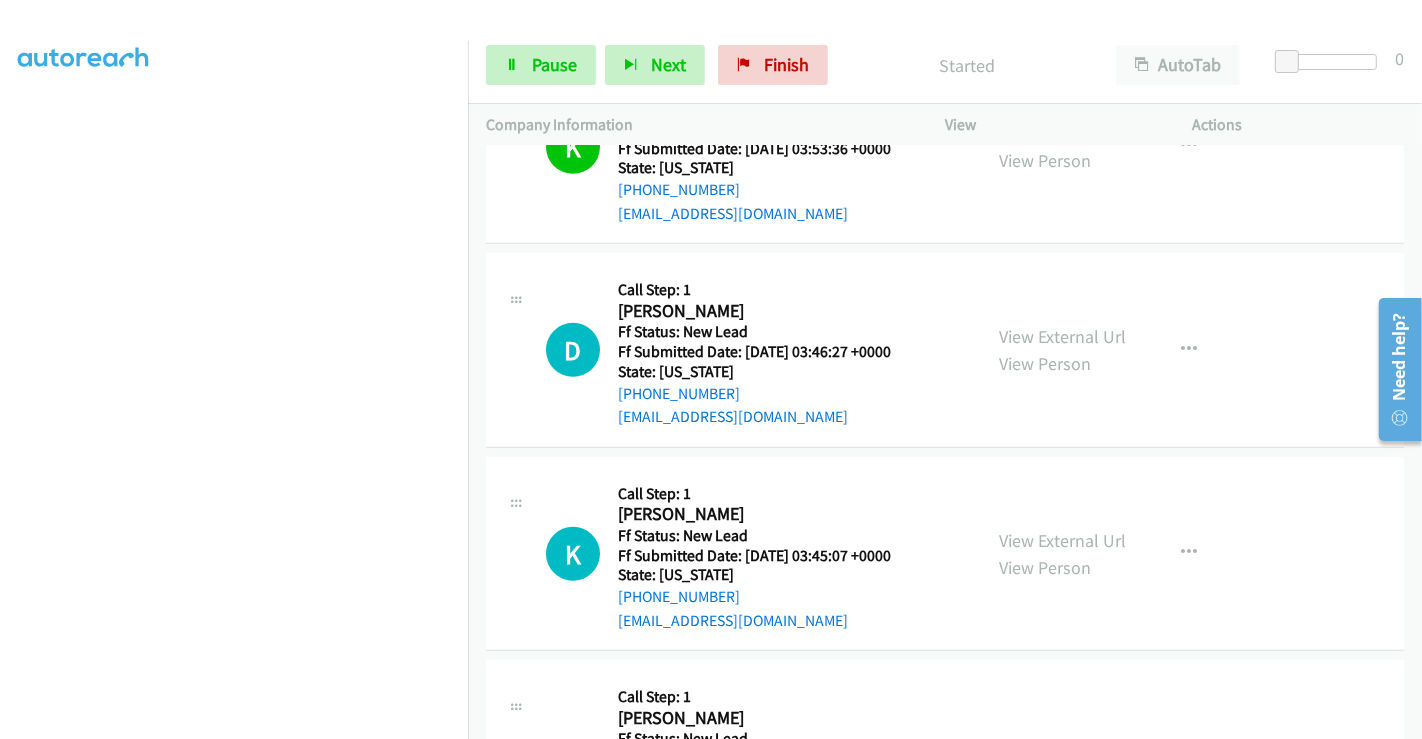 scroll, scrollTop: 1111, scrollLeft: 0, axis: vertical 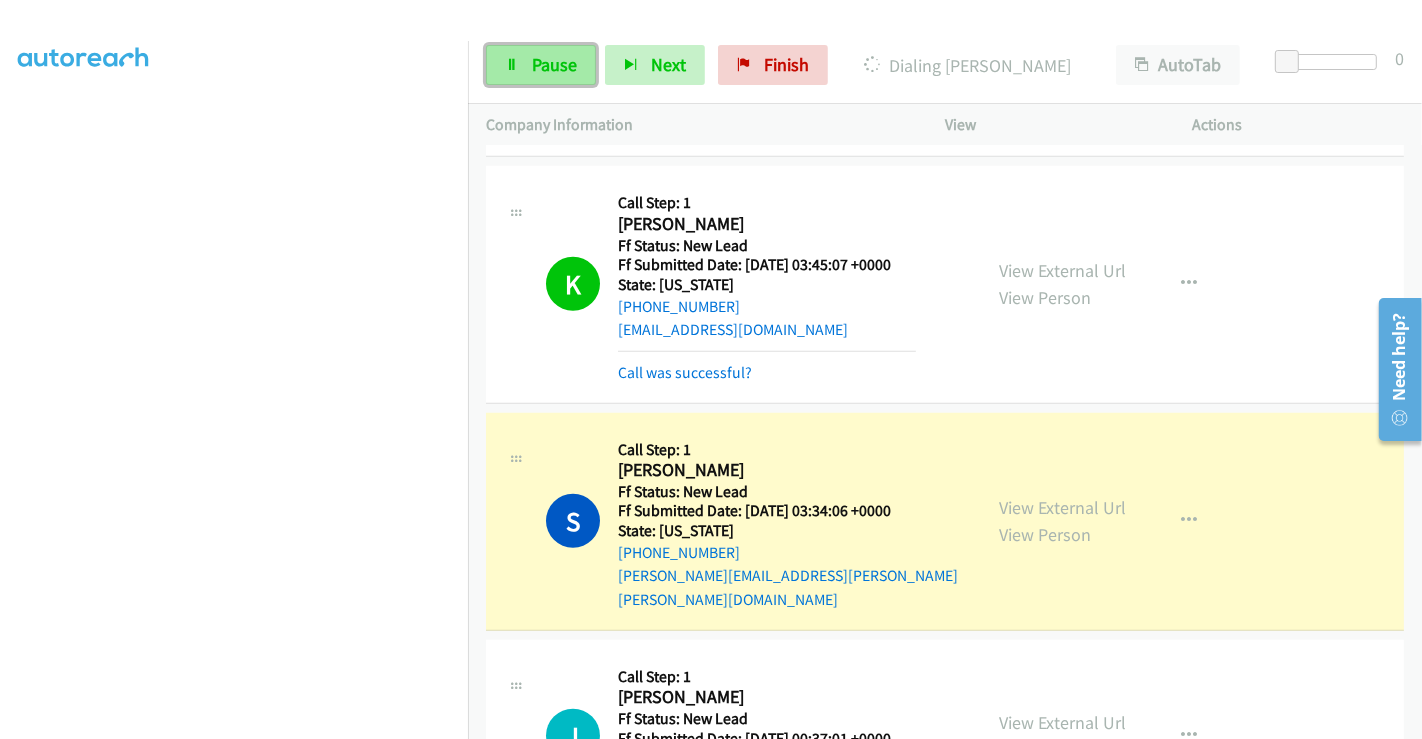 click on "Pause" at bounding box center (554, 64) 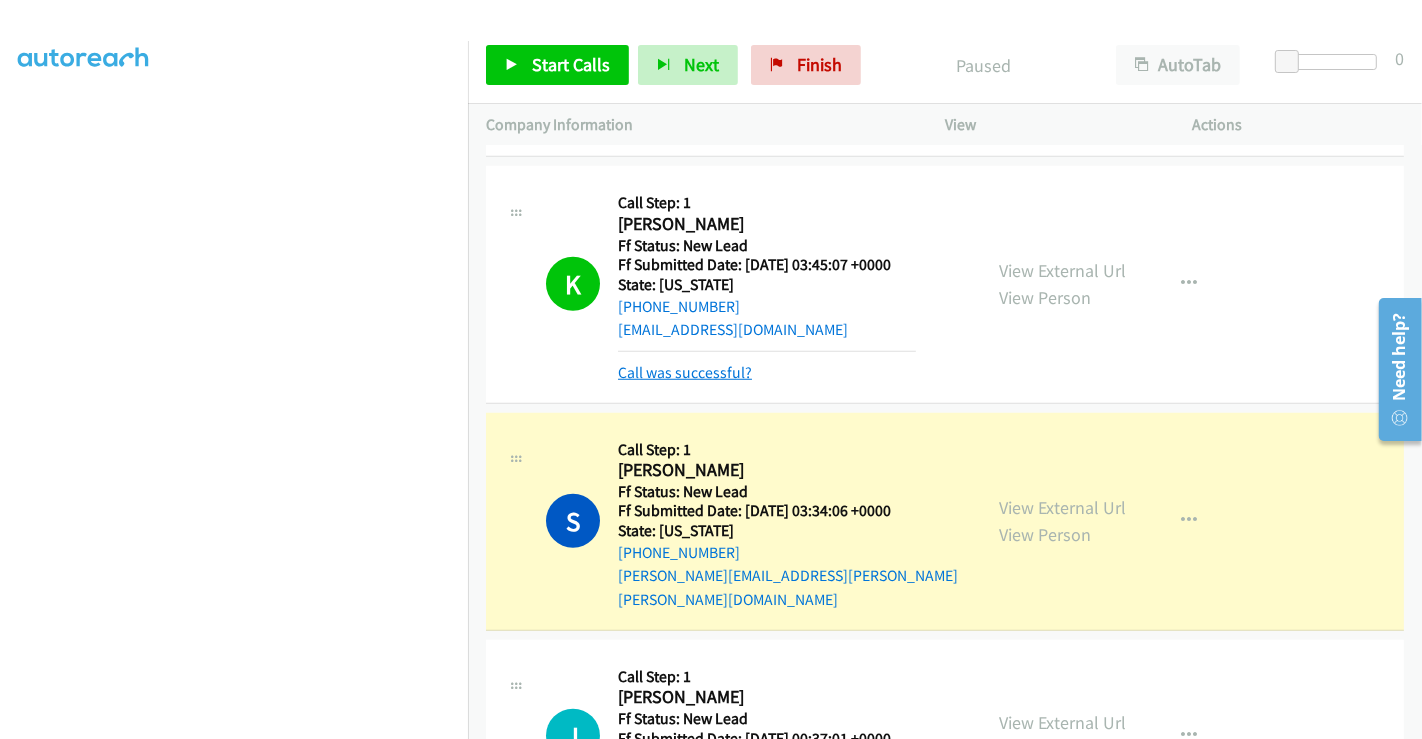 click on "Call was successful?" at bounding box center (685, 372) 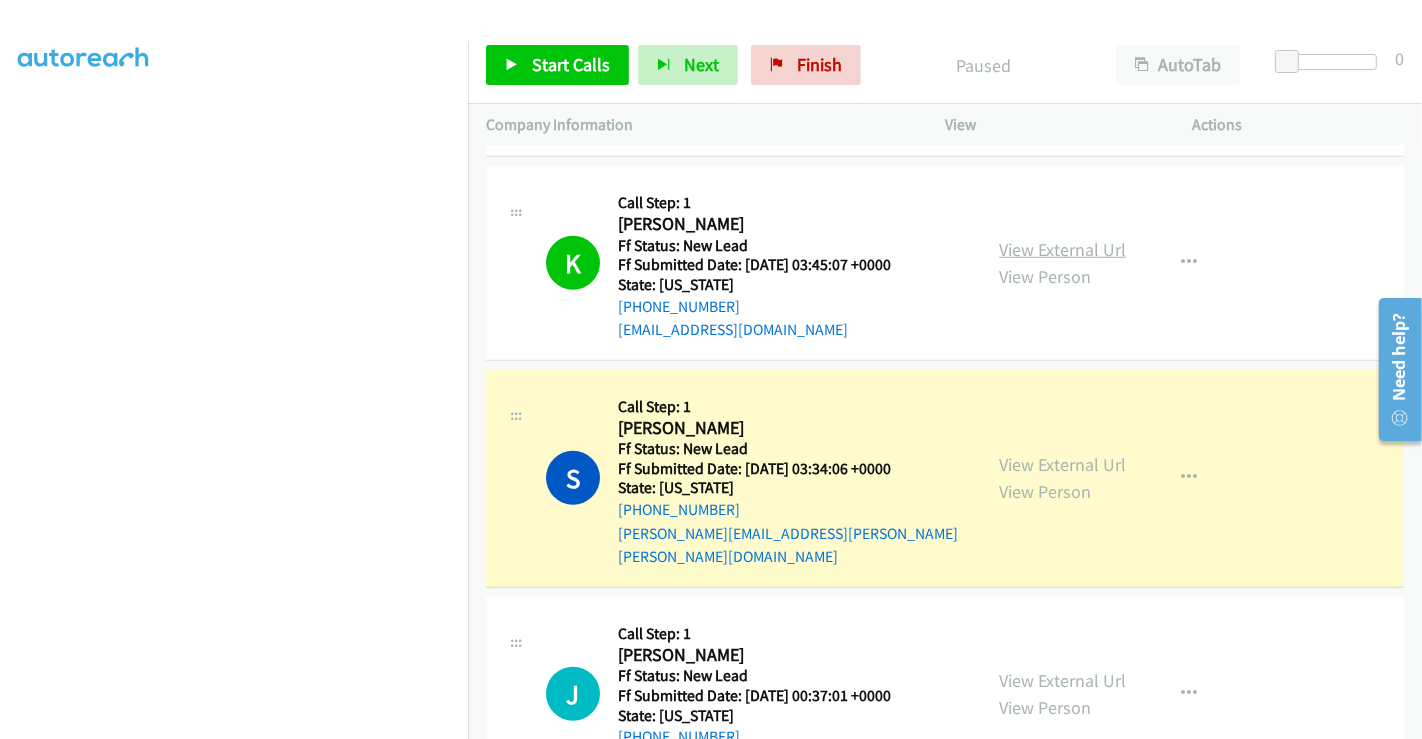 click on "View External Url" at bounding box center [1062, 249] 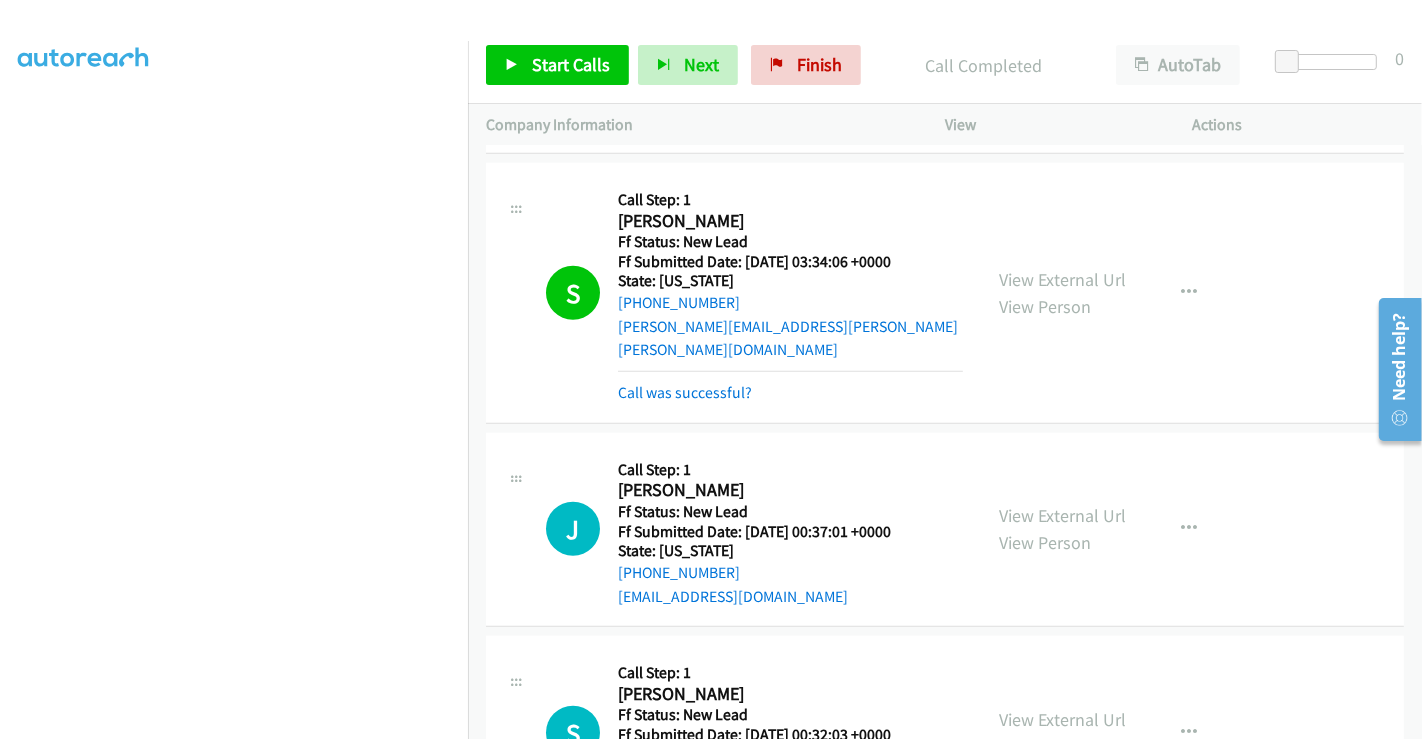 scroll, scrollTop: 1666, scrollLeft: 0, axis: vertical 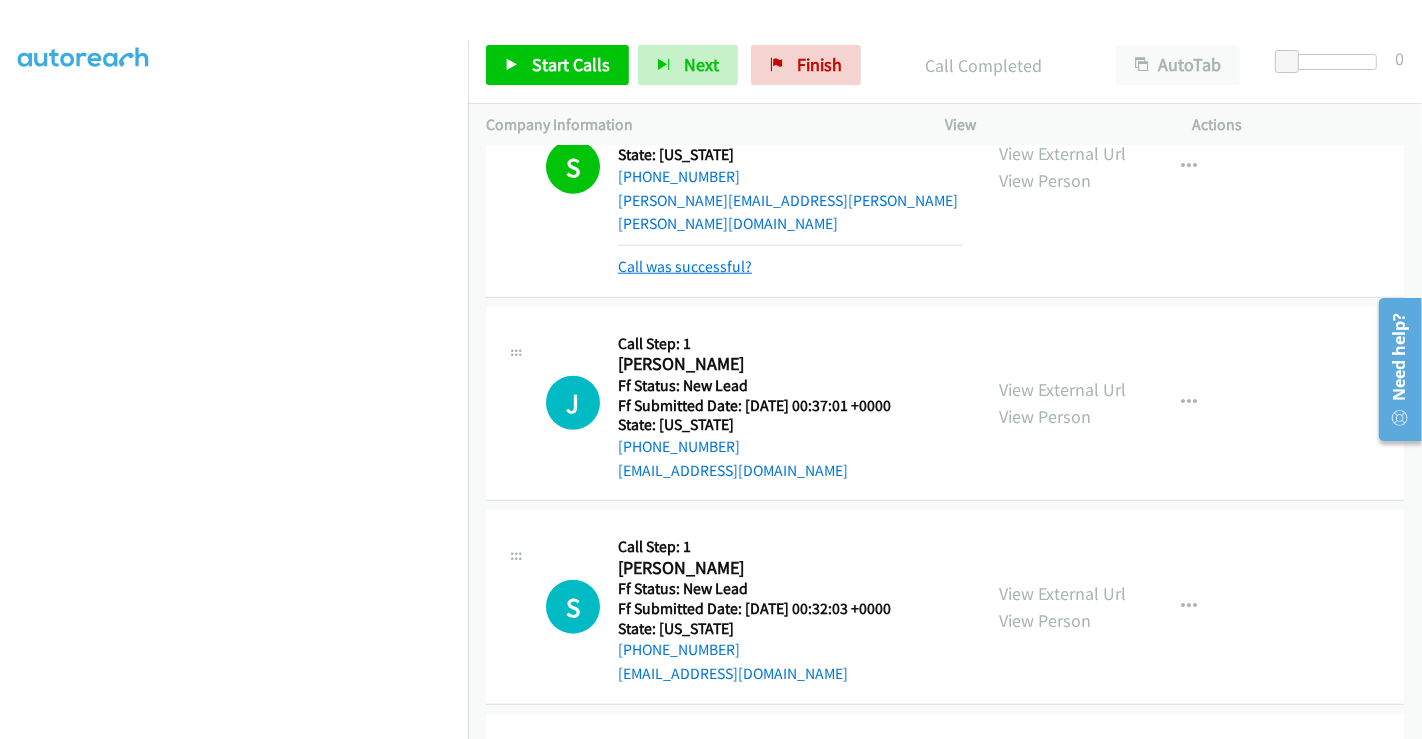 click on "Call was successful?" at bounding box center [685, 266] 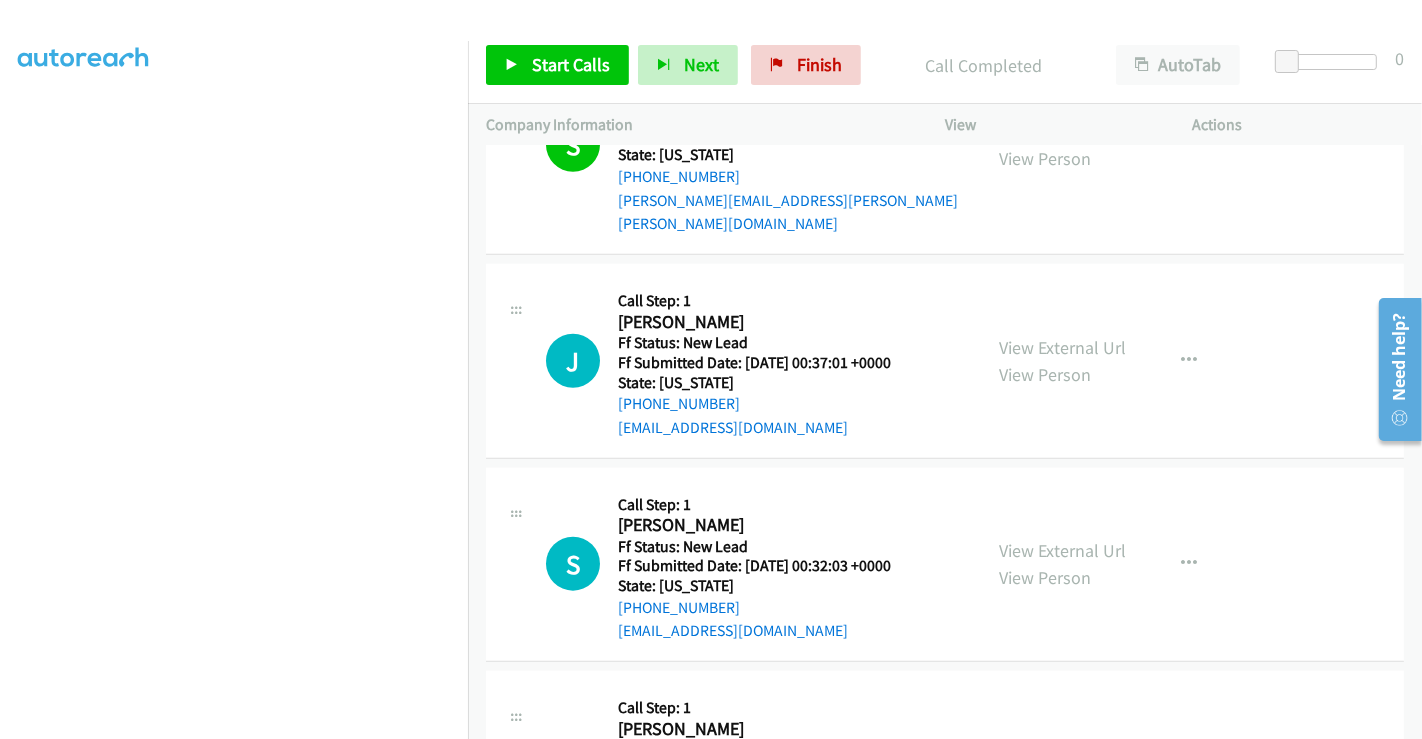 scroll, scrollTop: 1645, scrollLeft: 0, axis: vertical 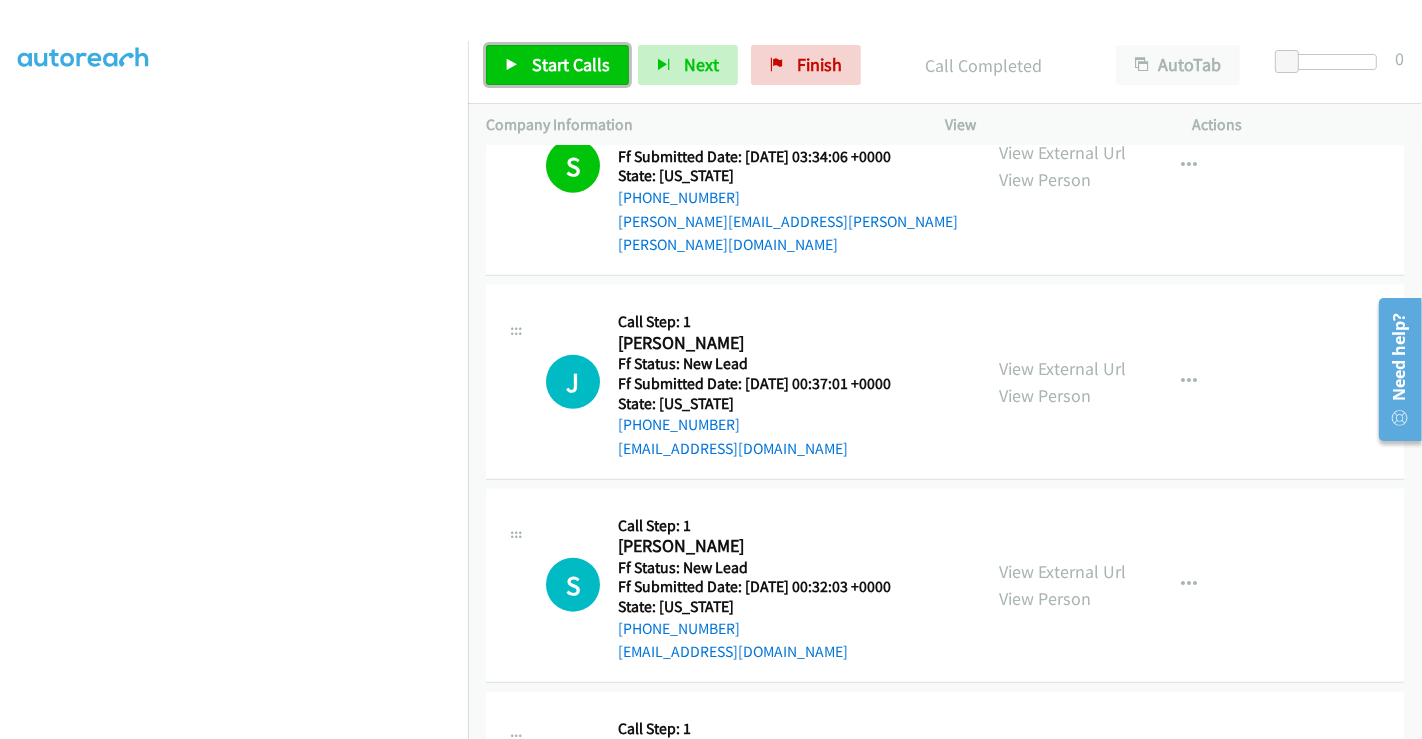 click on "Start Calls" at bounding box center [571, 64] 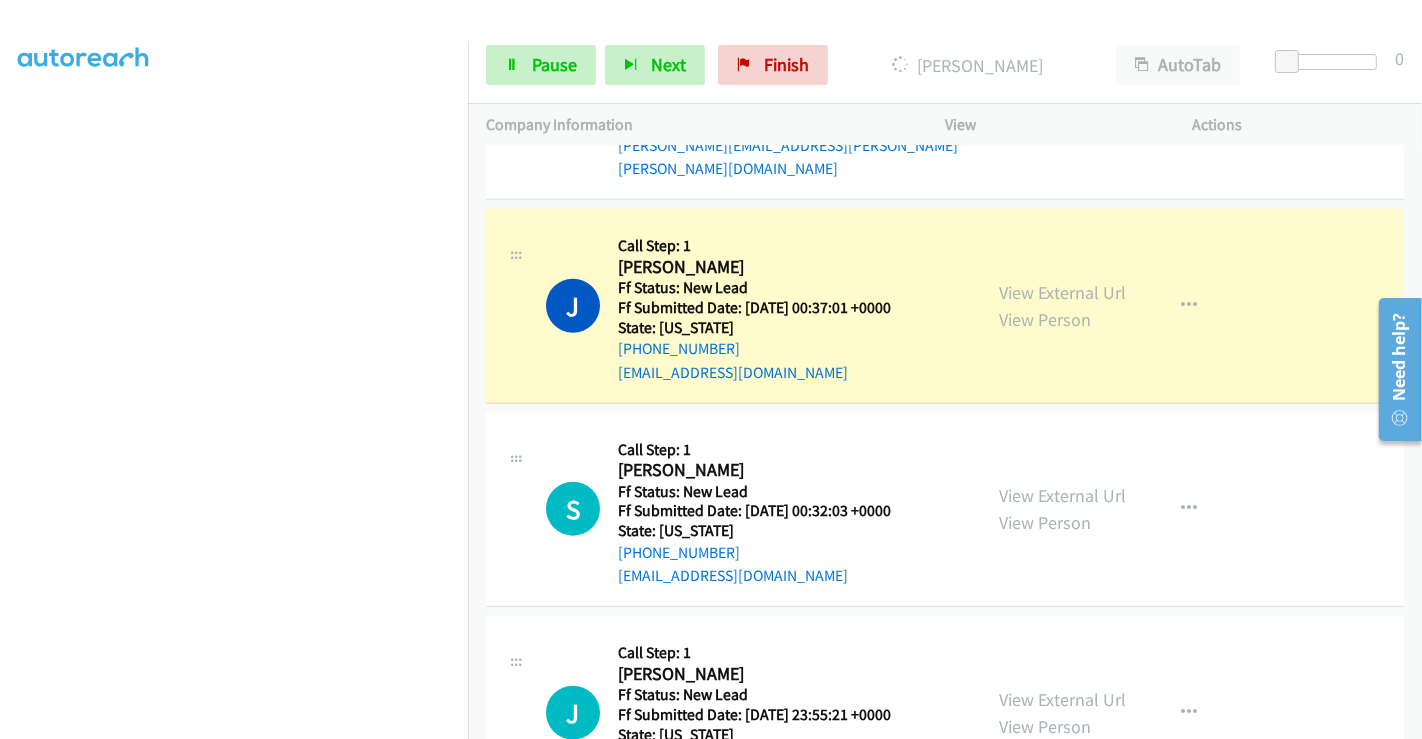 scroll, scrollTop: 1756, scrollLeft: 0, axis: vertical 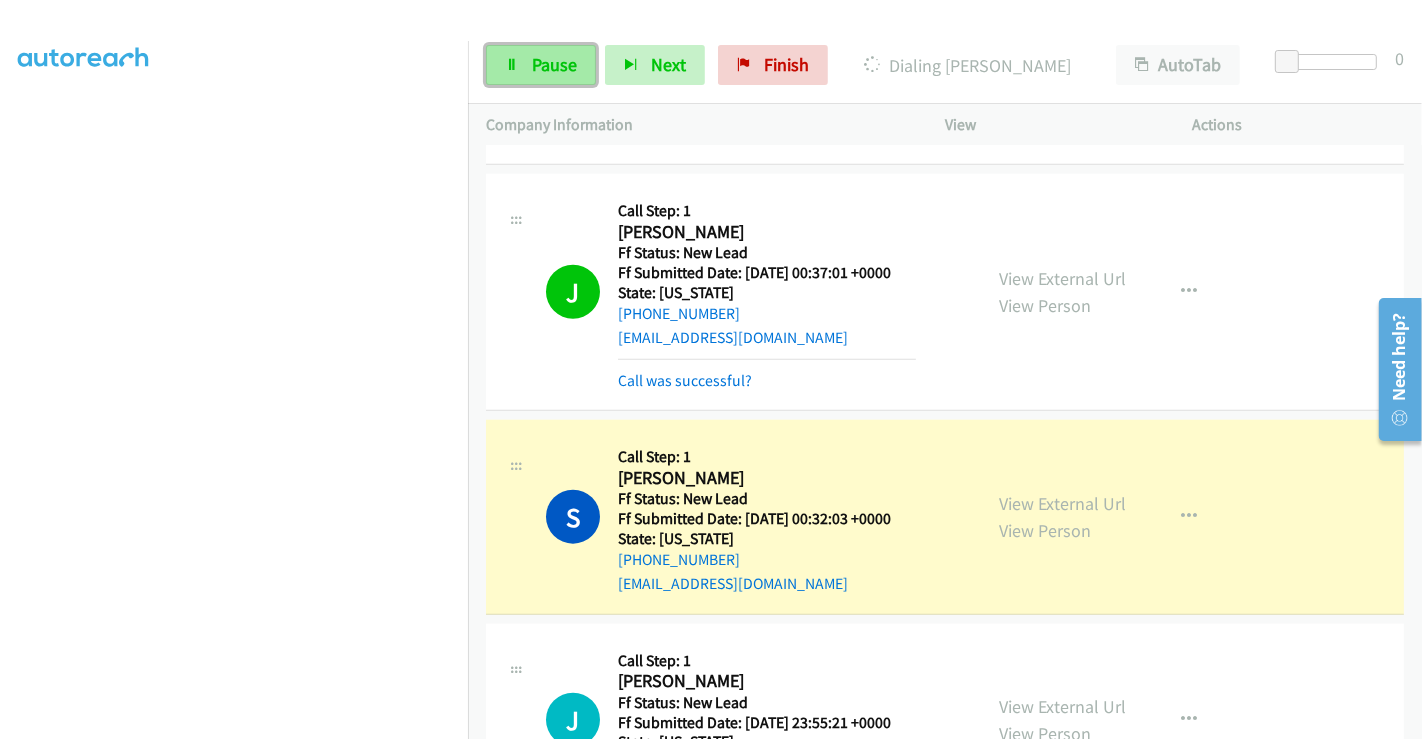 click on "Pause" at bounding box center [554, 64] 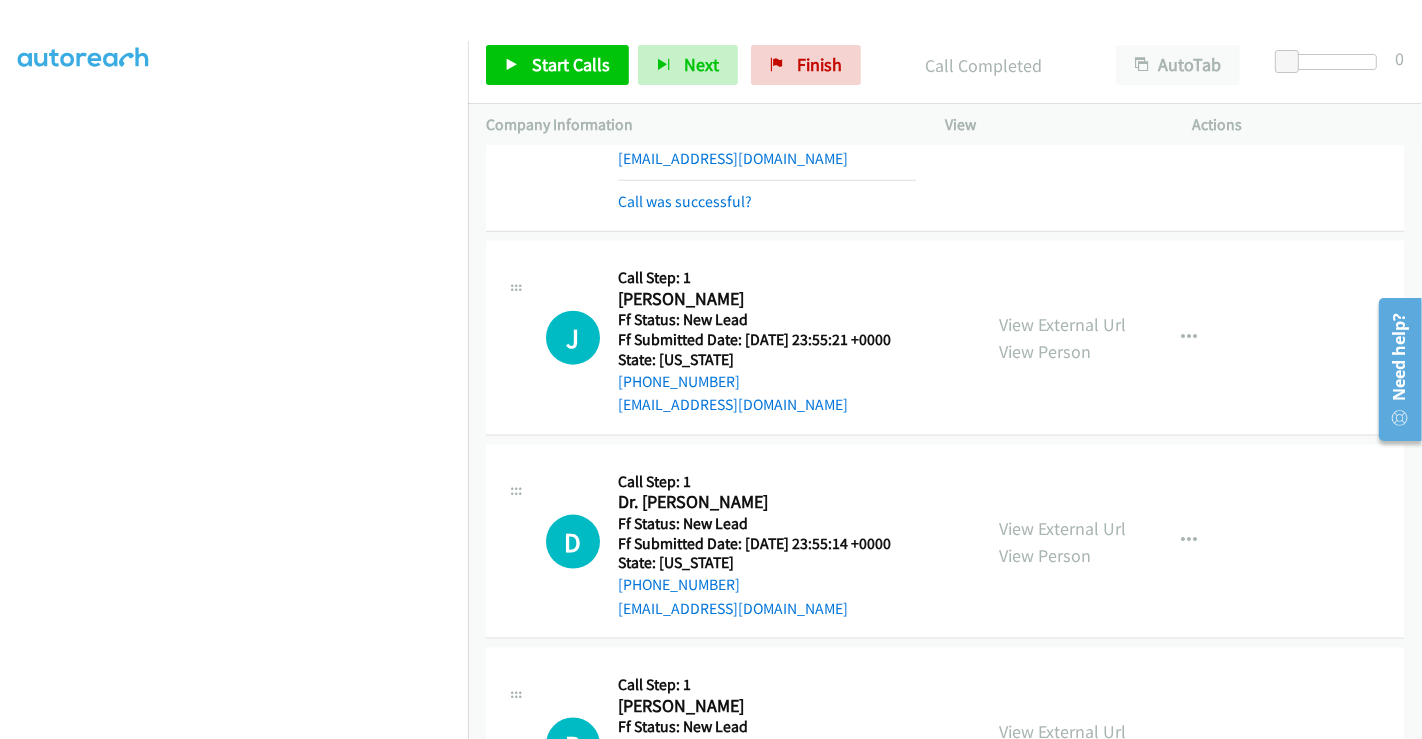 scroll, scrollTop: 2227, scrollLeft: 0, axis: vertical 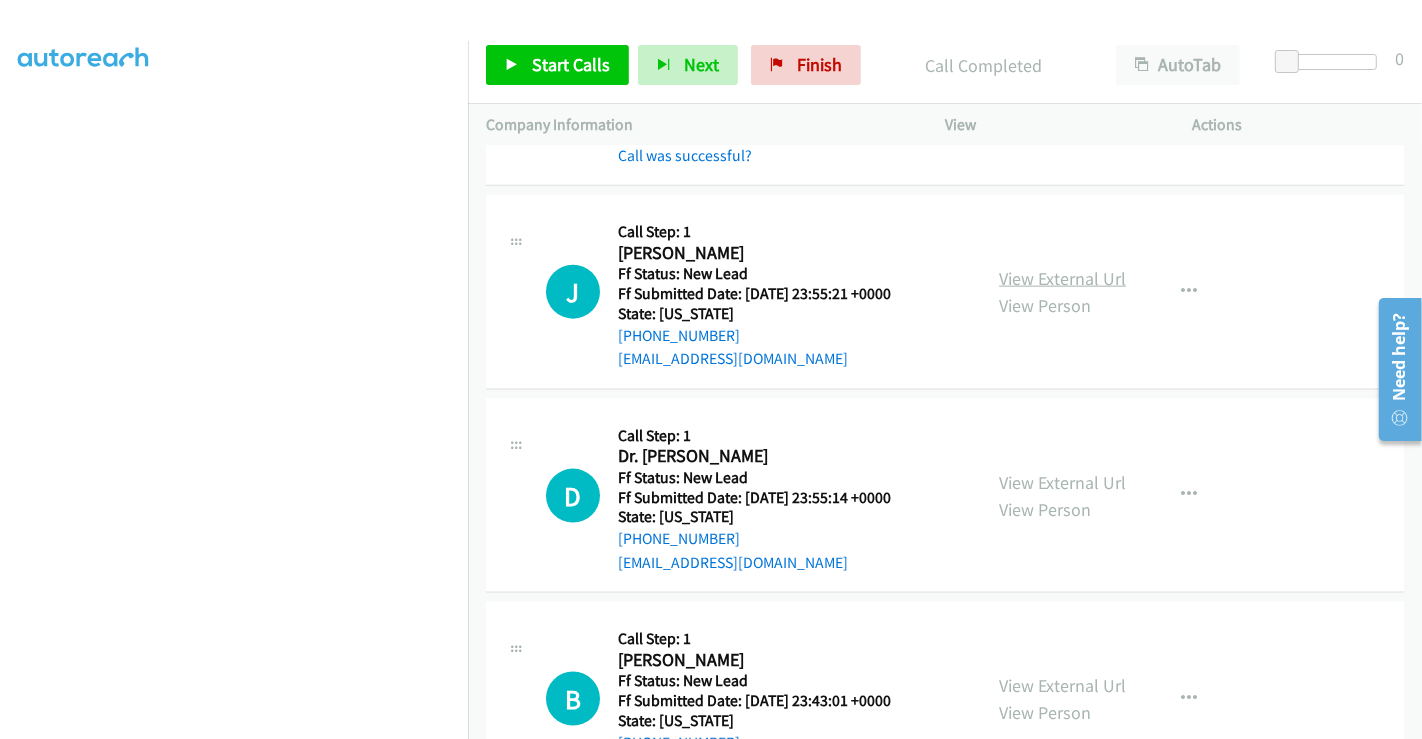 click on "View External Url" at bounding box center (1062, 278) 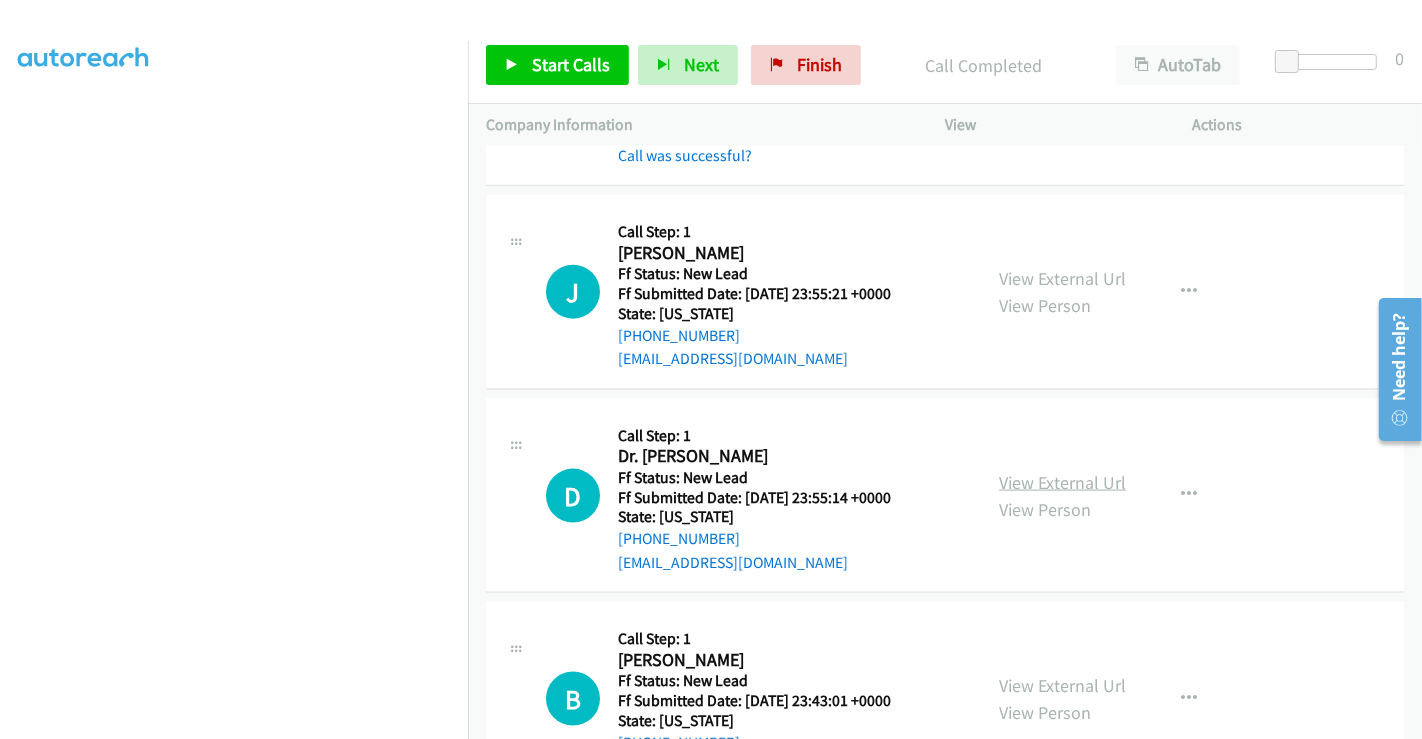 click on "View External Url" at bounding box center (1062, 482) 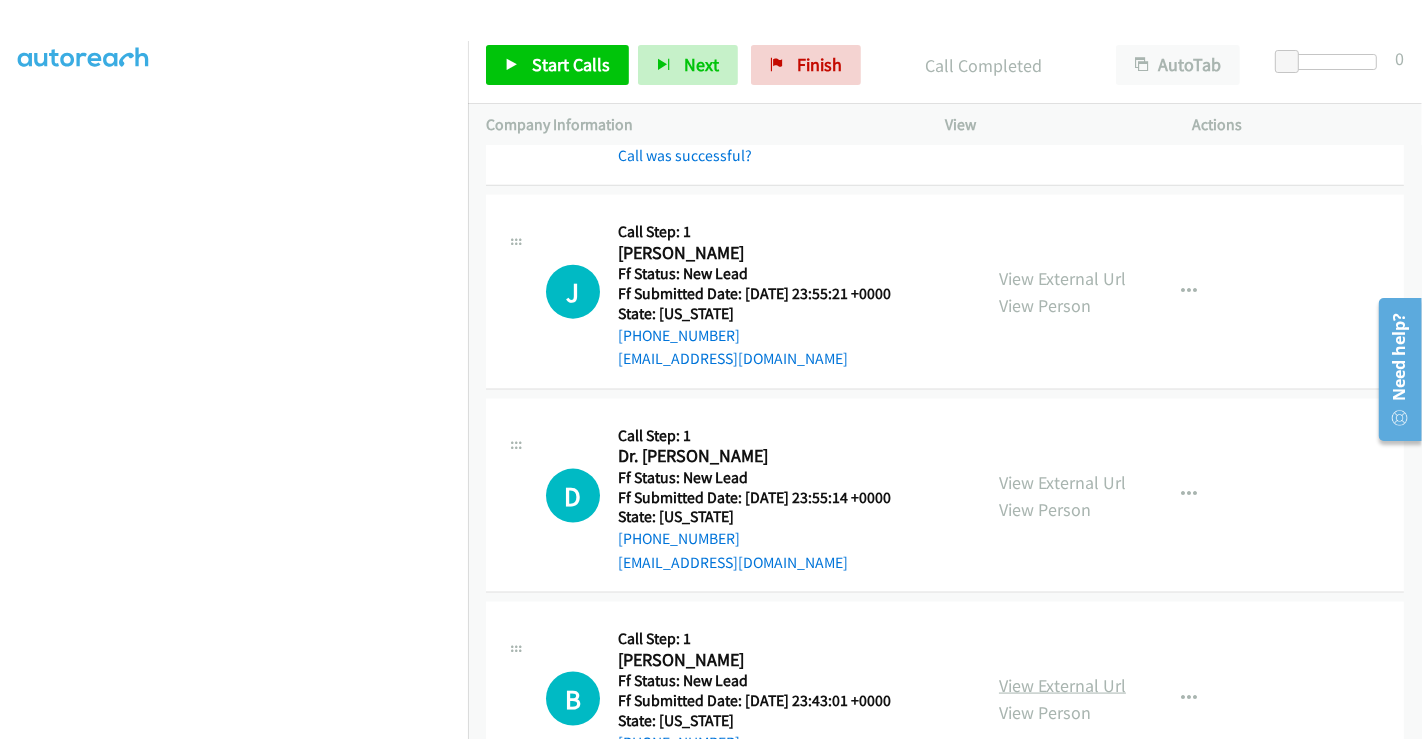 click on "View External Url" at bounding box center (1062, 685) 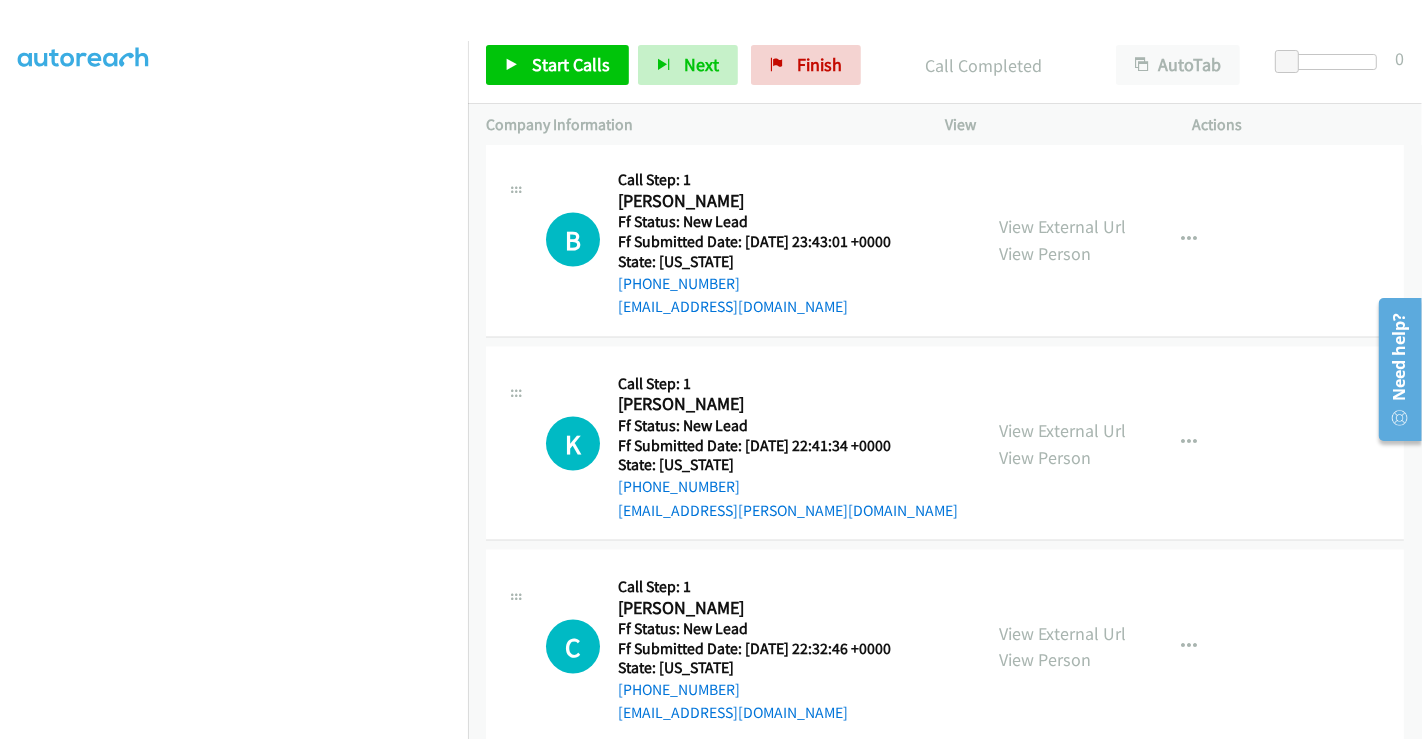 scroll, scrollTop: 2693, scrollLeft: 0, axis: vertical 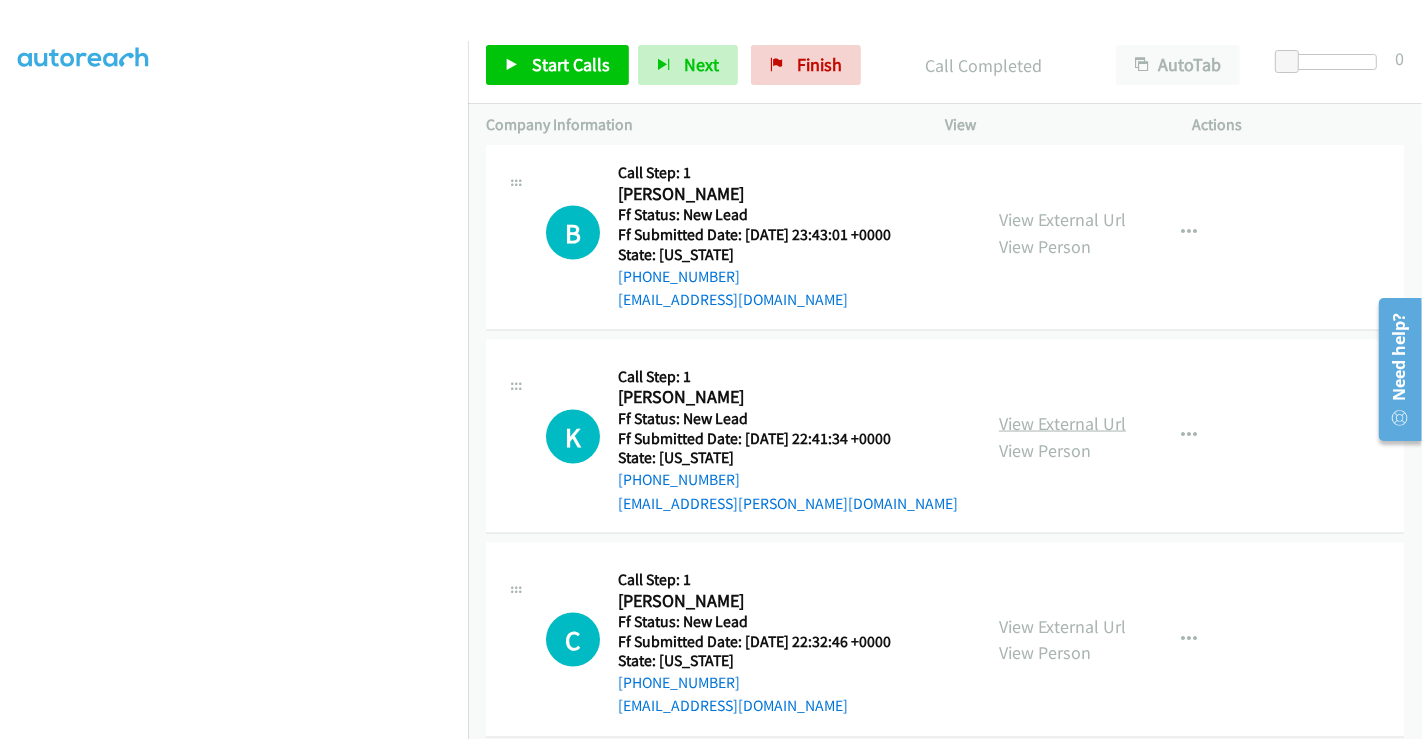 click on "View External Url" at bounding box center (1062, 423) 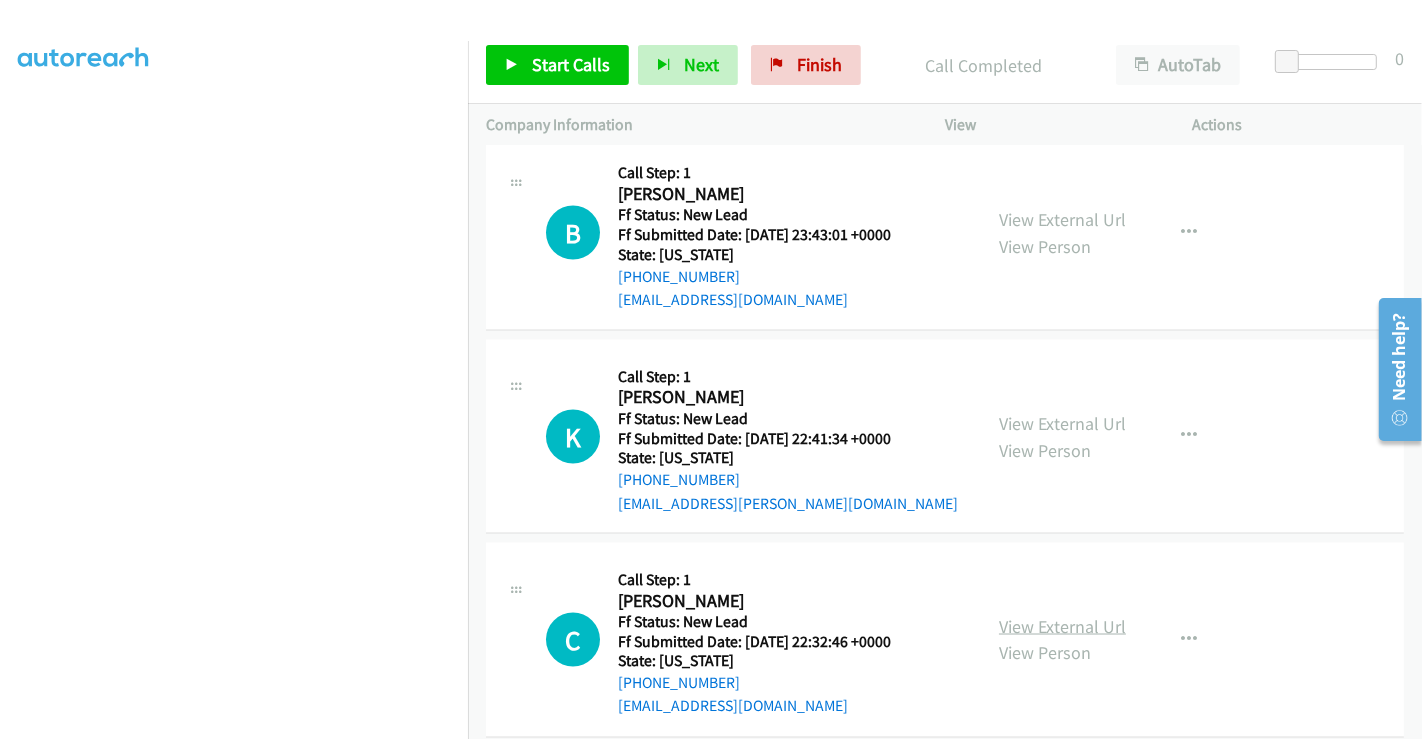 click on "View External Url" at bounding box center [1062, 626] 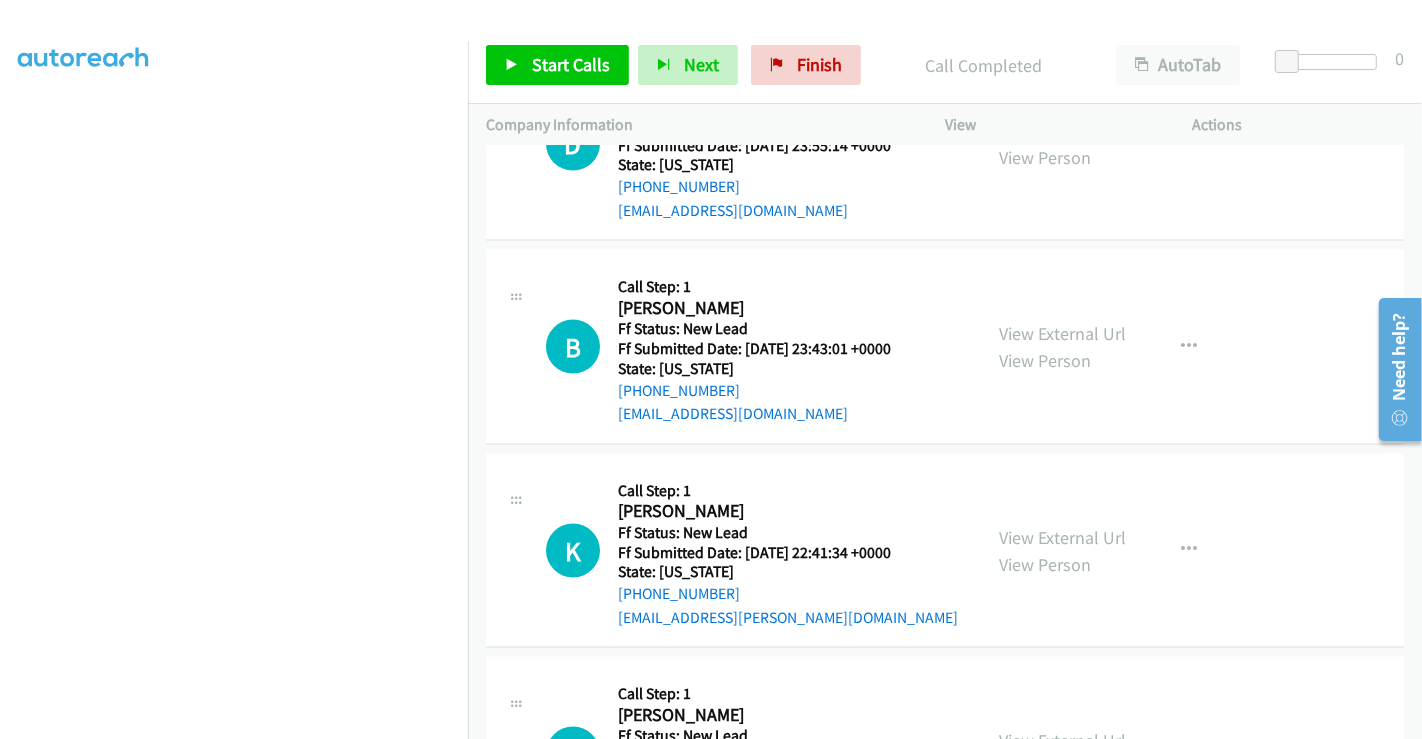 scroll, scrollTop: 2693, scrollLeft: 0, axis: vertical 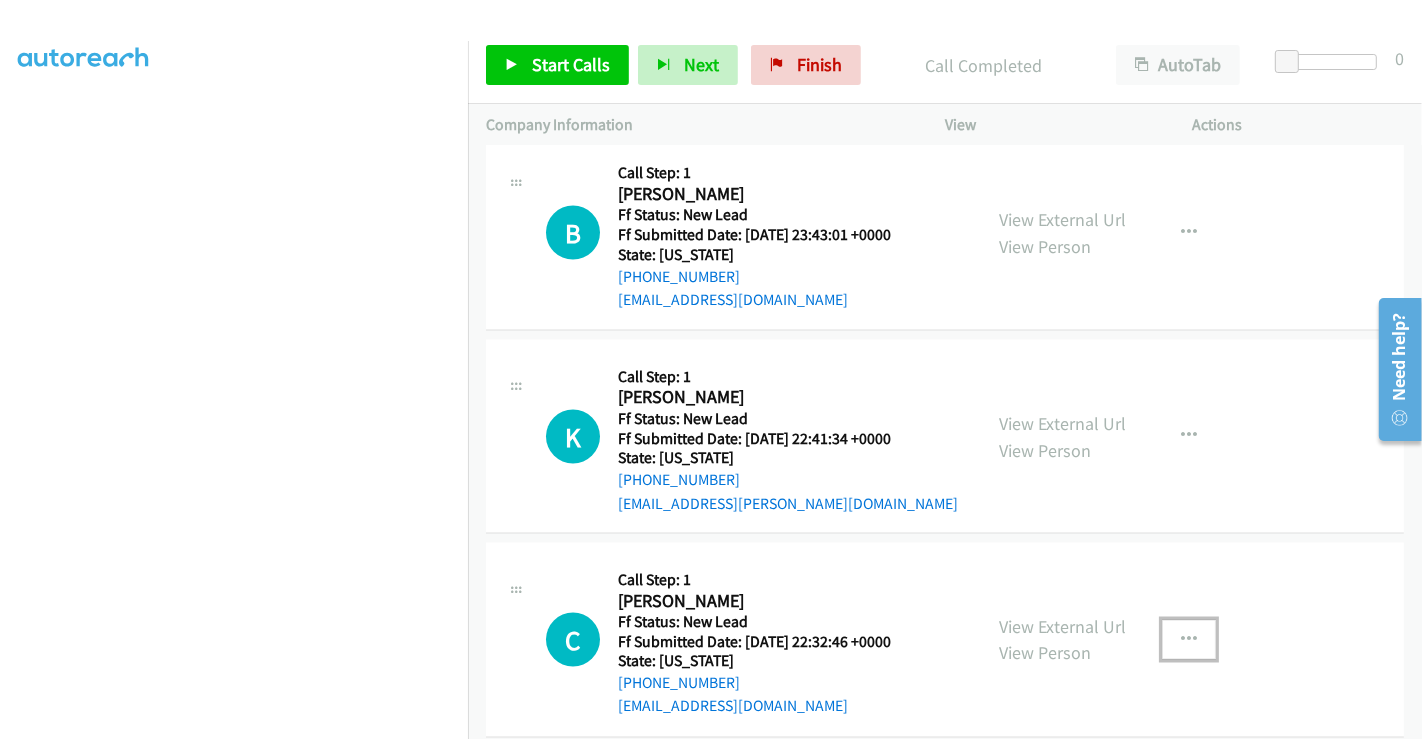 click at bounding box center (1189, 640) 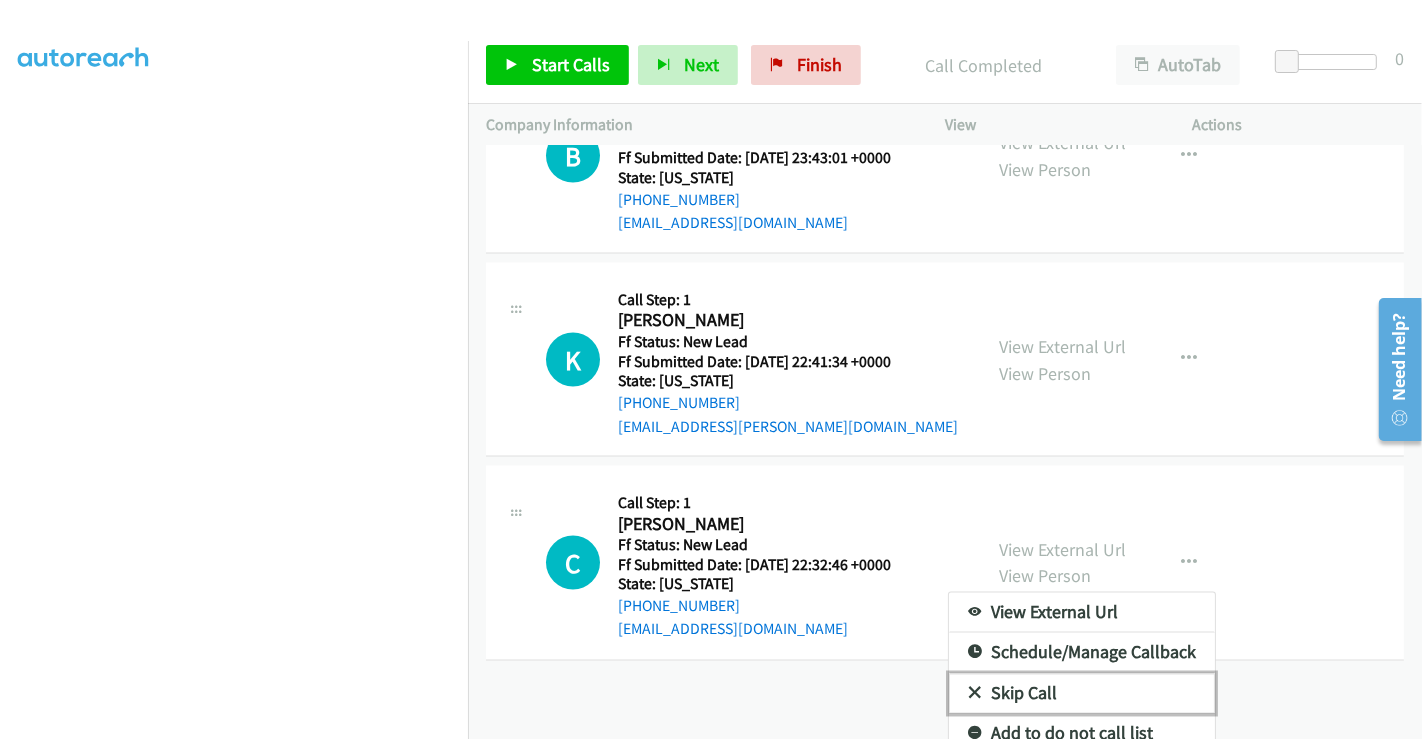 click on "Skip Call" at bounding box center (1082, 694) 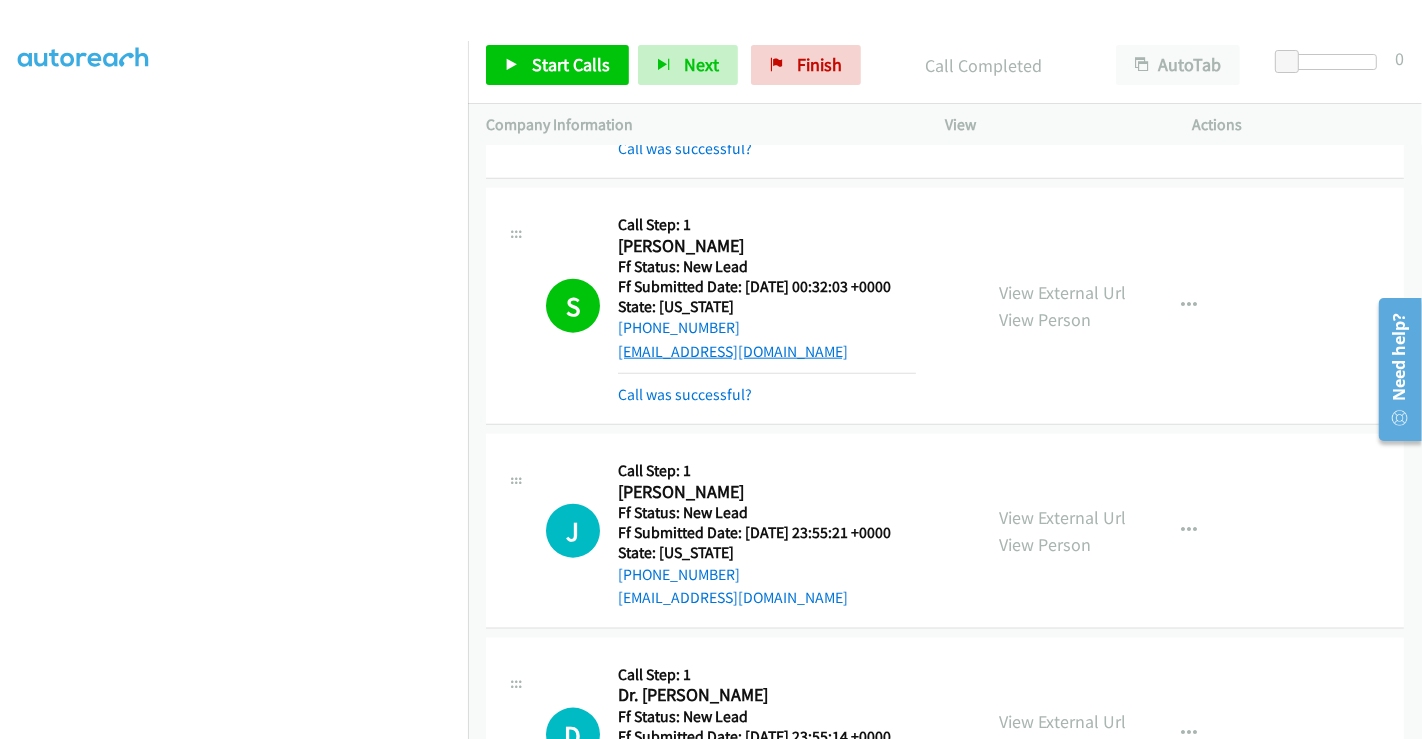 scroll, scrollTop: 2137, scrollLeft: 0, axis: vertical 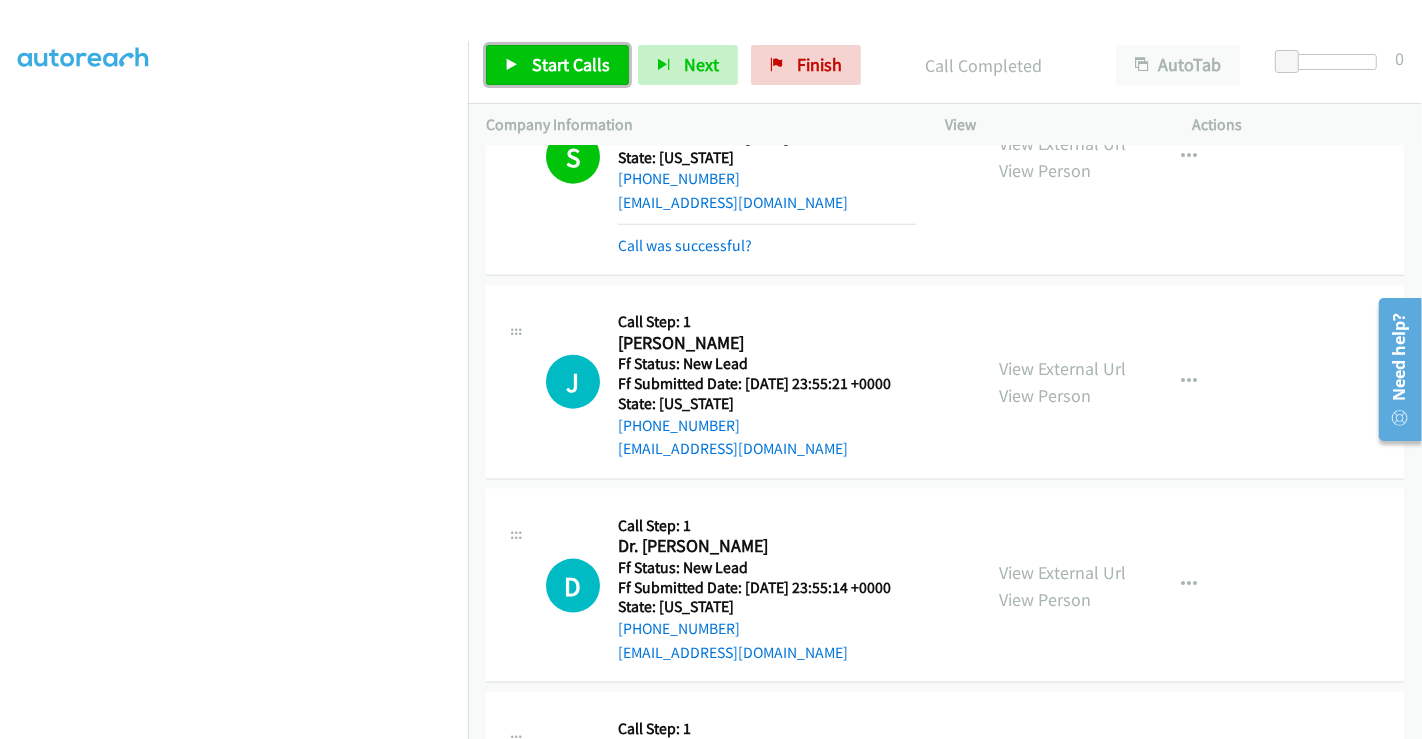 click on "Start Calls" at bounding box center (557, 65) 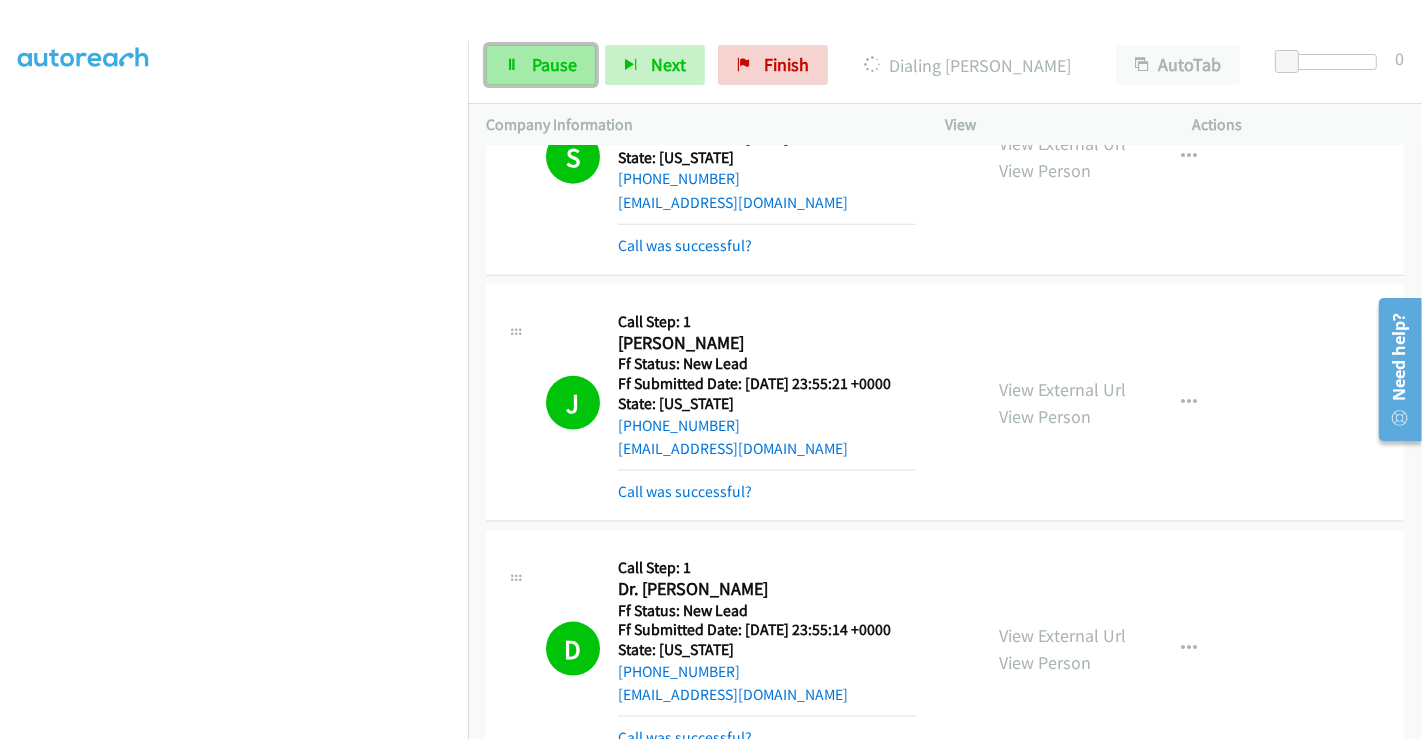 click on "Pause" at bounding box center (554, 64) 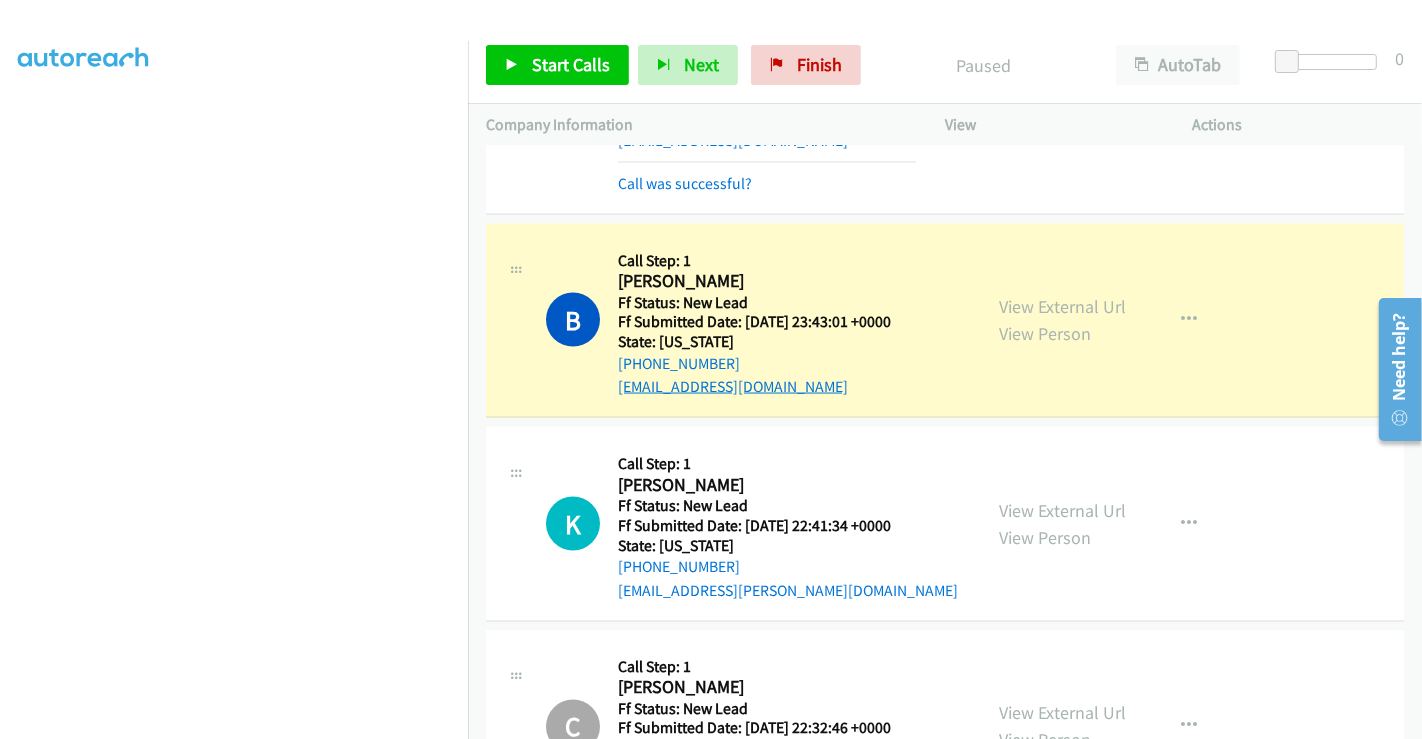 scroll, scrollTop: 2693, scrollLeft: 0, axis: vertical 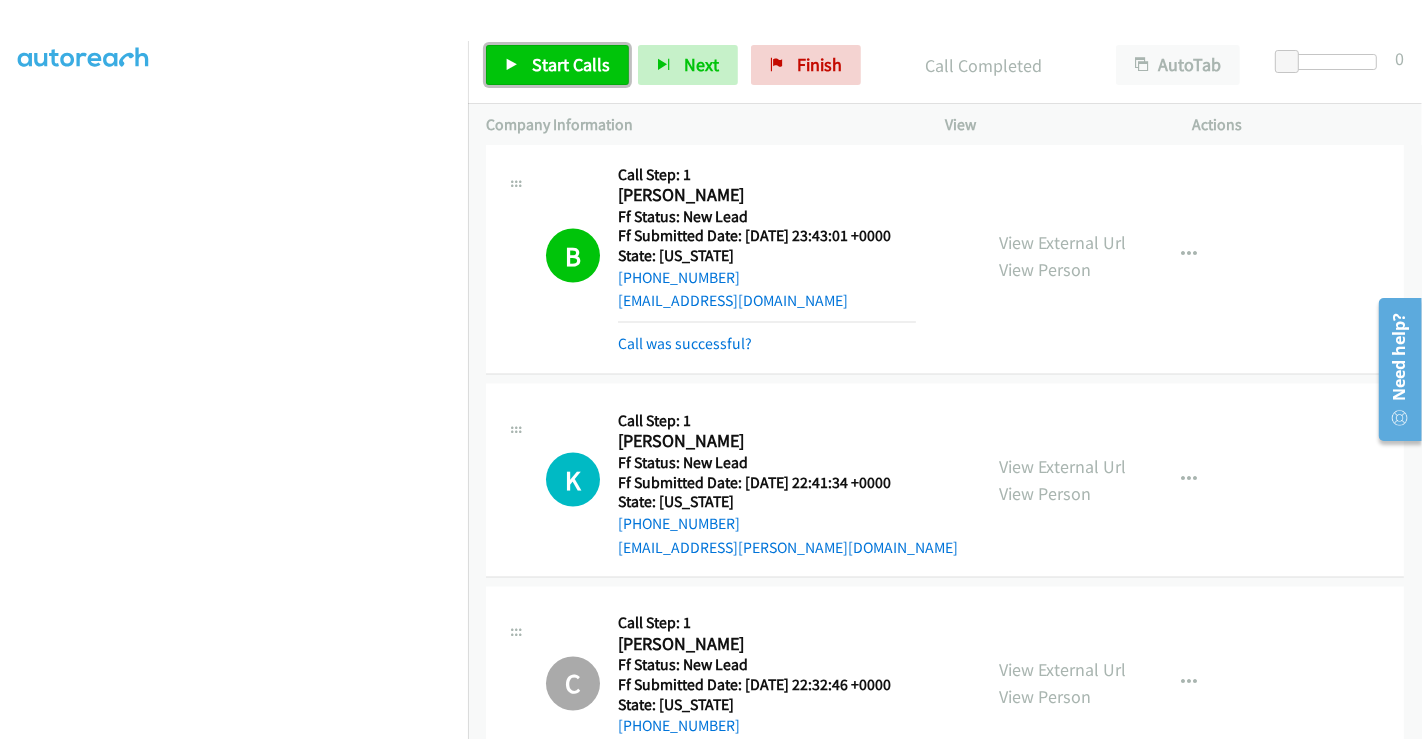 click on "Start Calls" at bounding box center [571, 64] 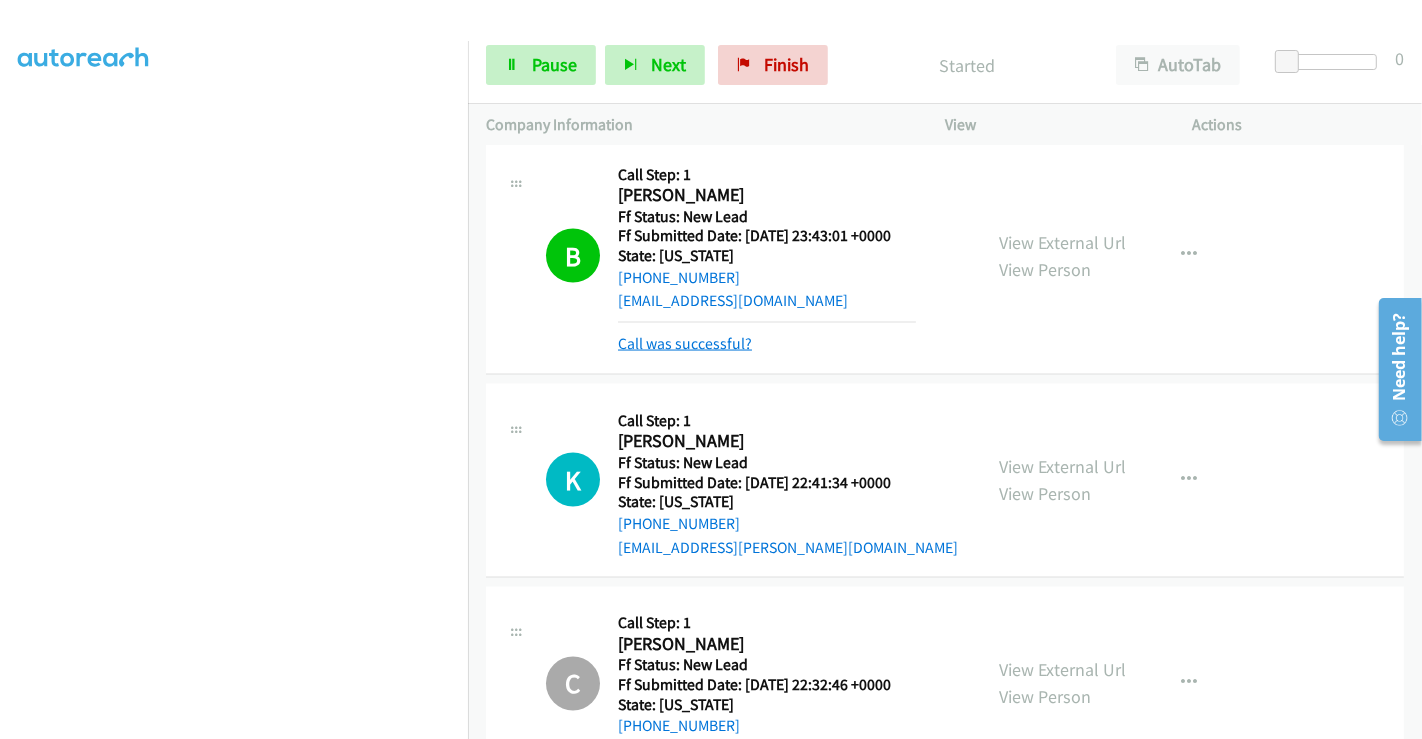 click on "Call was successful?" at bounding box center [685, 343] 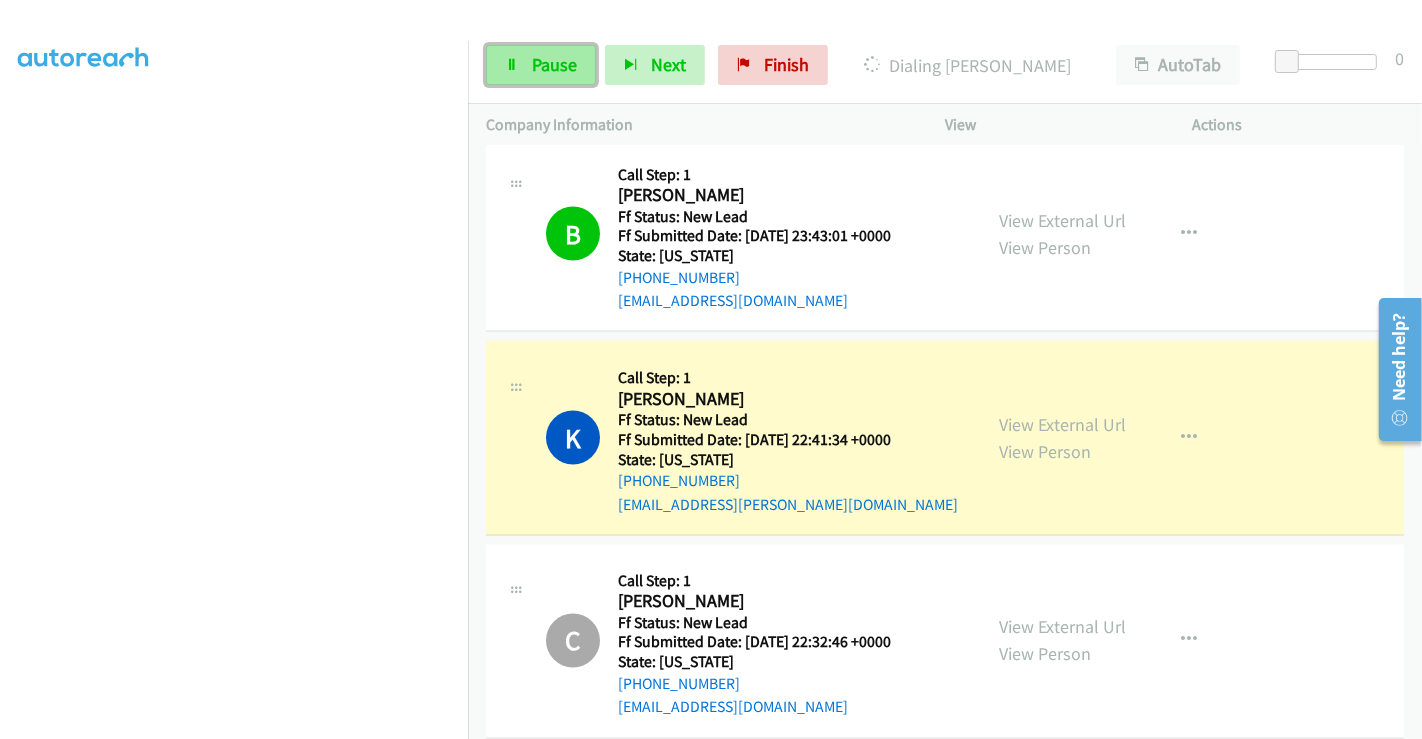 click on "Pause" at bounding box center [554, 64] 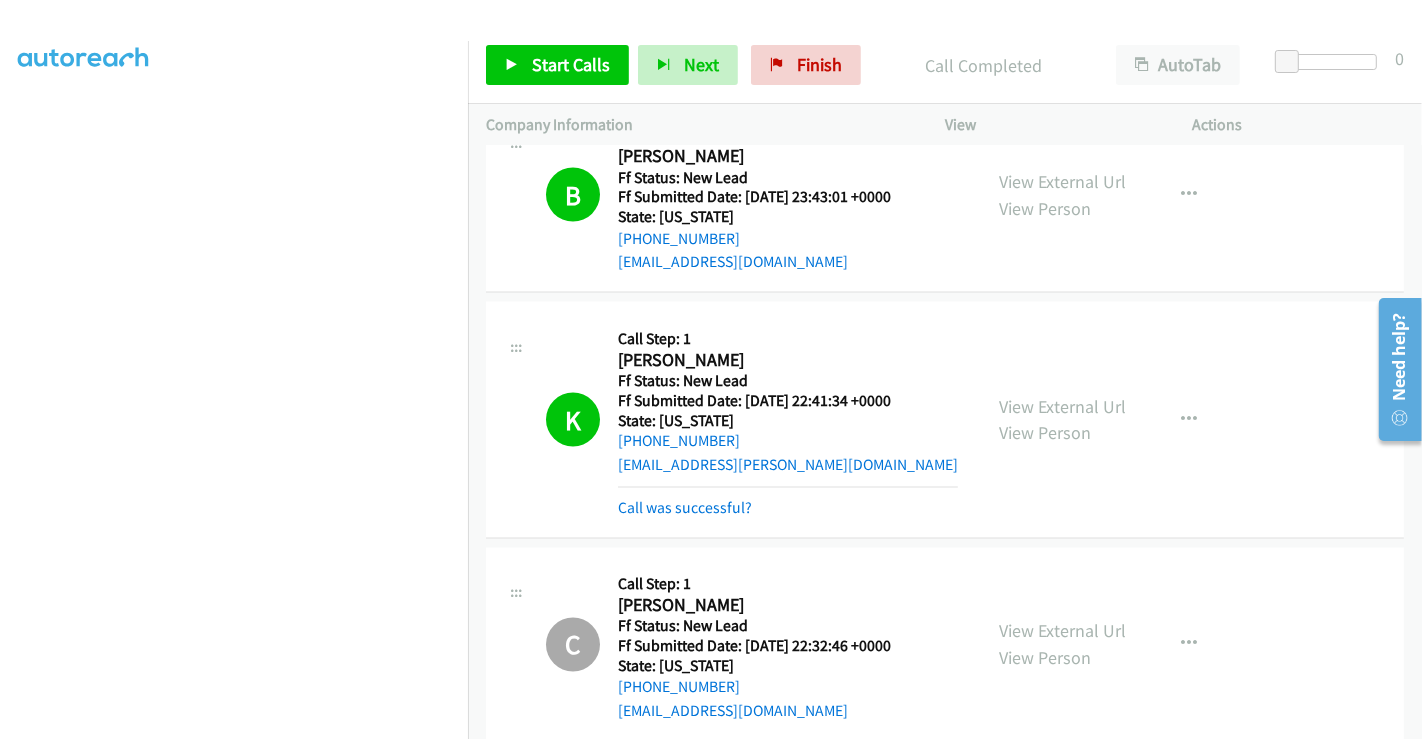 scroll, scrollTop: 2911, scrollLeft: 0, axis: vertical 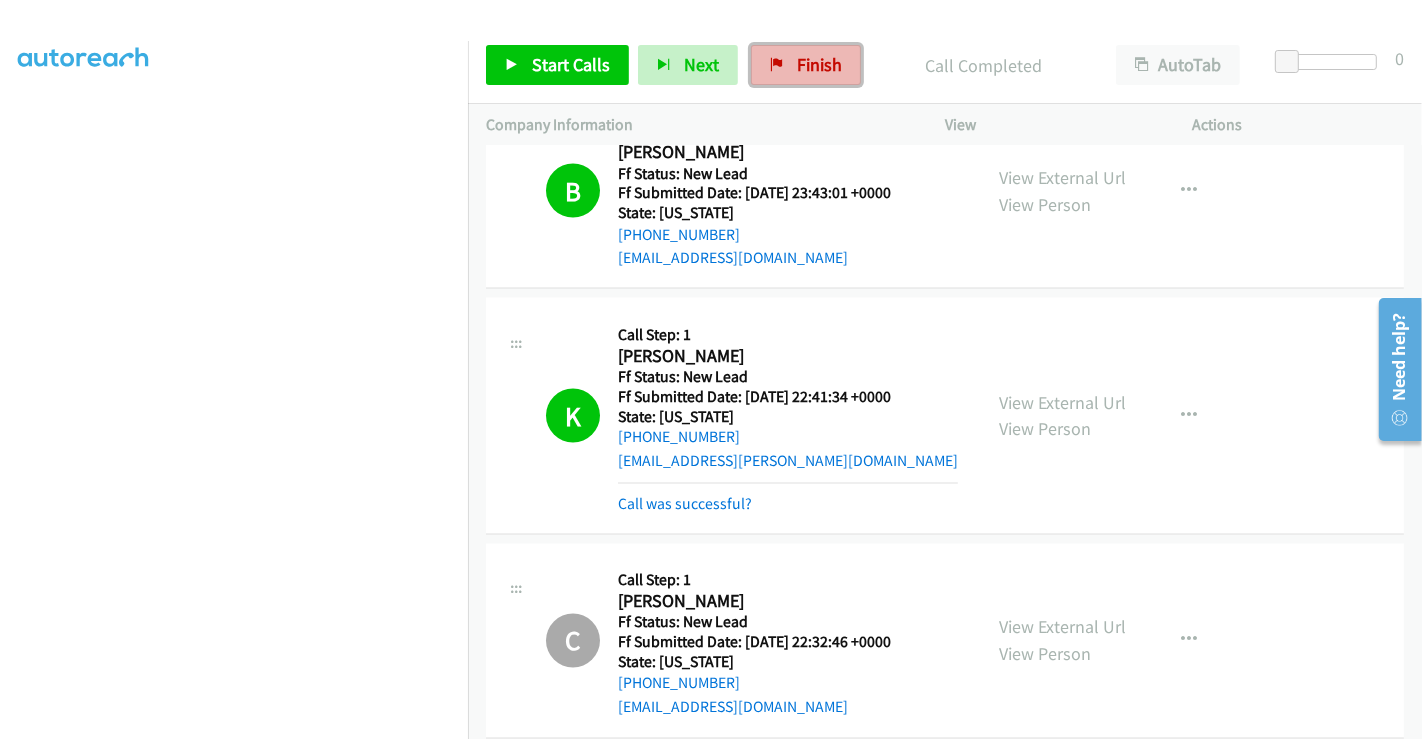 click on "Finish" at bounding box center [806, 65] 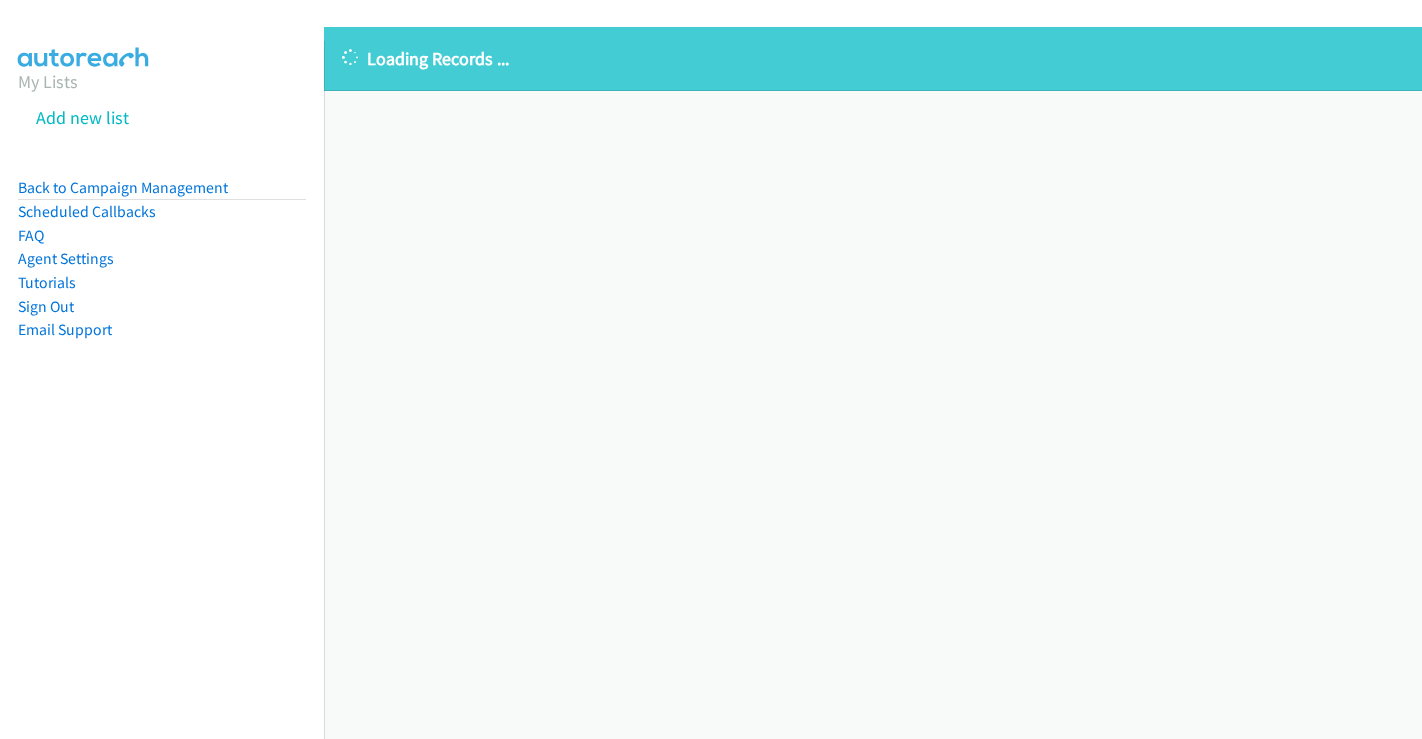 scroll, scrollTop: 0, scrollLeft: 0, axis: both 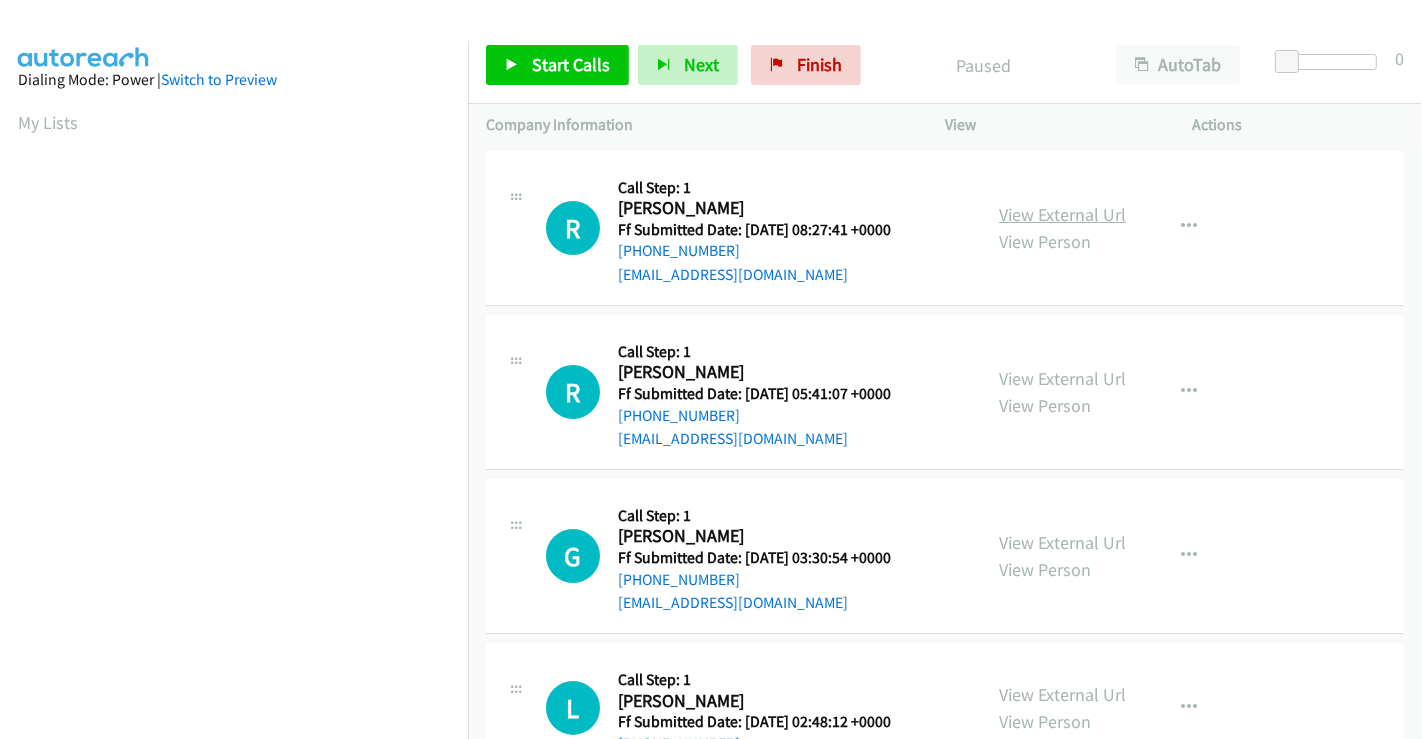 click on "View External Url" at bounding box center [1062, 214] 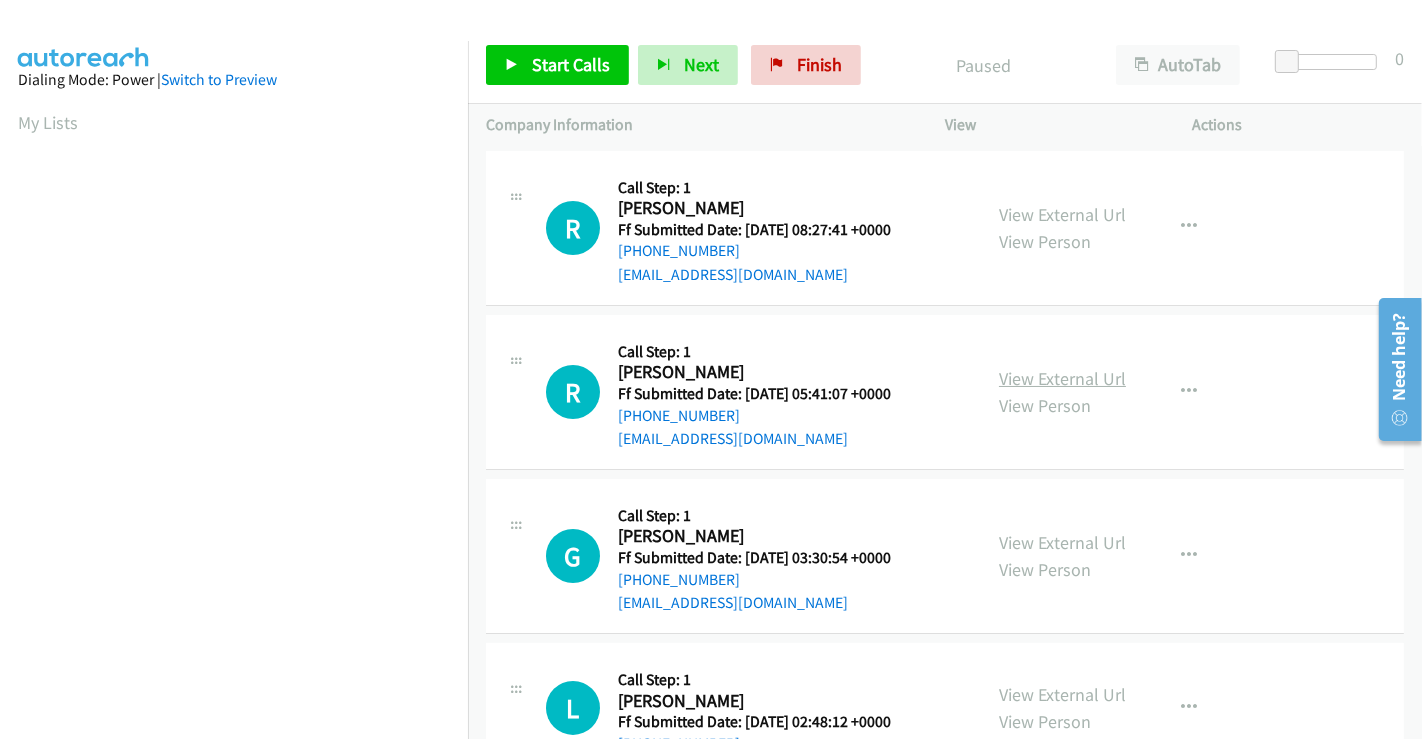 click on "View External Url" at bounding box center [1062, 378] 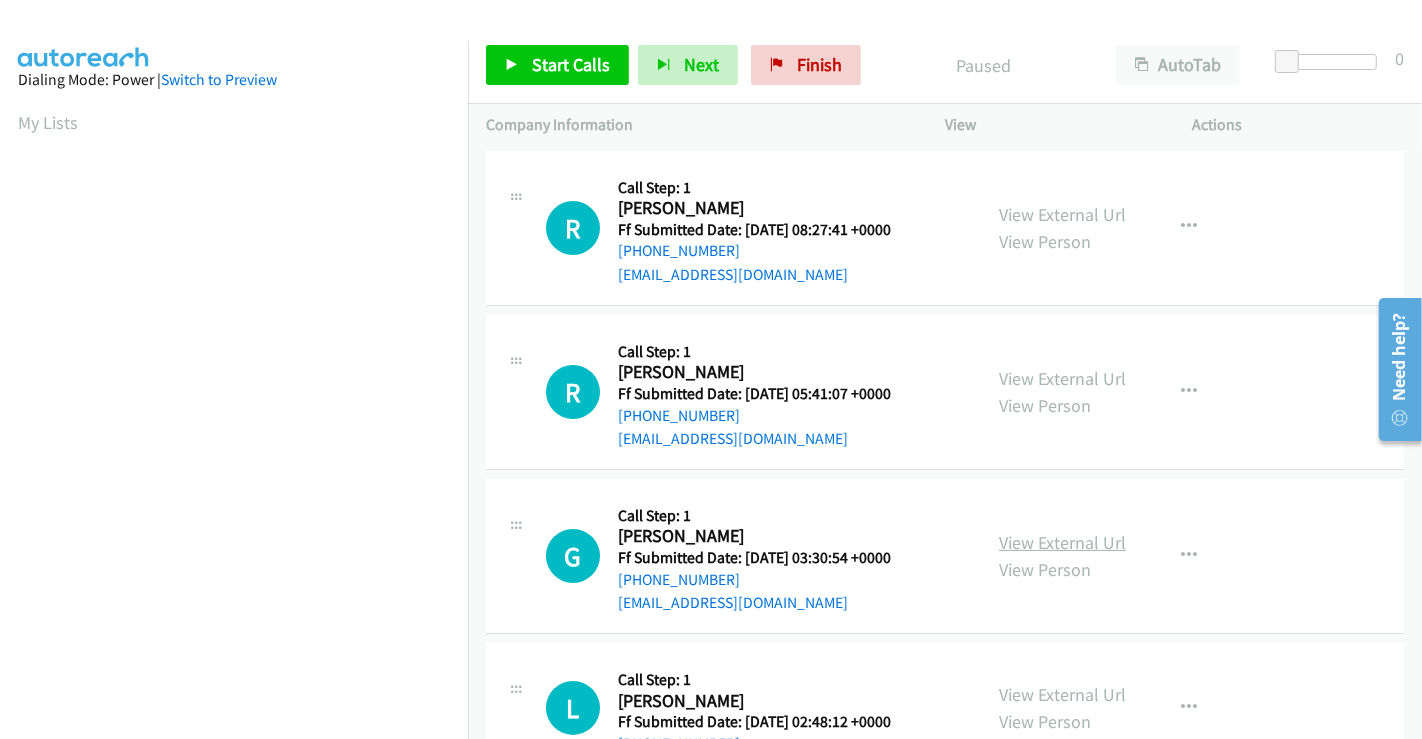 click on "View External Url" at bounding box center (1062, 542) 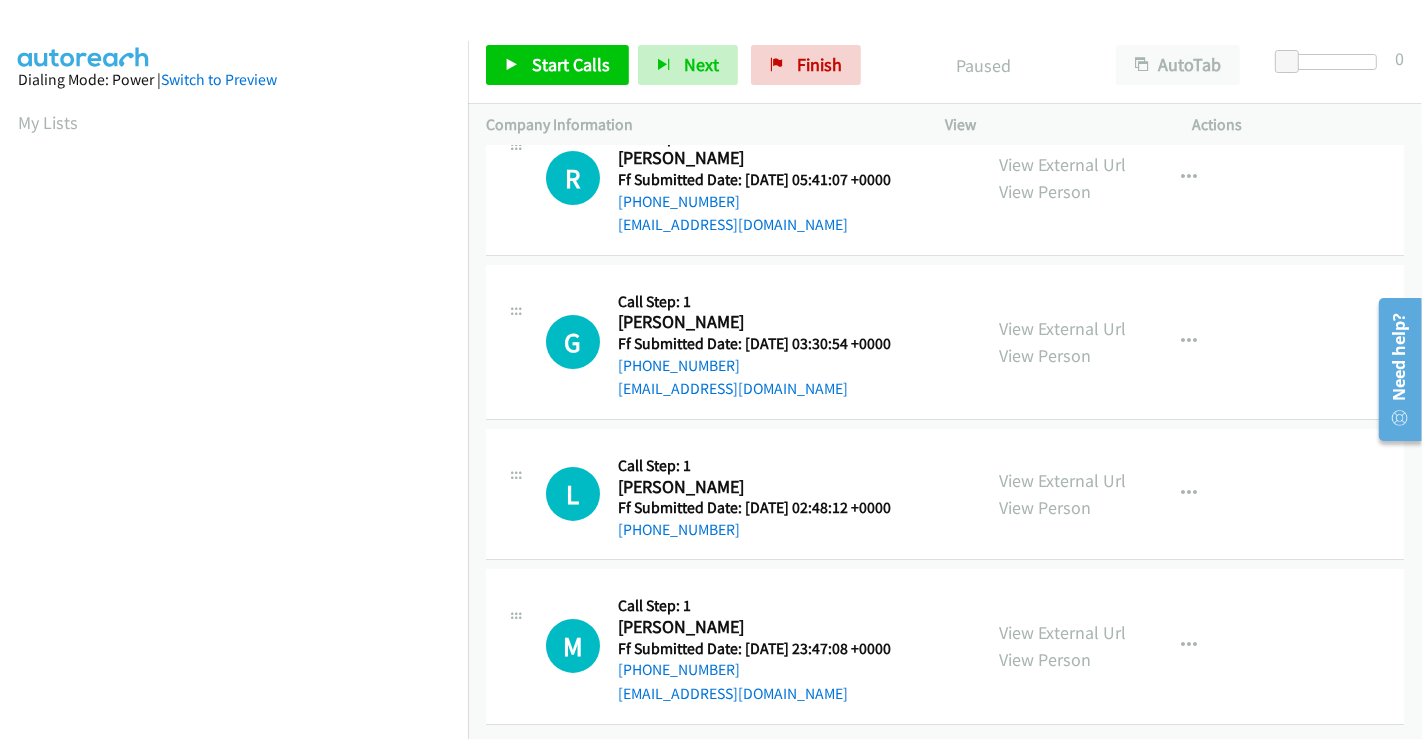 scroll, scrollTop: 228, scrollLeft: 0, axis: vertical 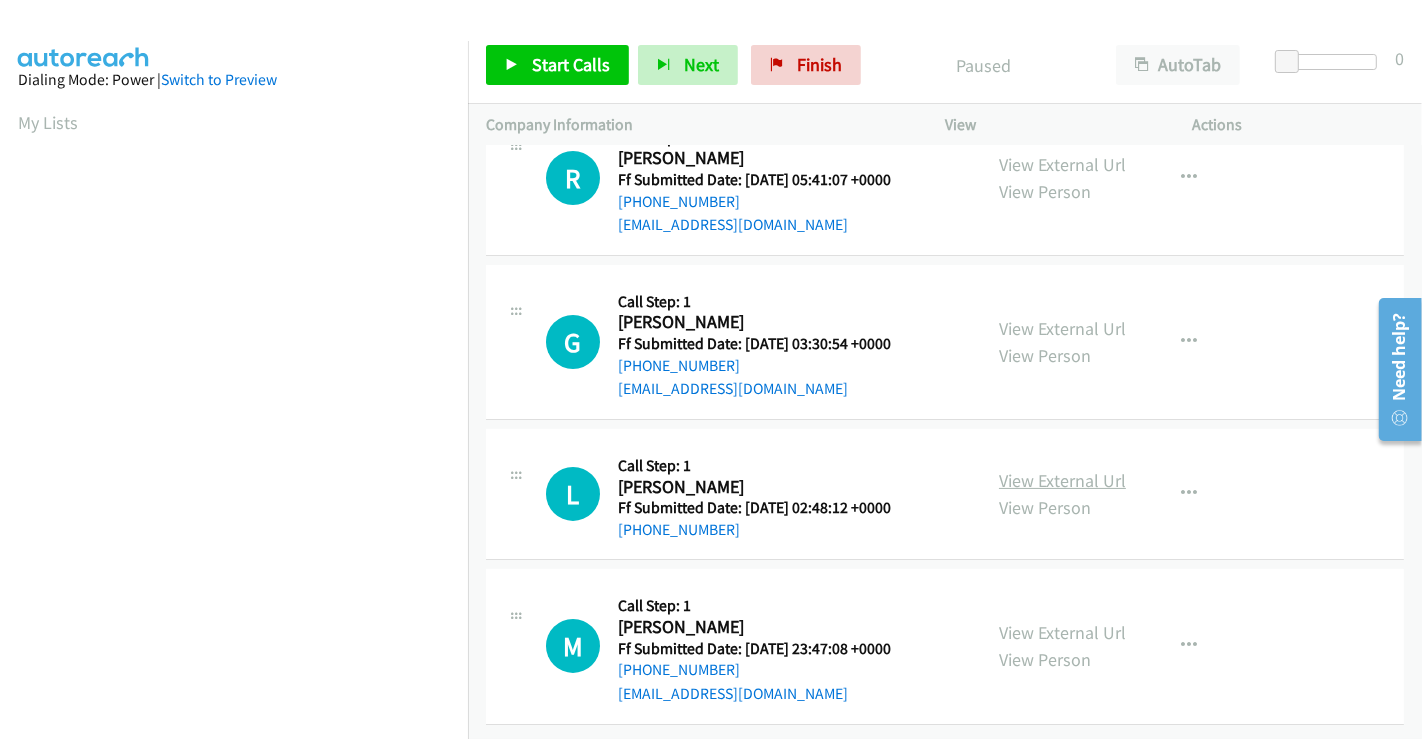 click on "View External Url" at bounding box center (1062, 480) 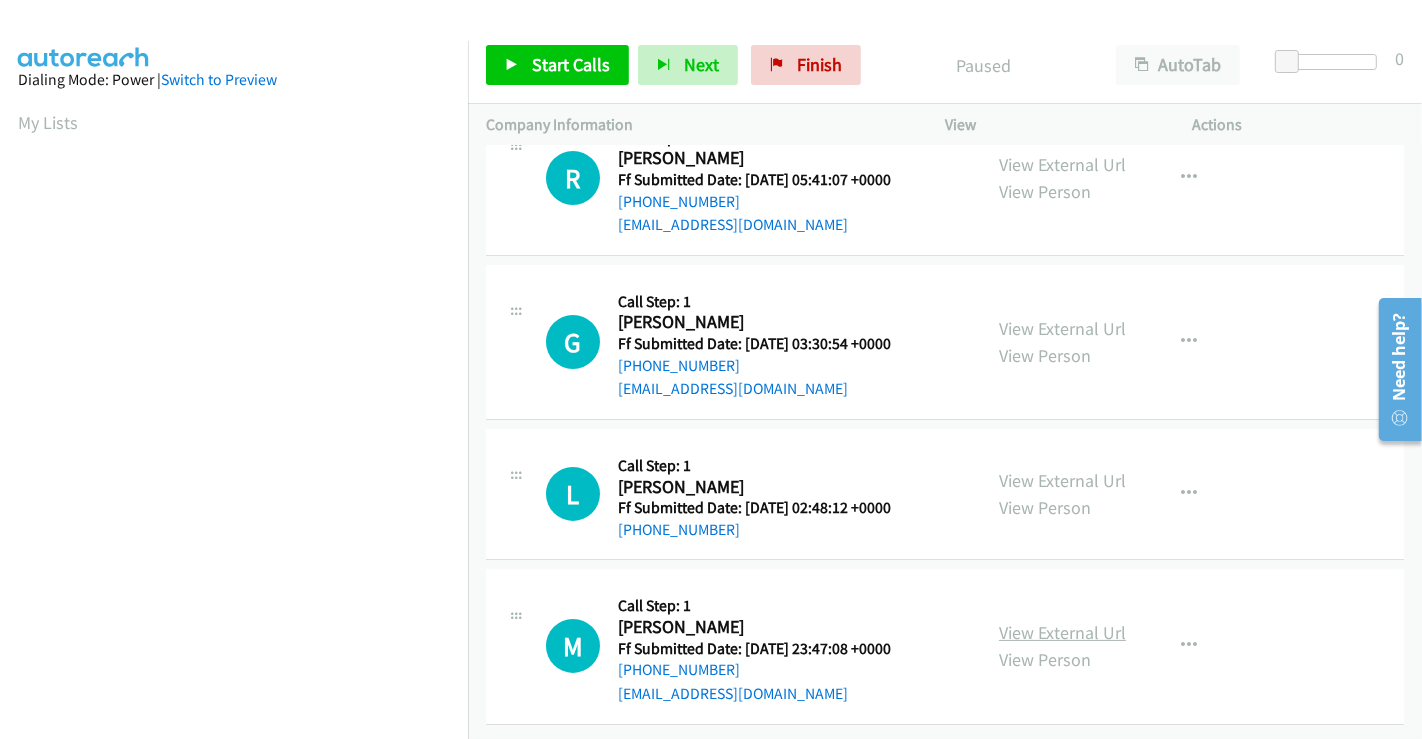 scroll, scrollTop: 228, scrollLeft: 0, axis: vertical 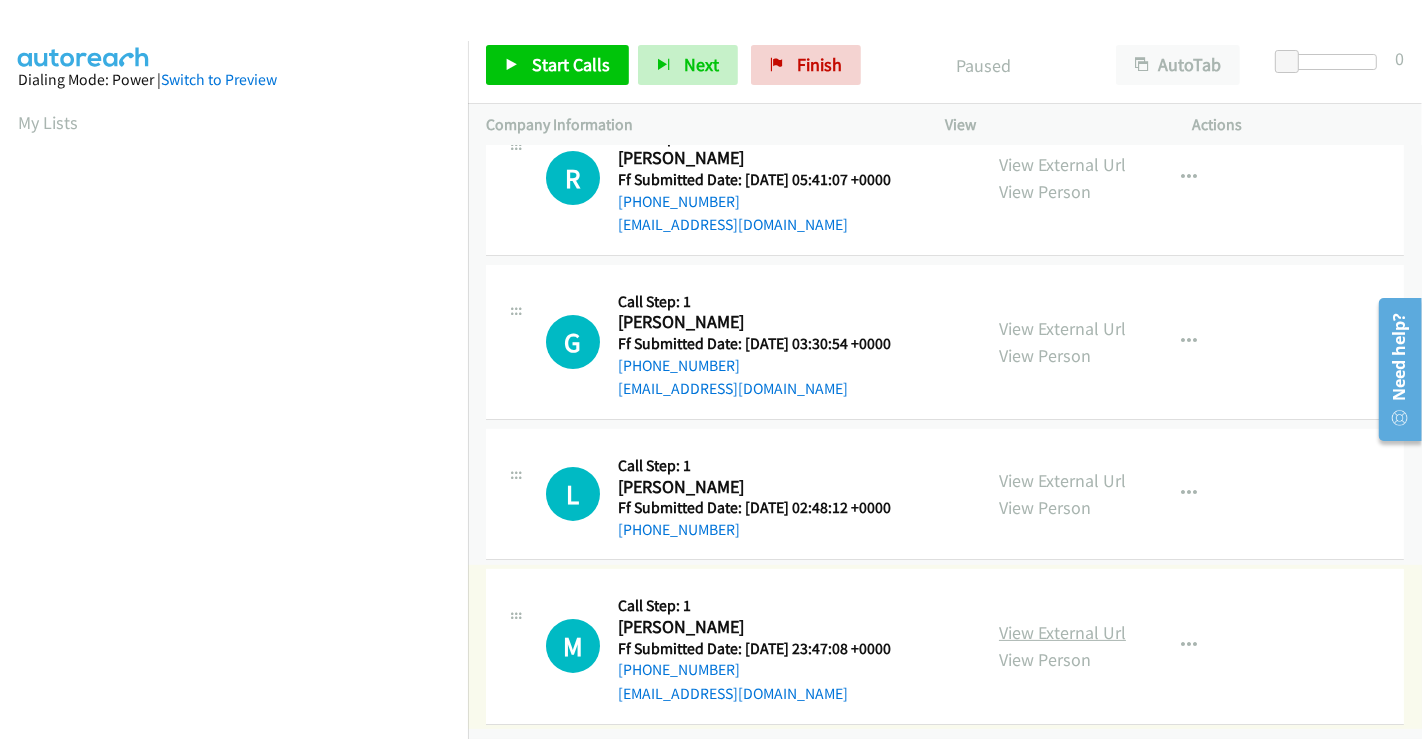 click on "View External Url" at bounding box center [1062, 632] 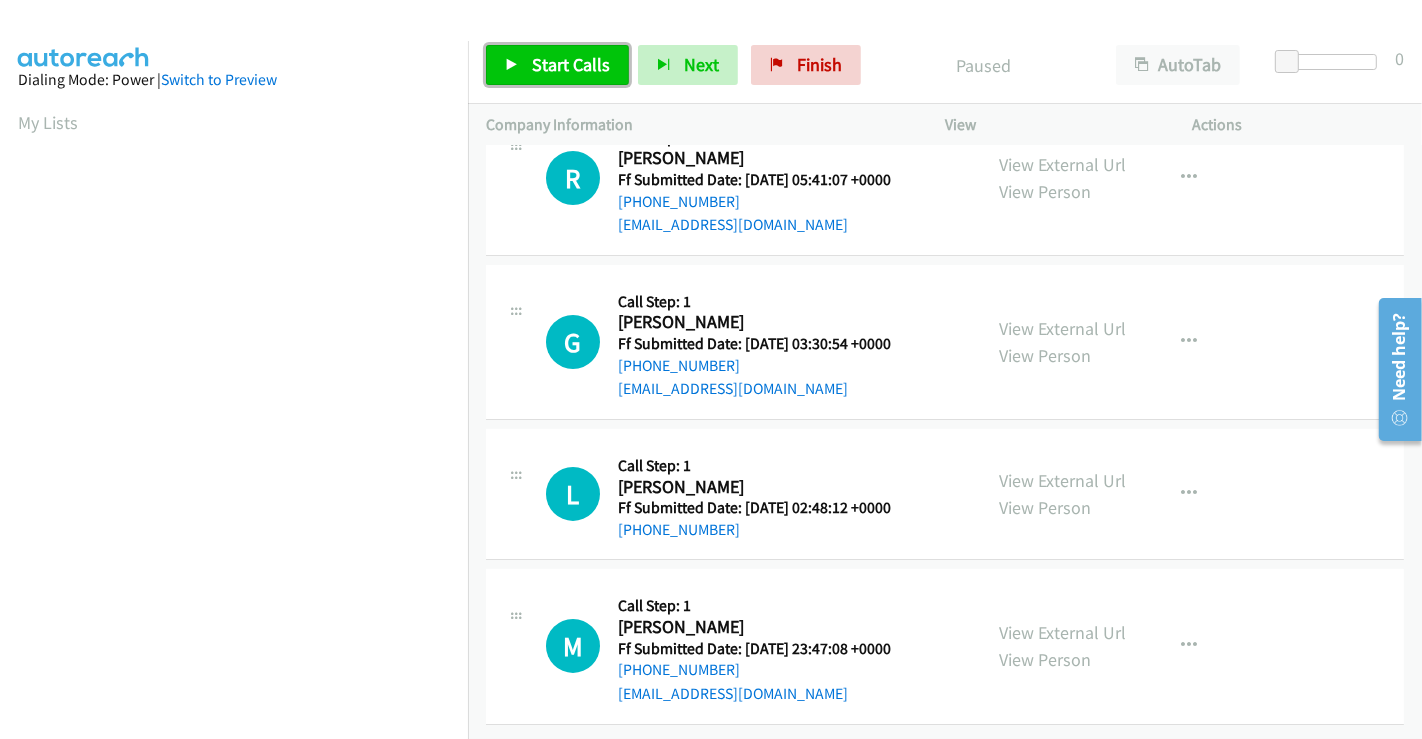 click on "Start Calls" at bounding box center (571, 64) 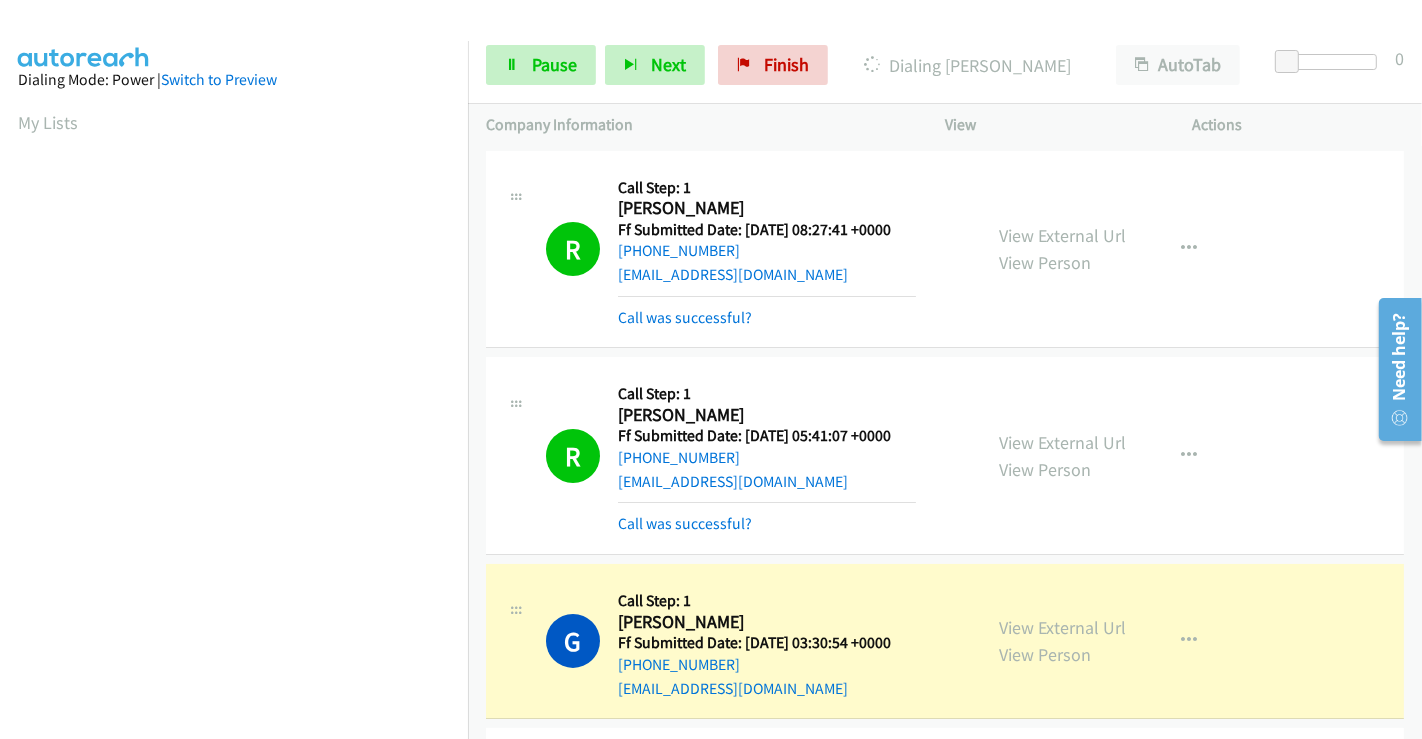 scroll, scrollTop: 385, scrollLeft: 0, axis: vertical 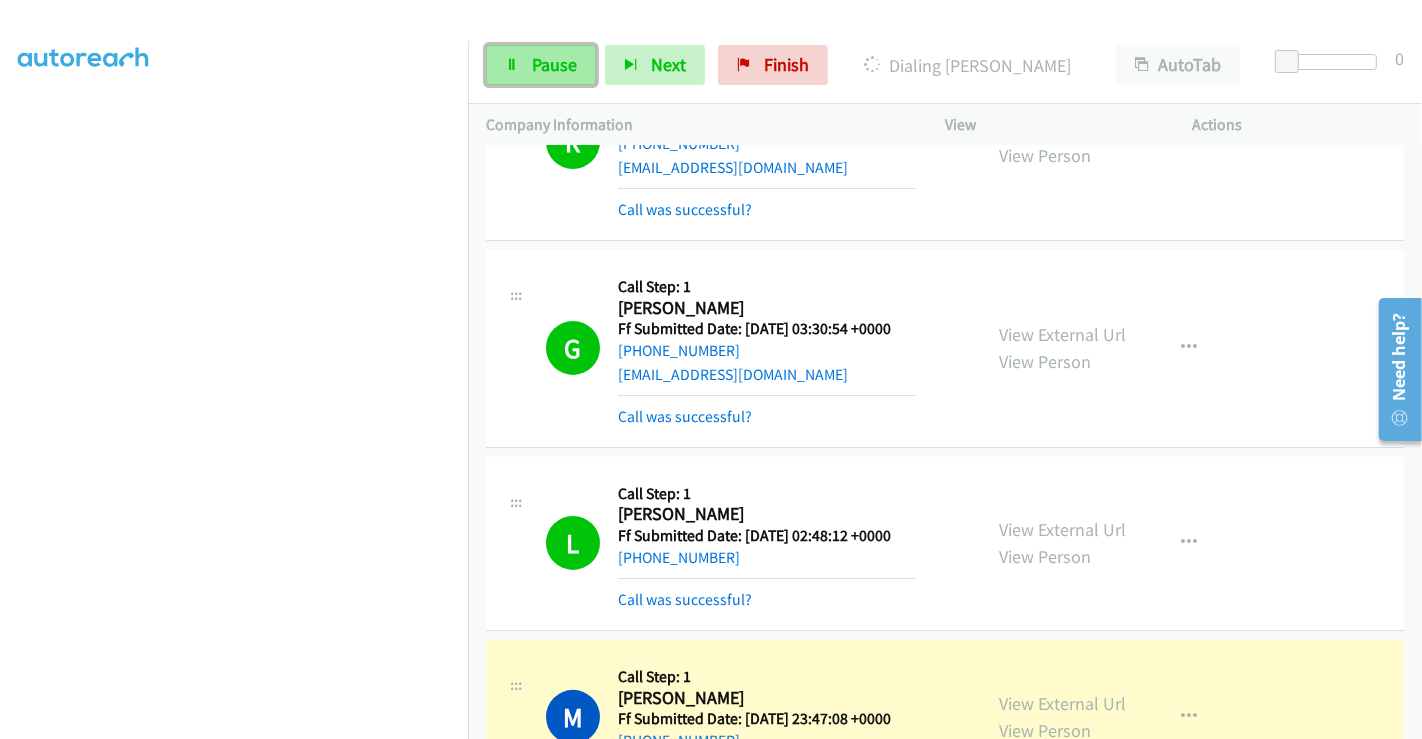 drag, startPoint x: 558, startPoint y: 61, endPoint x: 564, endPoint y: 72, distance: 12.529964 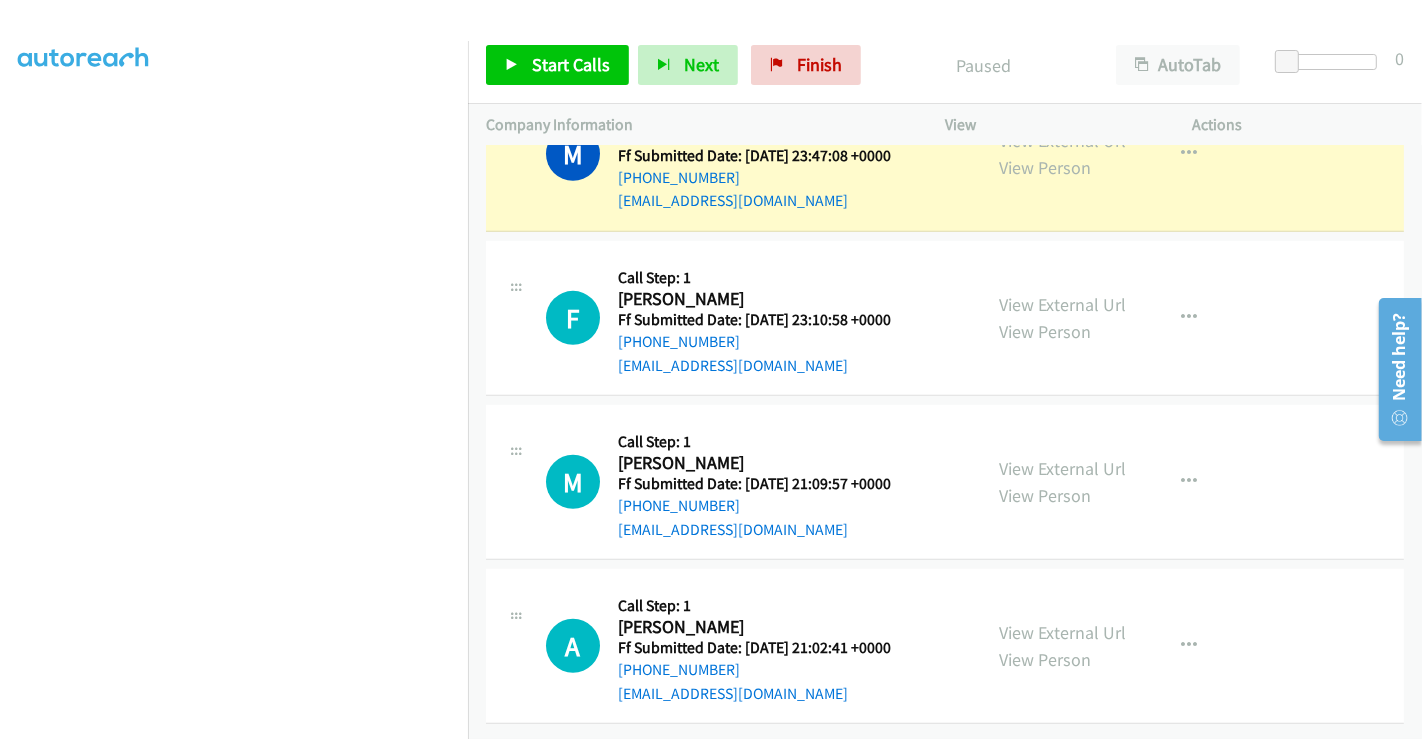 scroll, scrollTop: 890, scrollLeft: 0, axis: vertical 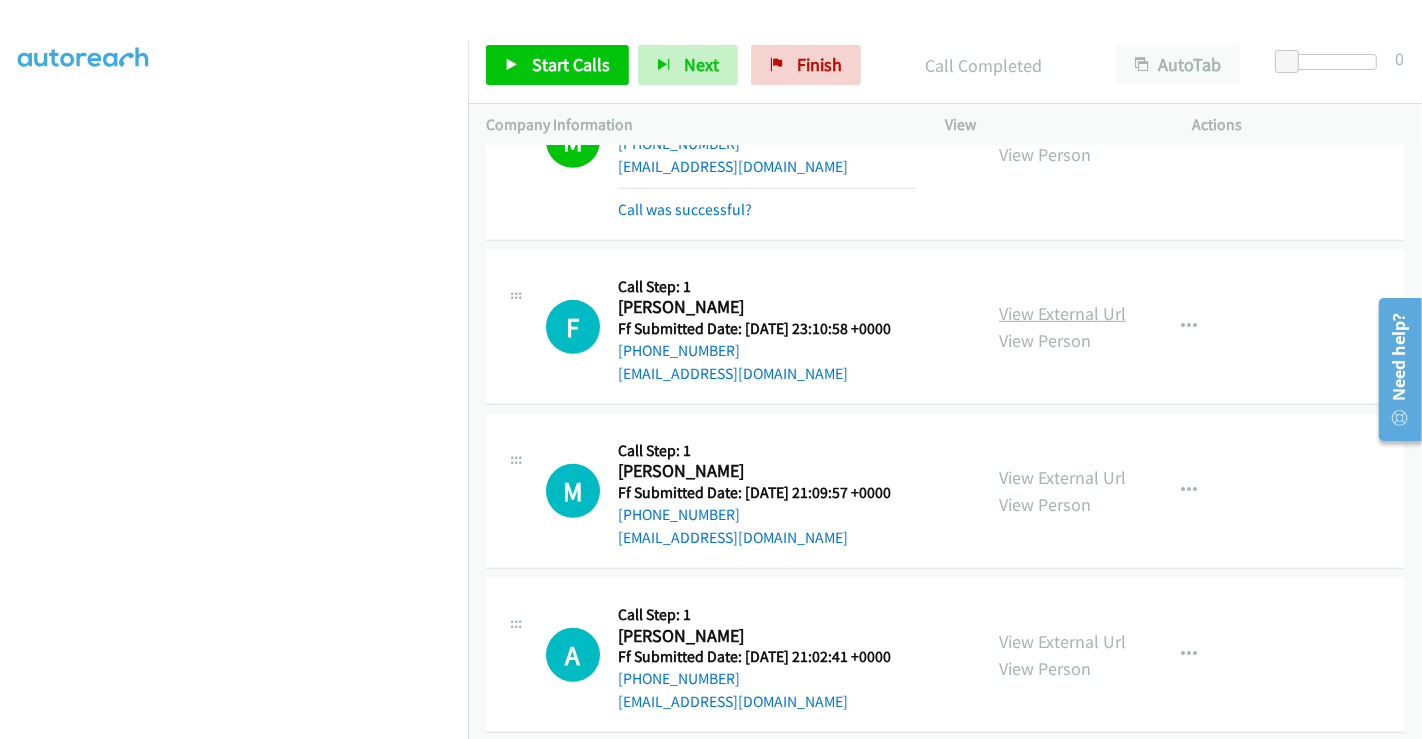 click on "View External Url" at bounding box center (1062, 313) 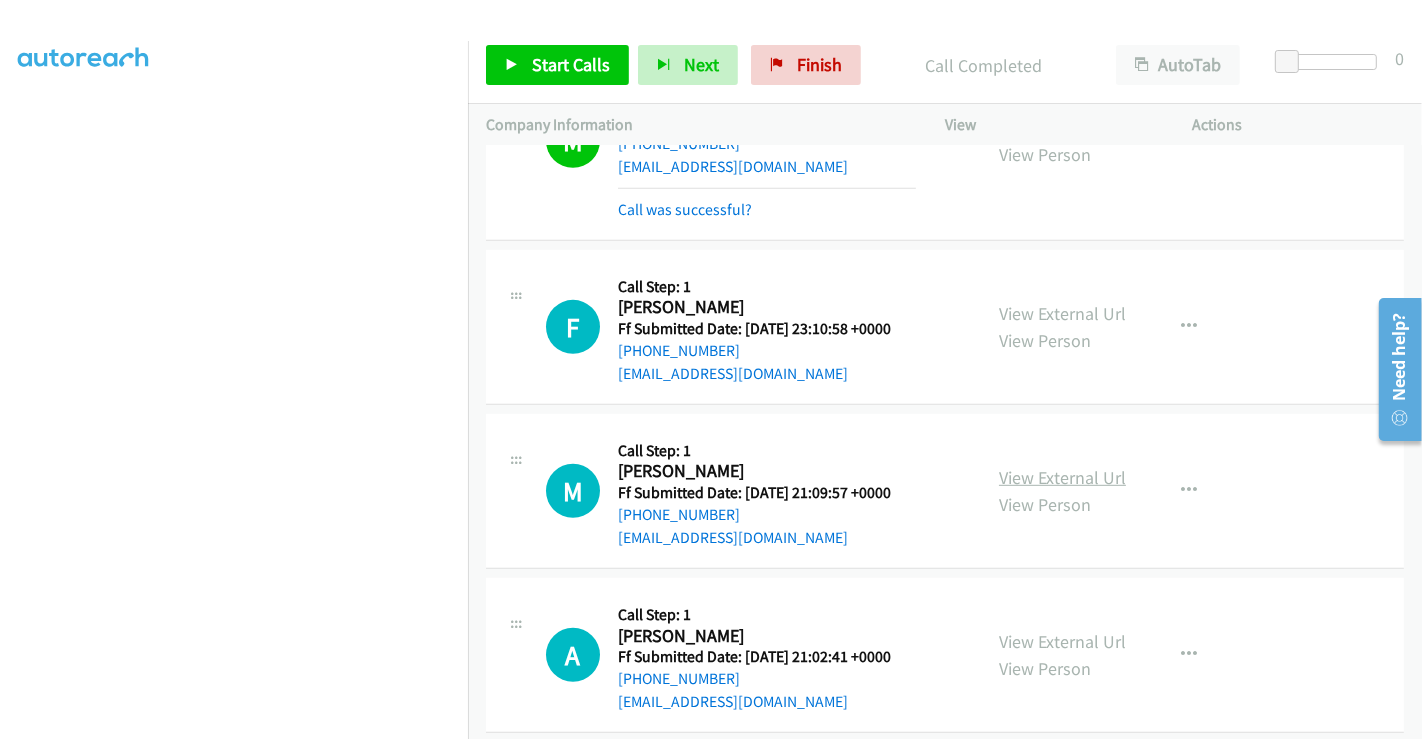 click on "View External Url" at bounding box center [1062, 477] 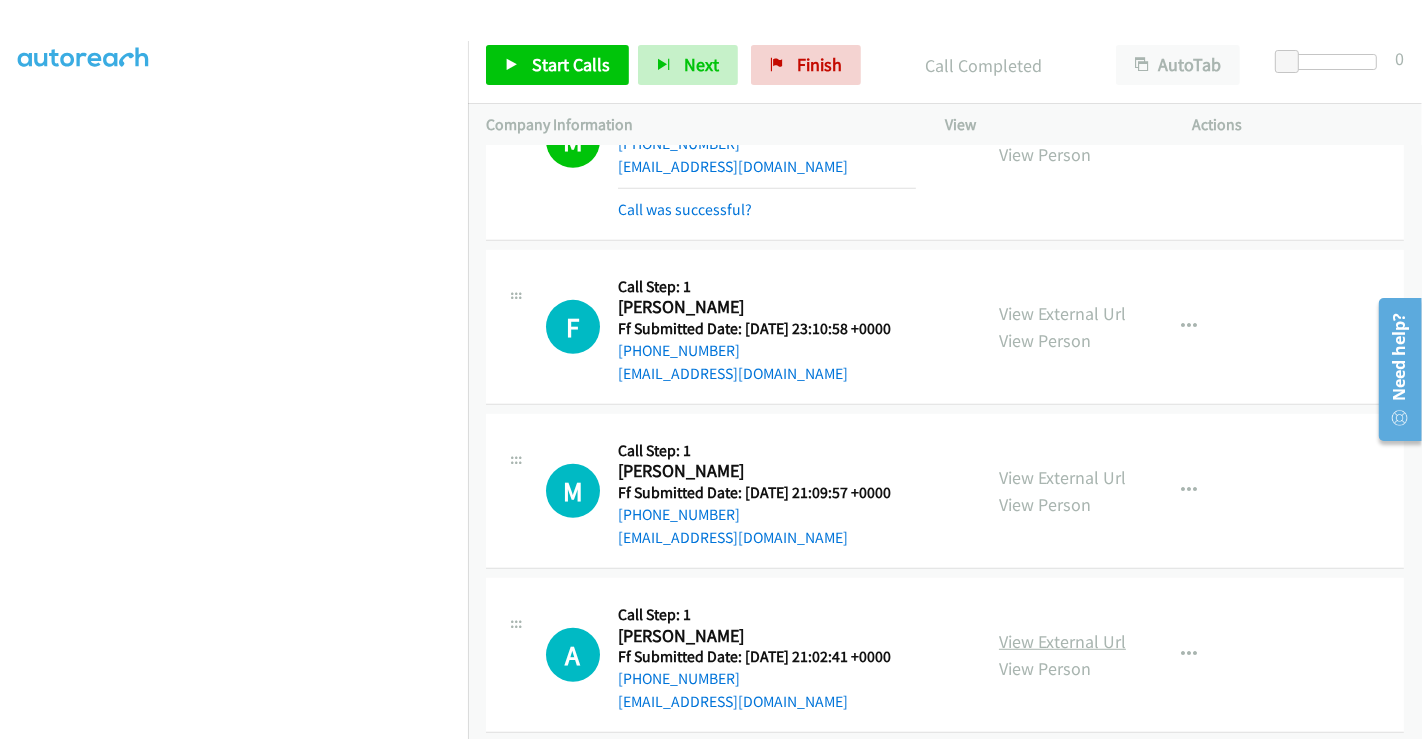 click on "View External Url" at bounding box center [1062, 641] 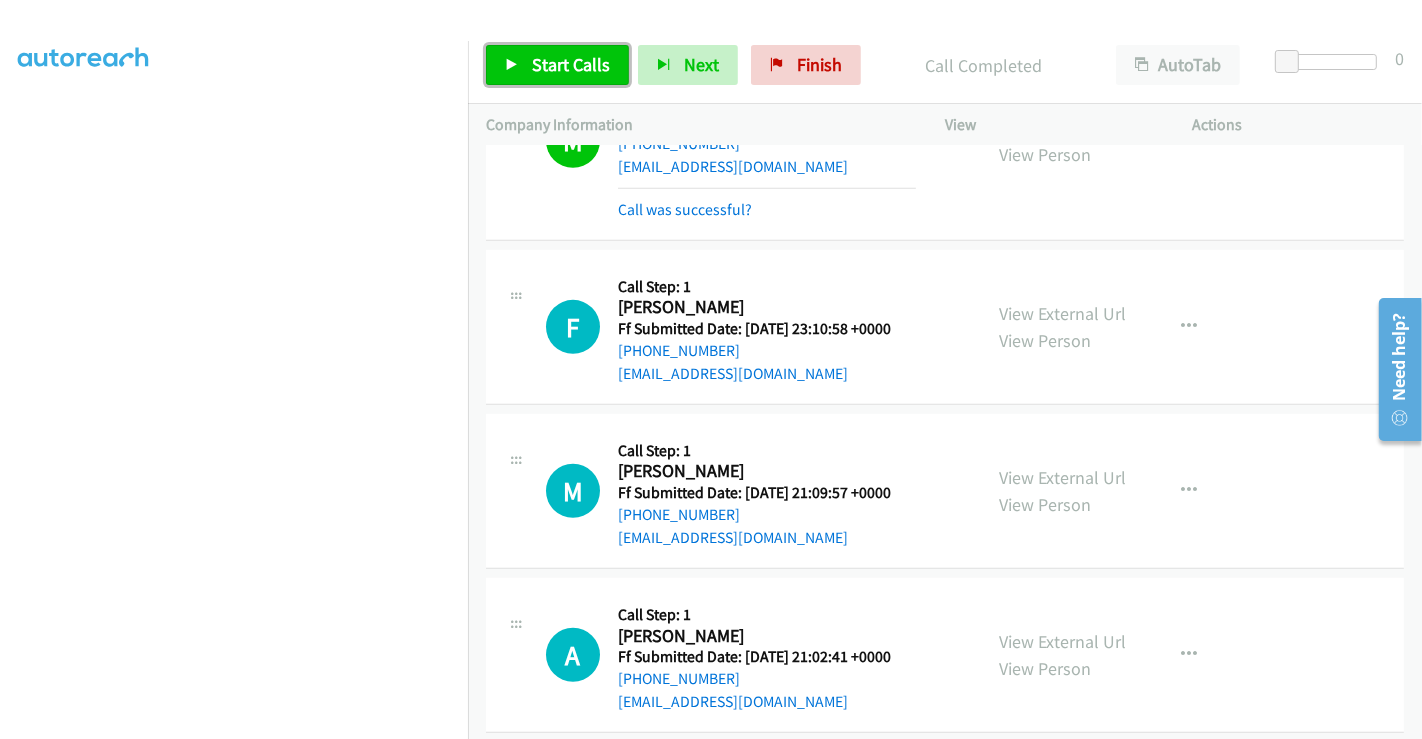 click on "Start Calls" at bounding box center [571, 64] 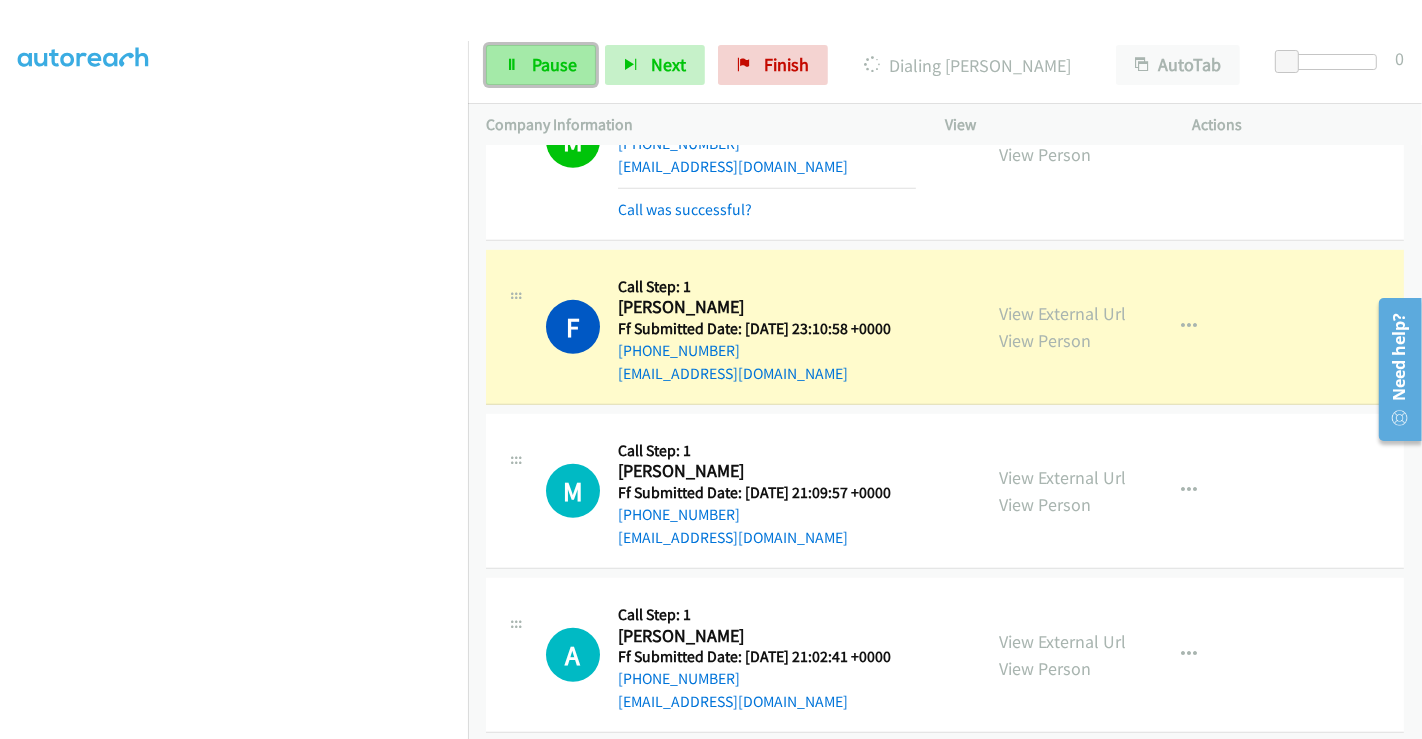 click on "Pause" at bounding box center [554, 64] 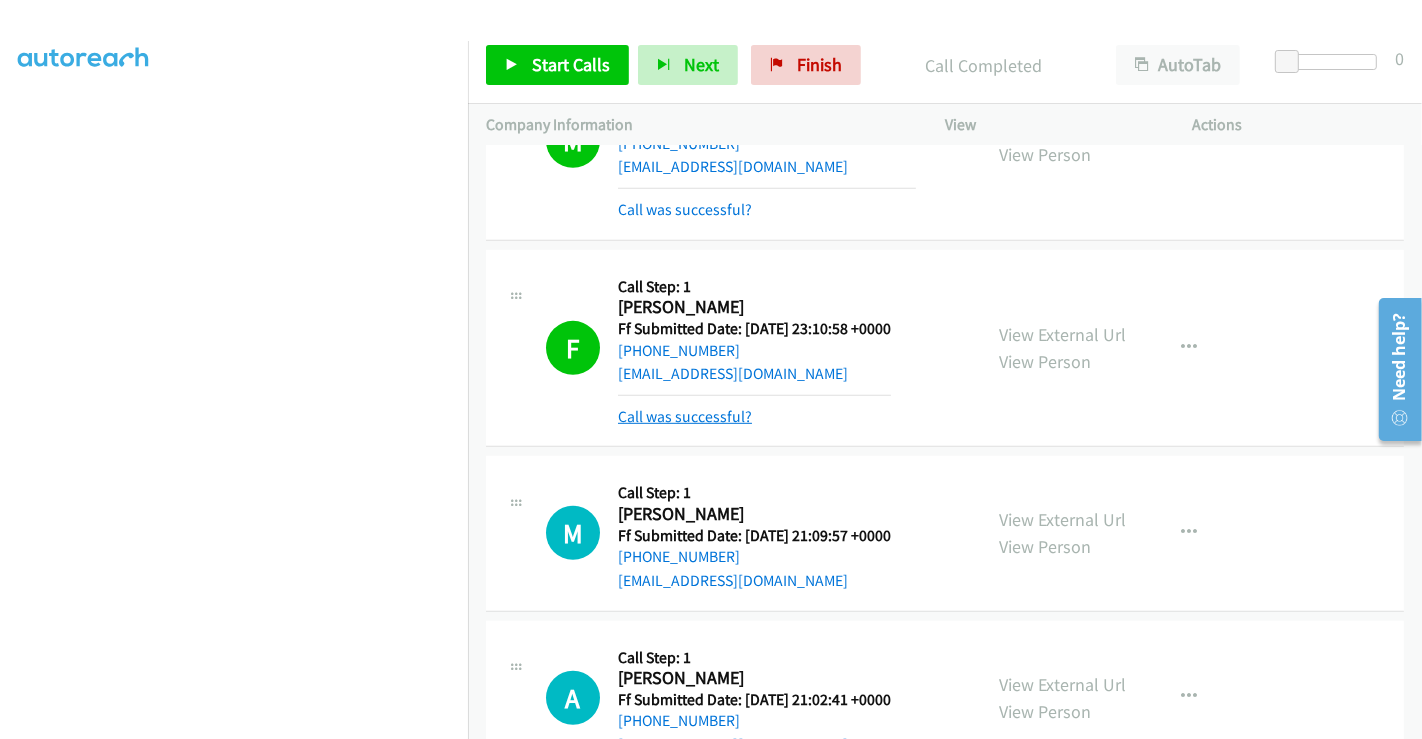 click on "Call was successful?" at bounding box center [685, 416] 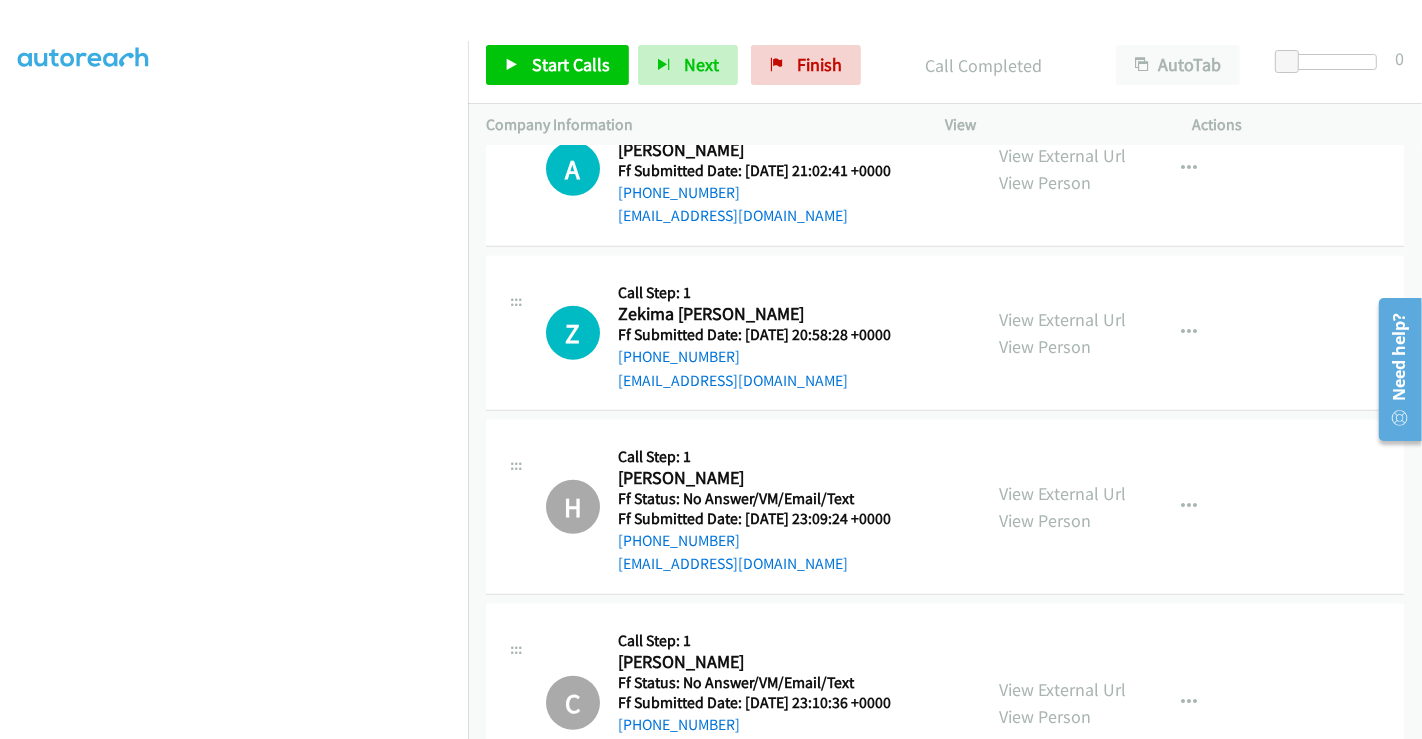 scroll, scrollTop: 1462, scrollLeft: 0, axis: vertical 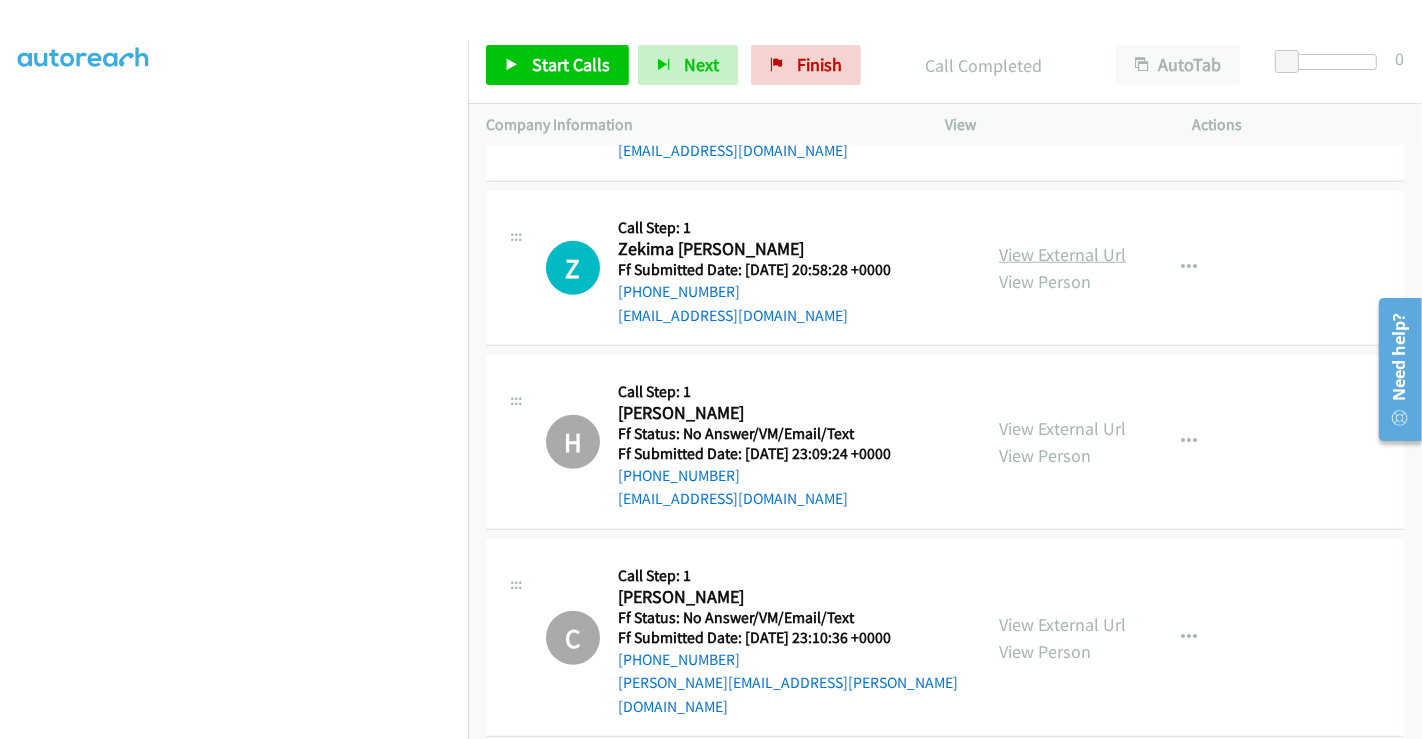 click on "View External Url" at bounding box center [1062, 254] 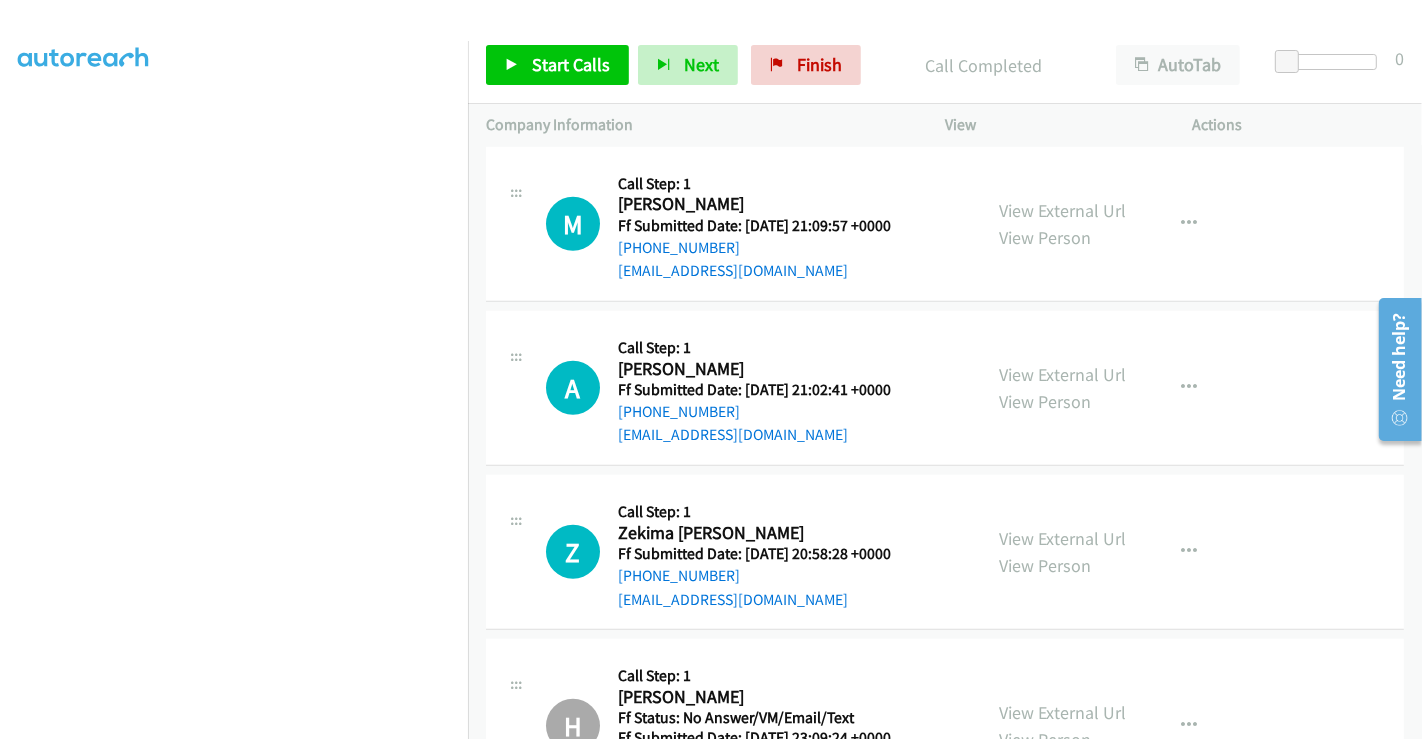 scroll, scrollTop: 1129, scrollLeft: 0, axis: vertical 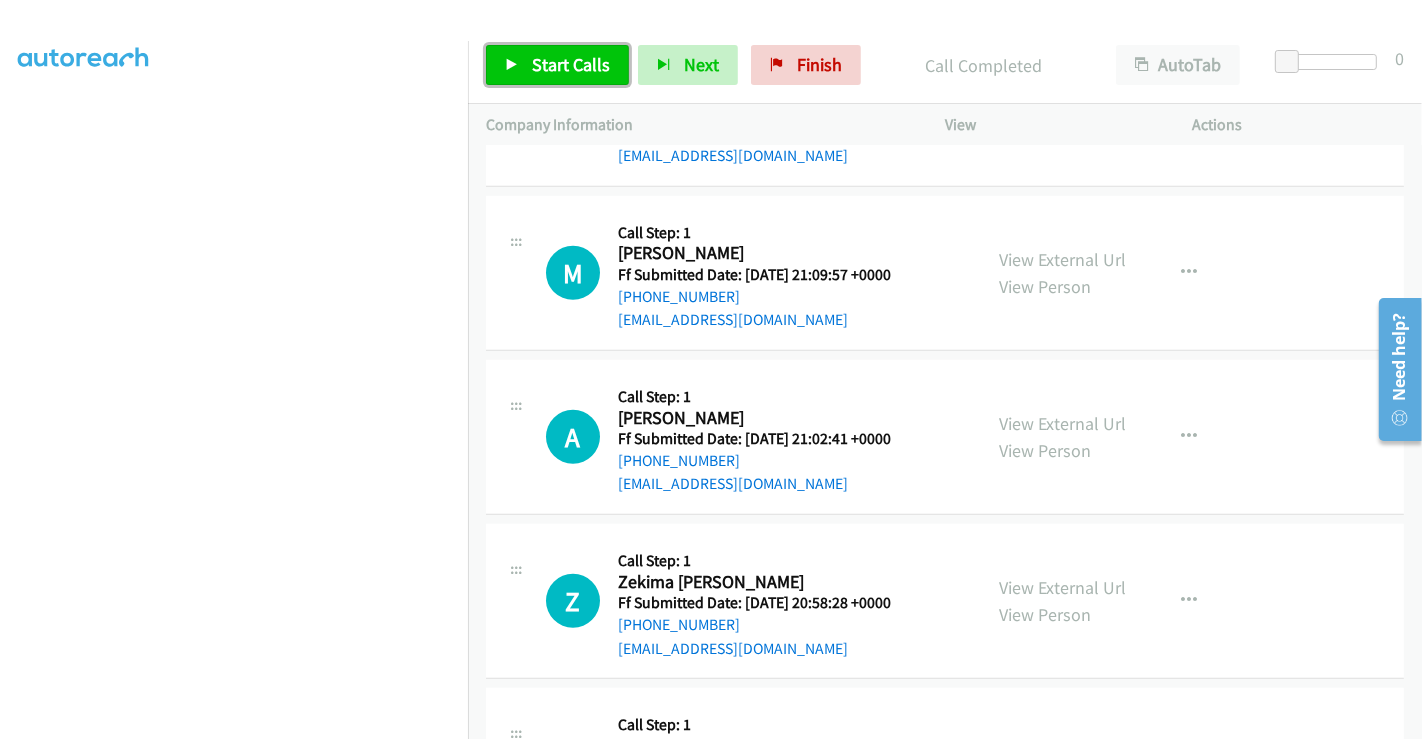 click on "Start Calls" at bounding box center (571, 64) 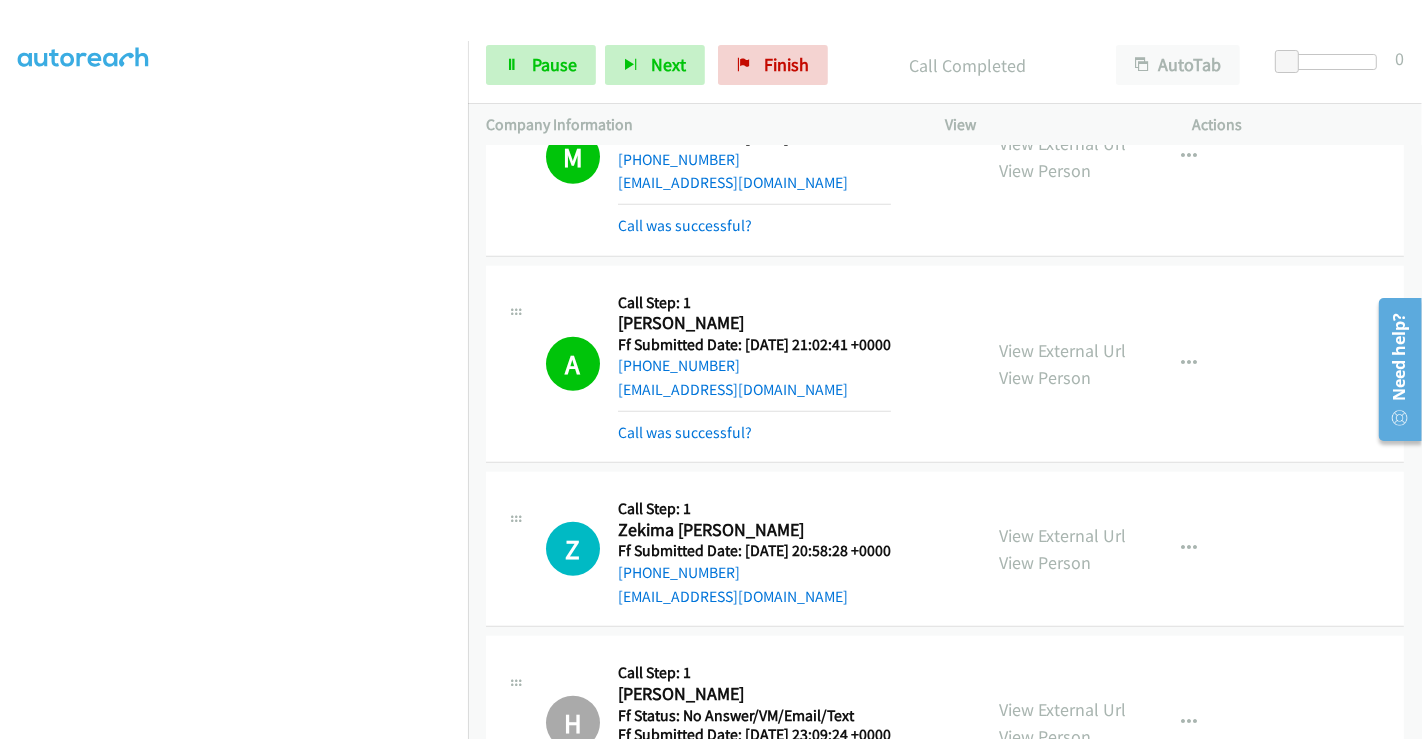 scroll, scrollTop: 1462, scrollLeft: 0, axis: vertical 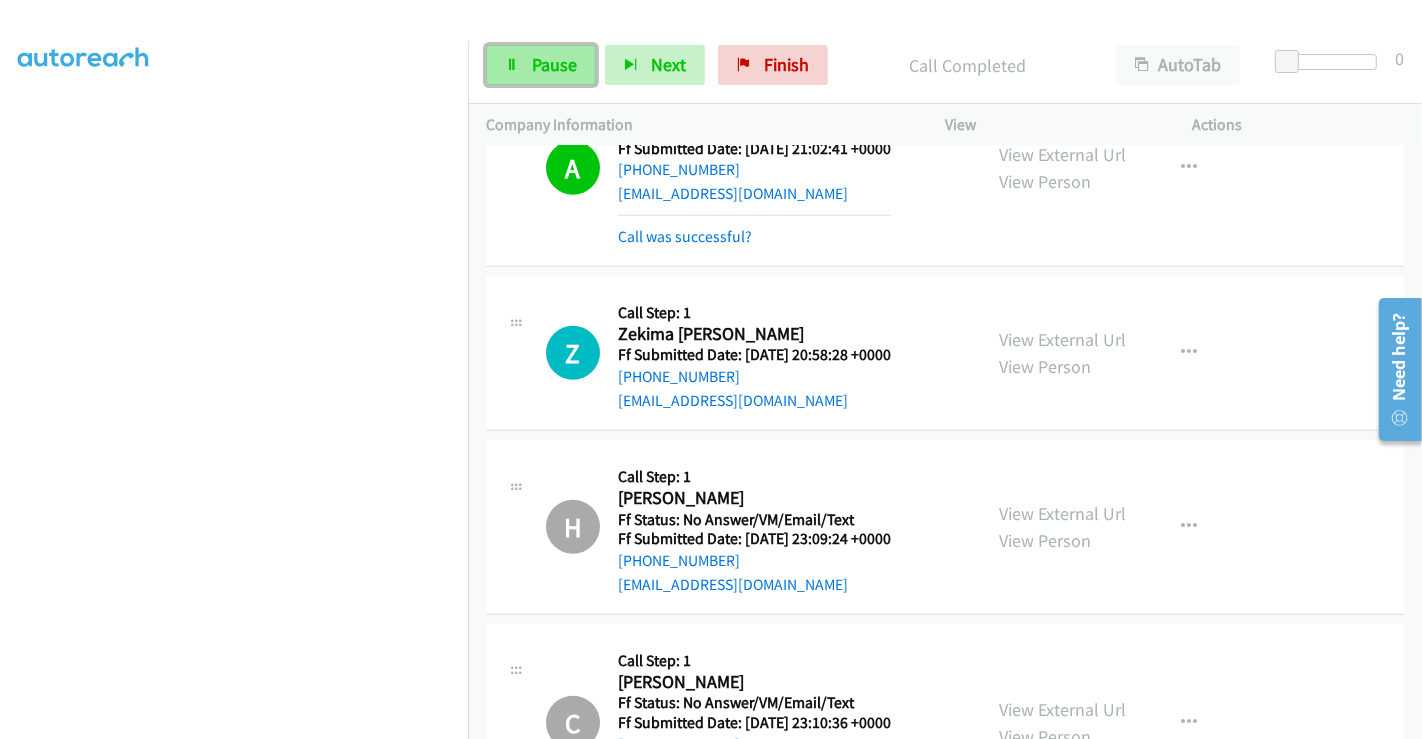 click on "Pause" at bounding box center (554, 64) 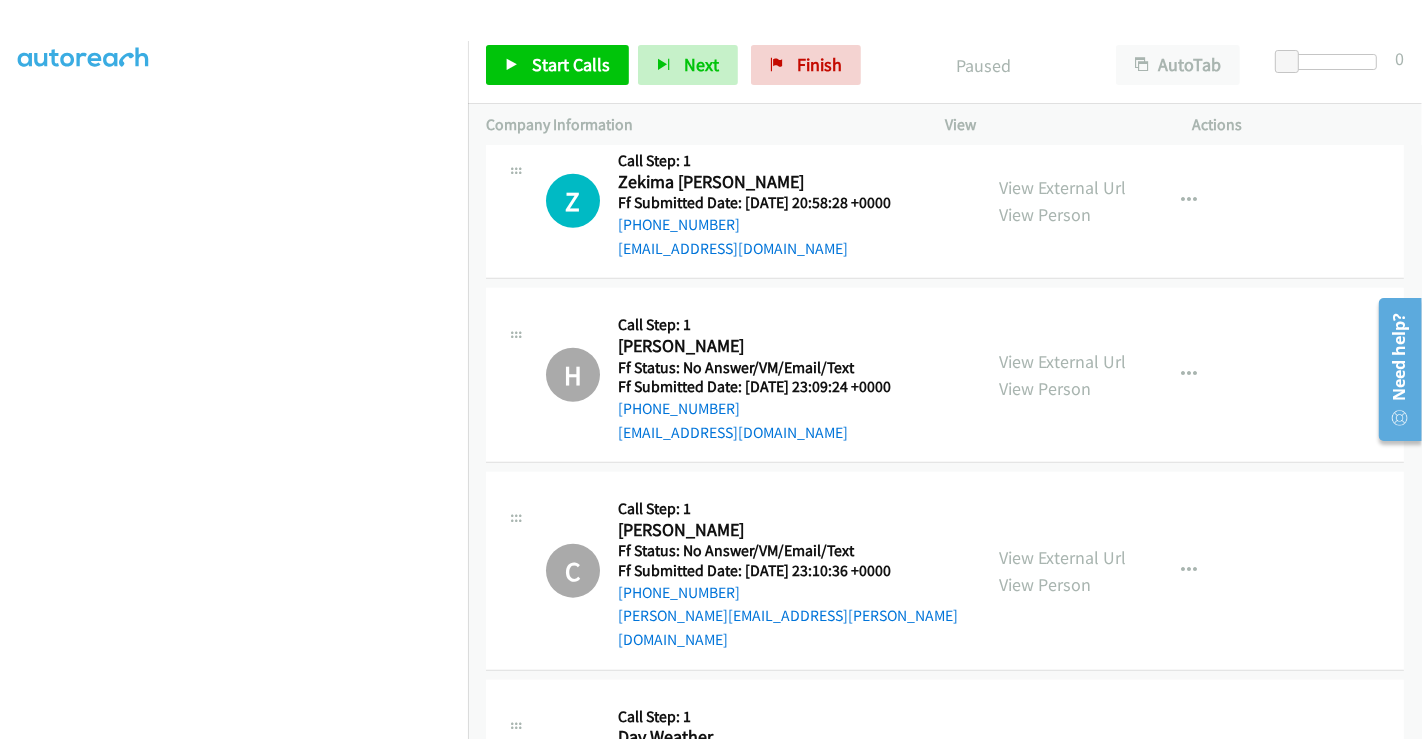 scroll, scrollTop: 1731, scrollLeft: 0, axis: vertical 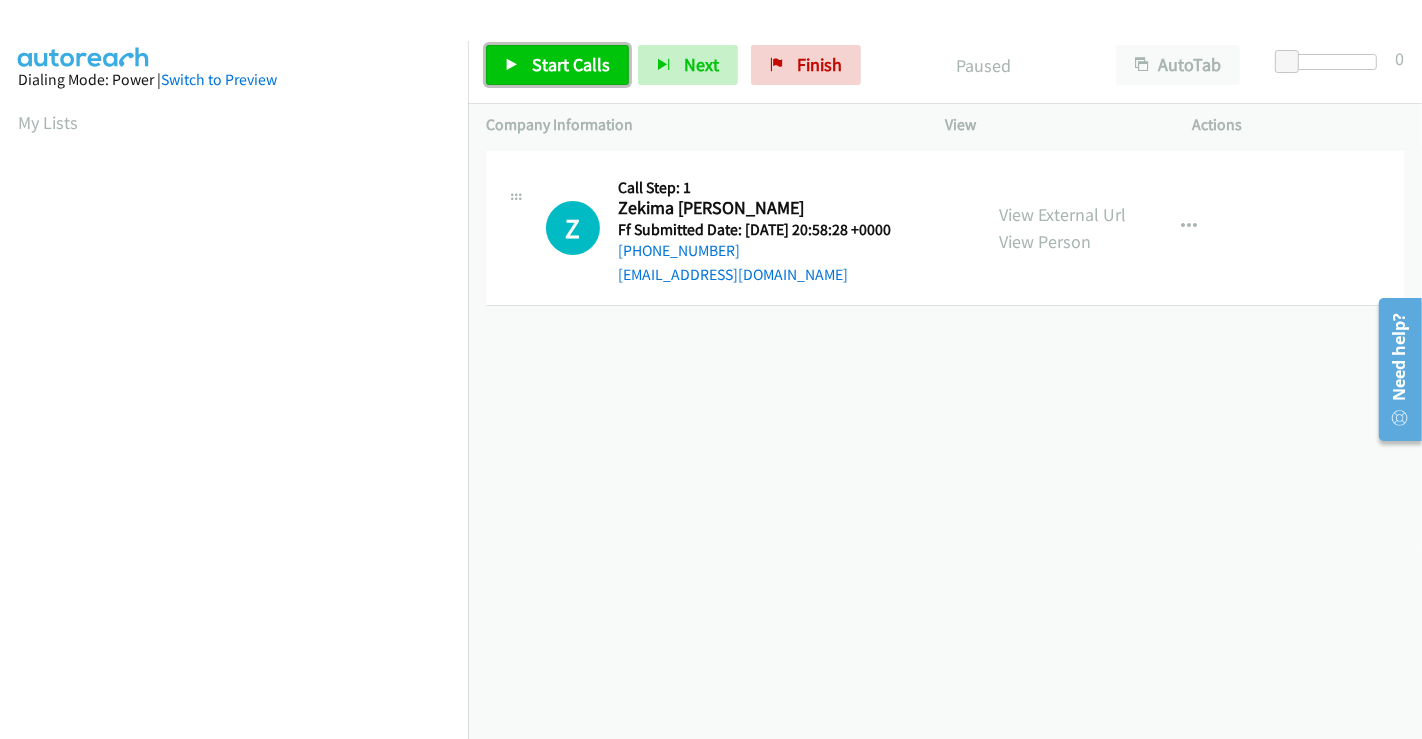 click on "Start Calls" at bounding box center (571, 64) 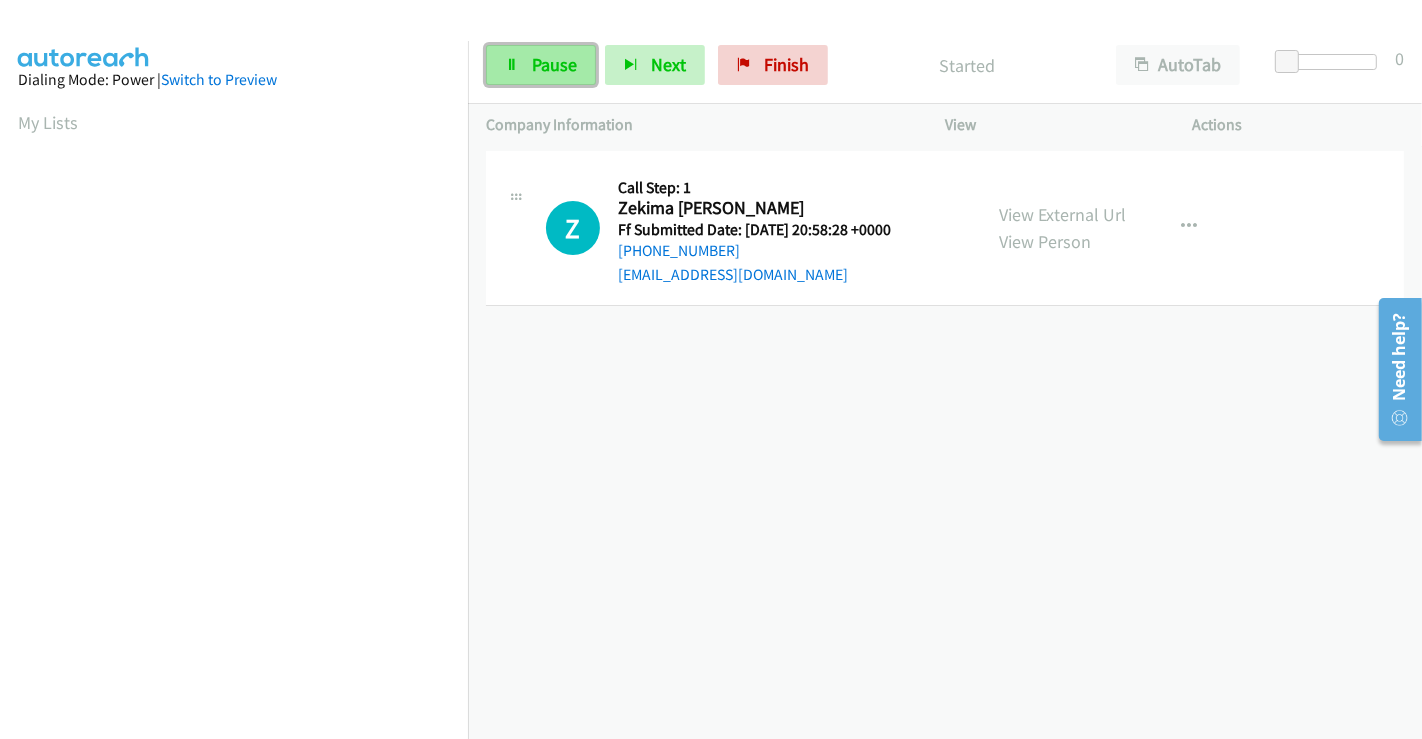 click on "Pause" at bounding box center (554, 64) 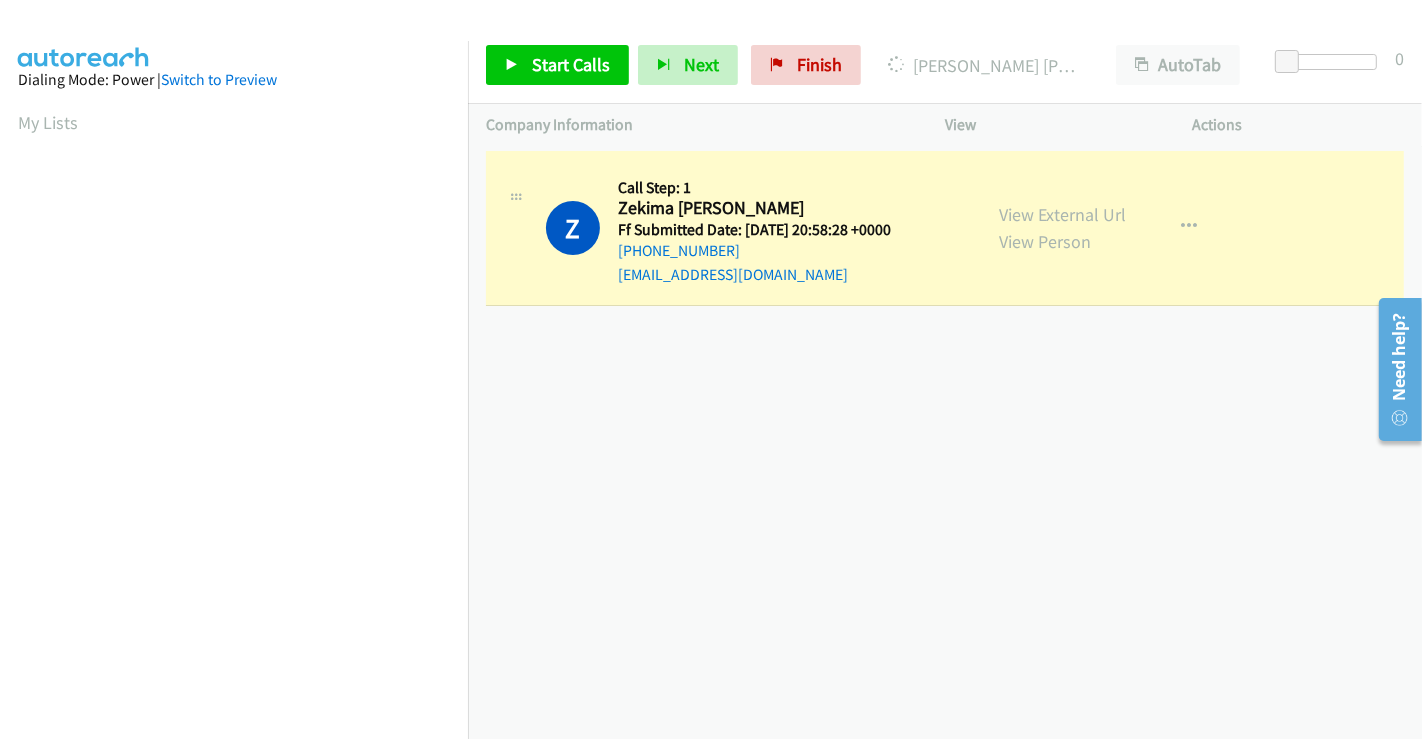 scroll, scrollTop: 385, scrollLeft: 0, axis: vertical 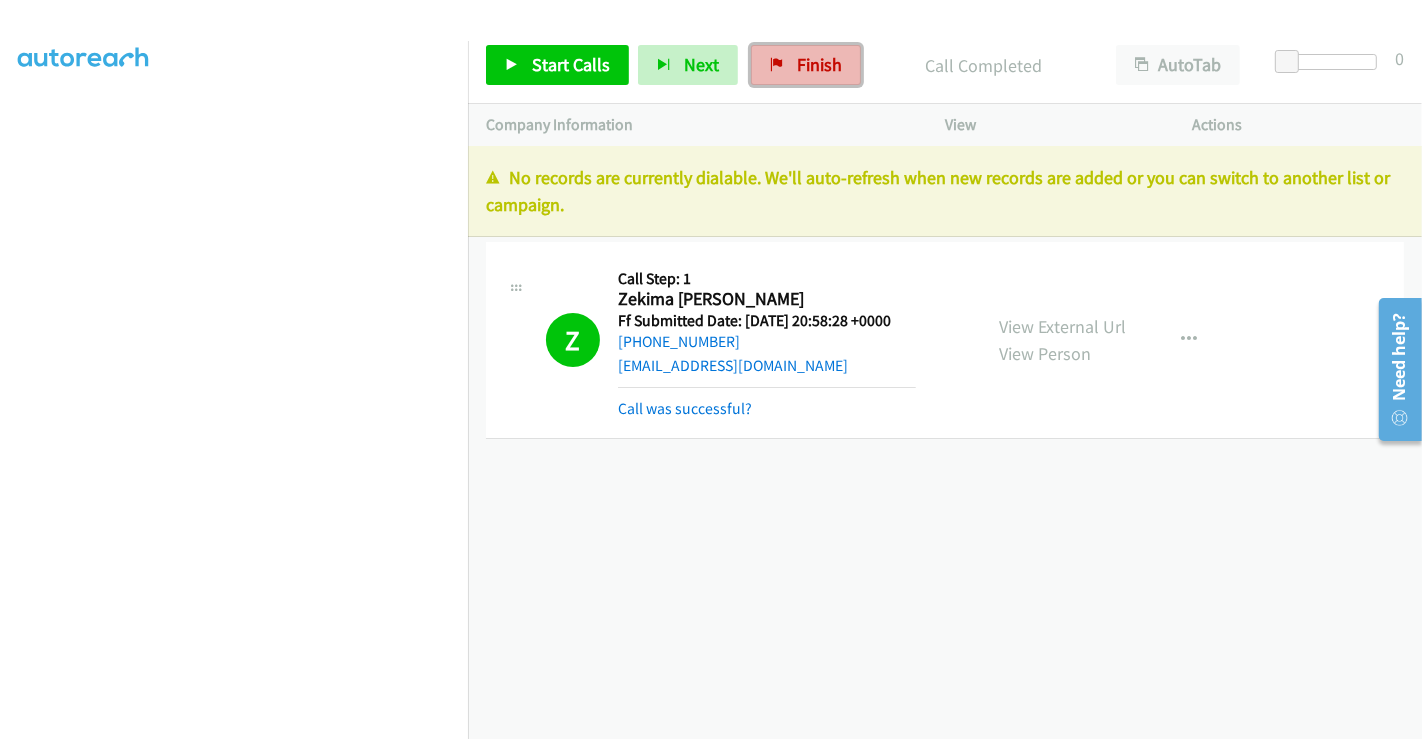 click on "Finish" at bounding box center (819, 64) 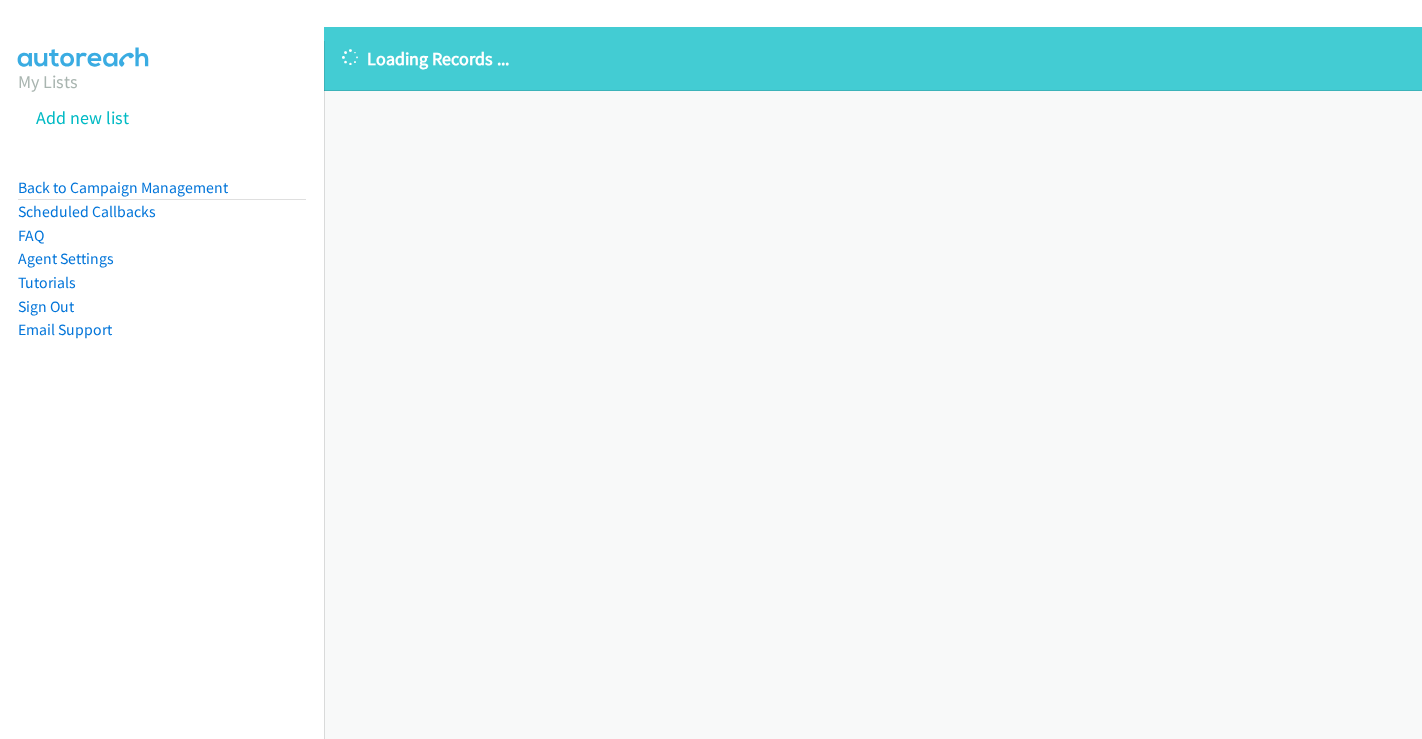 scroll, scrollTop: 0, scrollLeft: 0, axis: both 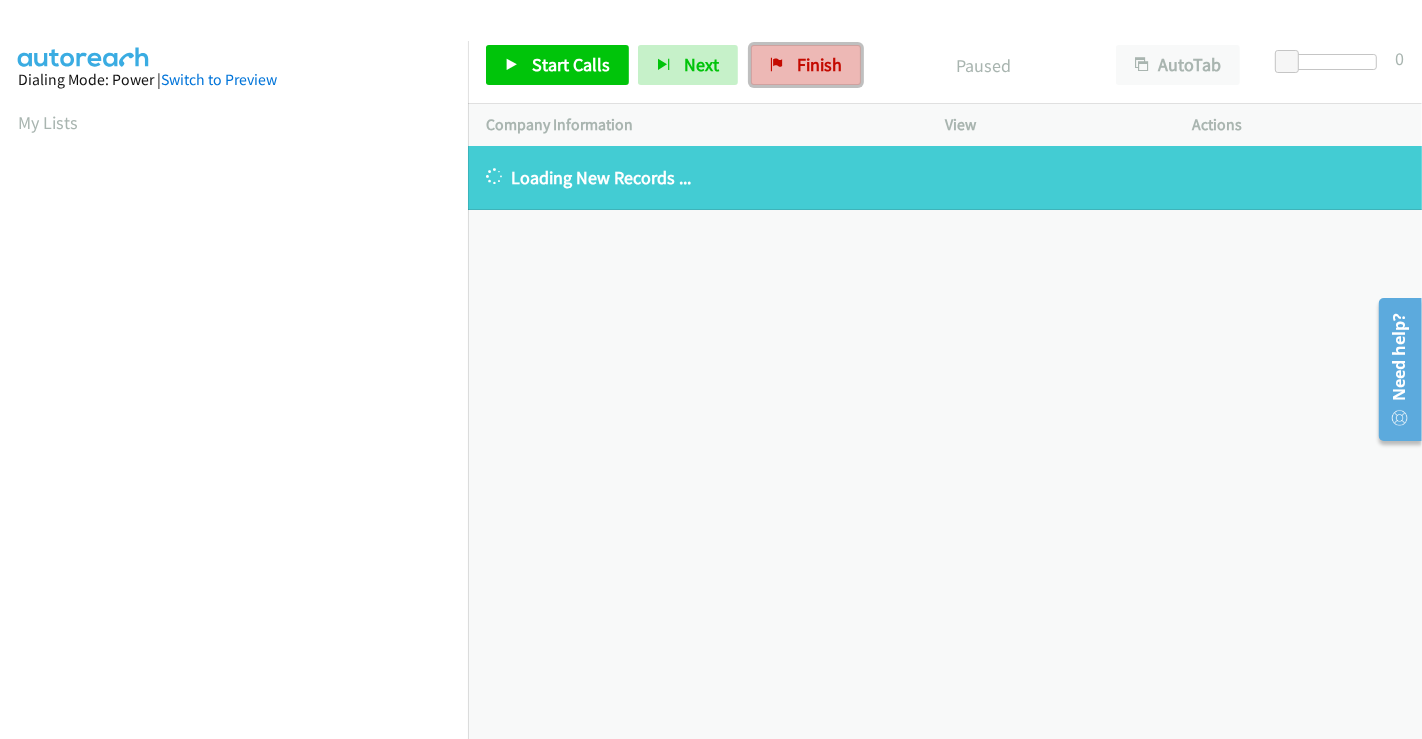 click on "Finish" at bounding box center [819, 64] 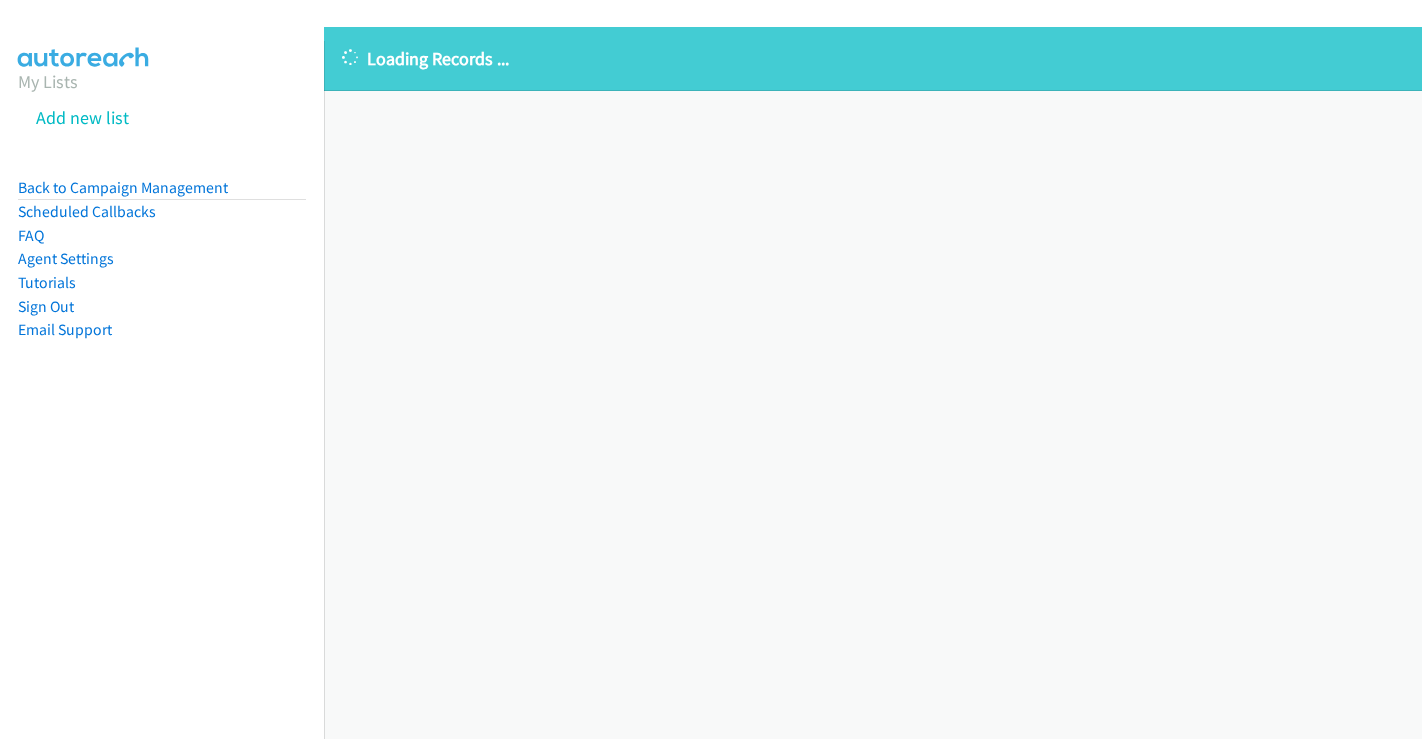 scroll, scrollTop: 0, scrollLeft: 0, axis: both 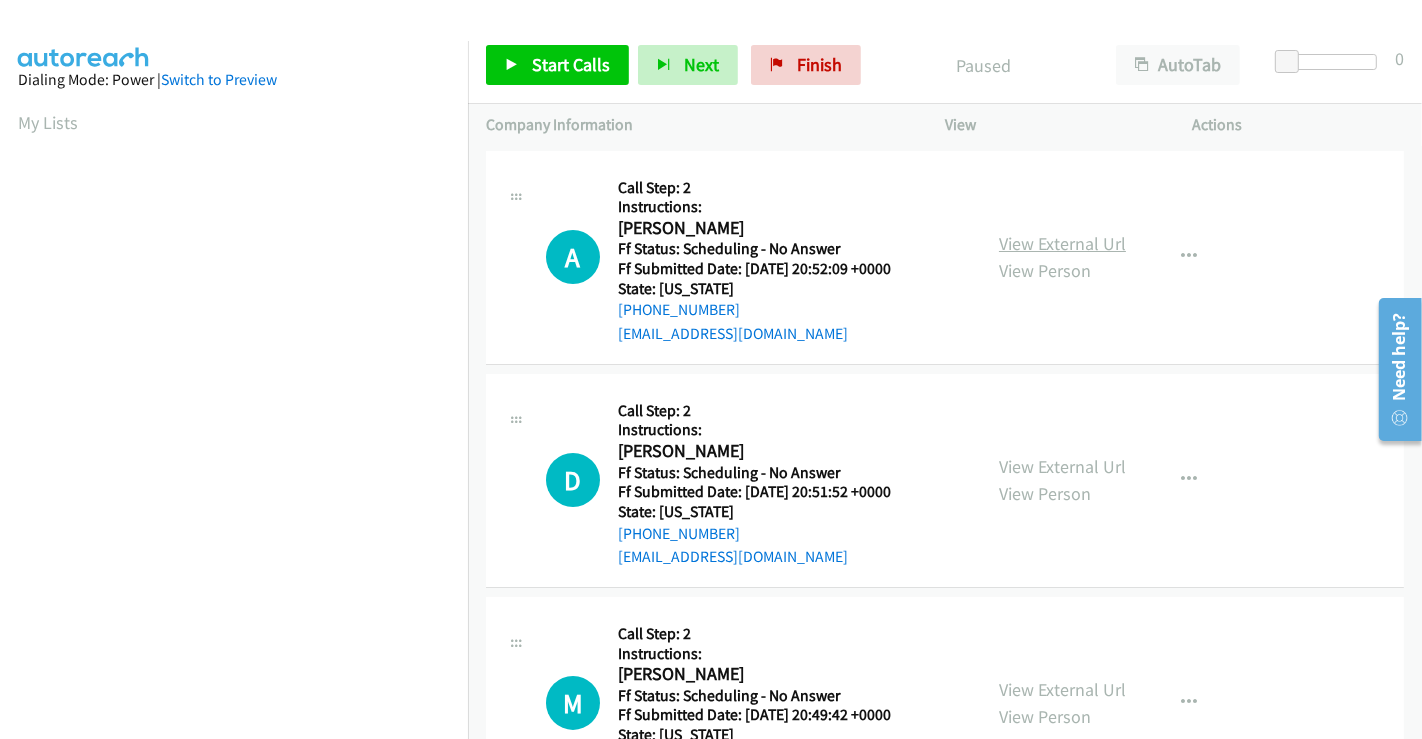 click on "View External Url" at bounding box center (1062, 243) 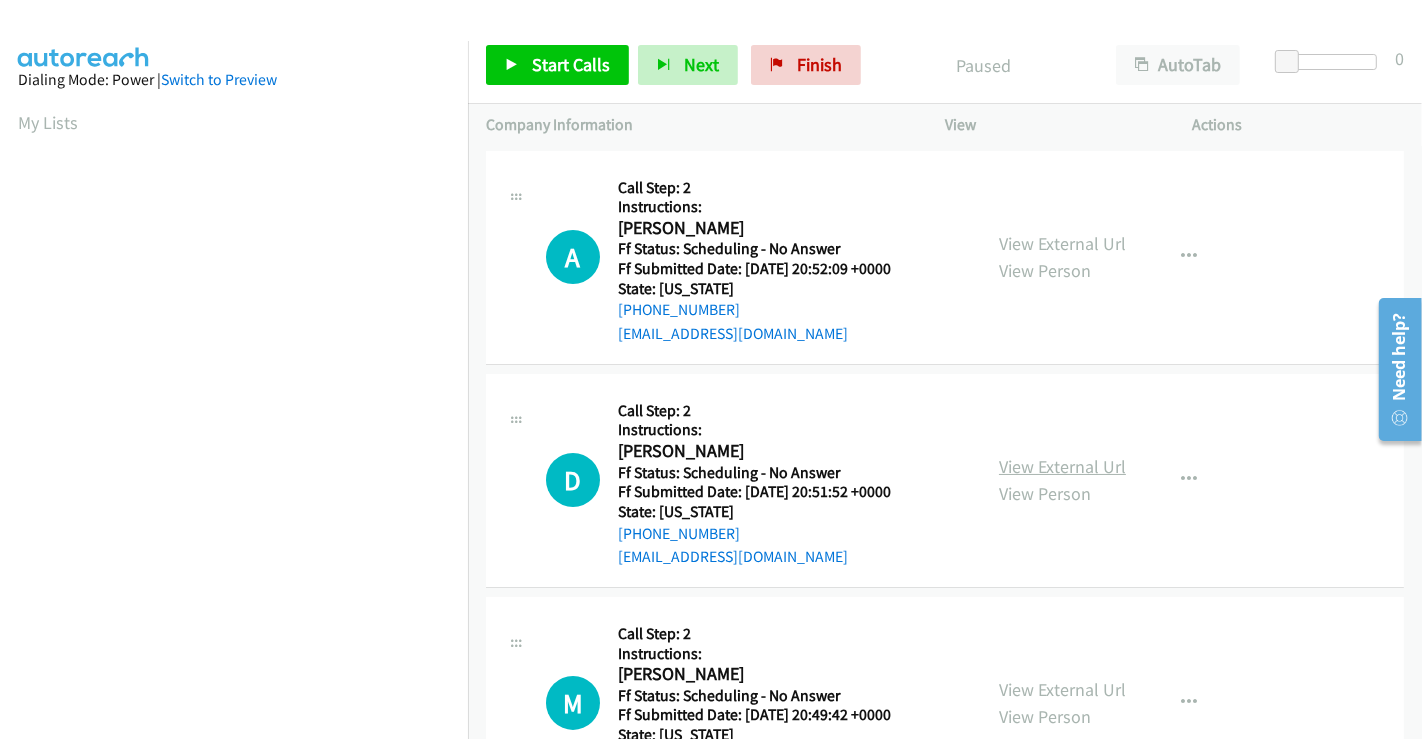 click on "View External Url" at bounding box center (1062, 466) 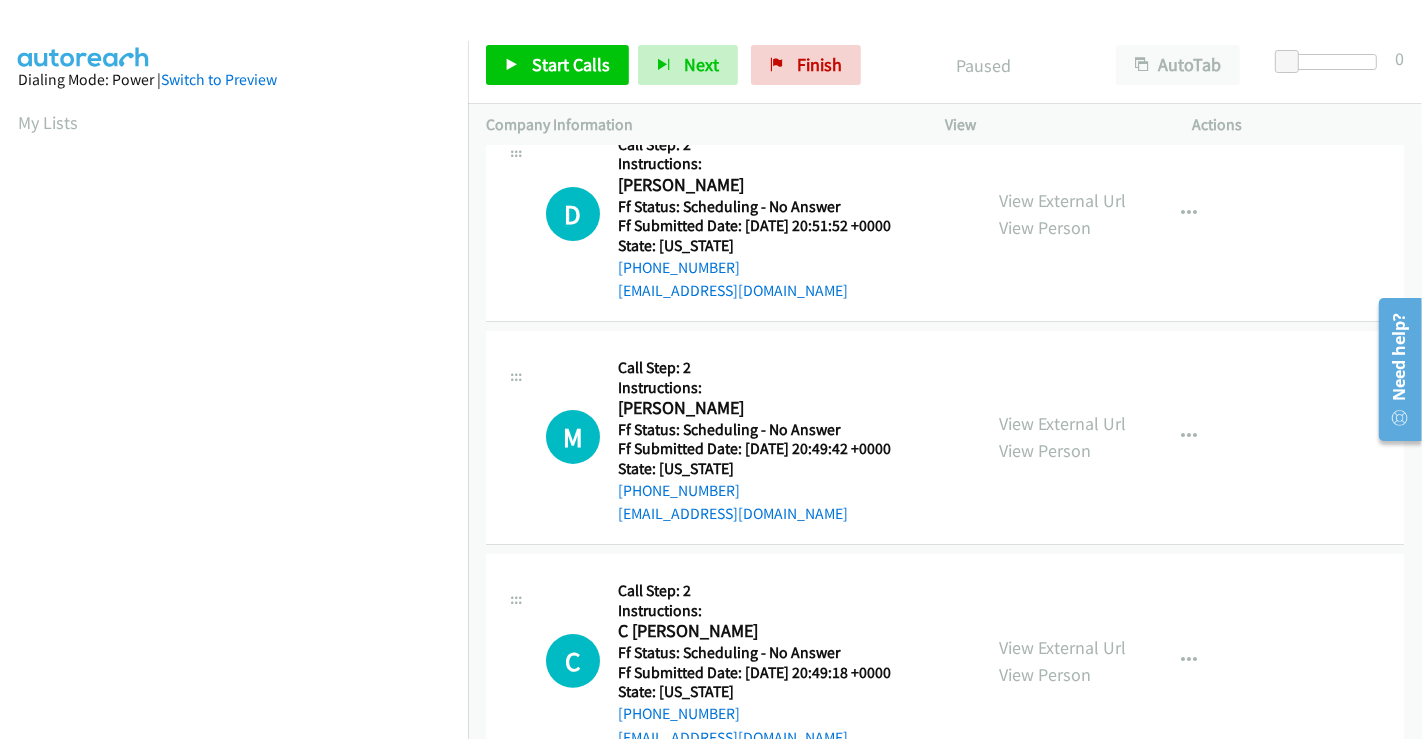 scroll, scrollTop: 333, scrollLeft: 0, axis: vertical 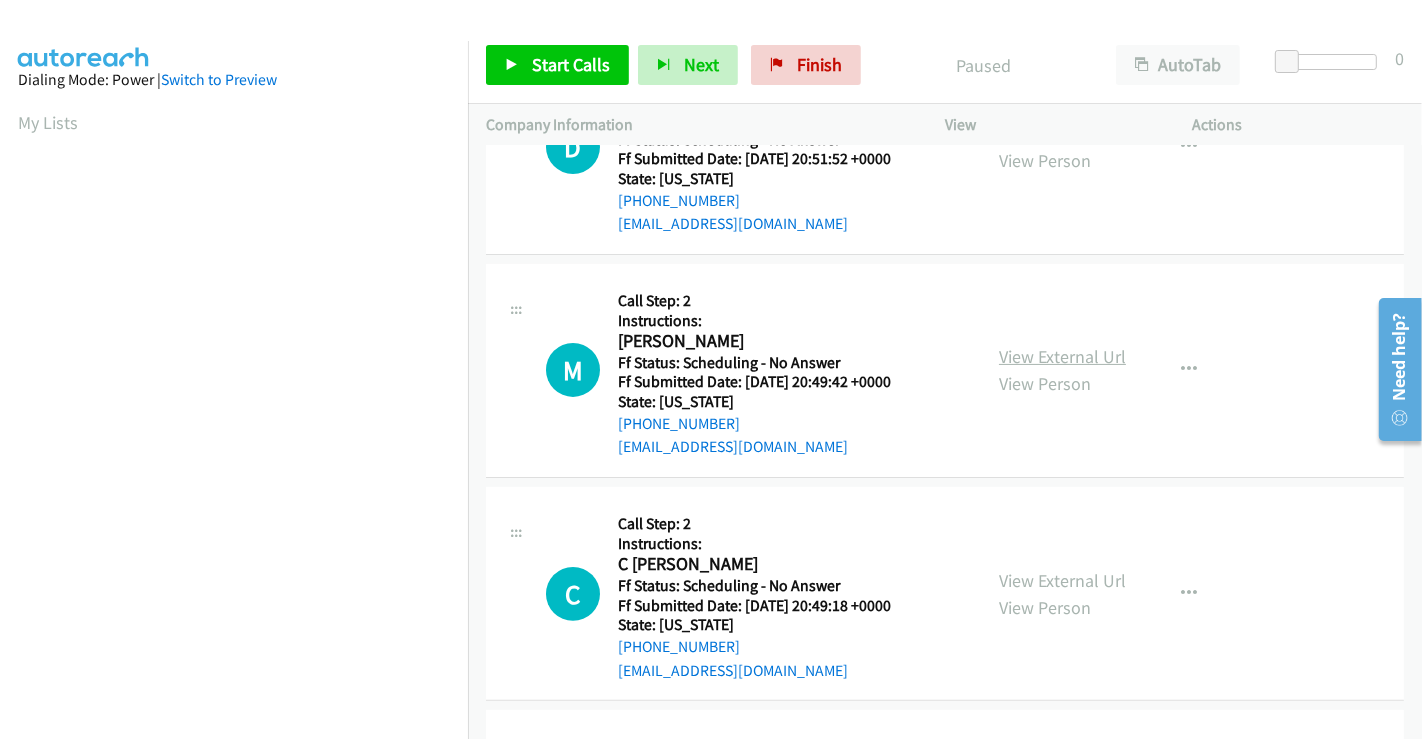 click on "View External Url" at bounding box center (1062, 356) 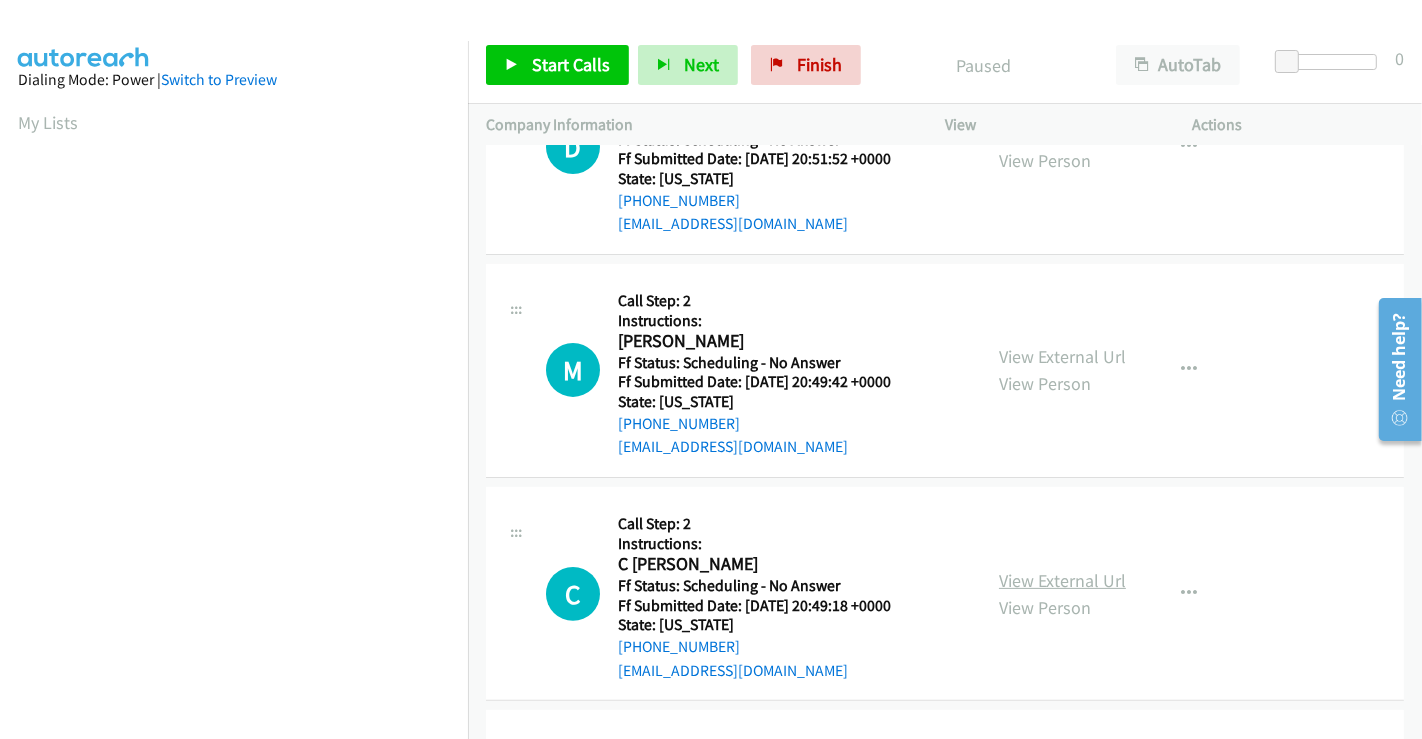 click on "View External Url" at bounding box center [1062, 580] 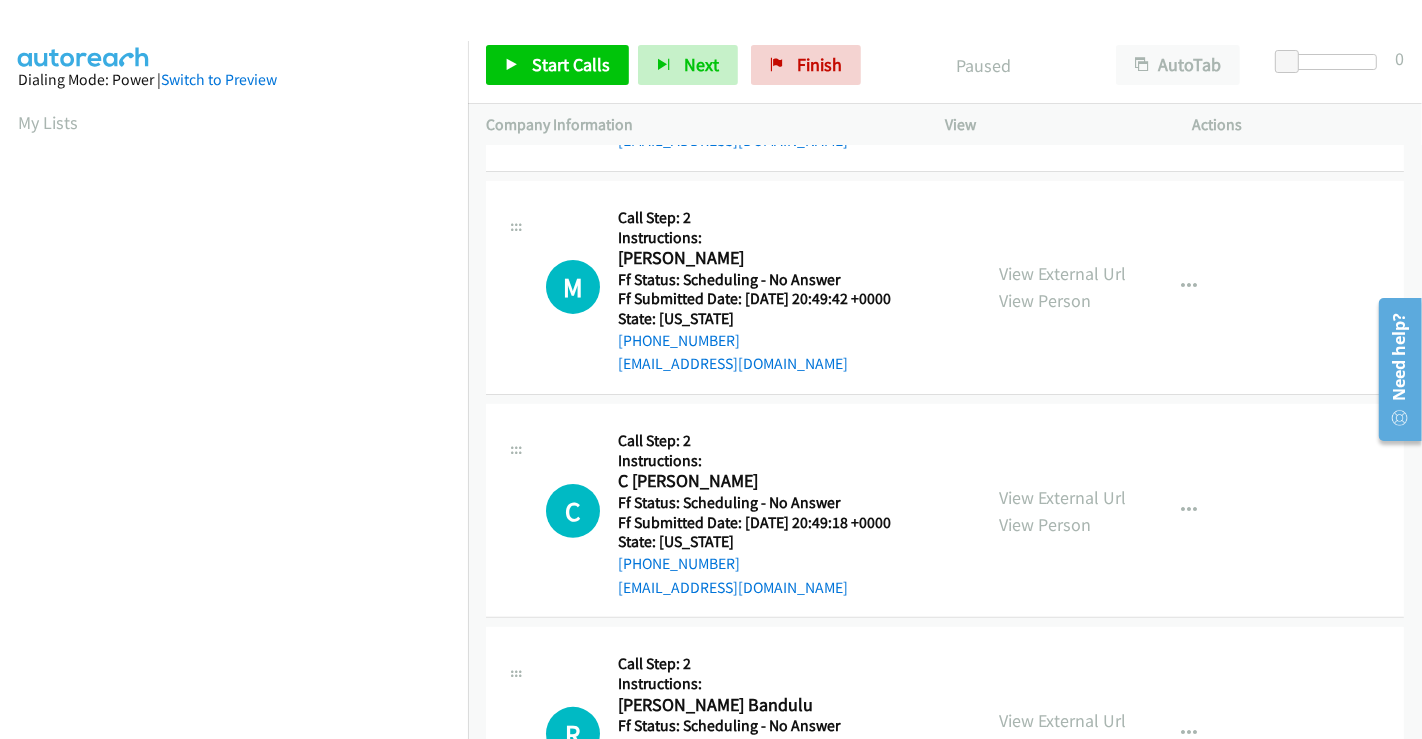 scroll, scrollTop: 555, scrollLeft: 0, axis: vertical 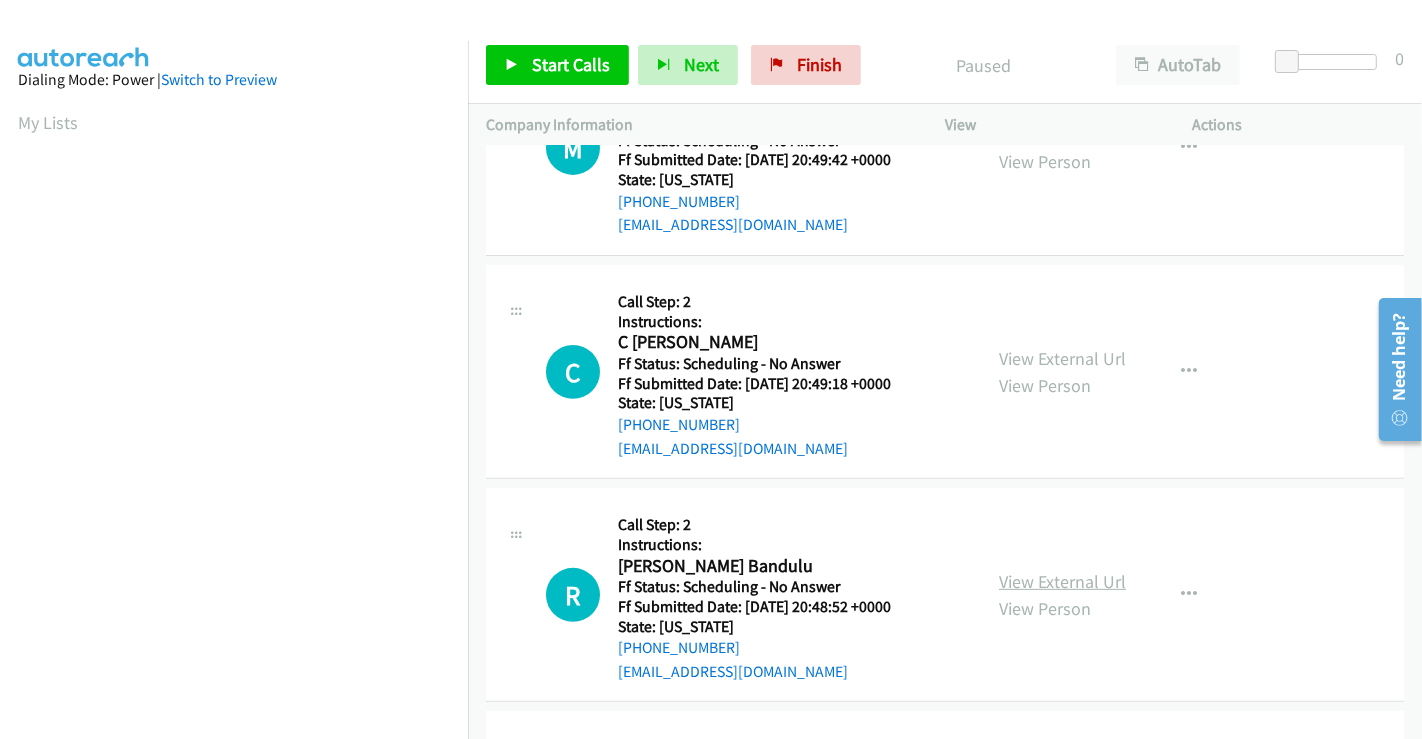 click on "View External Url" at bounding box center (1062, 581) 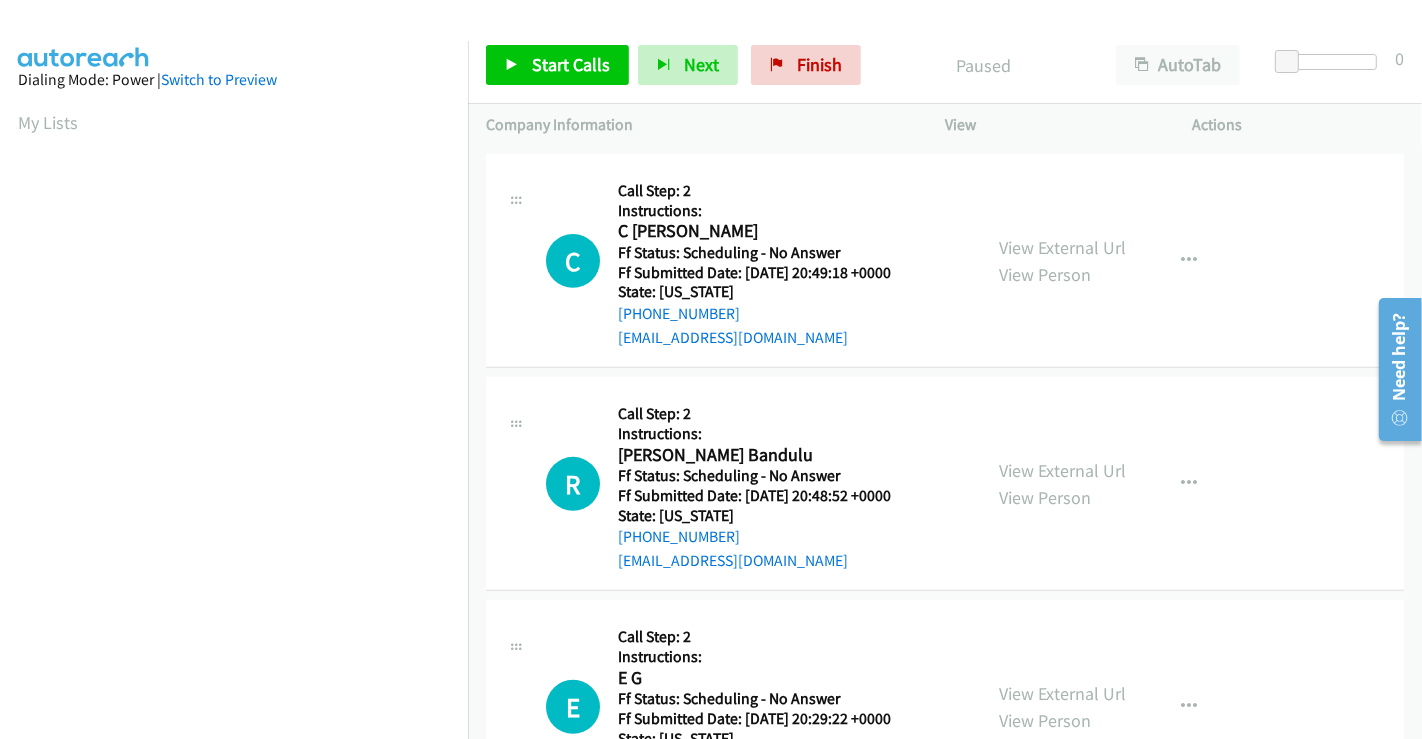 scroll, scrollTop: 444, scrollLeft: 0, axis: vertical 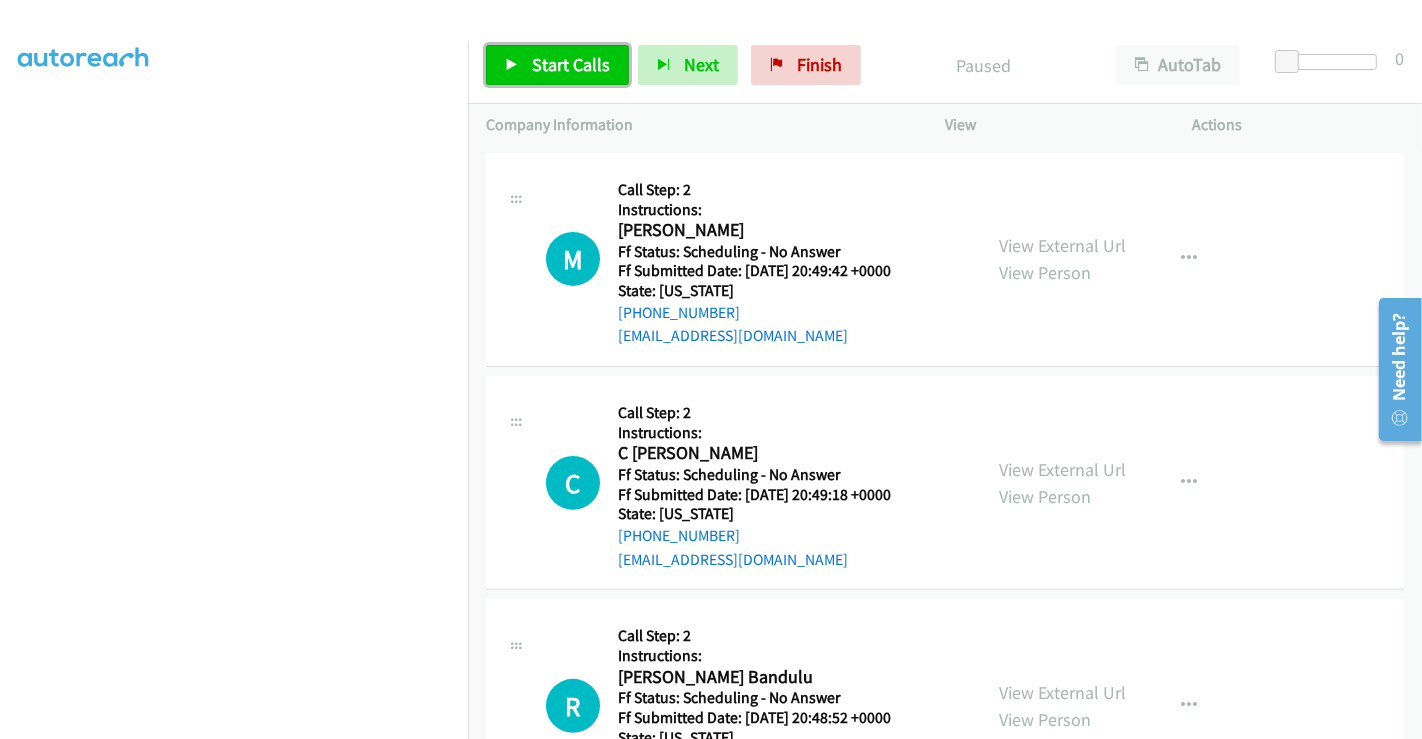 click on "Start Calls" at bounding box center [571, 64] 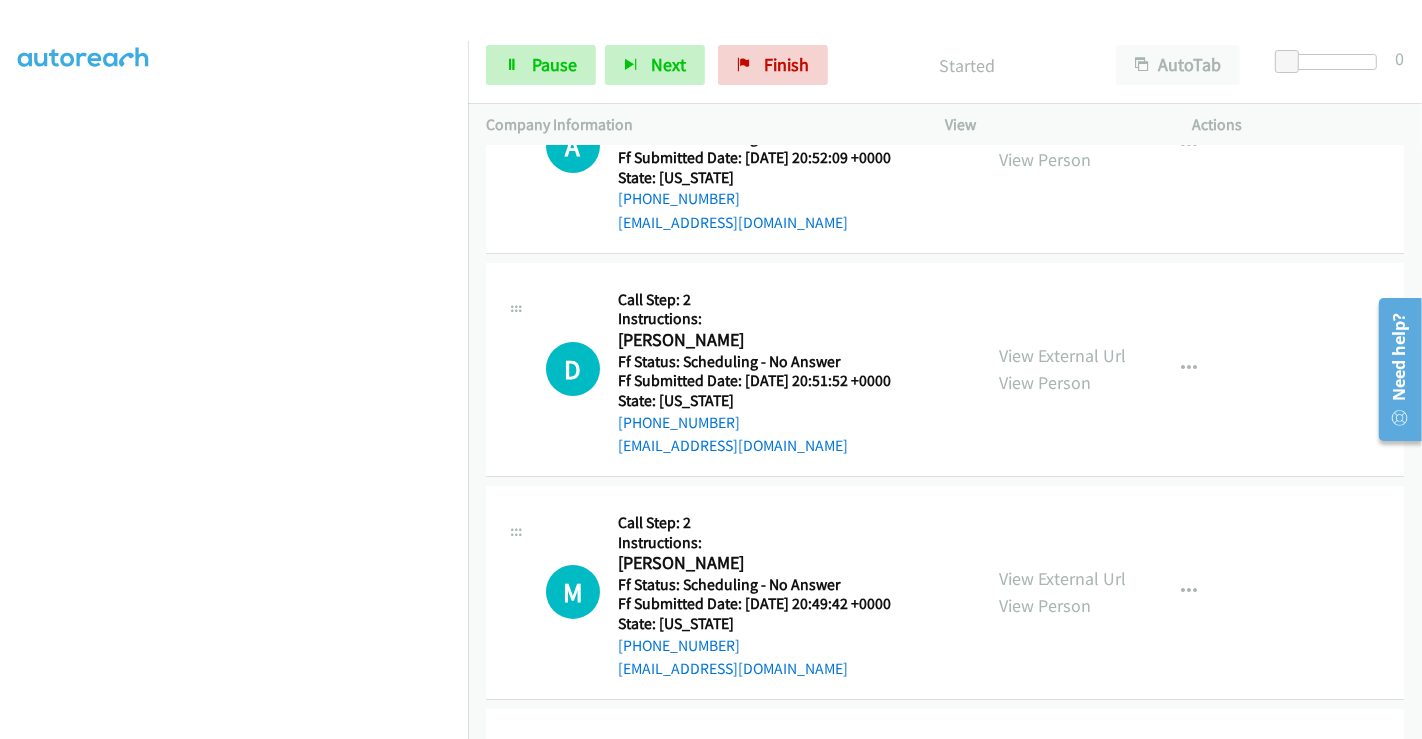 scroll, scrollTop: 0, scrollLeft: 0, axis: both 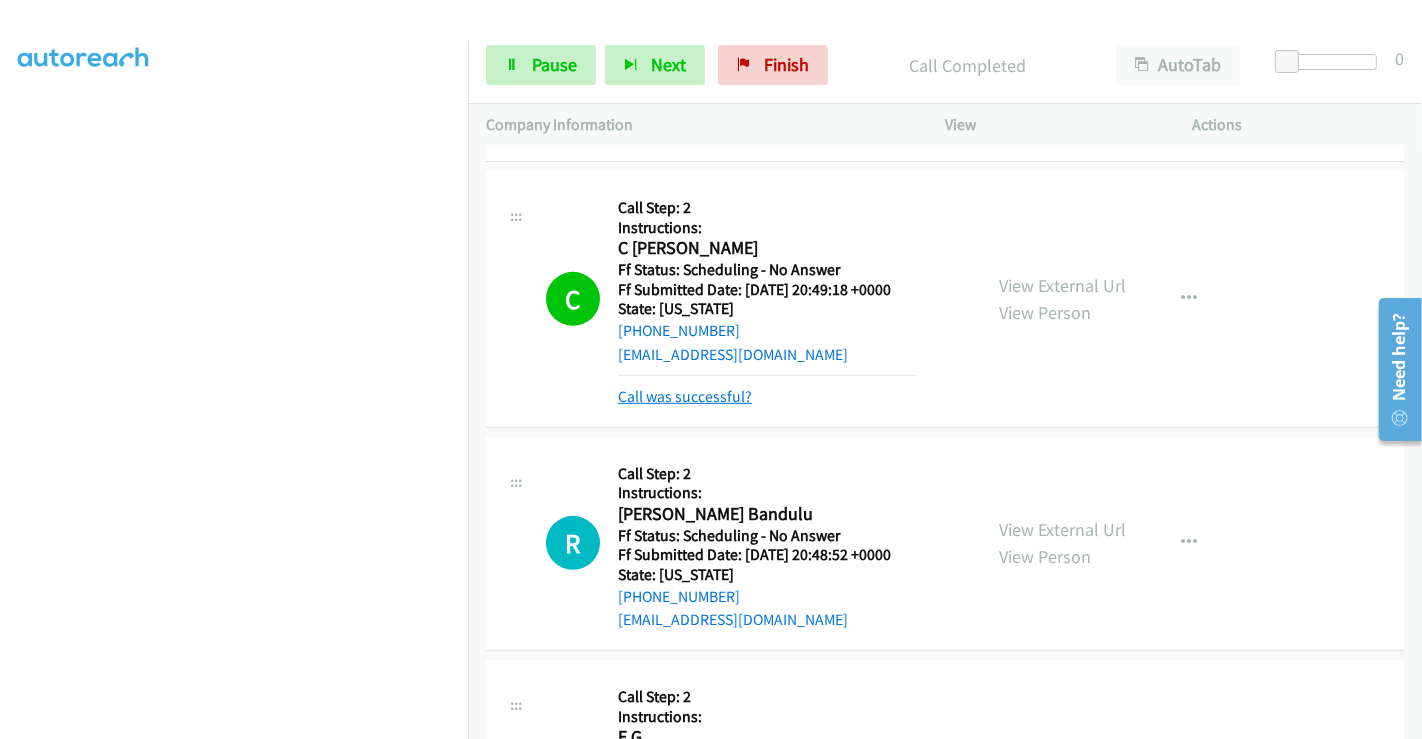 click on "Call was successful?" at bounding box center (685, 396) 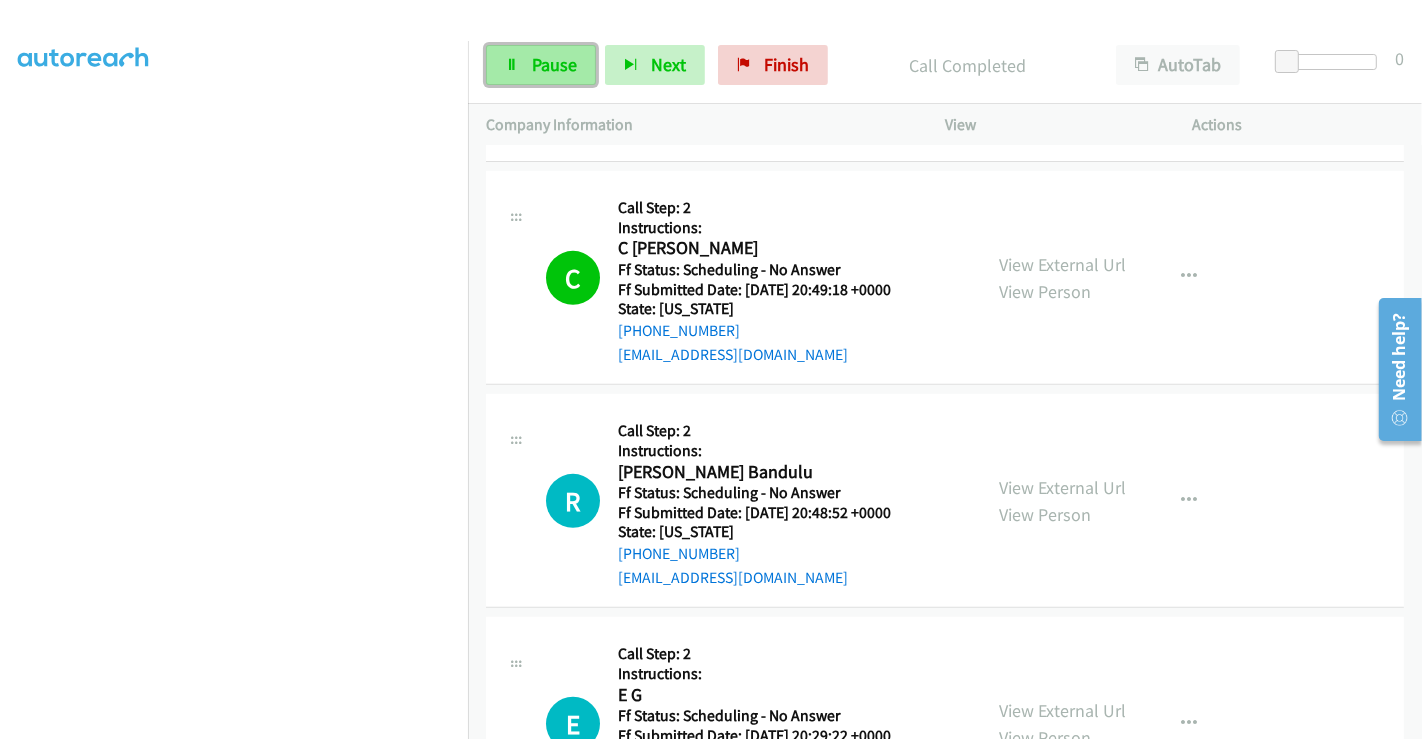 click on "Pause" at bounding box center [554, 64] 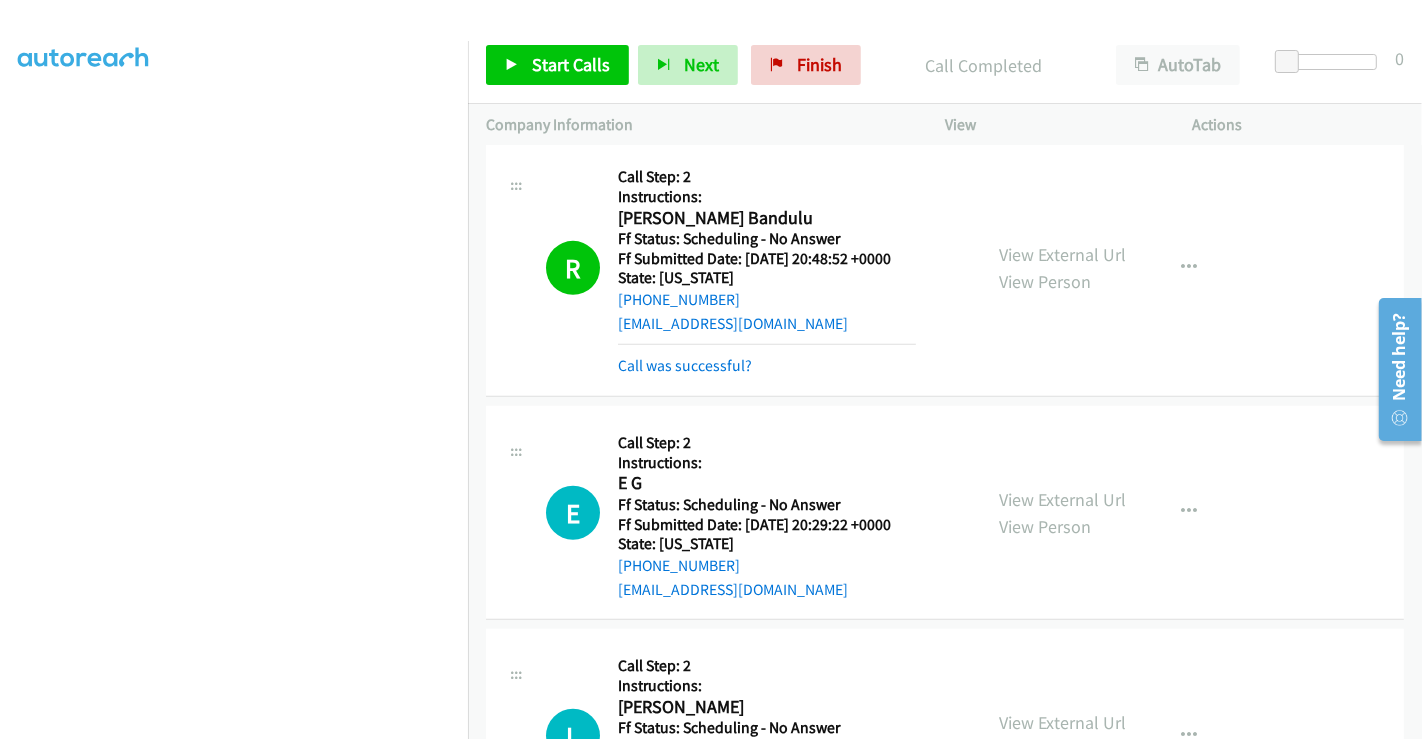 scroll, scrollTop: 1222, scrollLeft: 0, axis: vertical 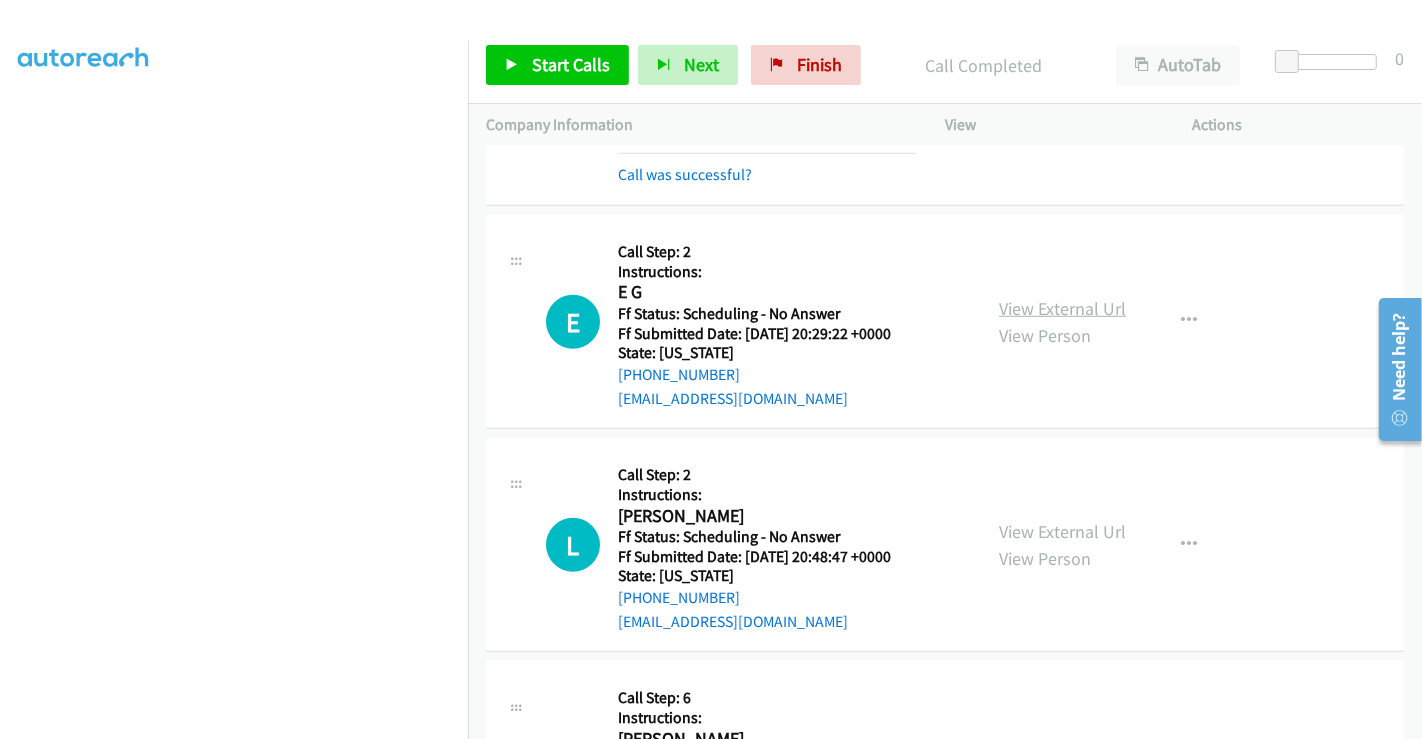 click on "View External Url" at bounding box center [1062, 308] 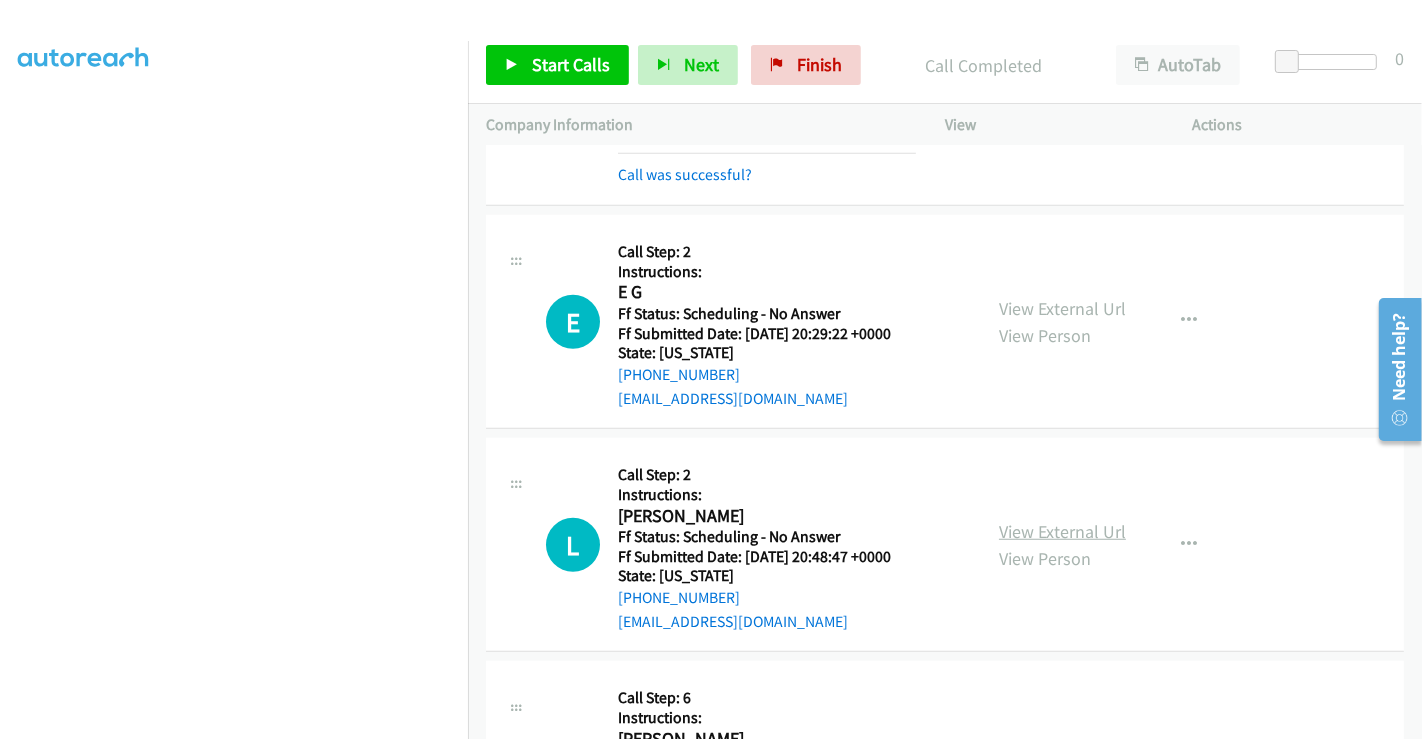 click on "View External Url" at bounding box center [1062, 531] 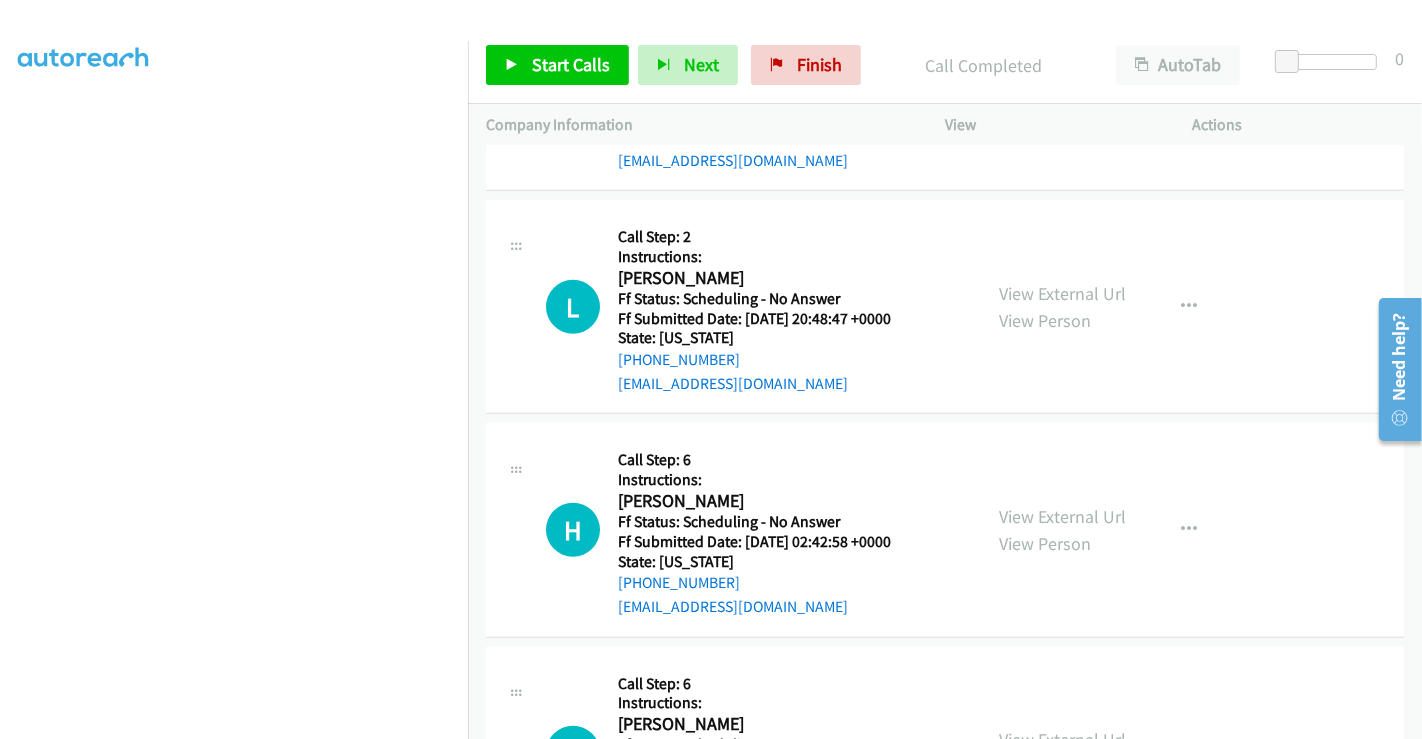 scroll, scrollTop: 1555, scrollLeft: 0, axis: vertical 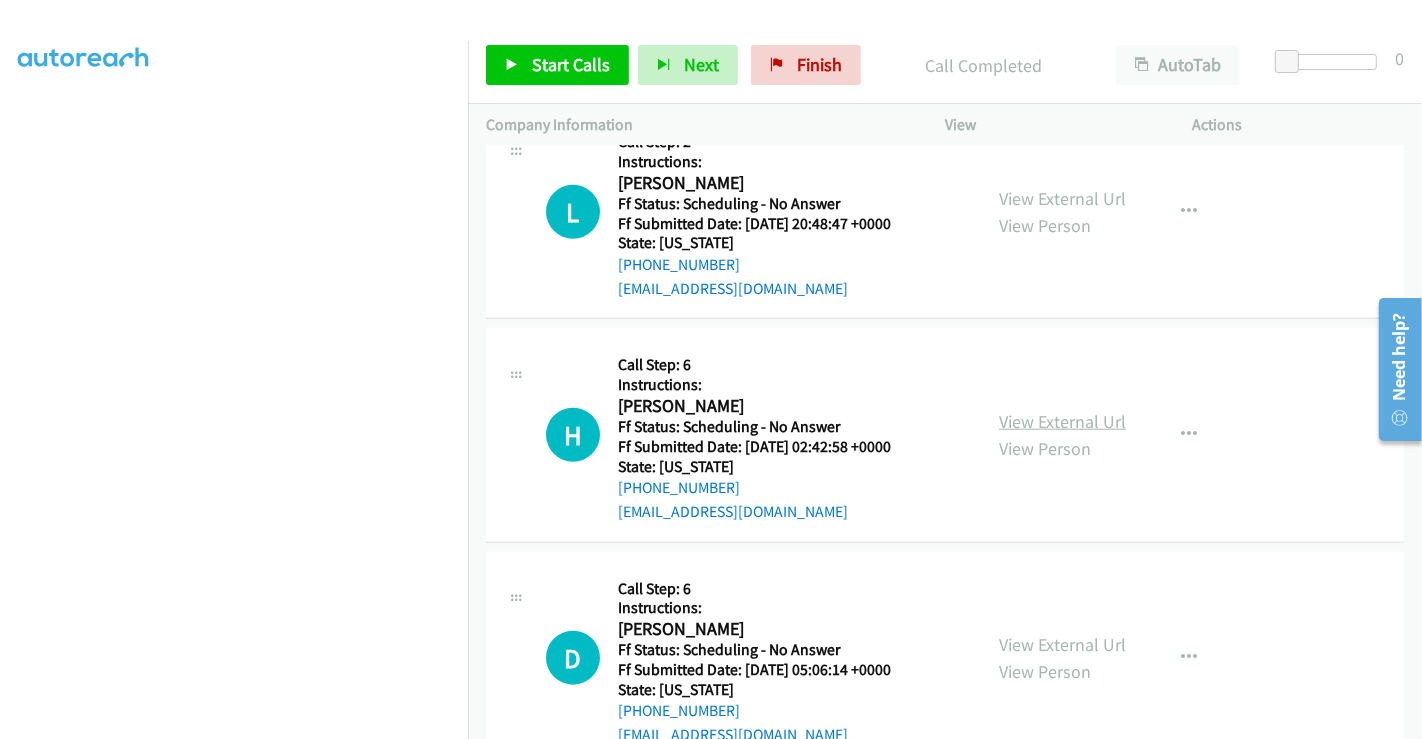 click on "View External Url" at bounding box center [1062, 421] 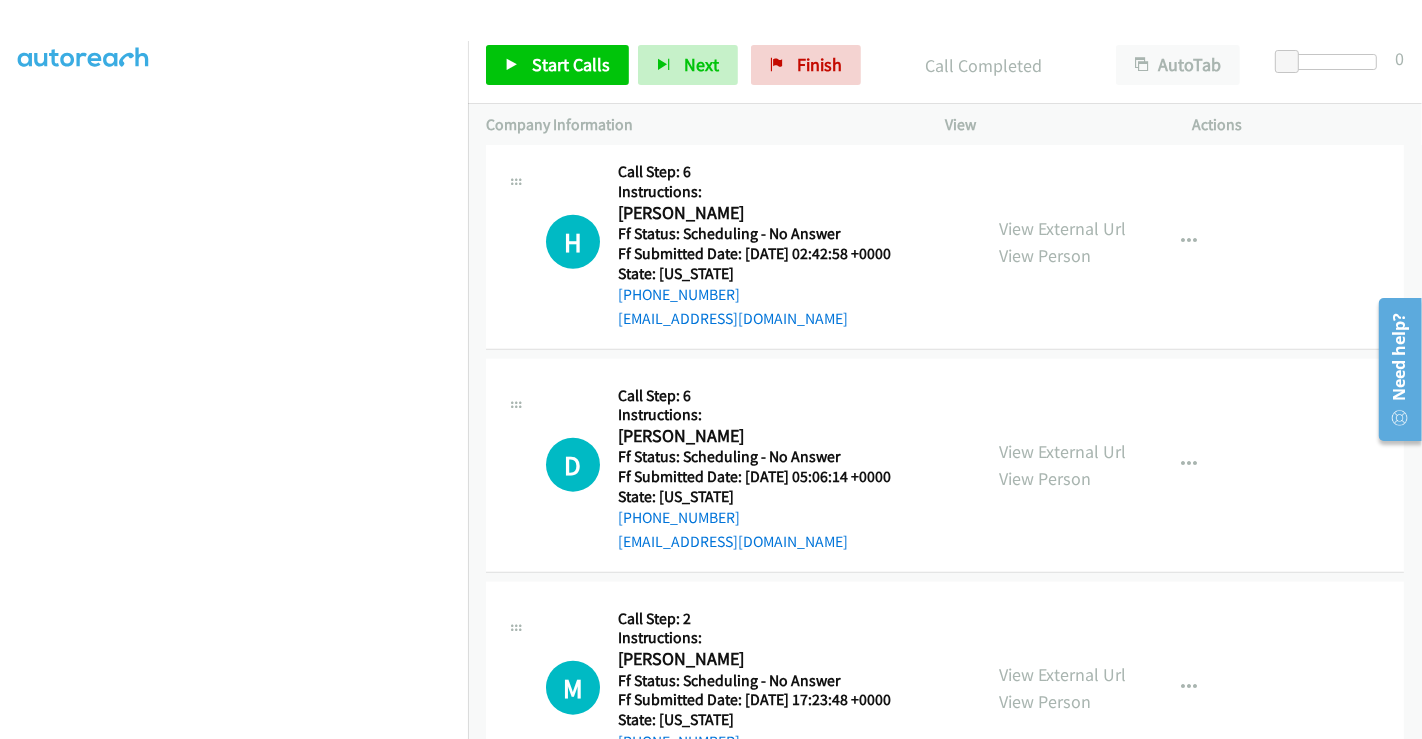 scroll, scrollTop: 1888, scrollLeft: 0, axis: vertical 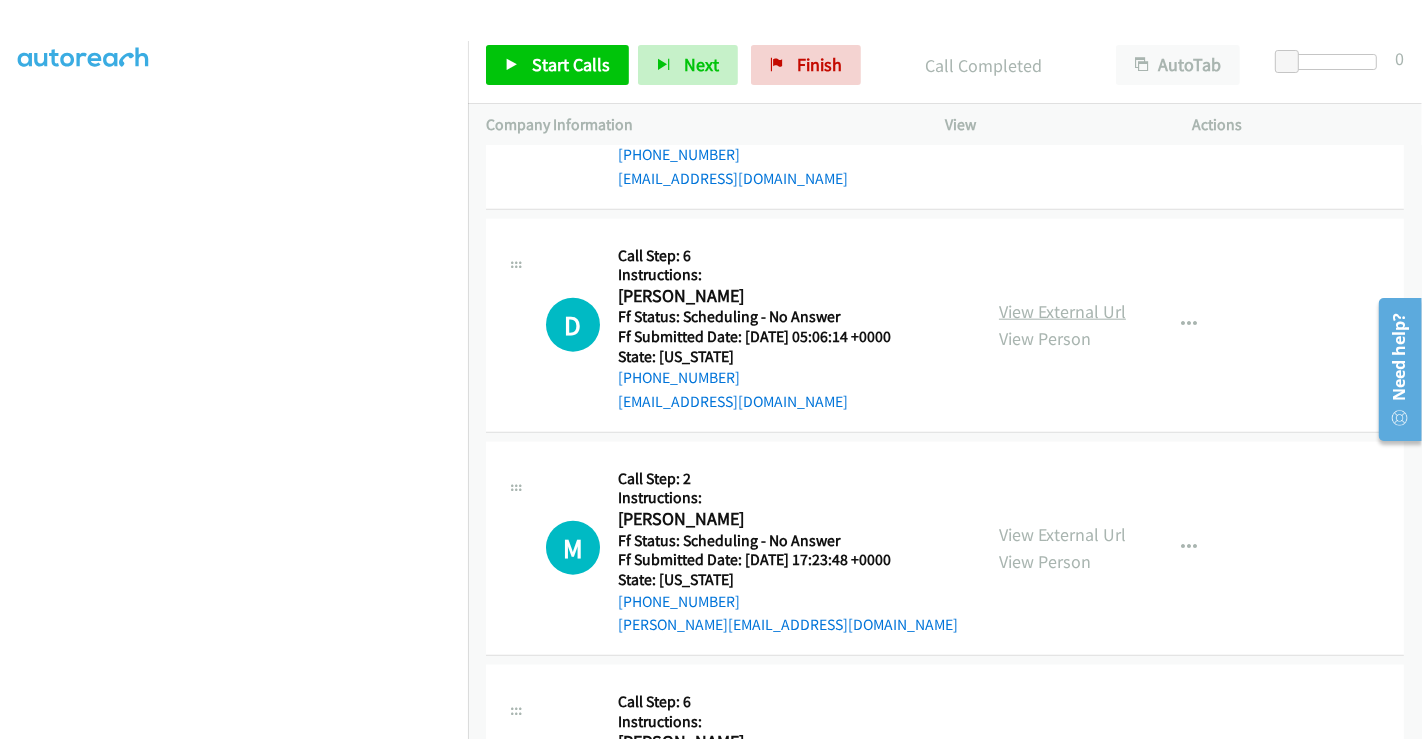 click on "View External Url" at bounding box center [1062, 311] 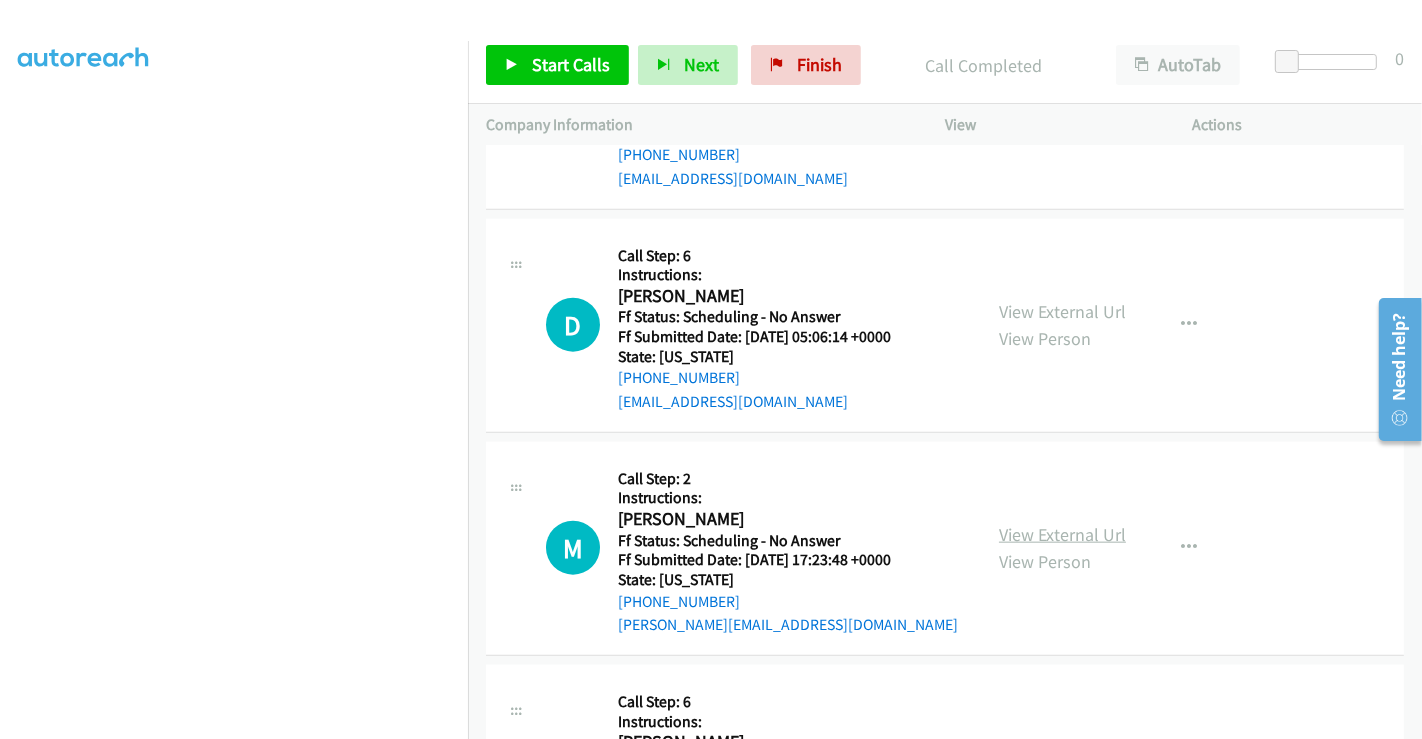 click on "View External Url" at bounding box center [1062, 534] 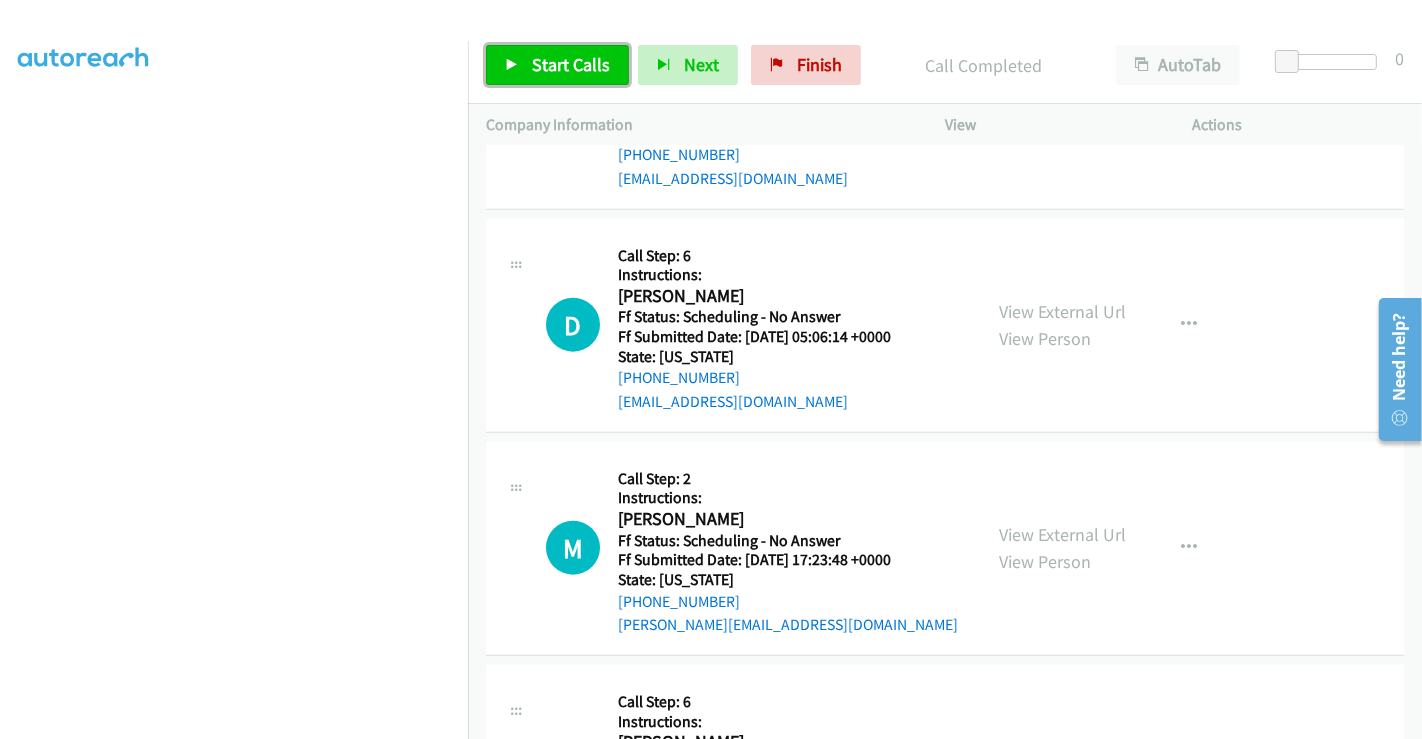 click on "Start Calls" at bounding box center (571, 64) 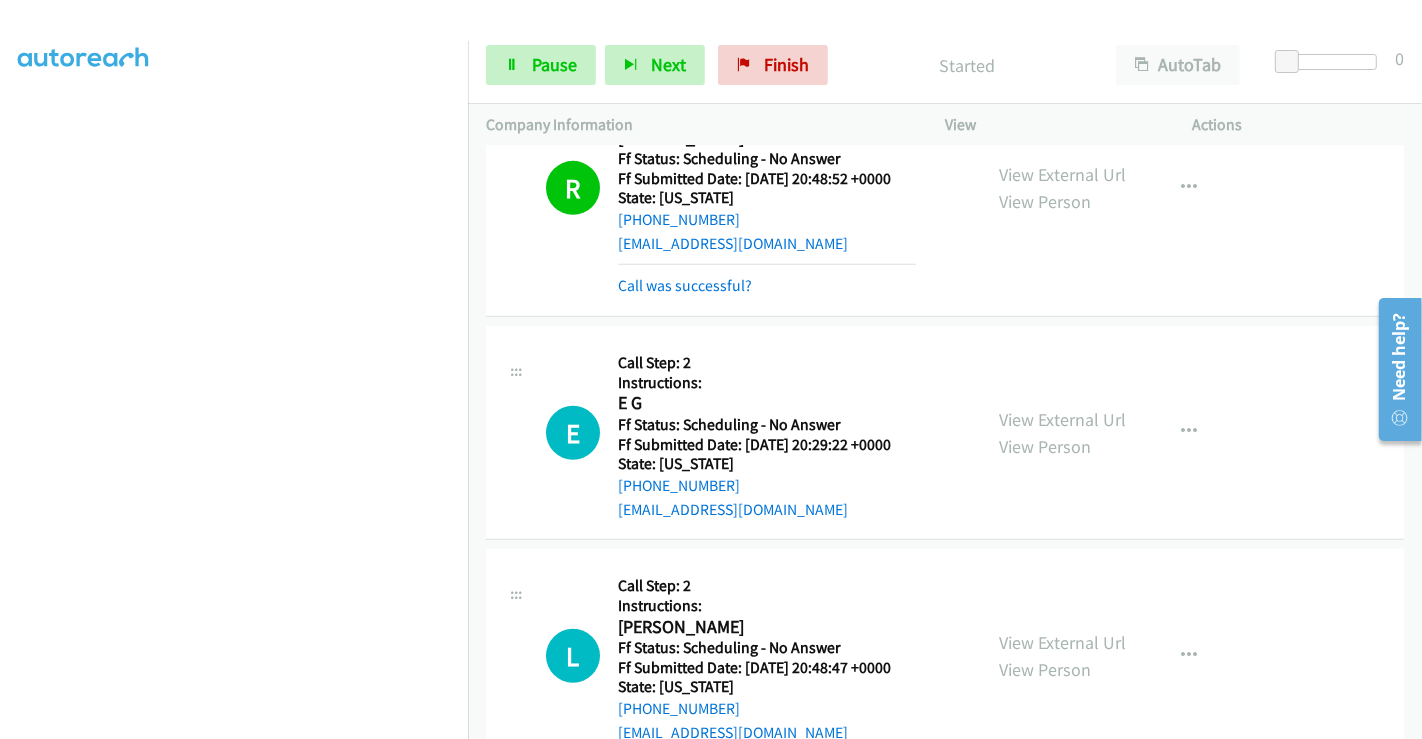 scroll, scrollTop: 1222, scrollLeft: 0, axis: vertical 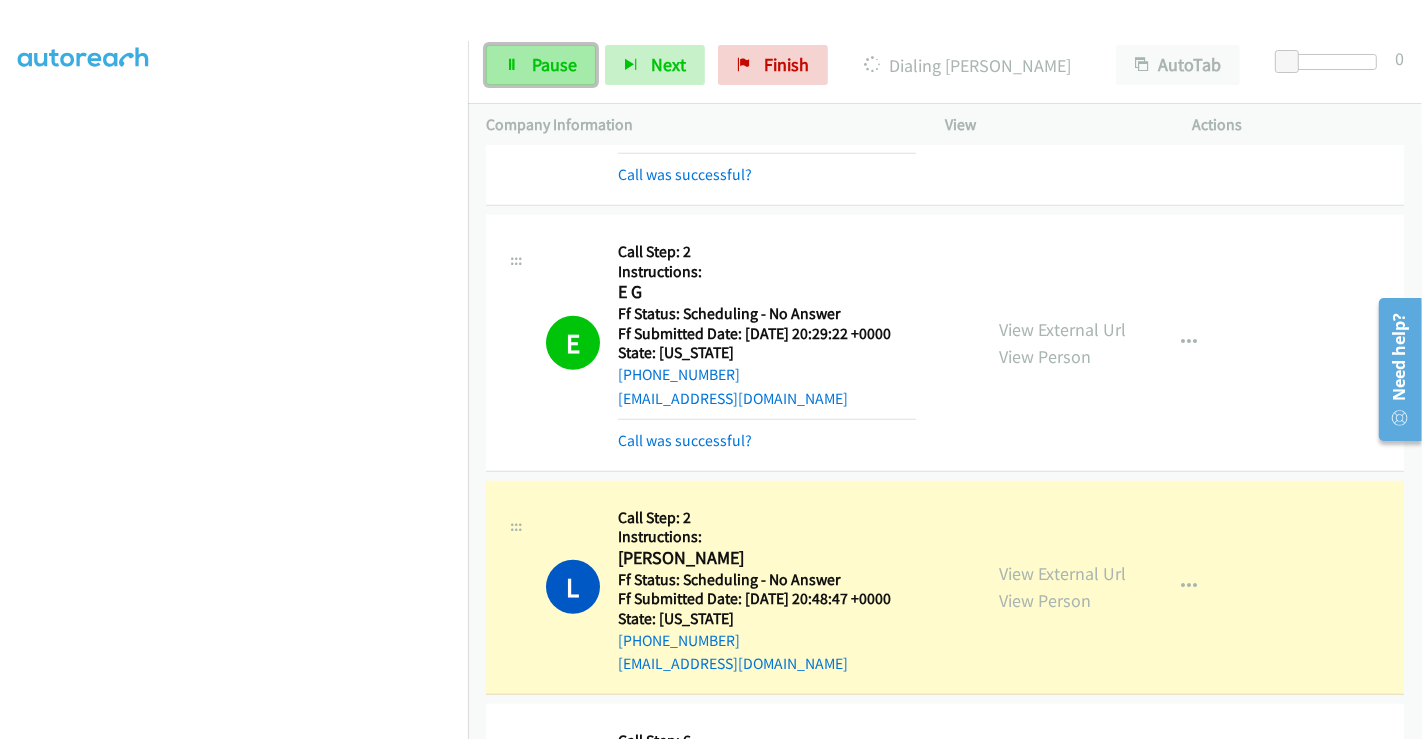 click on "Pause" at bounding box center [541, 65] 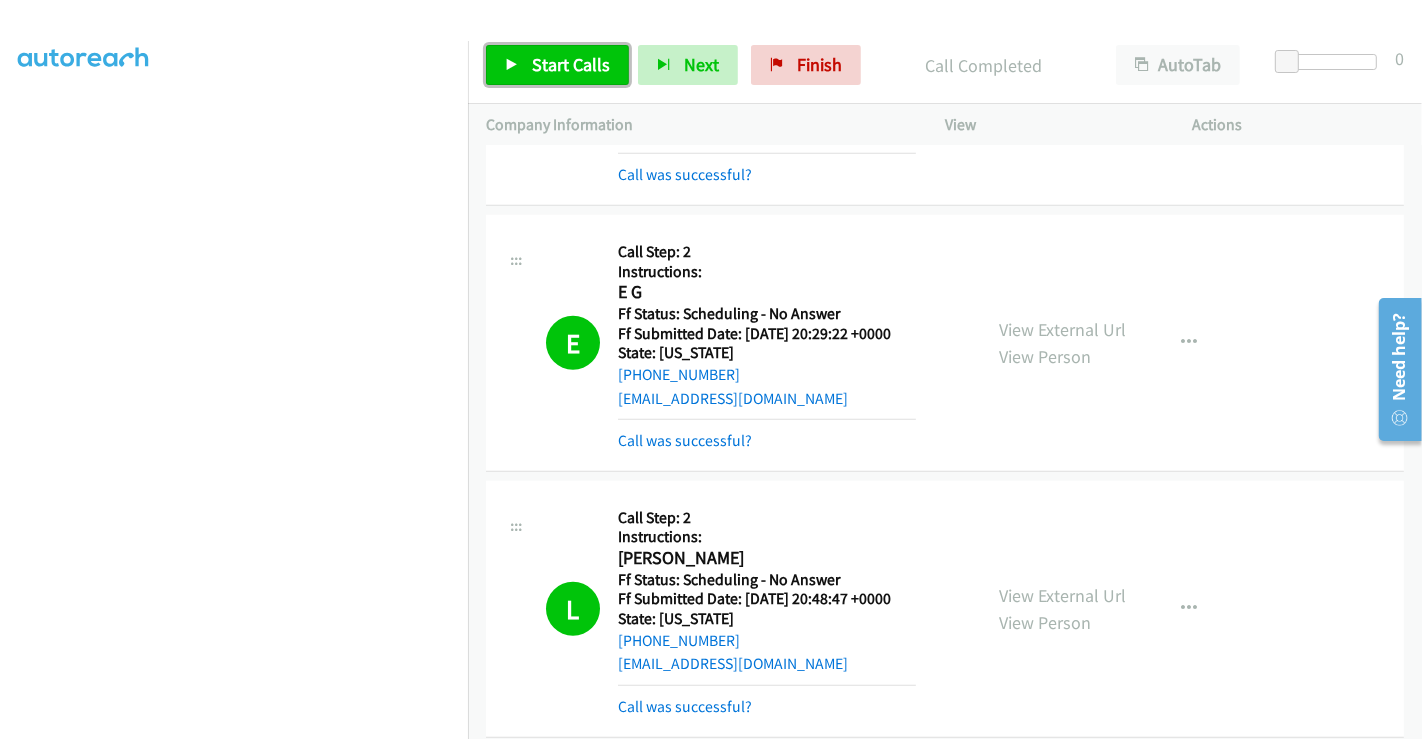 click on "Start Calls" at bounding box center (571, 64) 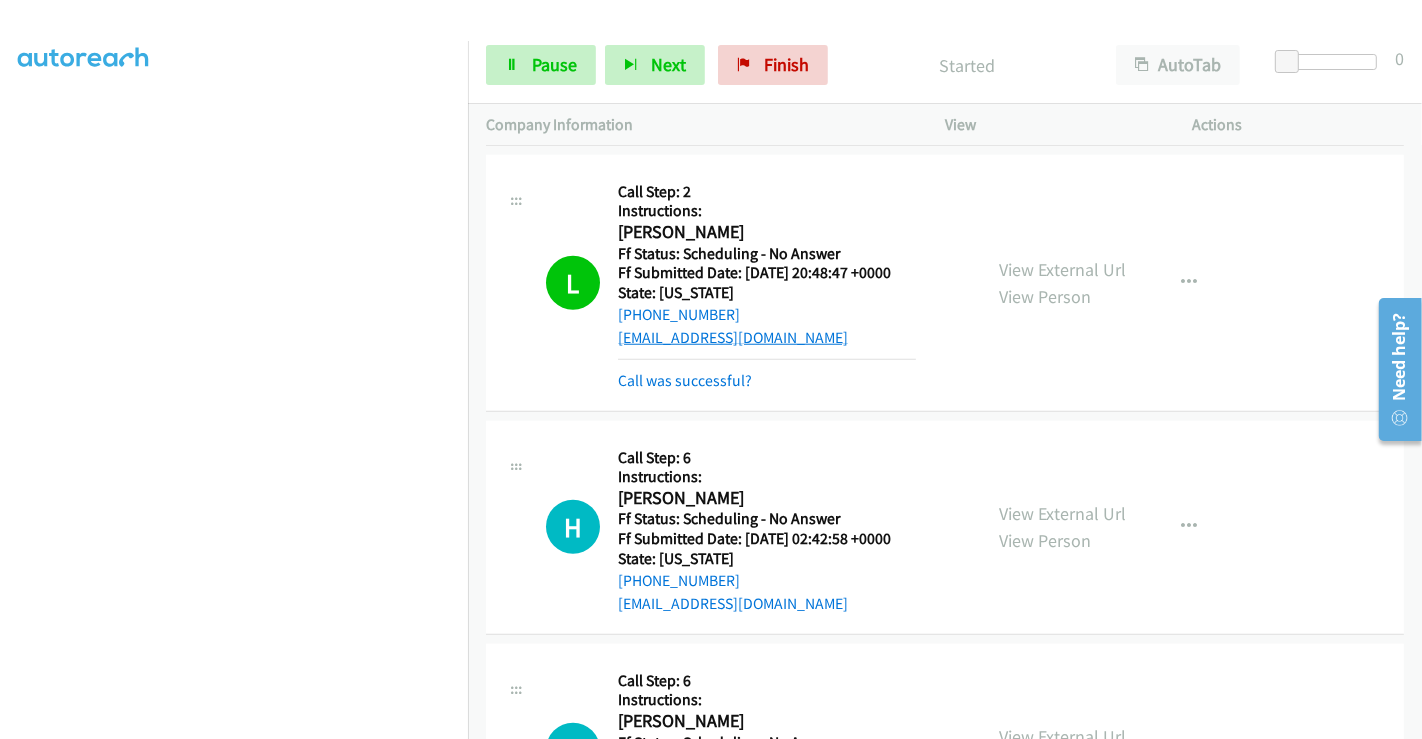 scroll, scrollTop: 1555, scrollLeft: 0, axis: vertical 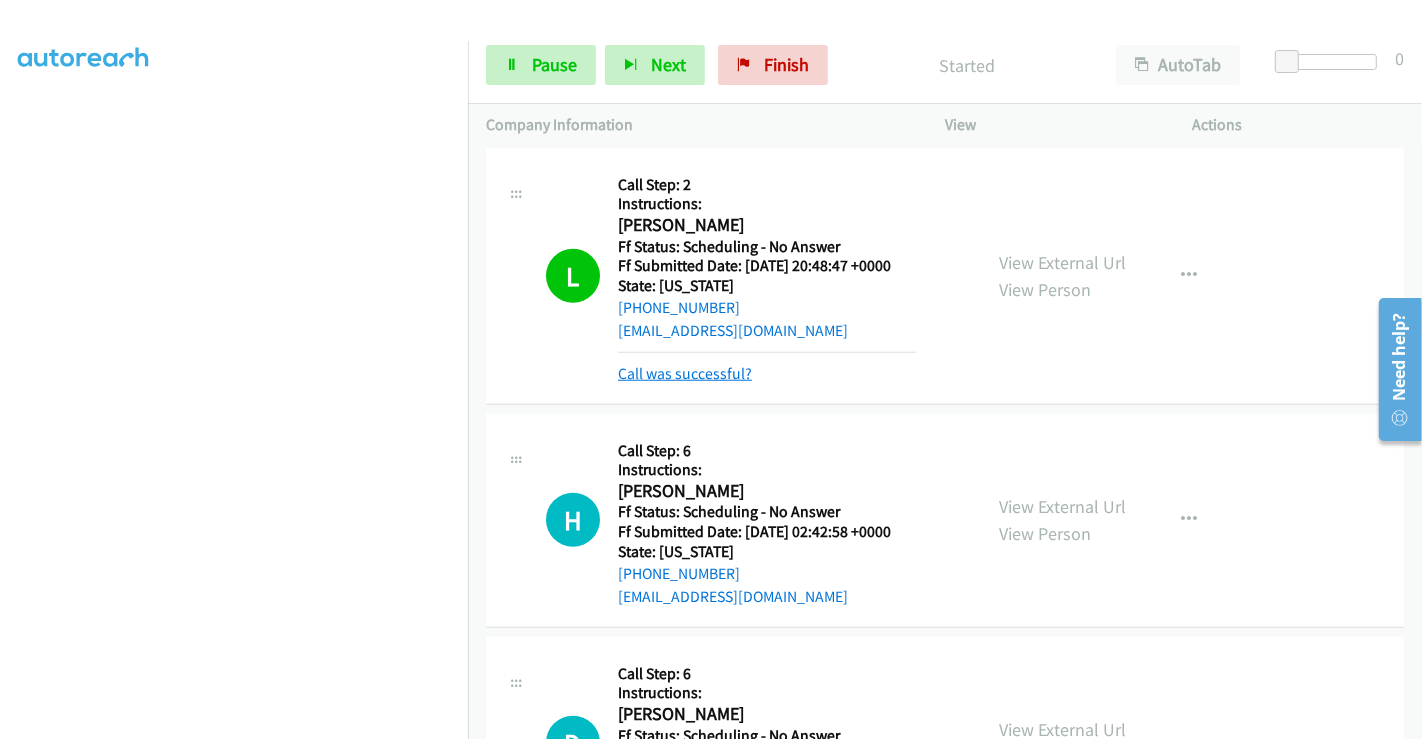 click on "Call was successful?" at bounding box center (685, 373) 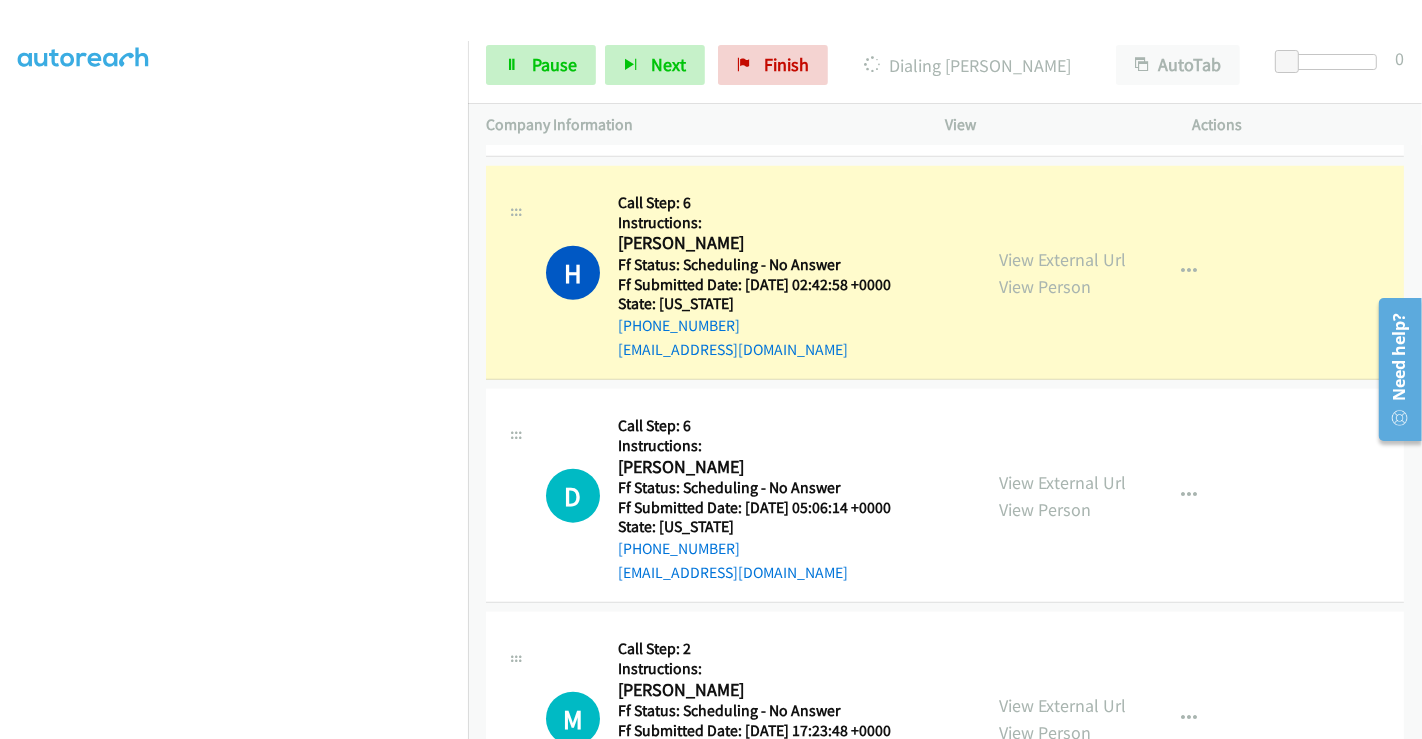 scroll, scrollTop: 1888, scrollLeft: 0, axis: vertical 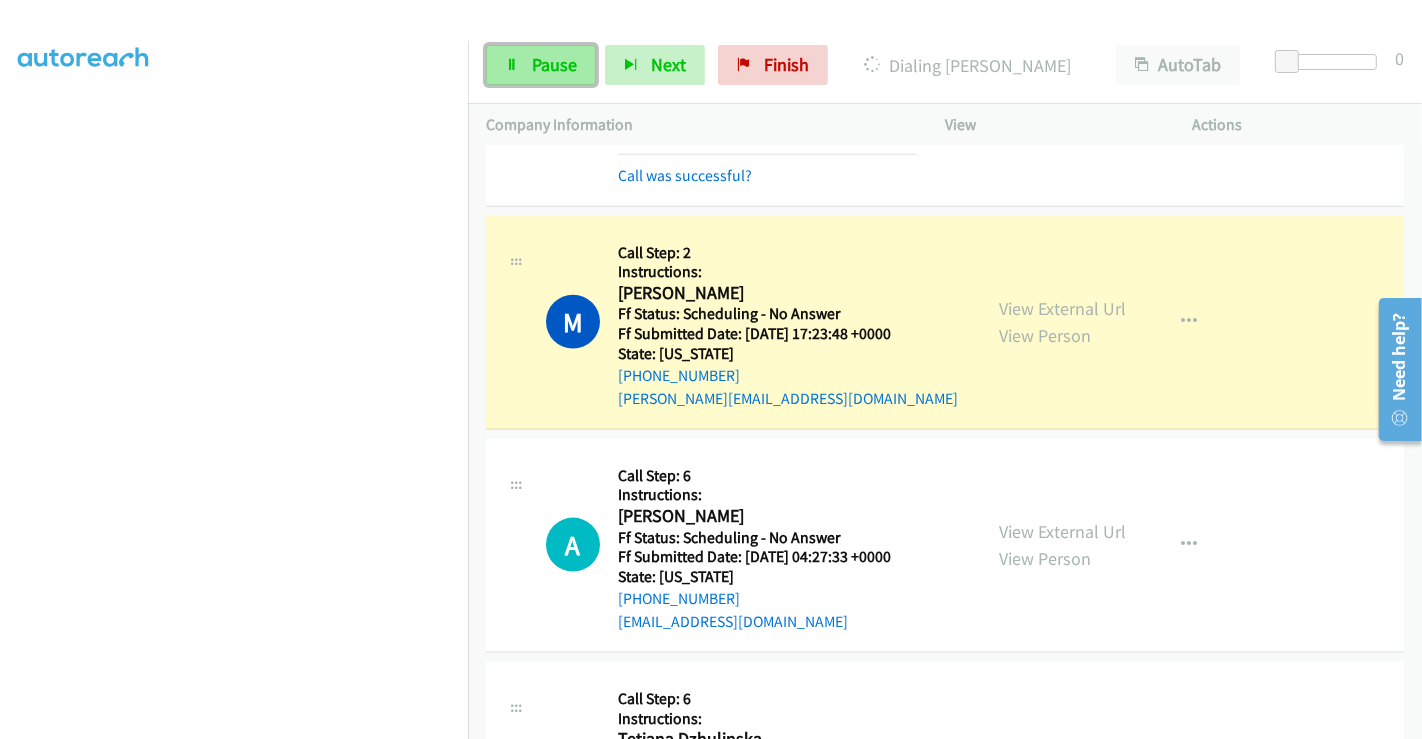 click on "Pause" at bounding box center (554, 64) 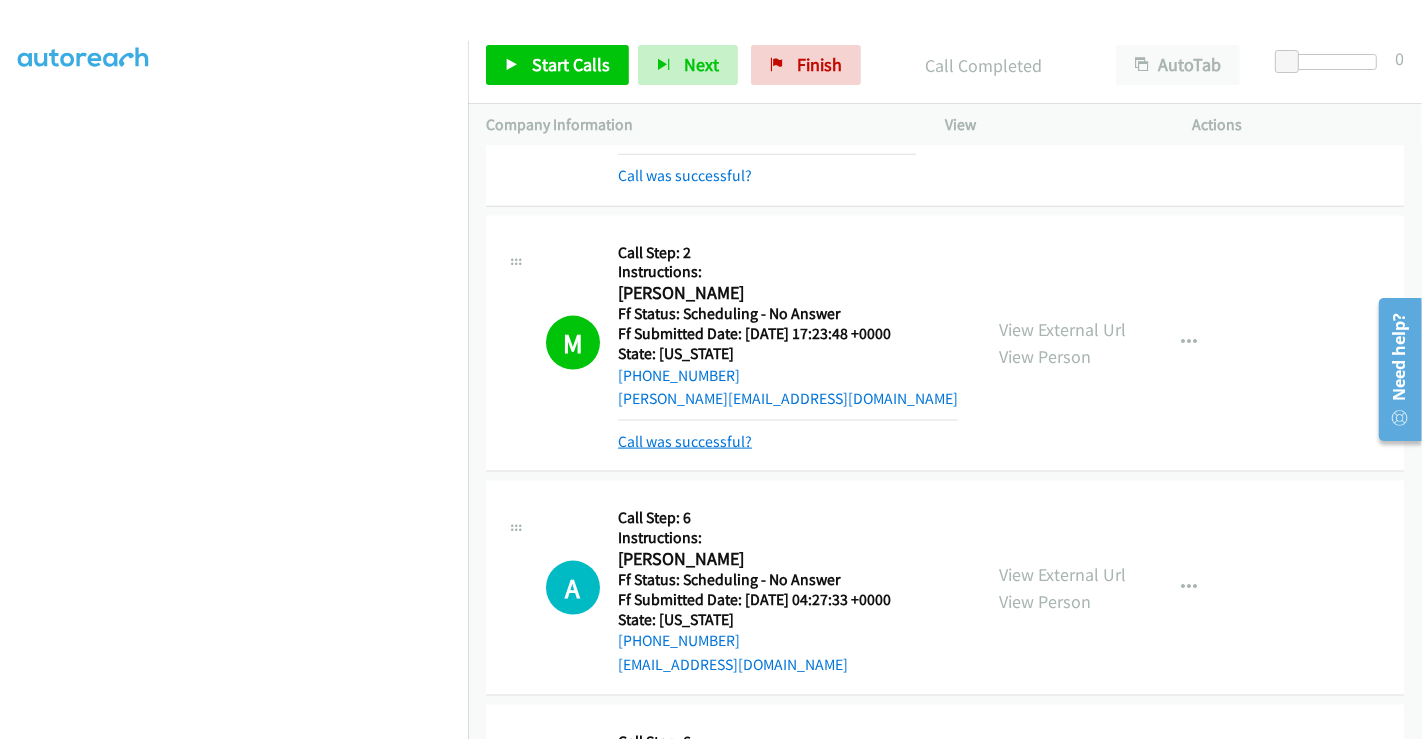 click on "Call was successful?" at bounding box center [685, 441] 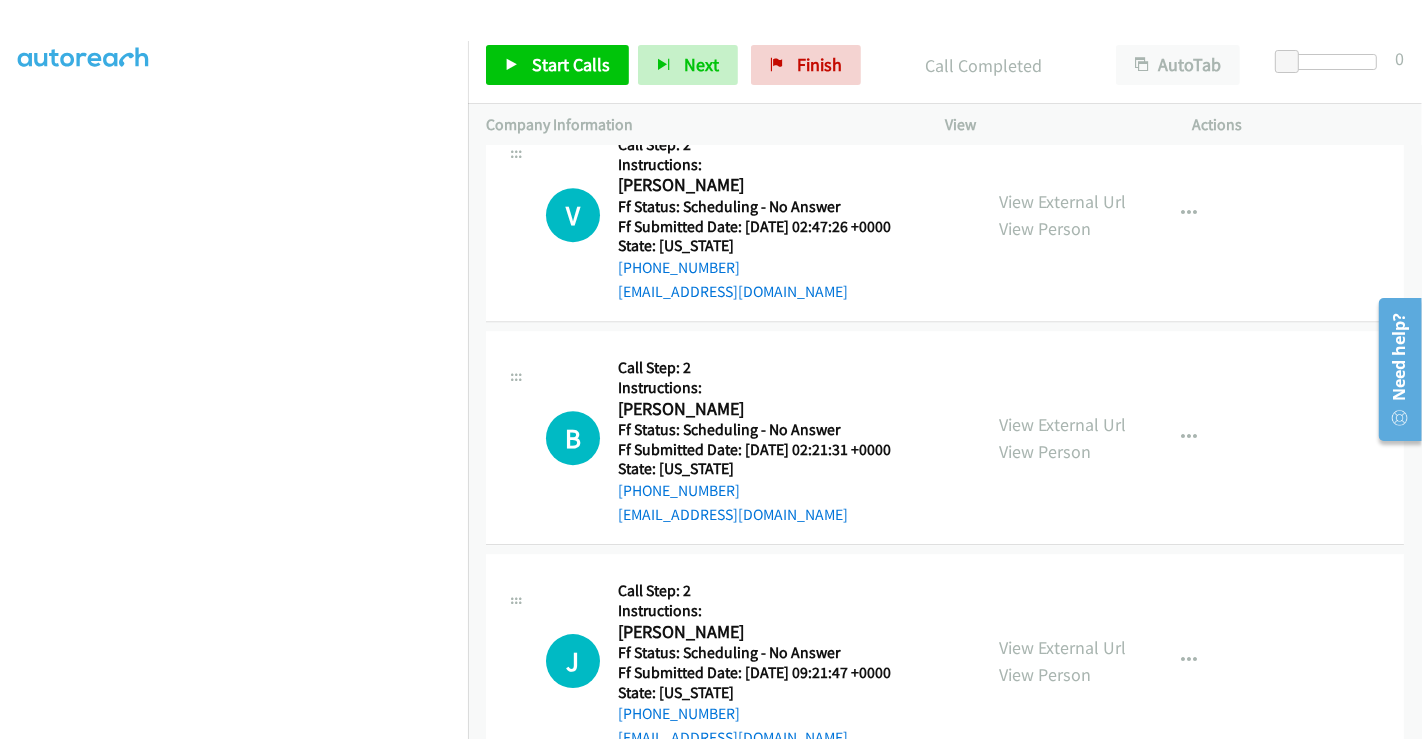 scroll, scrollTop: 5302, scrollLeft: 0, axis: vertical 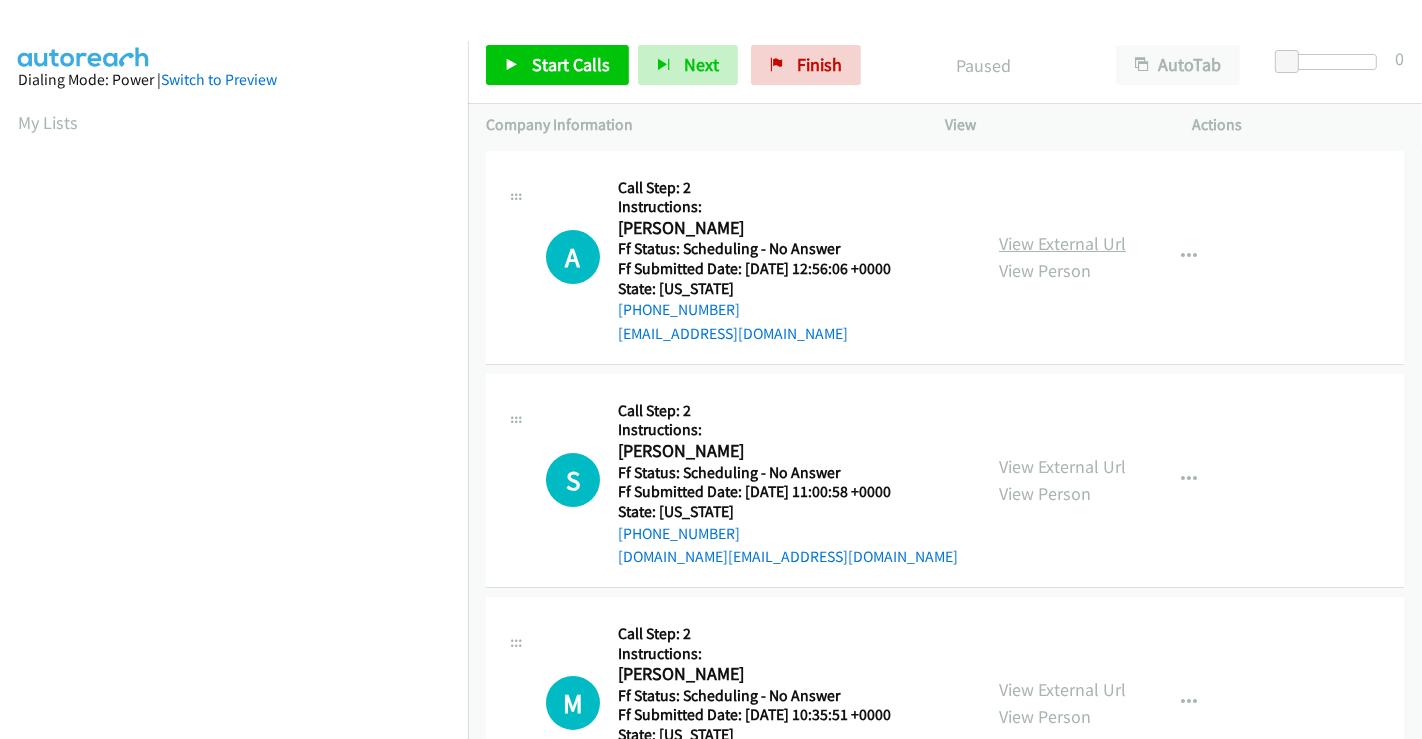 click on "View External Url" at bounding box center (1062, 243) 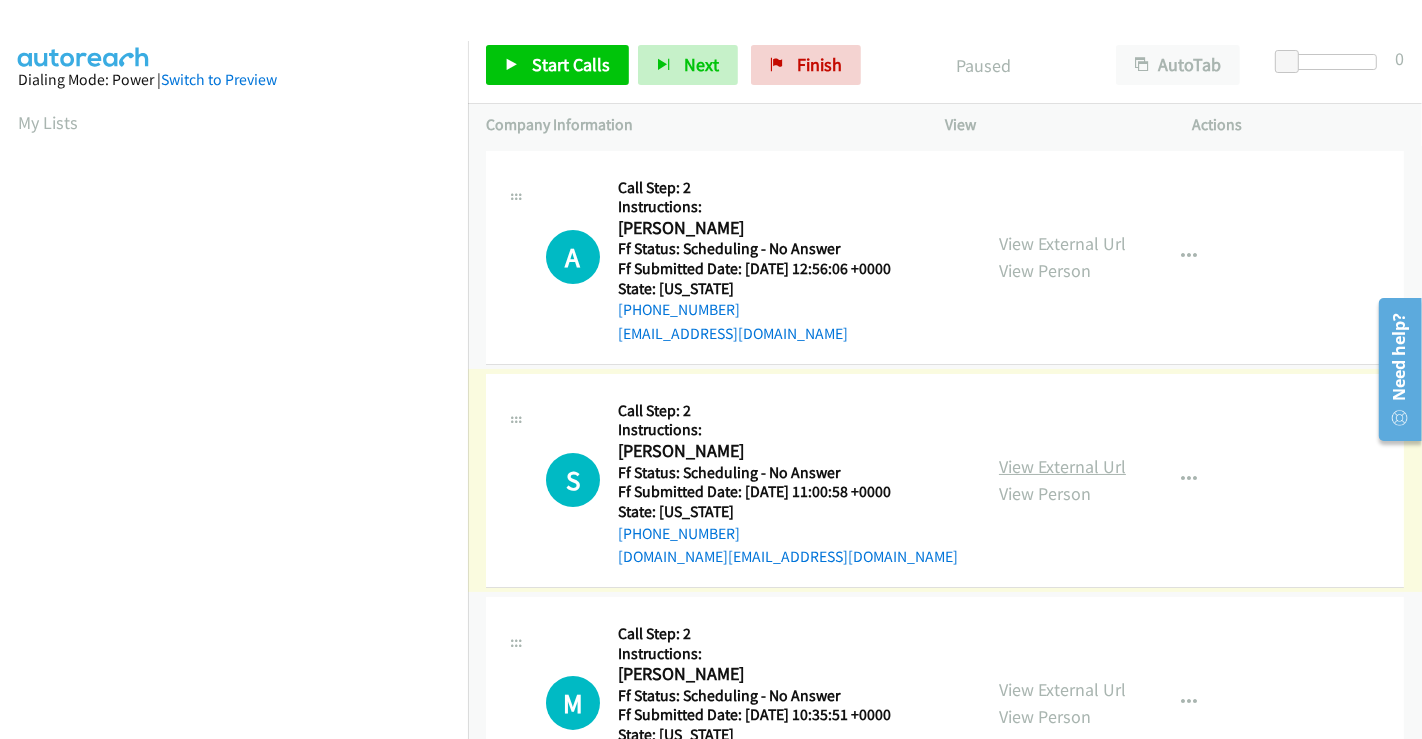 click on "View External Url" at bounding box center (1062, 466) 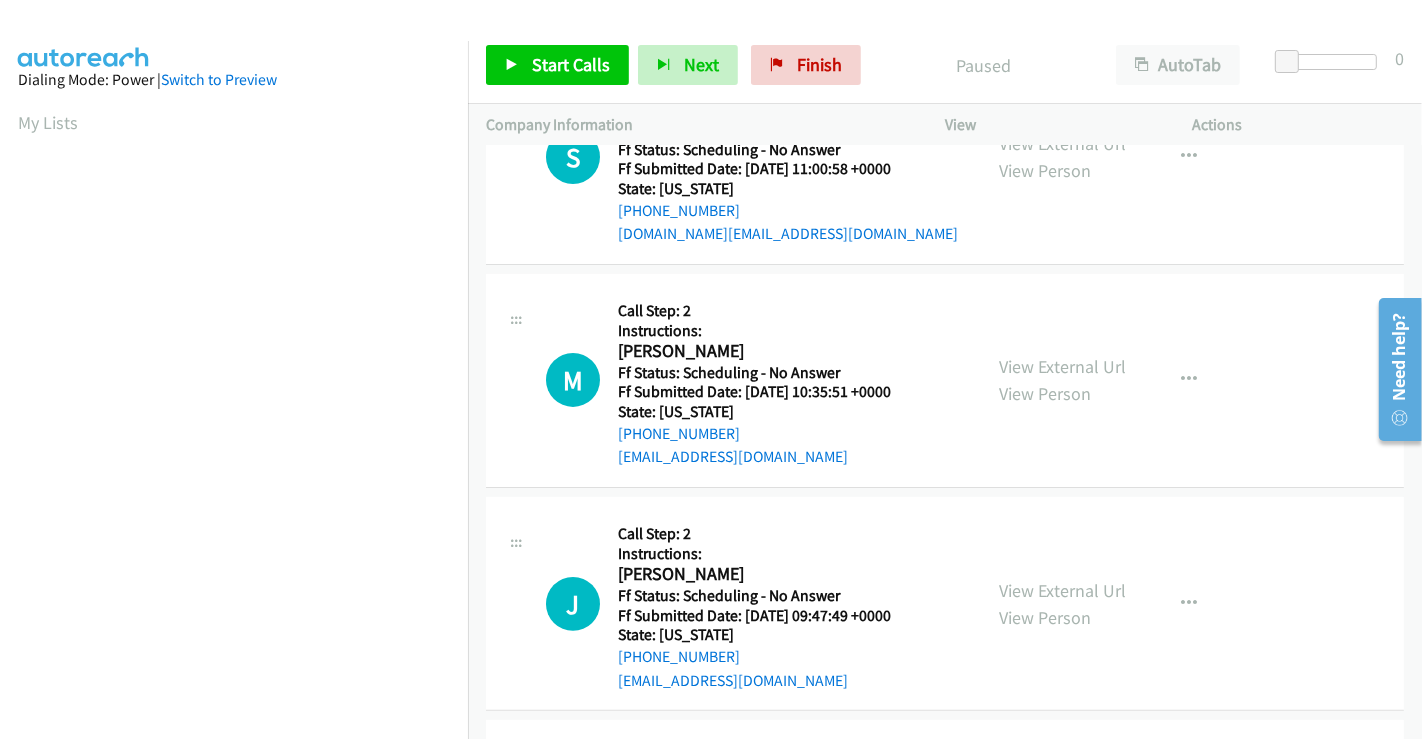 scroll, scrollTop: 333, scrollLeft: 0, axis: vertical 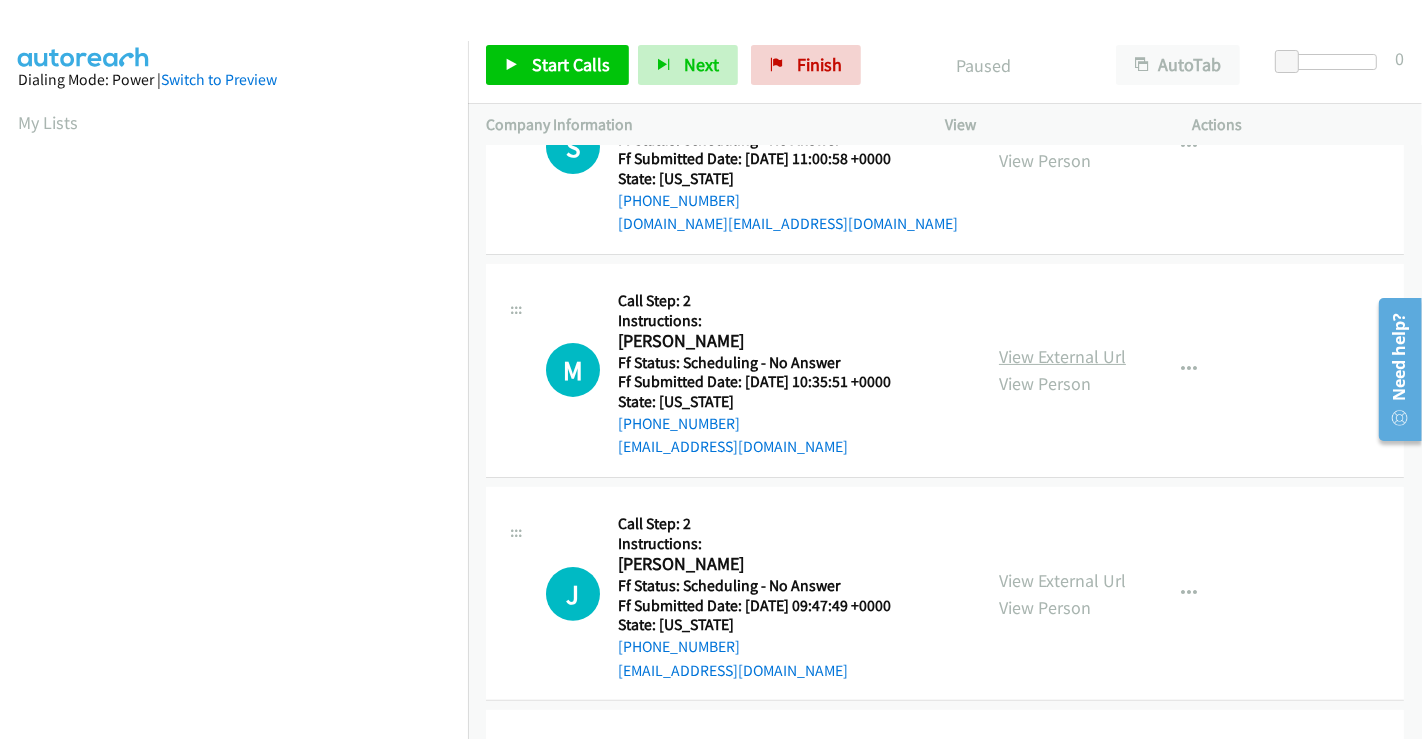 click on "View External Url" at bounding box center (1062, 356) 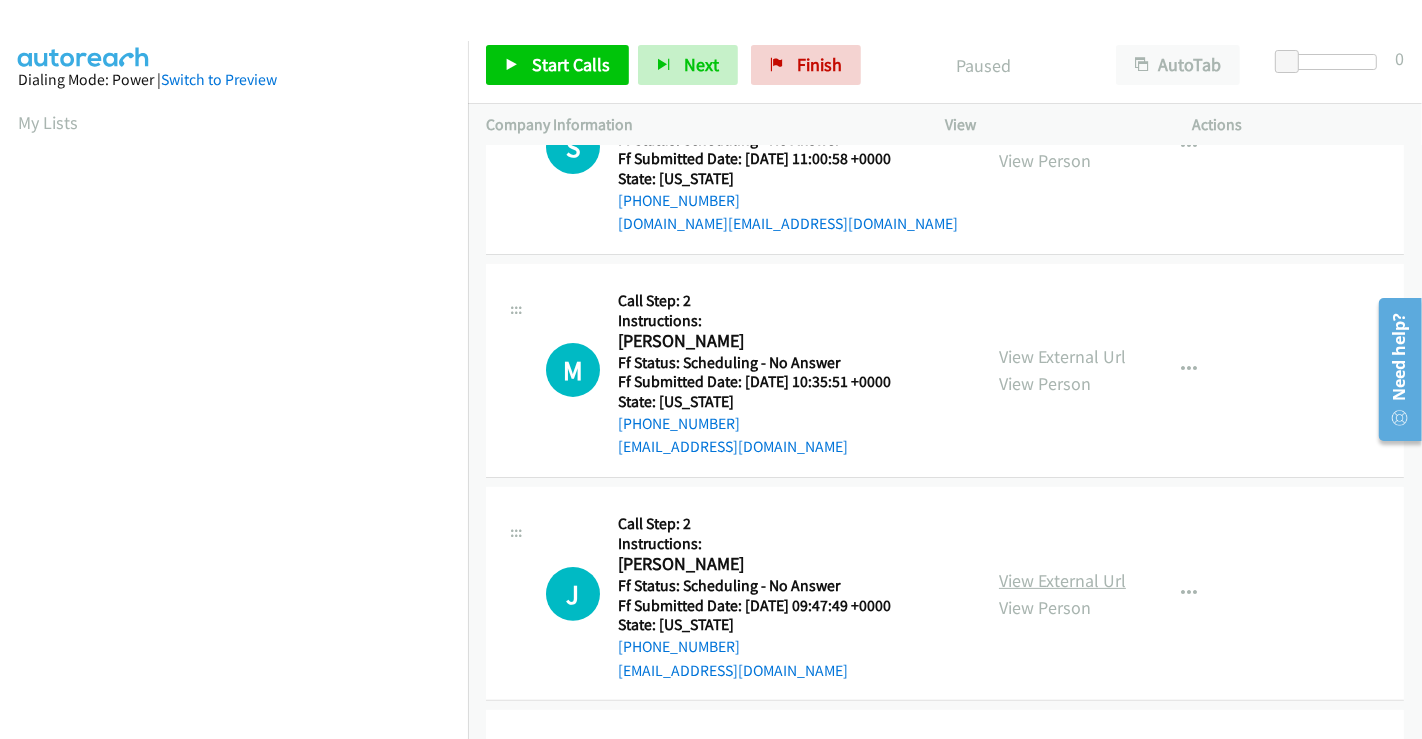 click on "View External Url" at bounding box center [1062, 580] 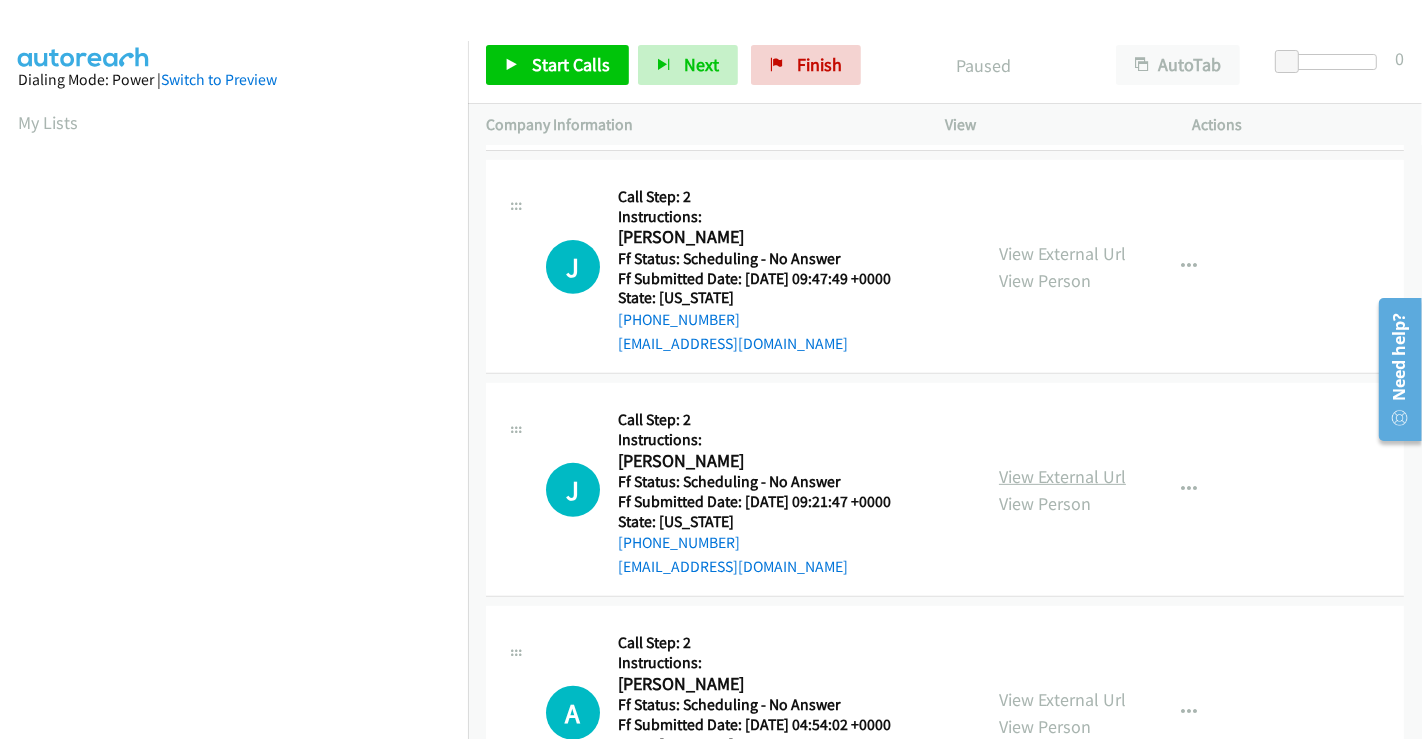 scroll, scrollTop: 666, scrollLeft: 0, axis: vertical 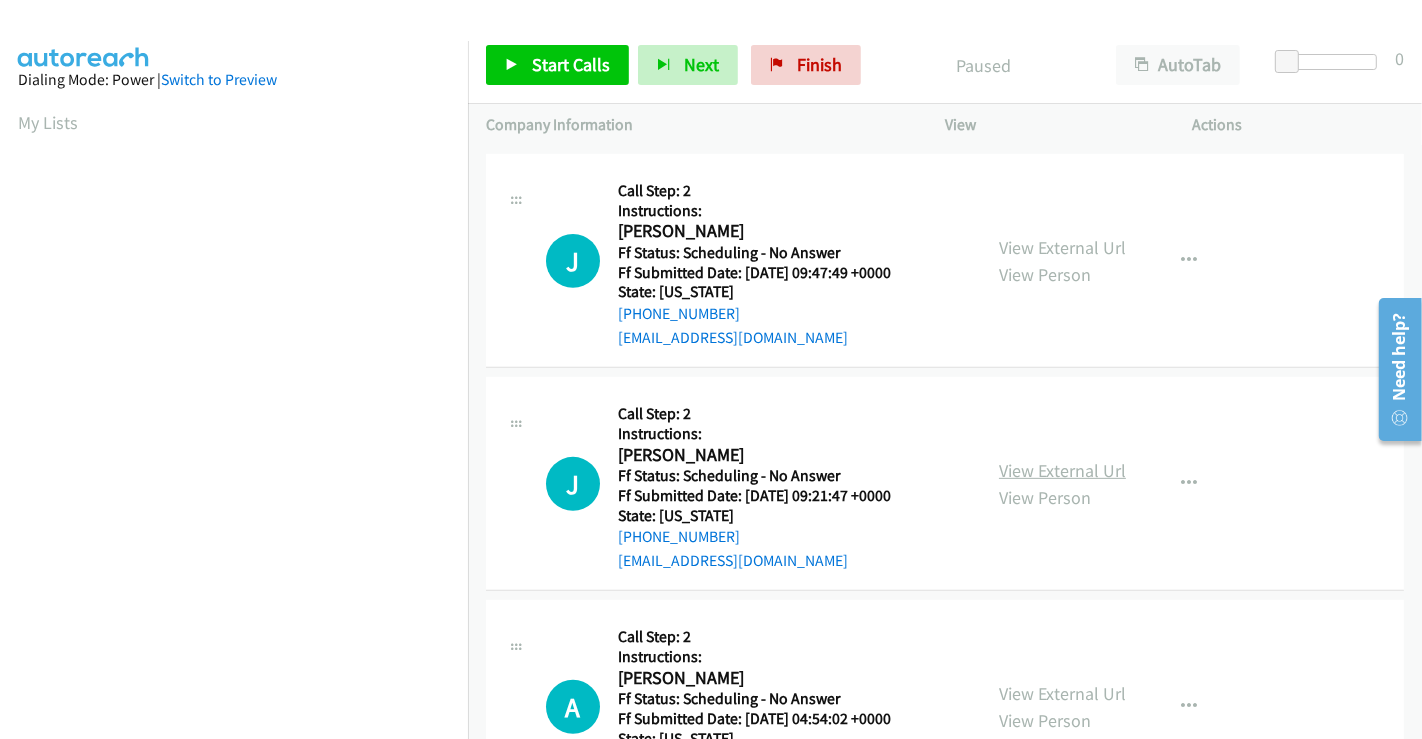 click on "View External Url" at bounding box center [1062, 470] 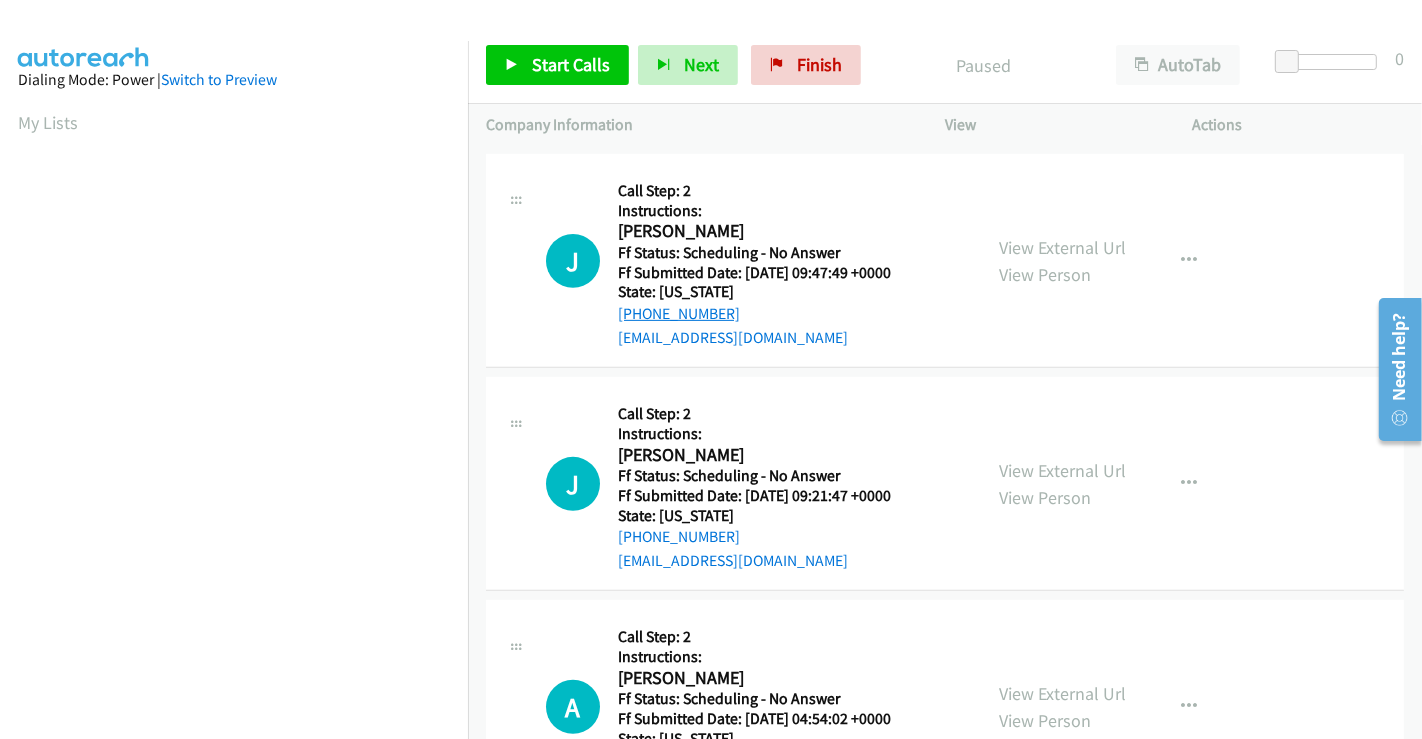 scroll, scrollTop: 0, scrollLeft: 0, axis: both 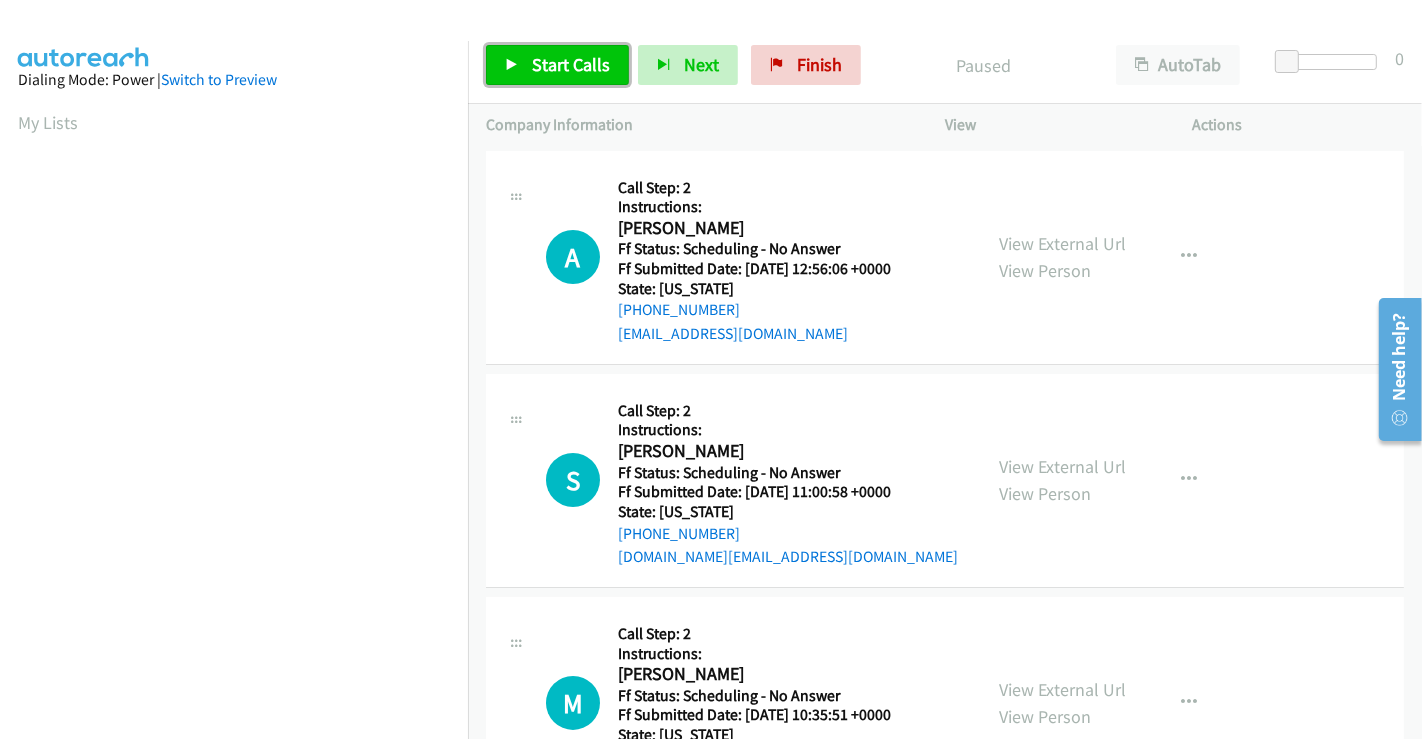 click on "Start Calls" at bounding box center [571, 64] 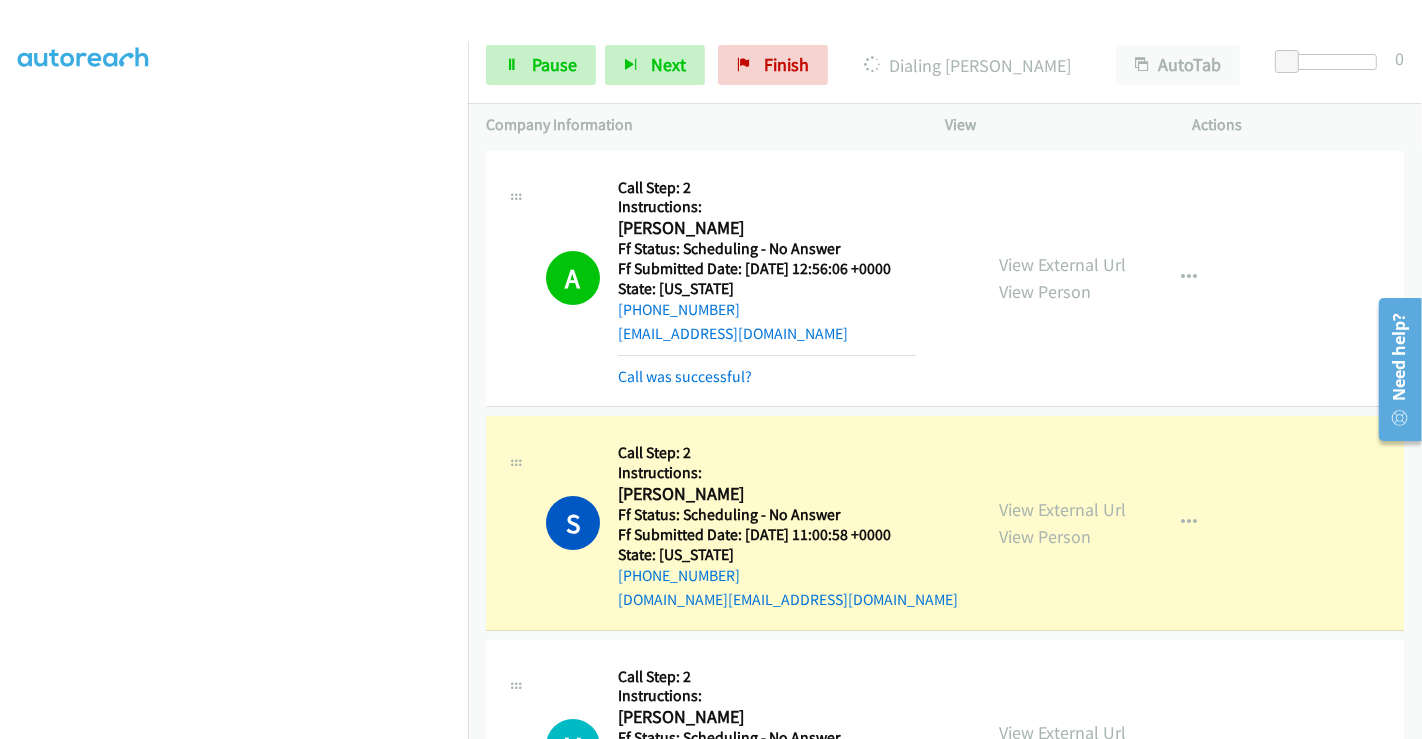 scroll, scrollTop: 385, scrollLeft: 0, axis: vertical 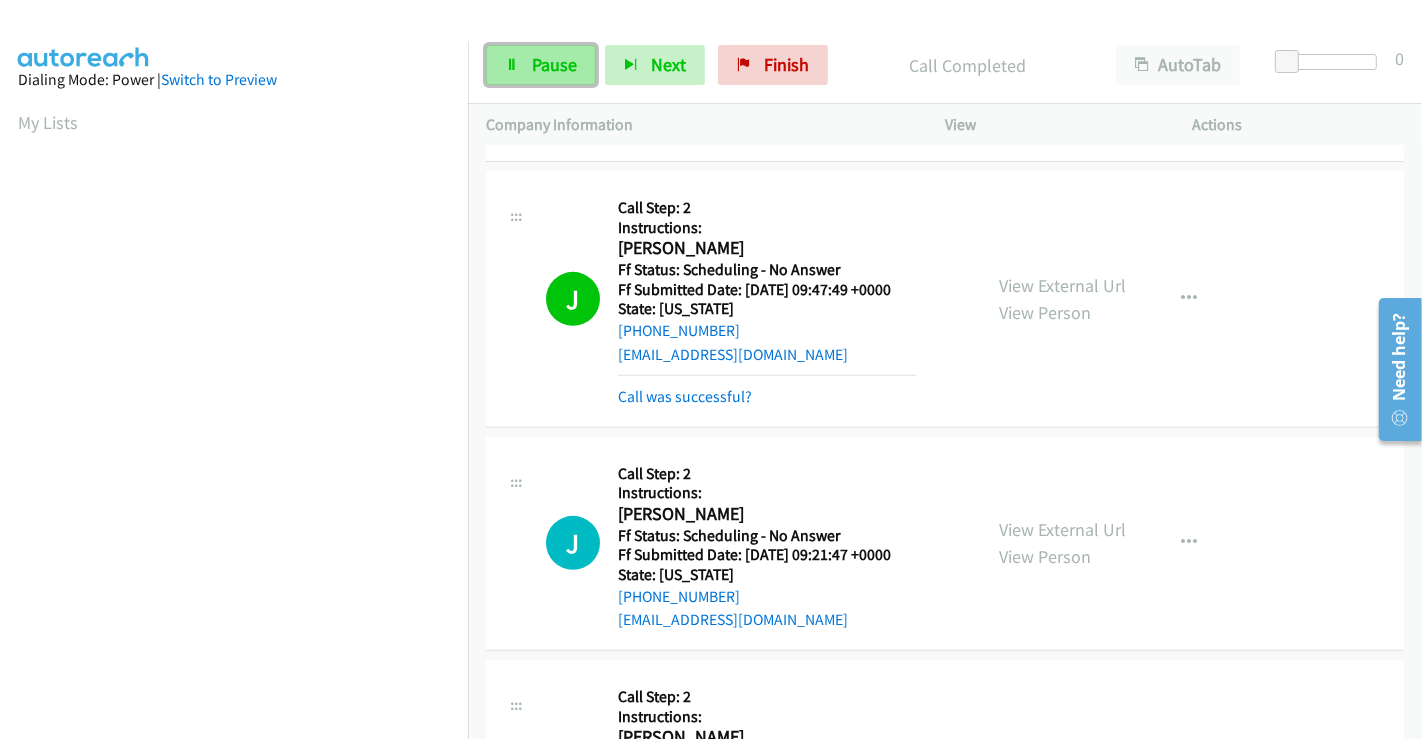 click on "Pause" at bounding box center [541, 65] 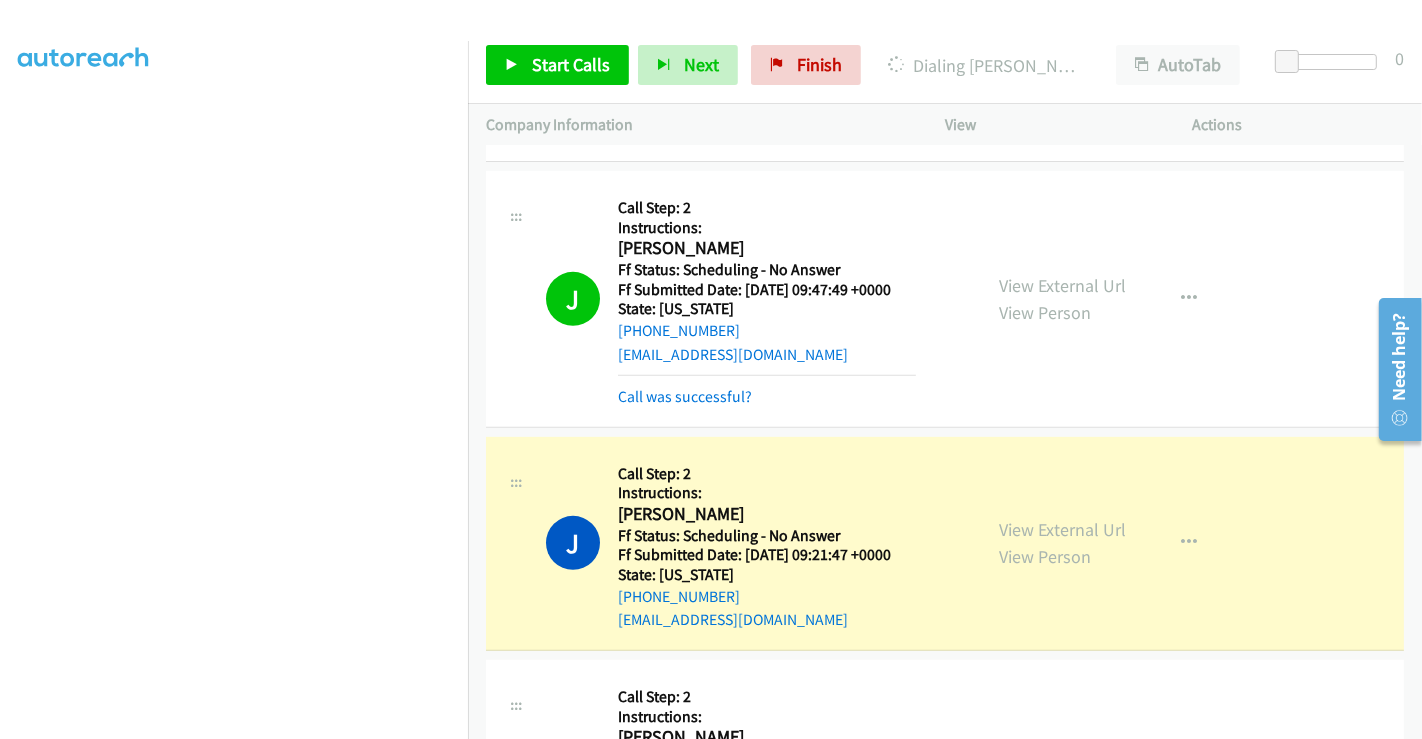 scroll, scrollTop: 385, scrollLeft: 0, axis: vertical 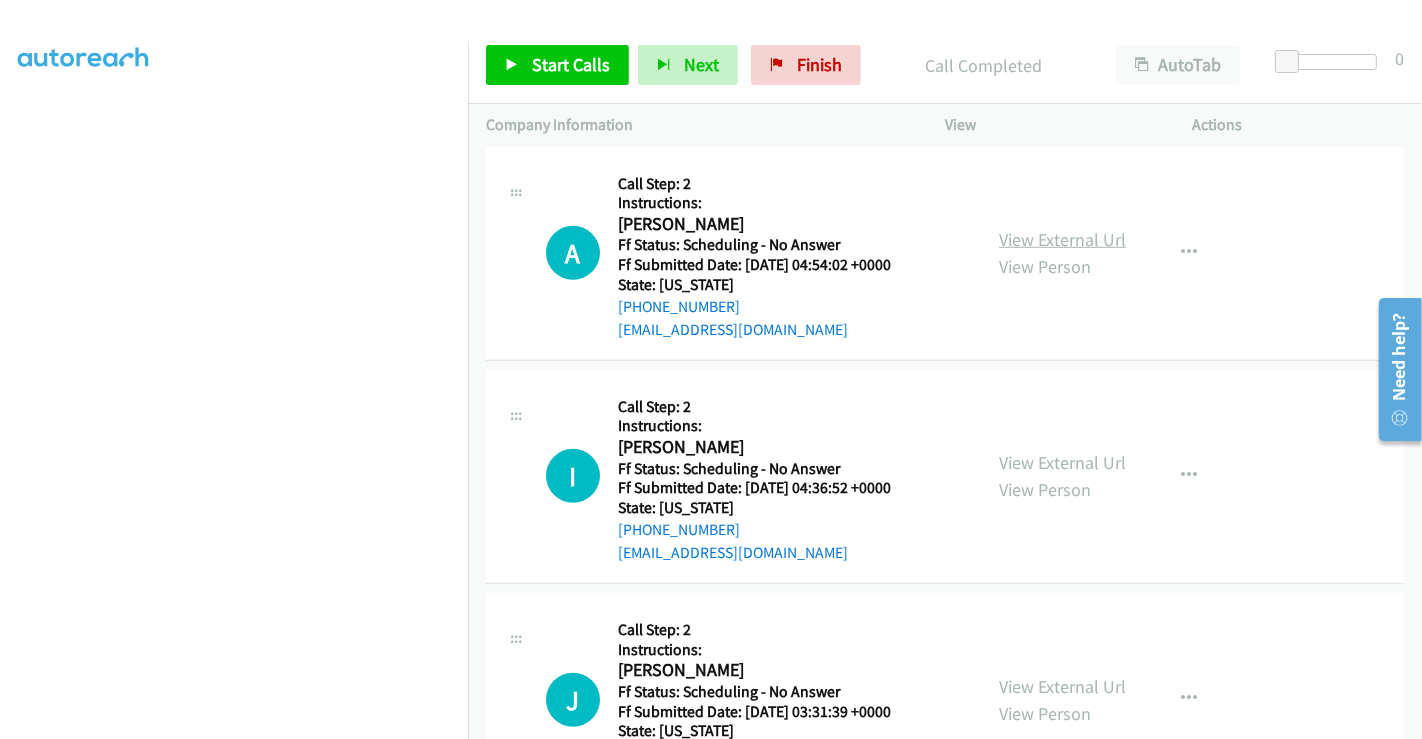 click on "View External Url" at bounding box center (1062, 239) 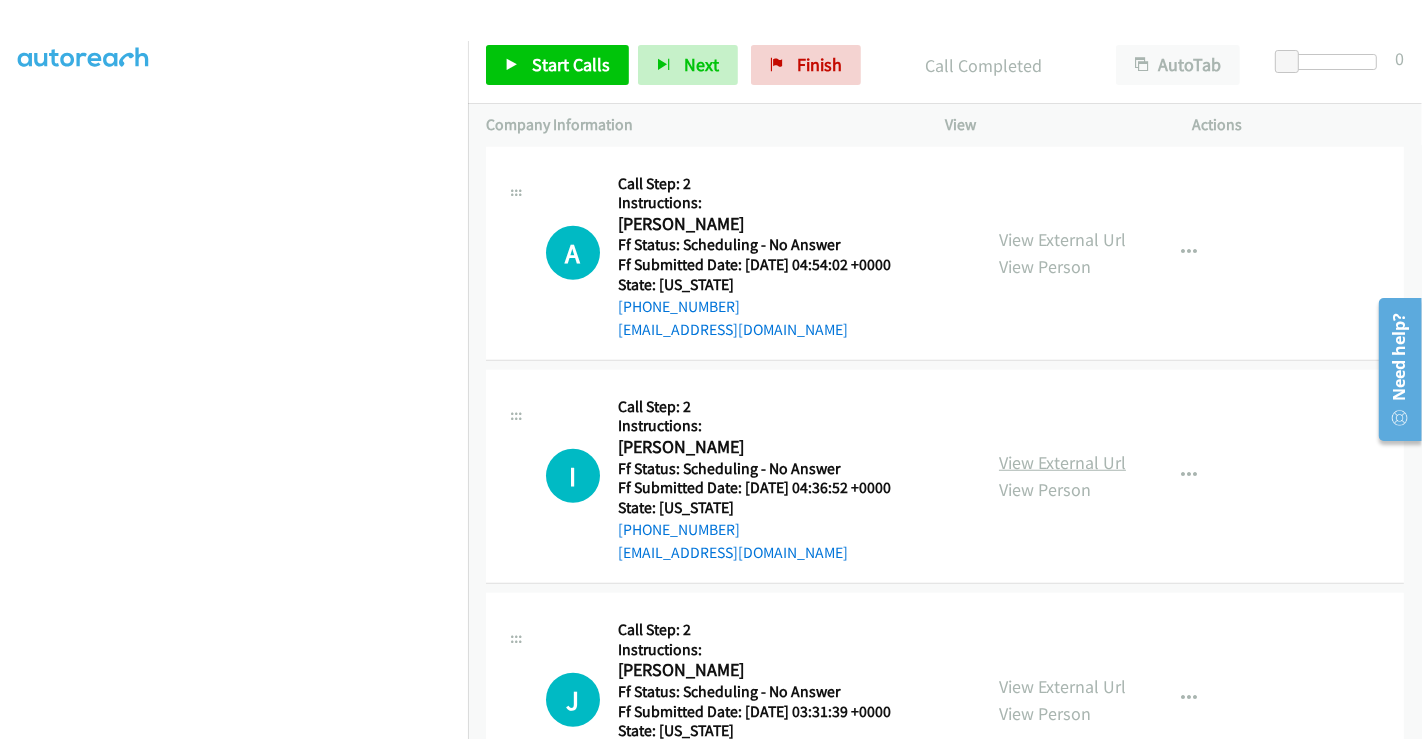 click on "View External Url" at bounding box center (1062, 462) 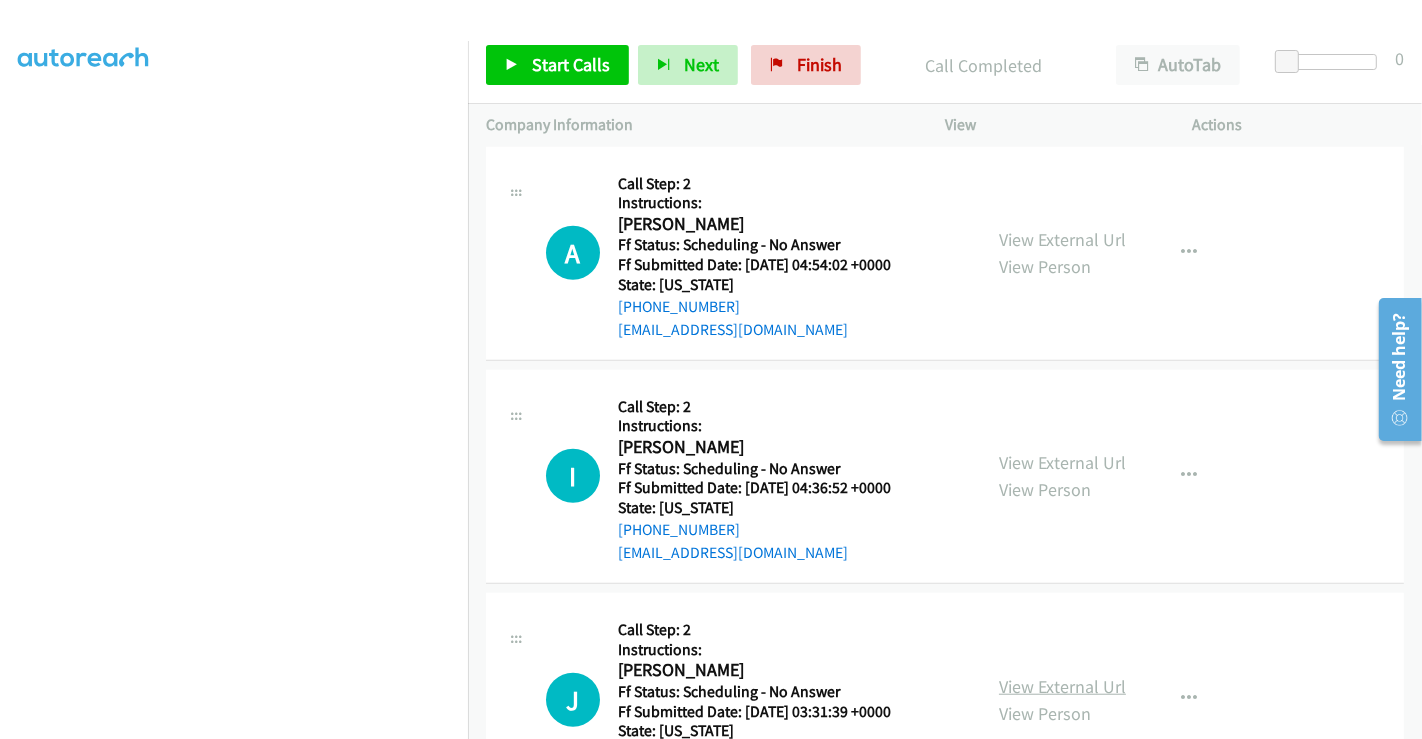 click on "View External Url" at bounding box center [1062, 686] 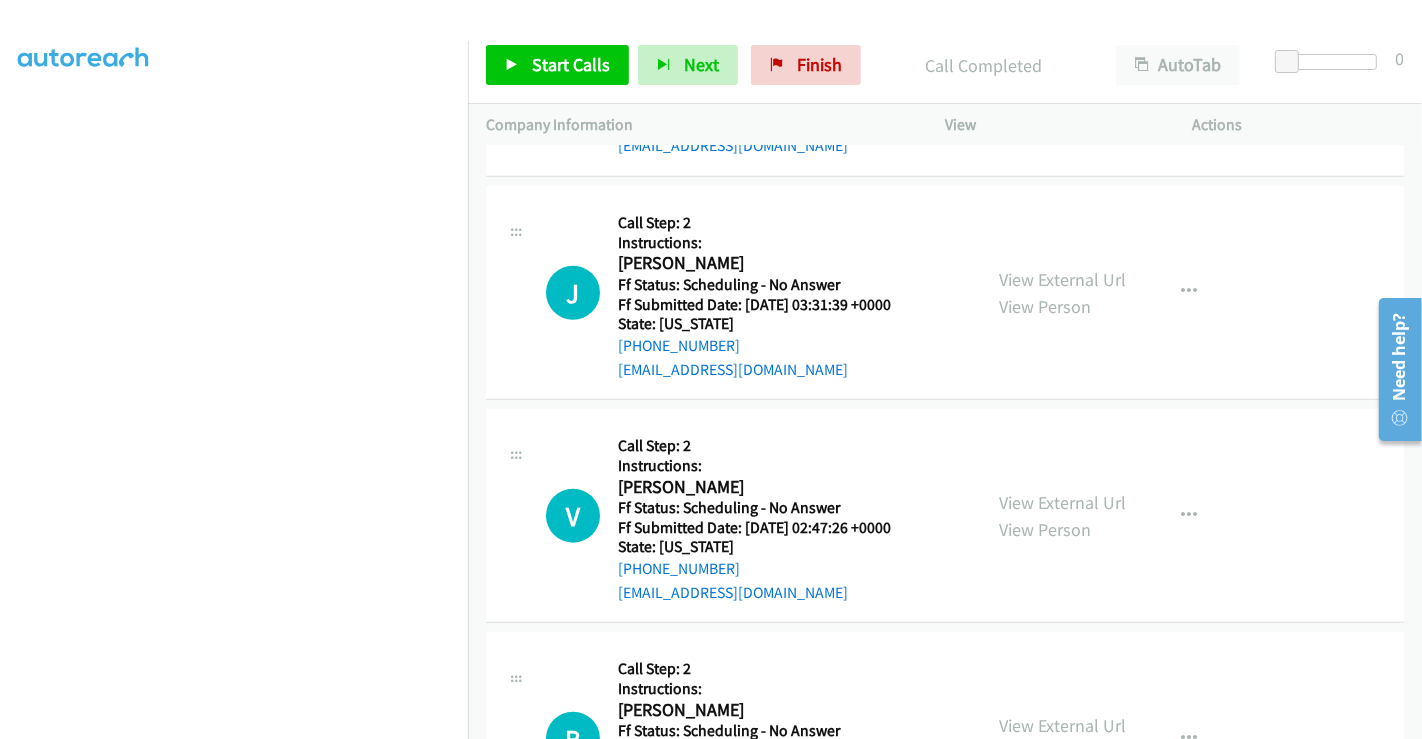 scroll, scrollTop: 1777, scrollLeft: 0, axis: vertical 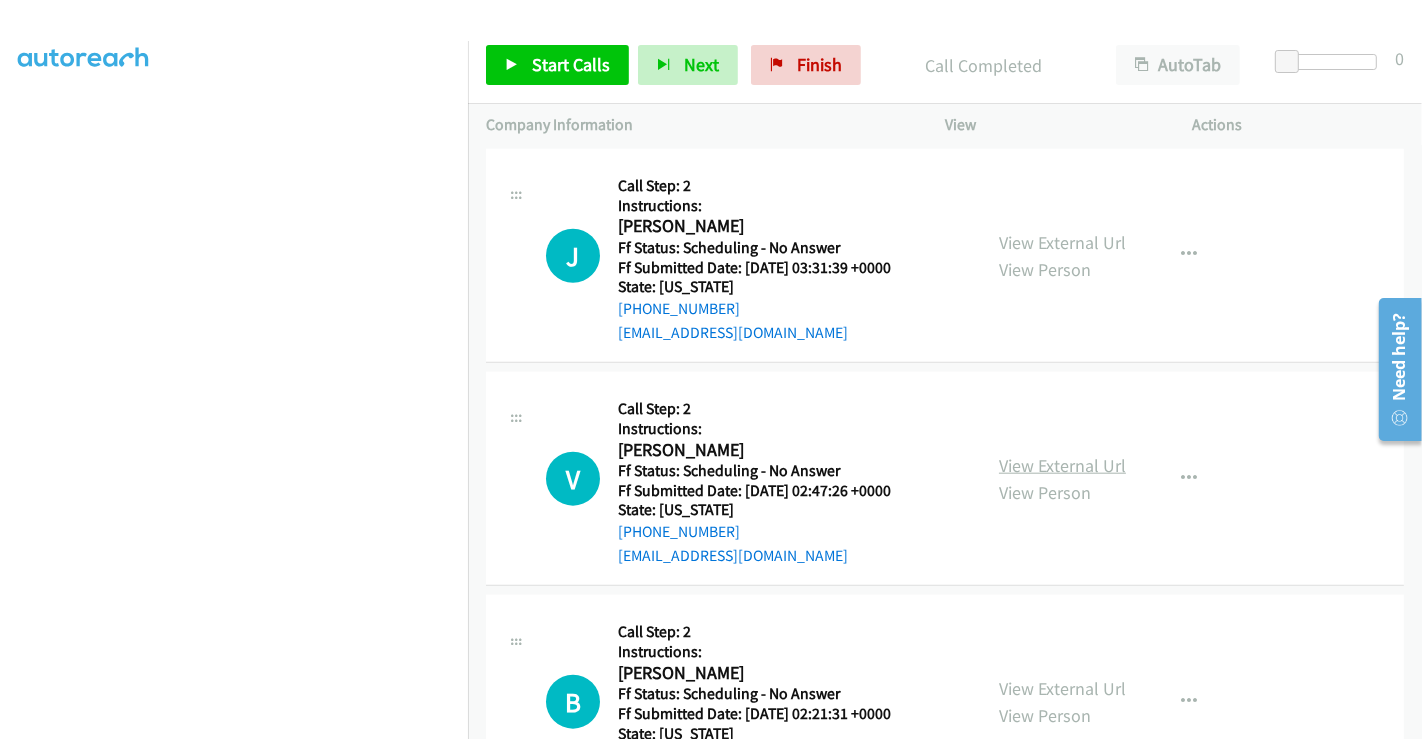 click on "View External Url" at bounding box center [1062, 465] 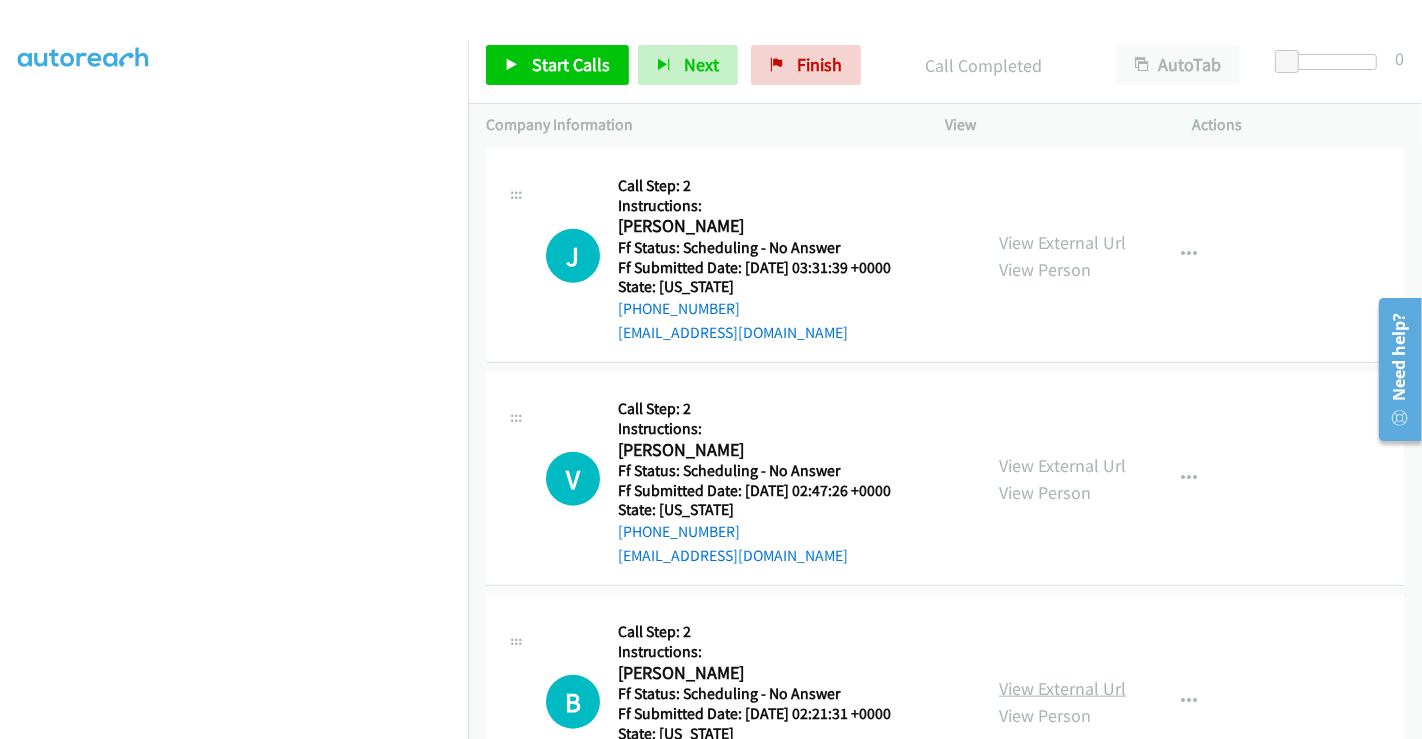 click on "View External Url" at bounding box center [1062, 688] 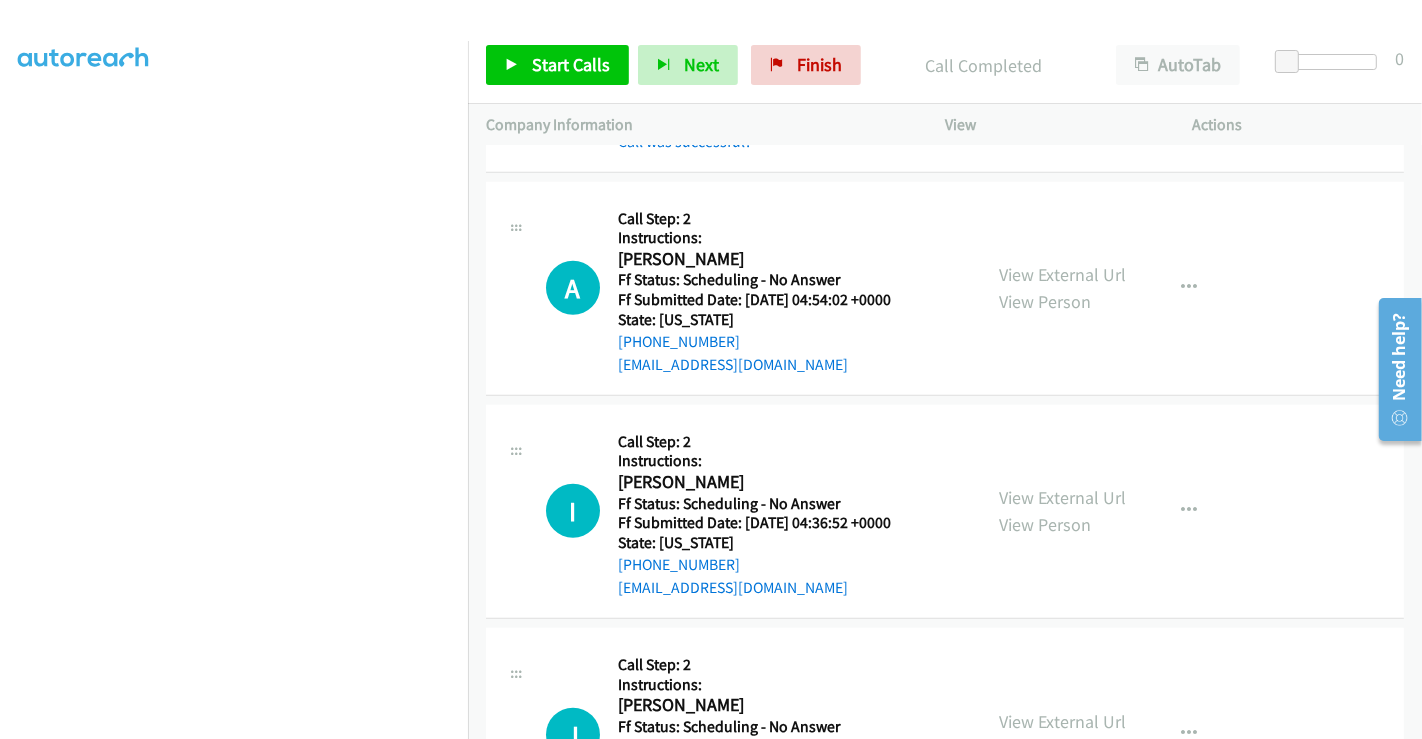 scroll, scrollTop: 1333, scrollLeft: 0, axis: vertical 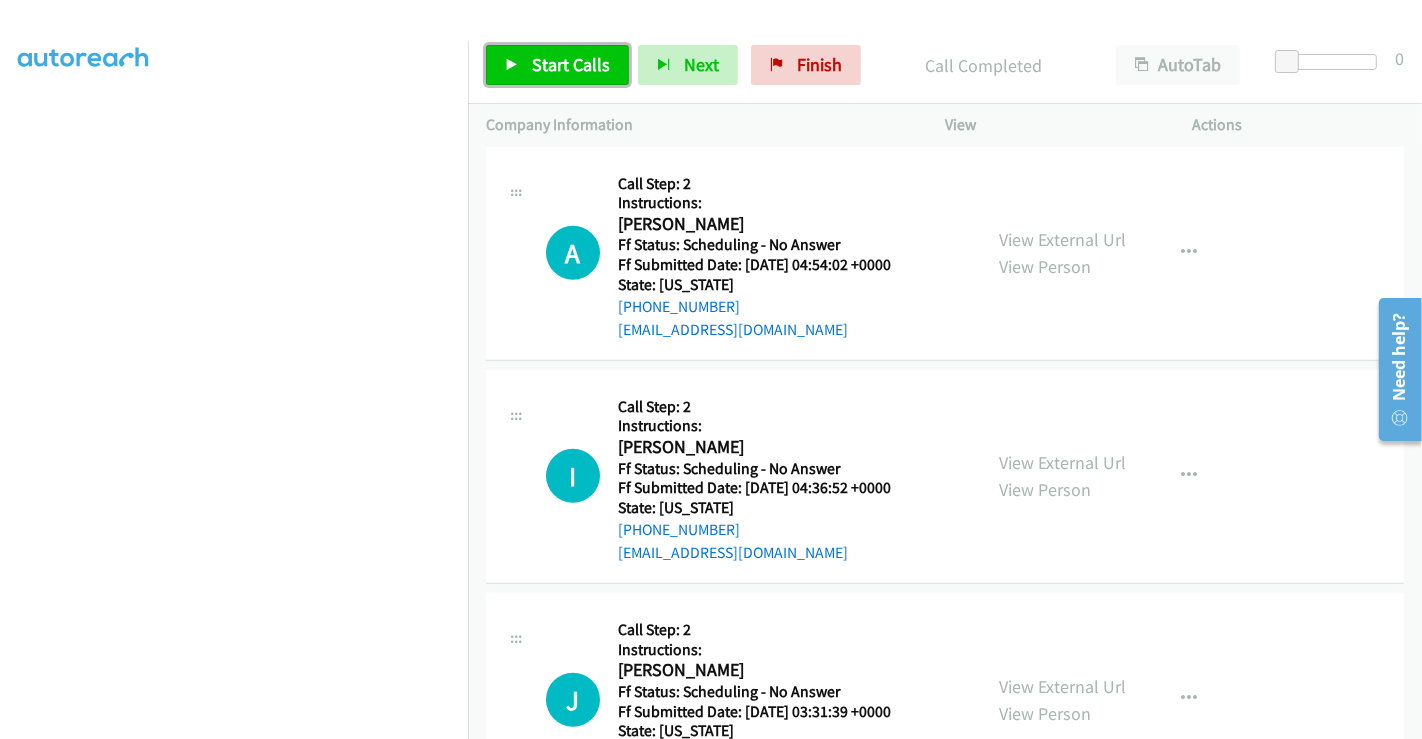 click on "Start Calls" at bounding box center (571, 64) 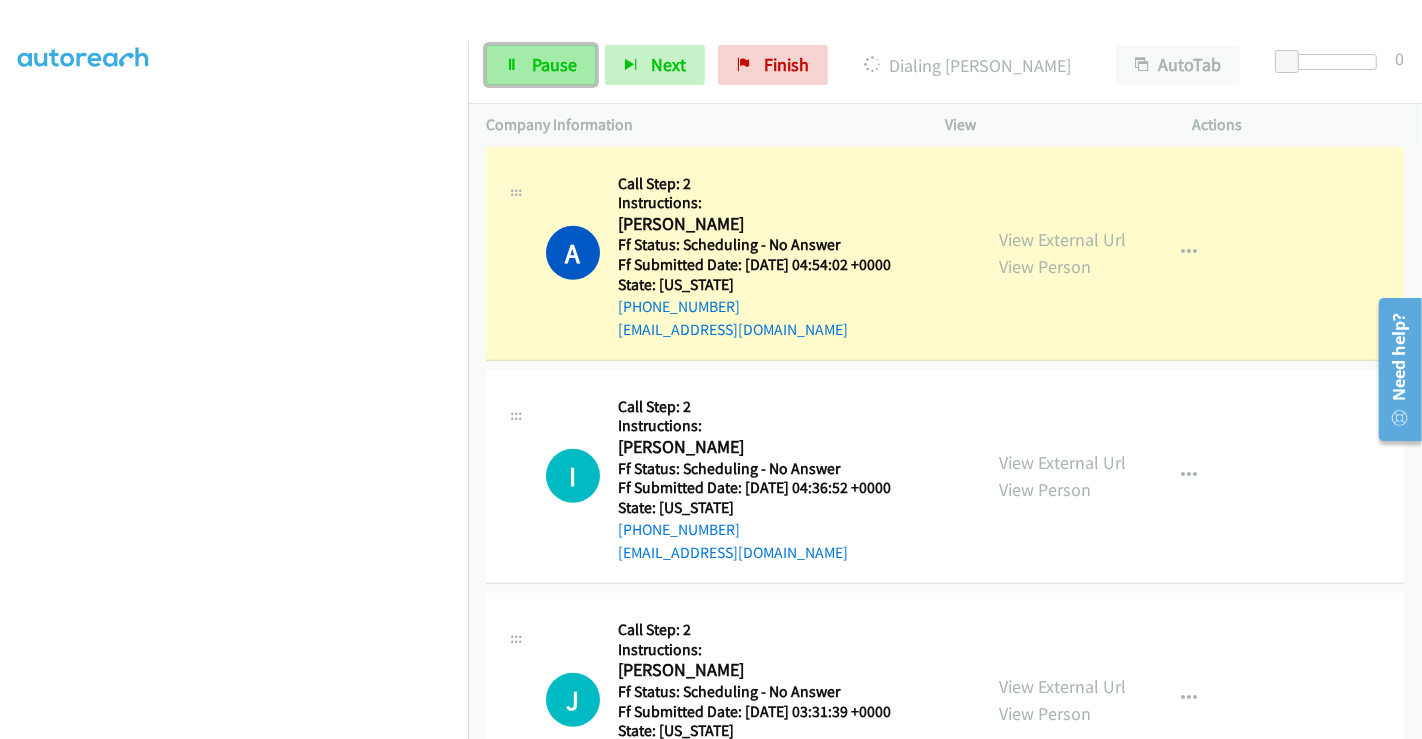 click on "Pause" at bounding box center (554, 64) 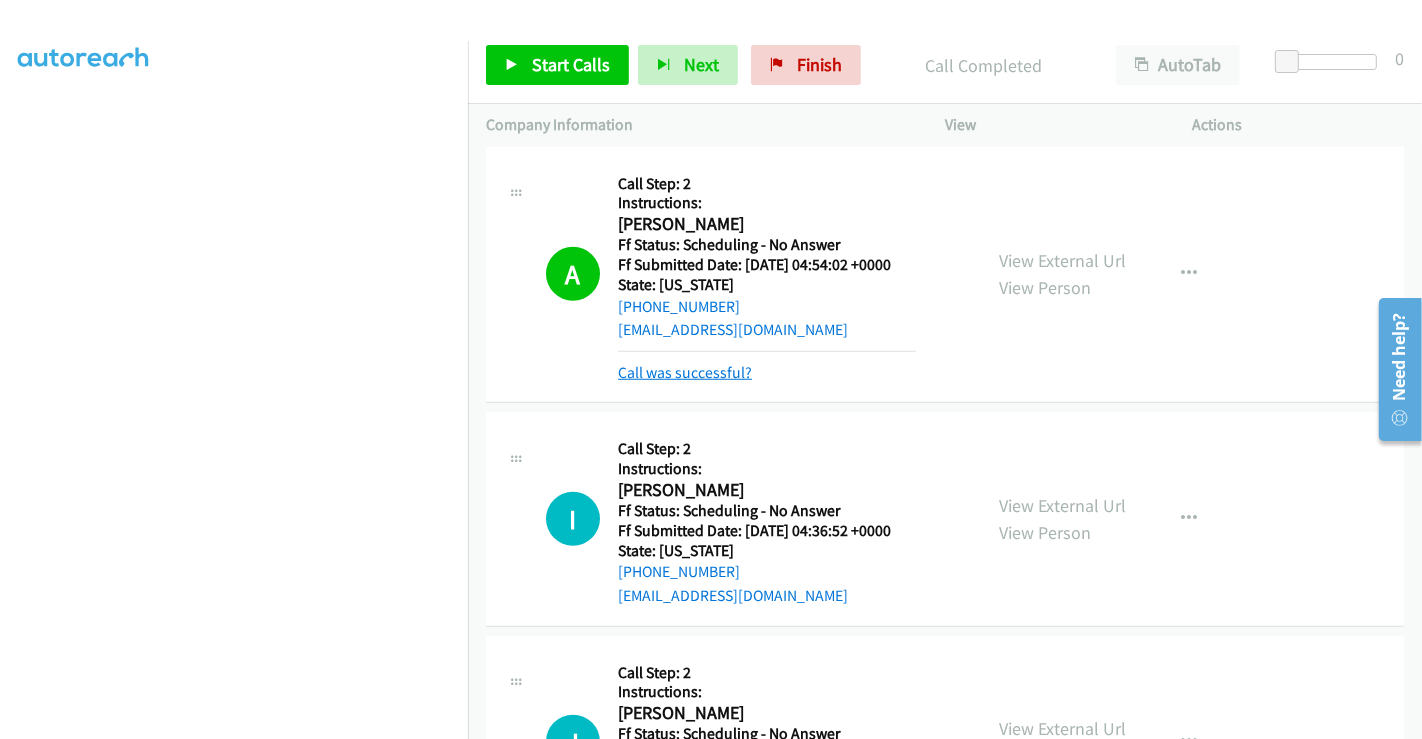 click on "Call was successful?" at bounding box center [685, 372] 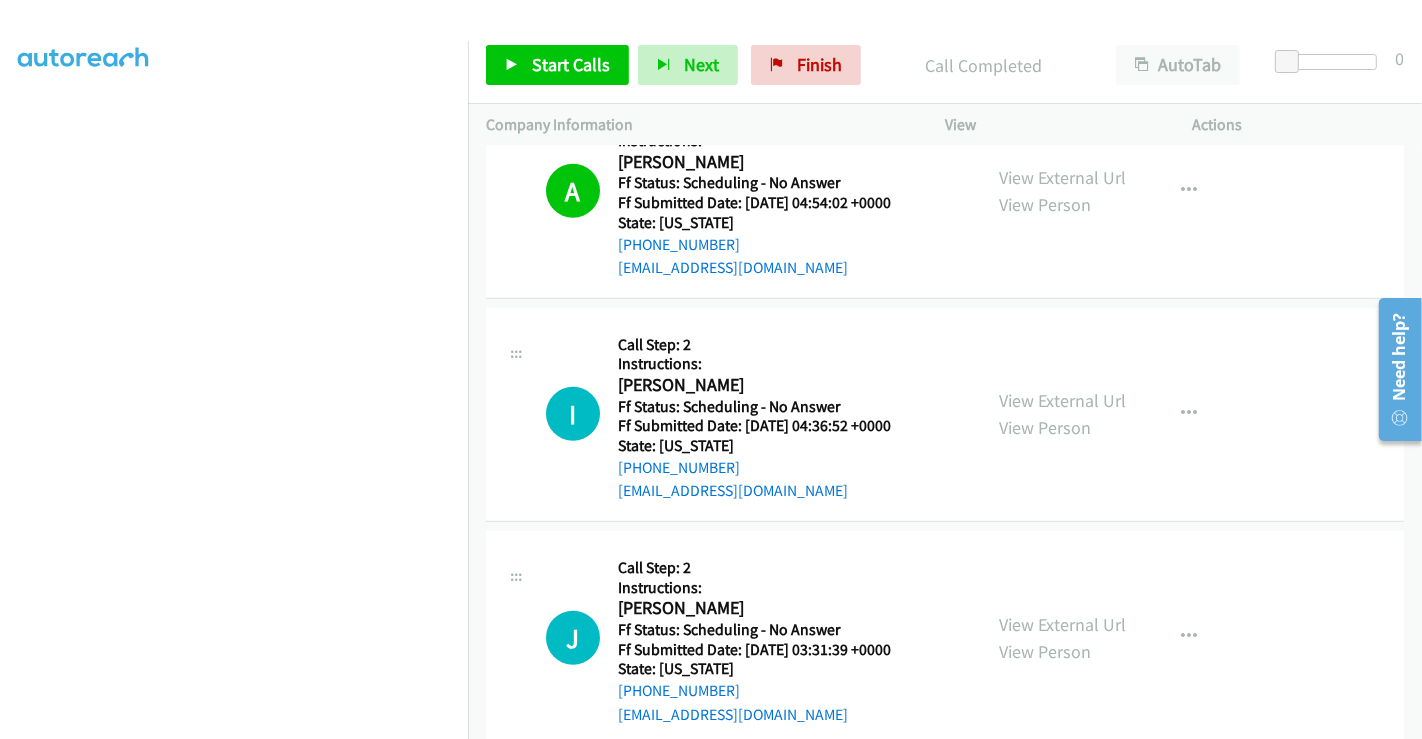 scroll, scrollTop: 1444, scrollLeft: 0, axis: vertical 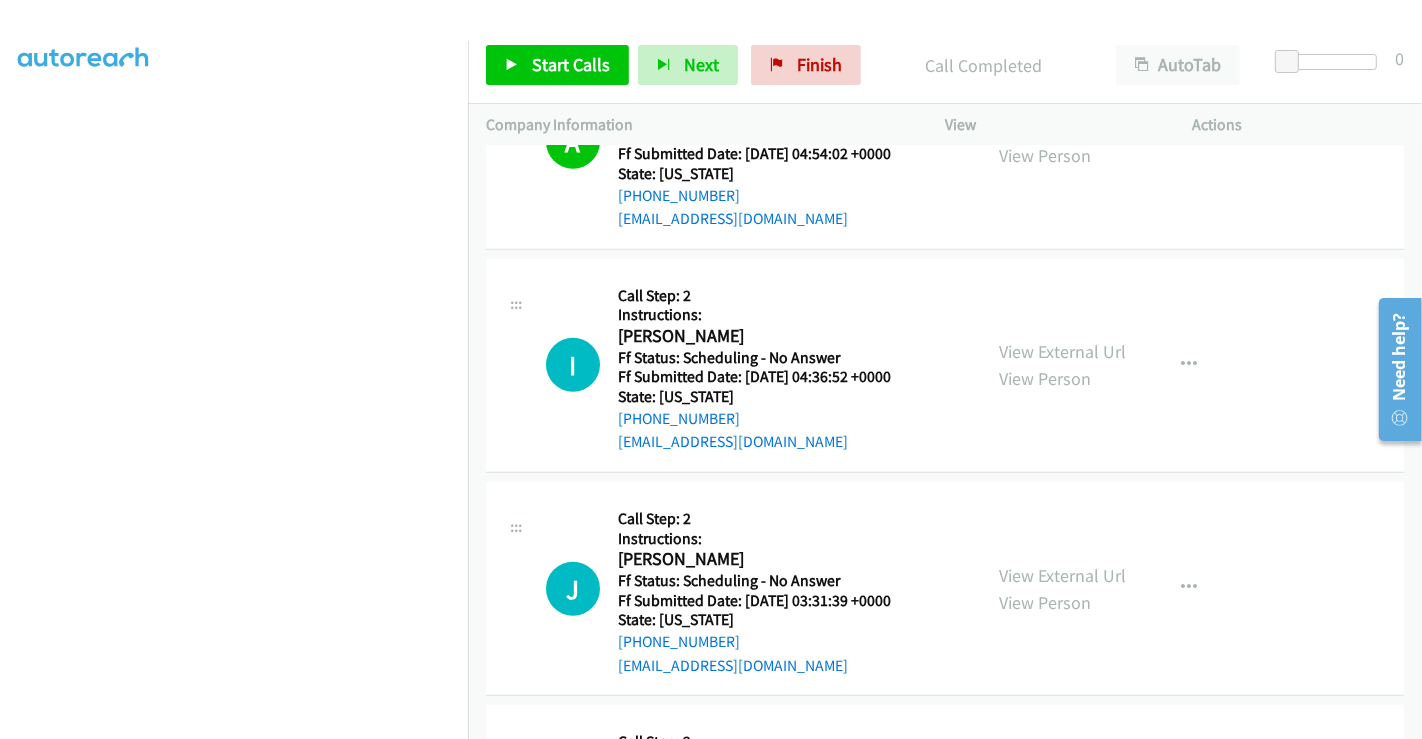 click on "Ines Espinosa" at bounding box center (767, 336) 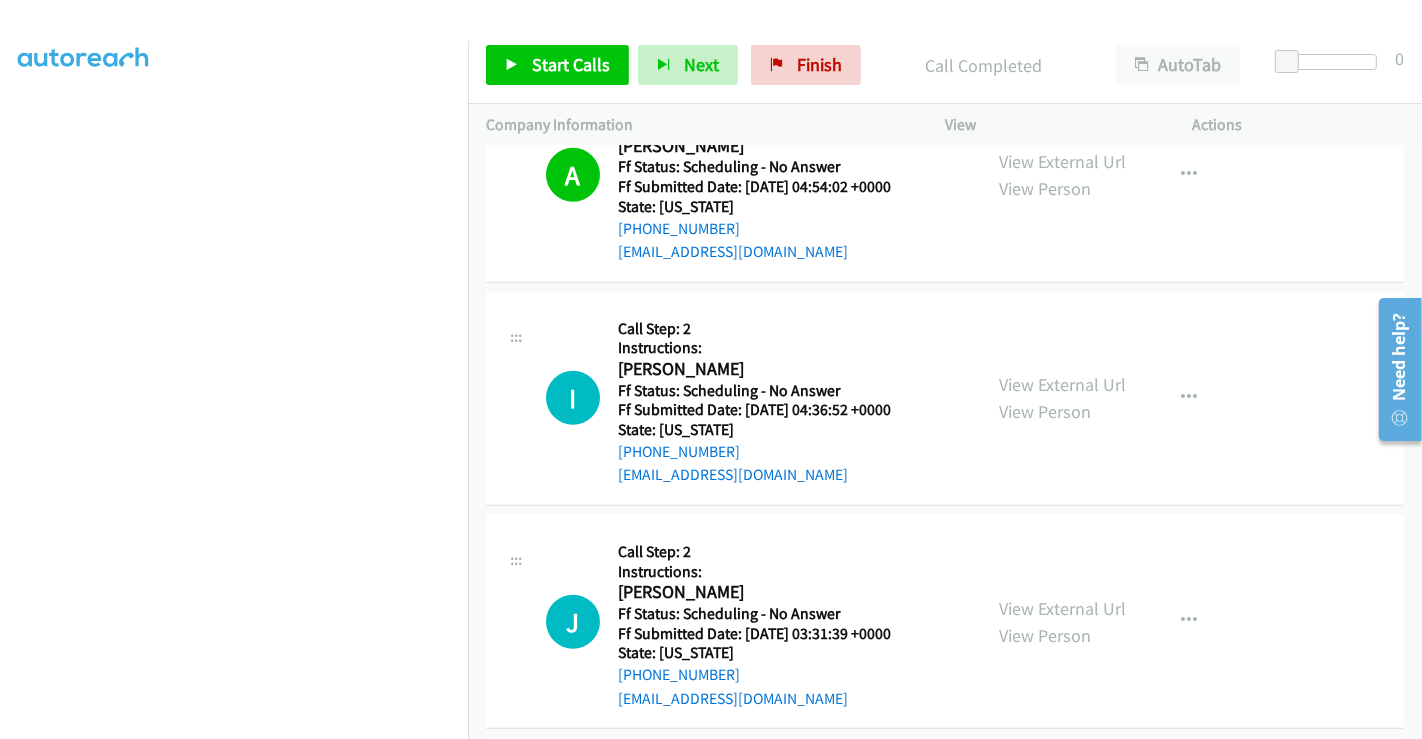 scroll, scrollTop: 1444, scrollLeft: 0, axis: vertical 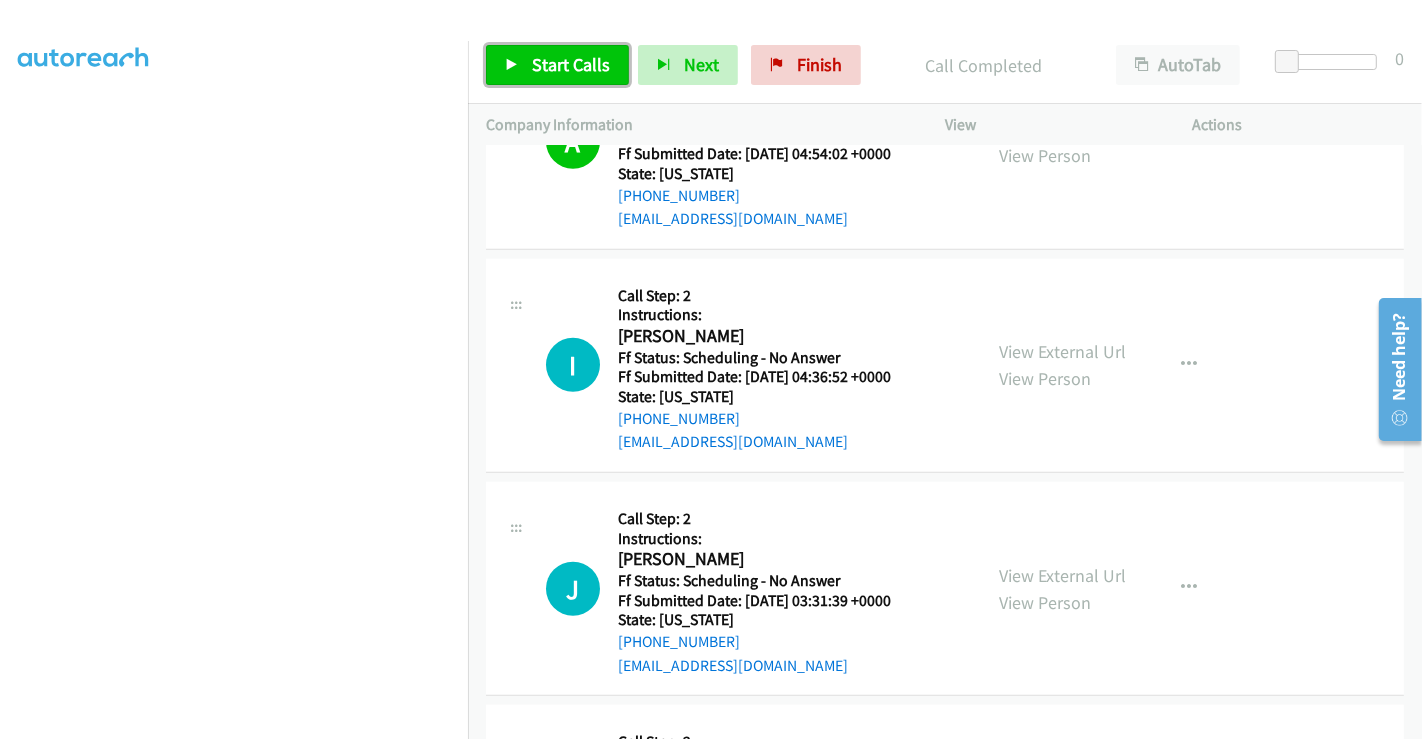 click on "Start Calls" at bounding box center [571, 64] 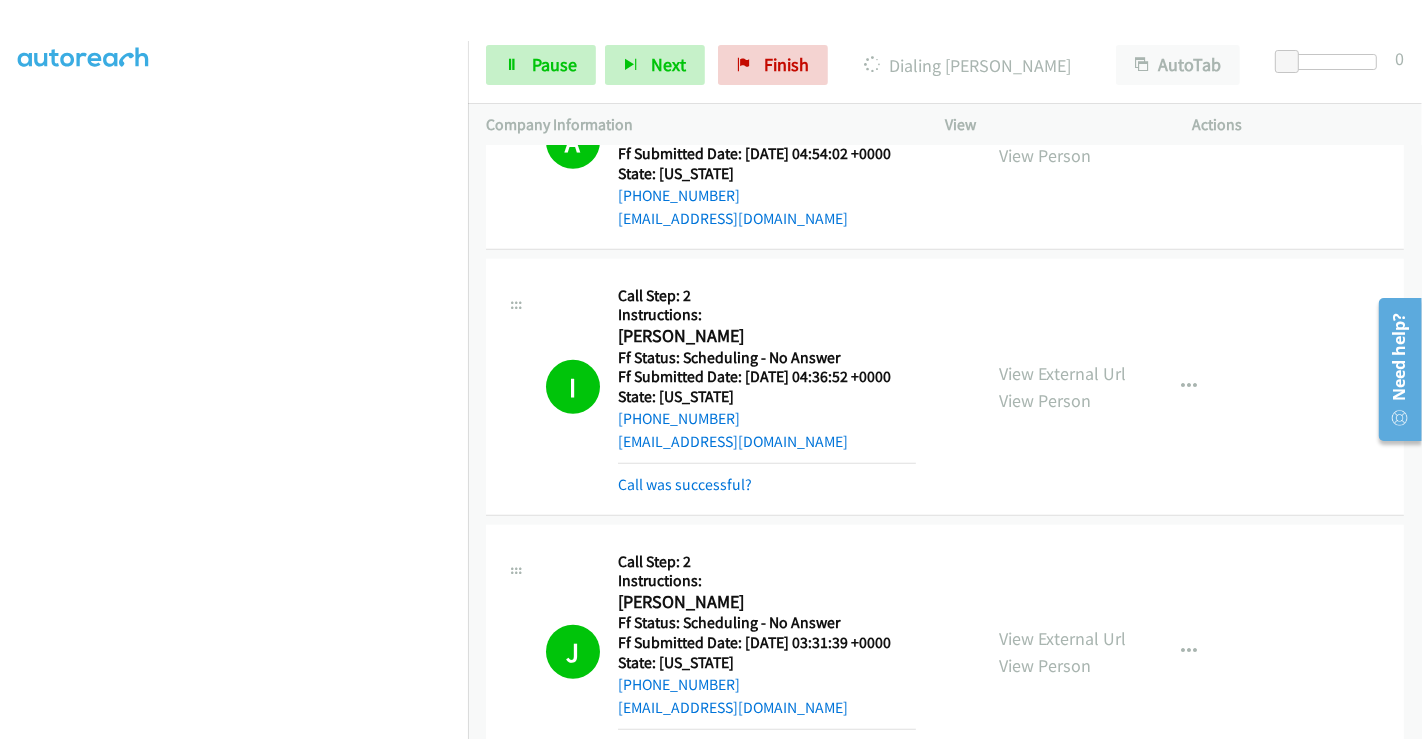 scroll, scrollTop: 0, scrollLeft: 0, axis: both 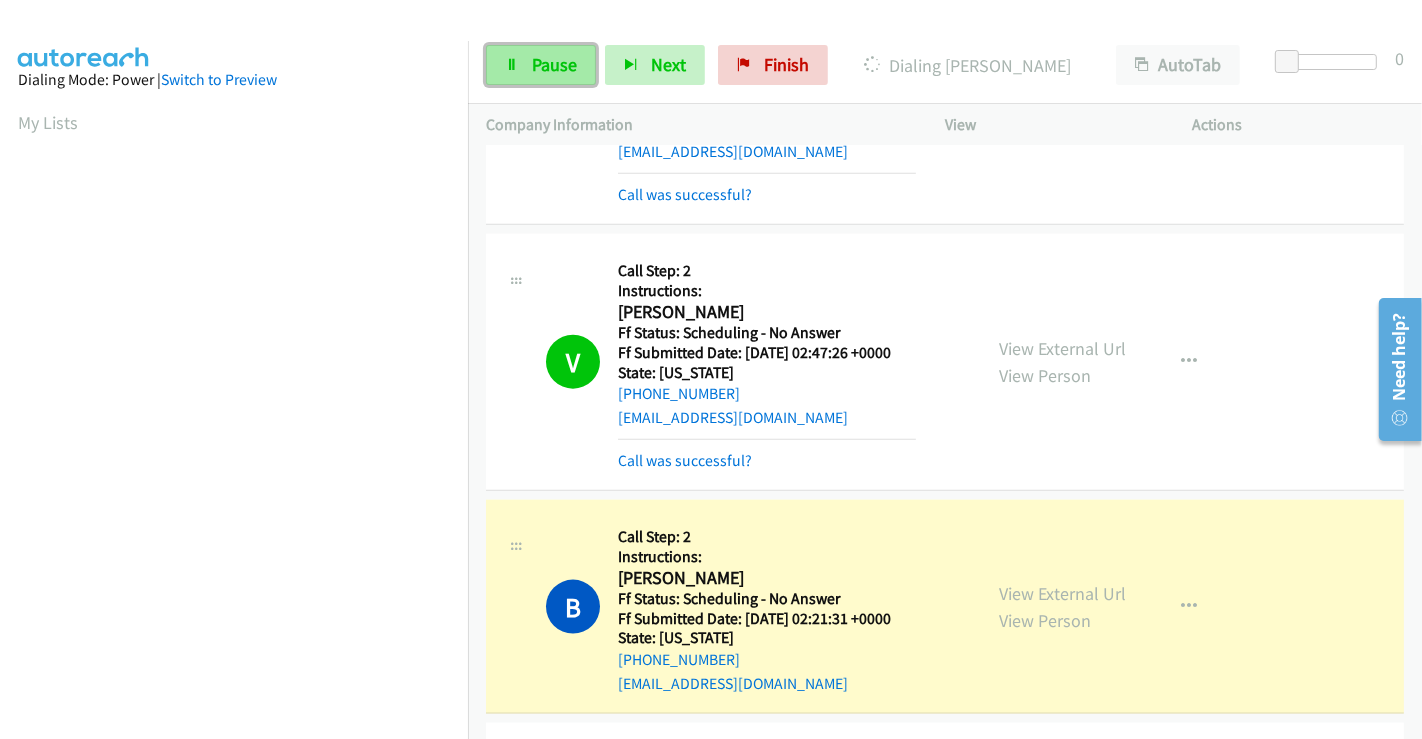 click on "Pause" at bounding box center (554, 64) 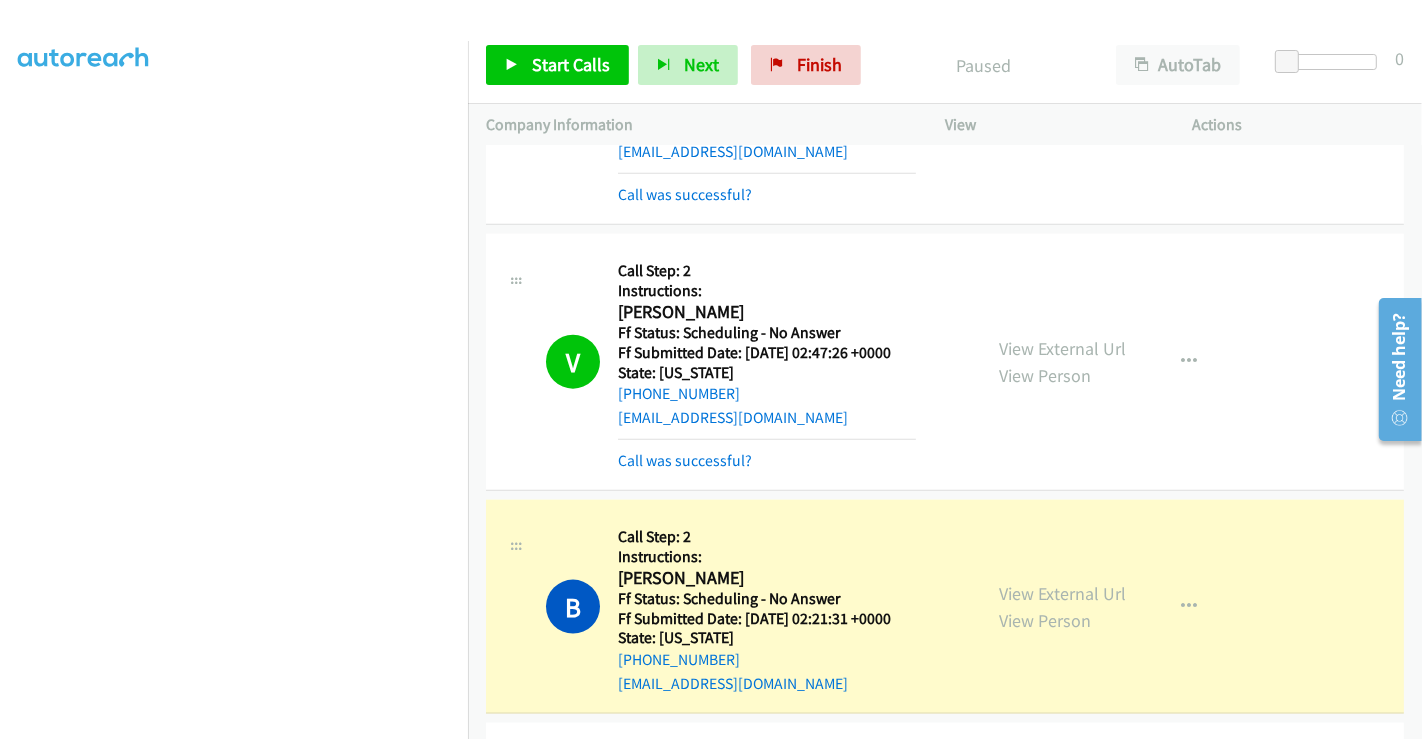 scroll, scrollTop: 333, scrollLeft: 0, axis: vertical 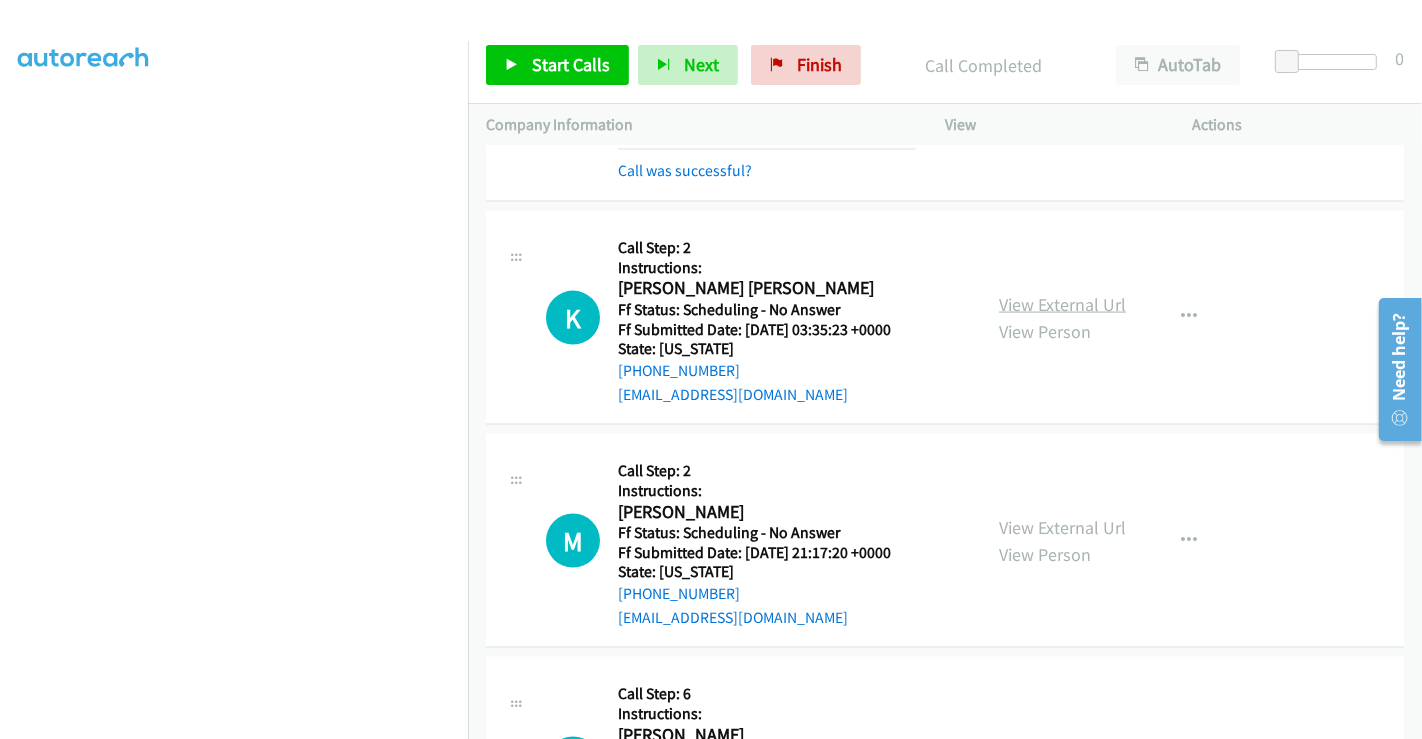 click on "View External Url" at bounding box center [1062, 304] 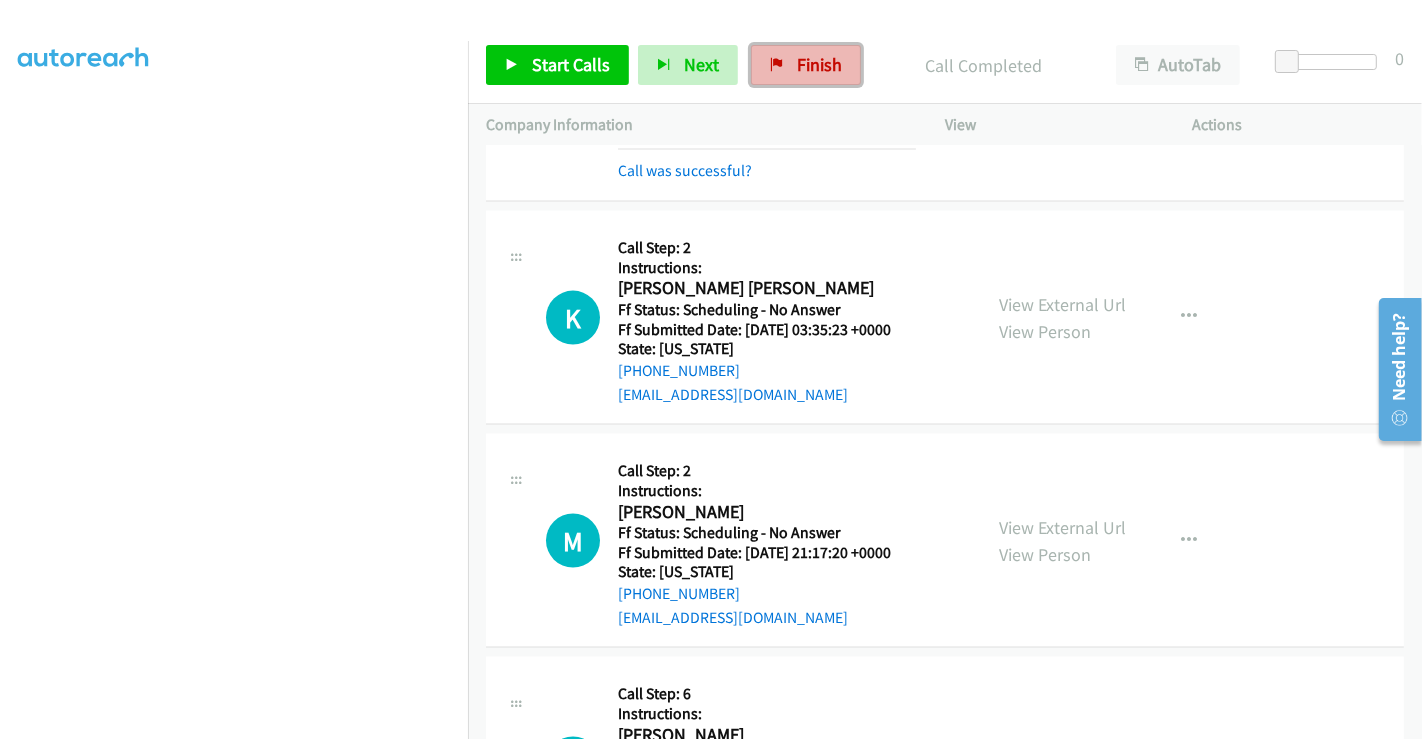 click on "Finish" at bounding box center [806, 65] 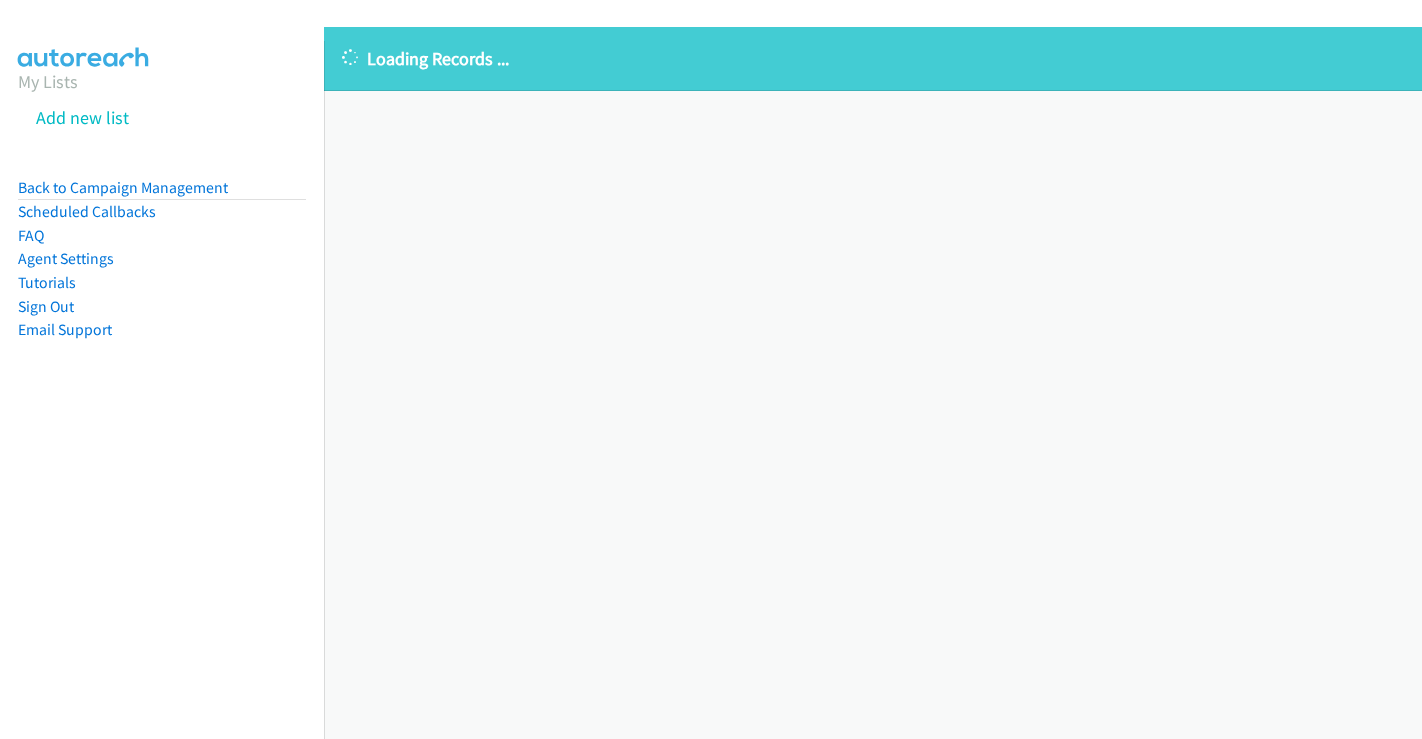 scroll, scrollTop: 0, scrollLeft: 0, axis: both 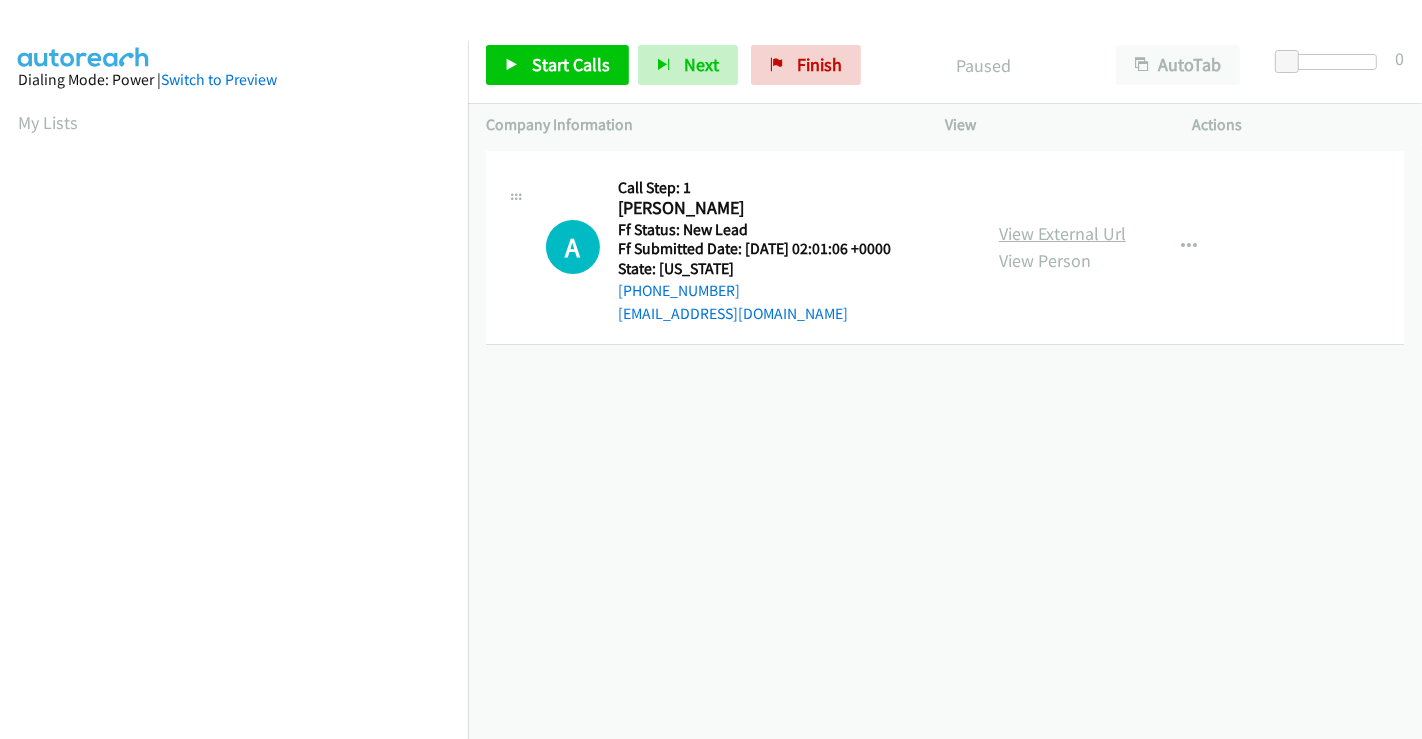 click on "View External Url" at bounding box center (1062, 233) 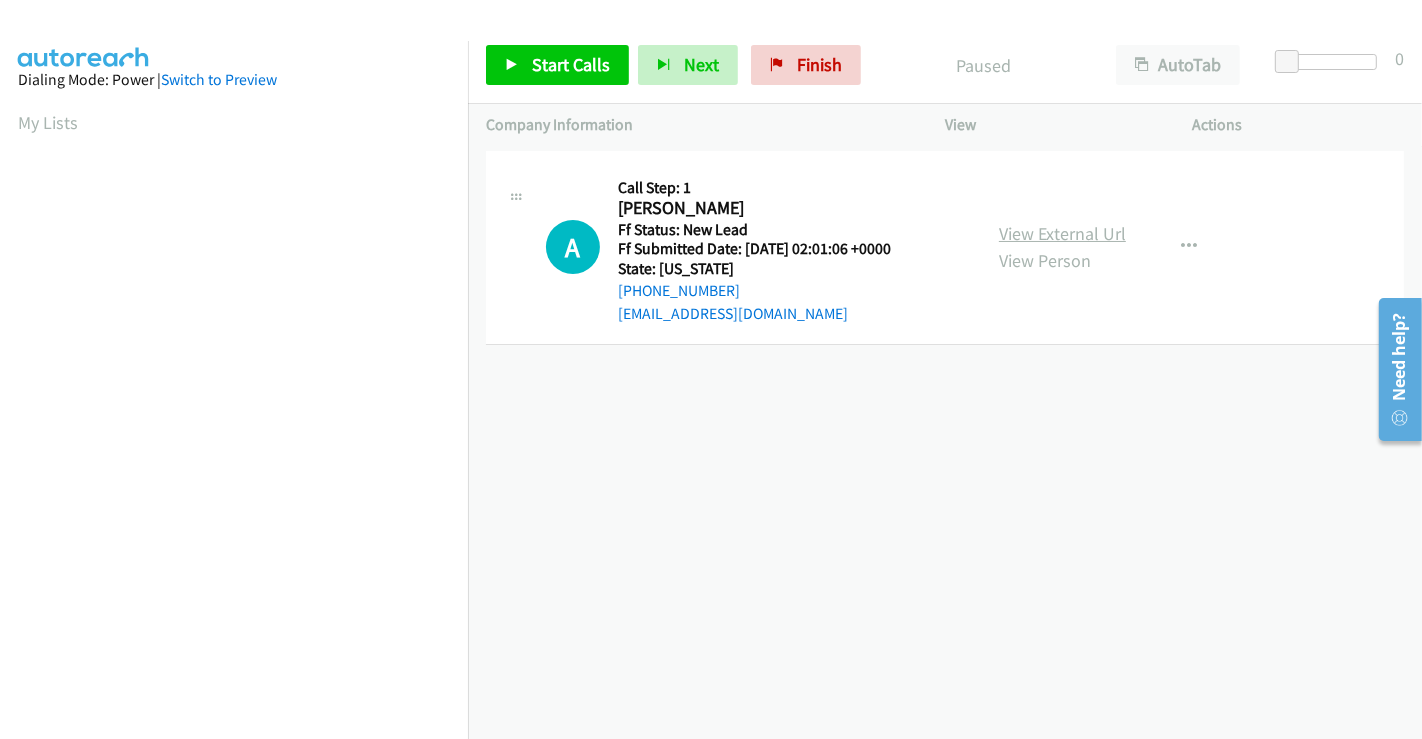 scroll, scrollTop: 0, scrollLeft: 0, axis: both 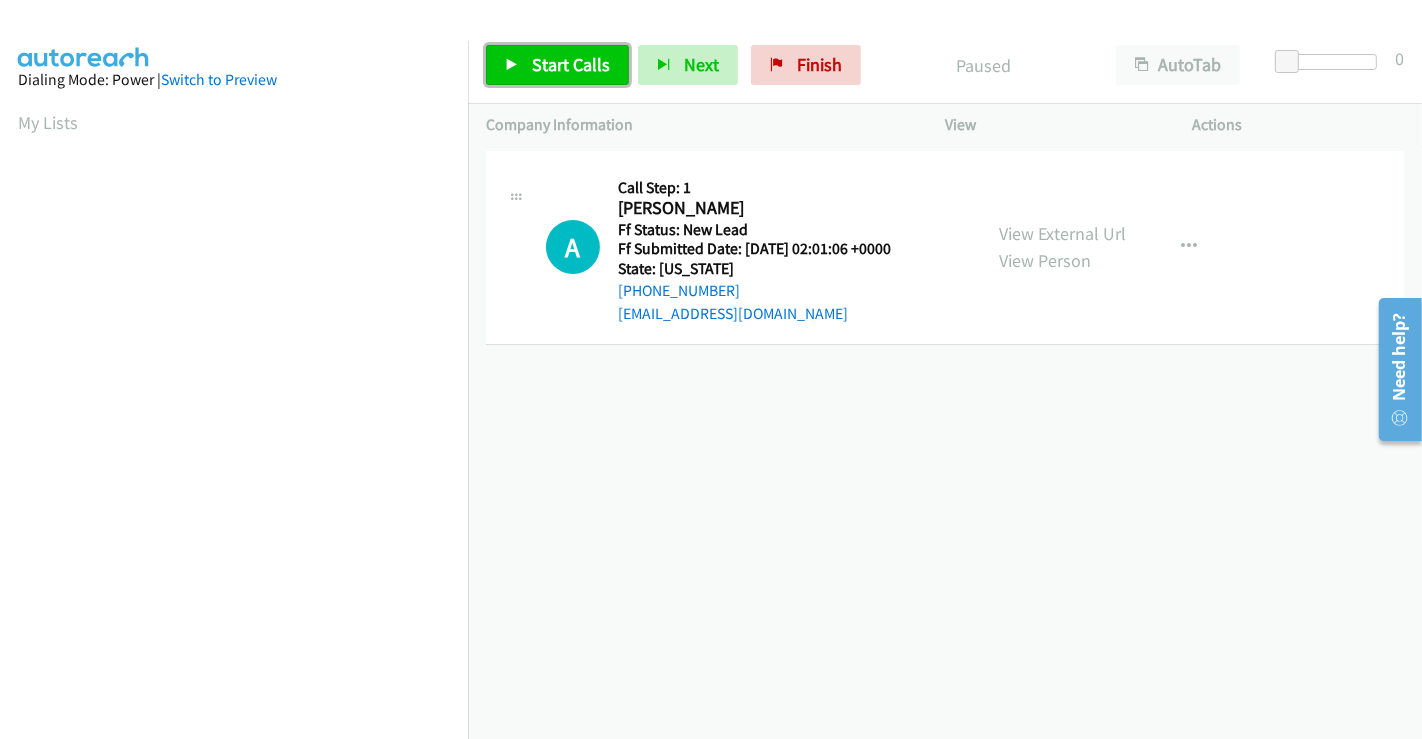 click on "Start Calls" at bounding box center [571, 64] 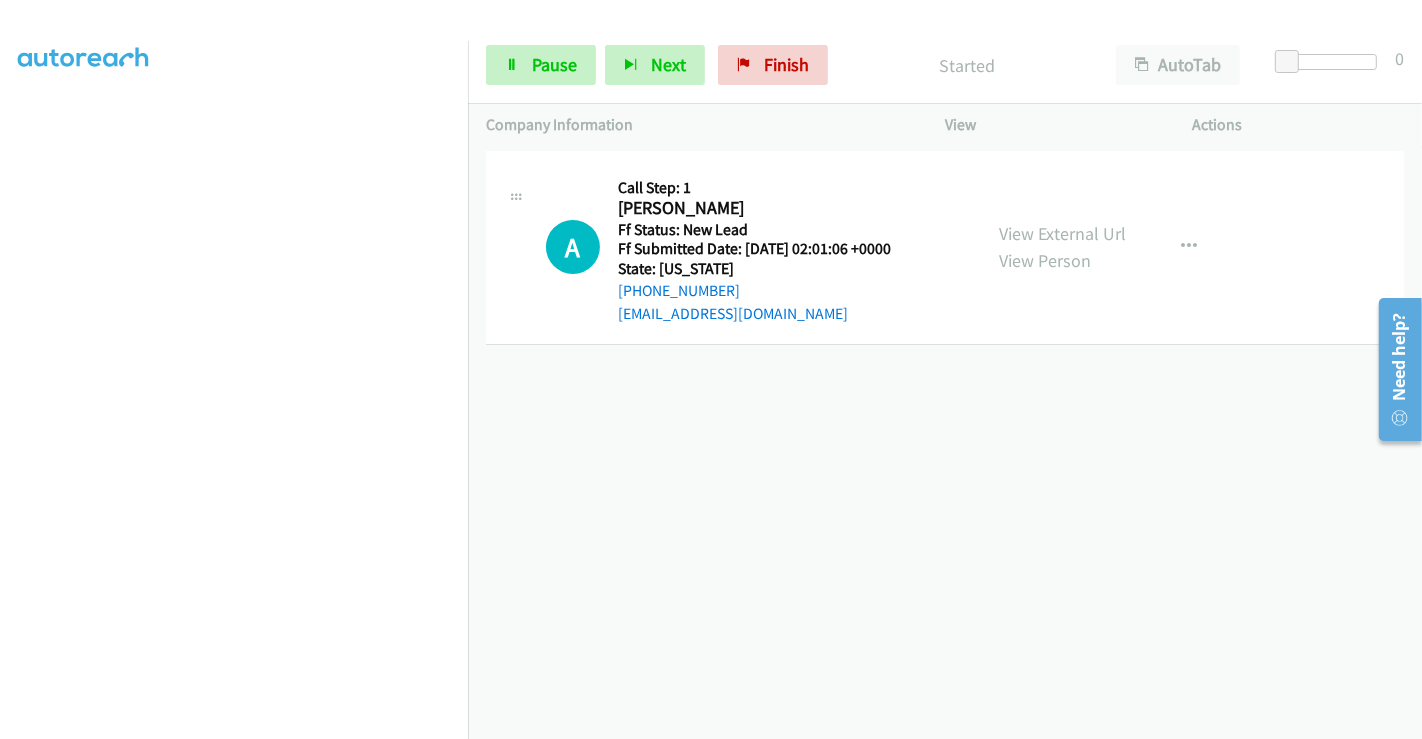 scroll, scrollTop: 0, scrollLeft: 0, axis: both 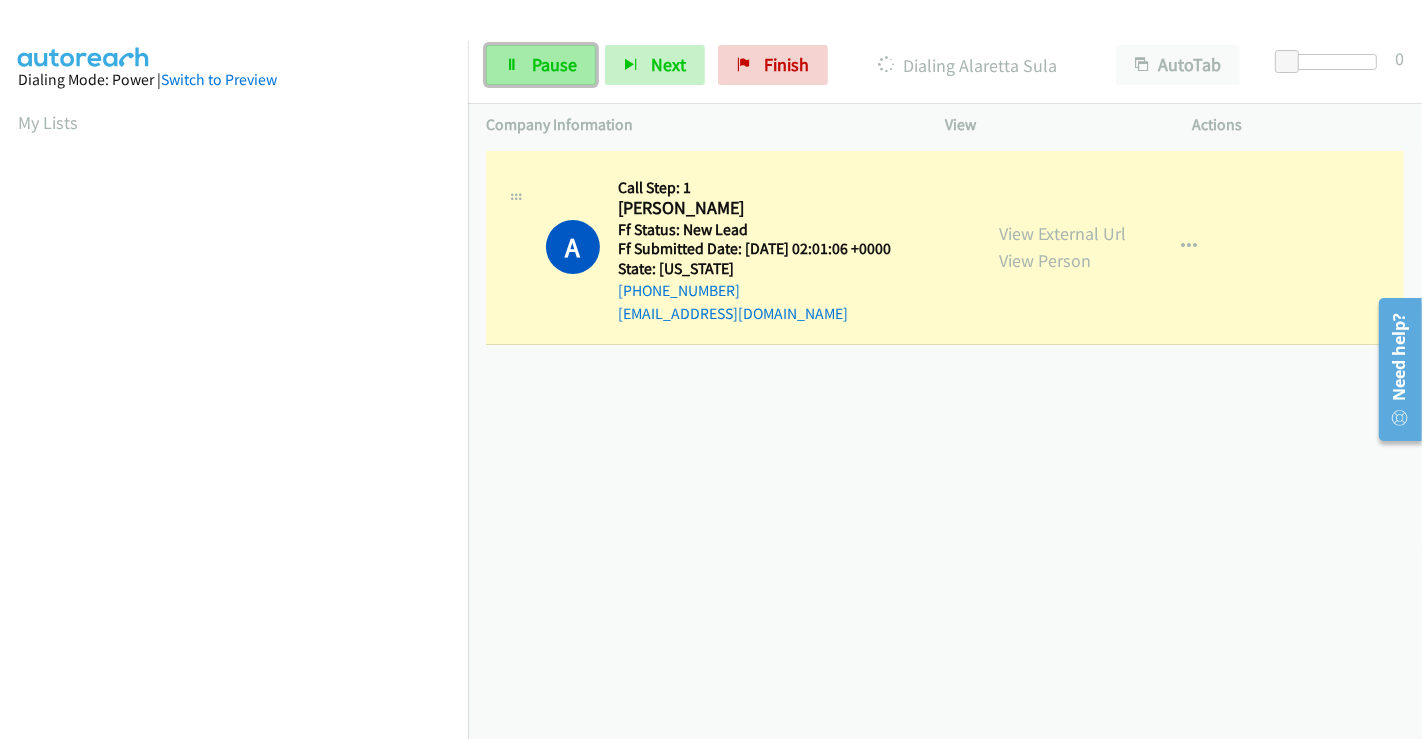 click on "Pause" at bounding box center (554, 64) 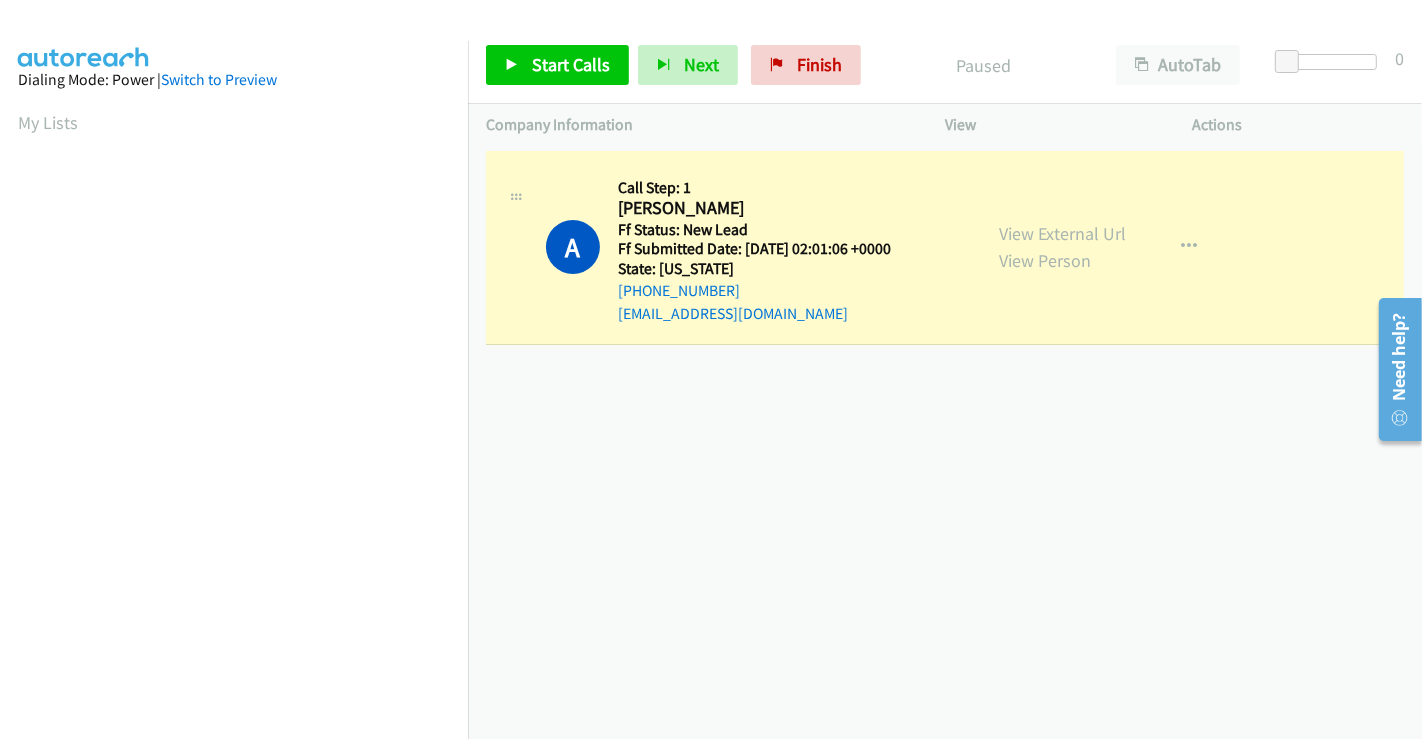 scroll, scrollTop: 385, scrollLeft: 0, axis: vertical 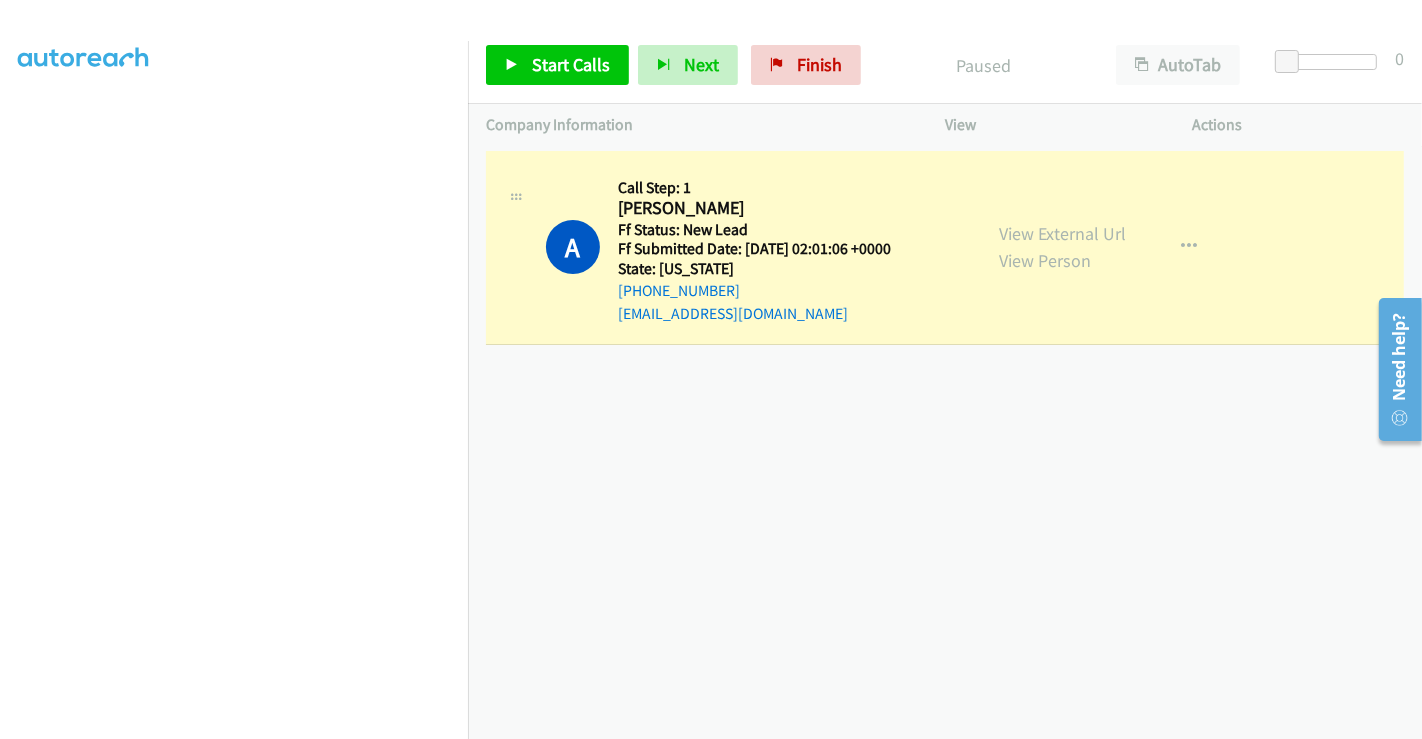 click on "[PHONE_NUMBER]
Call failed - Please reload the list and try again
The Callbar Failed to Load Please Open it and Reload the Page
Hmm something isn't quite right.. Please refresh the page
Hmm something isn't quite right.. Please refresh the page
No records are currently dialable. We'll auto-refresh when new records are added or you can switch to another list or campaign.
Loading New Records ...
A
Callback Scheduled
Call Step: 1
Alaretta Sula
Pacific/[GEOGRAPHIC_DATA]
Ff Status: New Lead
Ff Submitted Date: [DATE] 02:01:06 +0000
State: [US_STATE]
[PHONE_NUMBER]
[EMAIL_ADDRESS][DOMAIN_NAME]
Call was successful?
View External Url
View Person
View External Url
Email
Schedule/Manage Callback
Skip Call
Add to do not call list
Reverse Compact View
|
Popout Window
|
Email Support
© 2021 AutoReach" at bounding box center [945, 442] 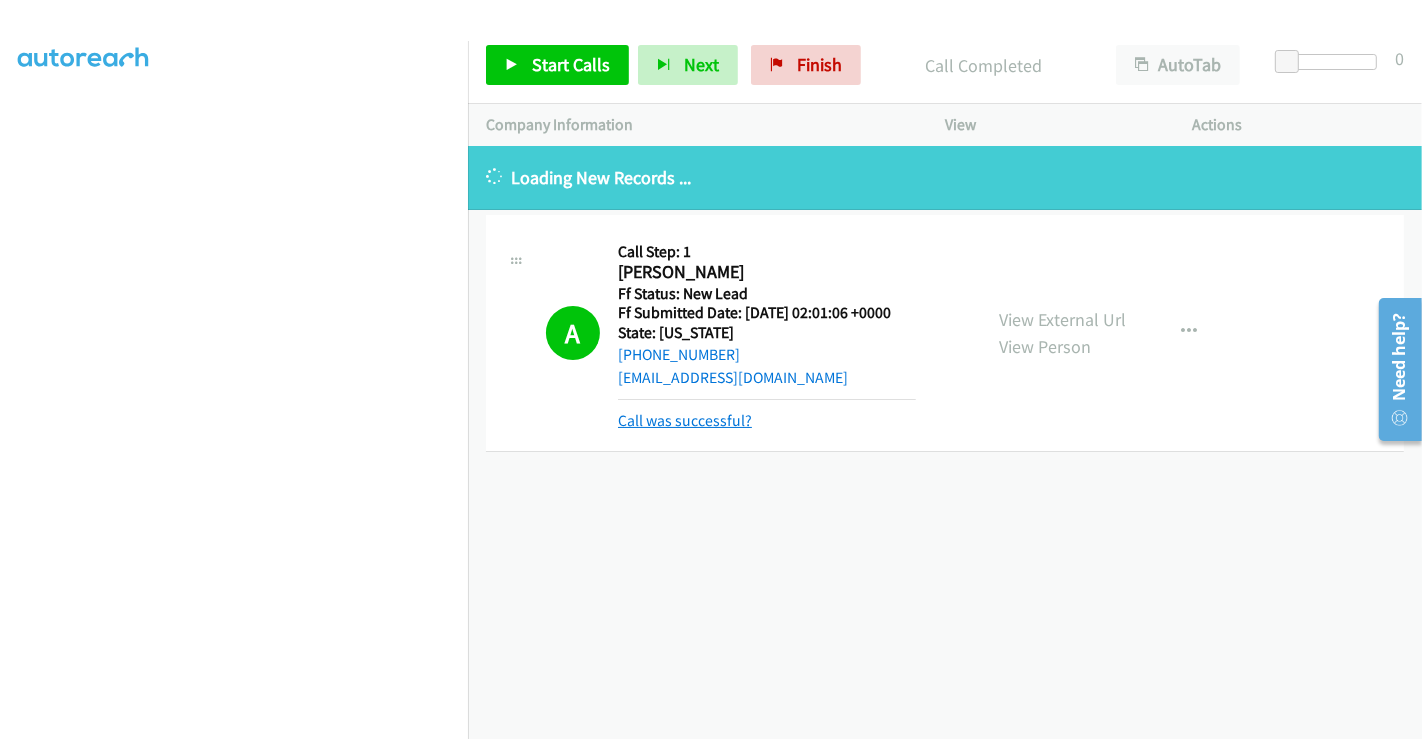 click on "Call was successful?" at bounding box center [685, 420] 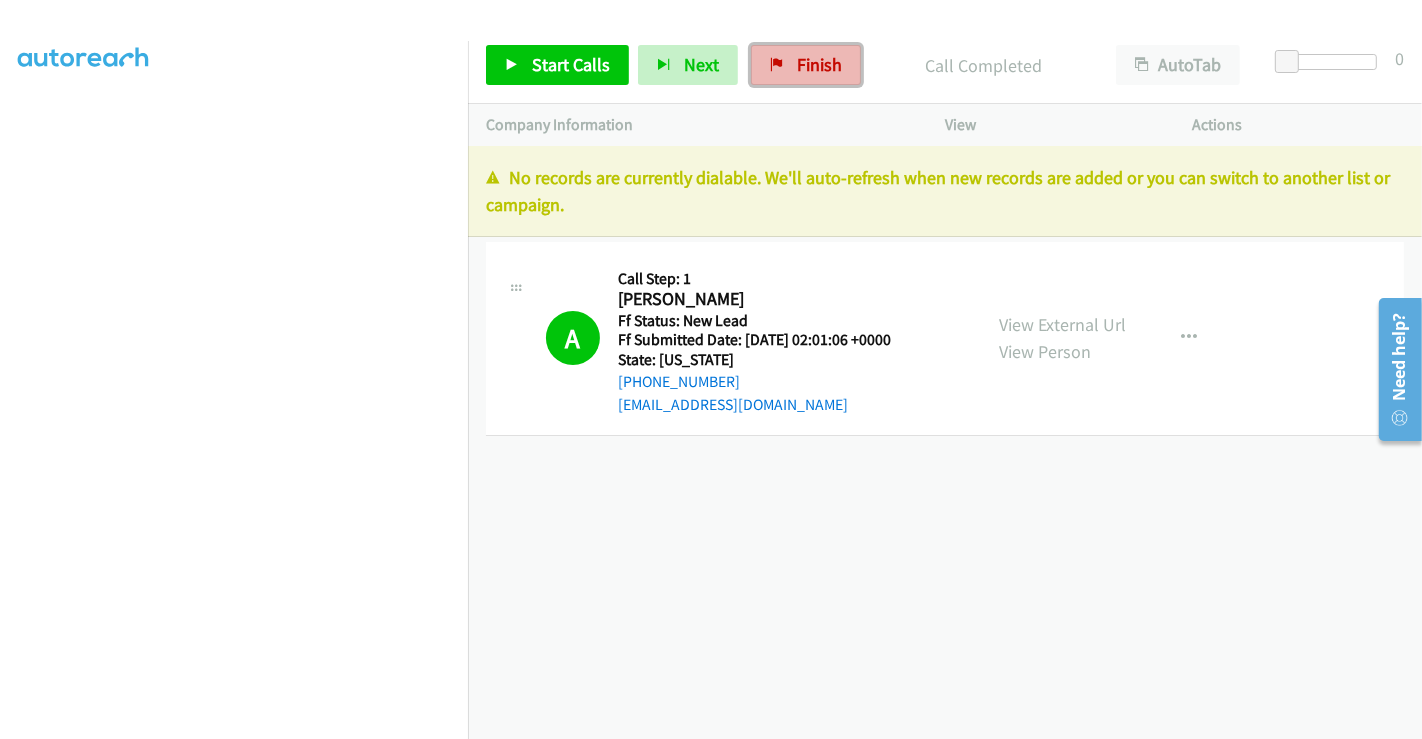 click on "Finish" at bounding box center [819, 64] 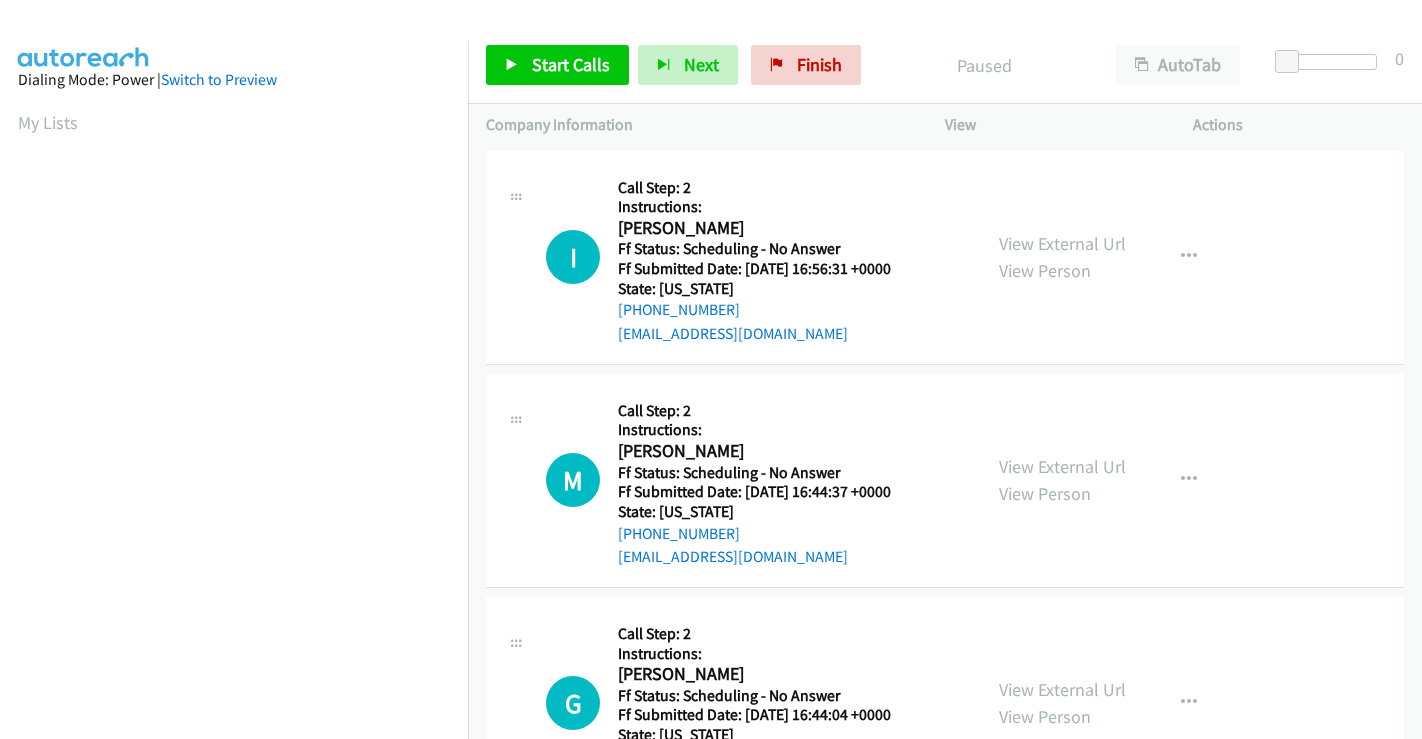 scroll, scrollTop: 0, scrollLeft: 0, axis: both 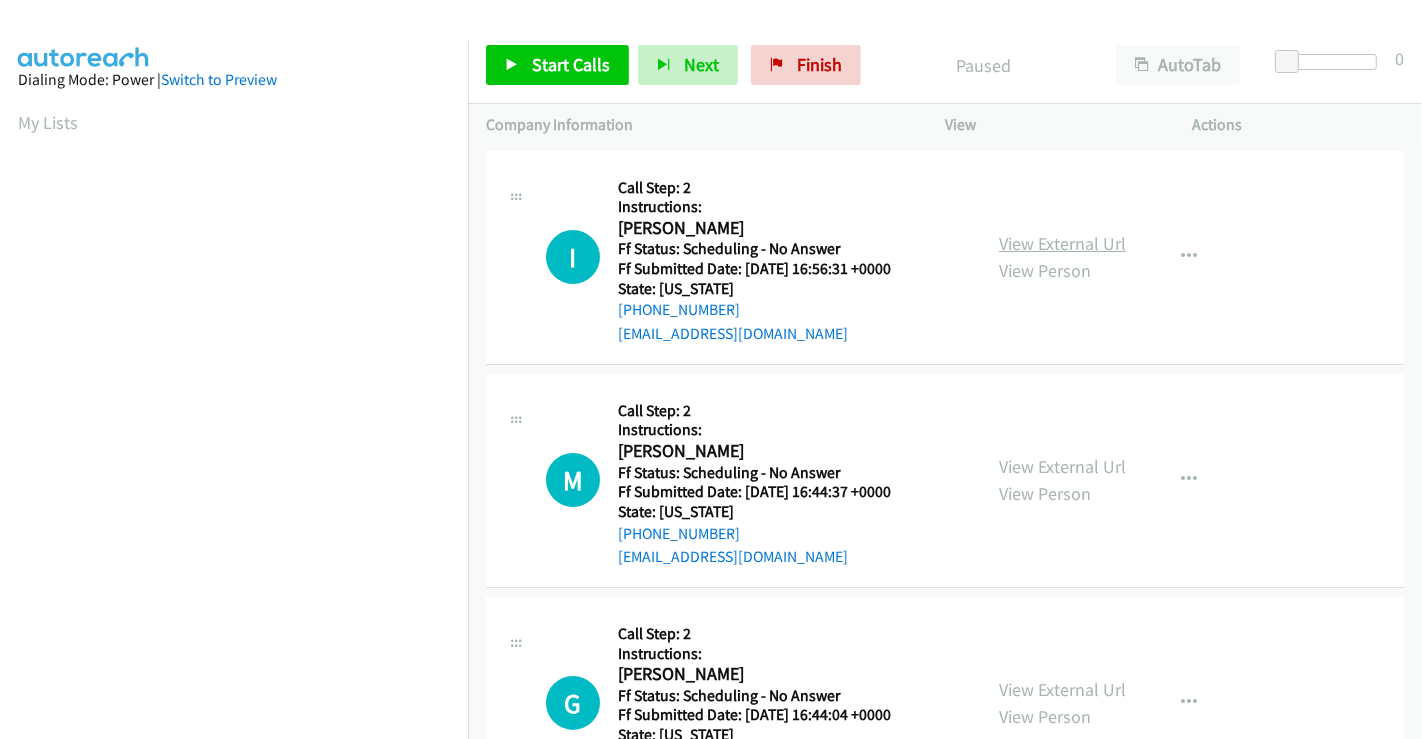 click on "View External Url" at bounding box center (1062, 243) 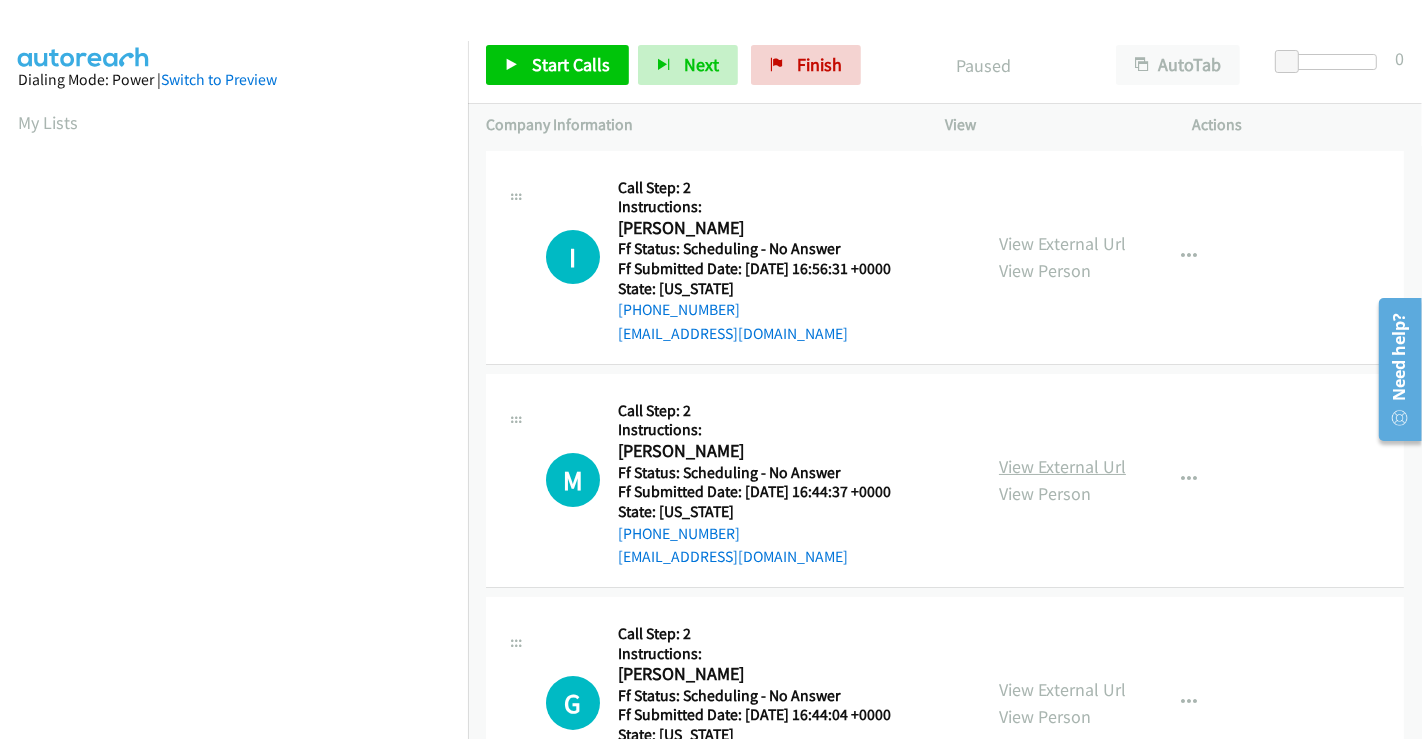 click on "View External Url" at bounding box center [1062, 466] 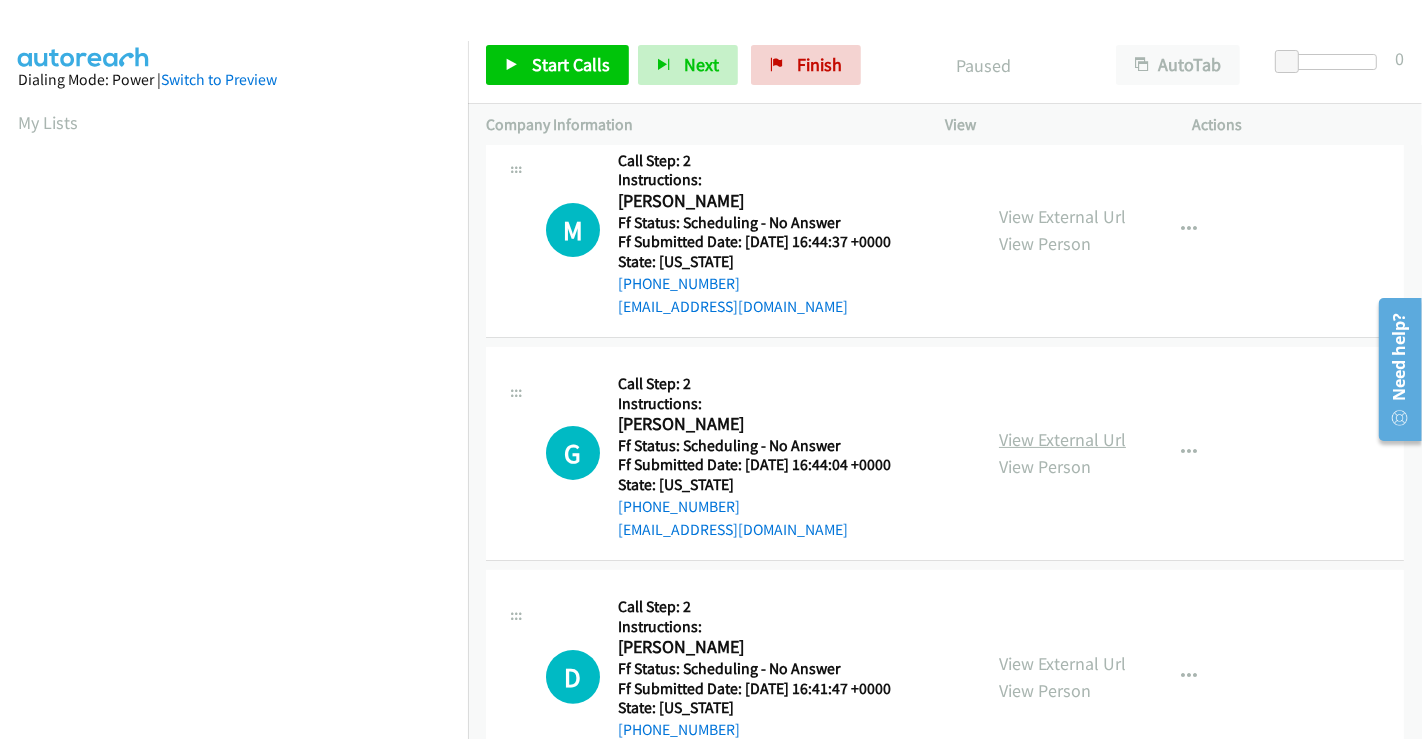 scroll, scrollTop: 333, scrollLeft: 0, axis: vertical 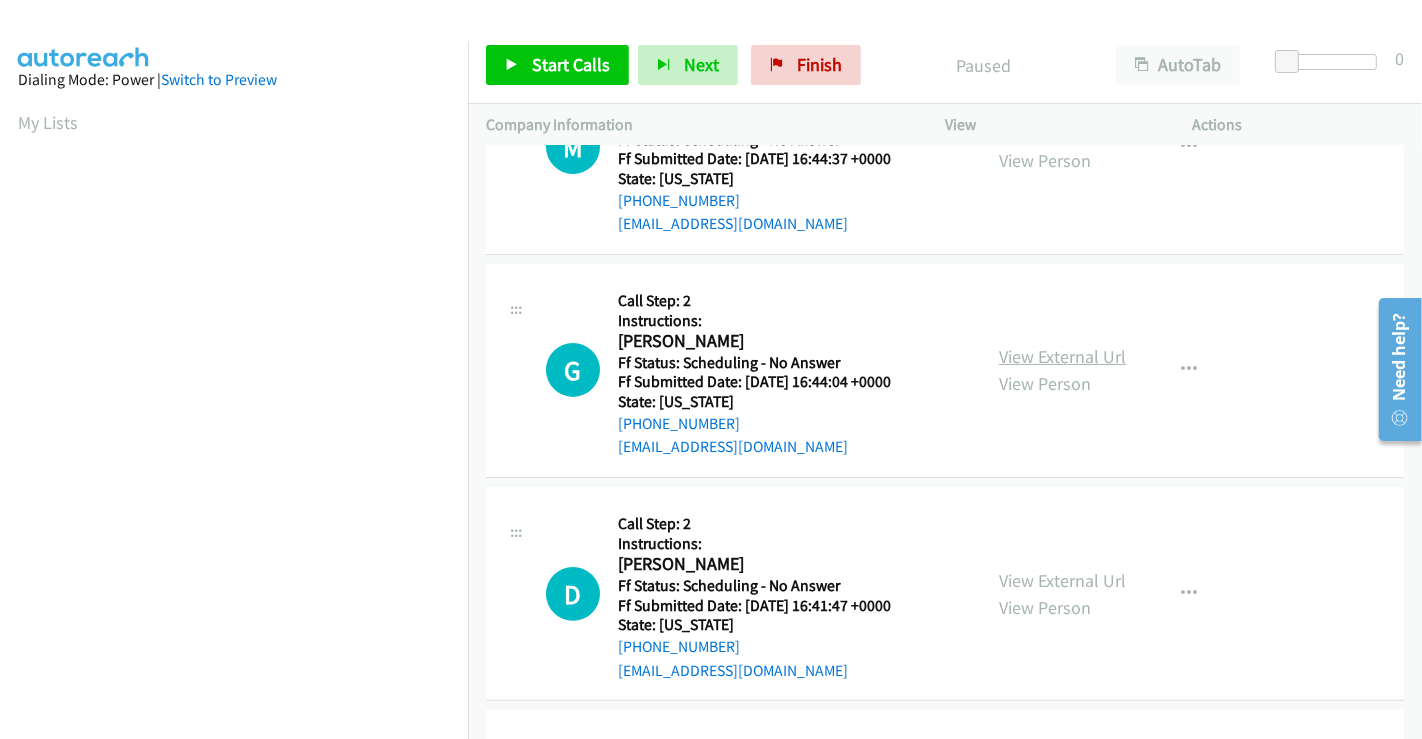 drag, startPoint x: 1049, startPoint y: 352, endPoint x: 1049, endPoint y: 364, distance: 12 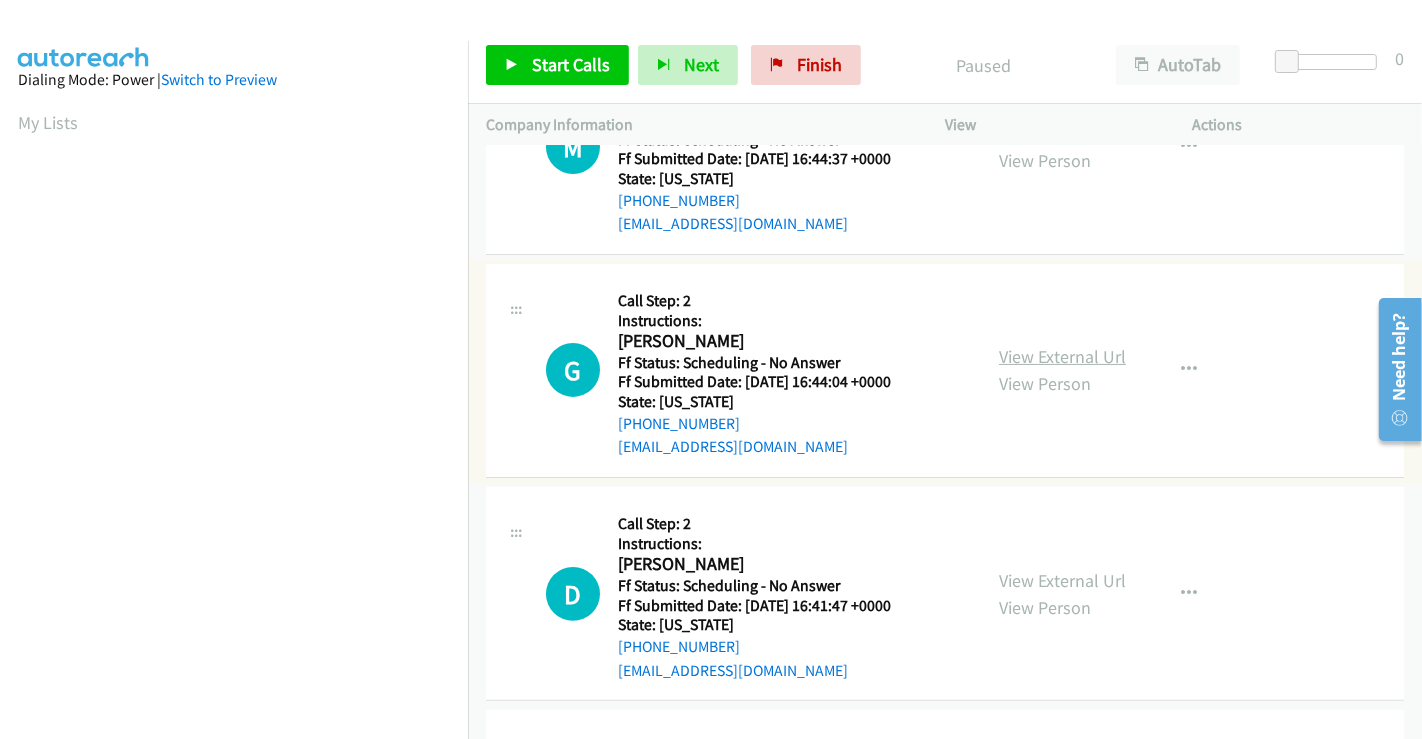 click on "View External Url" at bounding box center (1062, 356) 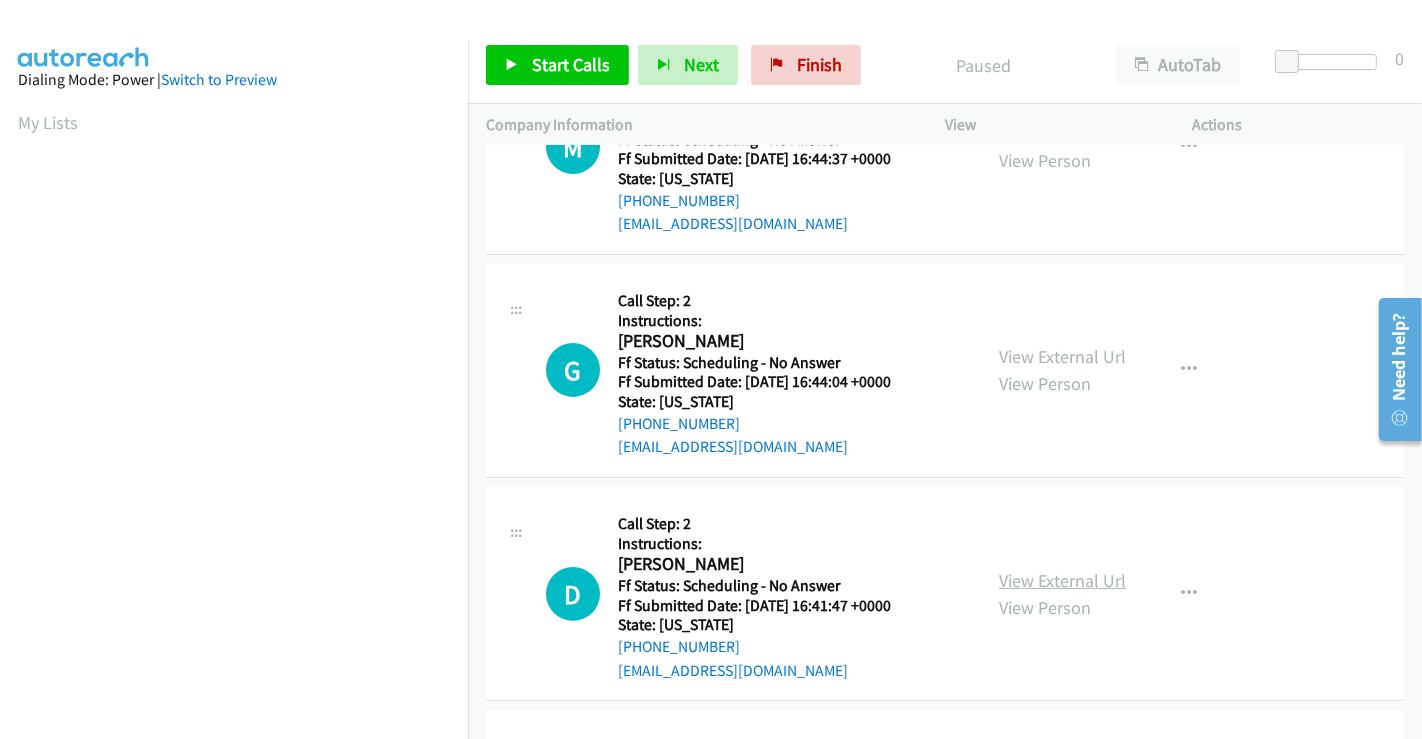 click on "View External Url" at bounding box center (1062, 580) 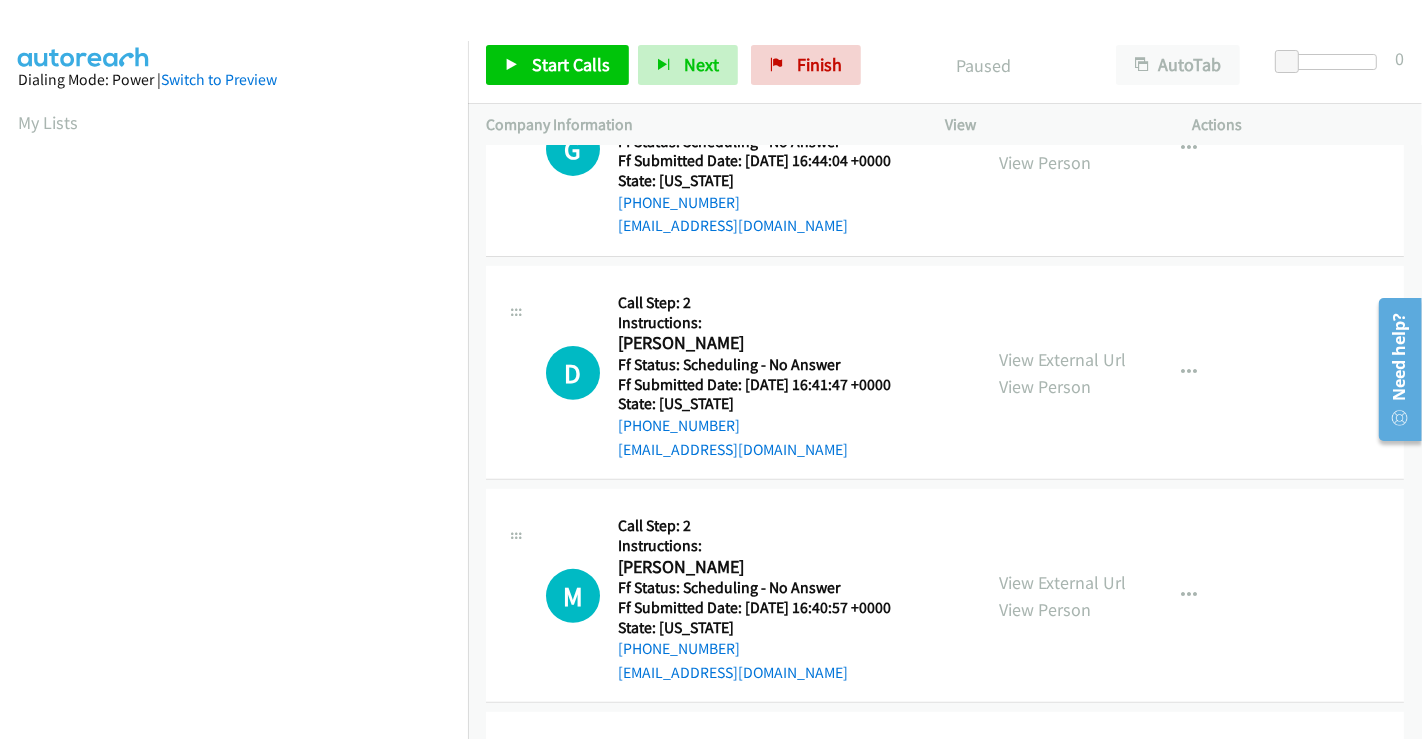 scroll, scrollTop: 555, scrollLeft: 0, axis: vertical 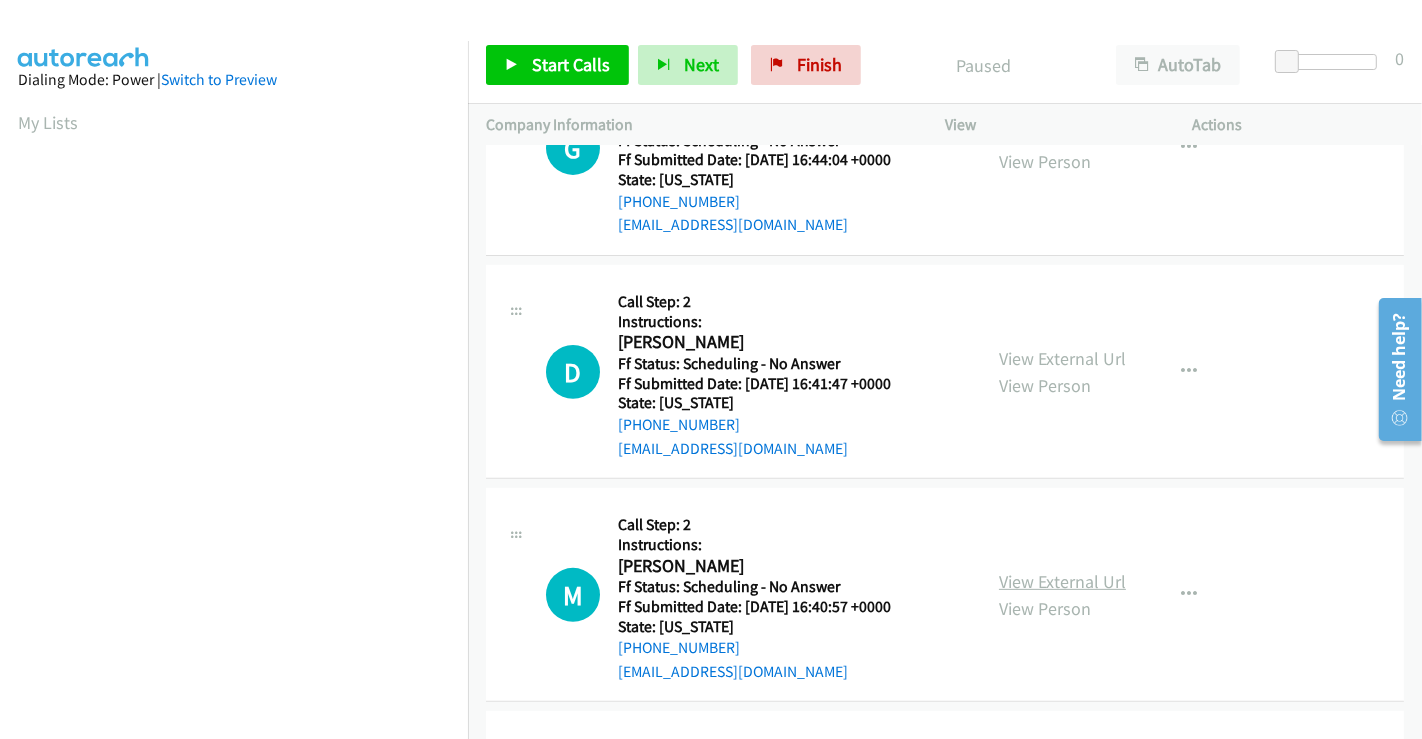 click on "View External Url" at bounding box center (1062, 581) 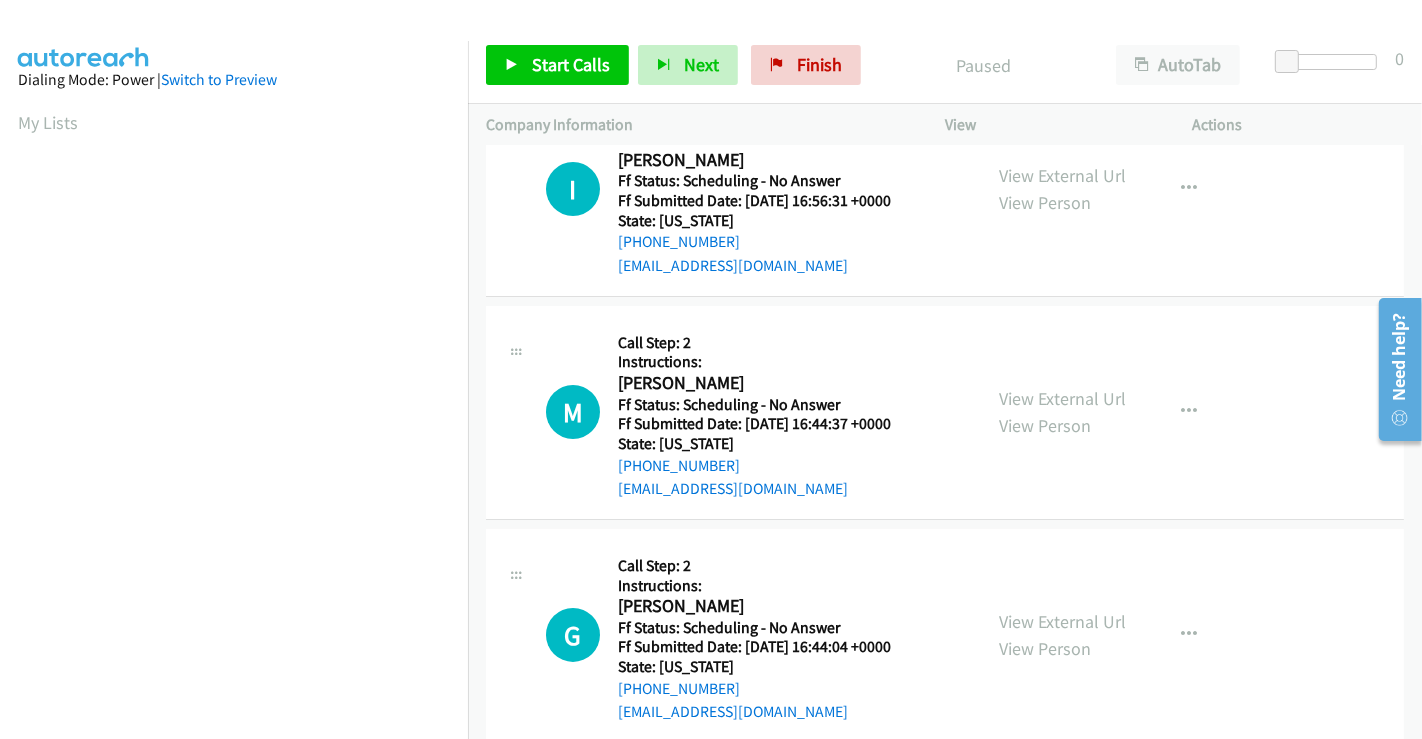 scroll, scrollTop: 0, scrollLeft: 0, axis: both 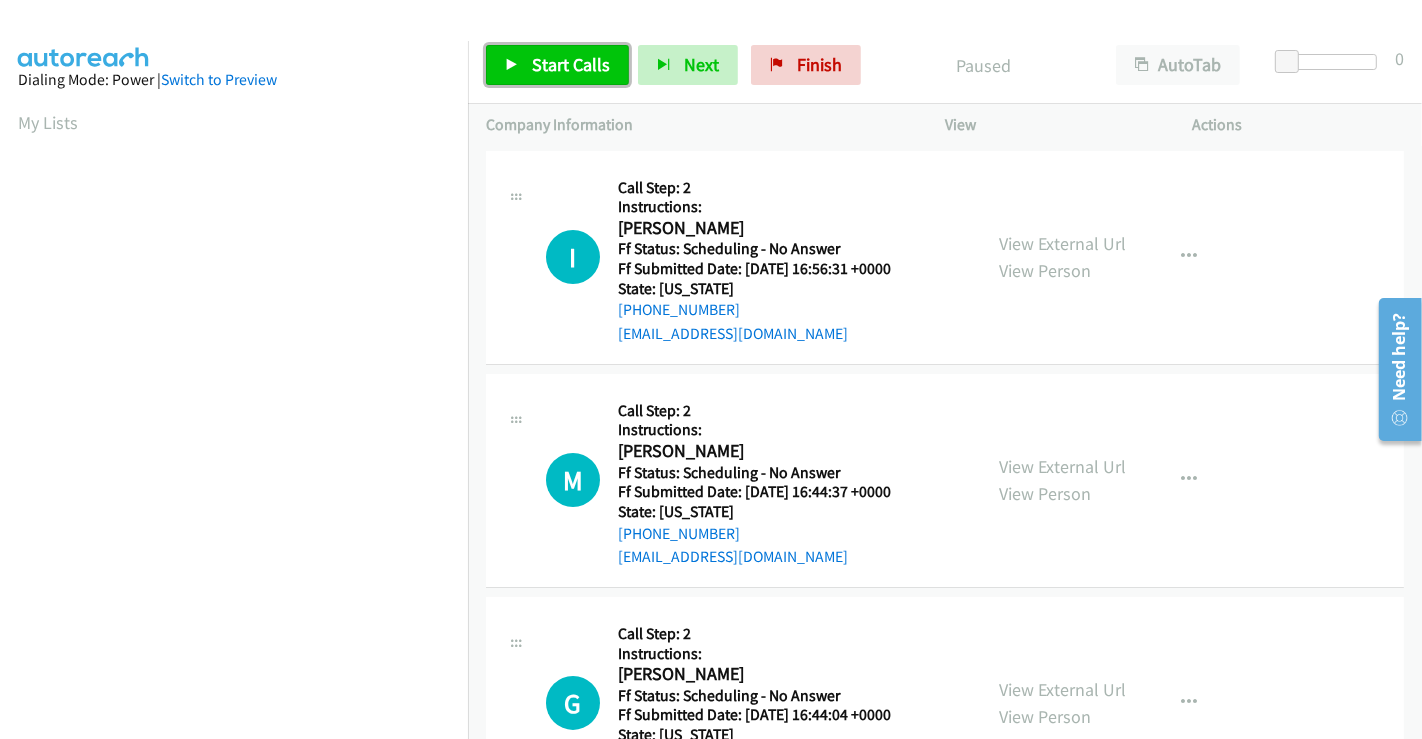 click on "Start Calls" at bounding box center [571, 64] 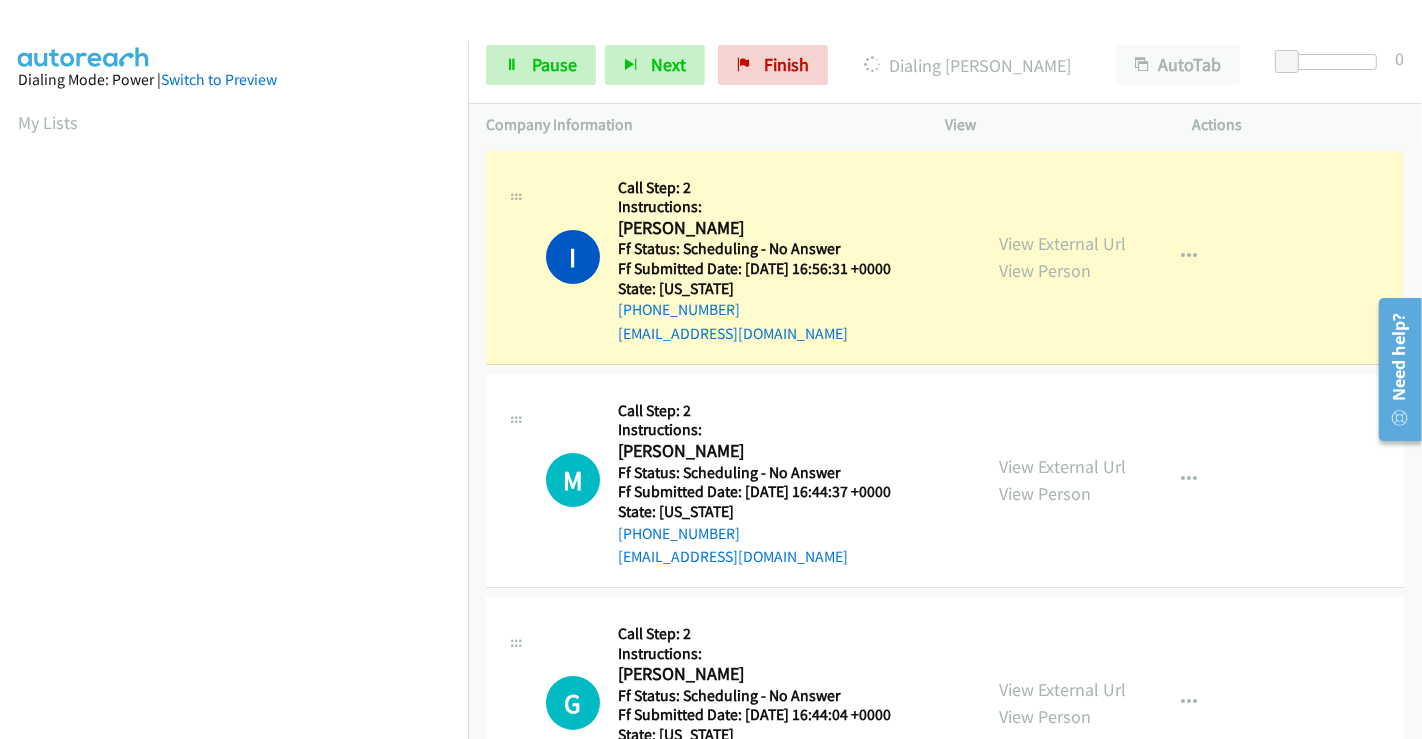 scroll, scrollTop: 385, scrollLeft: 0, axis: vertical 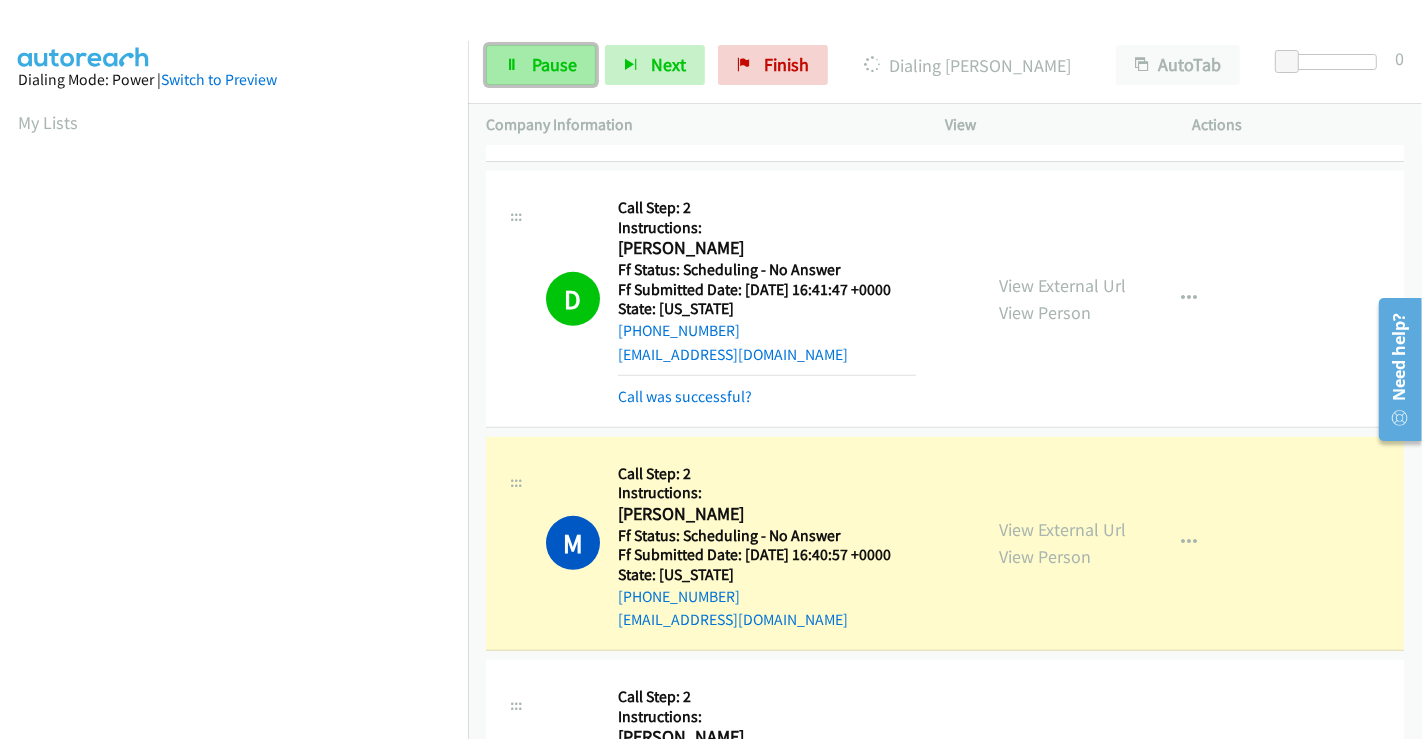 click on "Pause" at bounding box center [554, 64] 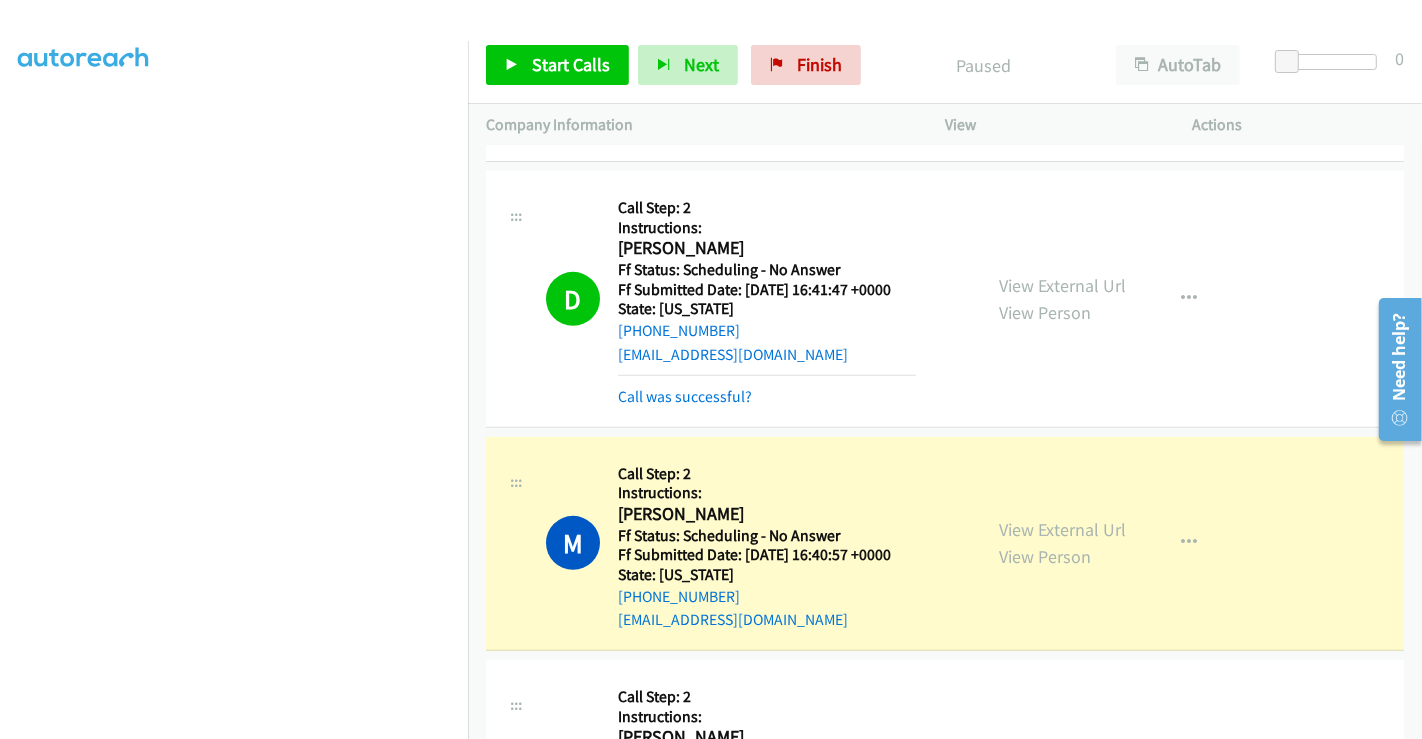 scroll, scrollTop: 0, scrollLeft: 0, axis: both 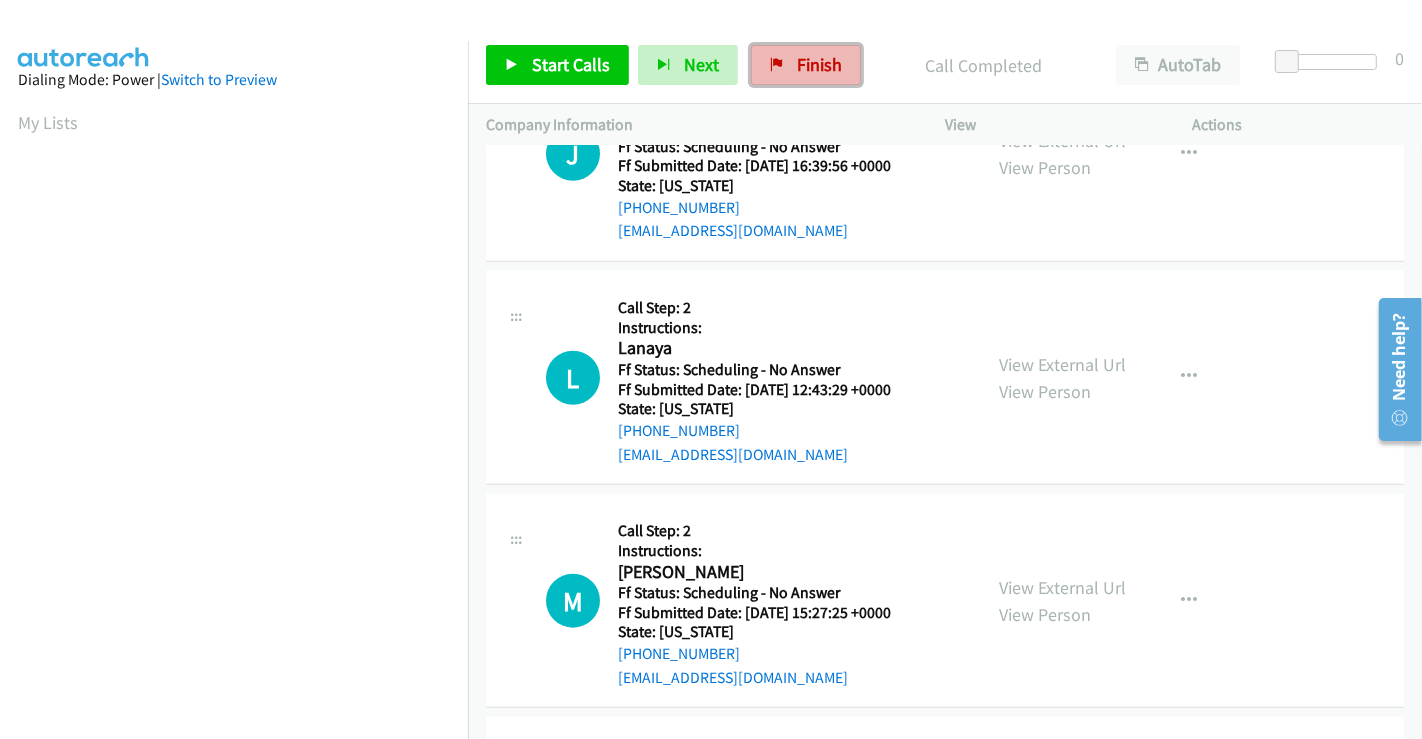 click on "Finish" at bounding box center (819, 64) 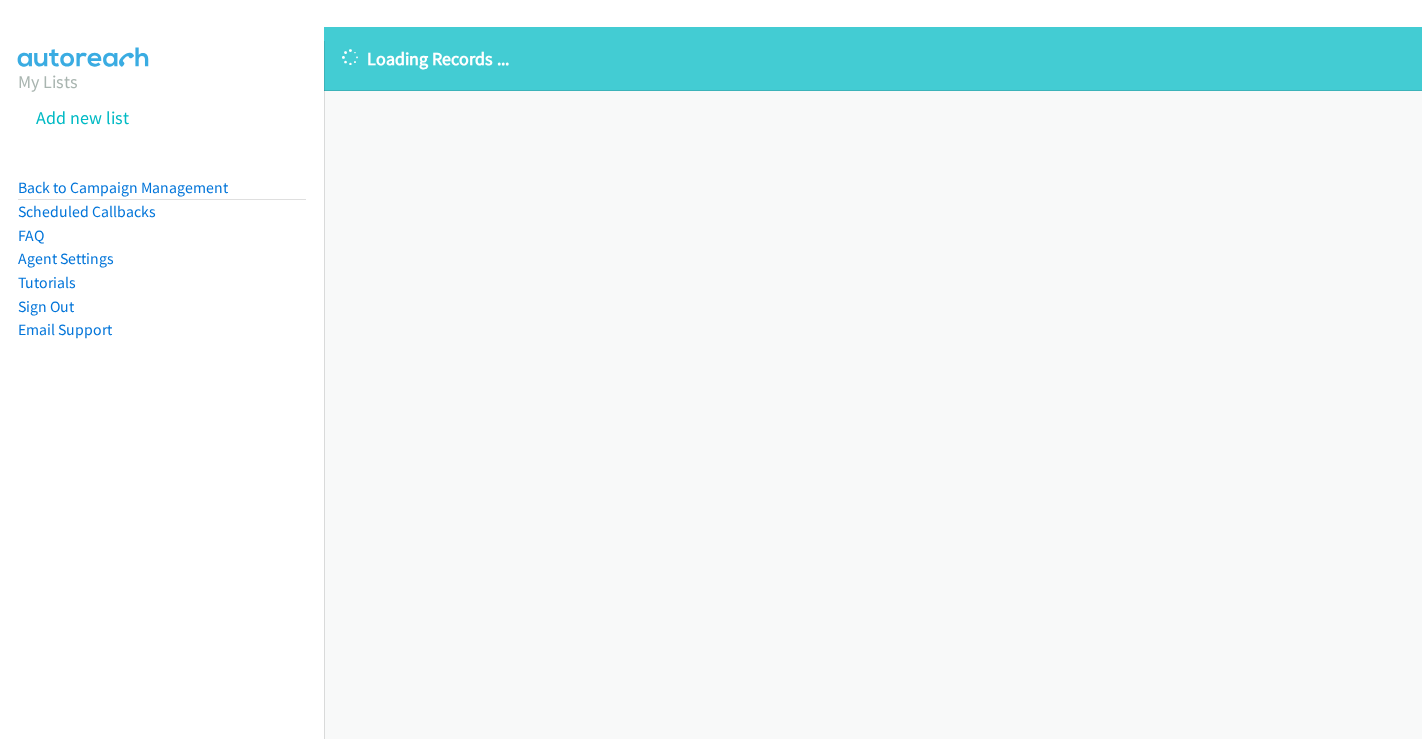 scroll, scrollTop: 0, scrollLeft: 0, axis: both 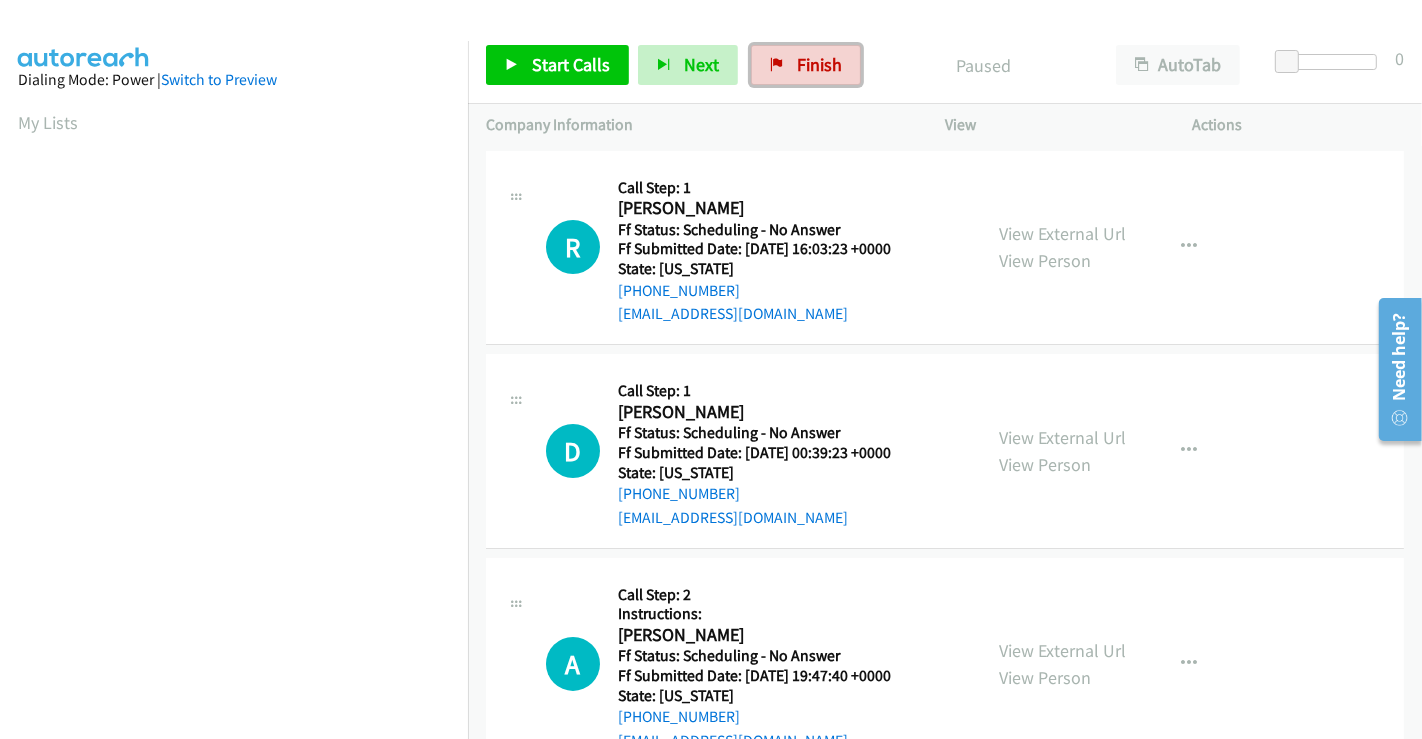 drag, startPoint x: 788, startPoint y: 63, endPoint x: 771, endPoint y: 110, distance: 49.979996 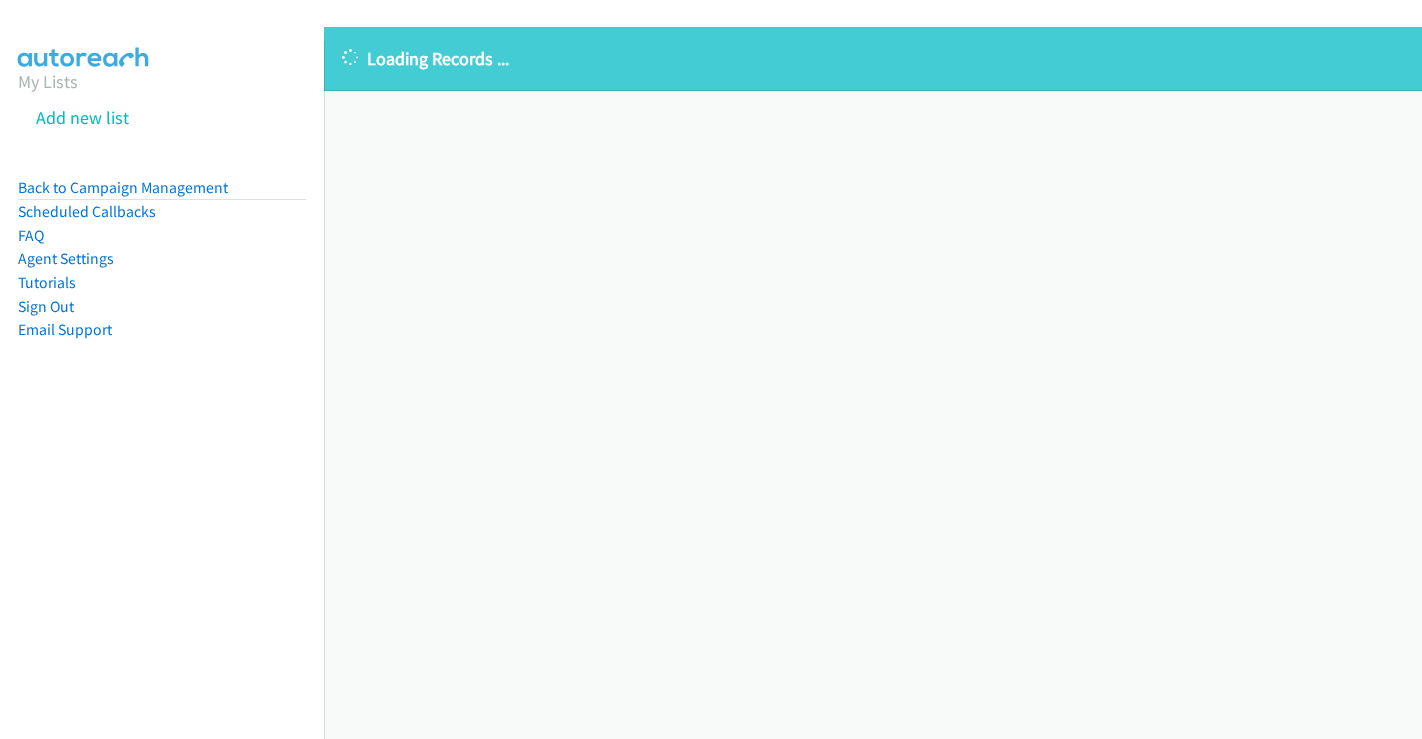 scroll, scrollTop: 0, scrollLeft: 0, axis: both 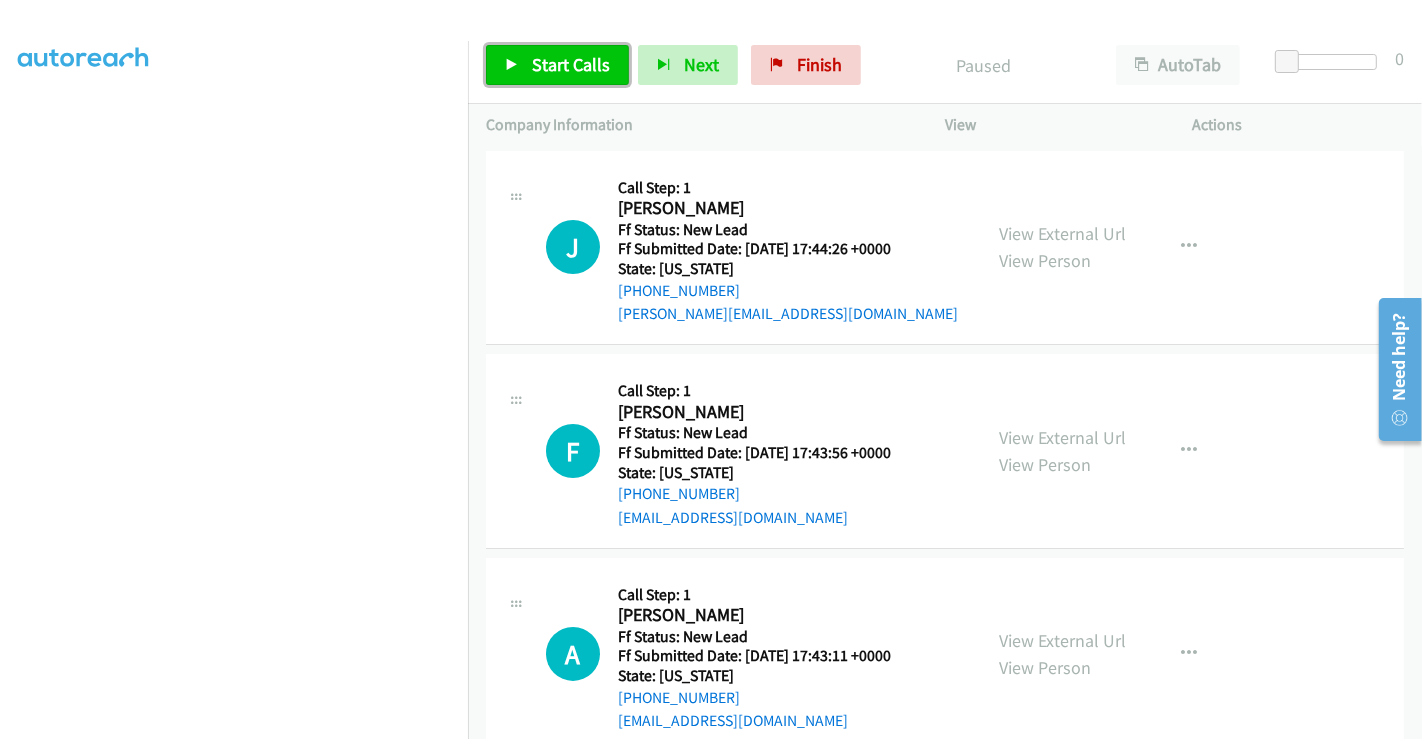 click on "Start Calls" at bounding box center [557, 65] 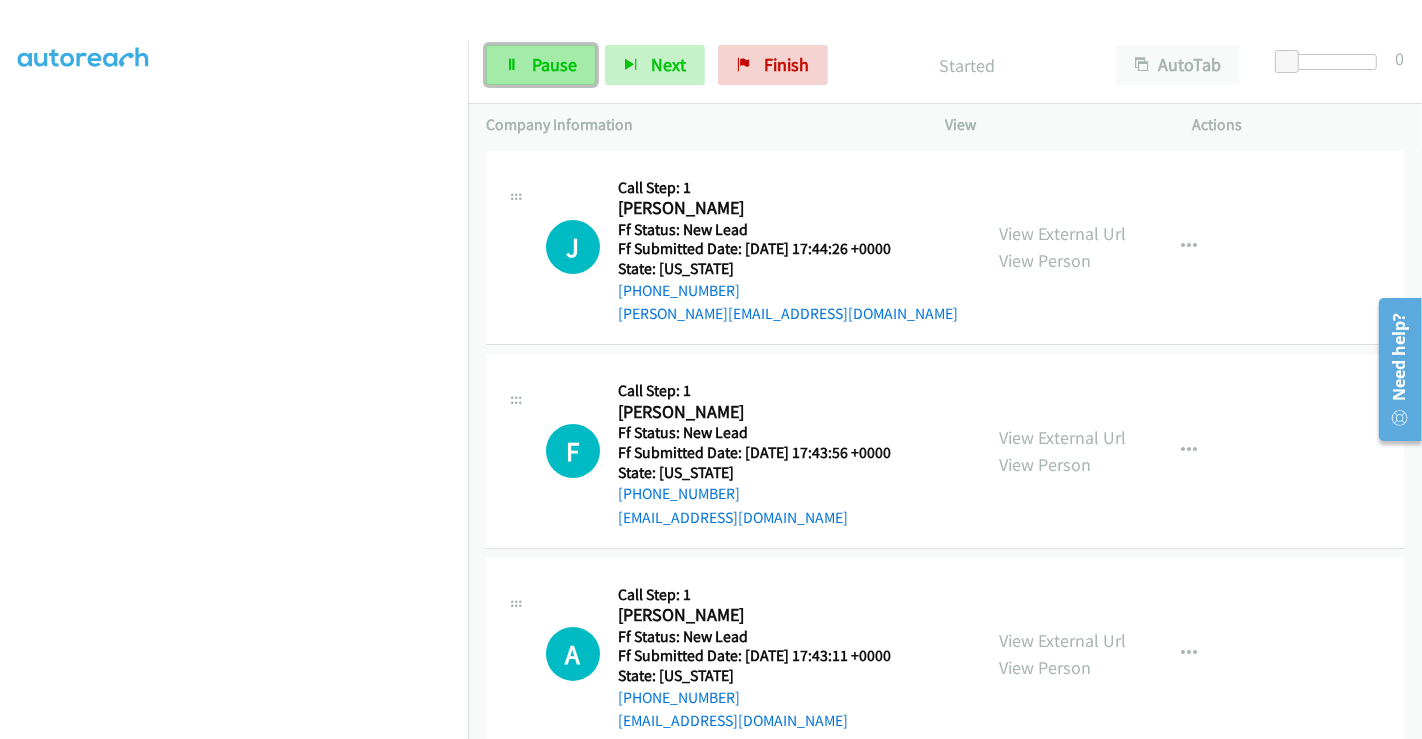 click on "Pause" at bounding box center [554, 64] 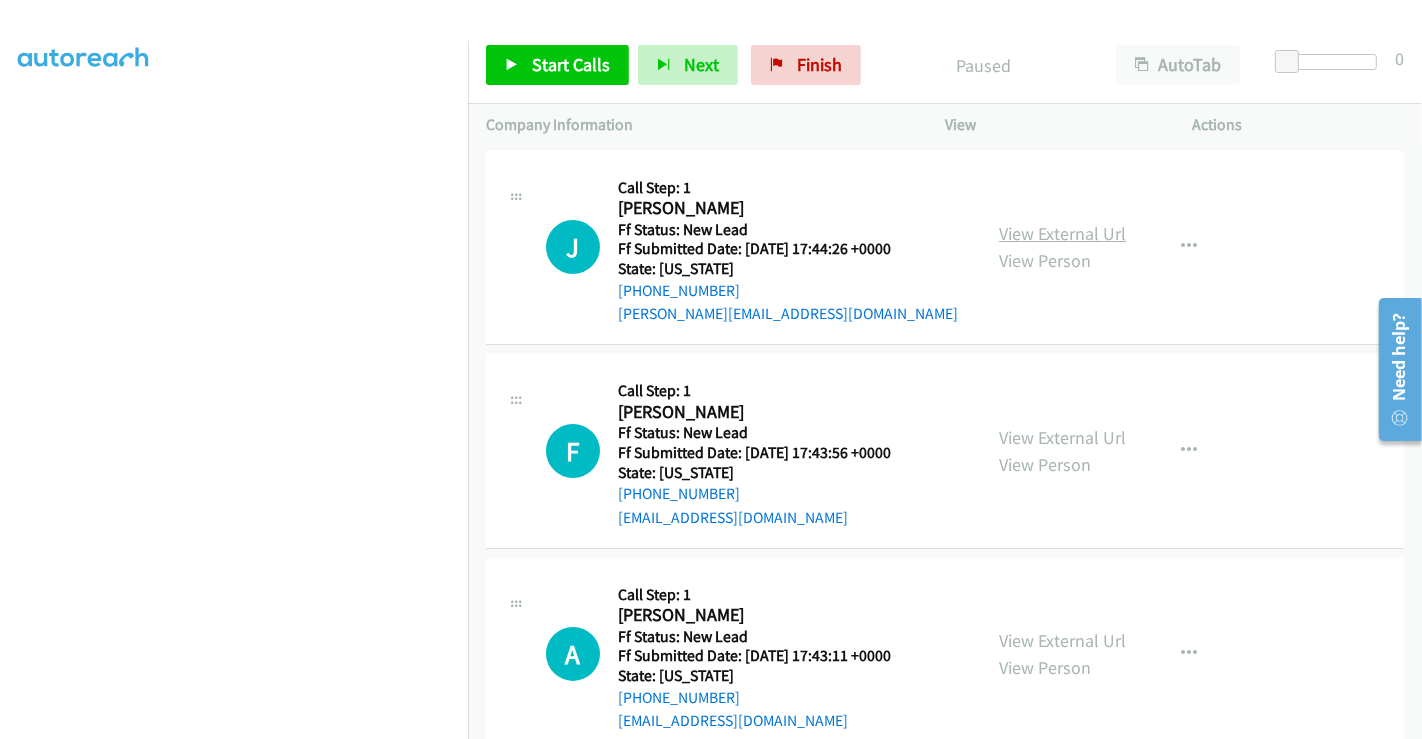 click on "View External Url" at bounding box center [1062, 233] 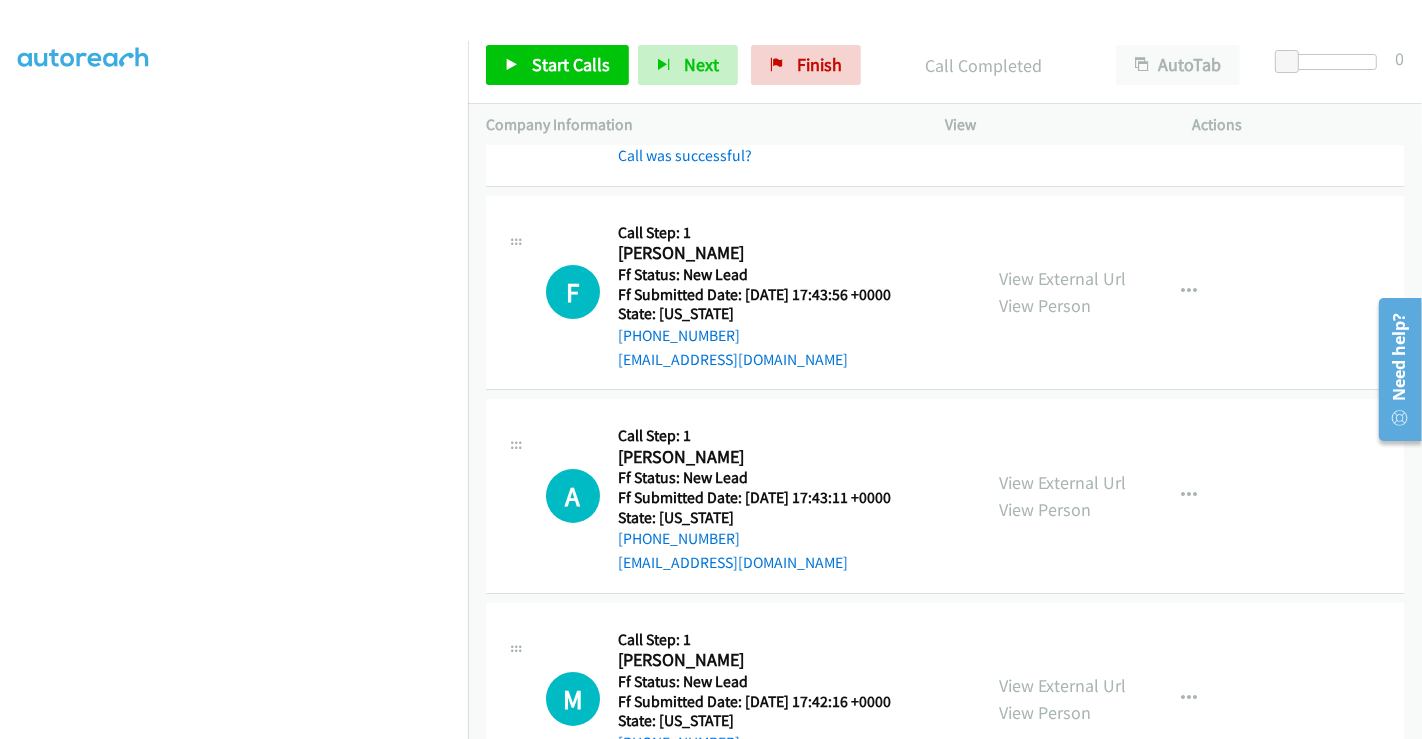 scroll, scrollTop: 222, scrollLeft: 0, axis: vertical 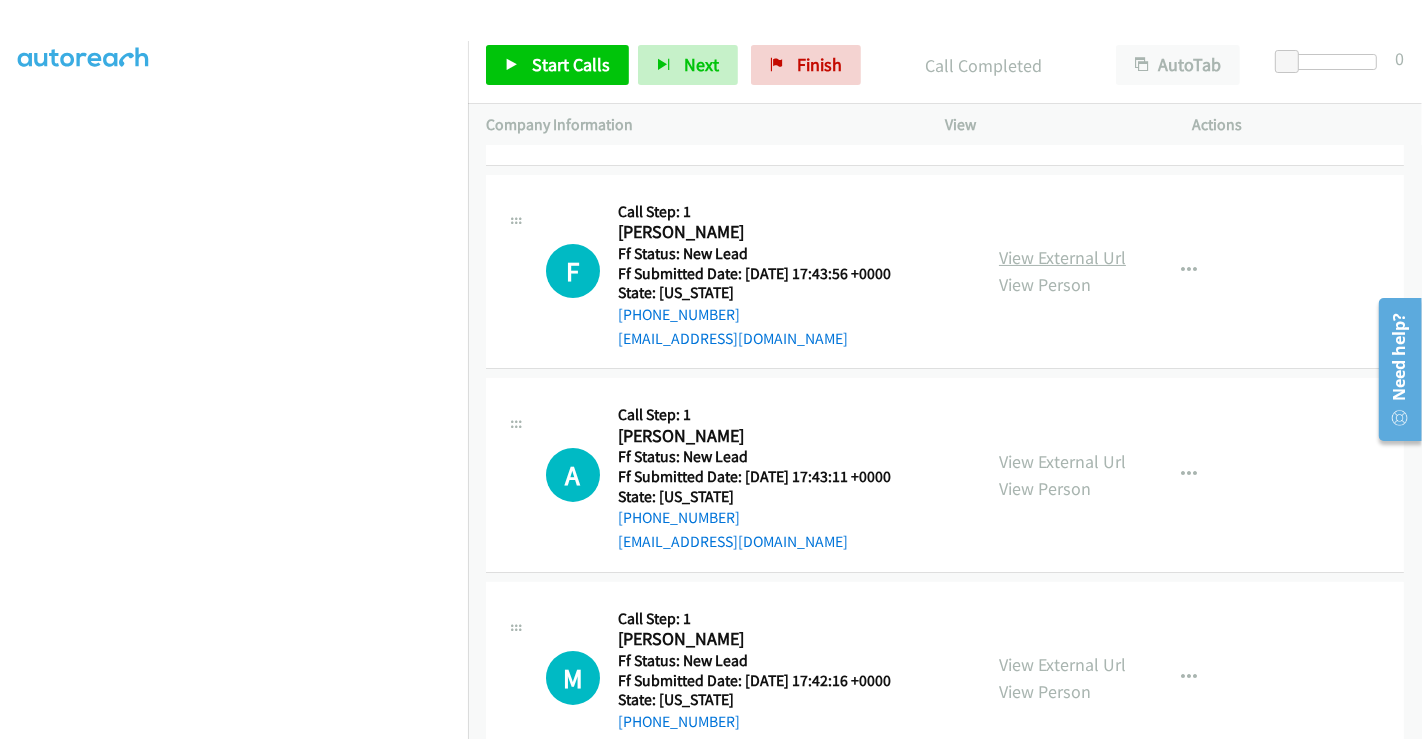 click on "View External Url" at bounding box center (1062, 257) 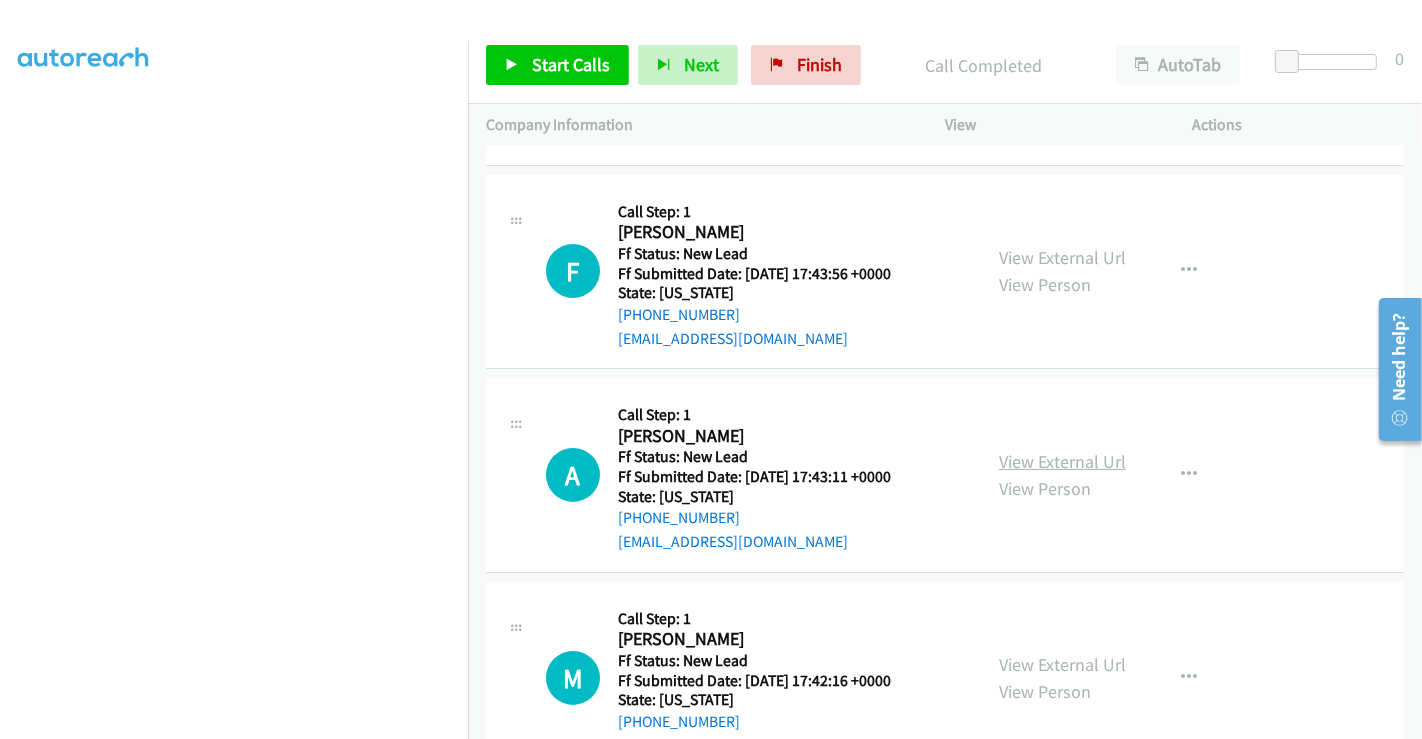 click on "View External Url" at bounding box center (1062, 461) 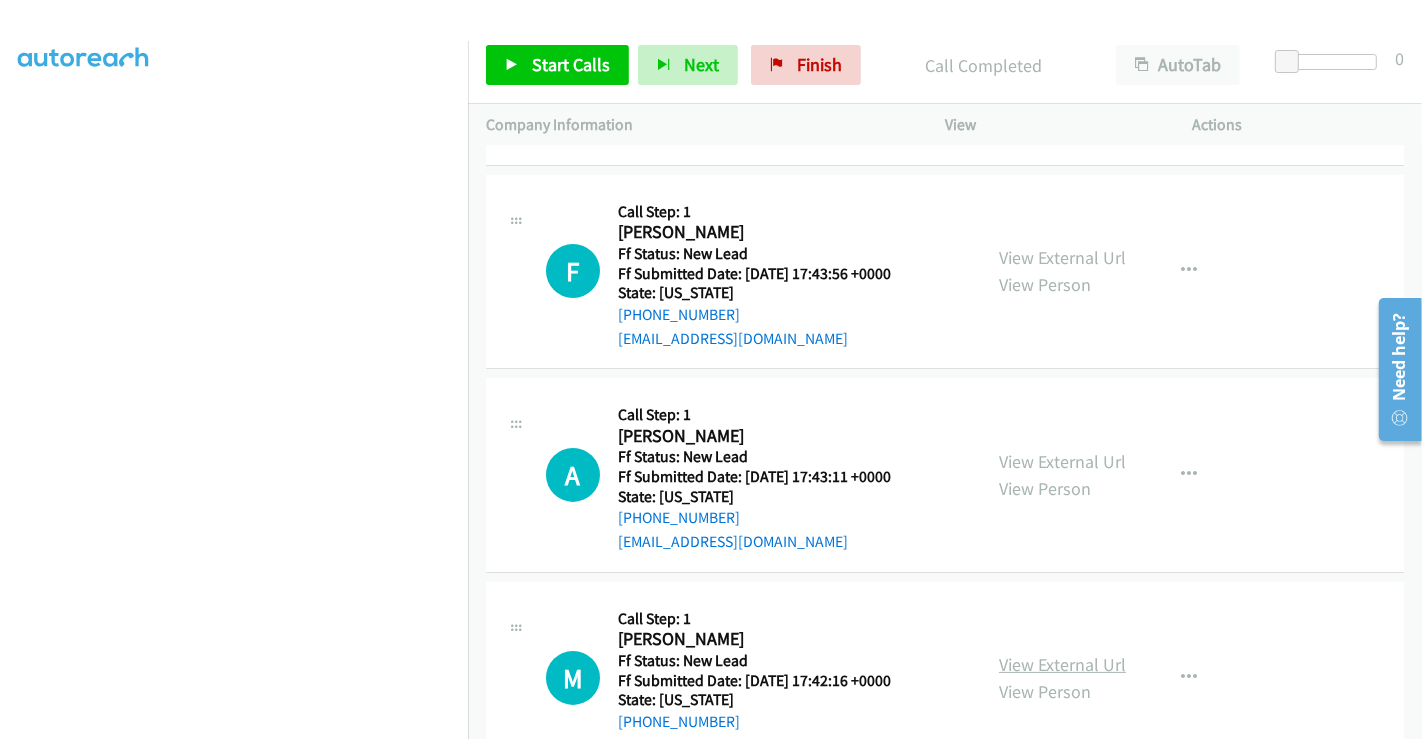 click on "View External Url" at bounding box center [1062, 664] 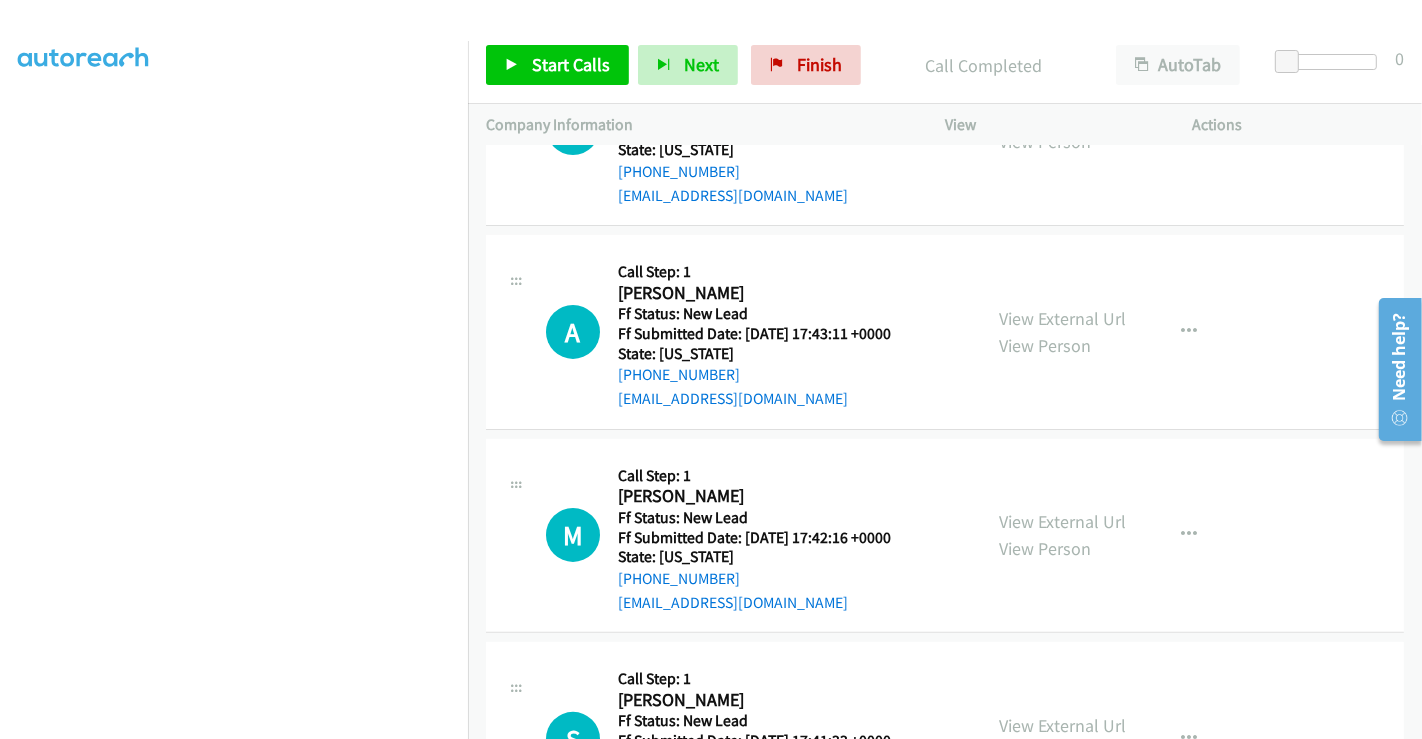 scroll, scrollTop: 491, scrollLeft: 0, axis: vertical 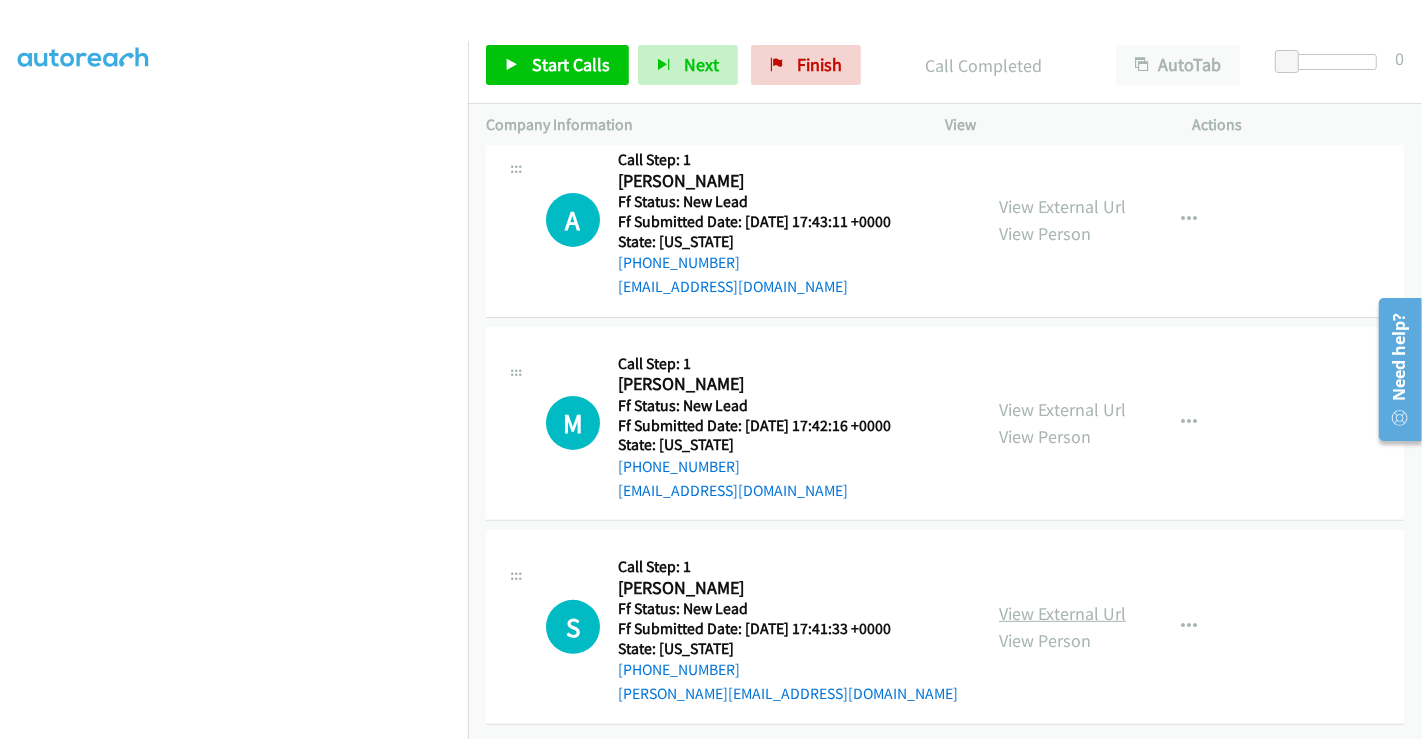 click on "View External Url" at bounding box center [1062, 613] 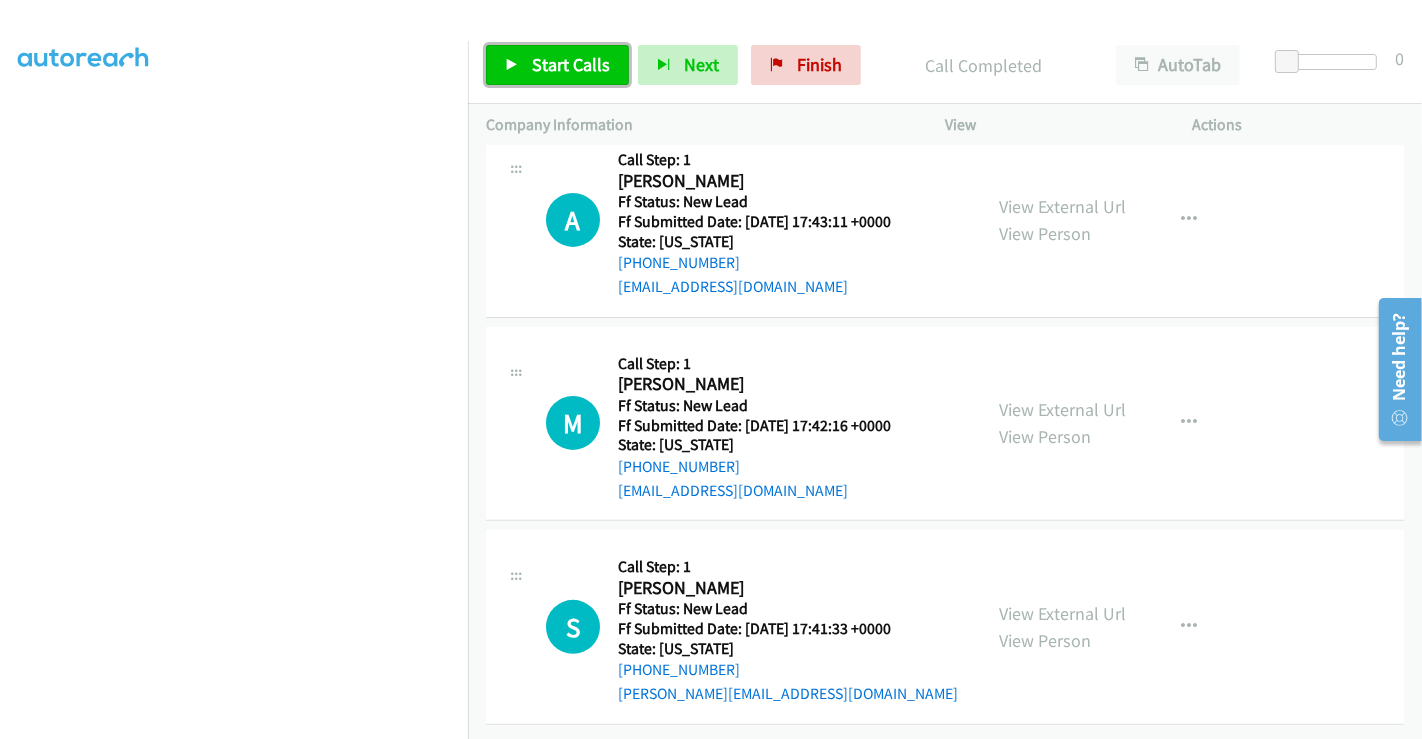 click on "Start Calls" at bounding box center [571, 64] 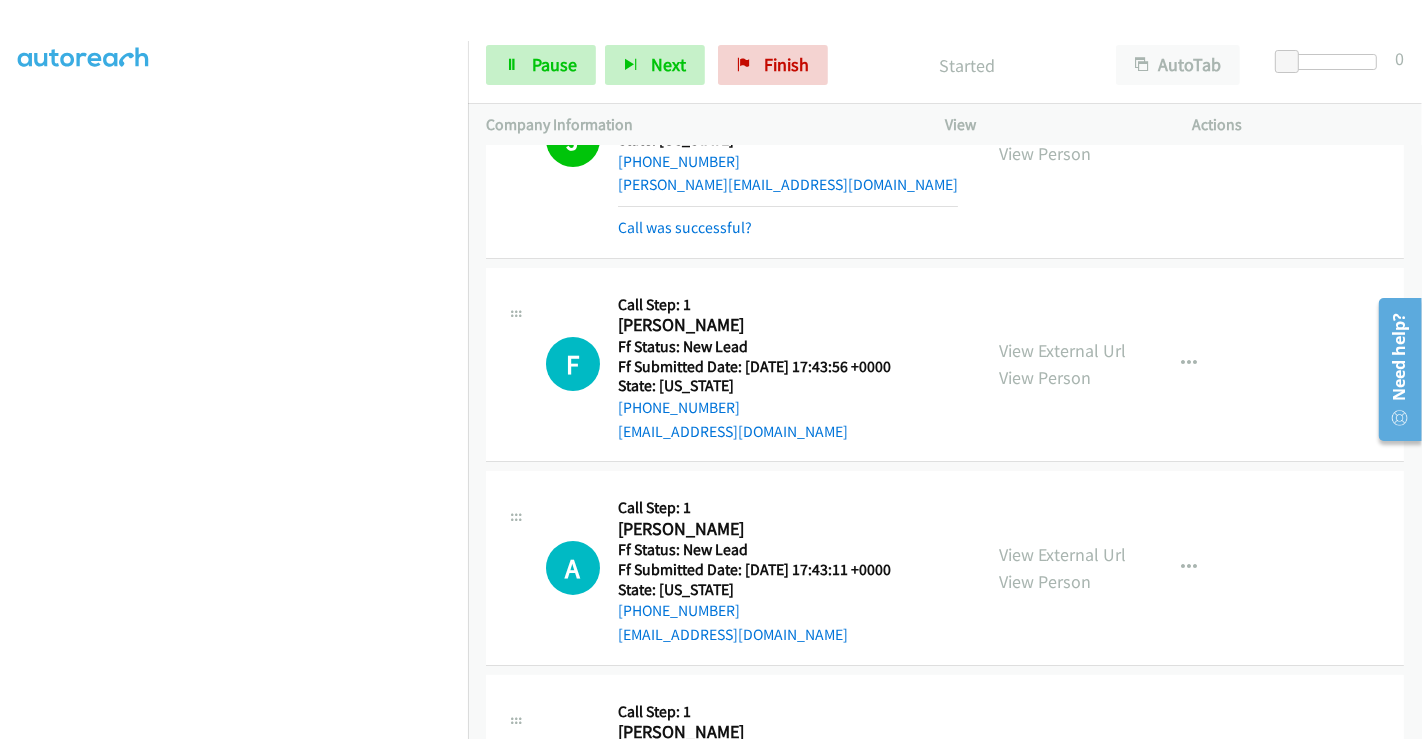 scroll, scrollTop: 222, scrollLeft: 0, axis: vertical 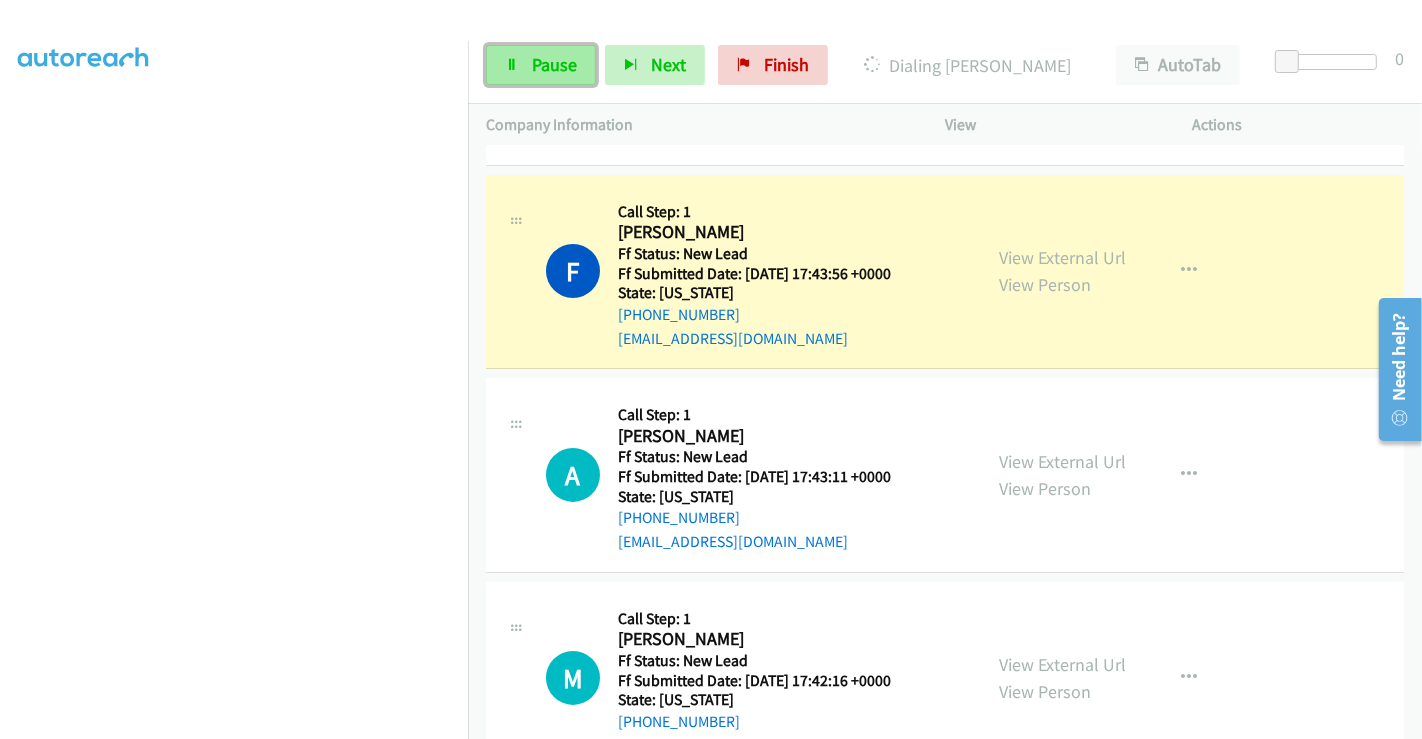 click on "Pause" at bounding box center [554, 64] 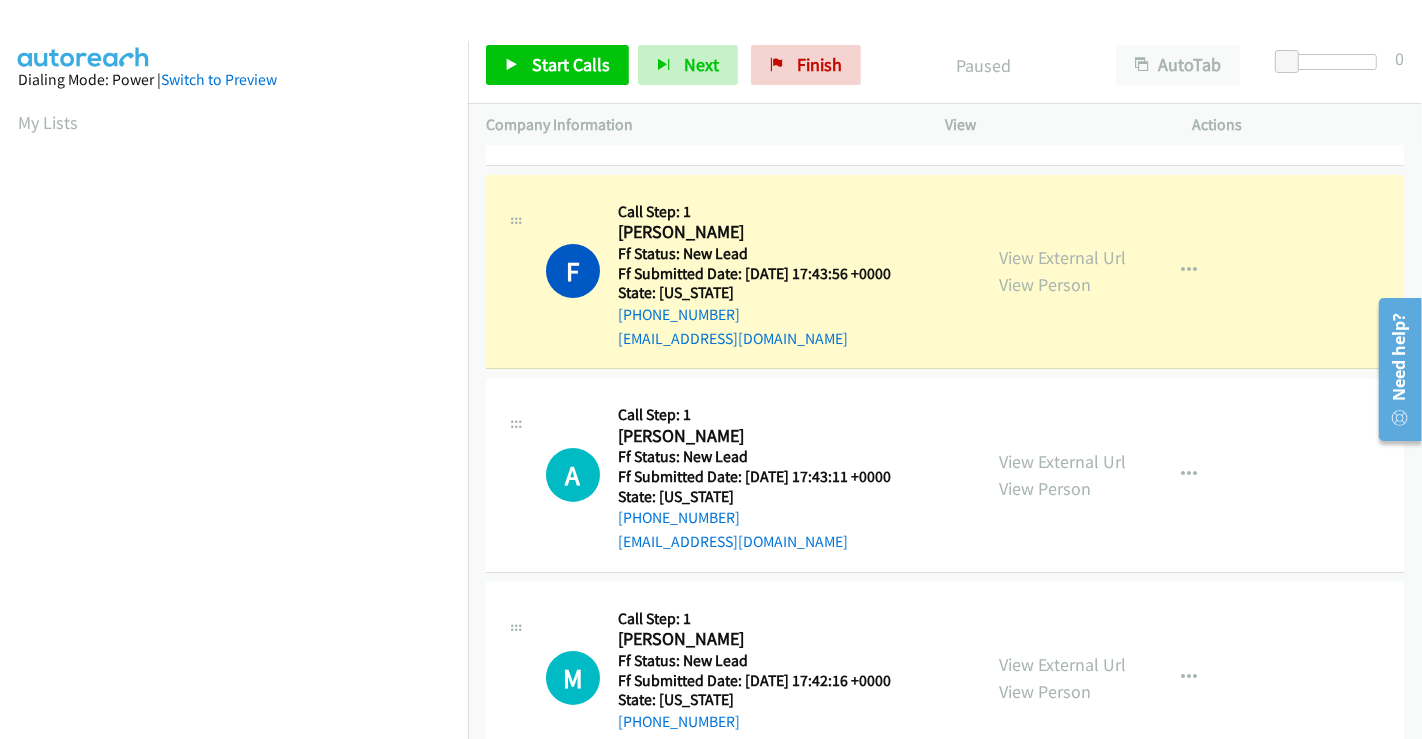 scroll, scrollTop: 385, scrollLeft: 0, axis: vertical 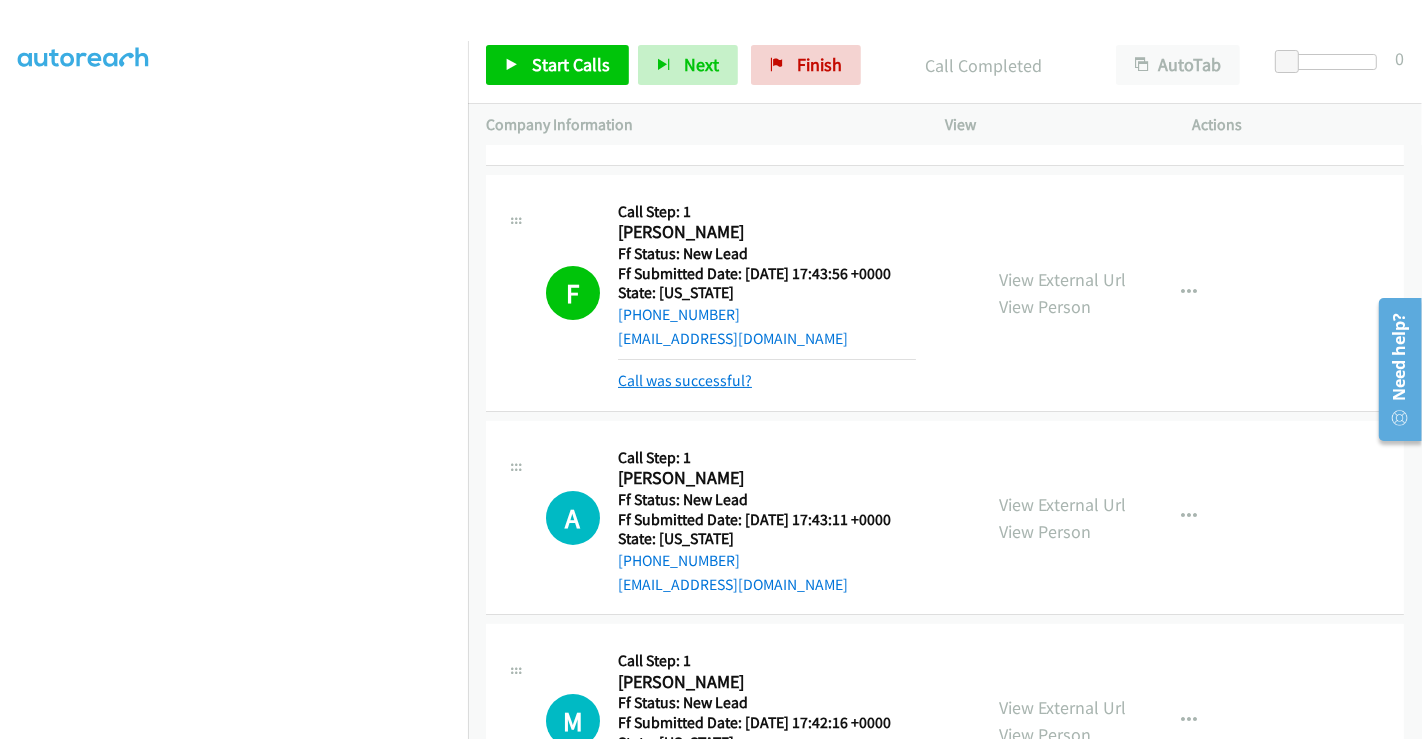 click on "Call was successful?" at bounding box center (685, 380) 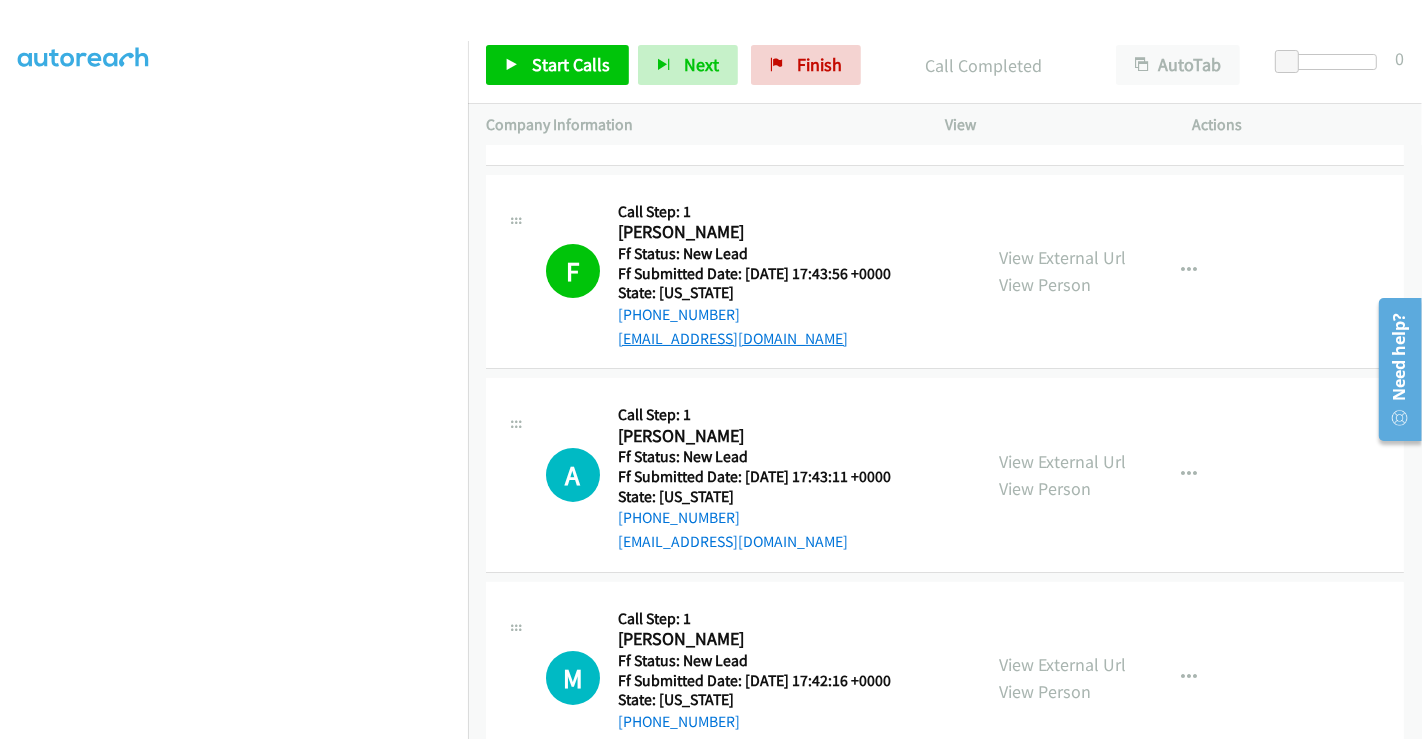 scroll, scrollTop: 333, scrollLeft: 0, axis: vertical 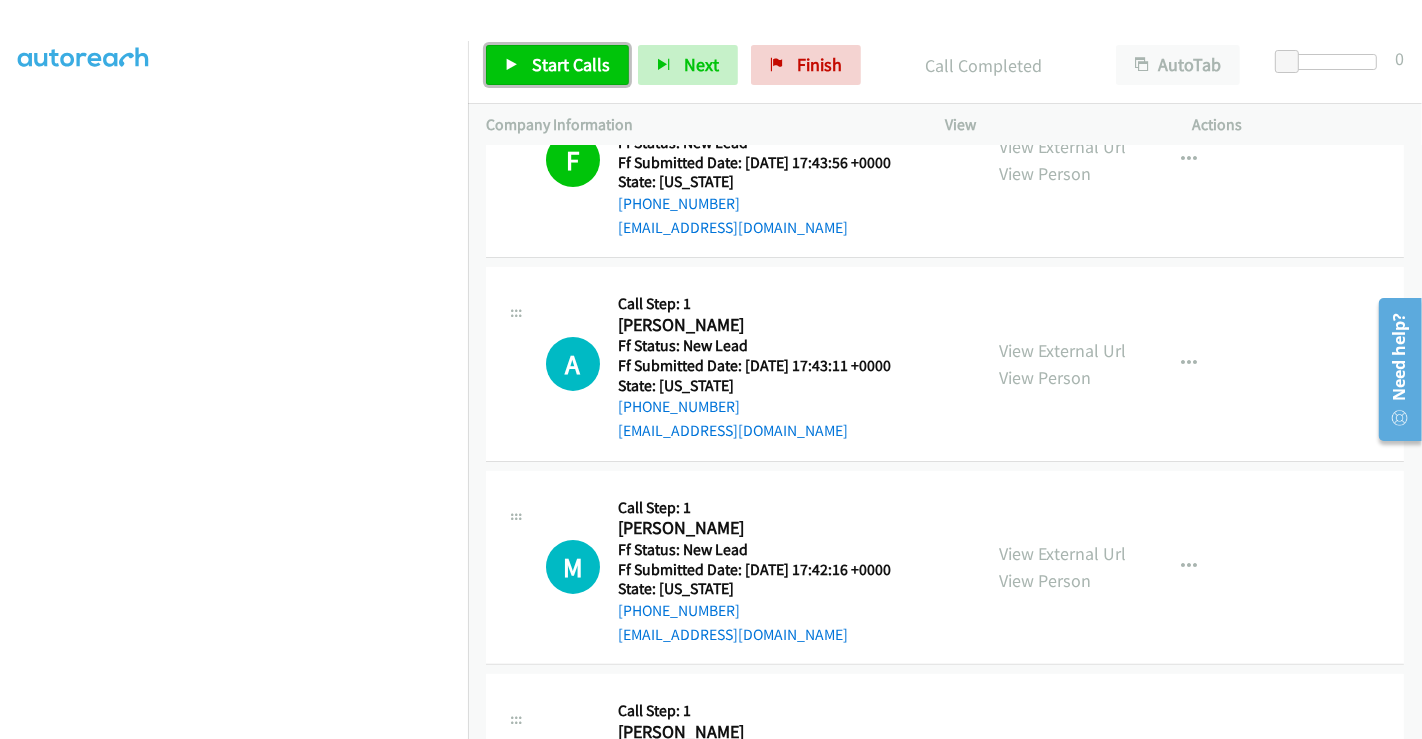click on "Start Calls" at bounding box center (557, 65) 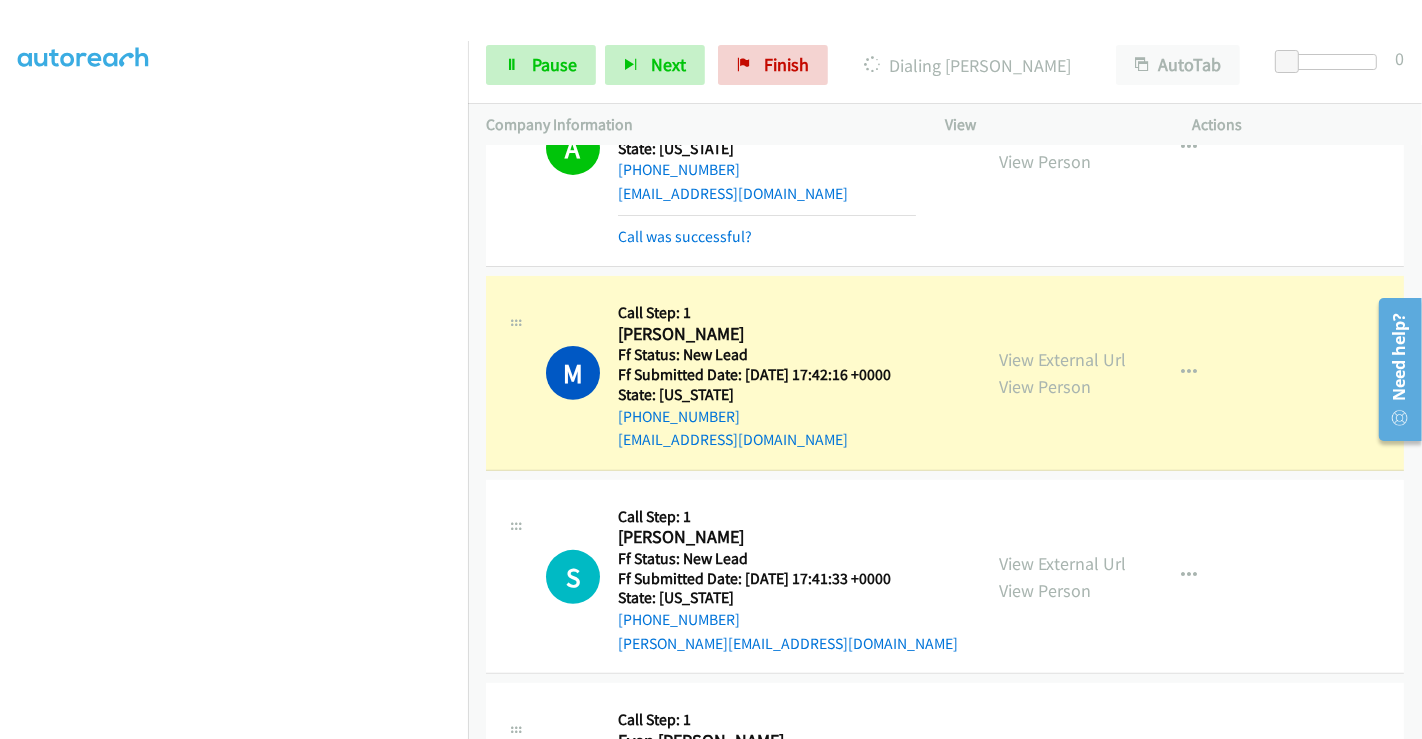 scroll, scrollTop: 666, scrollLeft: 0, axis: vertical 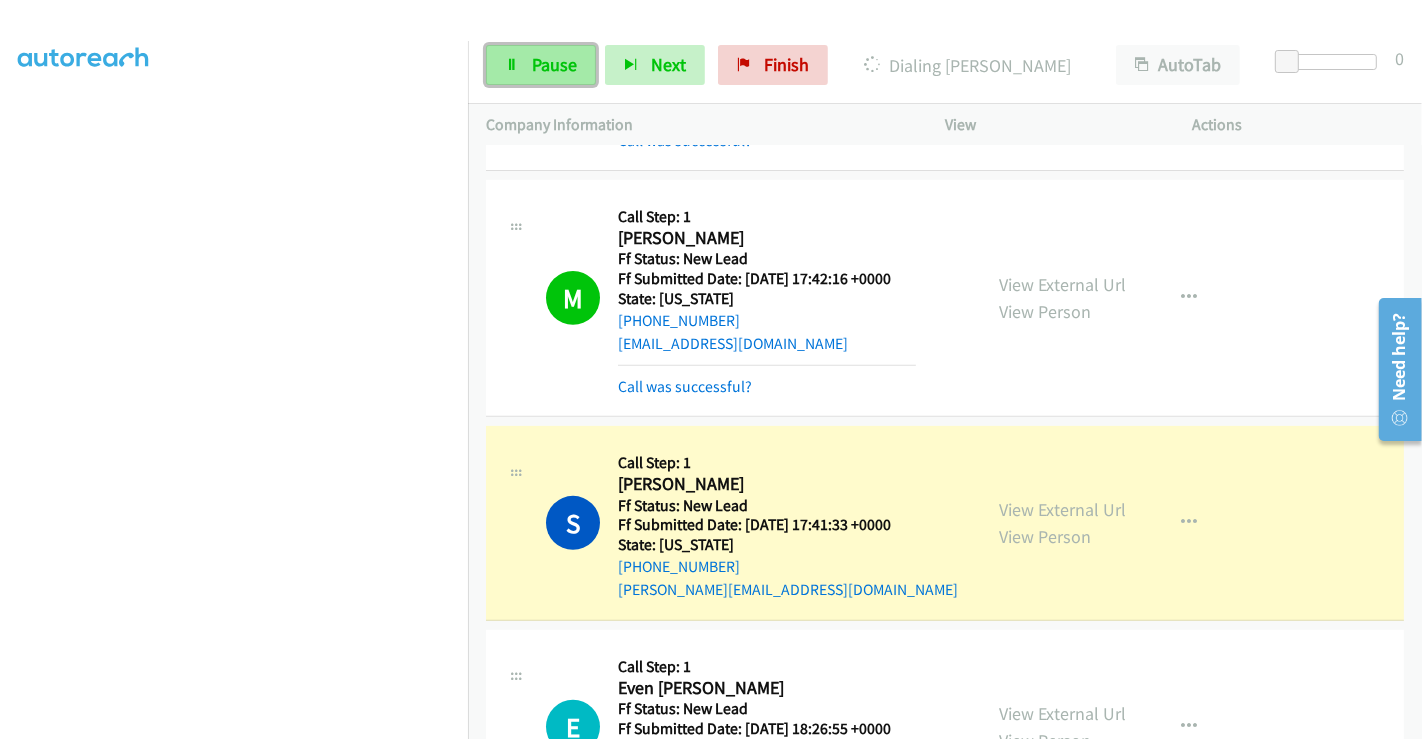 click on "Pause" at bounding box center [554, 64] 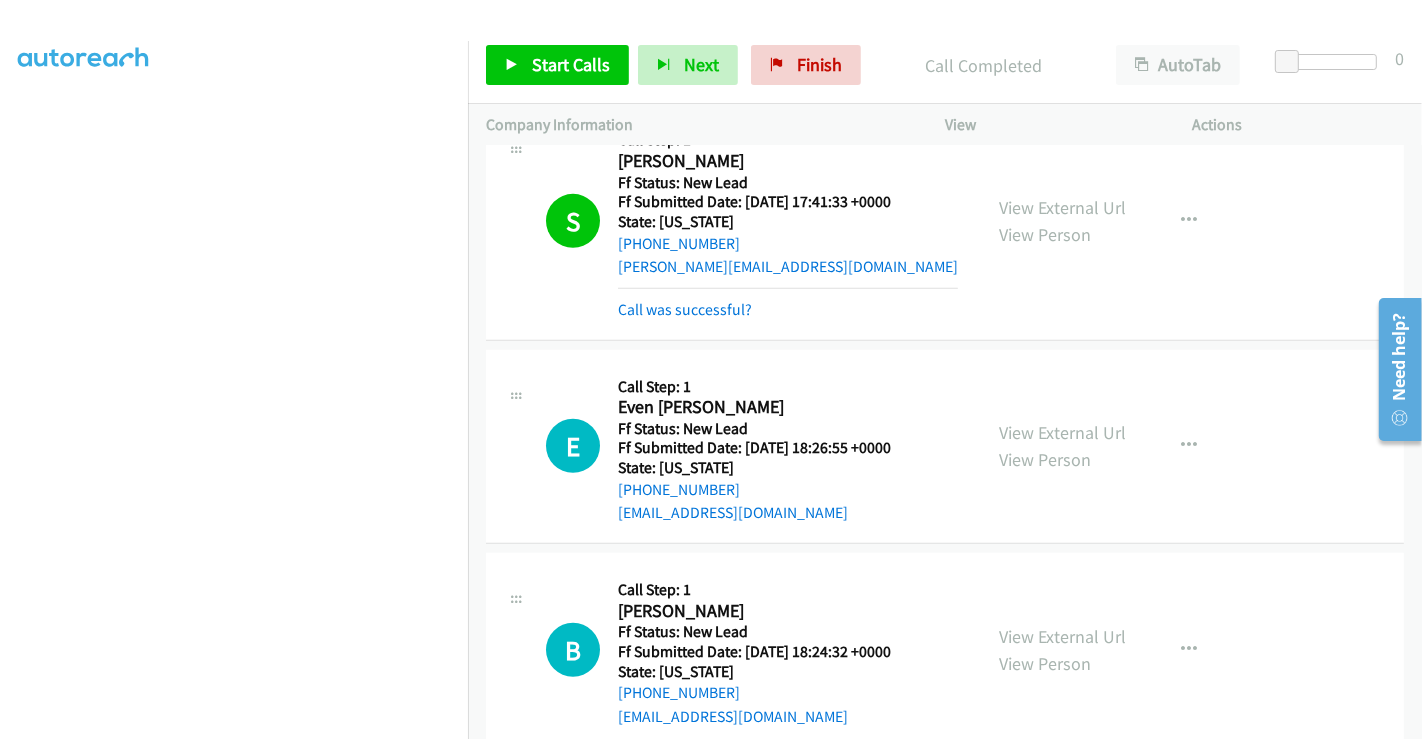 scroll, scrollTop: 1111, scrollLeft: 0, axis: vertical 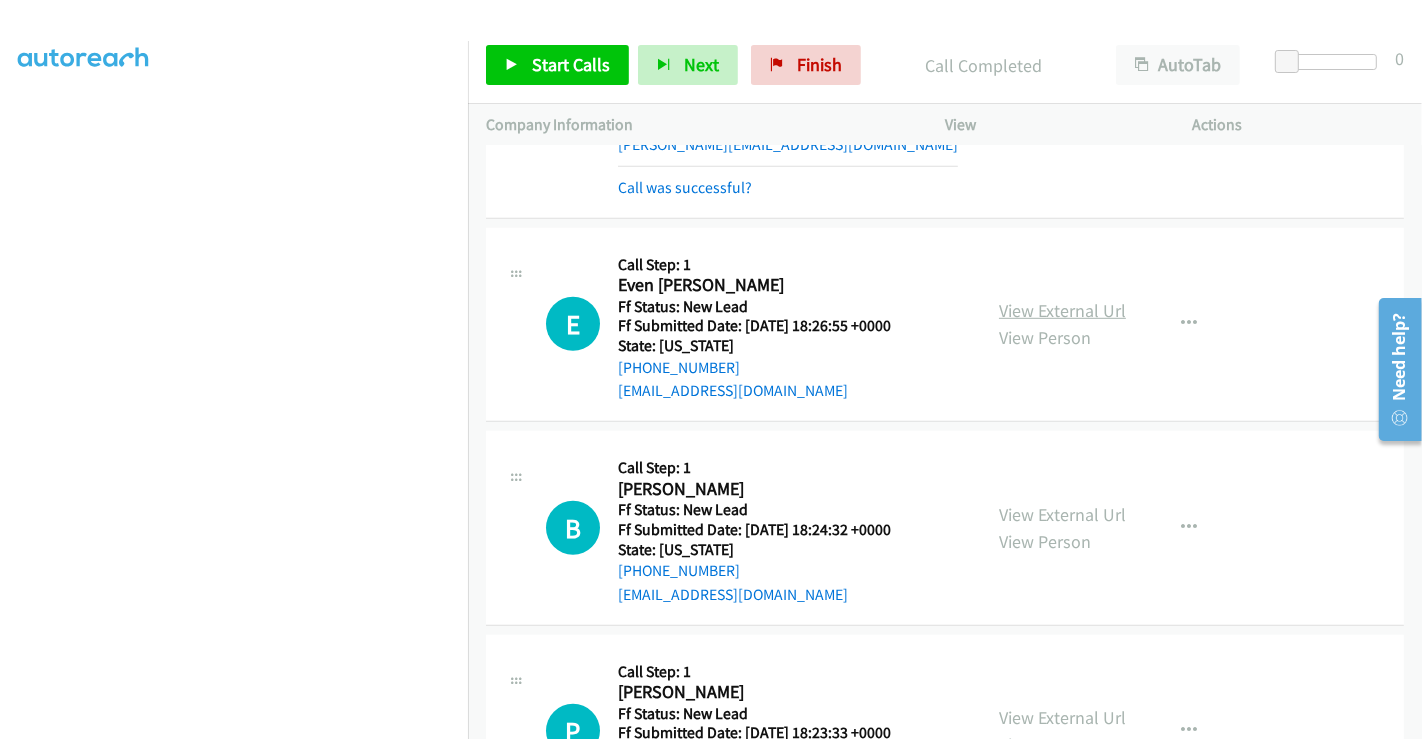 click on "View External Url" at bounding box center (1062, 310) 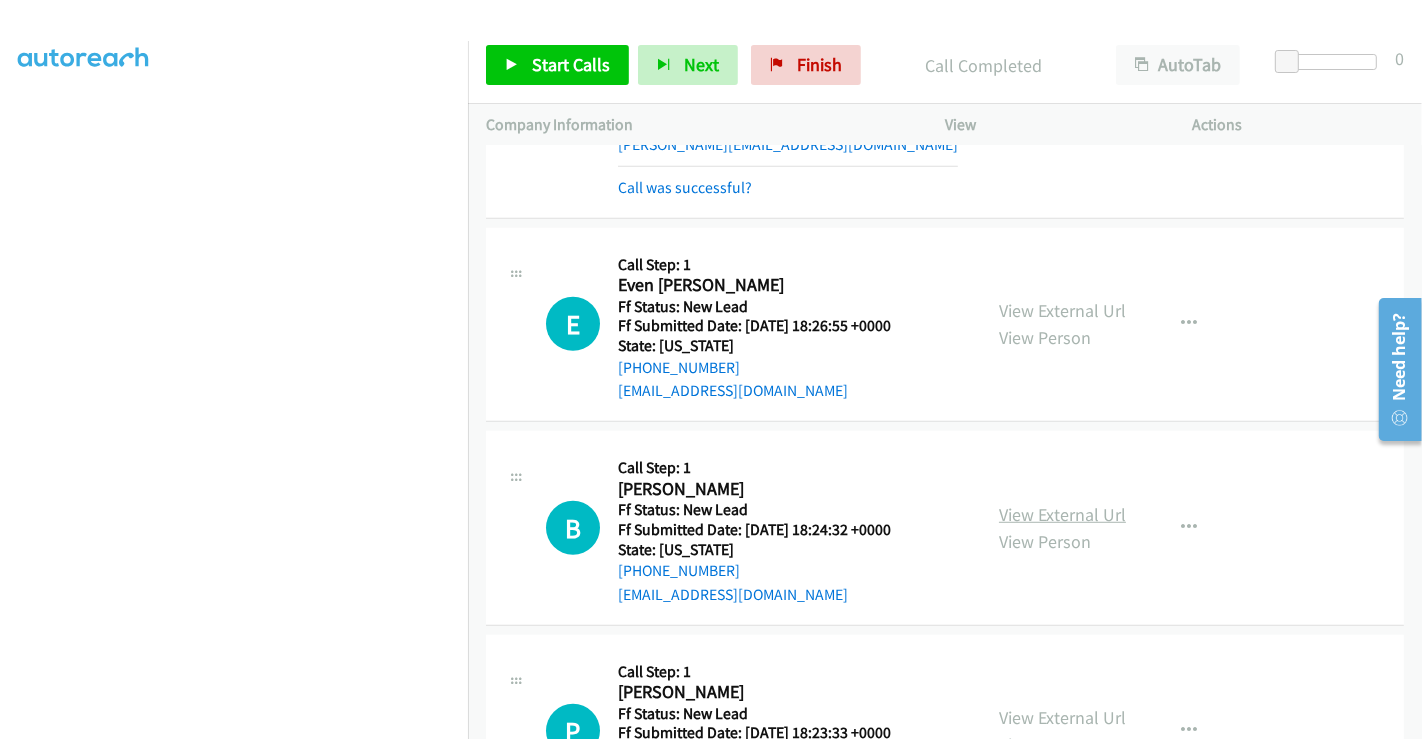 click on "View External Url" at bounding box center [1062, 514] 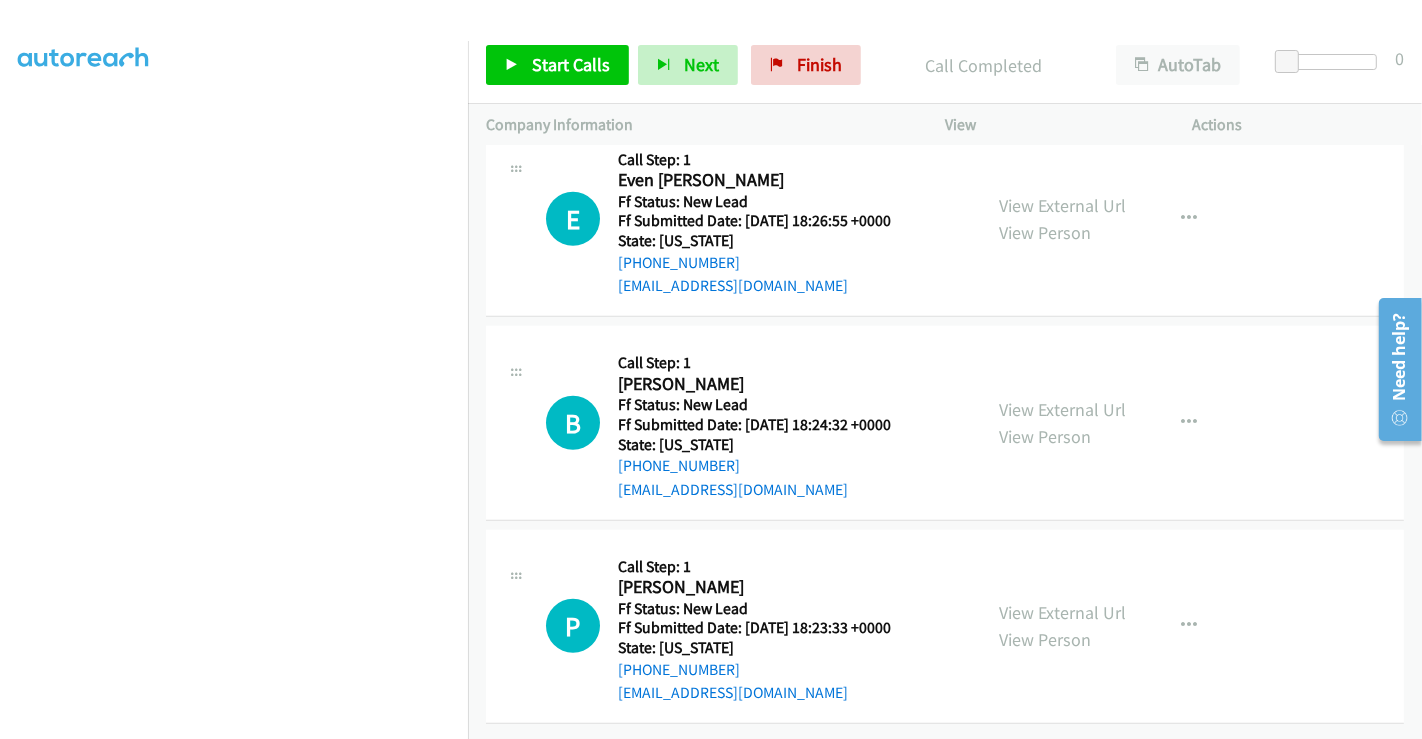 scroll, scrollTop: 1228, scrollLeft: 0, axis: vertical 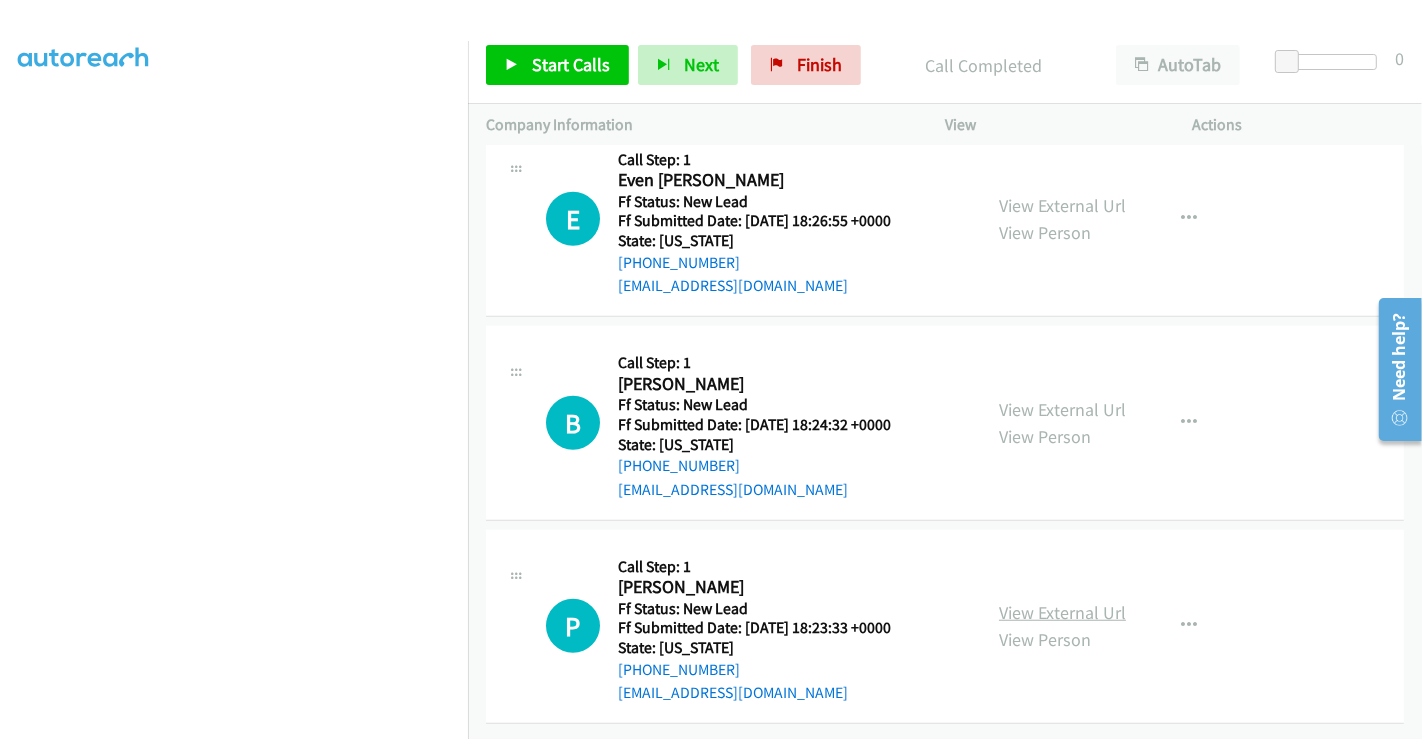 click on "View External Url" at bounding box center (1062, 612) 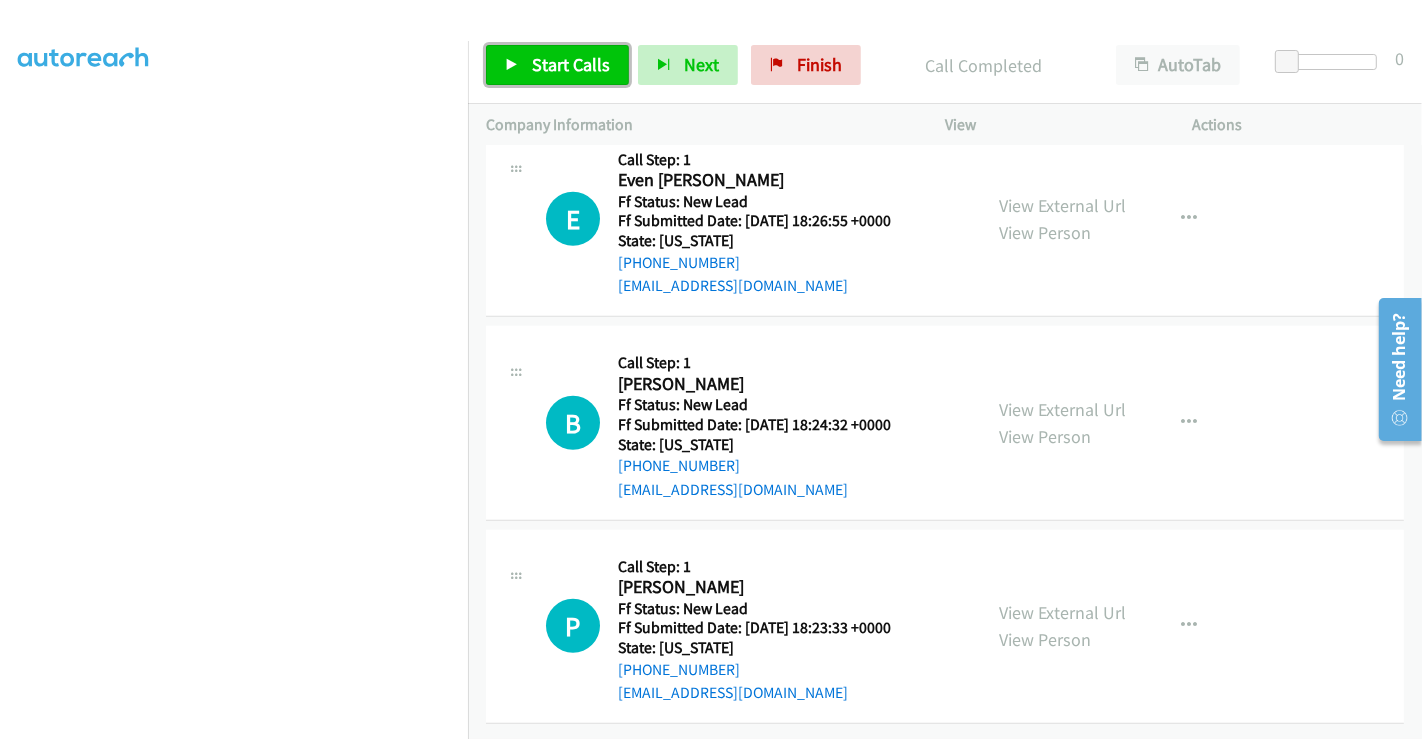 click on "Start Calls" at bounding box center (571, 64) 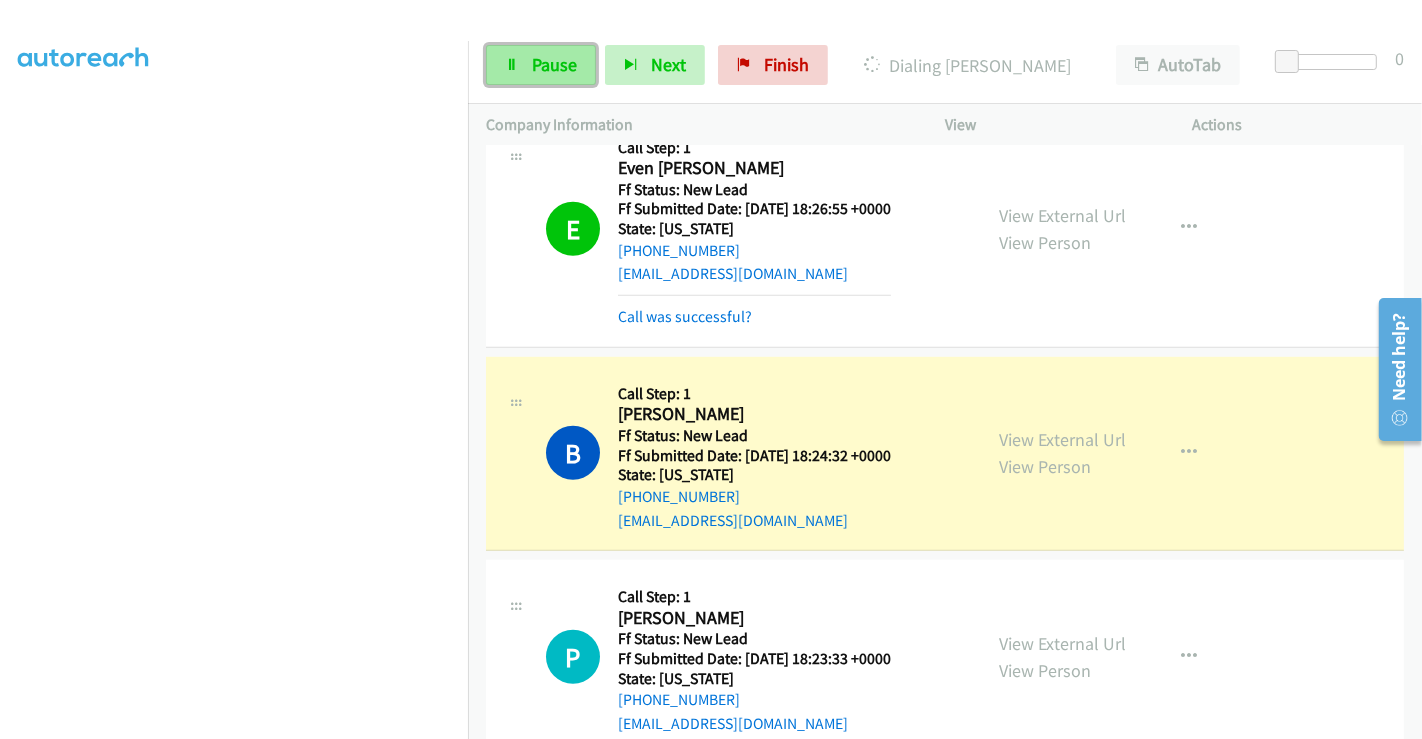 click on "Pause" at bounding box center (554, 64) 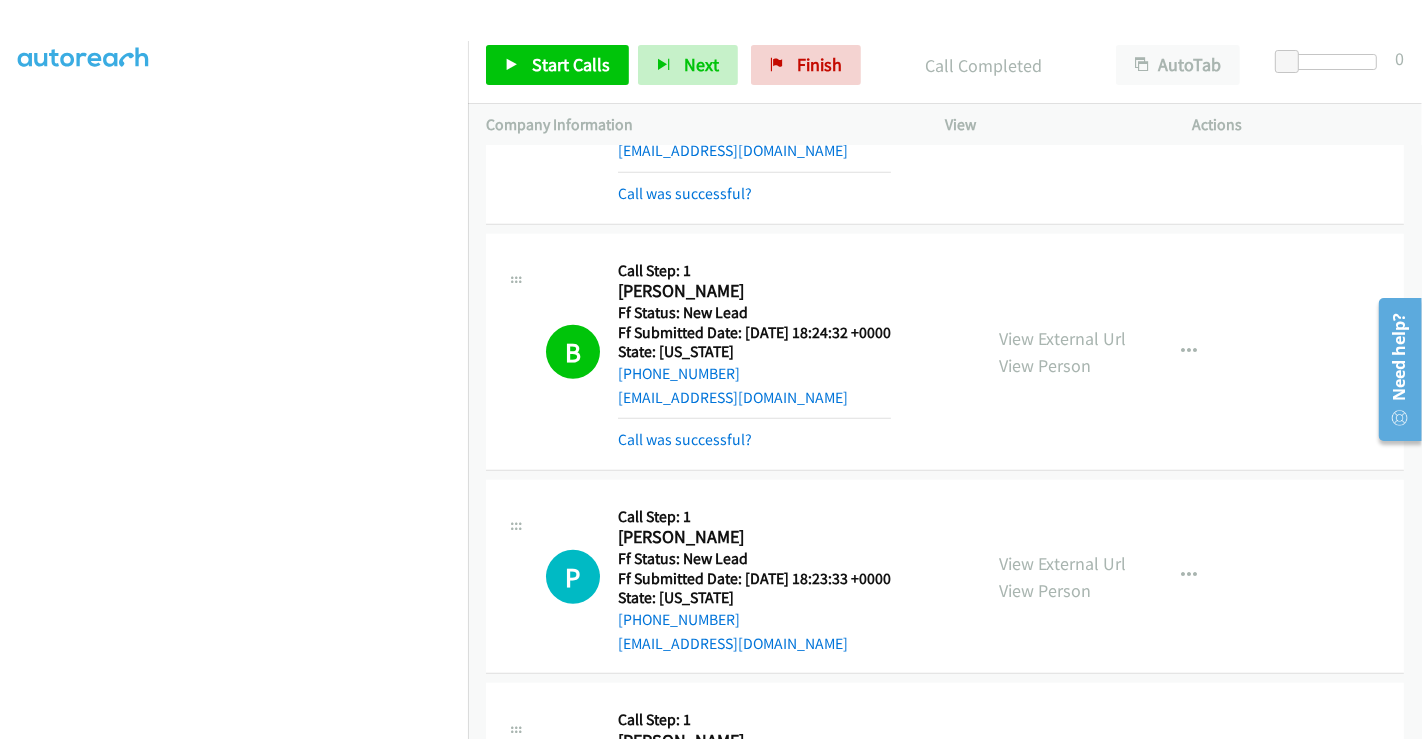 scroll, scrollTop: 1562, scrollLeft: 0, axis: vertical 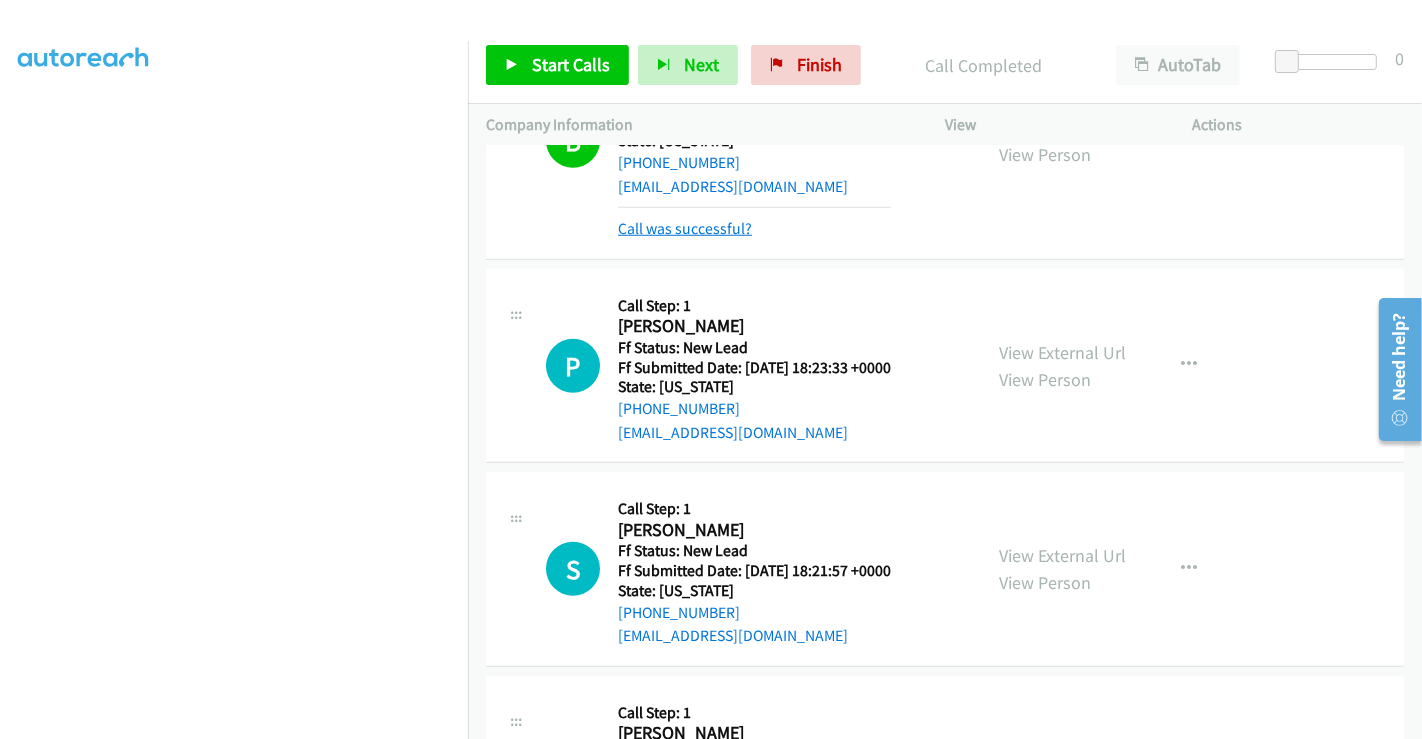 click on "Call was successful?" at bounding box center [685, 228] 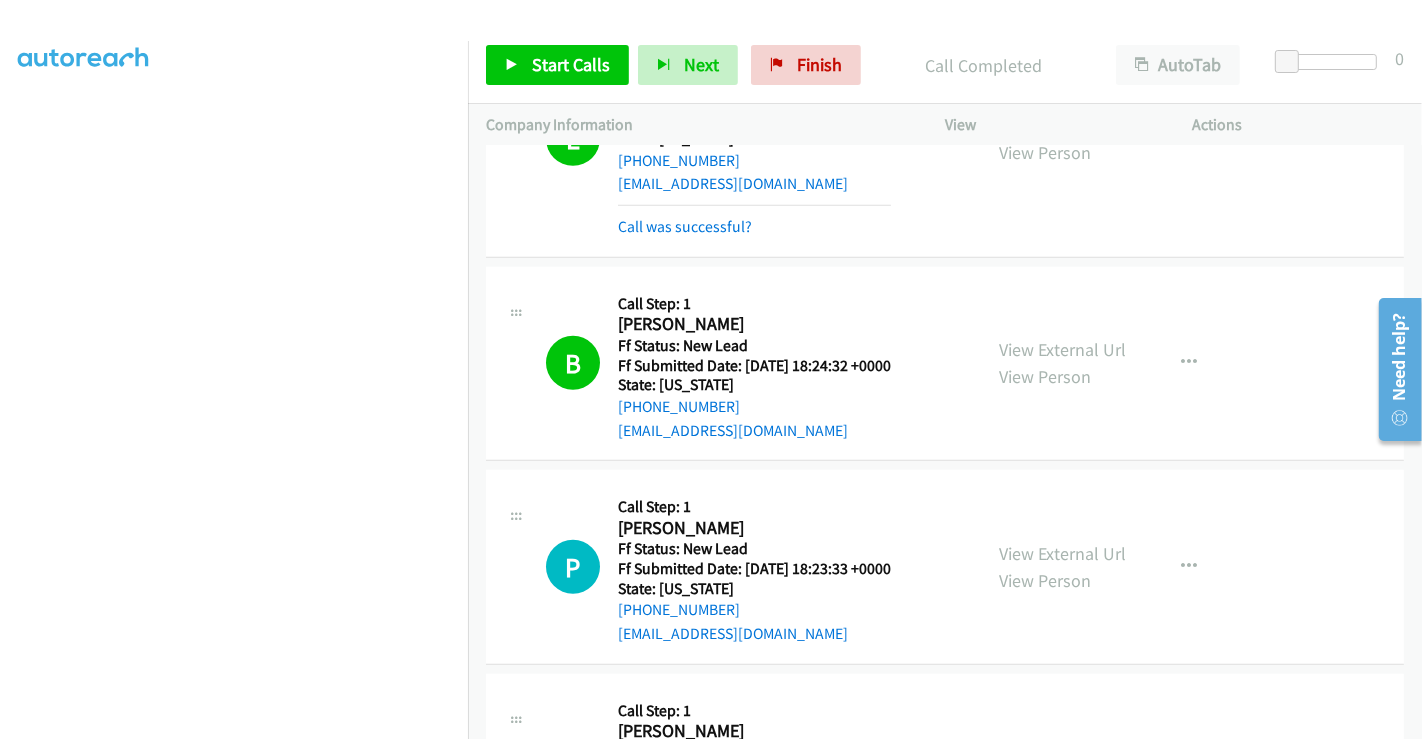 scroll, scrollTop: 1651, scrollLeft: 0, axis: vertical 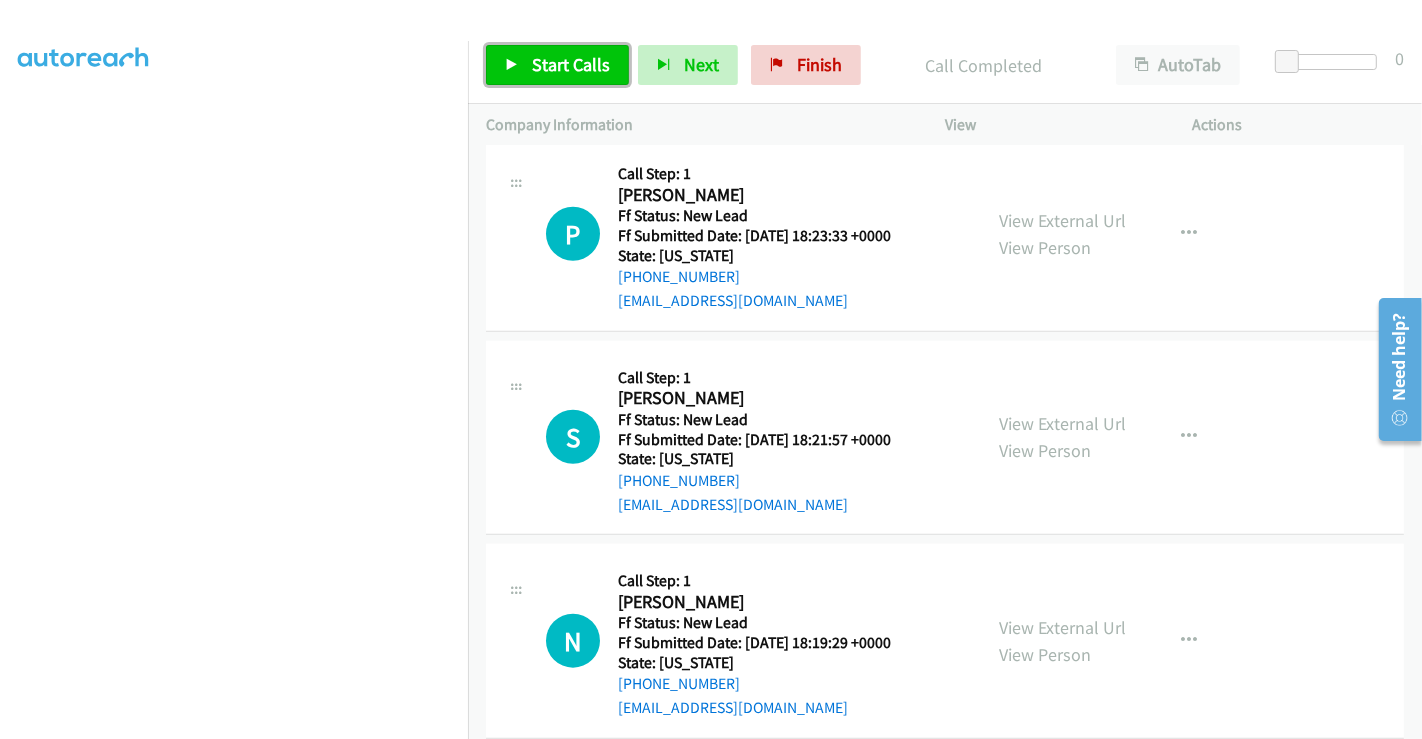 click on "Start Calls" at bounding box center [571, 64] 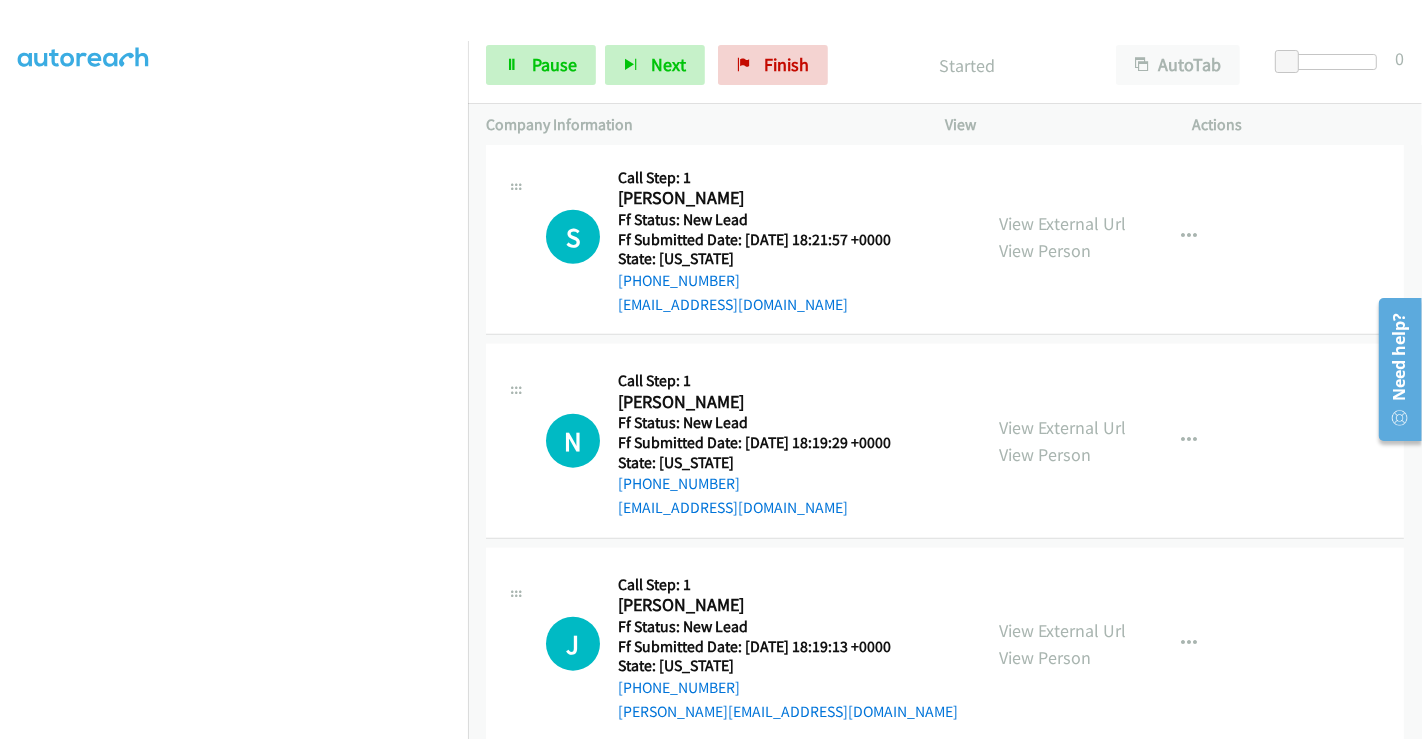 scroll, scrollTop: 1861, scrollLeft: 0, axis: vertical 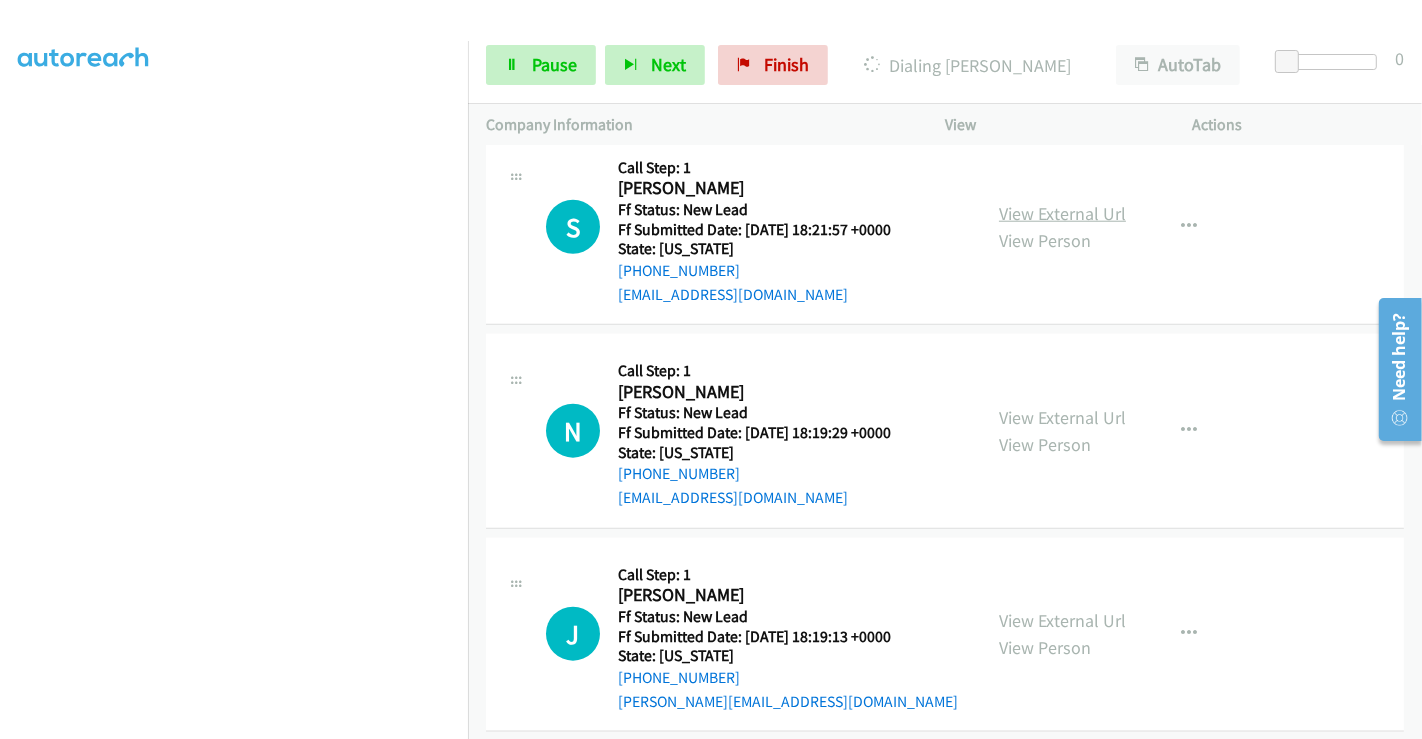 click on "View External Url" at bounding box center (1062, 213) 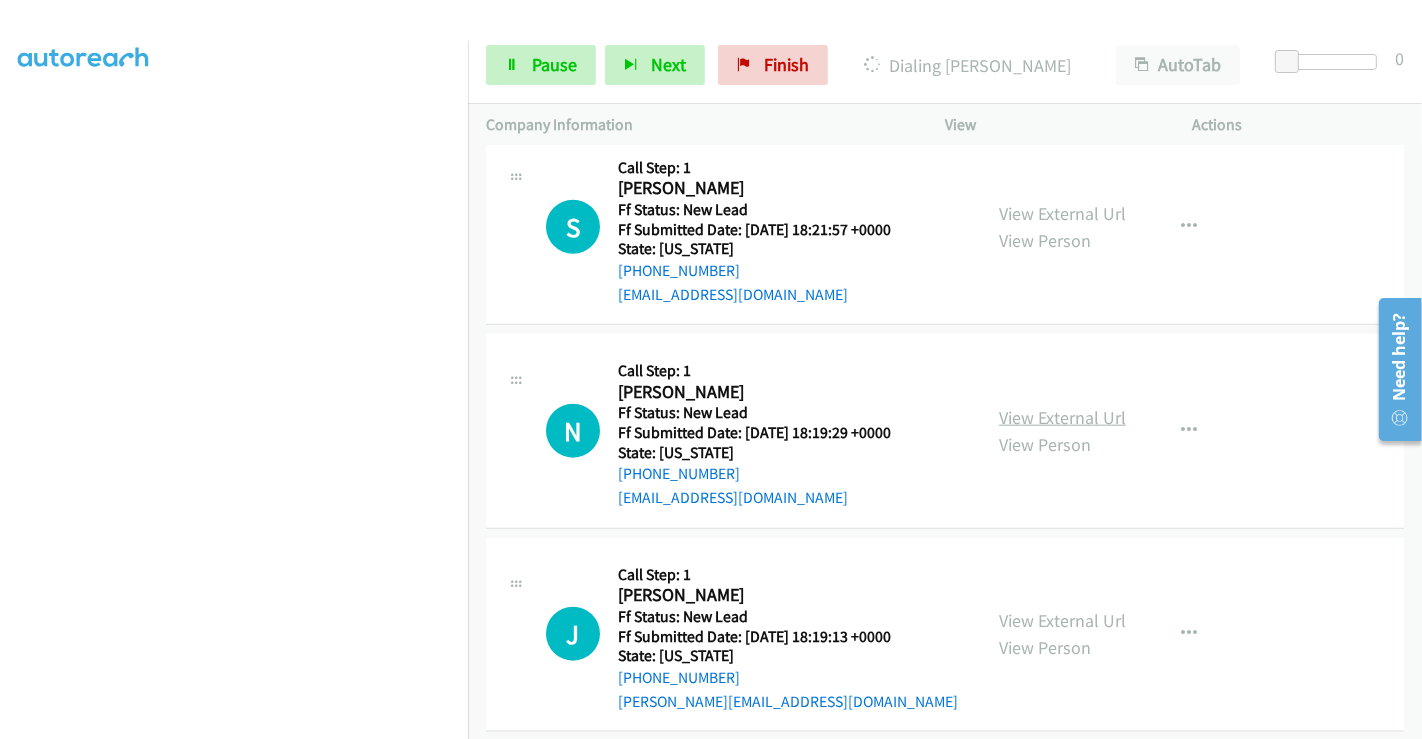 click on "View External Url" at bounding box center [1062, 417] 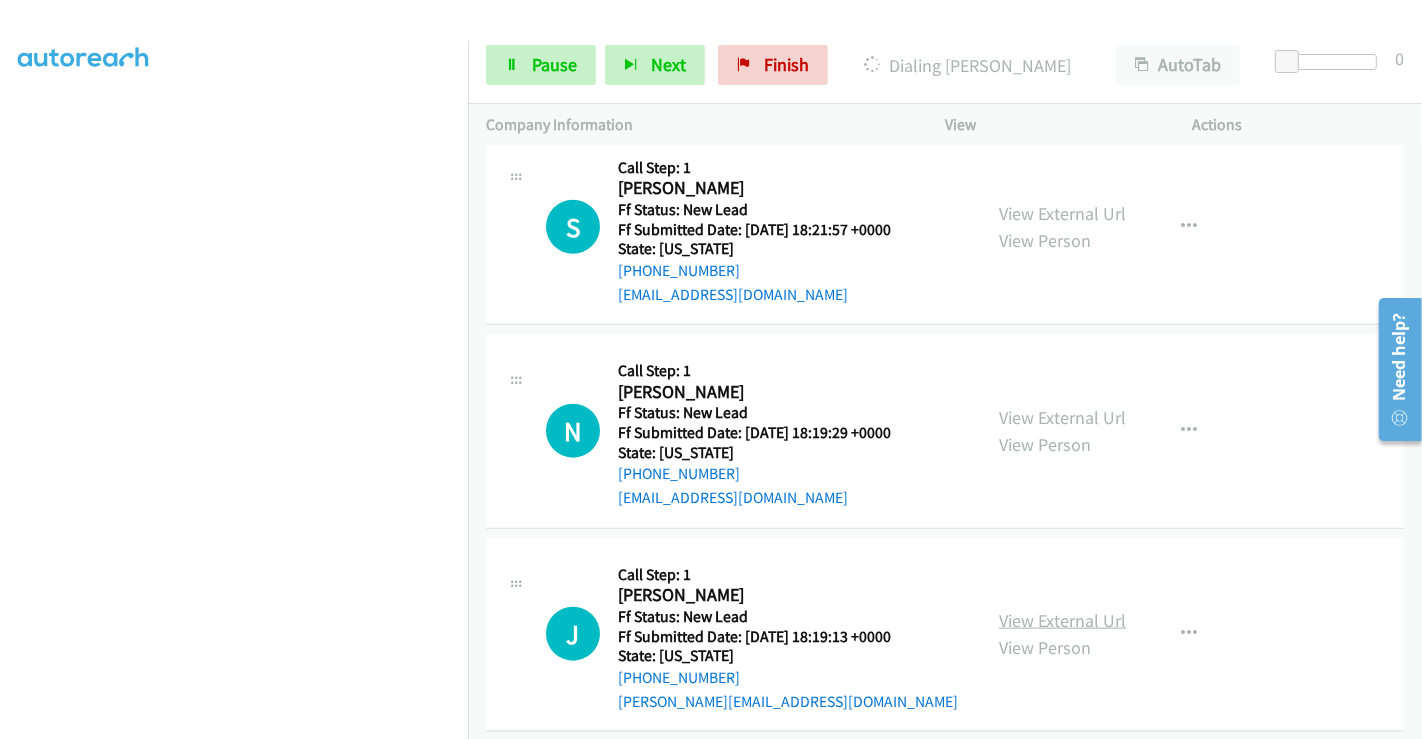 click on "View External Url" at bounding box center [1062, 620] 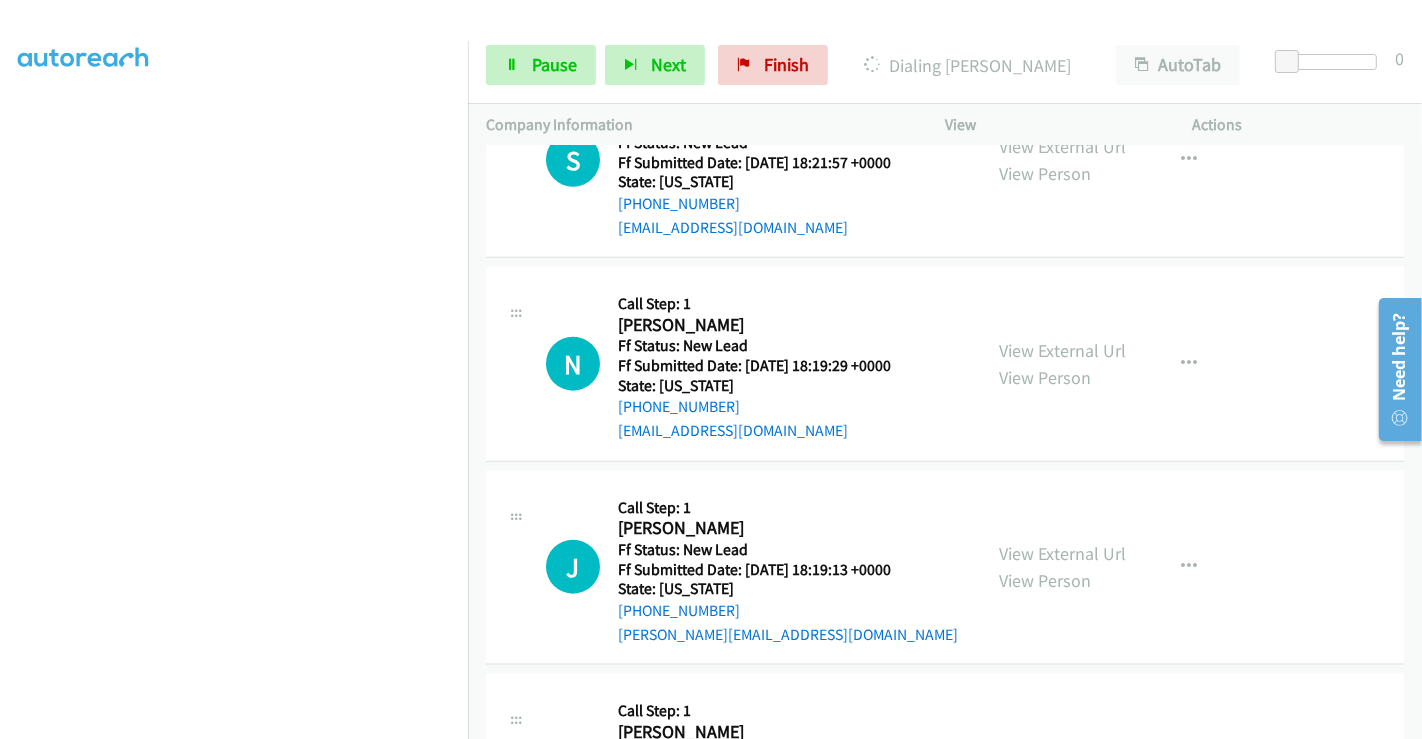 scroll, scrollTop: 2083, scrollLeft: 0, axis: vertical 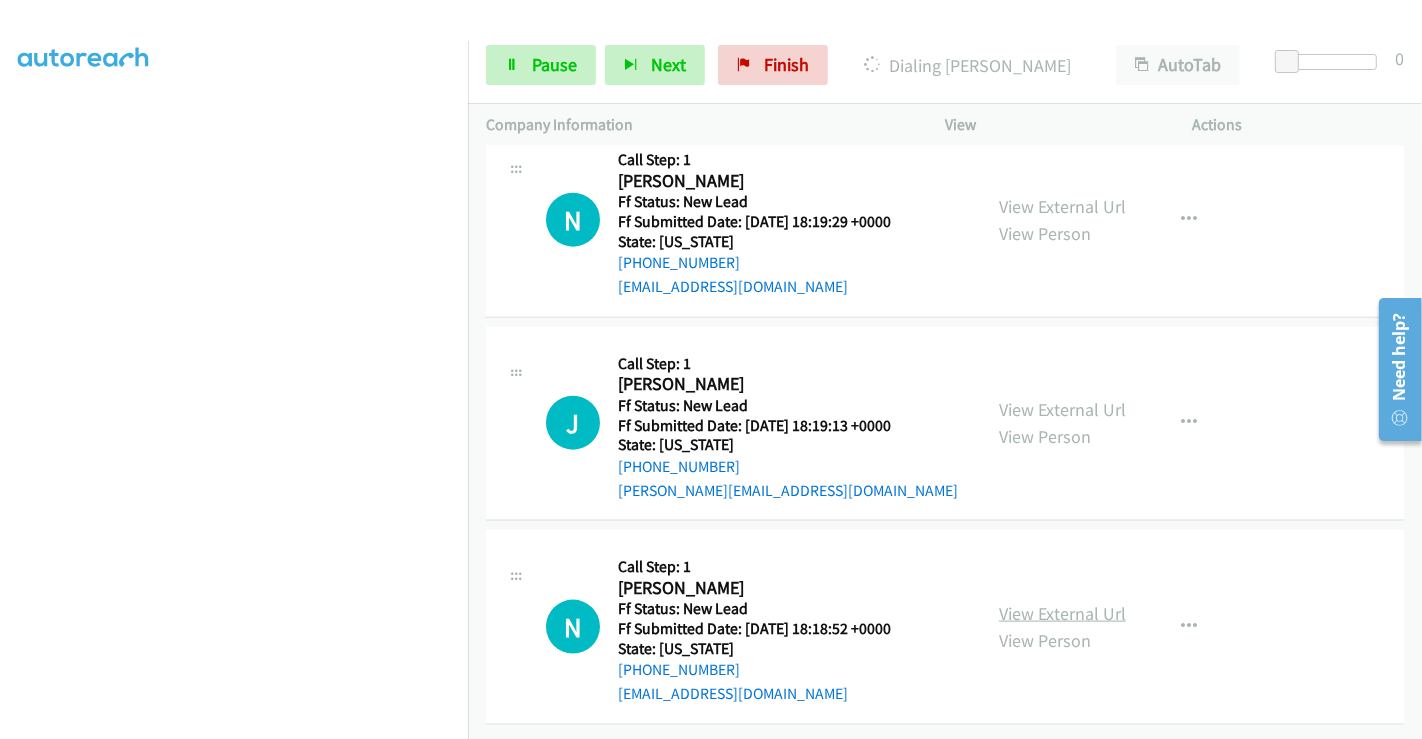 click on "View External Url" at bounding box center [1062, 613] 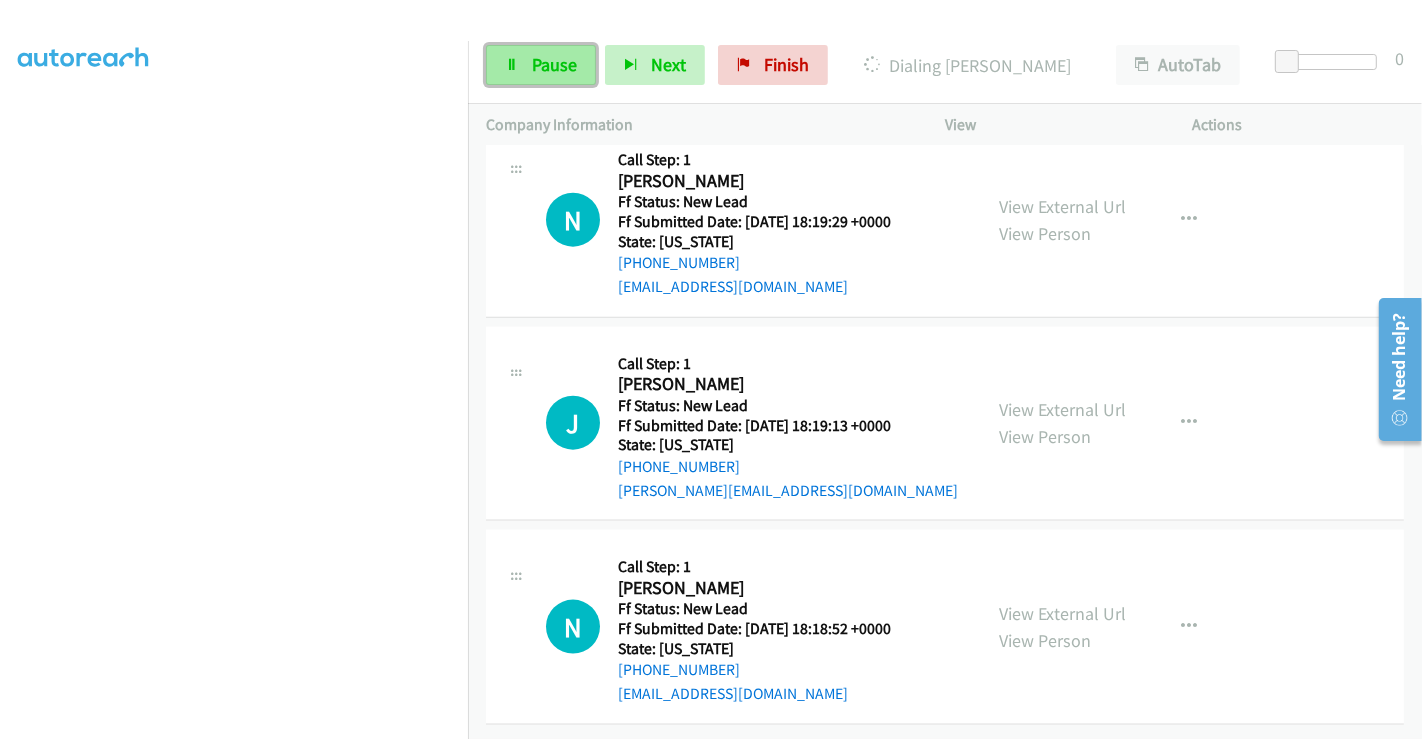 click on "Pause" at bounding box center [554, 64] 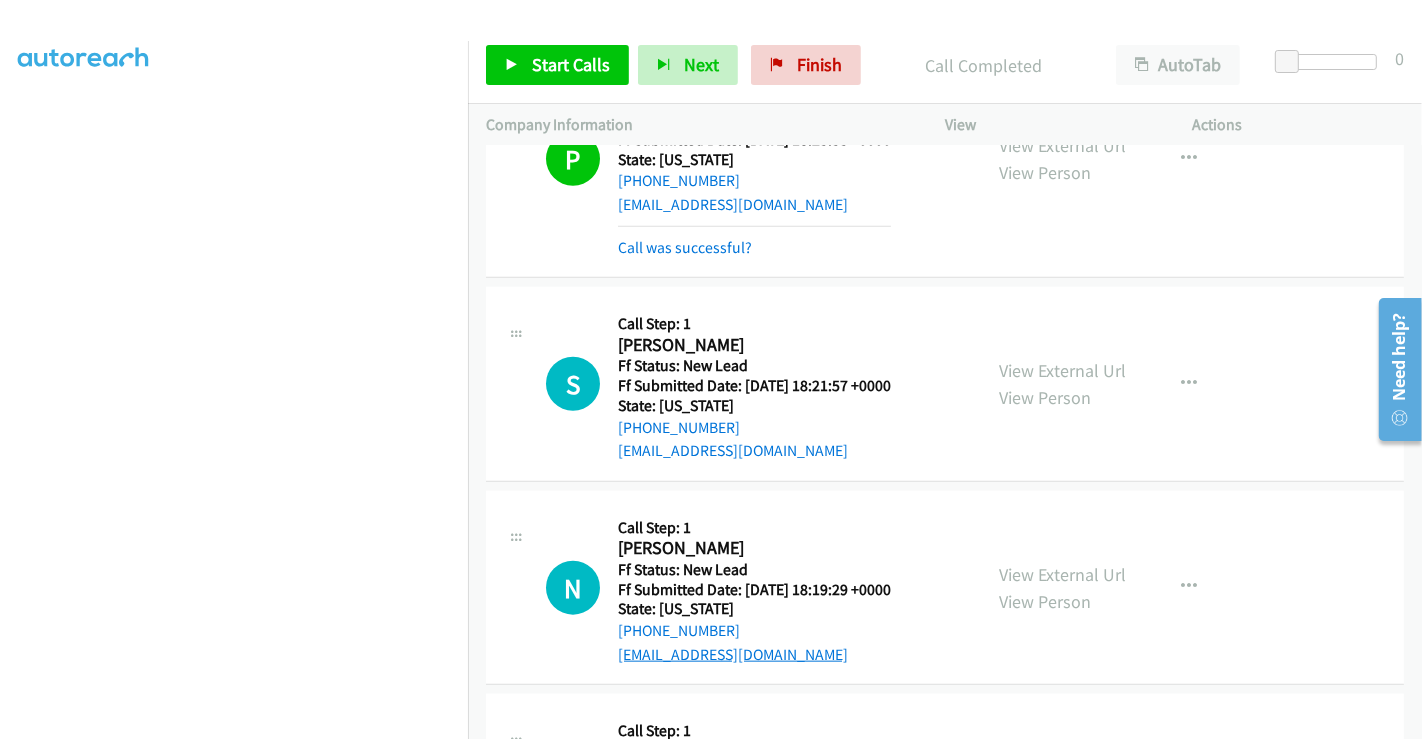 scroll, scrollTop: 1792, scrollLeft: 0, axis: vertical 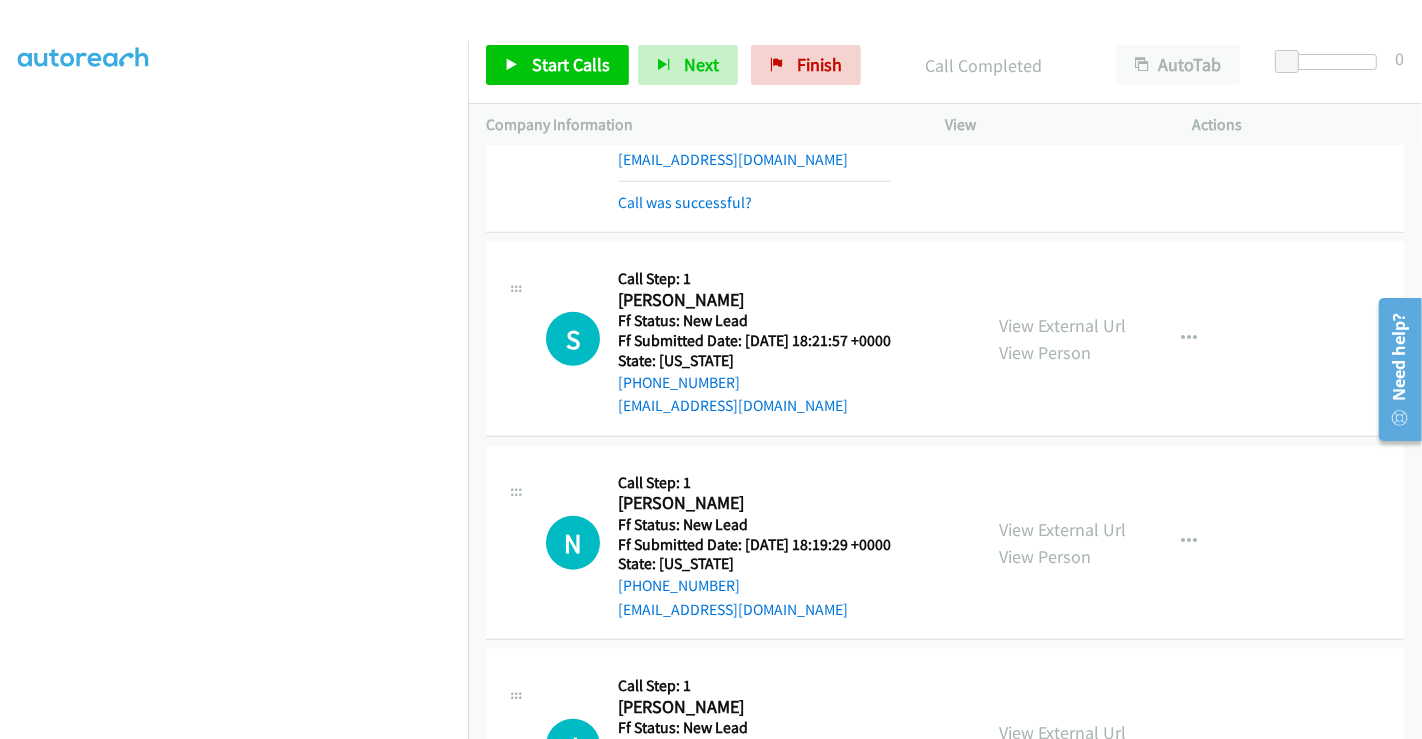 click on "Call Step: 1" at bounding box center (754, 279) 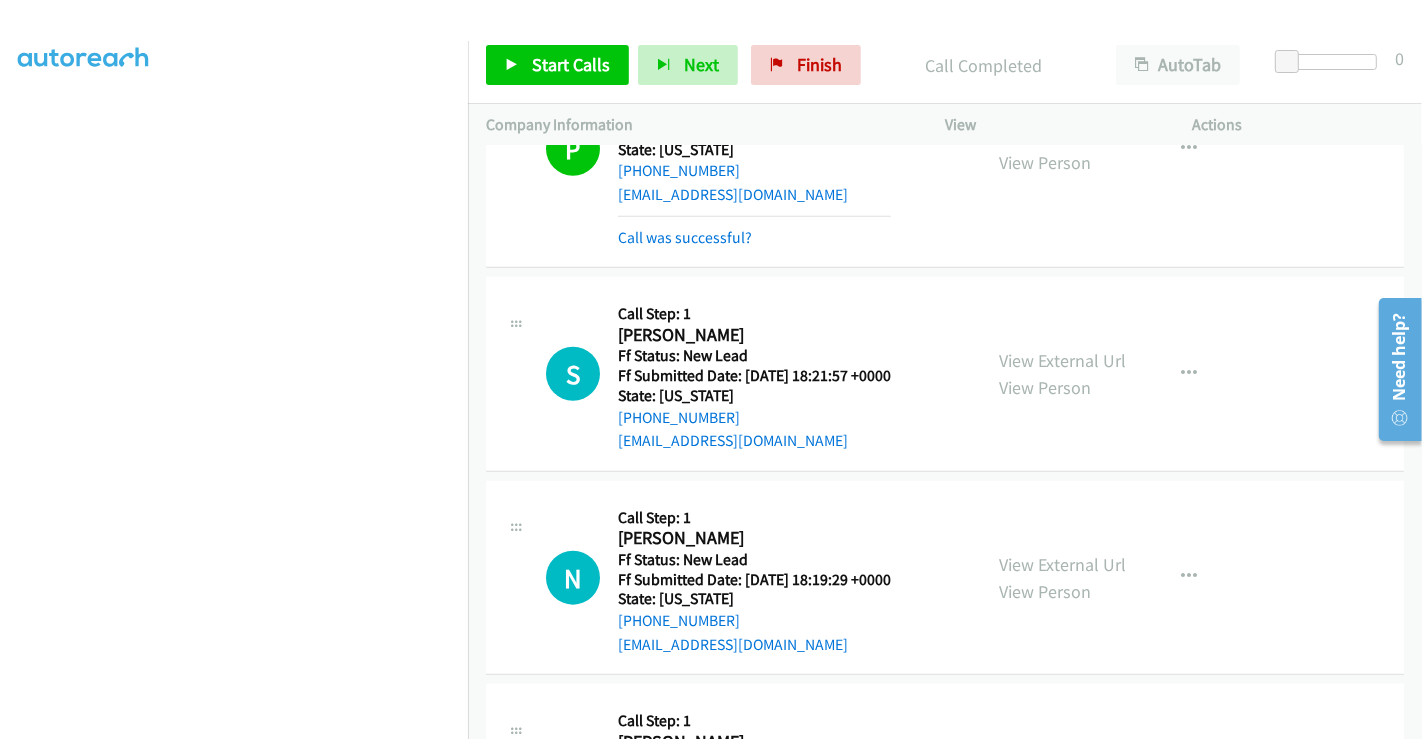 scroll, scrollTop: 1792, scrollLeft: 0, axis: vertical 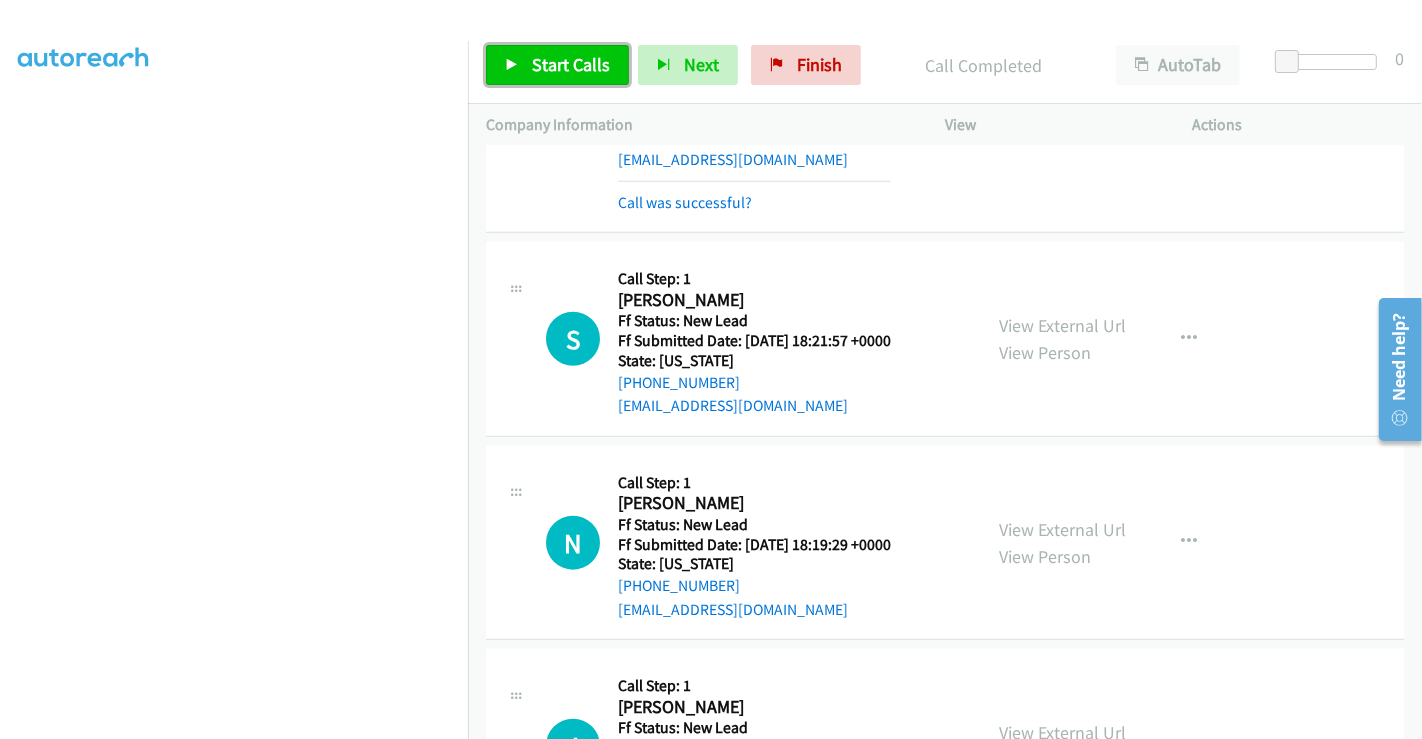 click on "Start Calls" at bounding box center (571, 64) 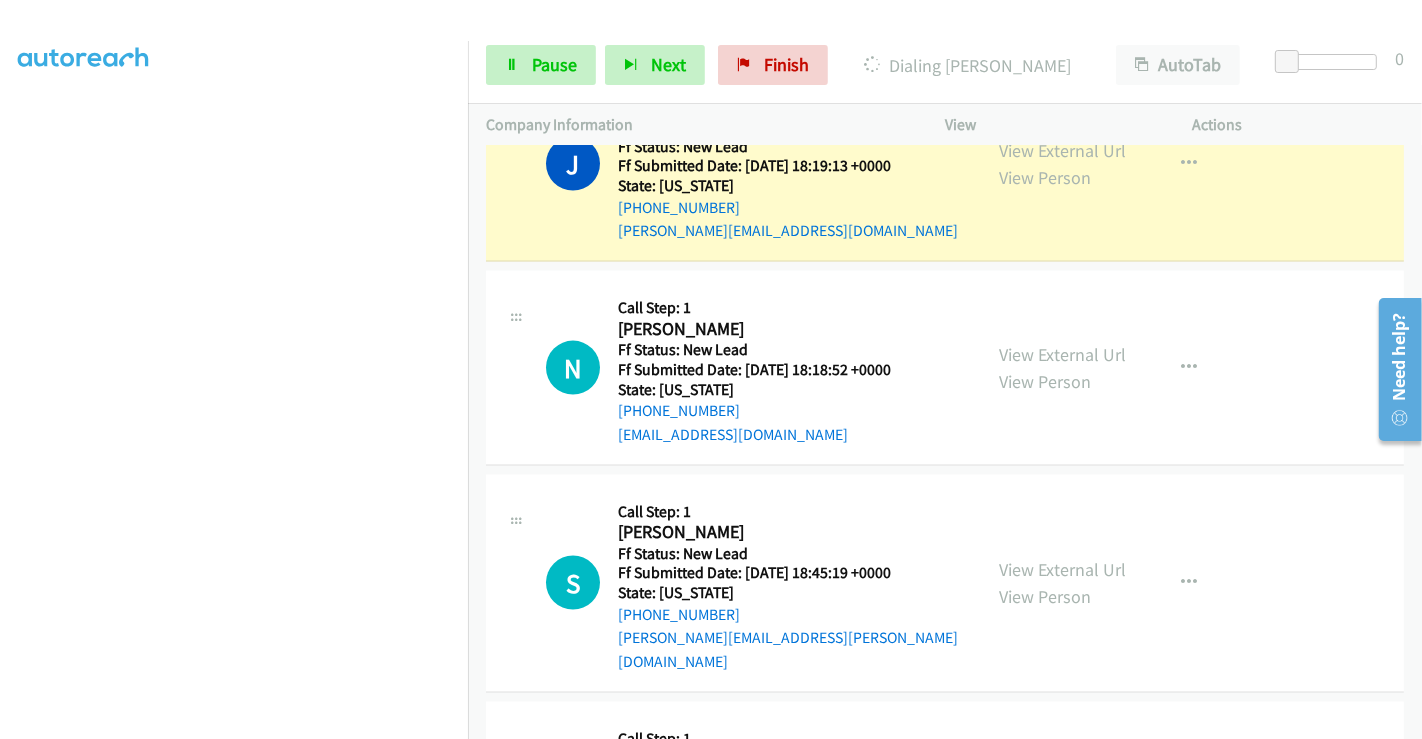 scroll, scrollTop: 2348, scrollLeft: 0, axis: vertical 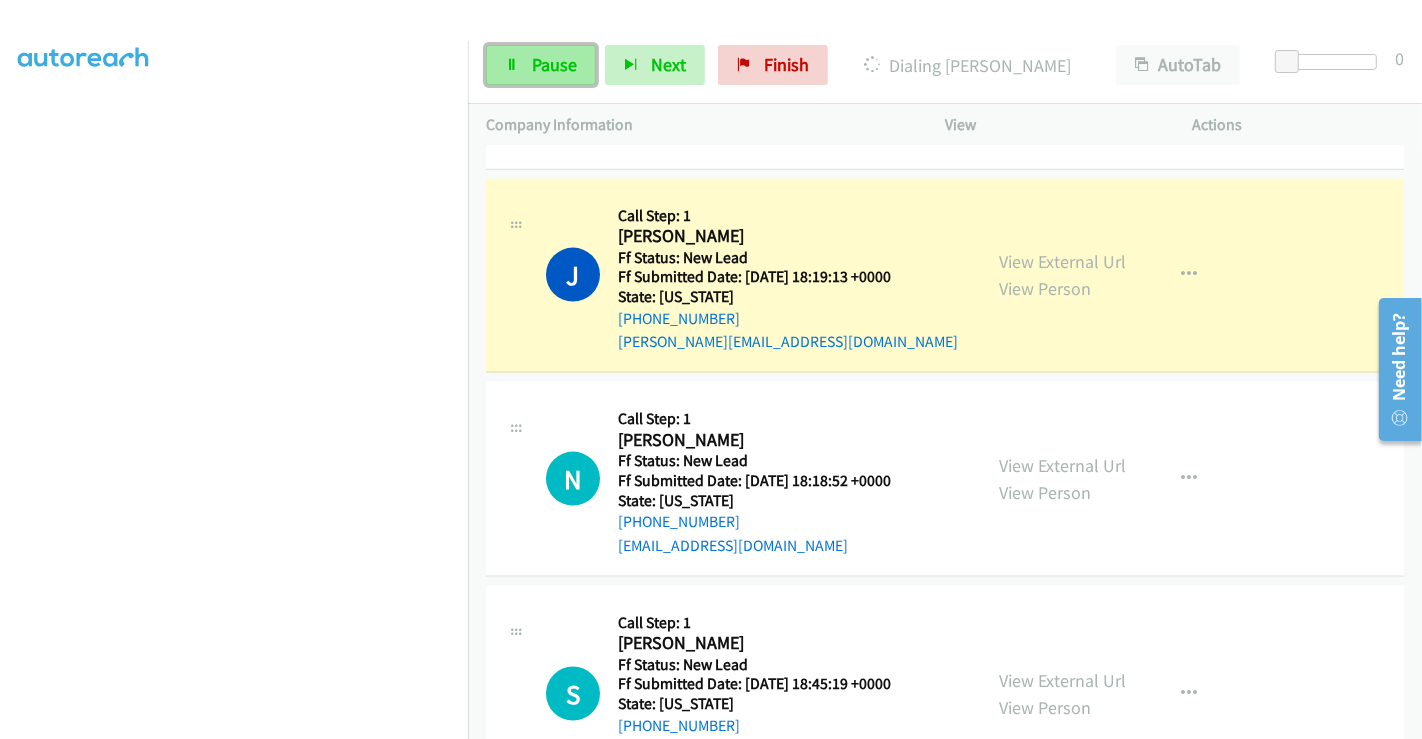 click on "Pause" at bounding box center (554, 64) 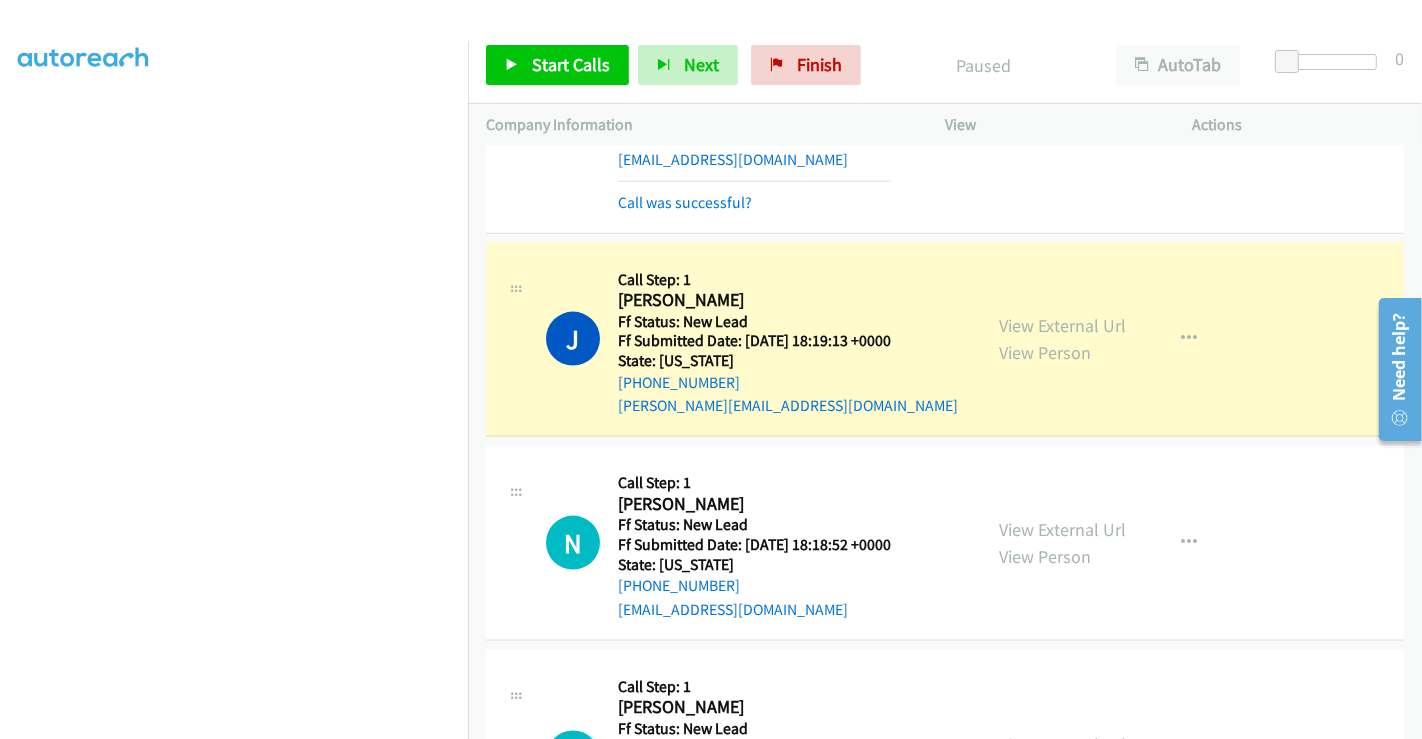 scroll, scrollTop: 2237, scrollLeft: 0, axis: vertical 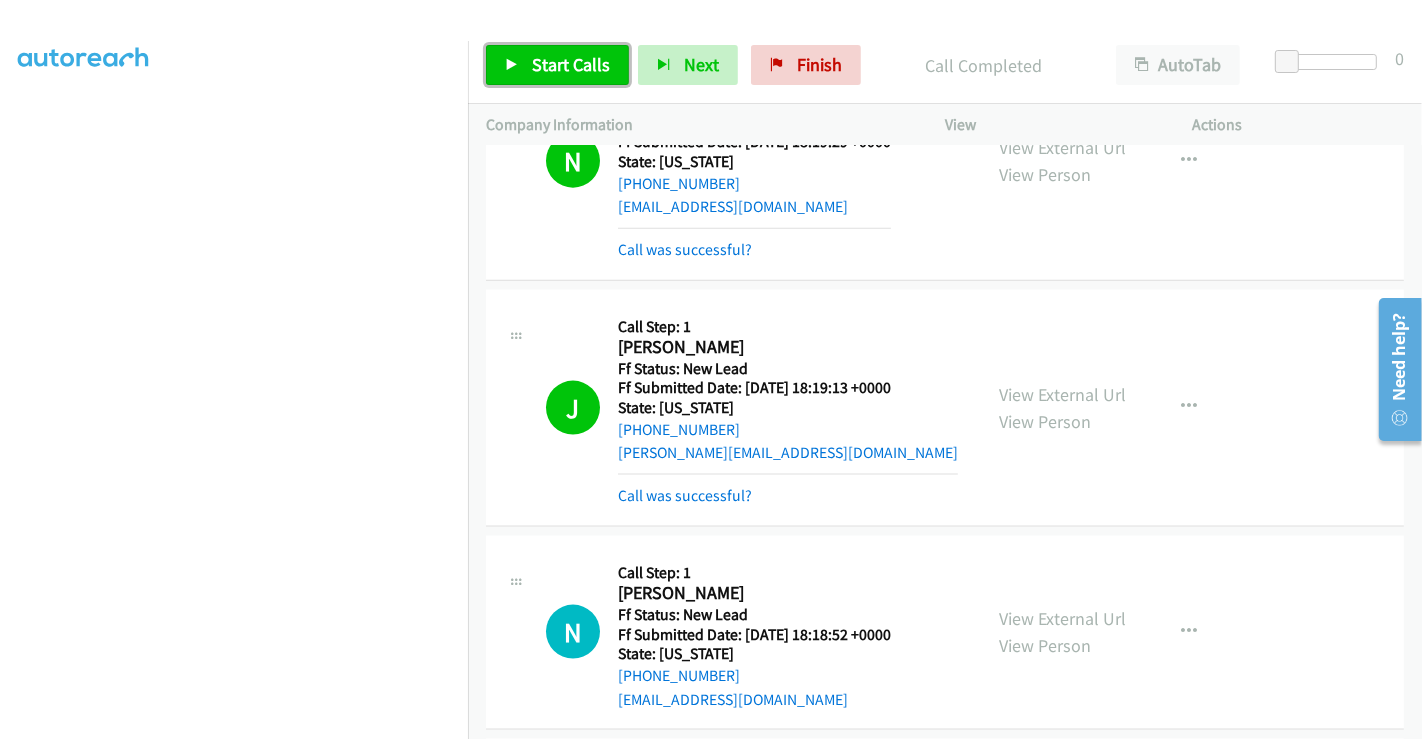 click on "Start Calls" at bounding box center (557, 65) 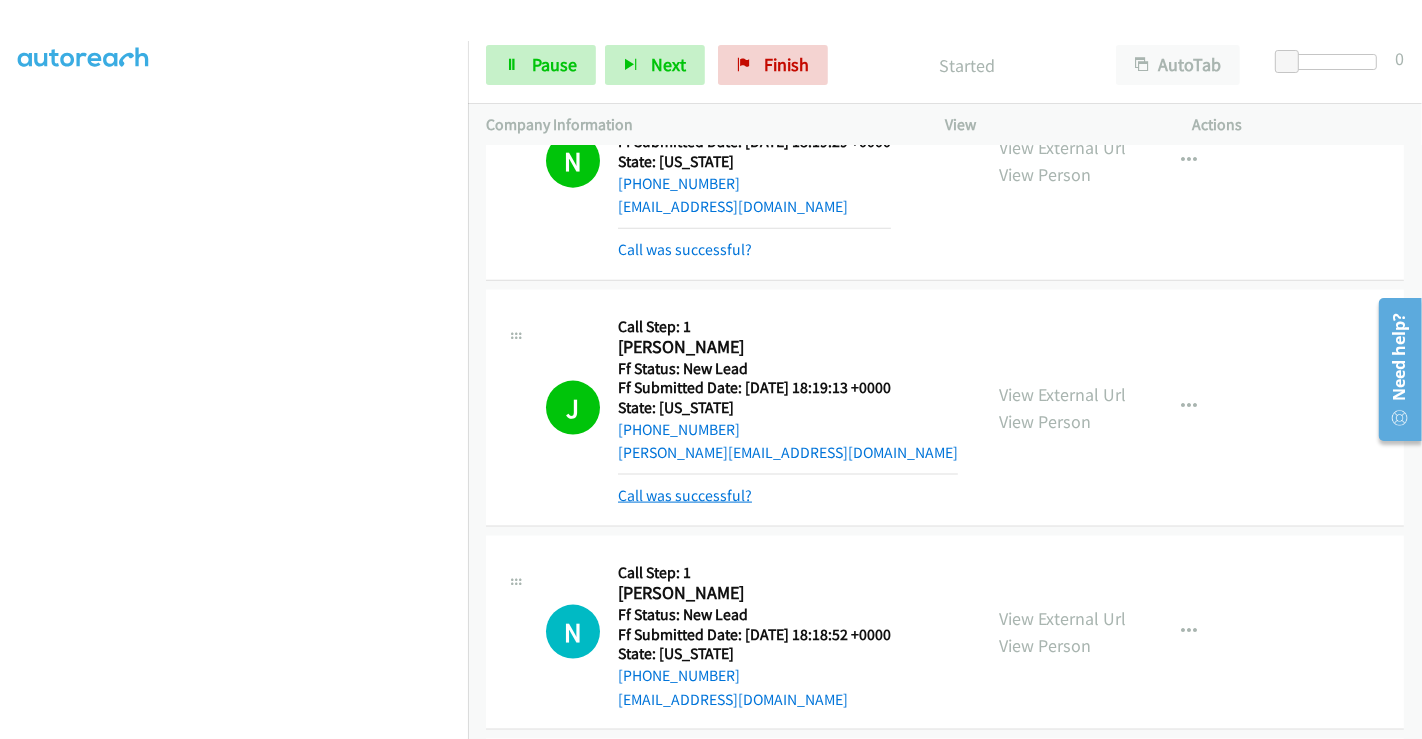 click on "Call was successful?" at bounding box center (685, 495) 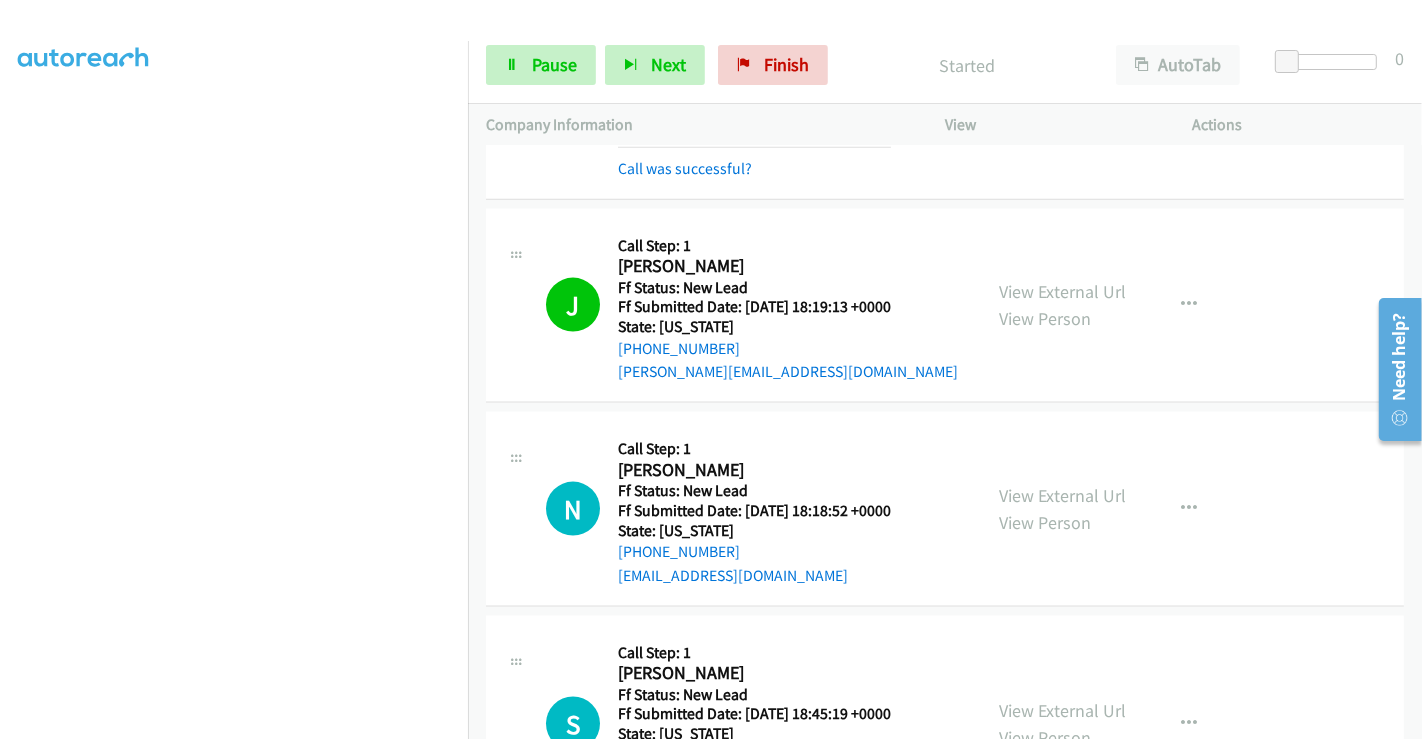 scroll, scrollTop: 2348, scrollLeft: 0, axis: vertical 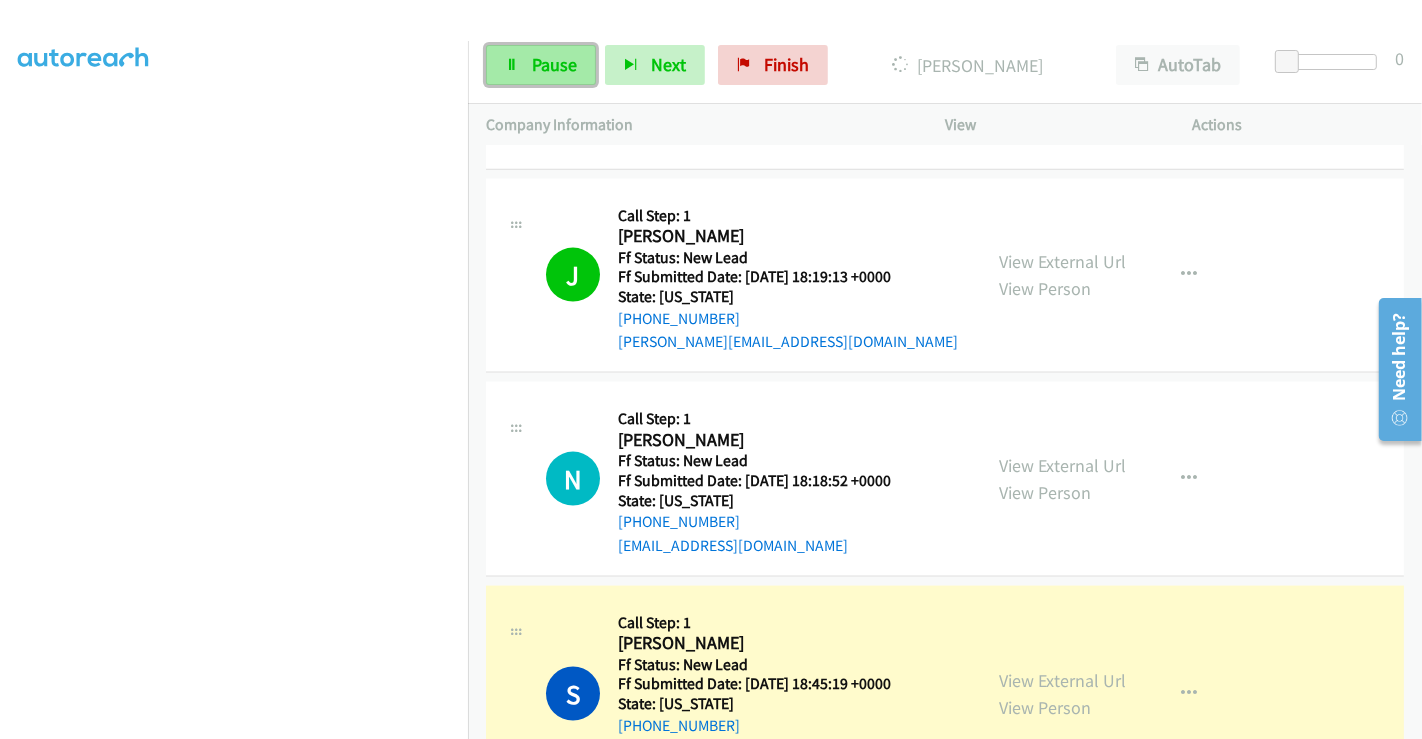 click on "Pause" at bounding box center [554, 64] 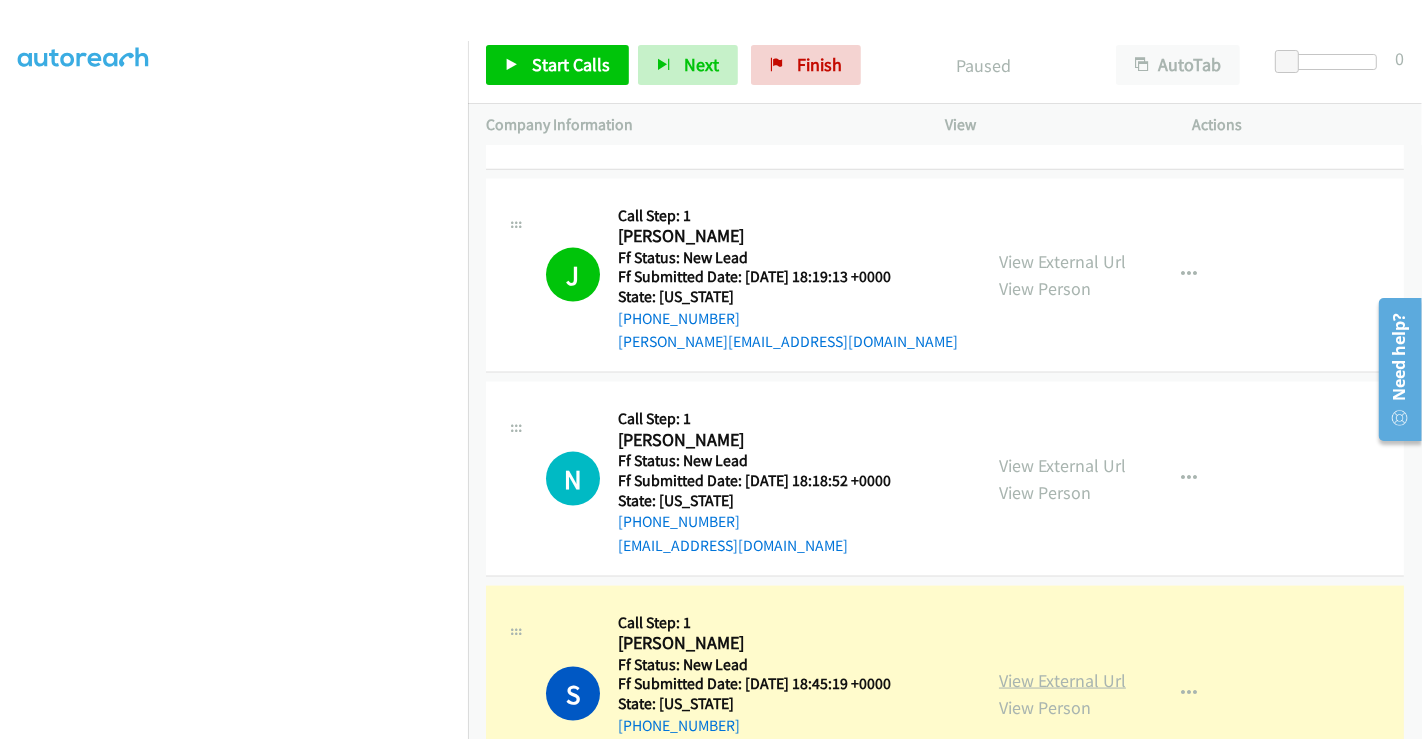 click on "View External Url" at bounding box center [1062, 680] 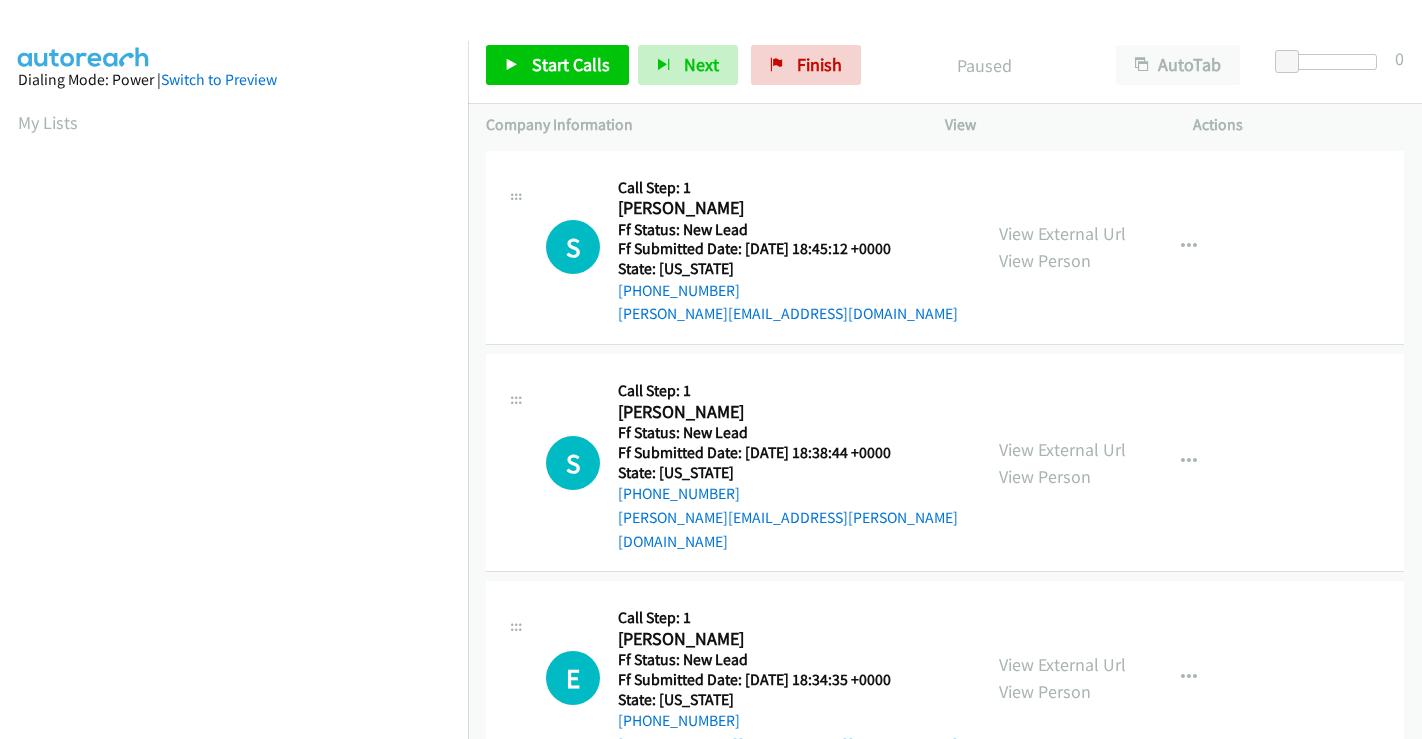 scroll, scrollTop: 0, scrollLeft: 0, axis: both 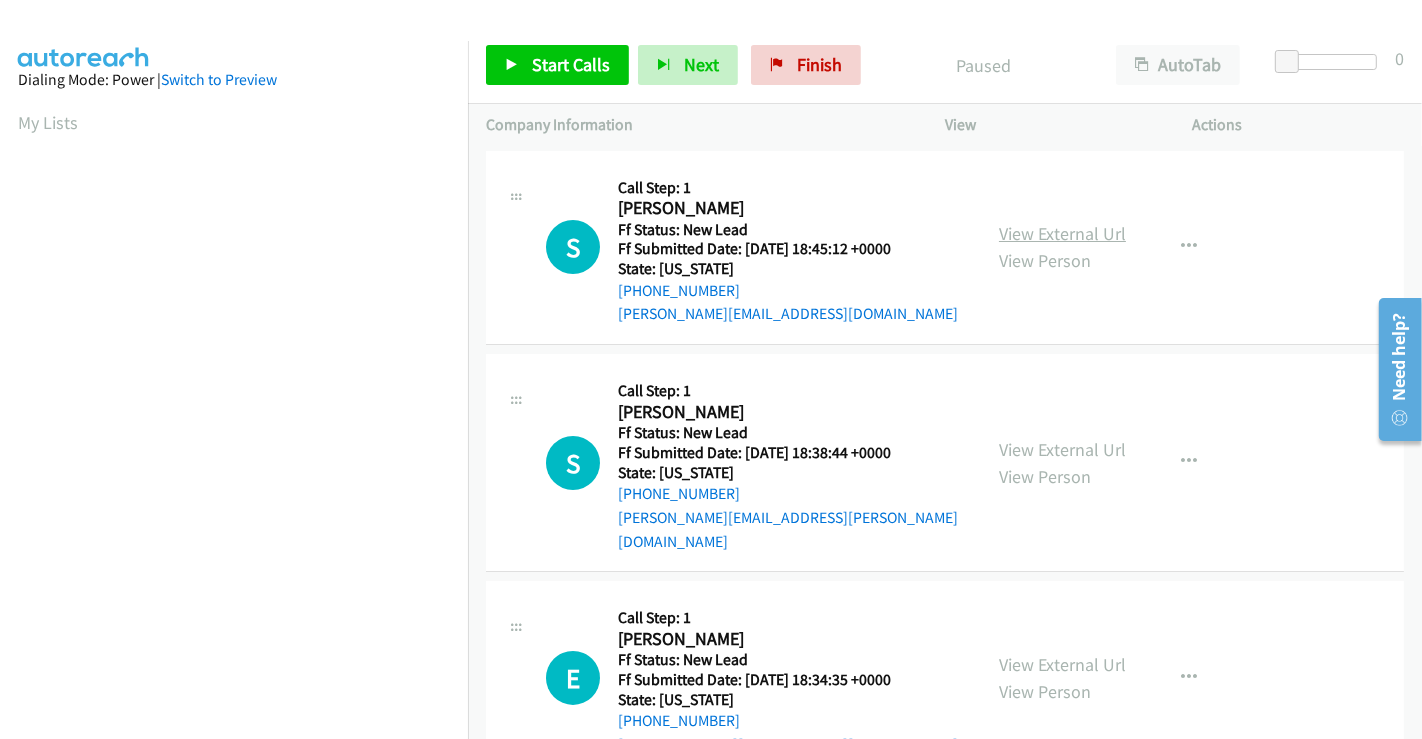 click on "View External Url" at bounding box center (1062, 233) 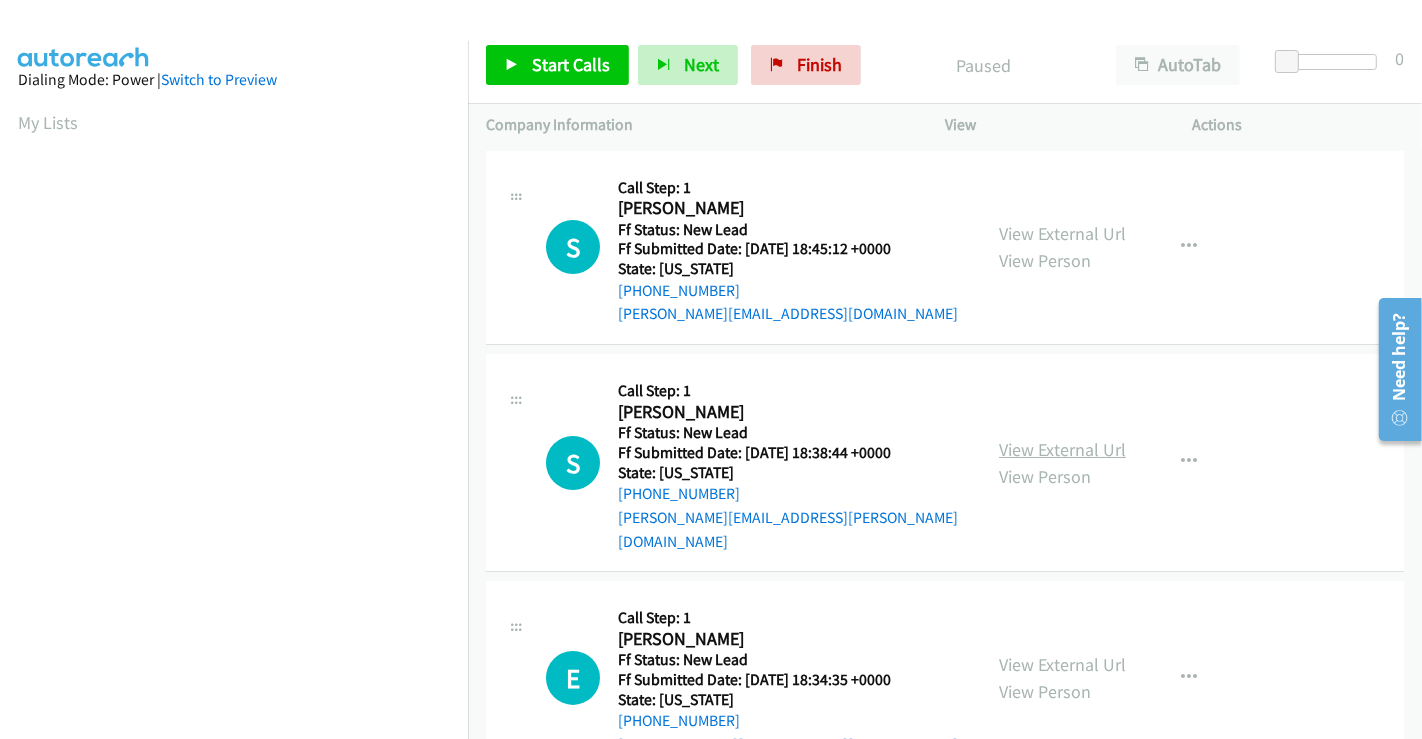 click on "View External Url" at bounding box center [1062, 449] 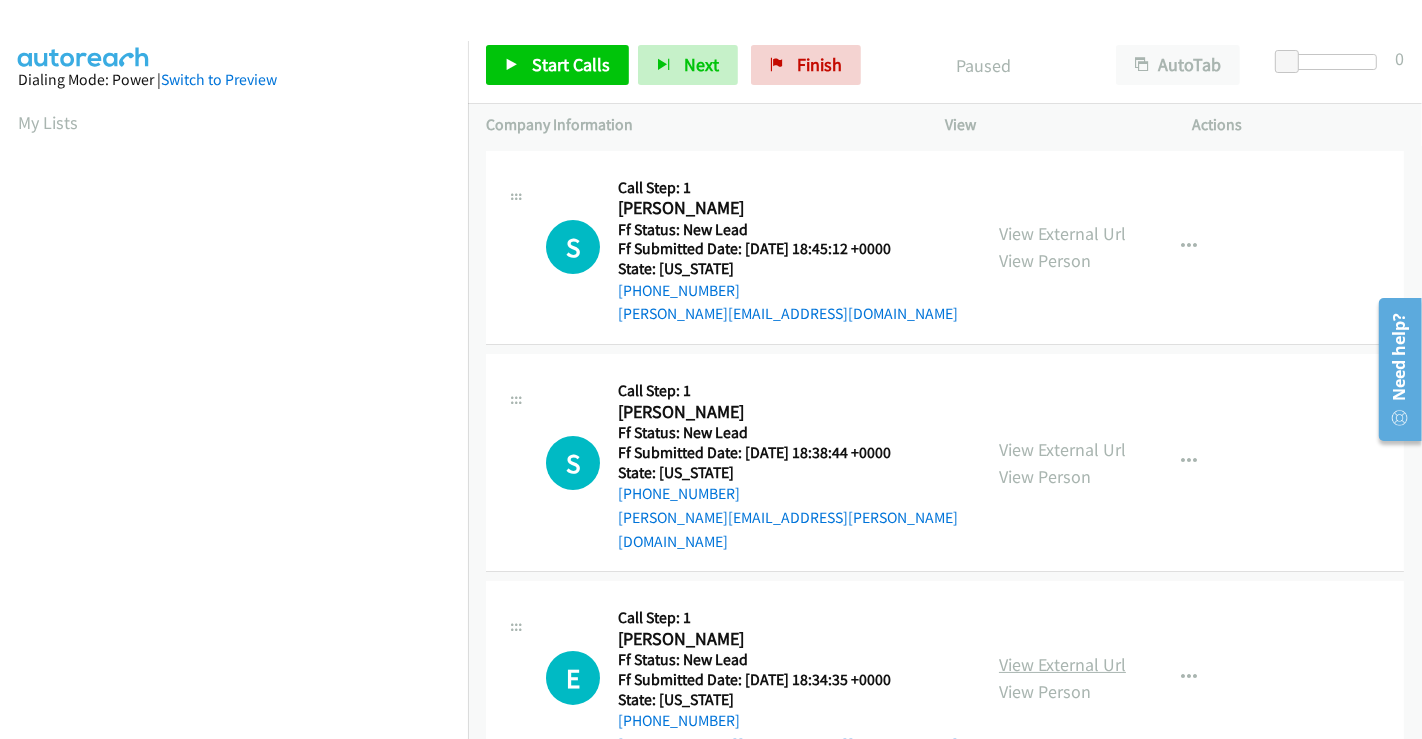click on "View External Url" at bounding box center [1062, 664] 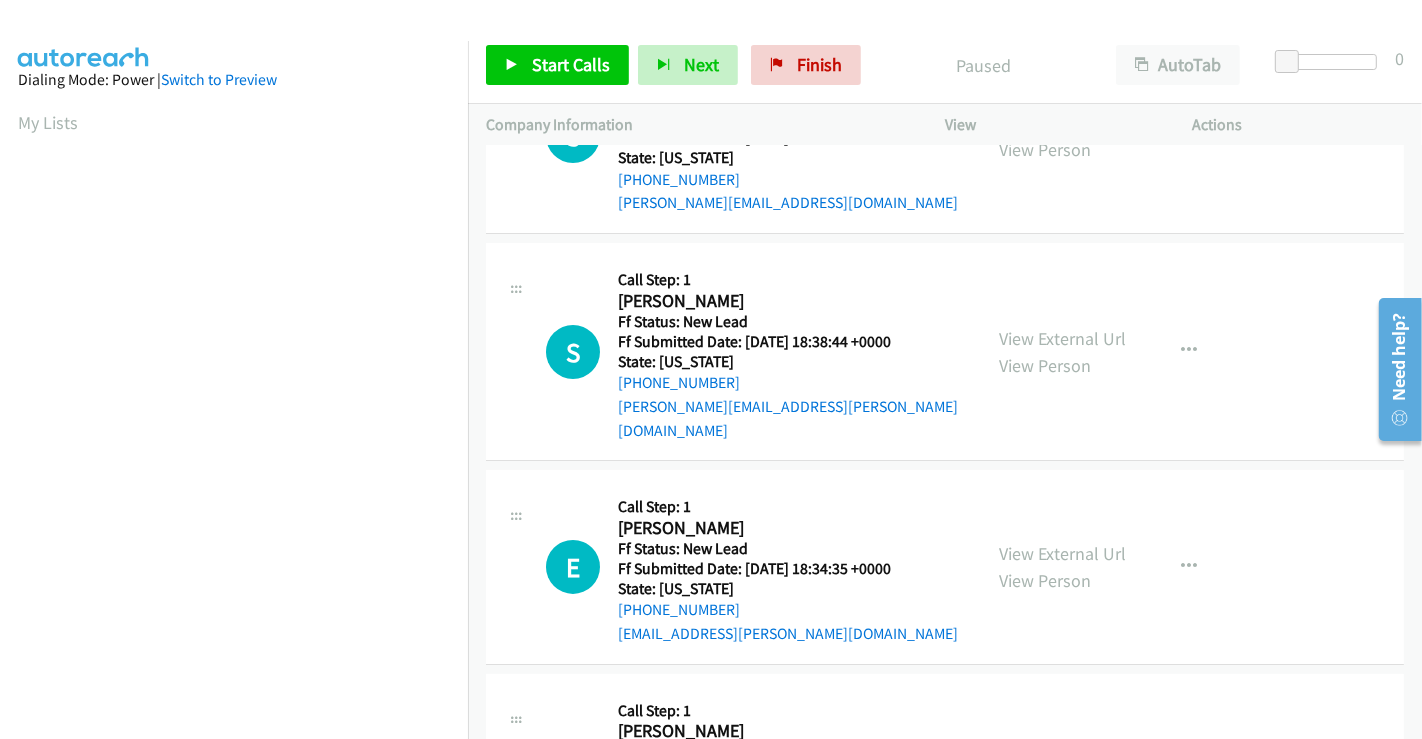 scroll, scrollTop: 0, scrollLeft: 0, axis: both 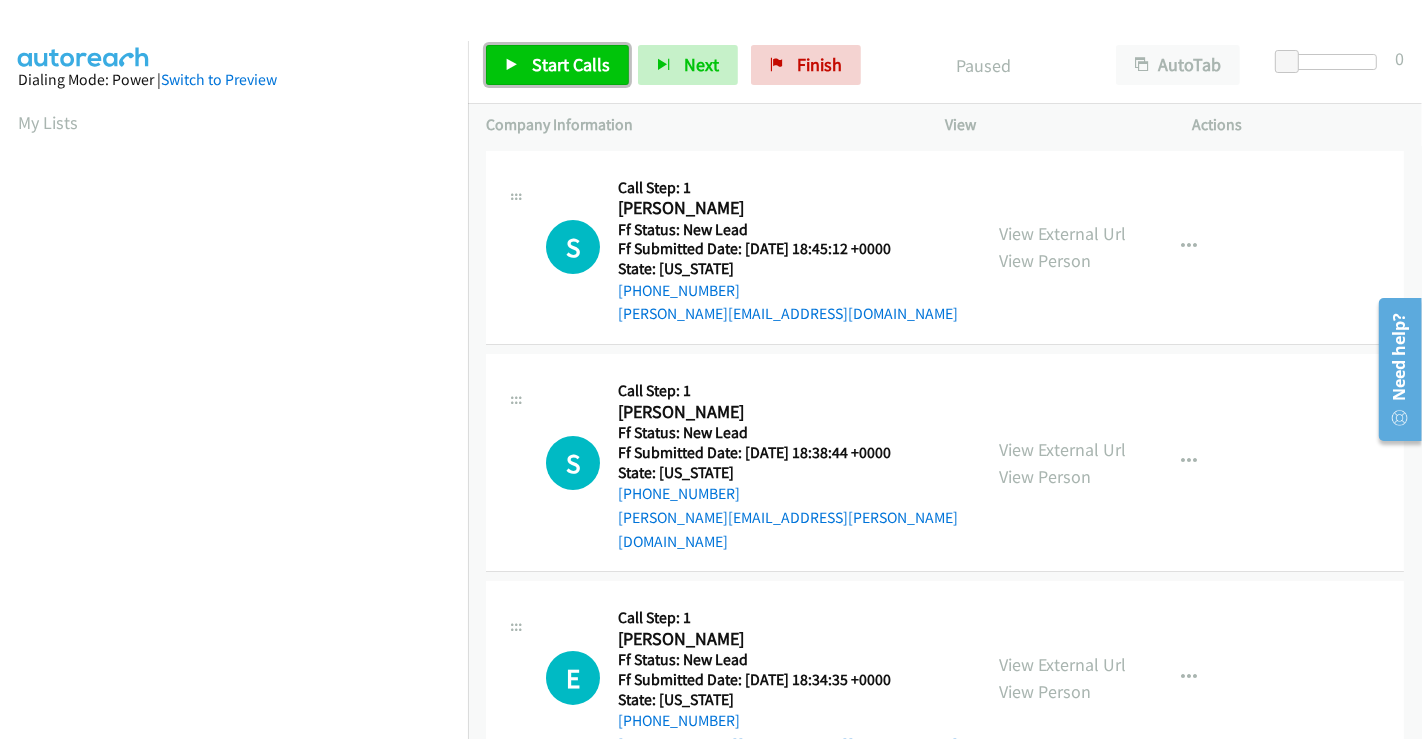 click on "Start Calls" at bounding box center (557, 65) 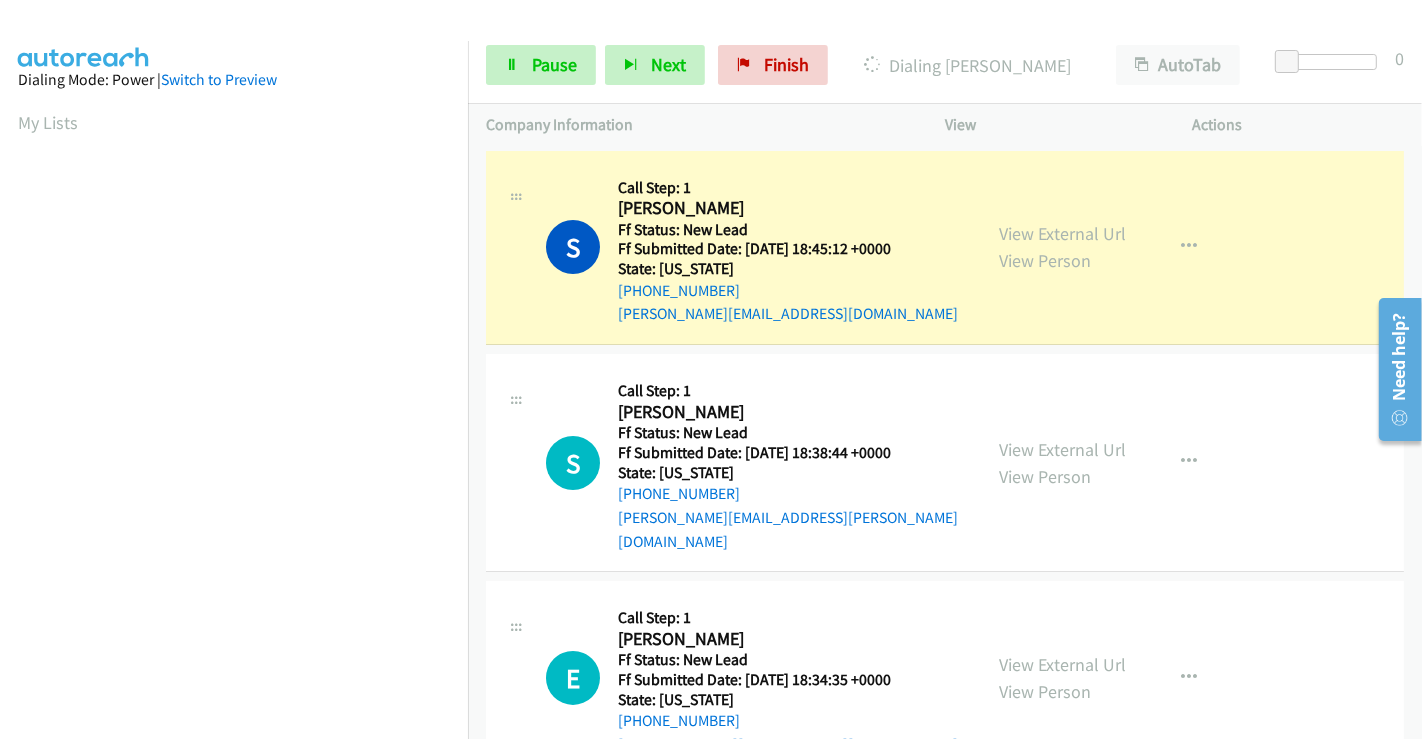 scroll, scrollTop: 385, scrollLeft: 0, axis: vertical 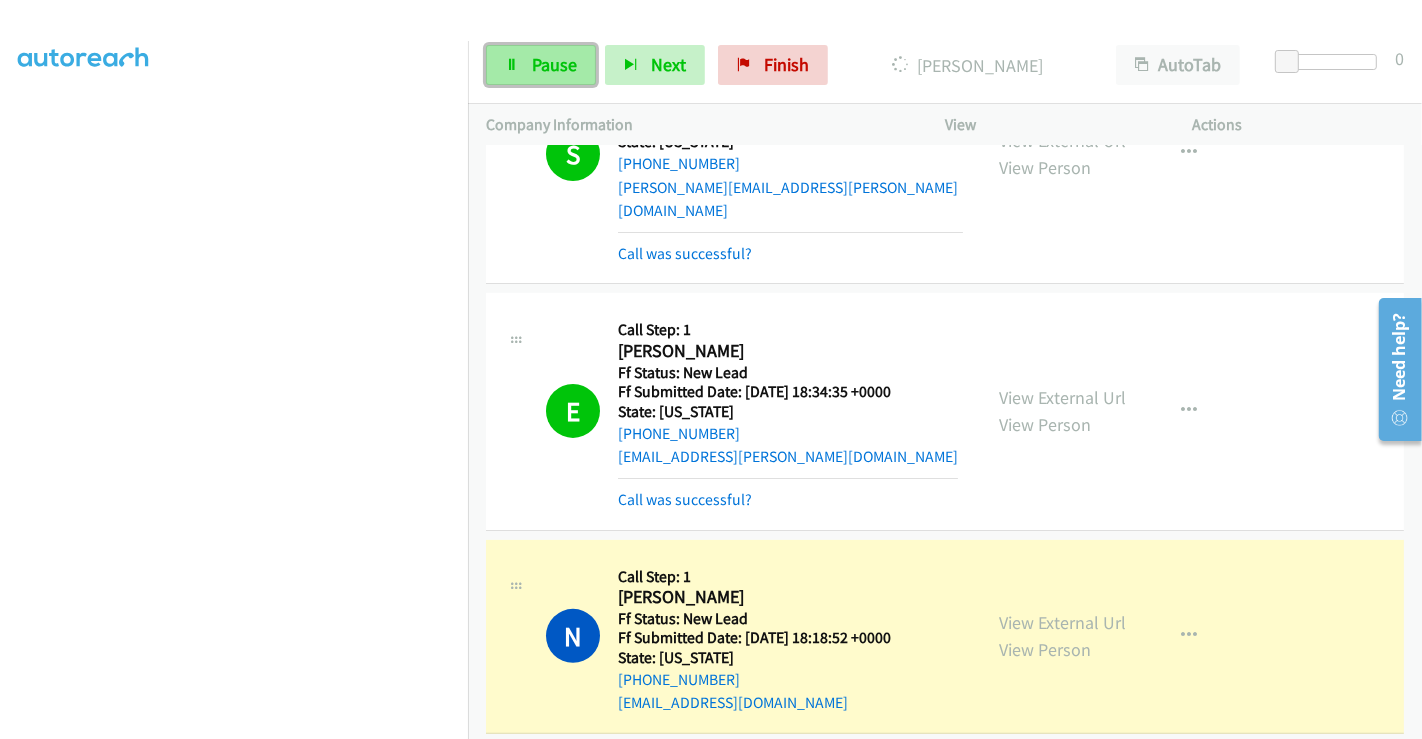 click on "Pause" at bounding box center [541, 65] 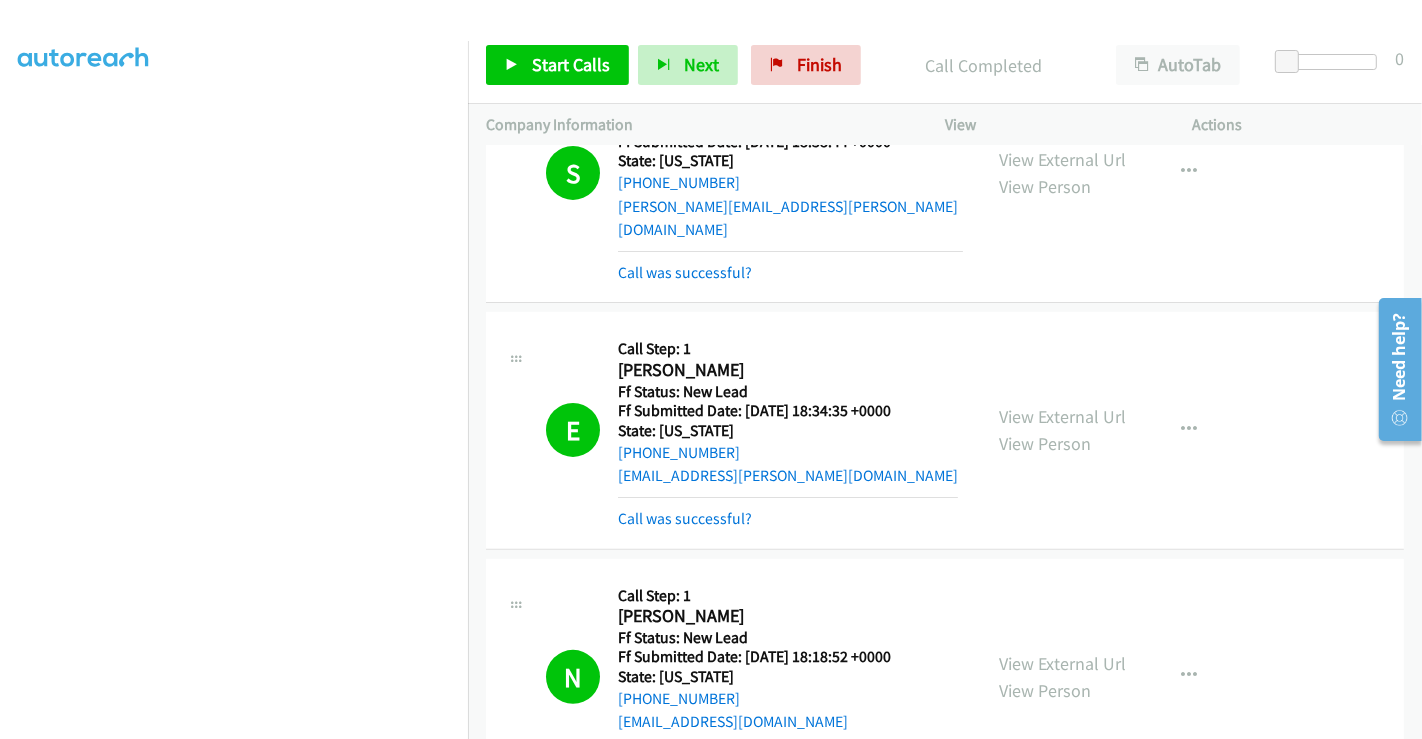 scroll, scrollTop: 506, scrollLeft: 0, axis: vertical 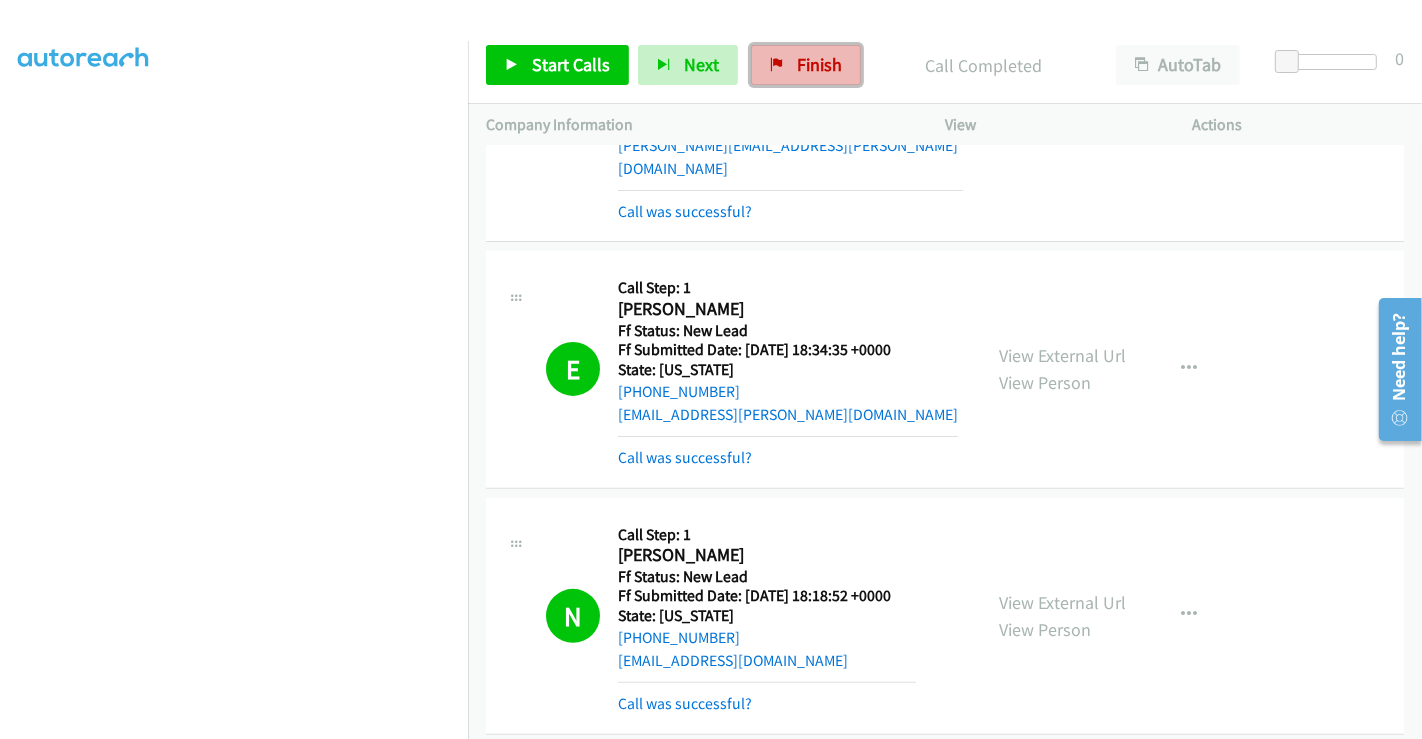 click on "Finish" at bounding box center (806, 65) 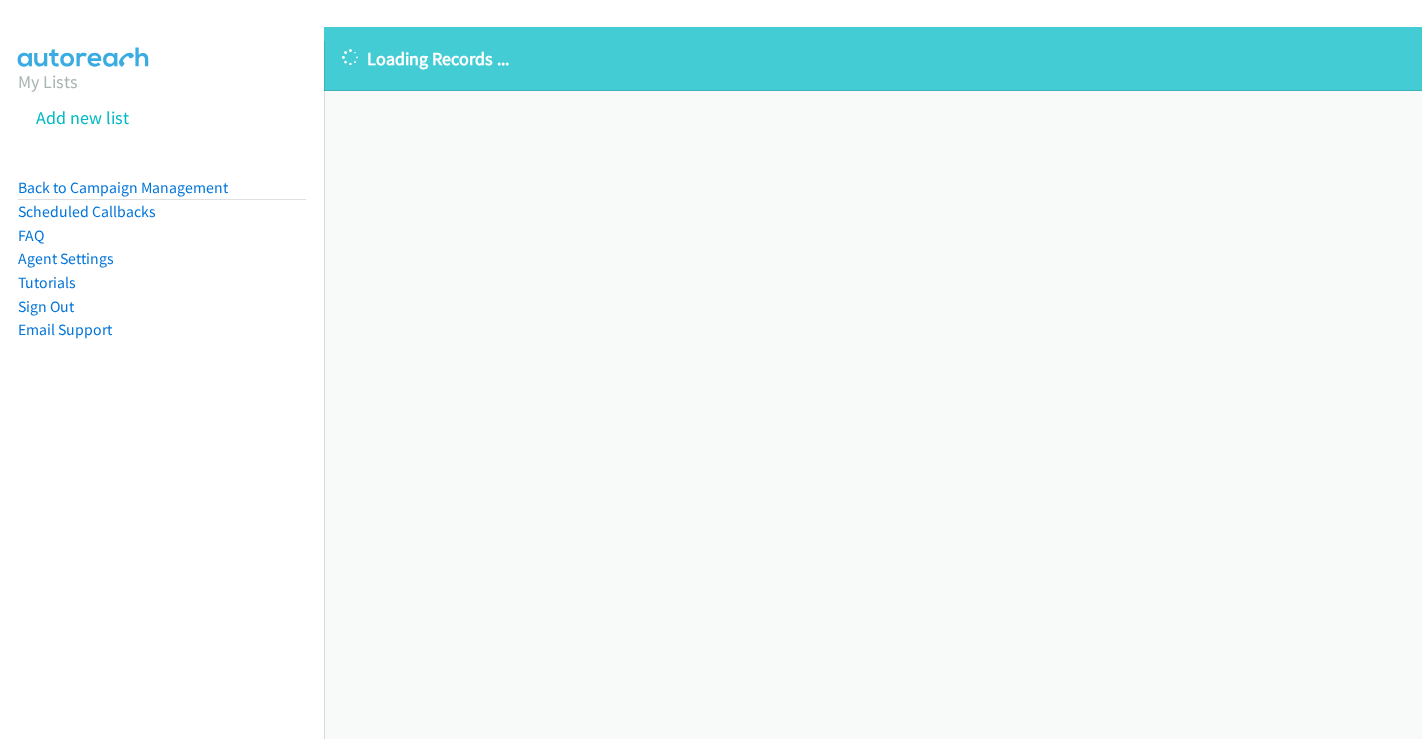 scroll, scrollTop: 0, scrollLeft: 0, axis: both 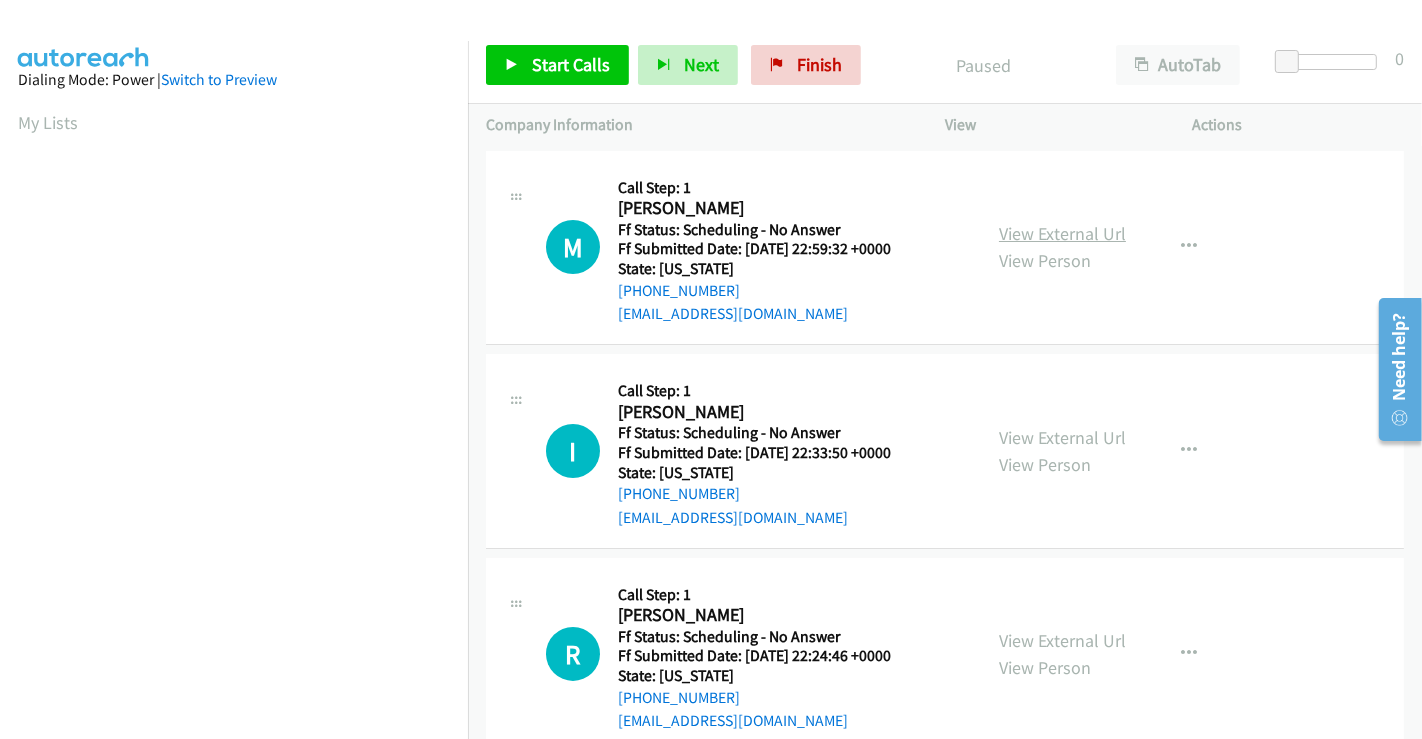 click on "View External Url" at bounding box center (1062, 233) 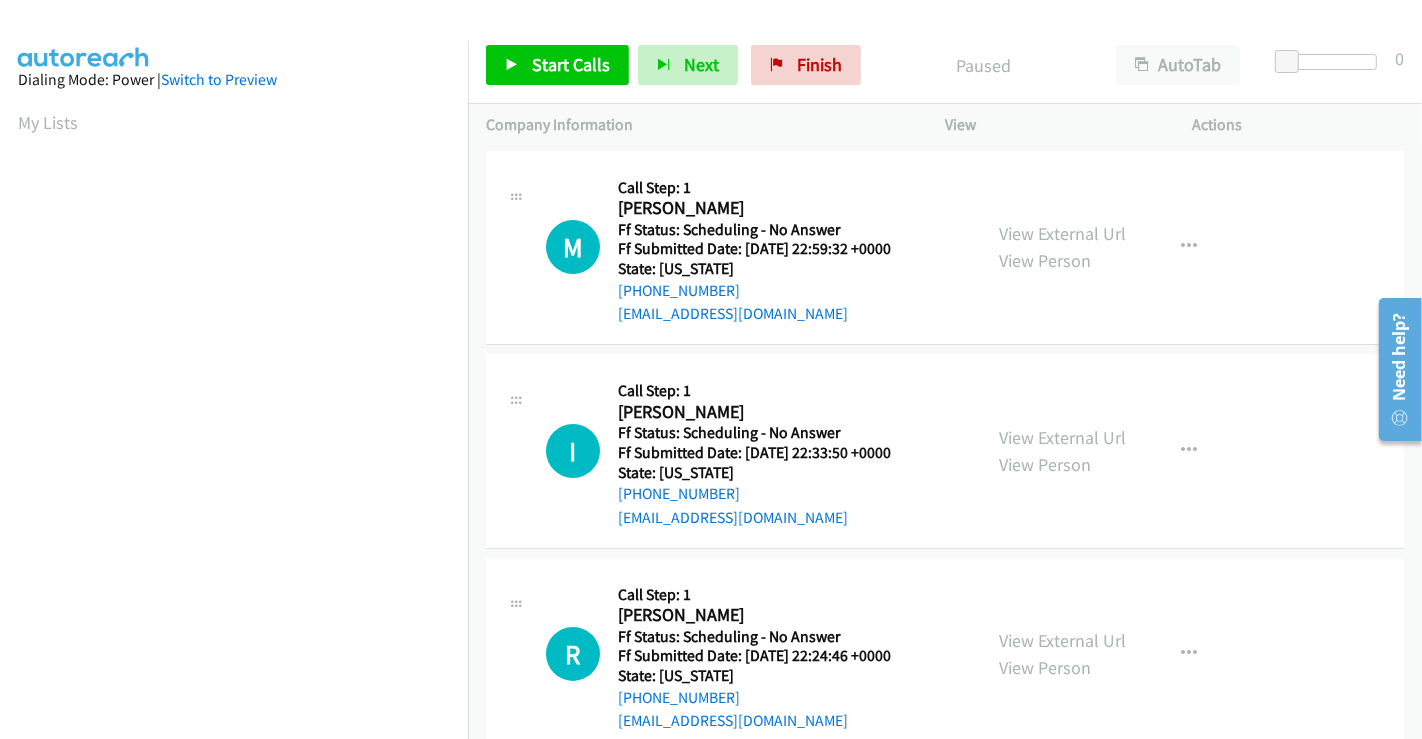 click on "View External Url
View Person" at bounding box center [1062, 451] 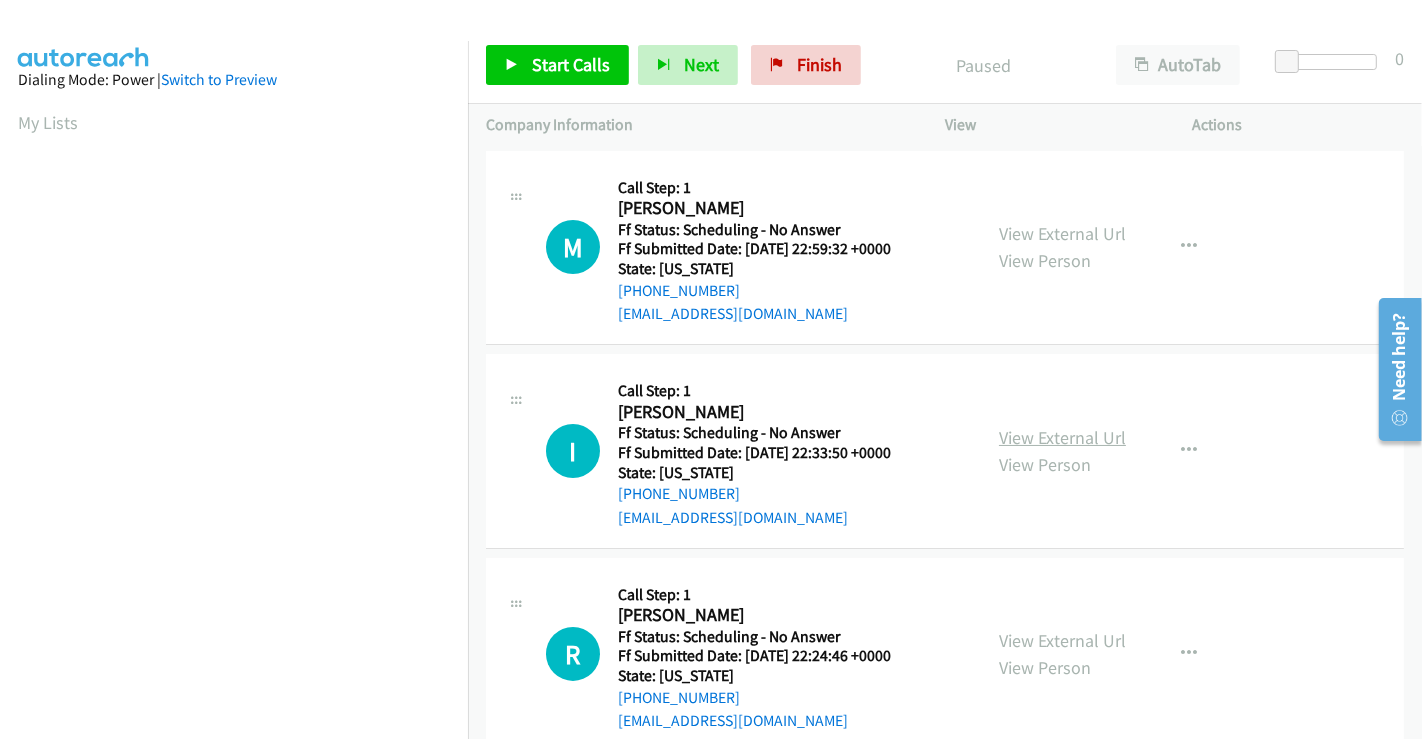 click on "View External Url" at bounding box center [1062, 437] 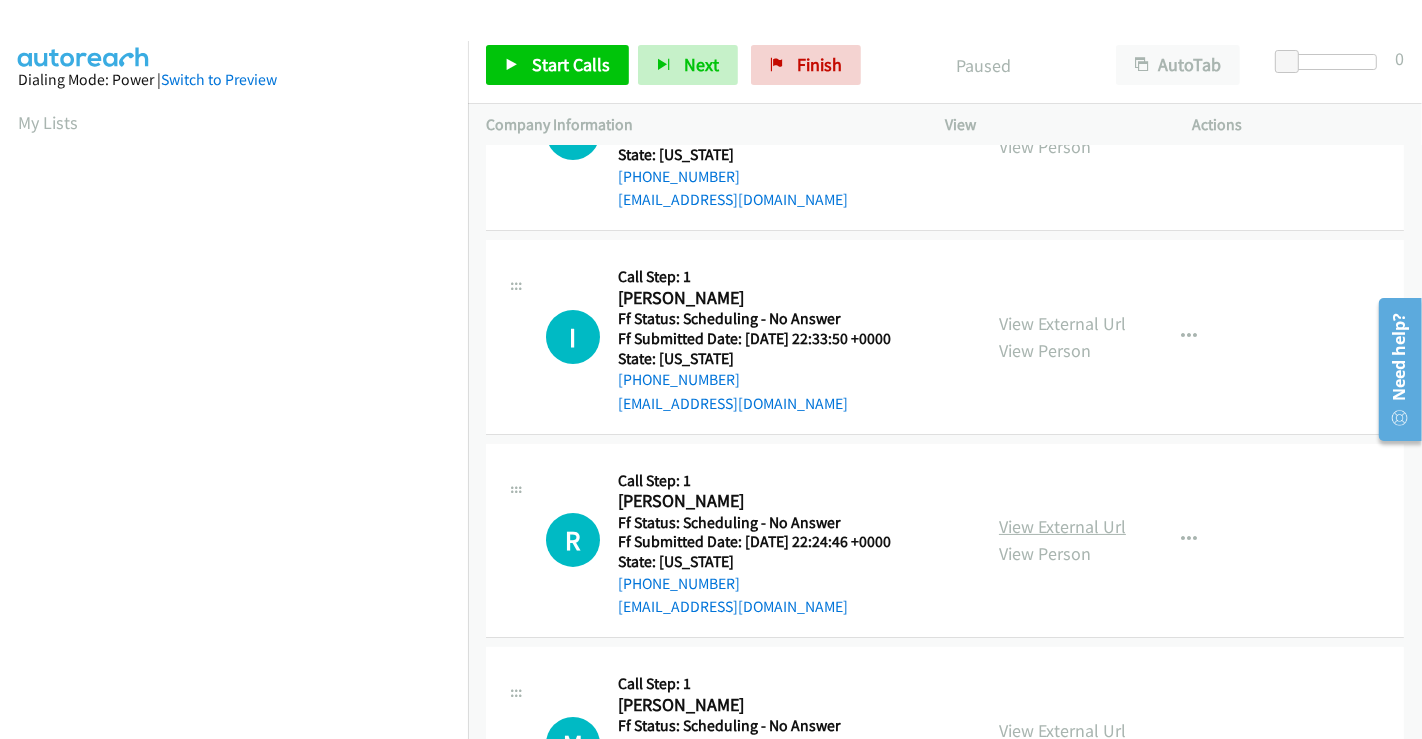 scroll, scrollTop: 222, scrollLeft: 0, axis: vertical 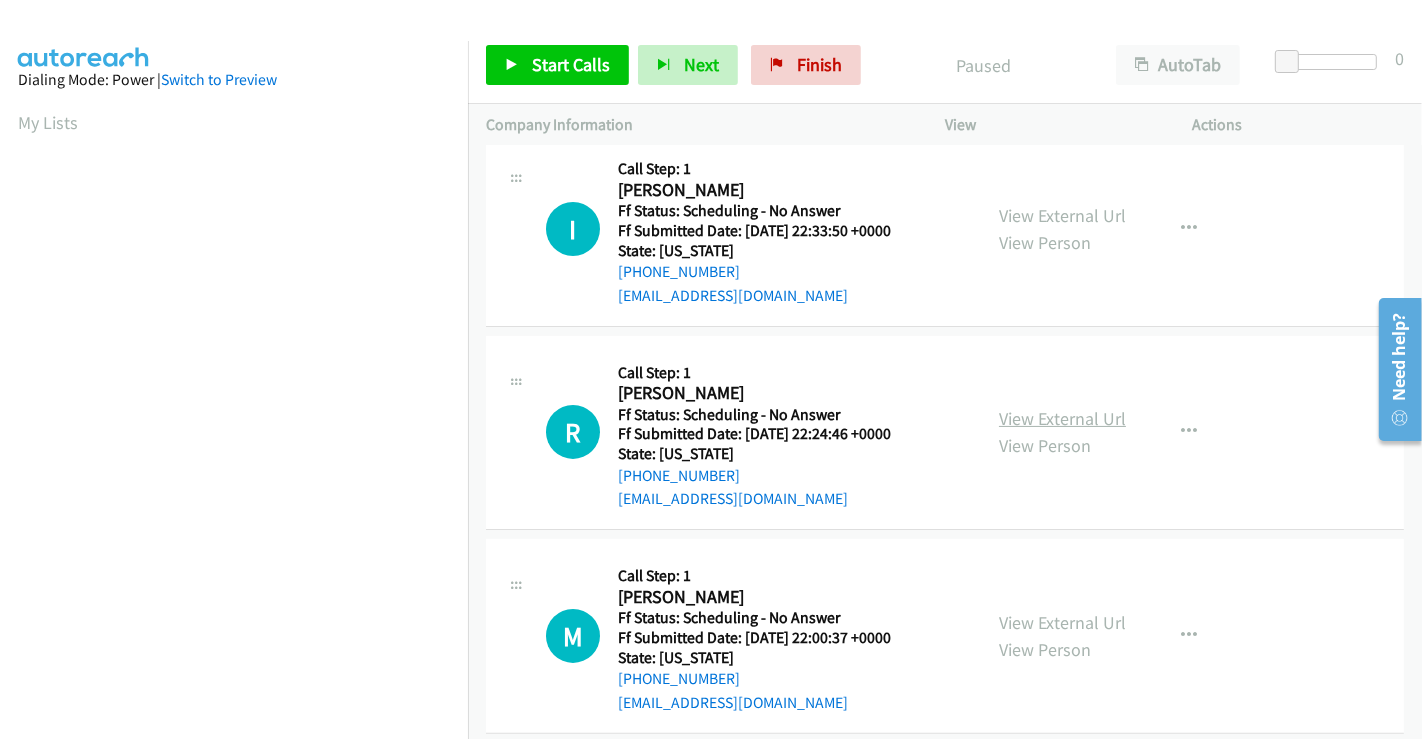 click on "View External Url" at bounding box center (1062, 418) 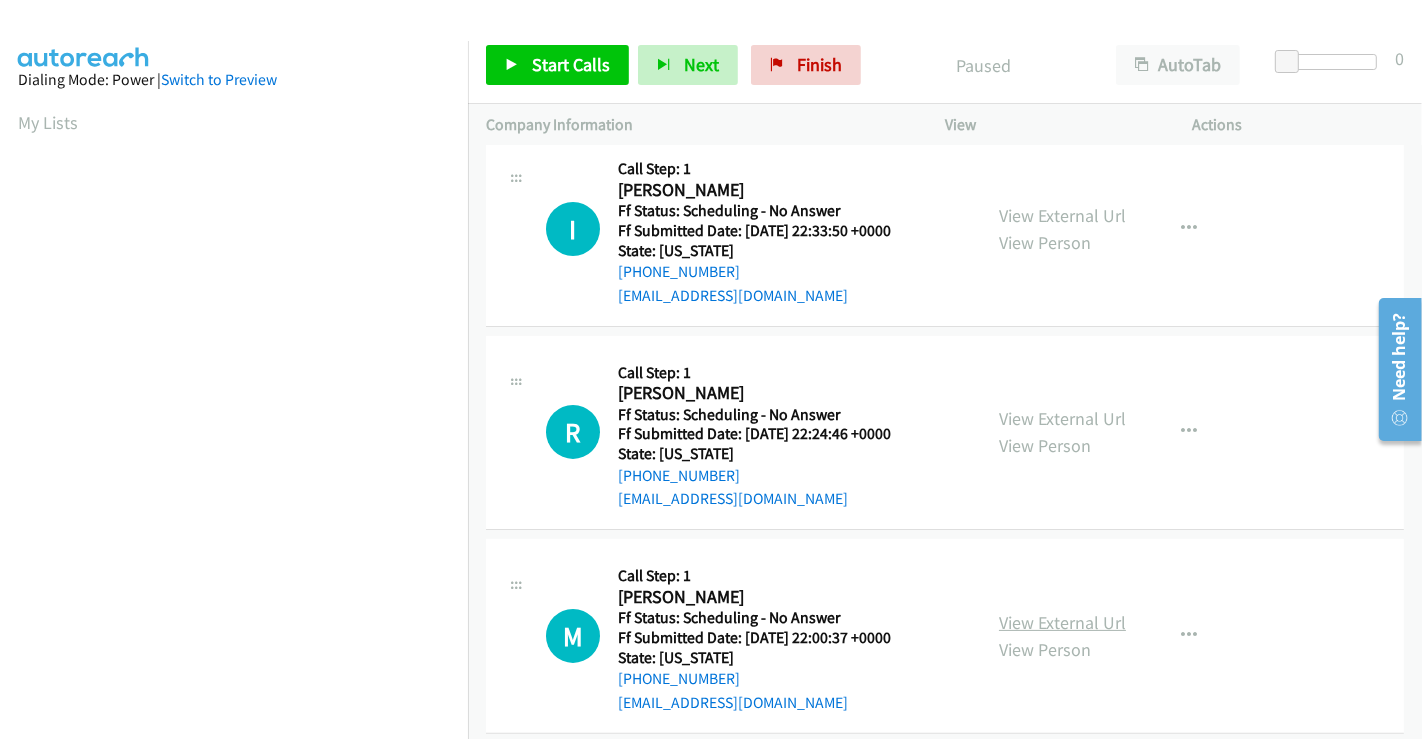 click on "View External Url" at bounding box center [1062, 622] 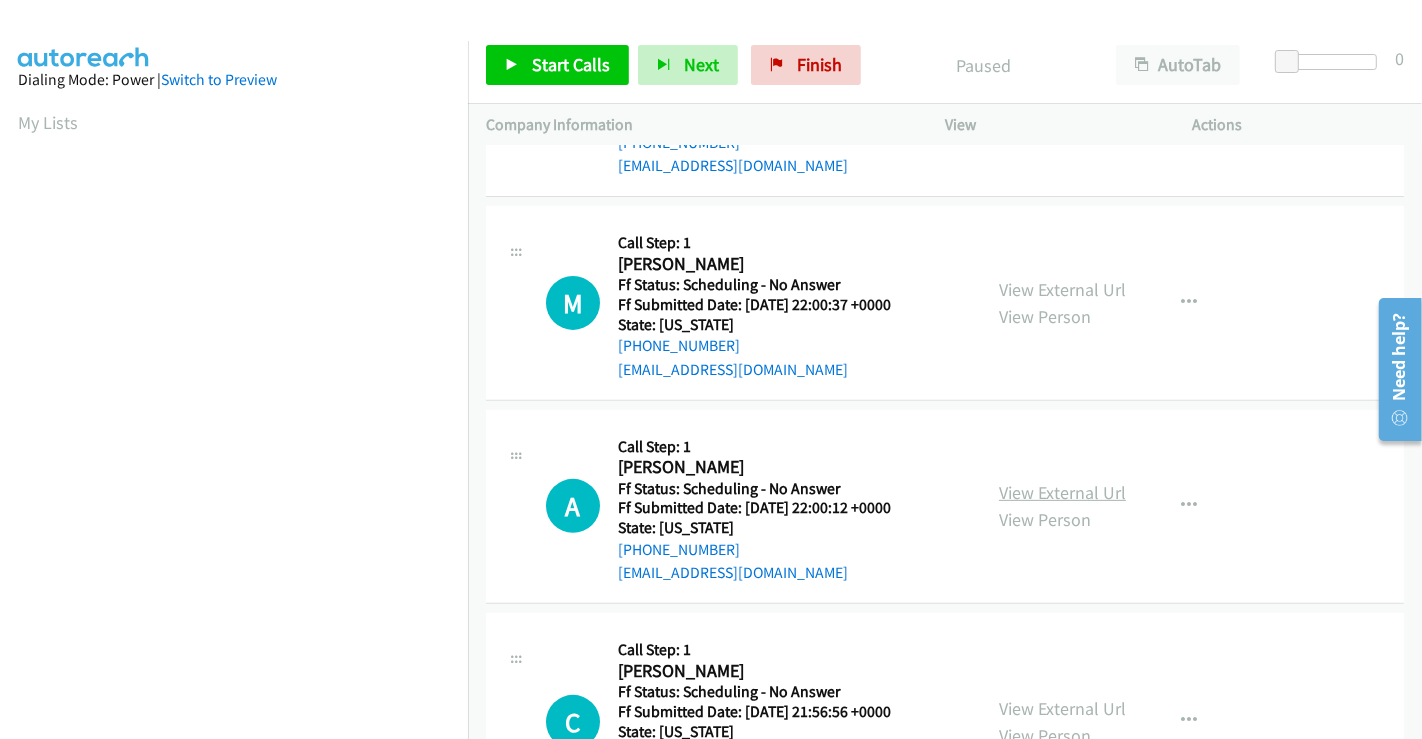 click on "View External Url" at bounding box center (1062, 492) 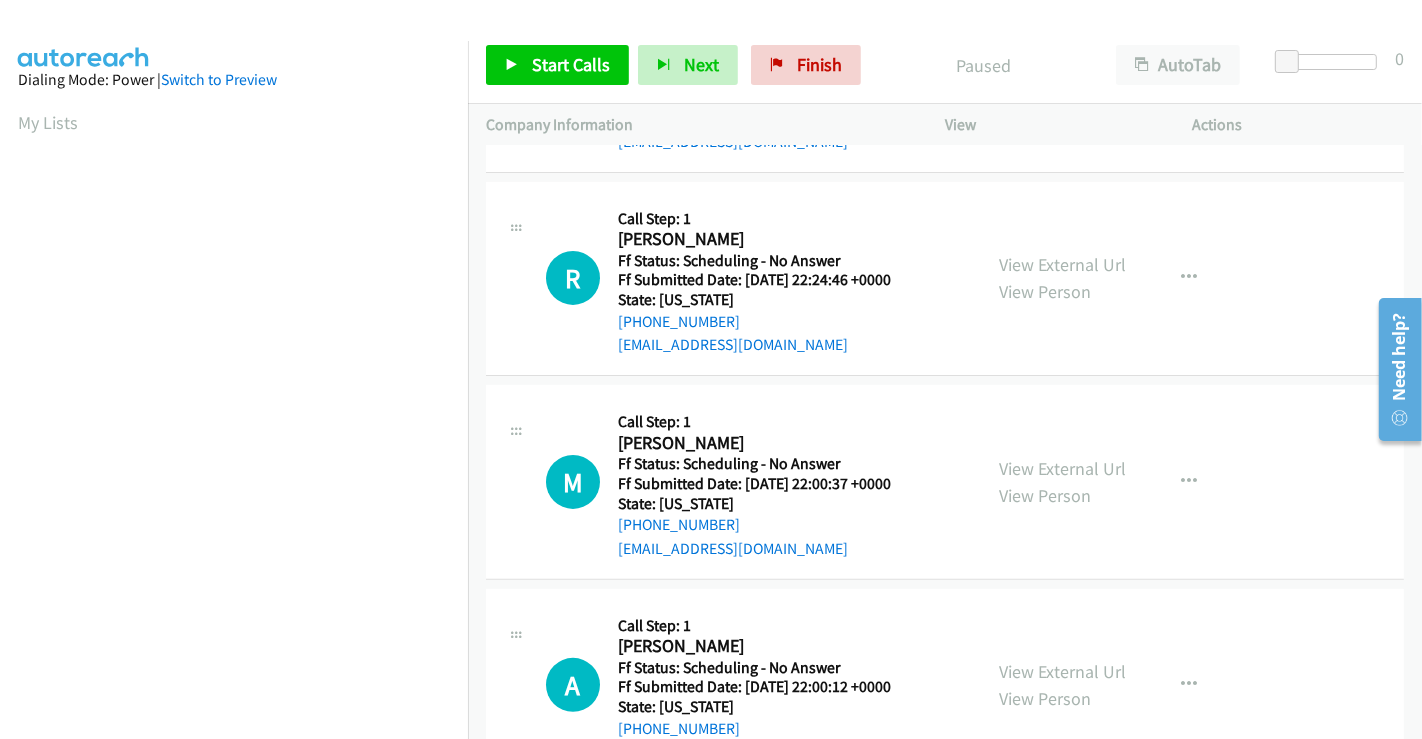 scroll, scrollTop: 0, scrollLeft: 0, axis: both 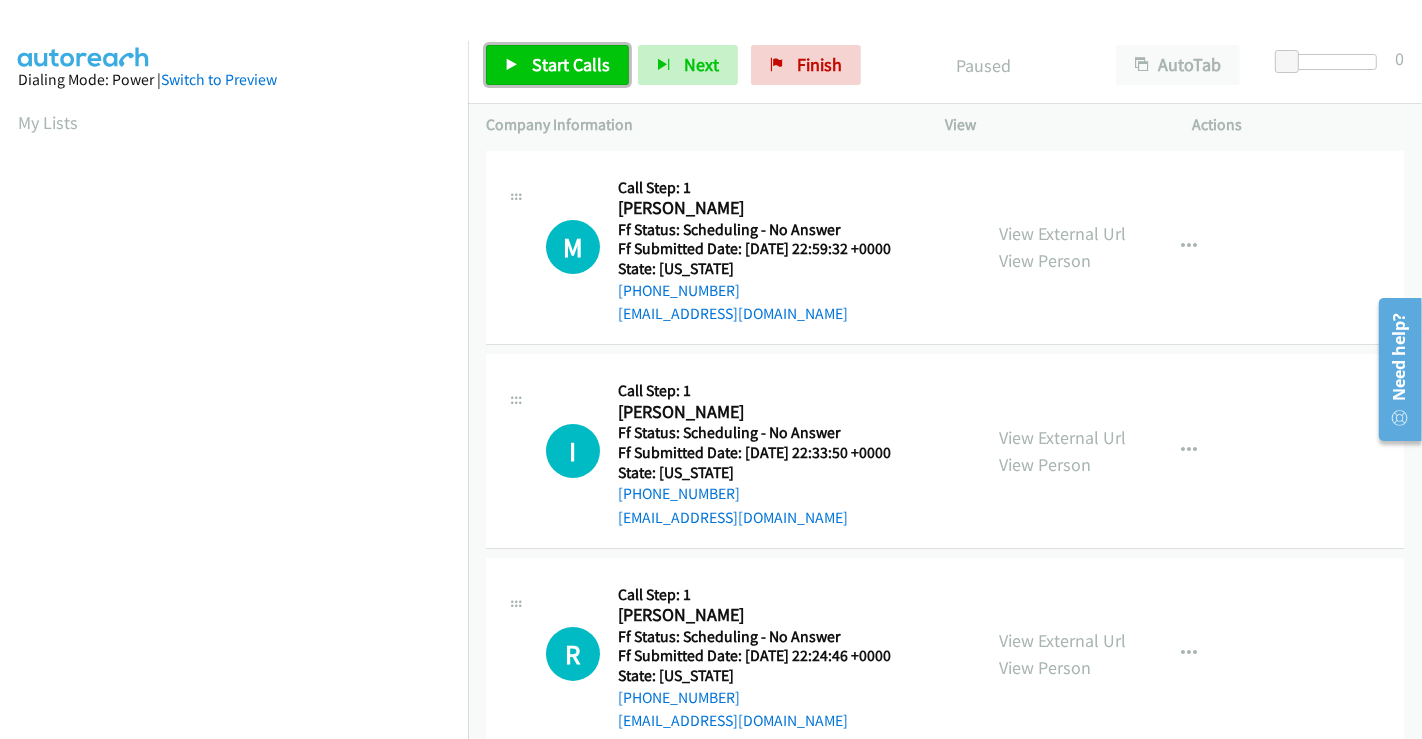 click on "Start Calls" at bounding box center (571, 64) 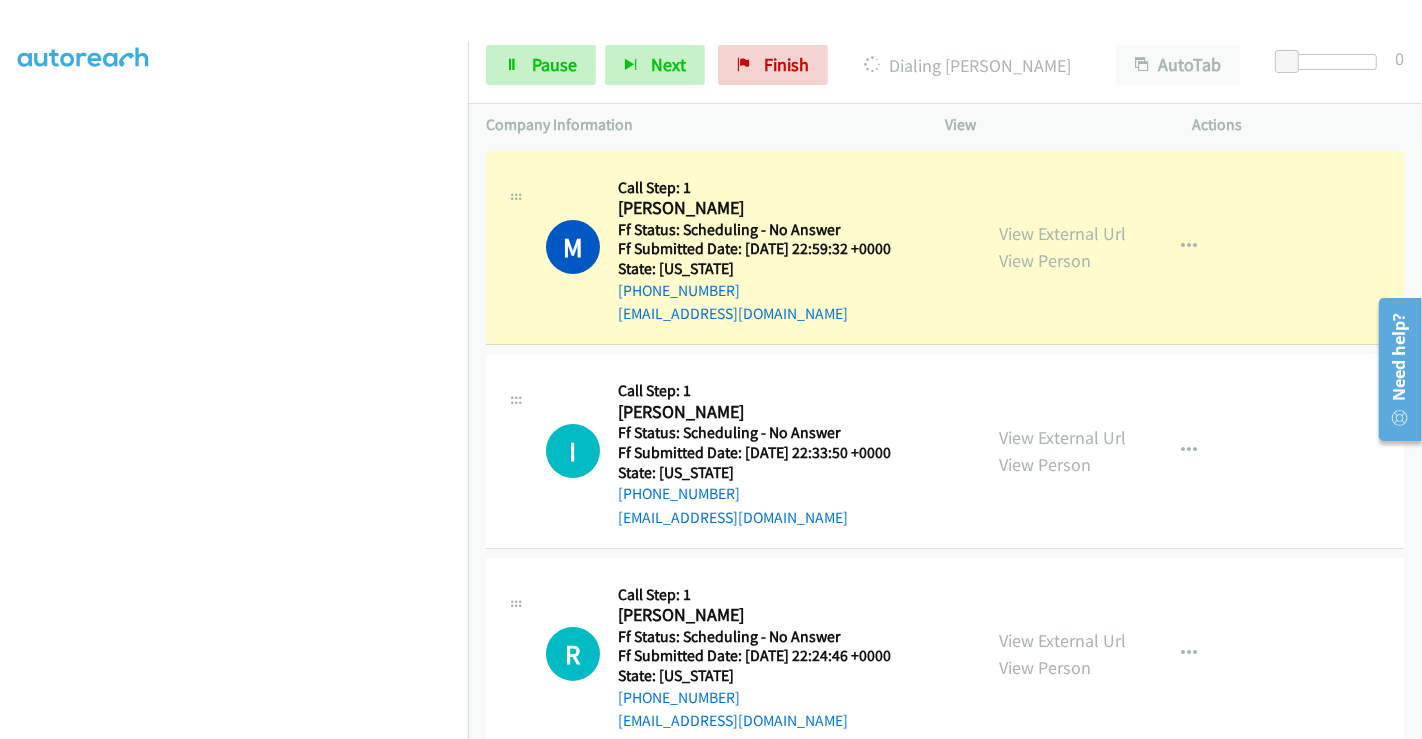 scroll, scrollTop: 385, scrollLeft: 0, axis: vertical 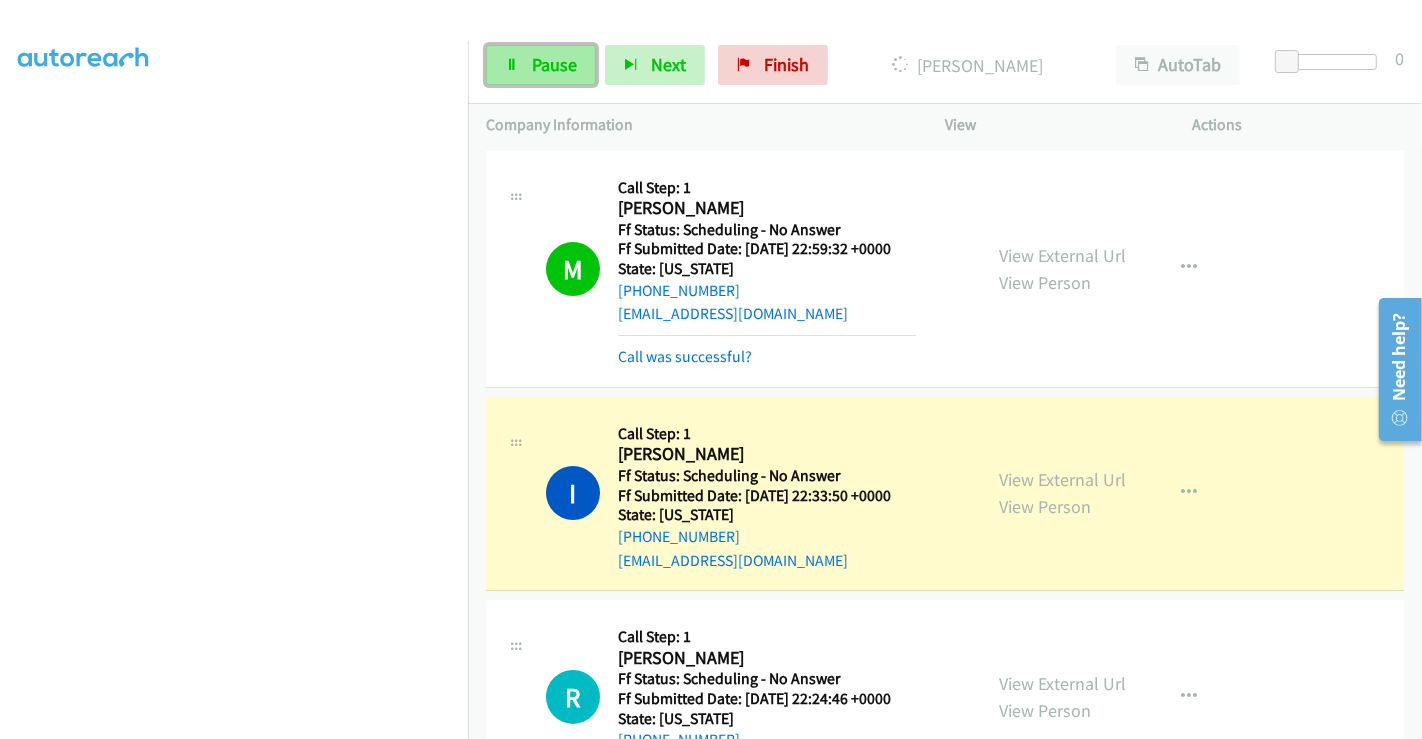 click on "Pause" at bounding box center [554, 64] 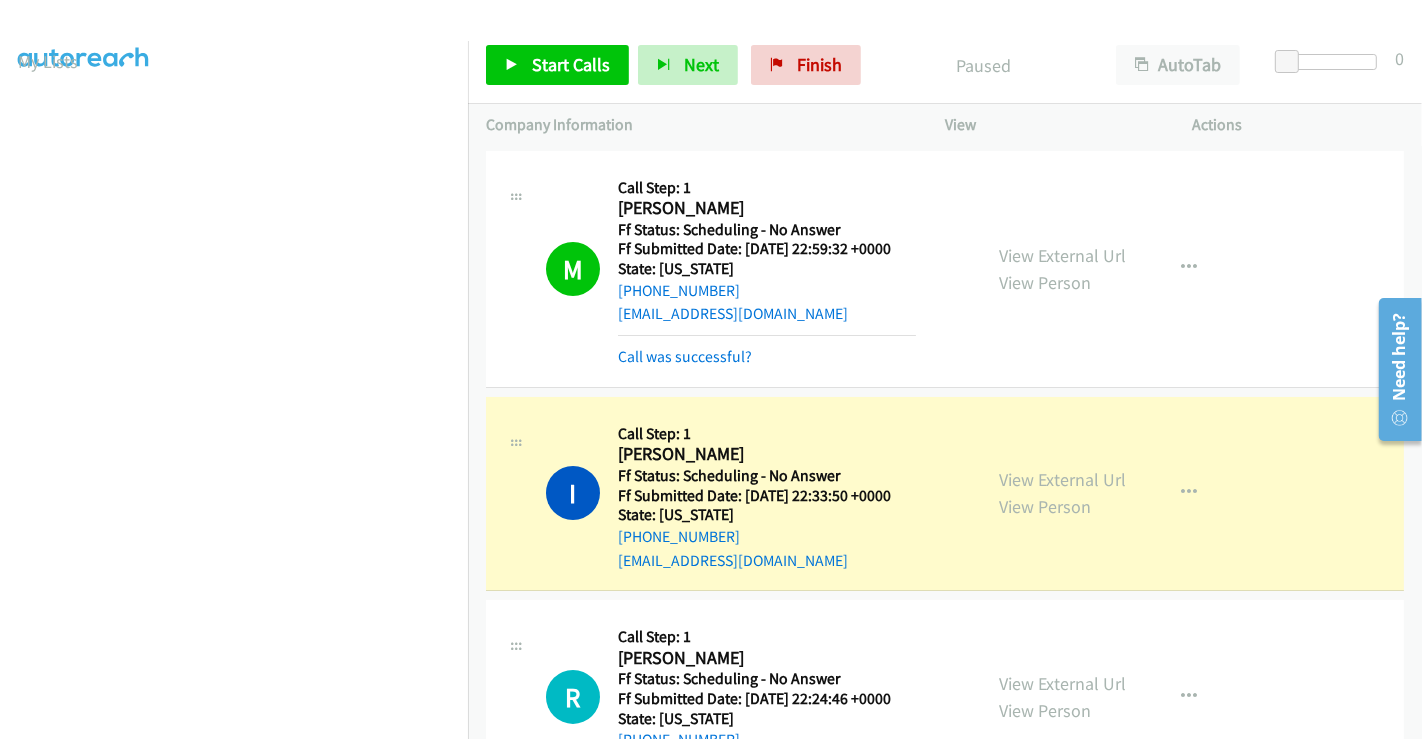 scroll, scrollTop: 0, scrollLeft: 0, axis: both 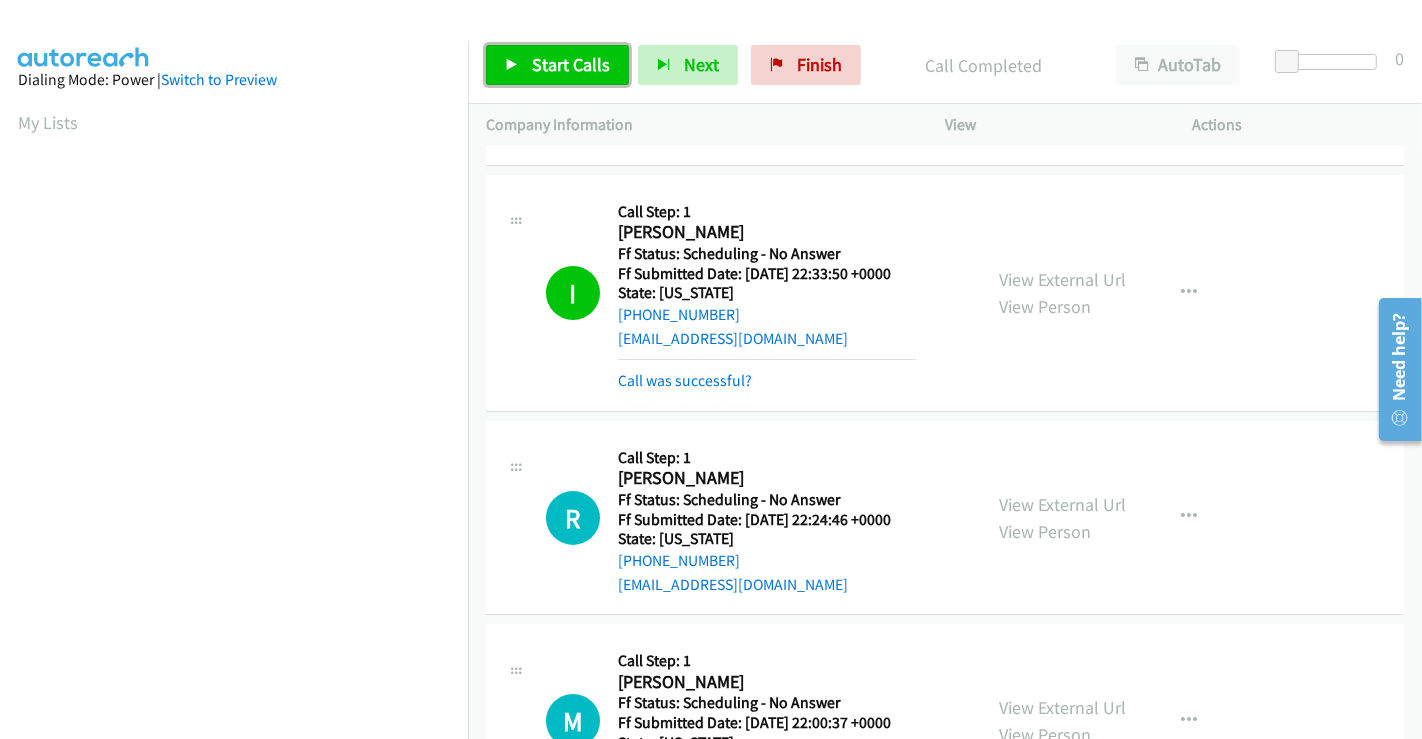 click on "Start Calls" at bounding box center [571, 64] 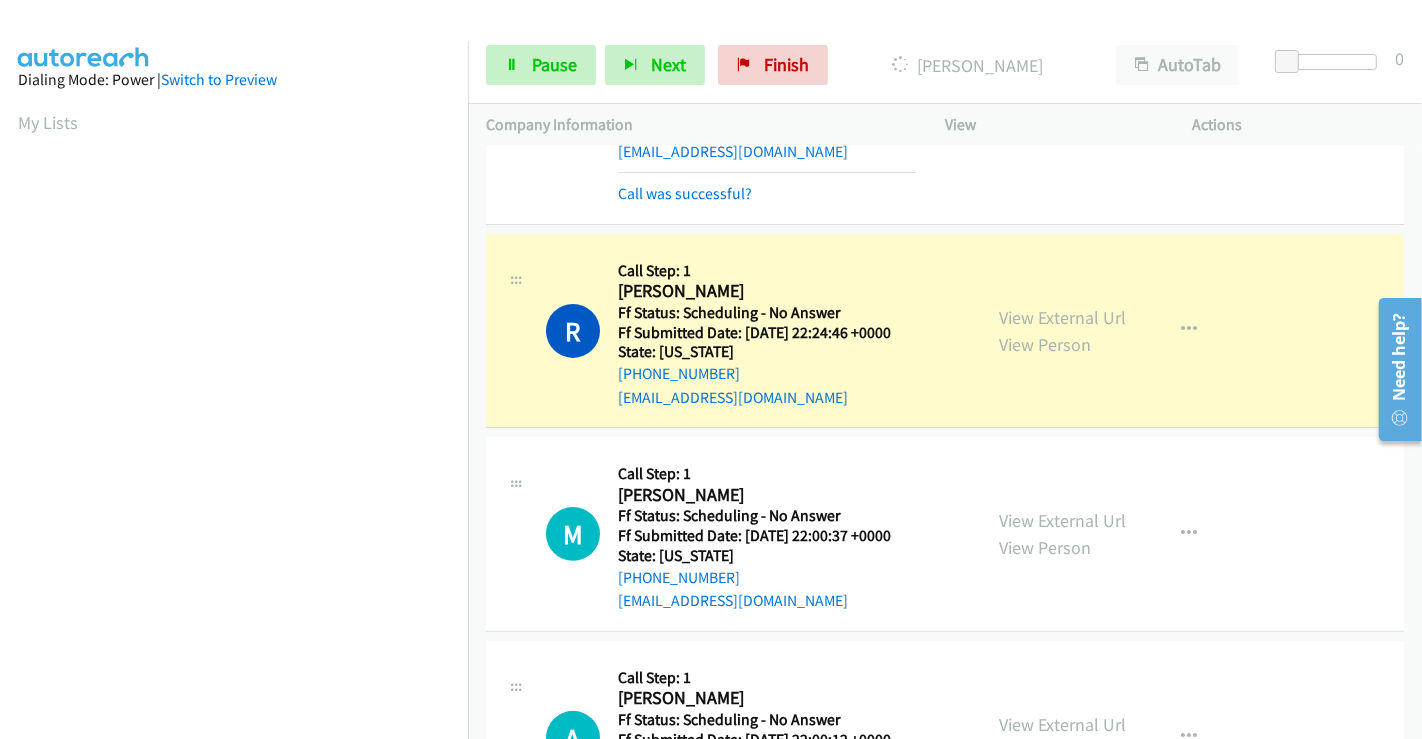 scroll, scrollTop: 444, scrollLeft: 0, axis: vertical 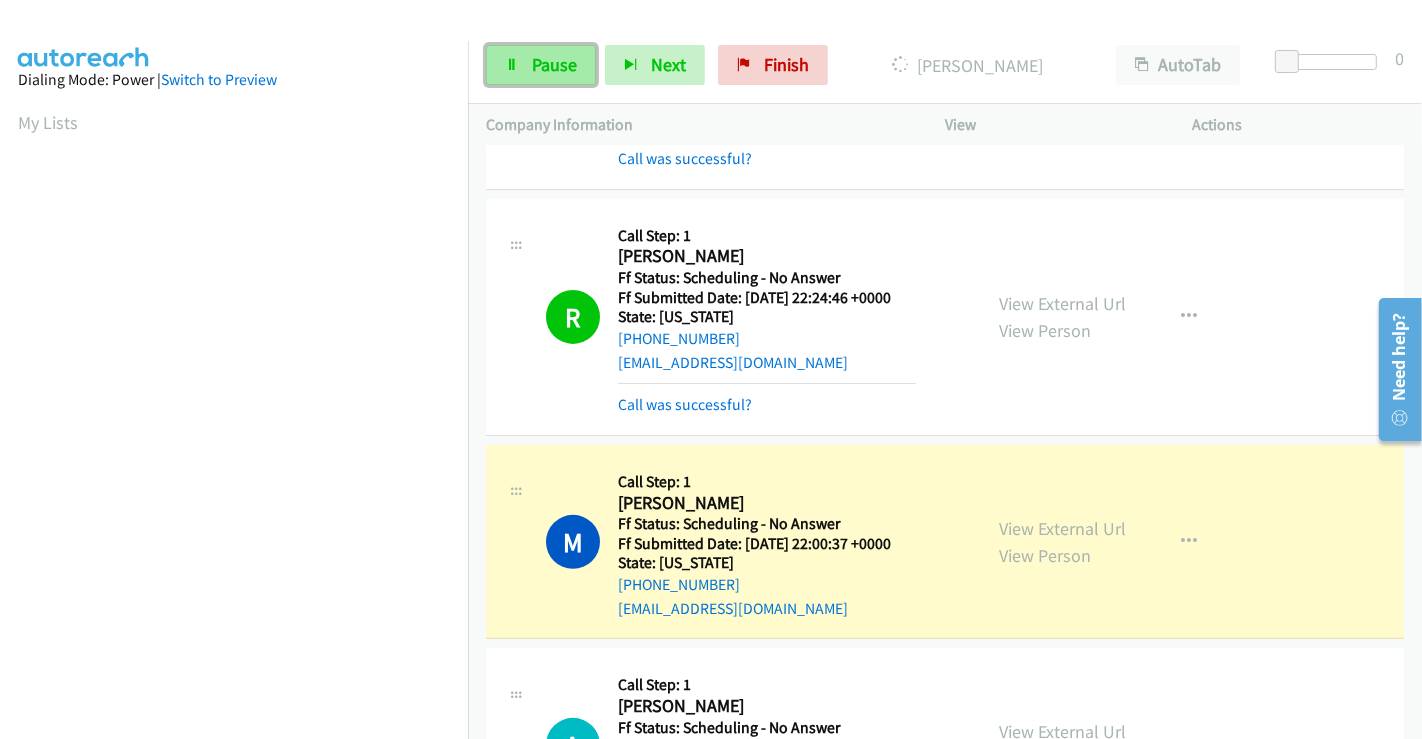 click on "Pause" at bounding box center (554, 64) 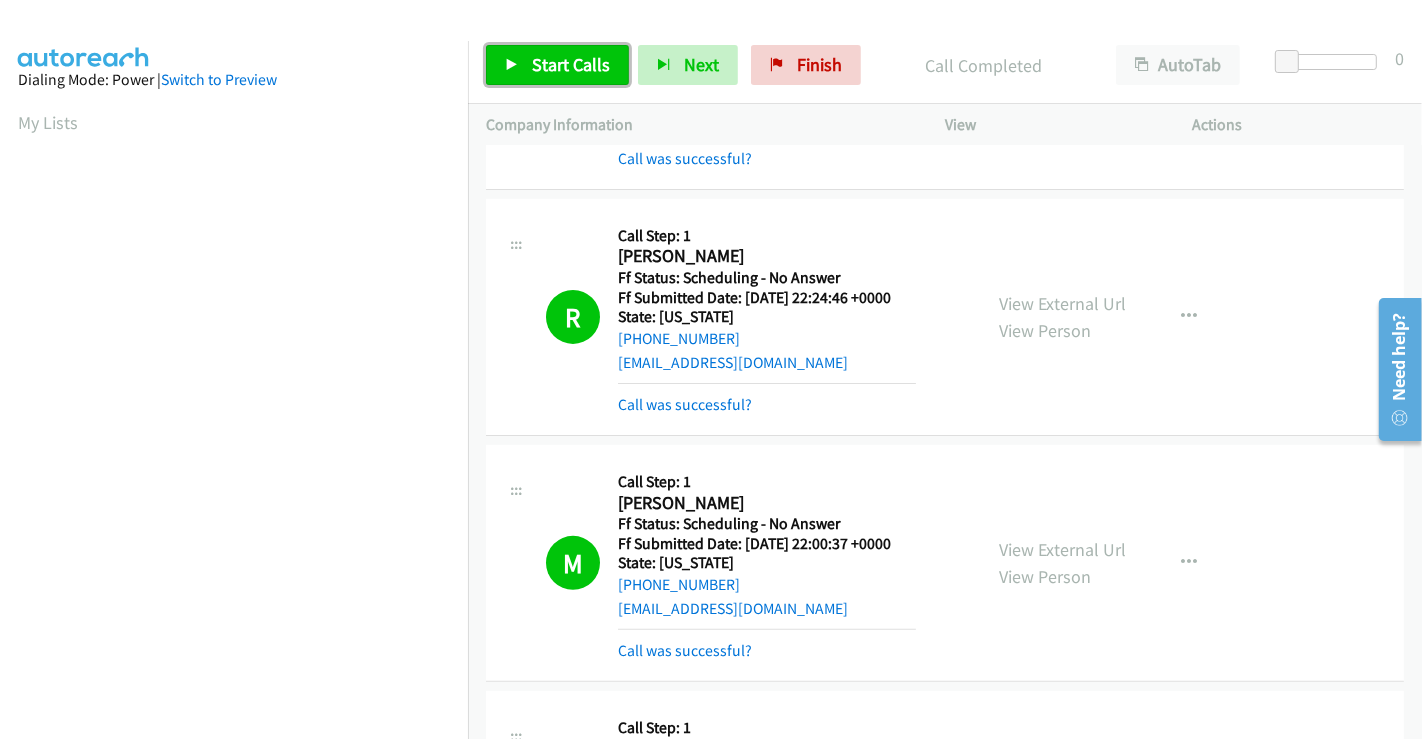 click on "Start Calls" at bounding box center [571, 64] 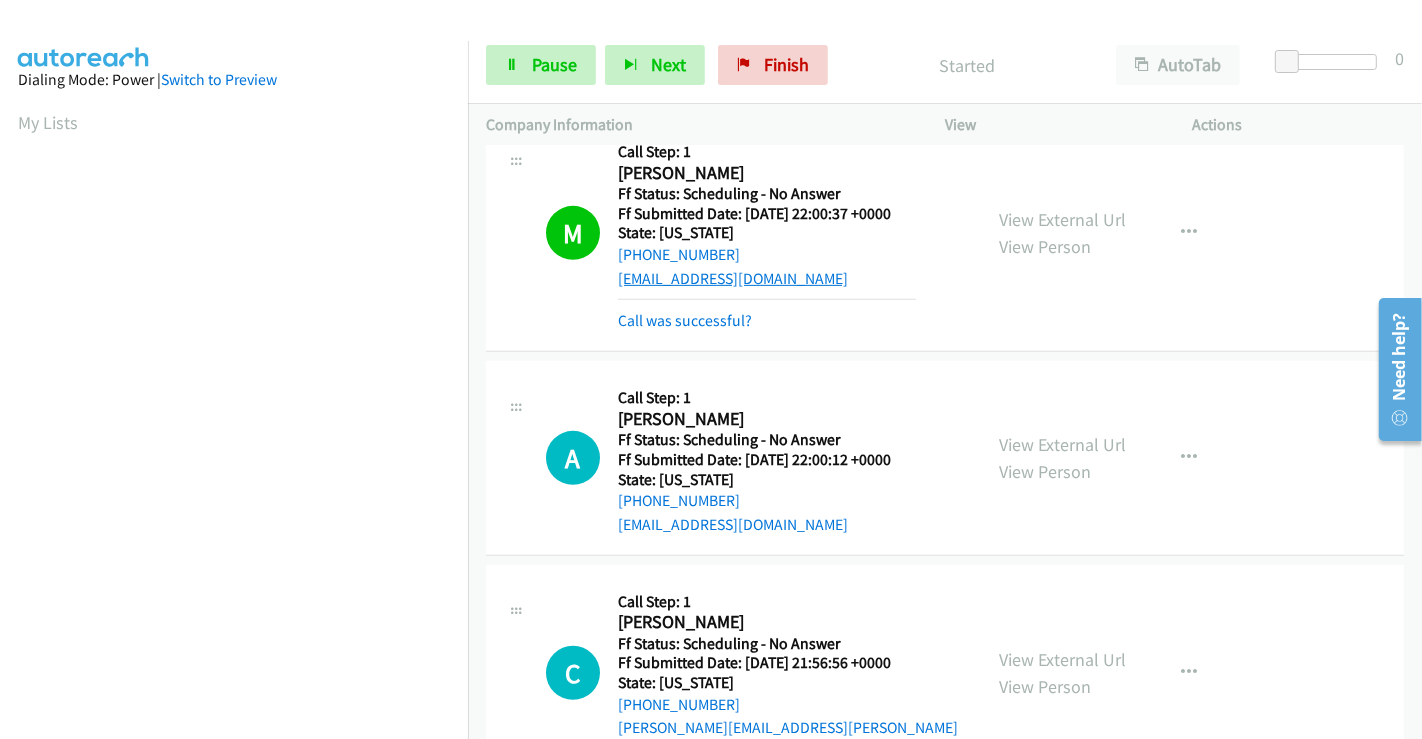 scroll, scrollTop: 777, scrollLeft: 0, axis: vertical 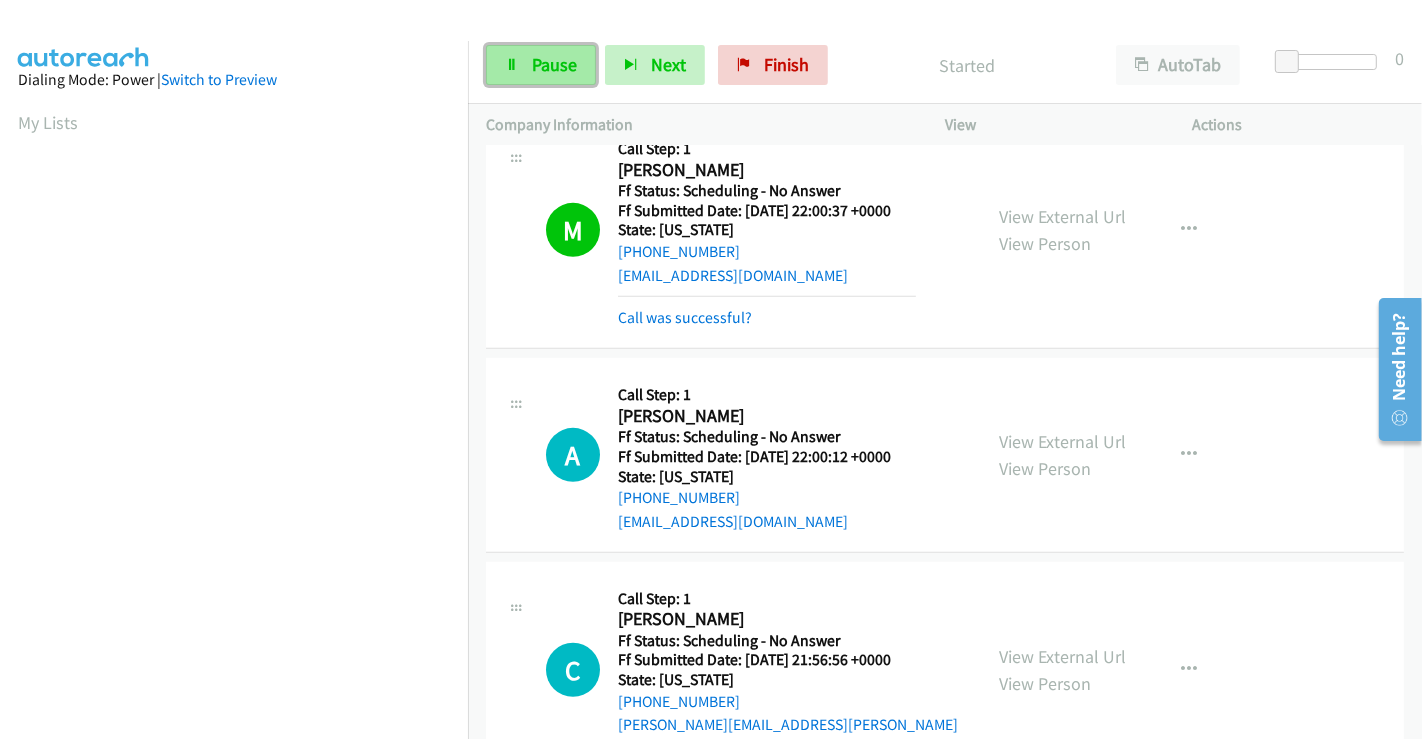 click on "Pause" at bounding box center (554, 64) 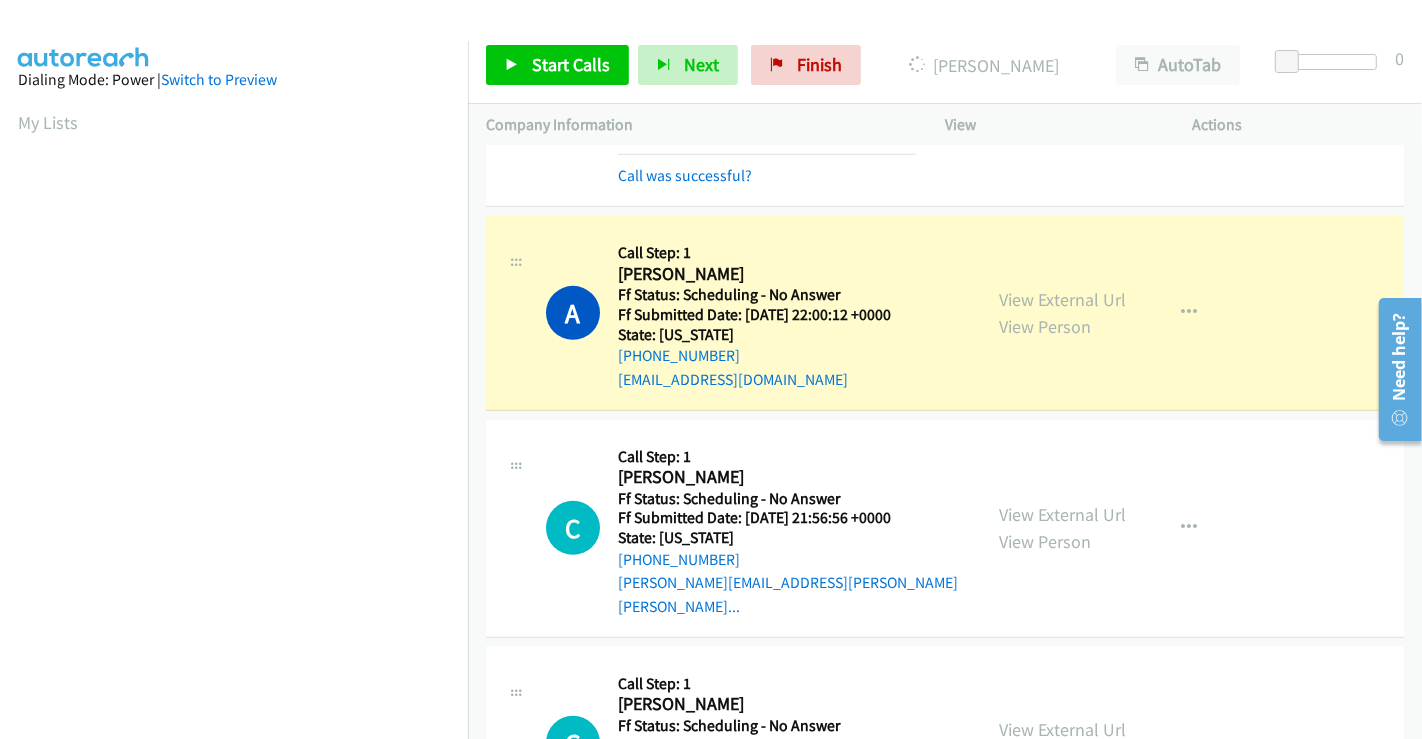 scroll, scrollTop: 1000, scrollLeft: 0, axis: vertical 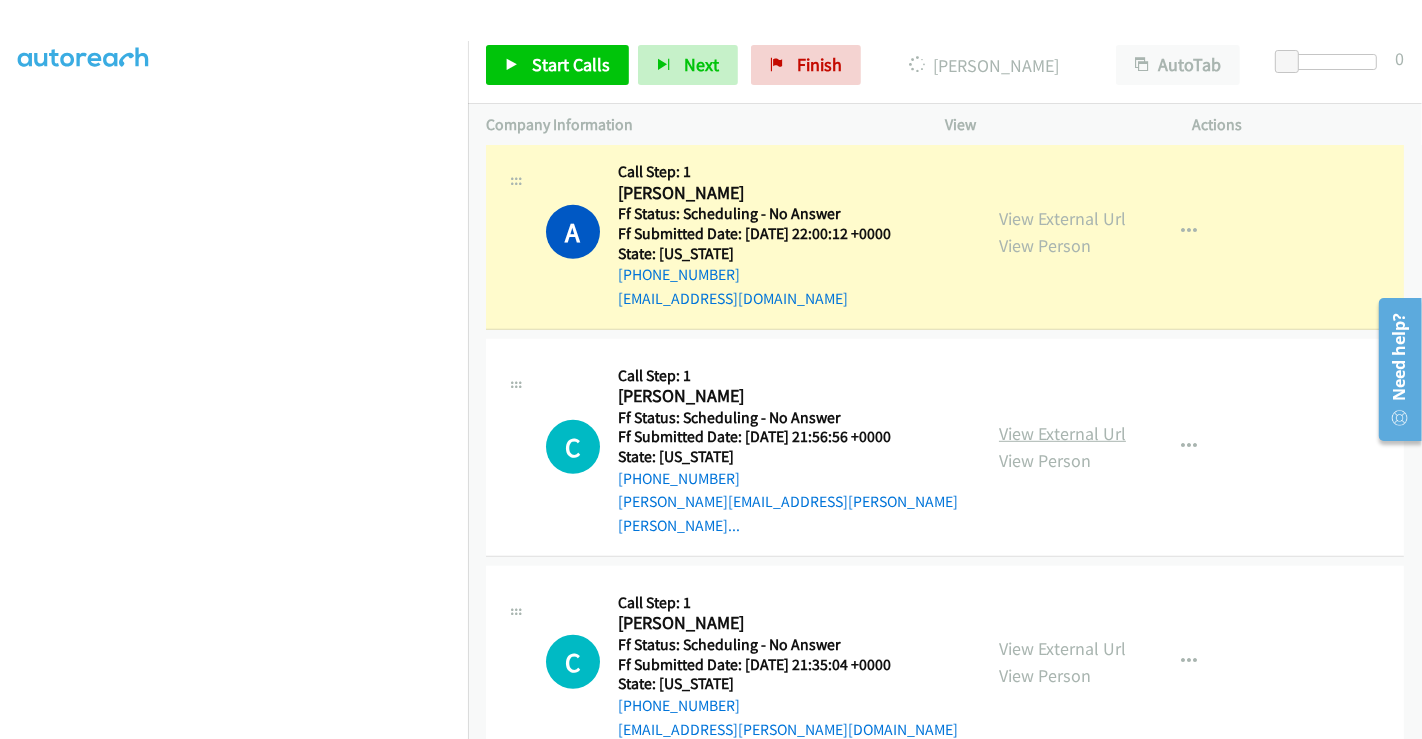 click on "View External Url" at bounding box center [1062, 433] 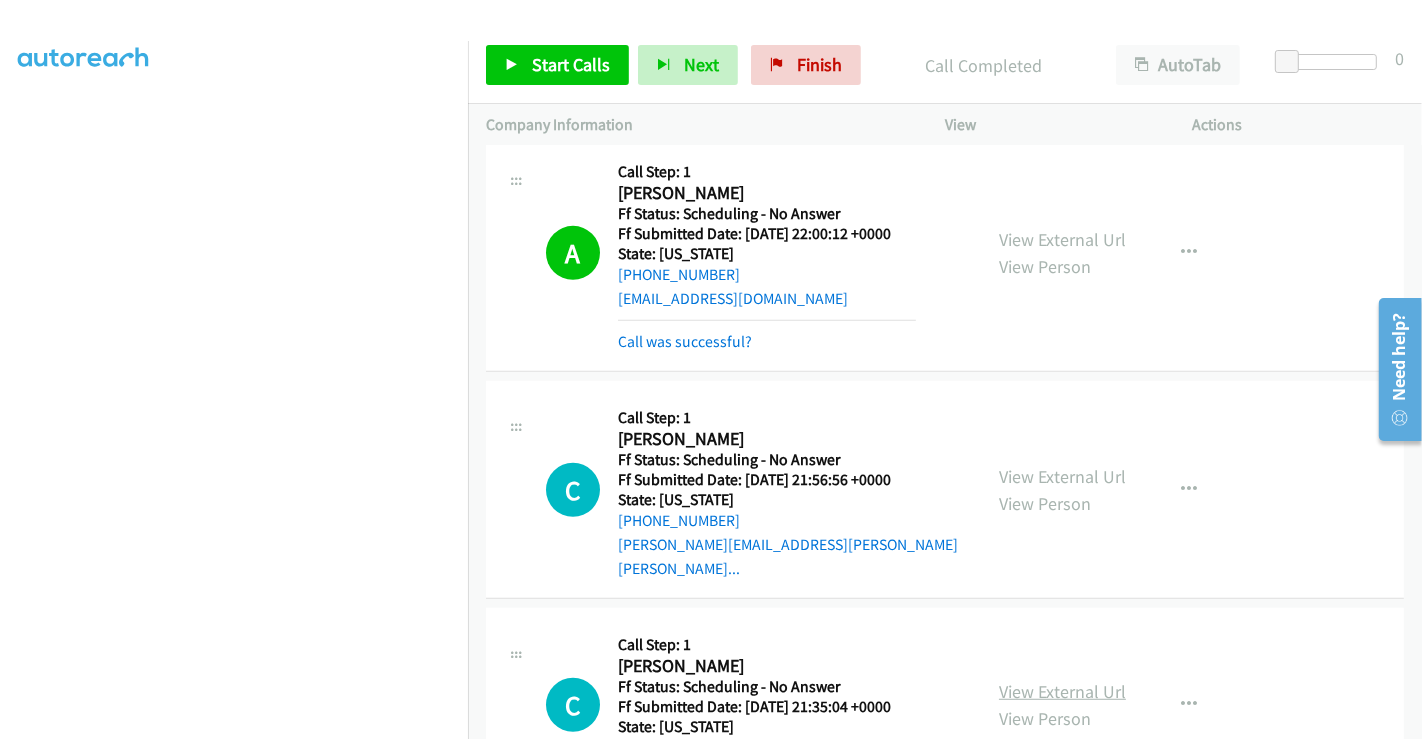 click on "View External Url" at bounding box center [1062, 691] 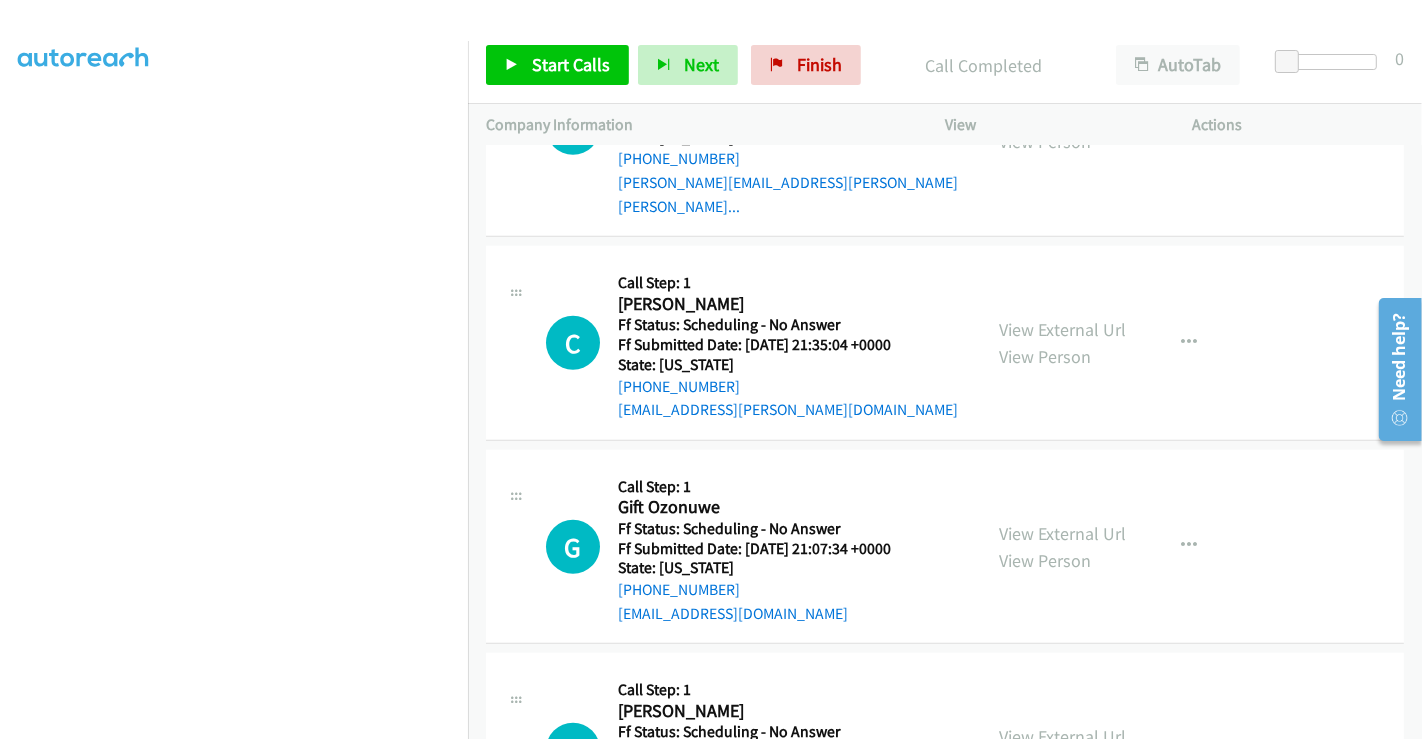scroll, scrollTop: 1444, scrollLeft: 0, axis: vertical 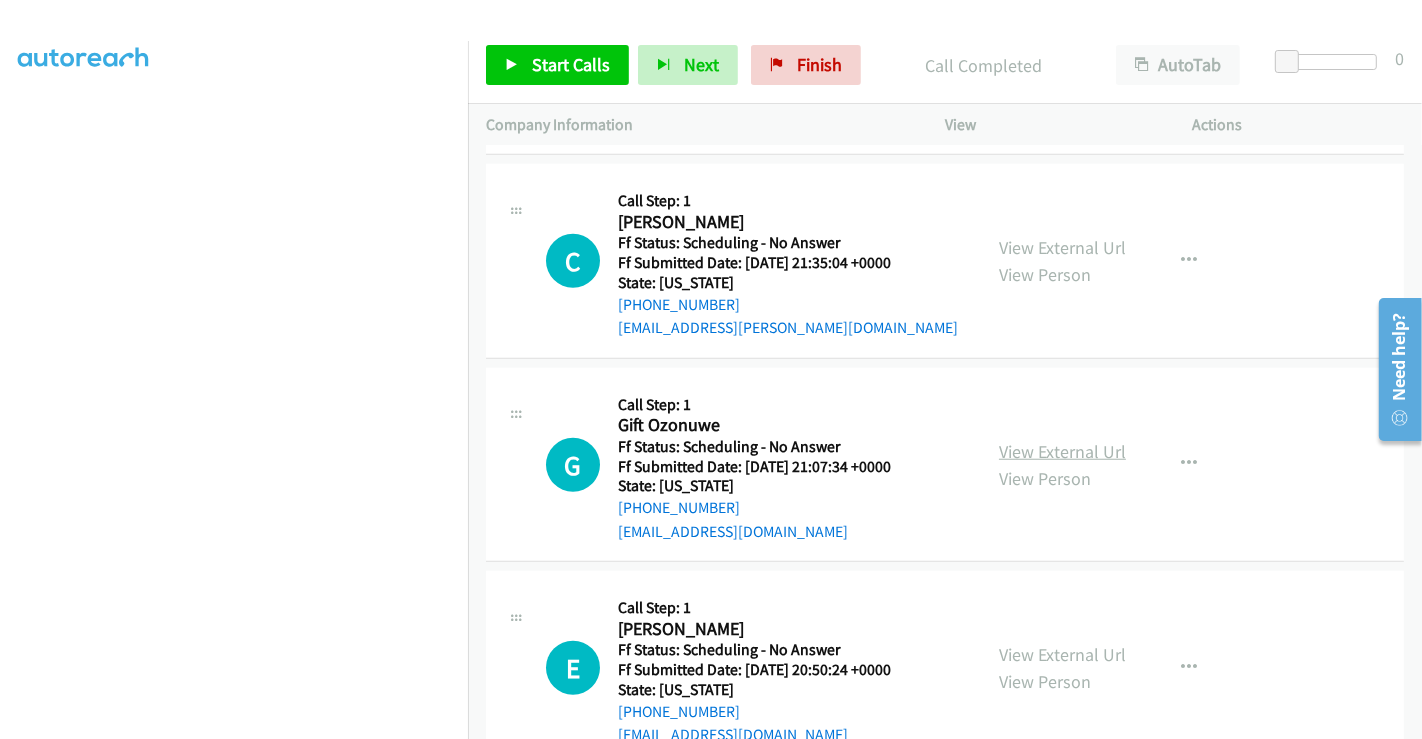 click on "View External Url" at bounding box center (1062, 451) 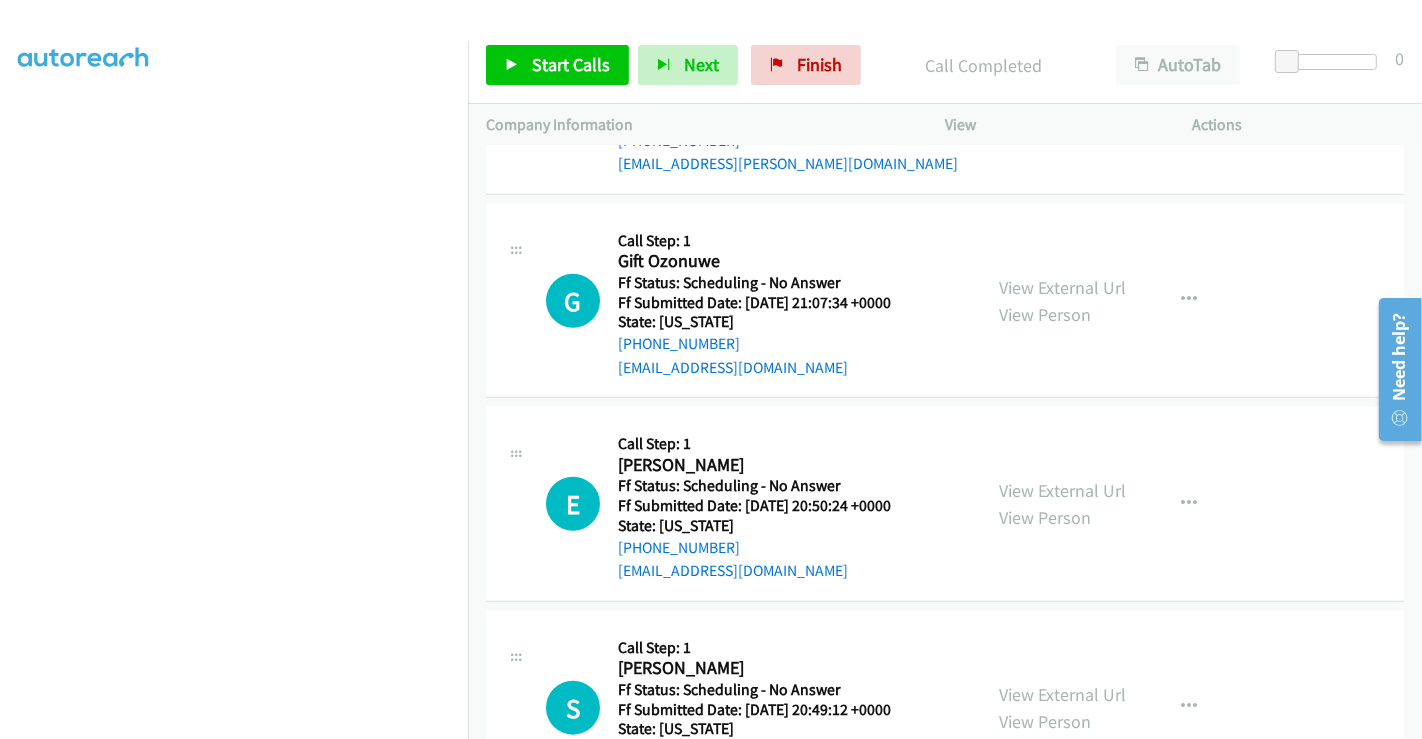 scroll, scrollTop: 1777, scrollLeft: 0, axis: vertical 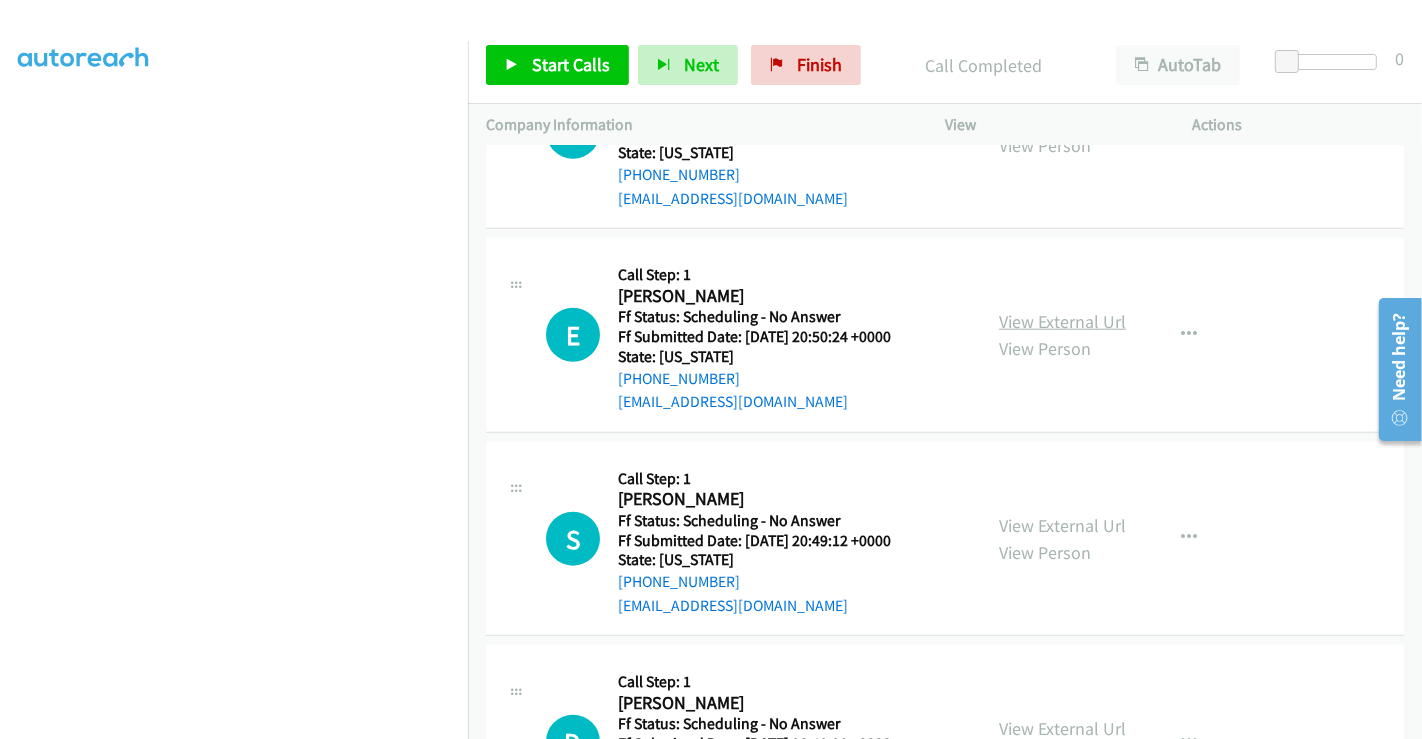click on "View External Url" at bounding box center [1062, 321] 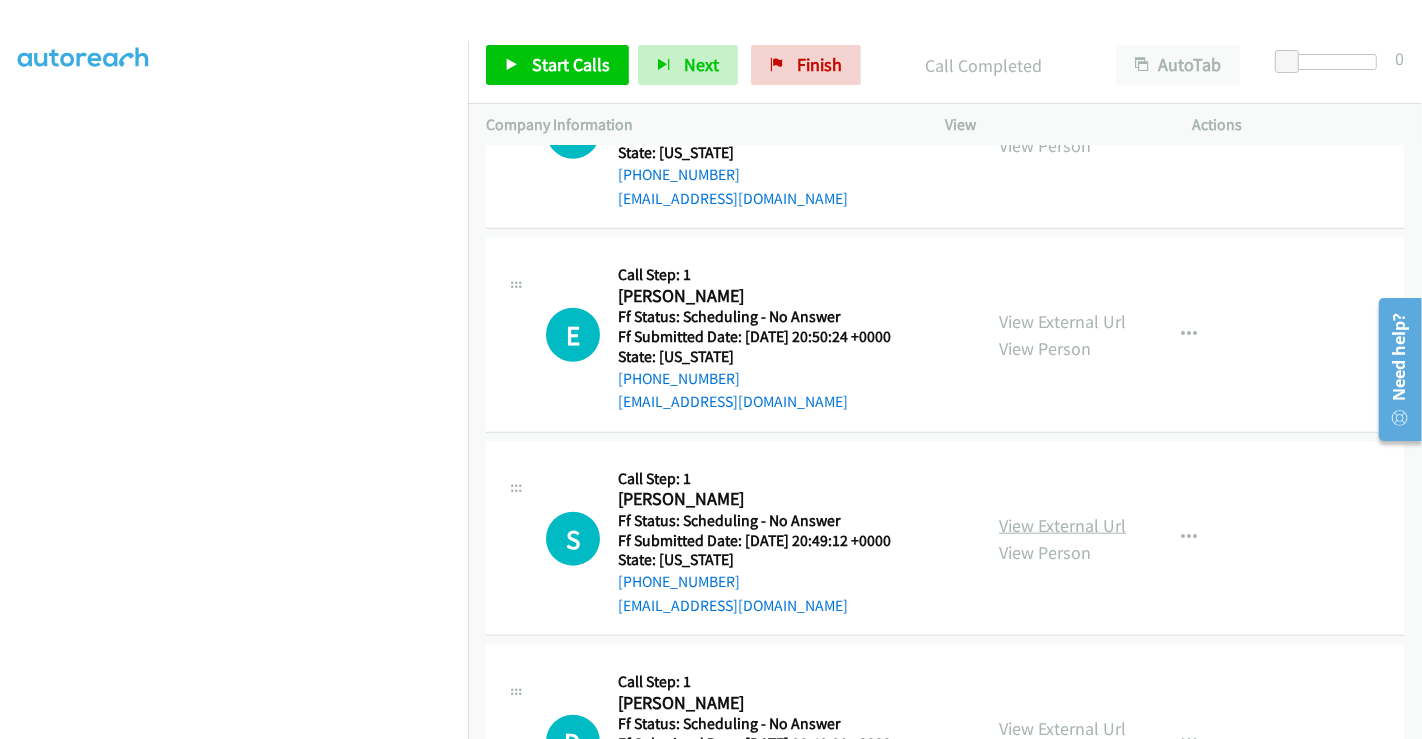 click on "View External Url" at bounding box center (1062, 525) 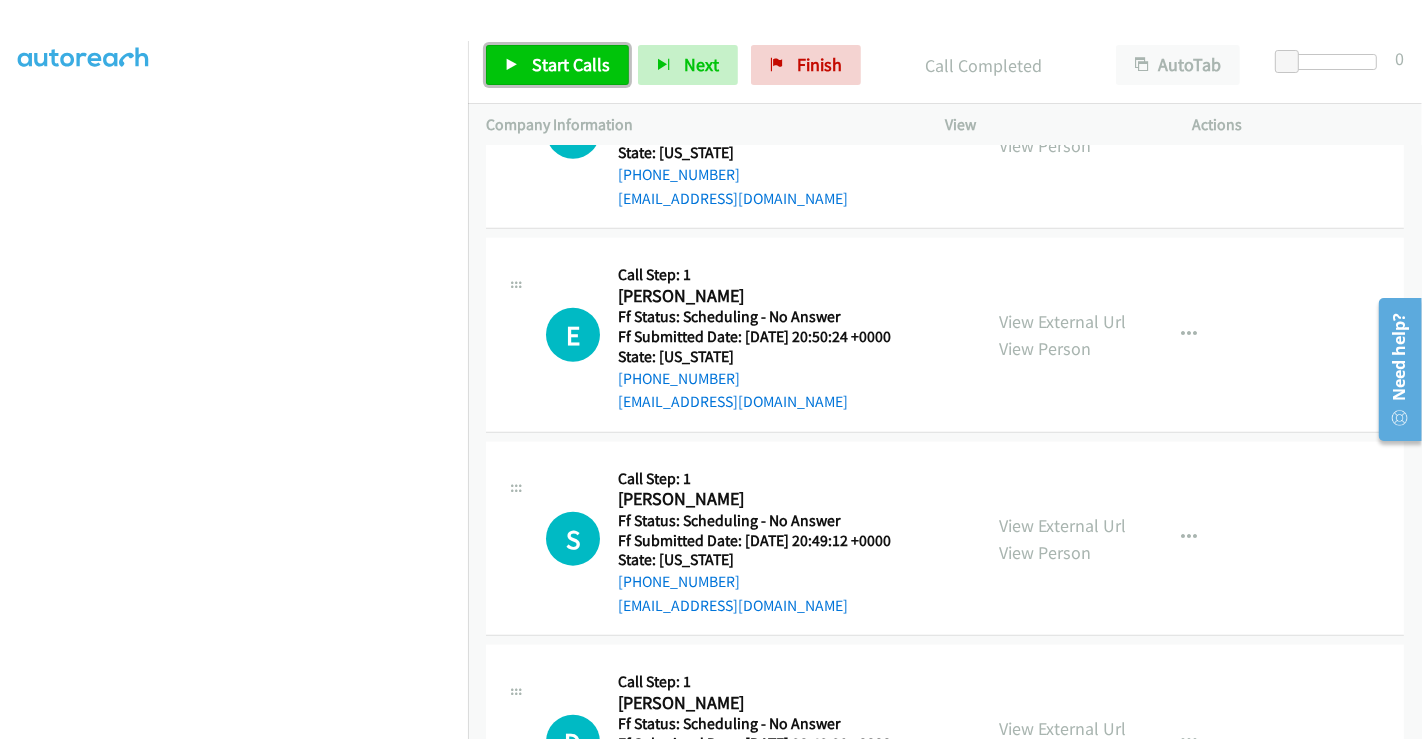 click on "Start Calls" at bounding box center (571, 64) 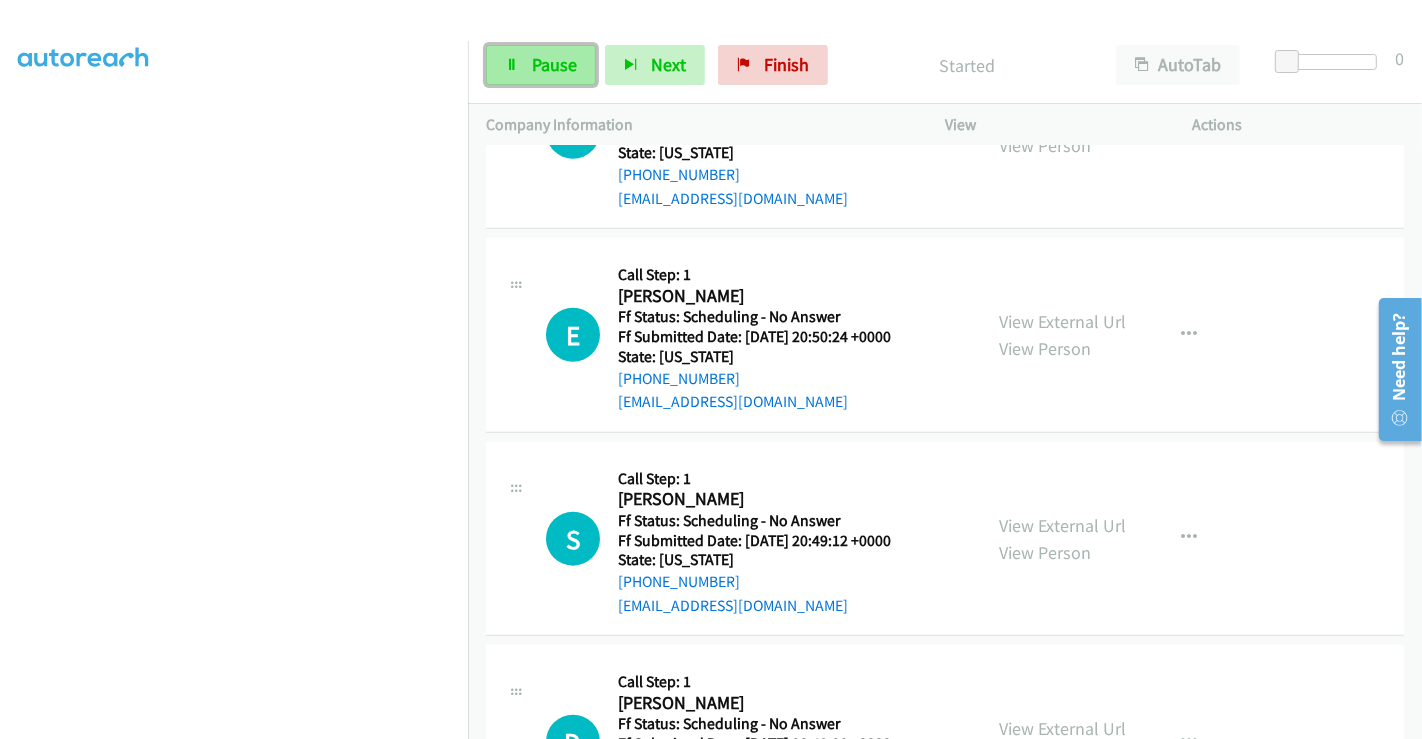click on "Pause" at bounding box center [554, 64] 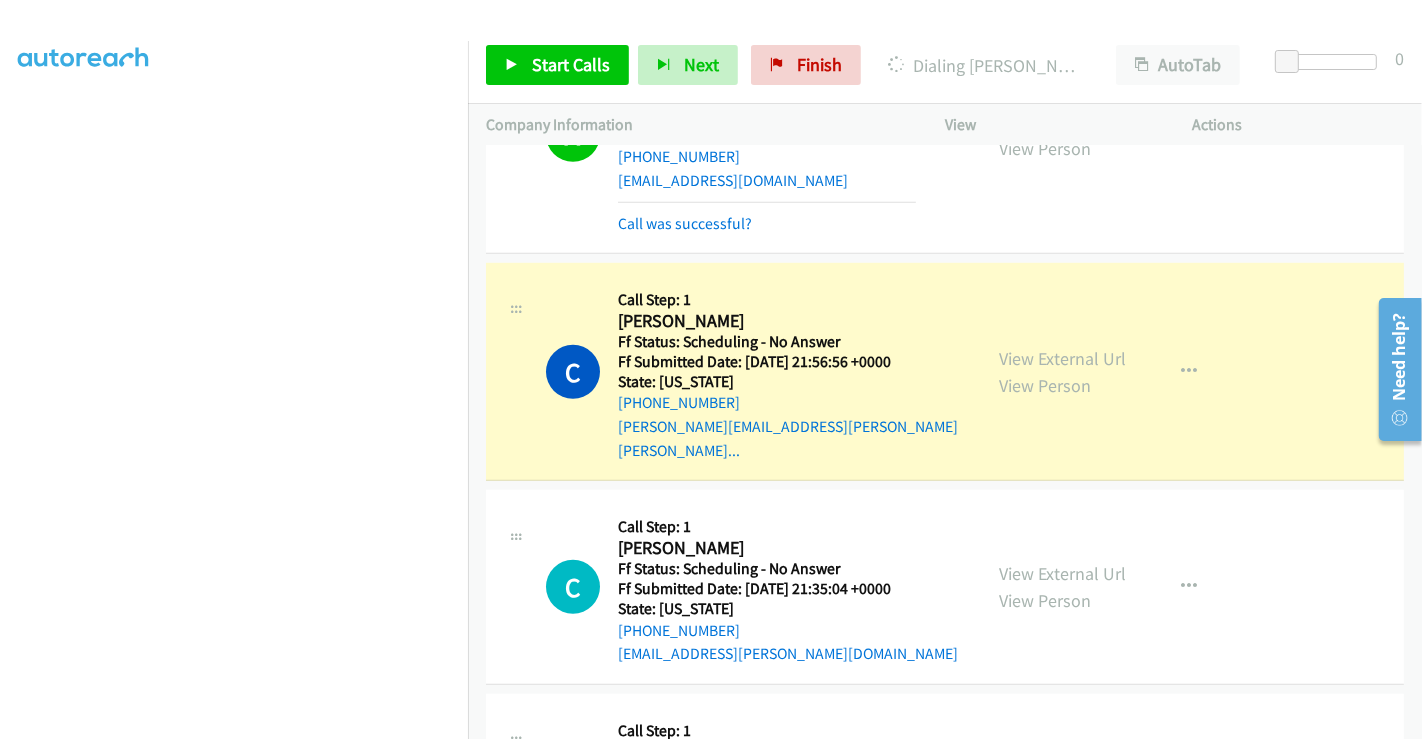 scroll, scrollTop: 1222, scrollLeft: 0, axis: vertical 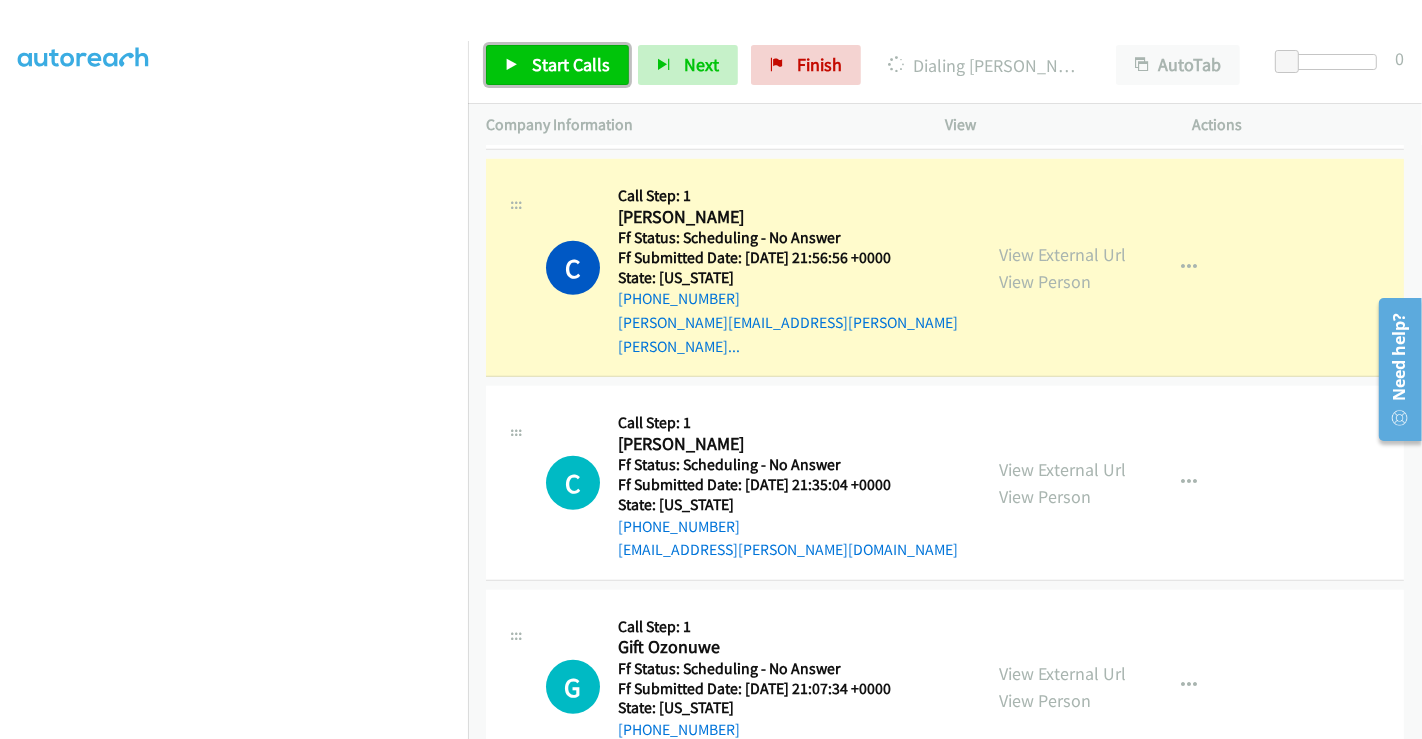 click on "Start Calls" at bounding box center [571, 64] 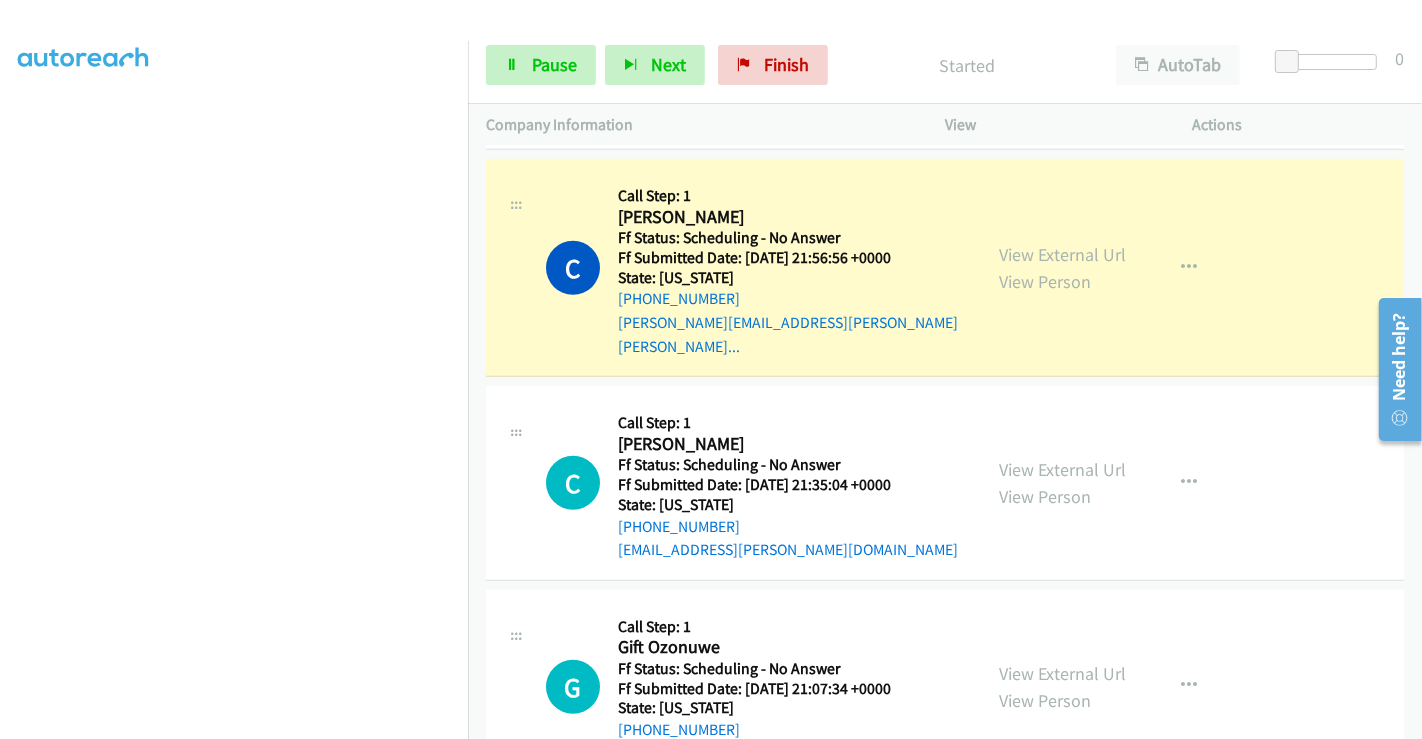scroll, scrollTop: 0, scrollLeft: 0, axis: both 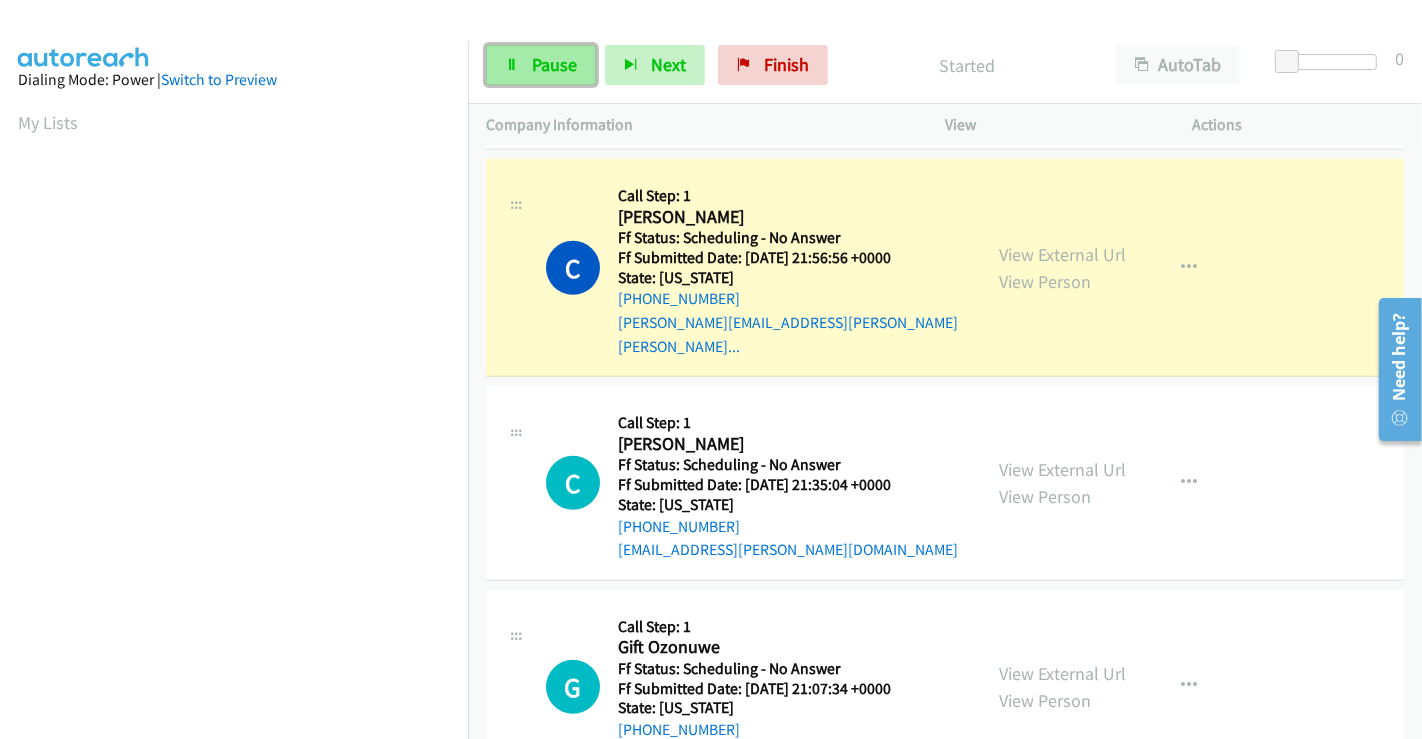 click on "Pause" at bounding box center (554, 64) 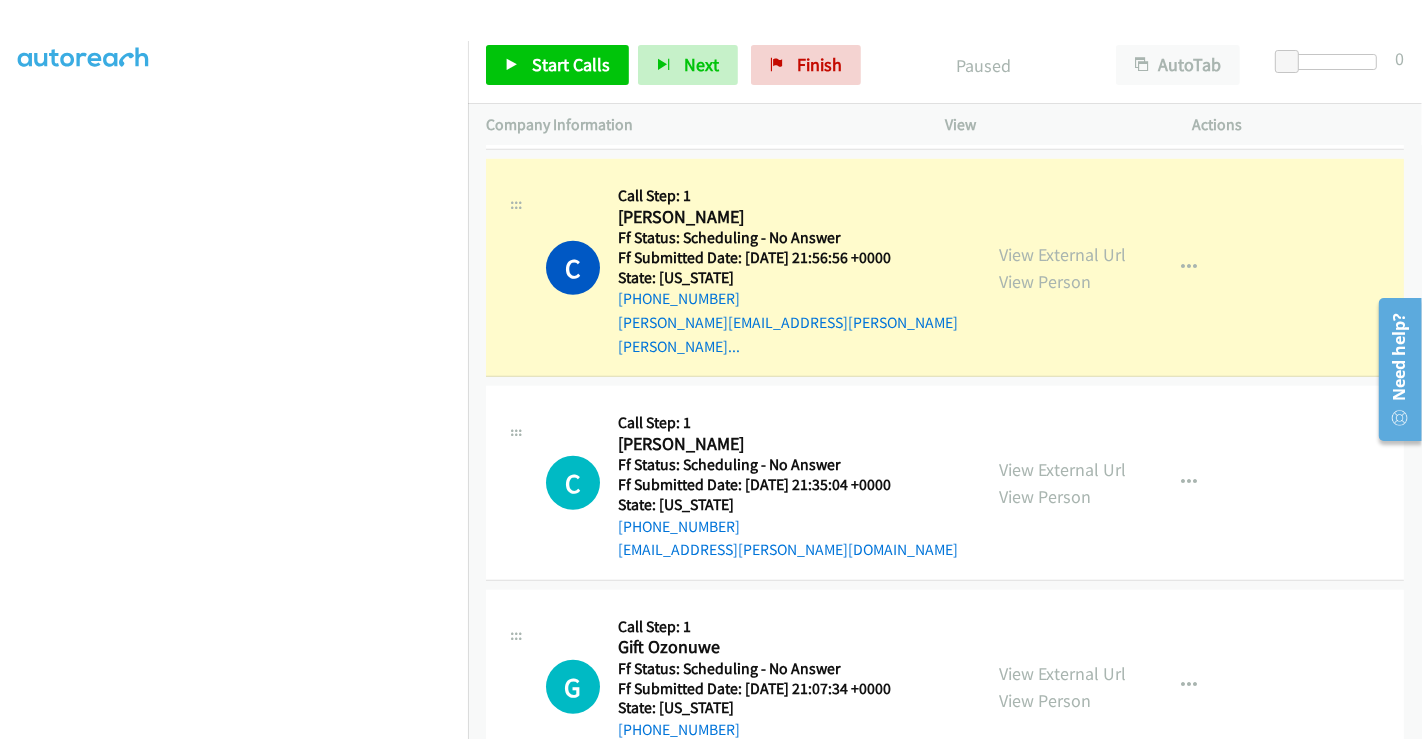 scroll, scrollTop: 333, scrollLeft: 0, axis: vertical 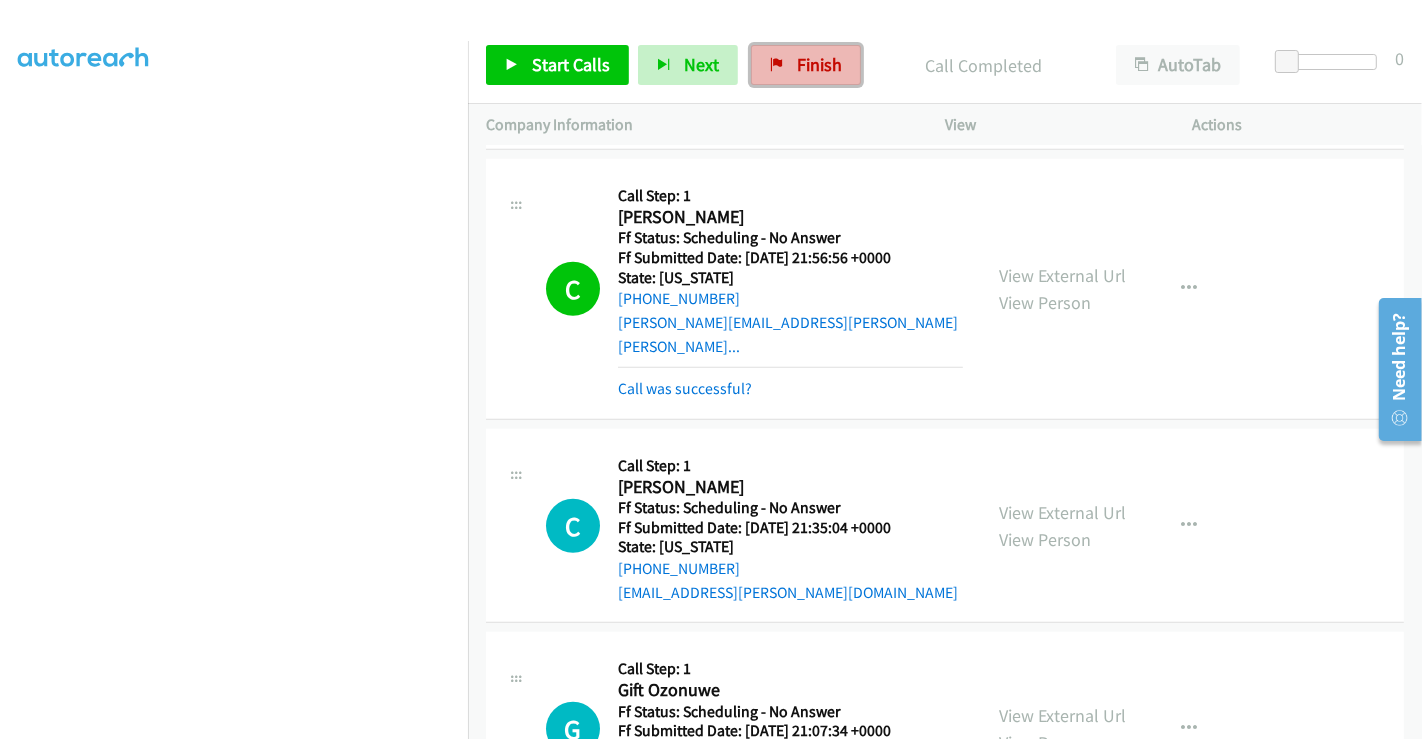 click on "Finish" at bounding box center [819, 64] 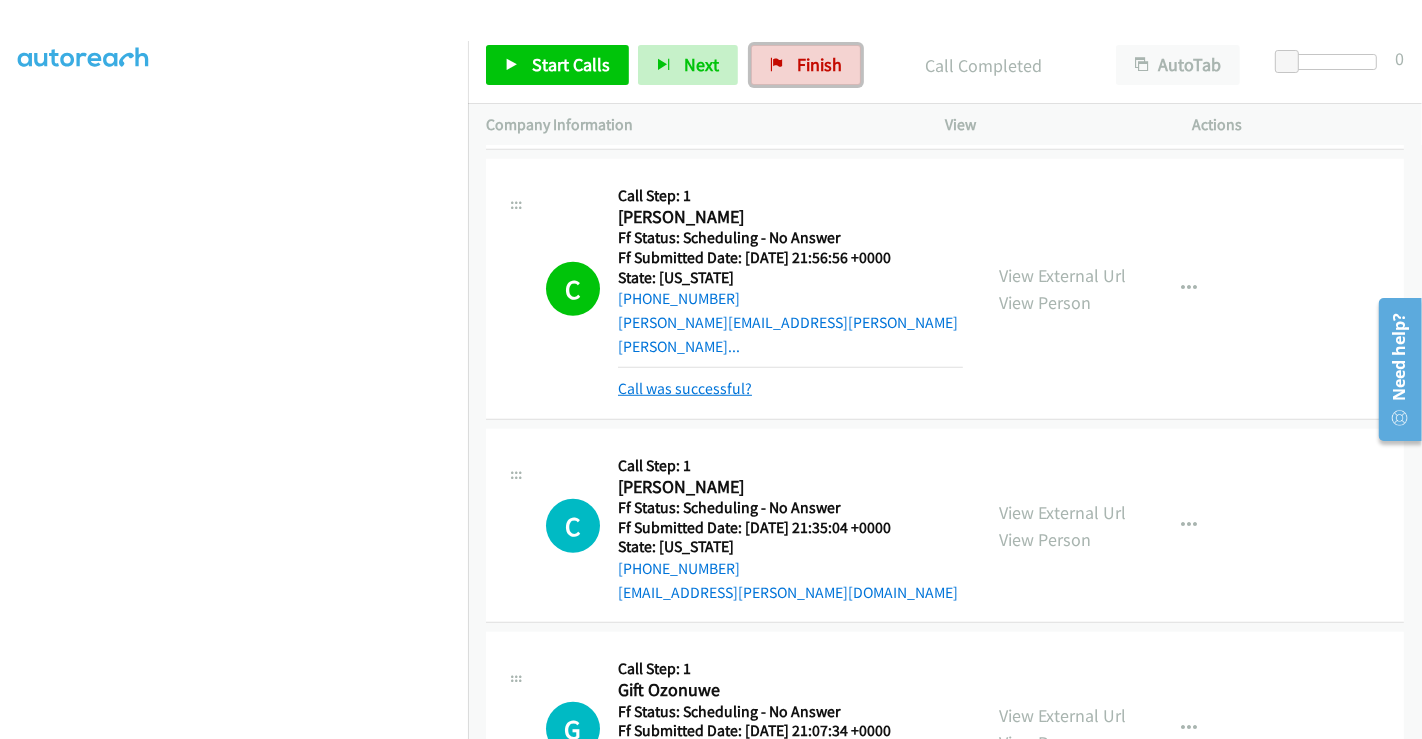 click on "Call was successful?" at bounding box center (685, 388) 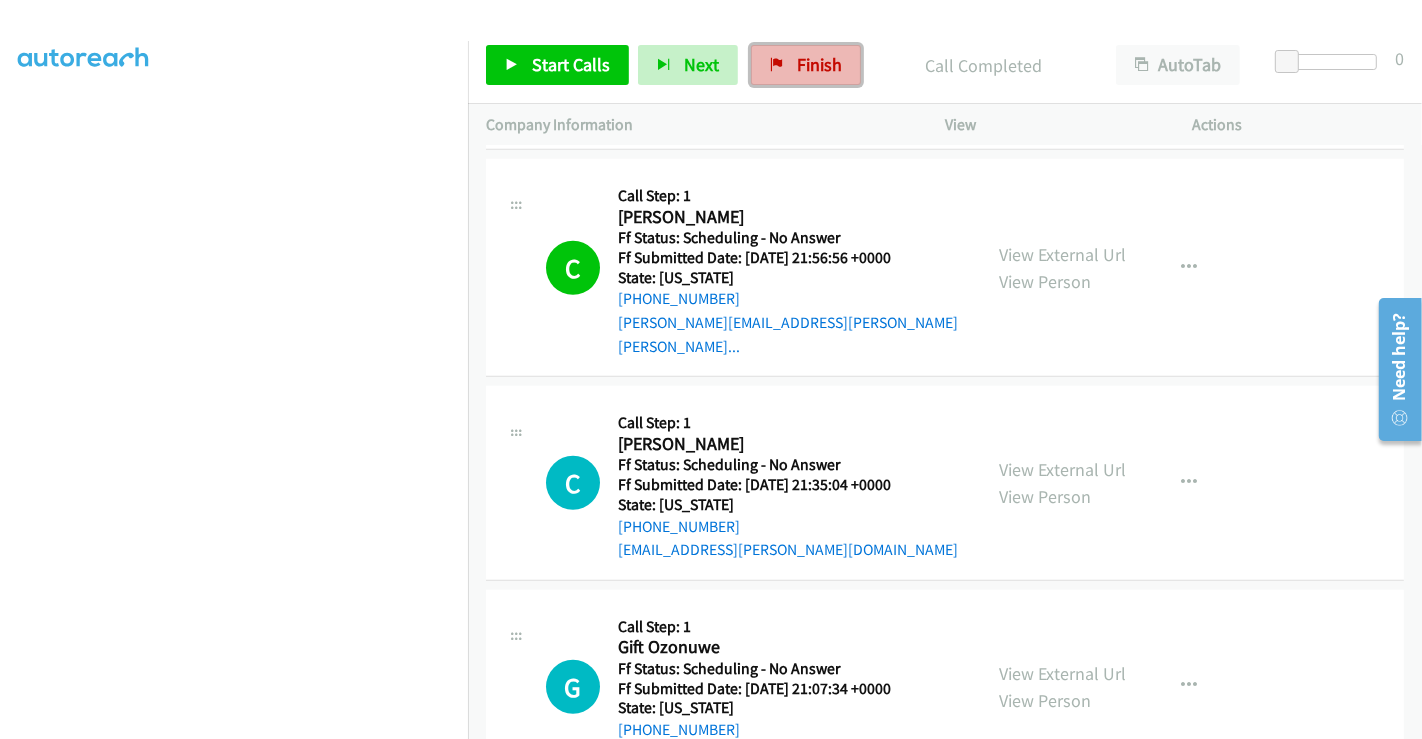 click on "Finish" at bounding box center [819, 64] 